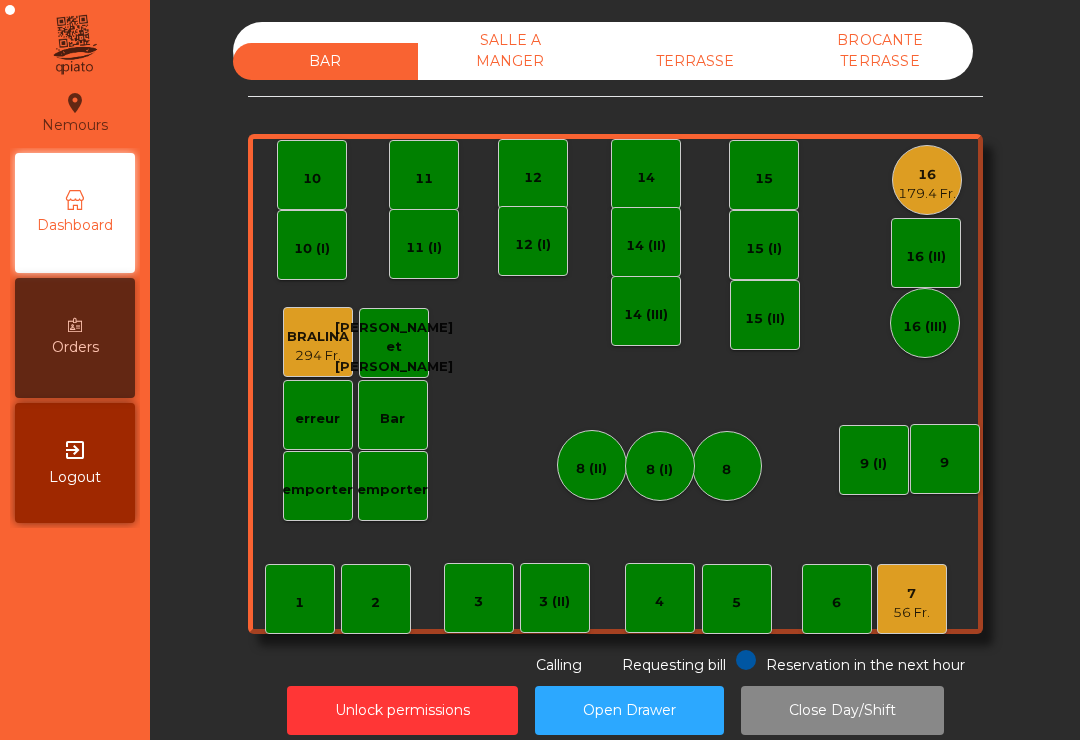 scroll, scrollTop: 0, scrollLeft: 0, axis: both 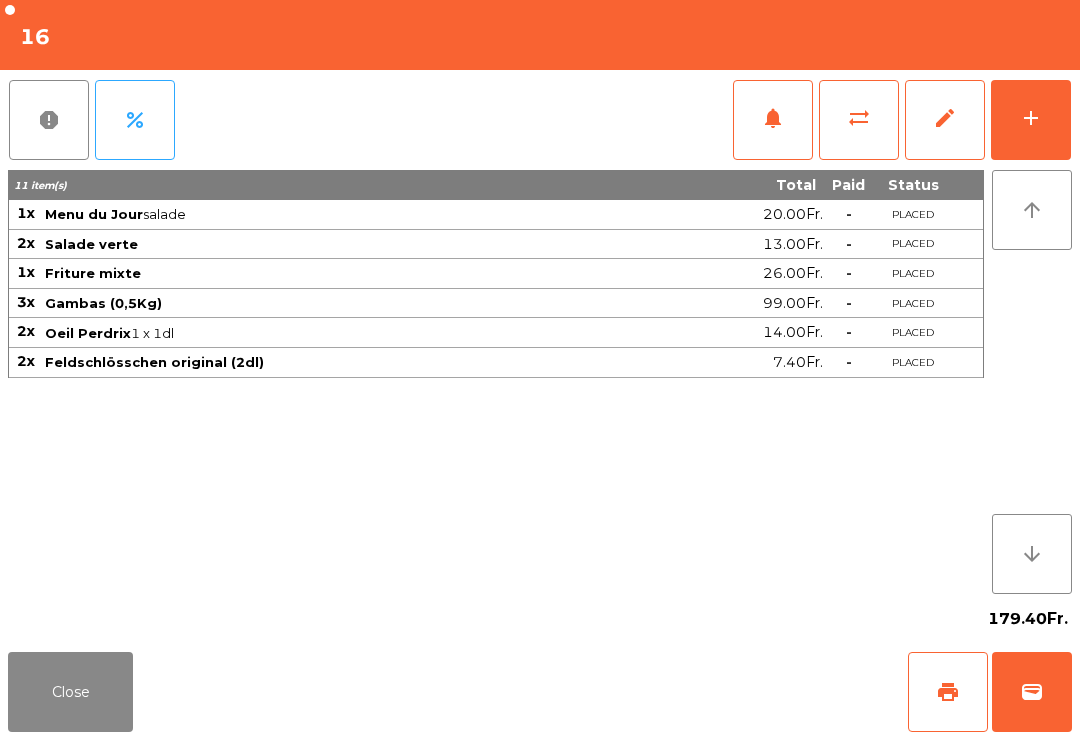 click on "report   percent   notifications   sync_alt   edit   add" 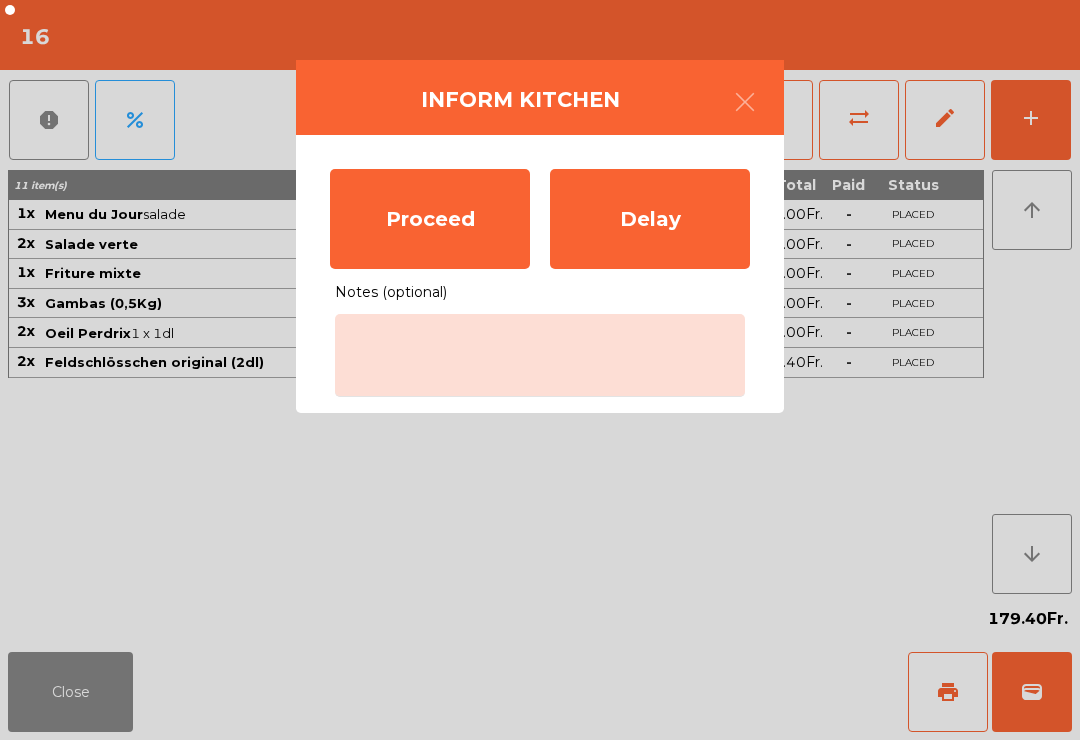 click on "Proceed" 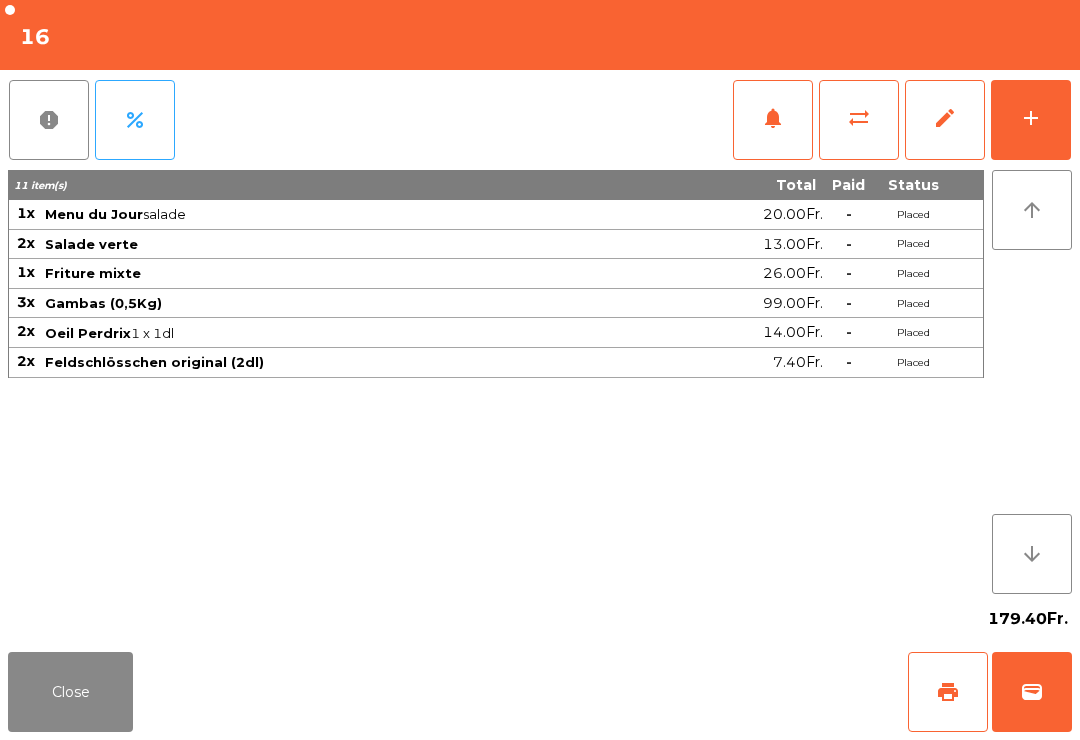 click on "Close" 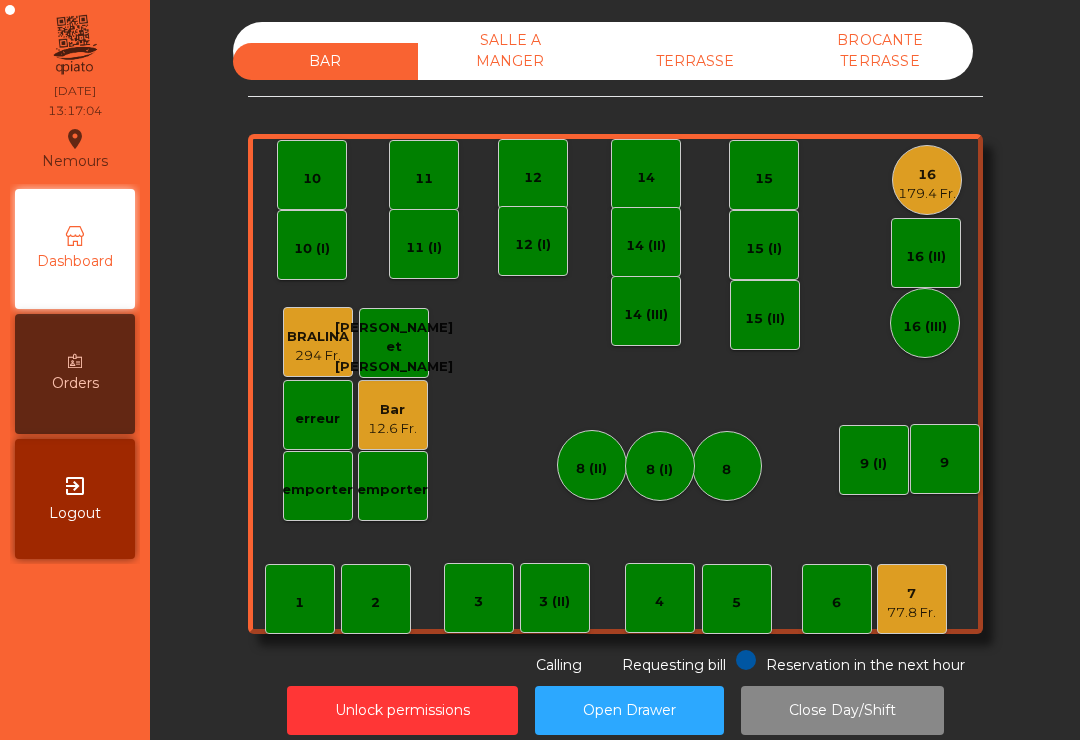 scroll, scrollTop: 0, scrollLeft: 0, axis: both 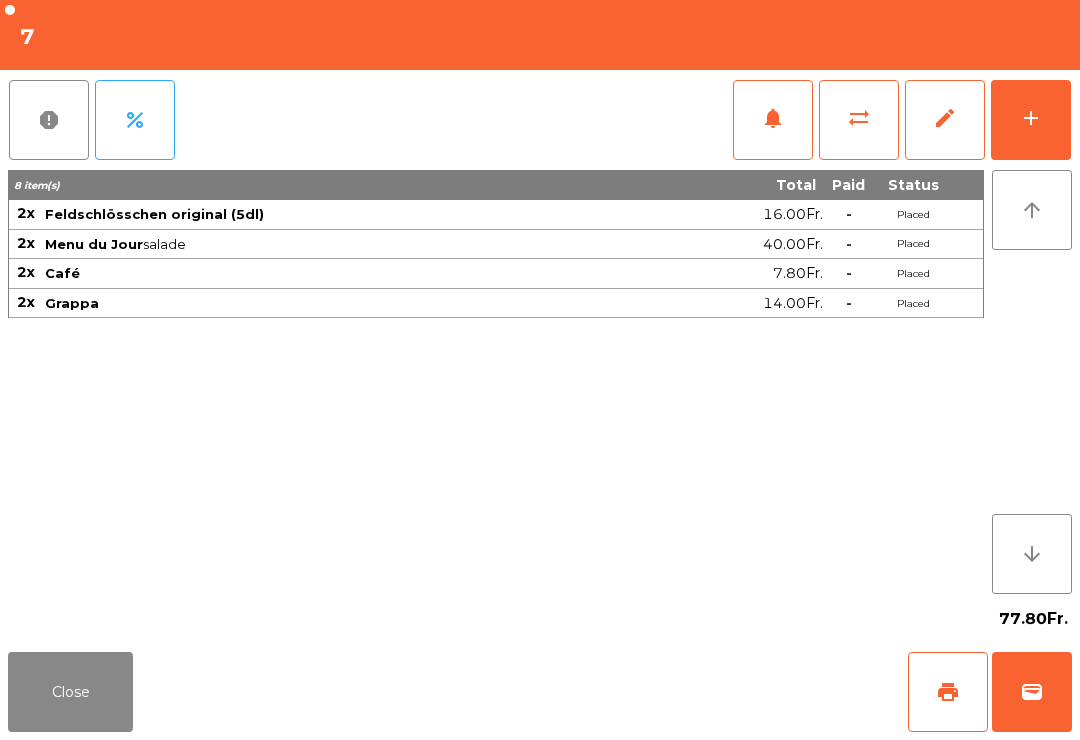click on "print" 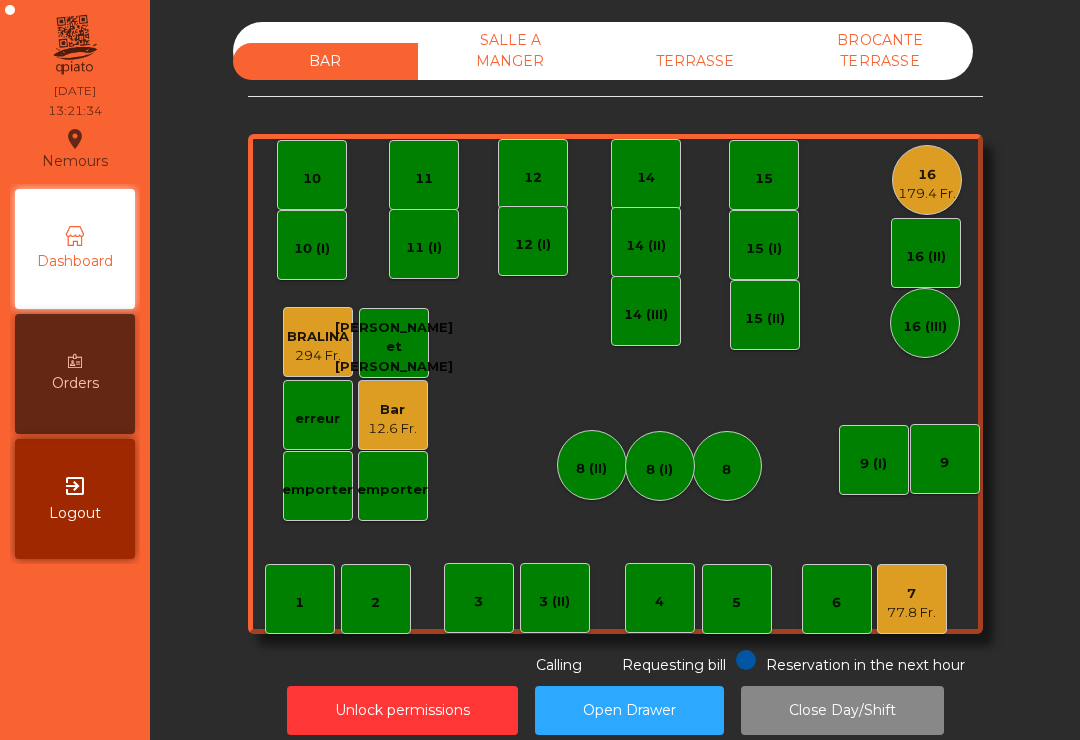 click on "TERRASSE" 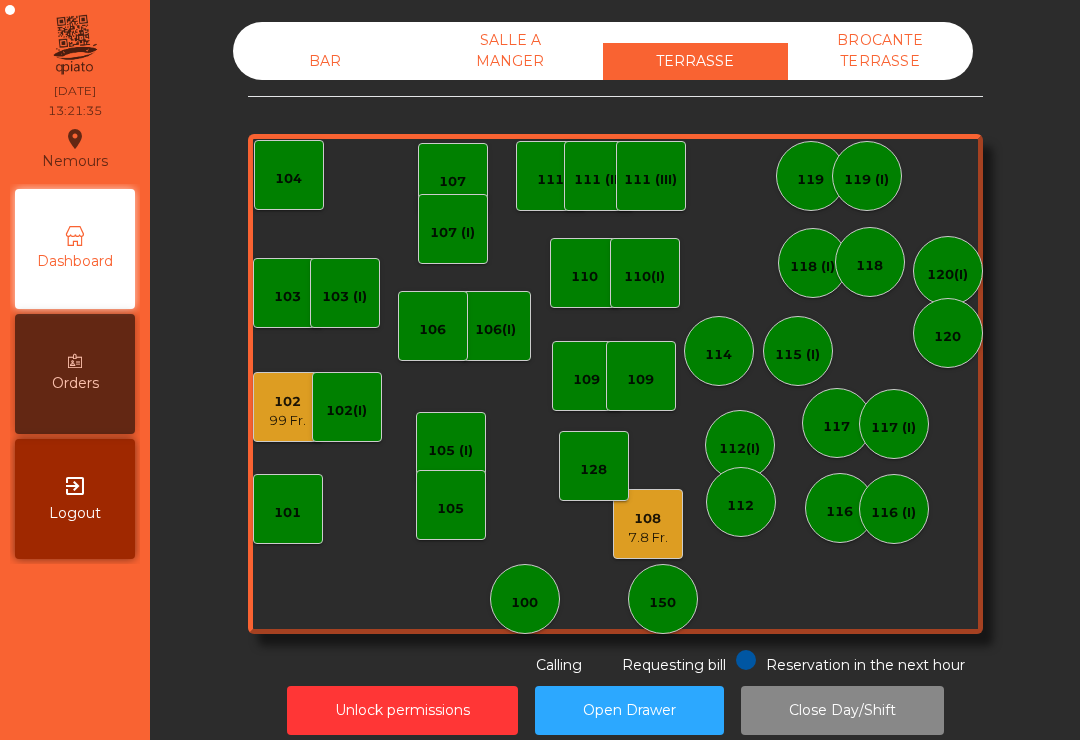 click on "7.8 Fr." 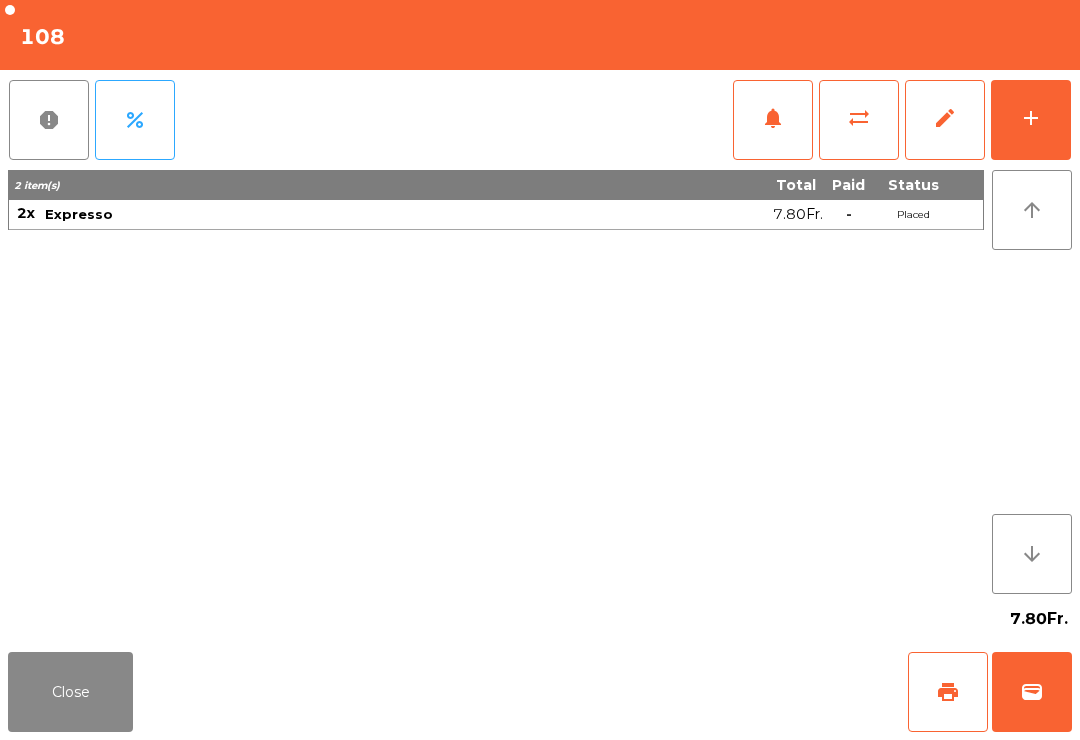 click on "print" 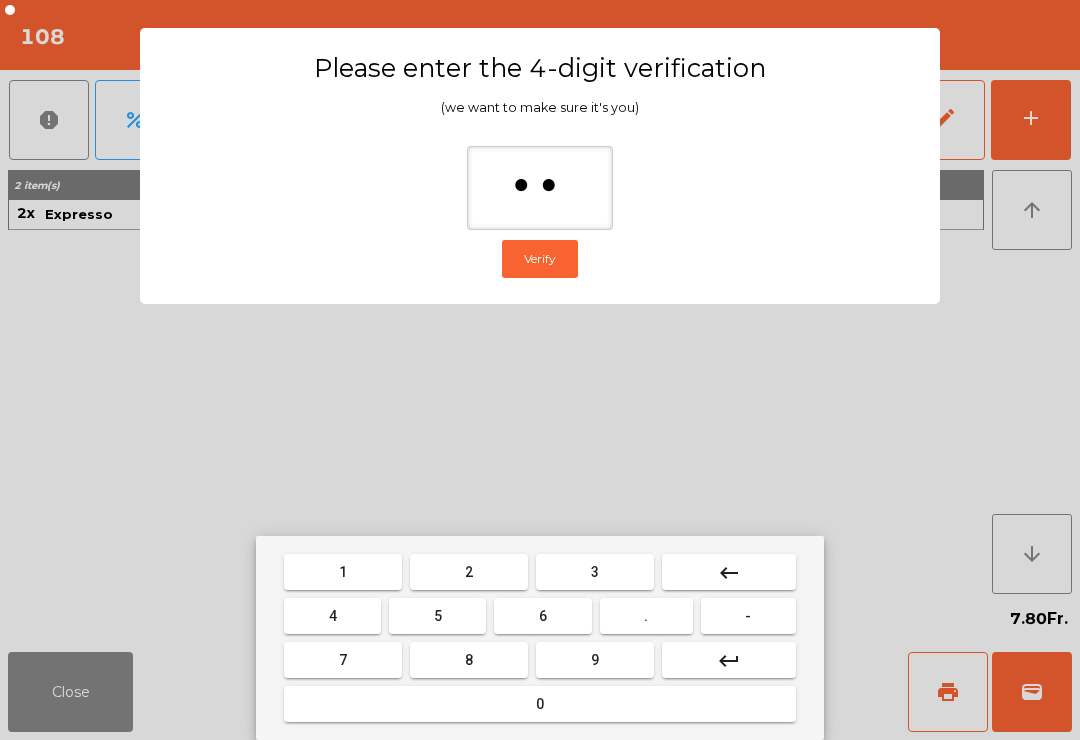 type on "***" 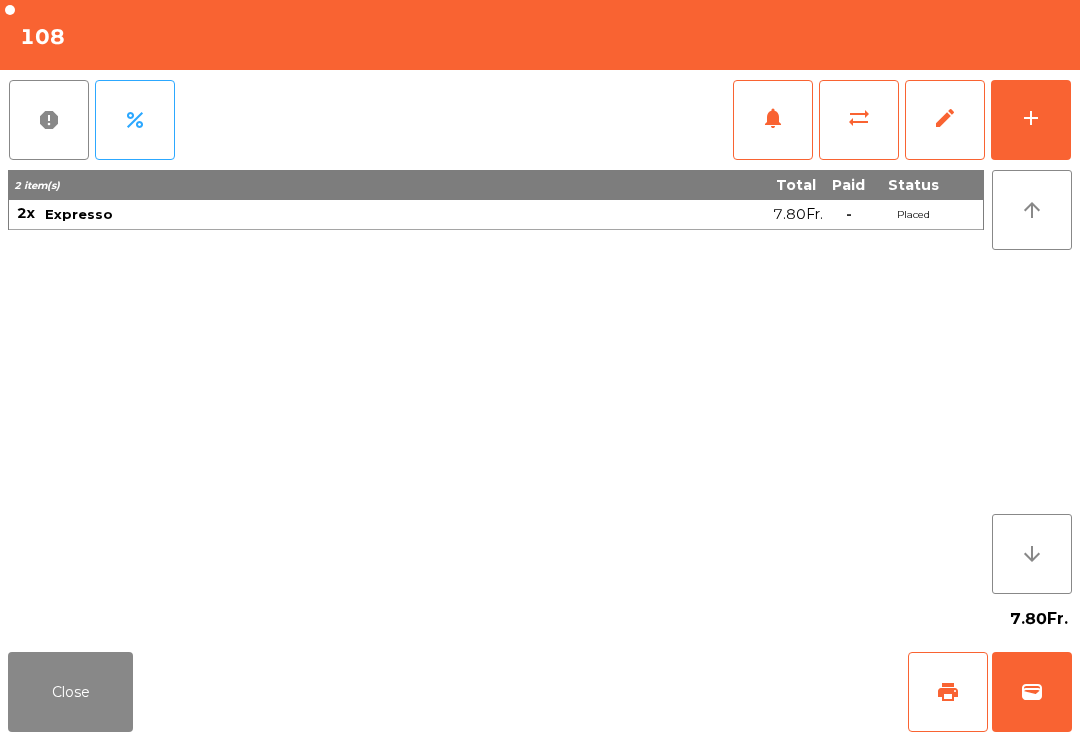 click on "Close   print   wallet" 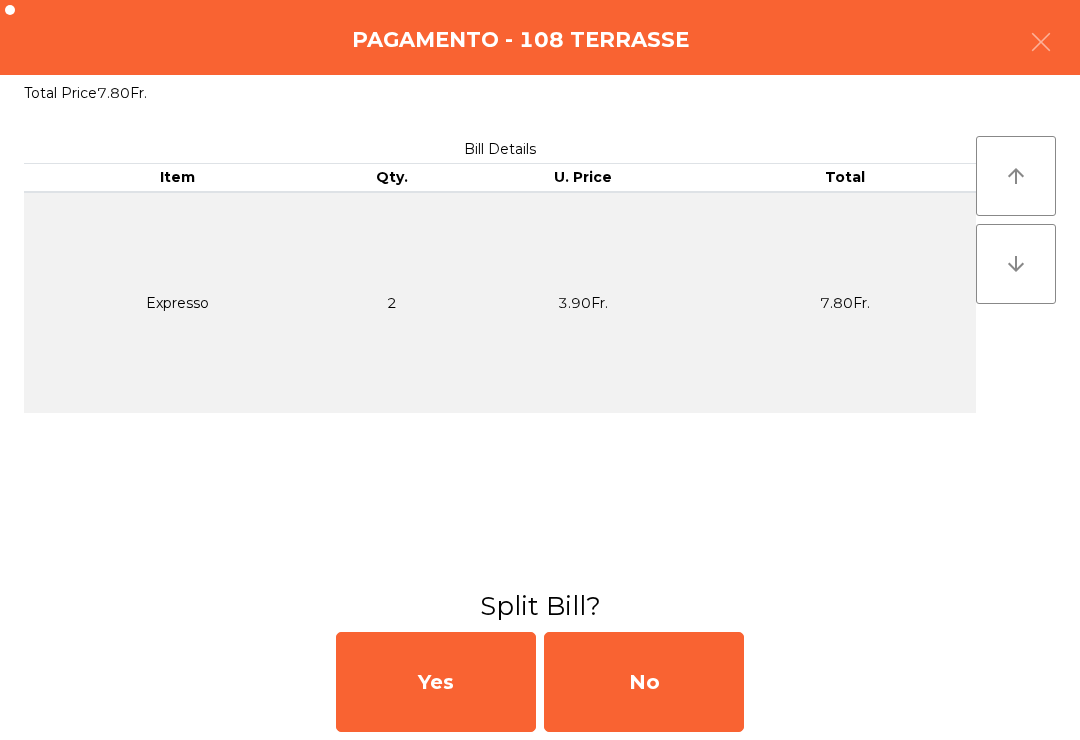 click on "No" 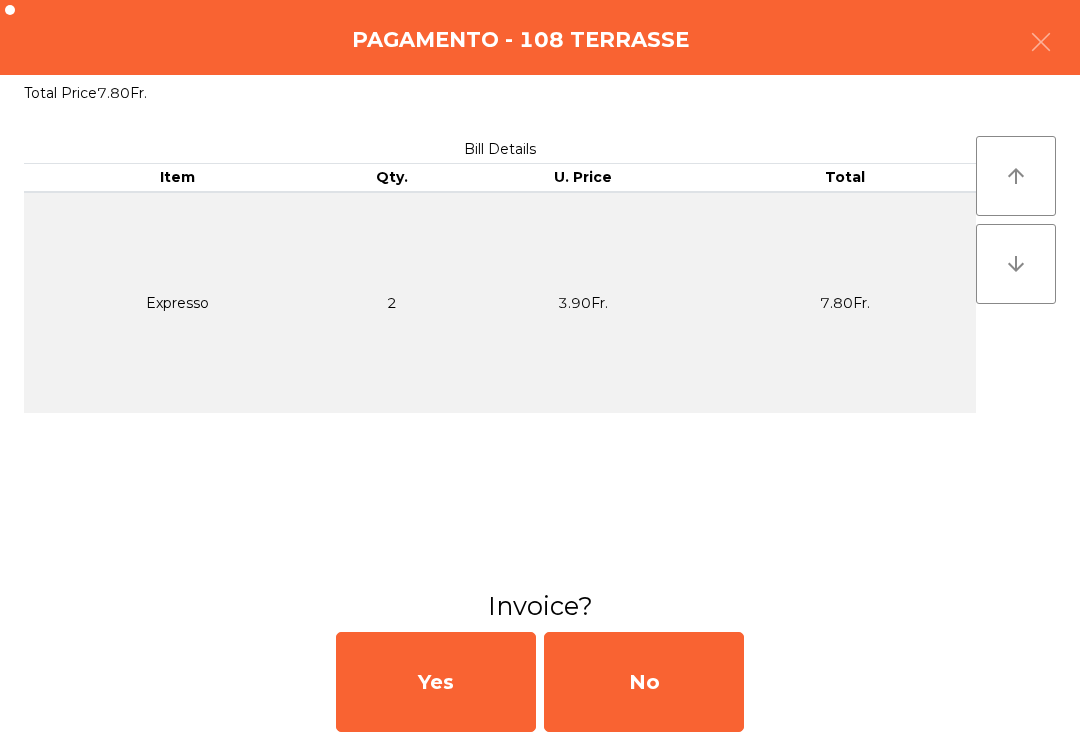 click on "No" 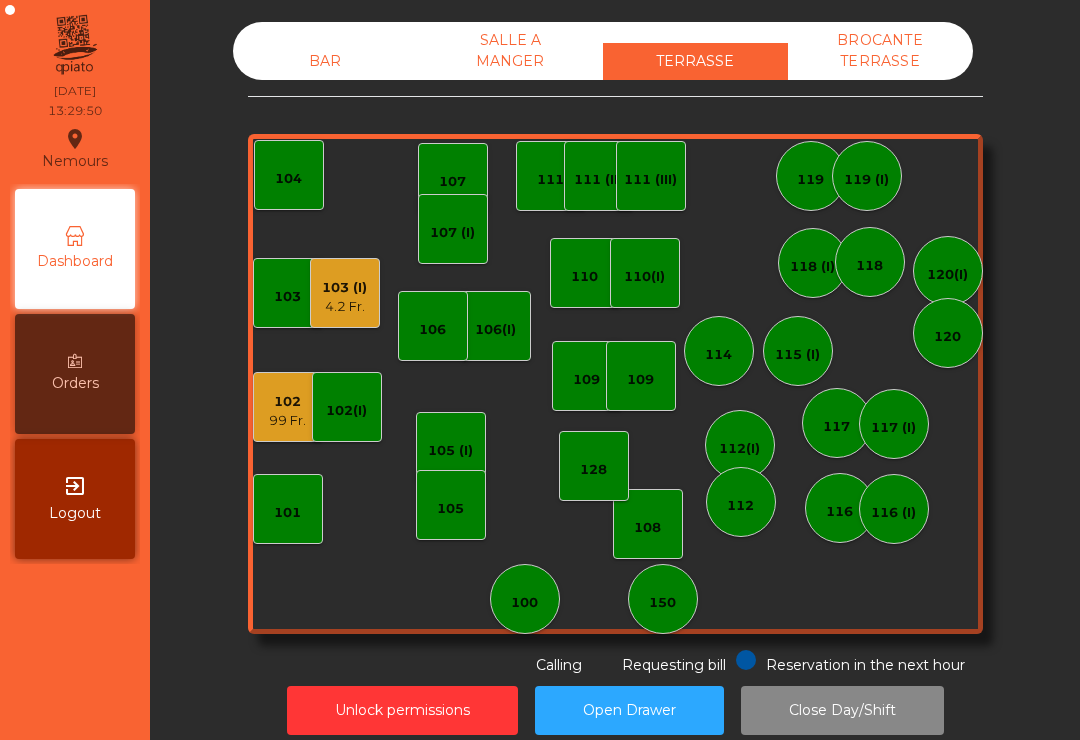 click on "103 (I)" 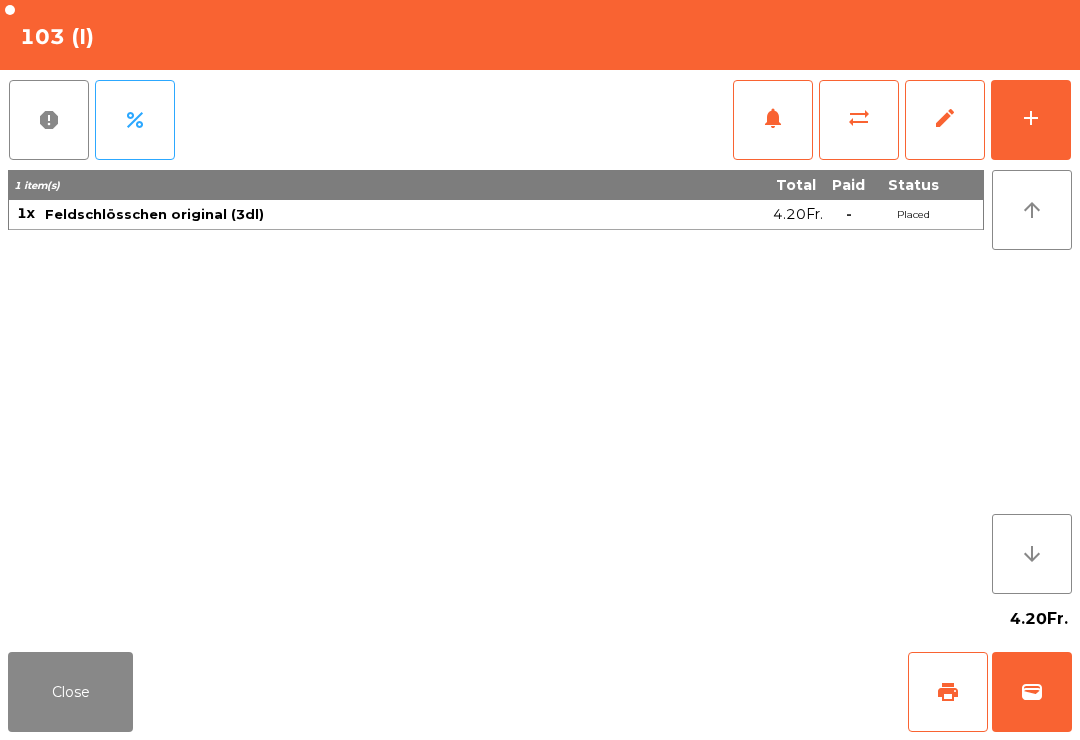click on "add" 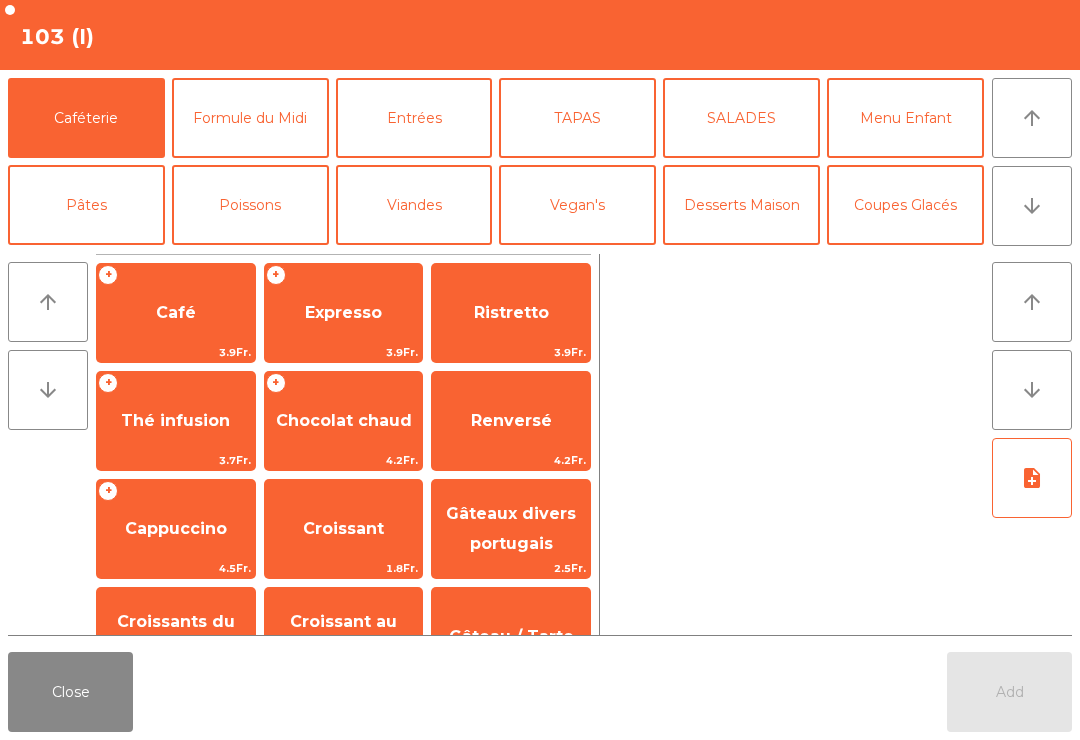 click on "Formule du Midi" 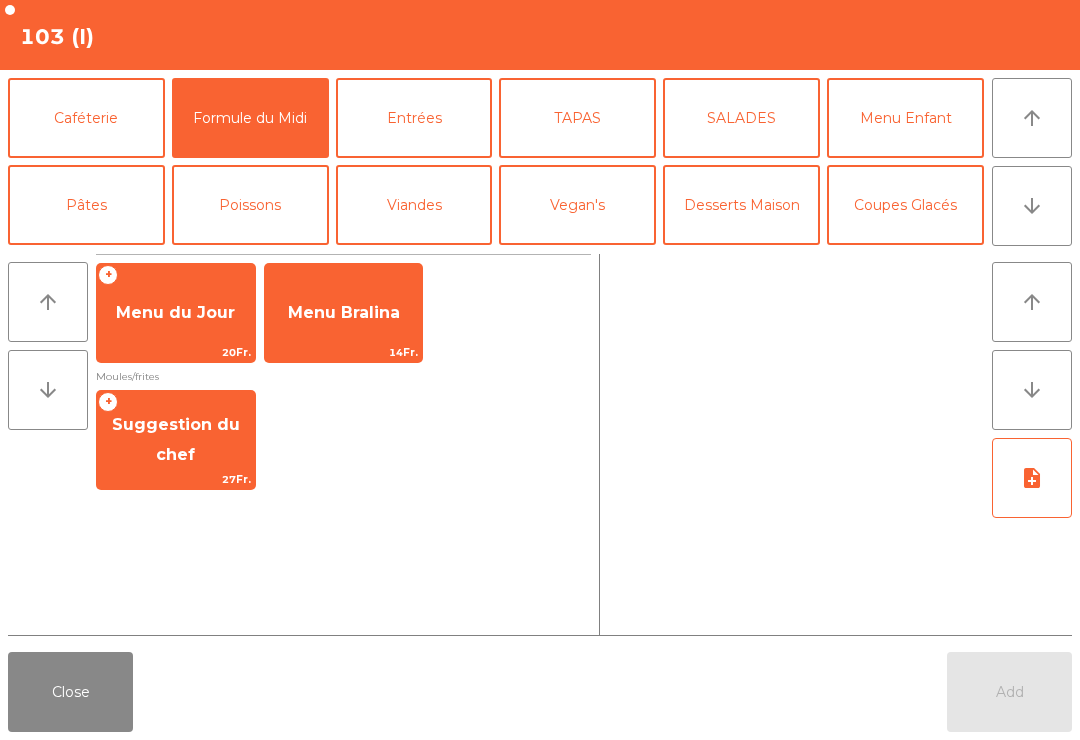 click on "20Fr." 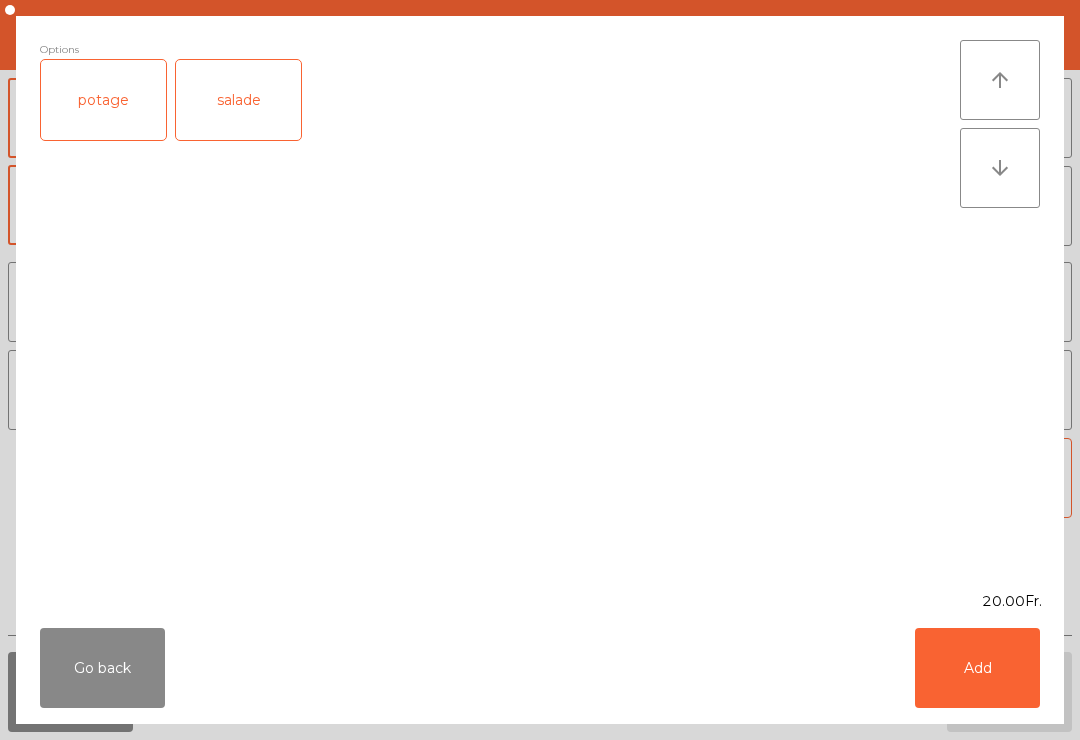 click on "salade" 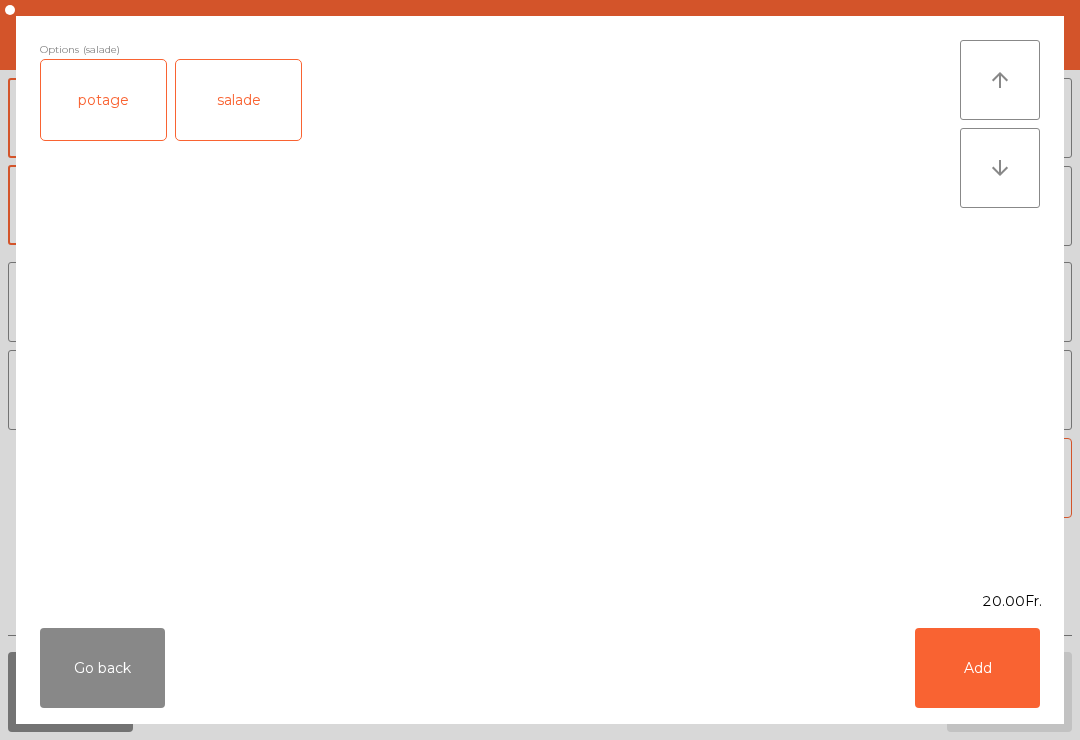 click on "Add" 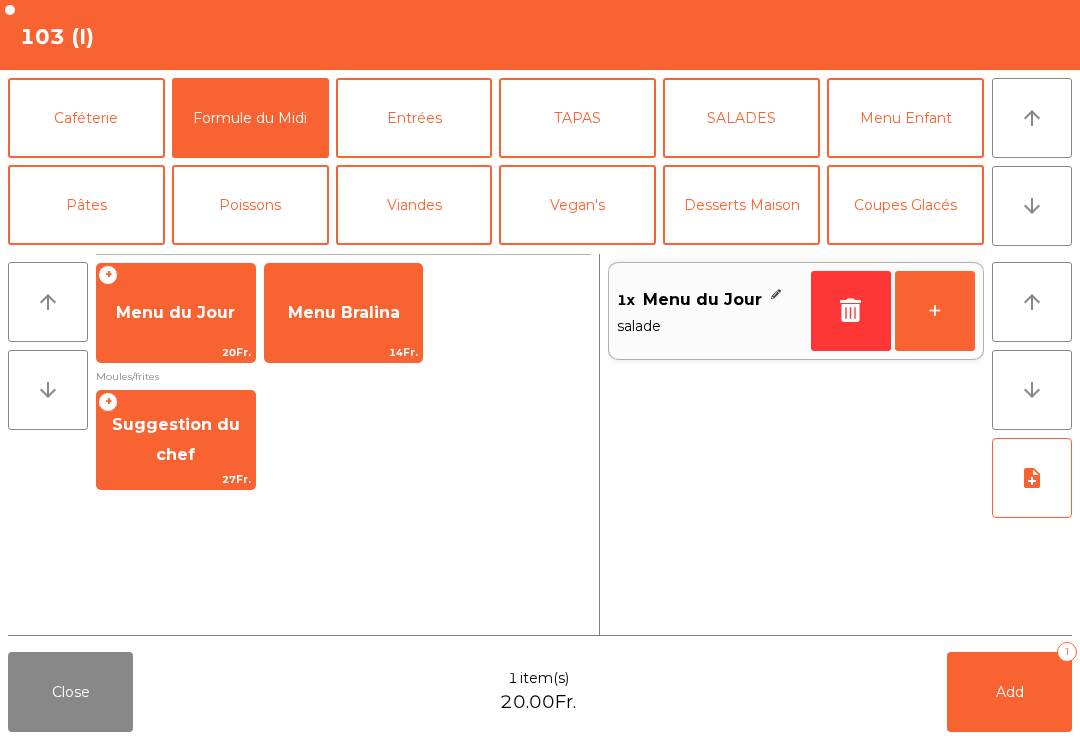 click on "+" 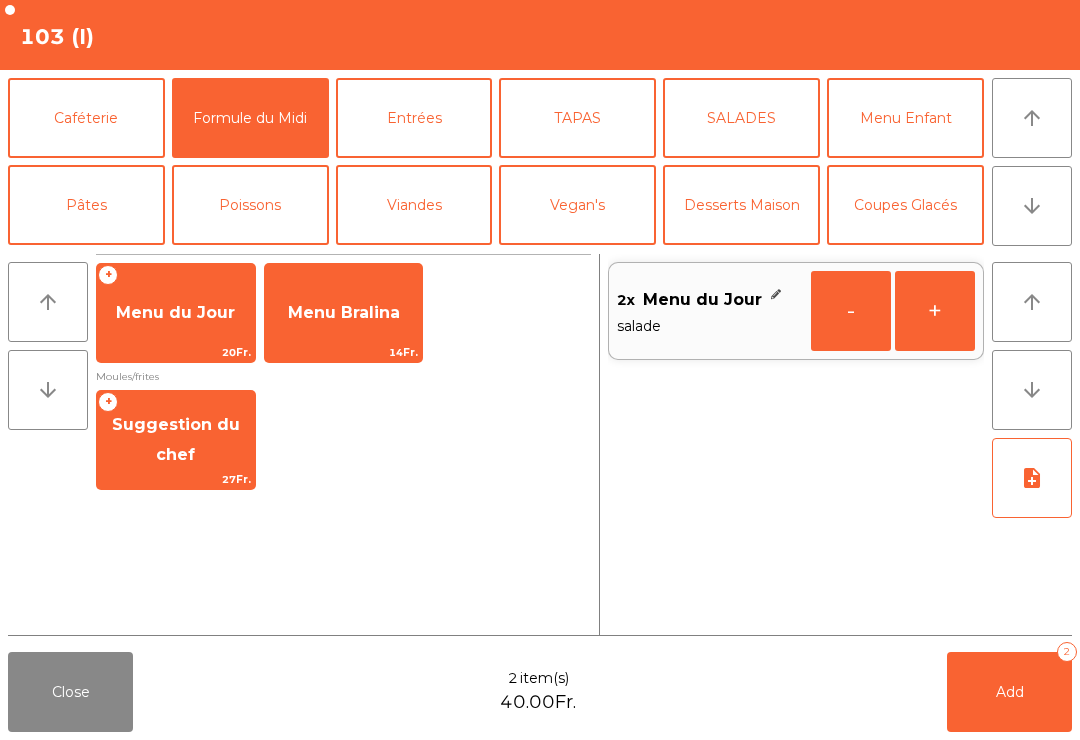 click on "Add   2" 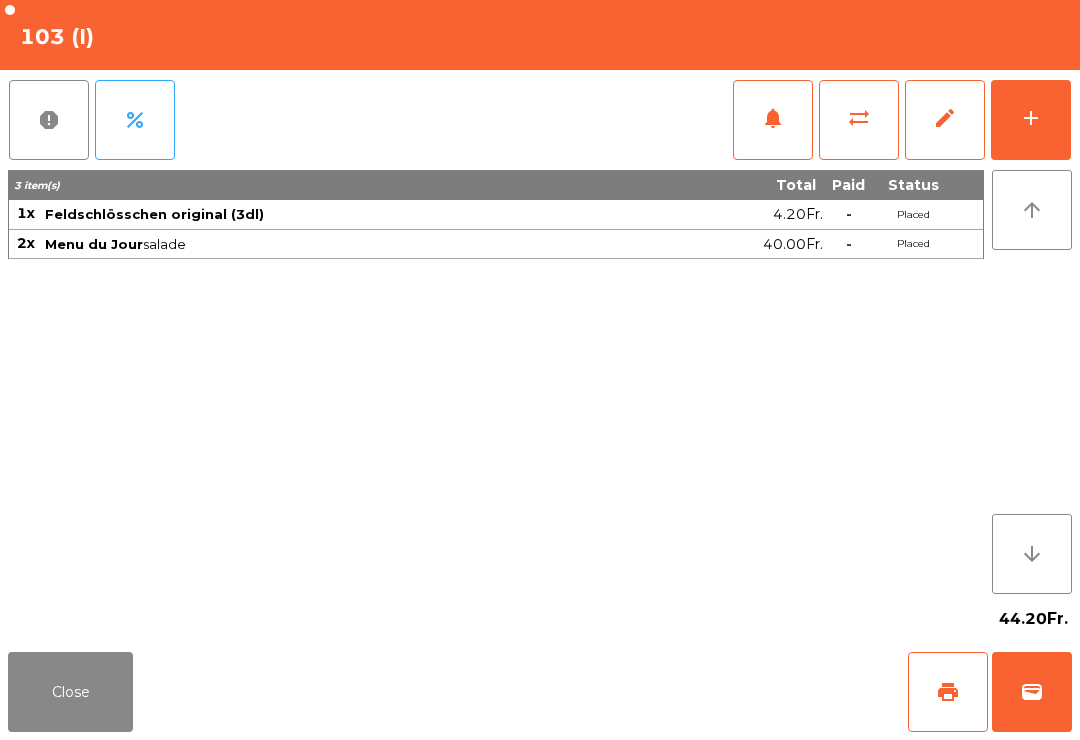 click on "Close" 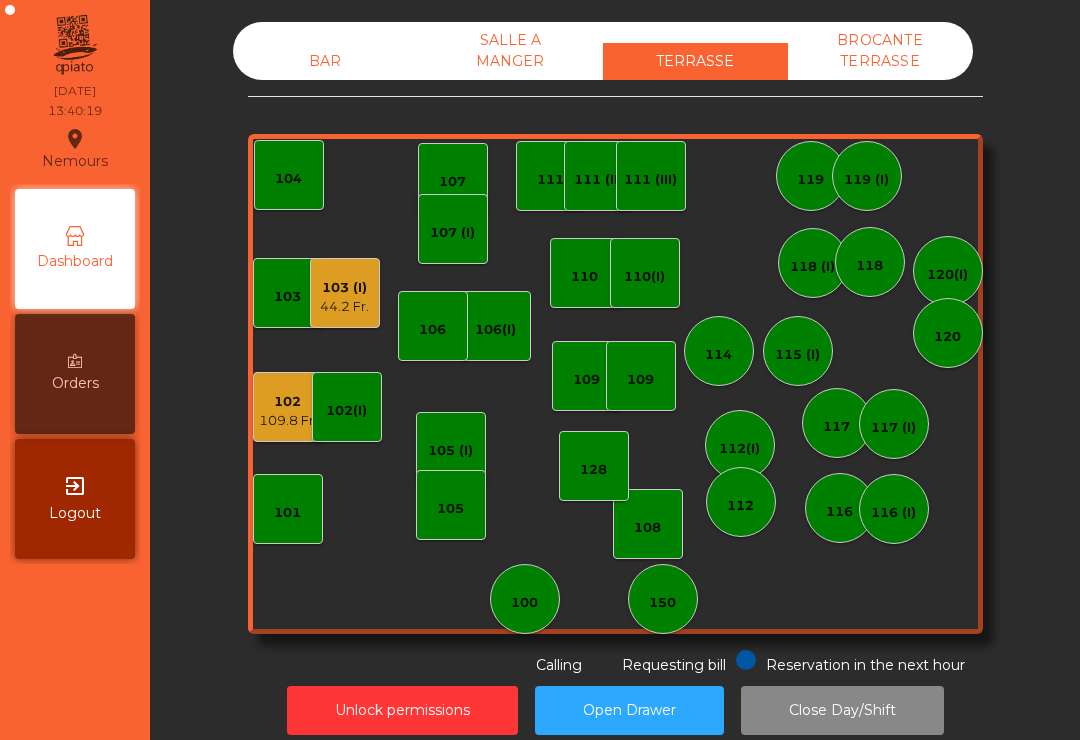 click on "110(I)" 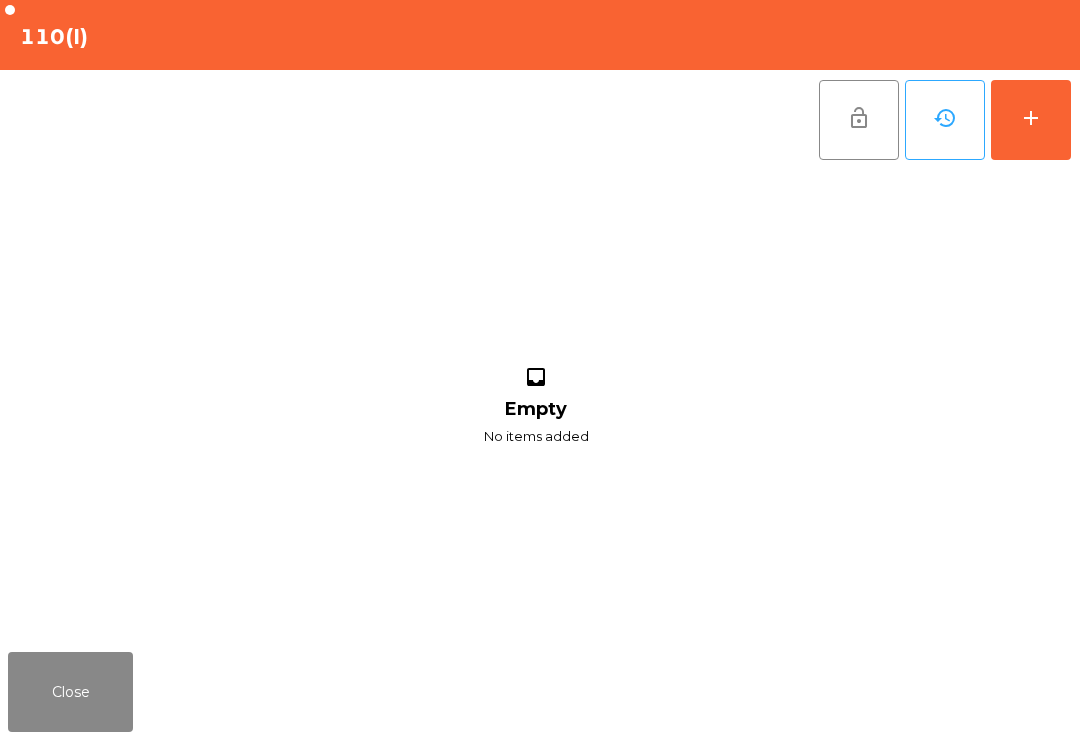 click on "Close" 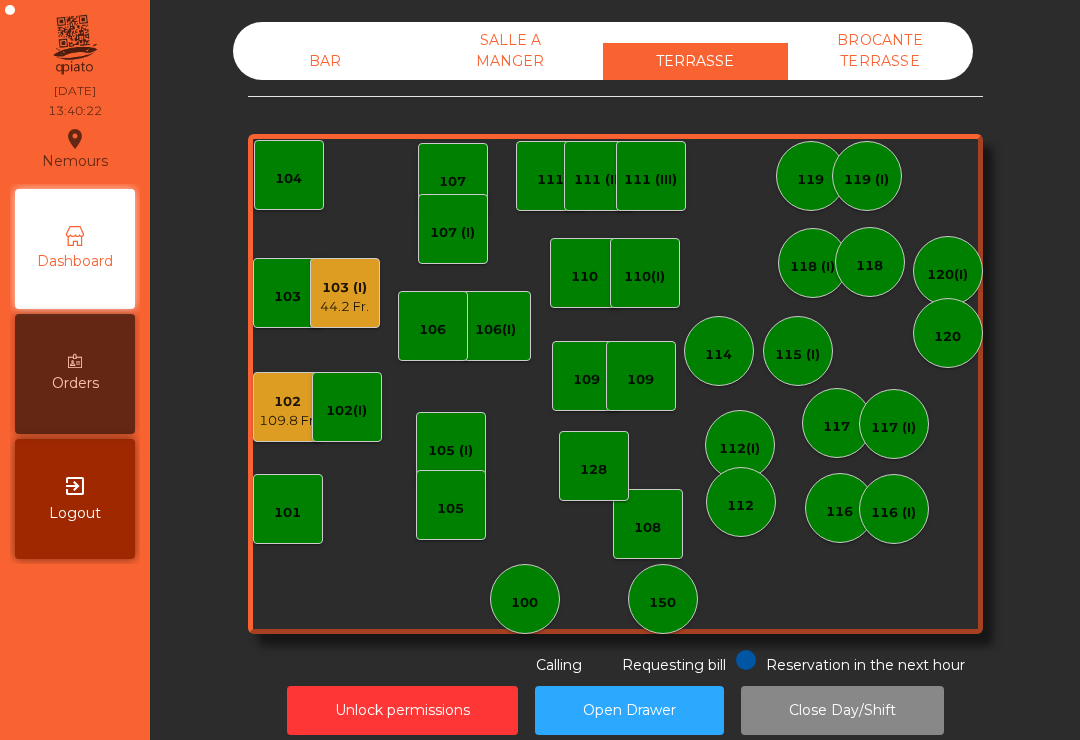 click on "110(I)" 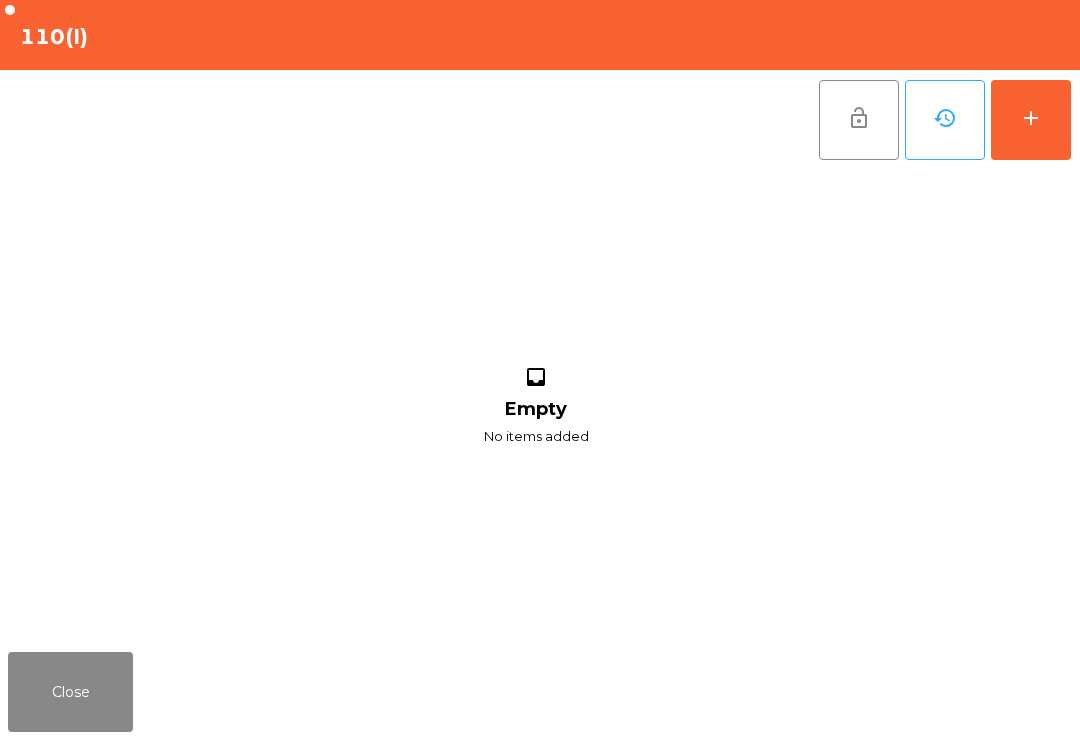 click on "add" 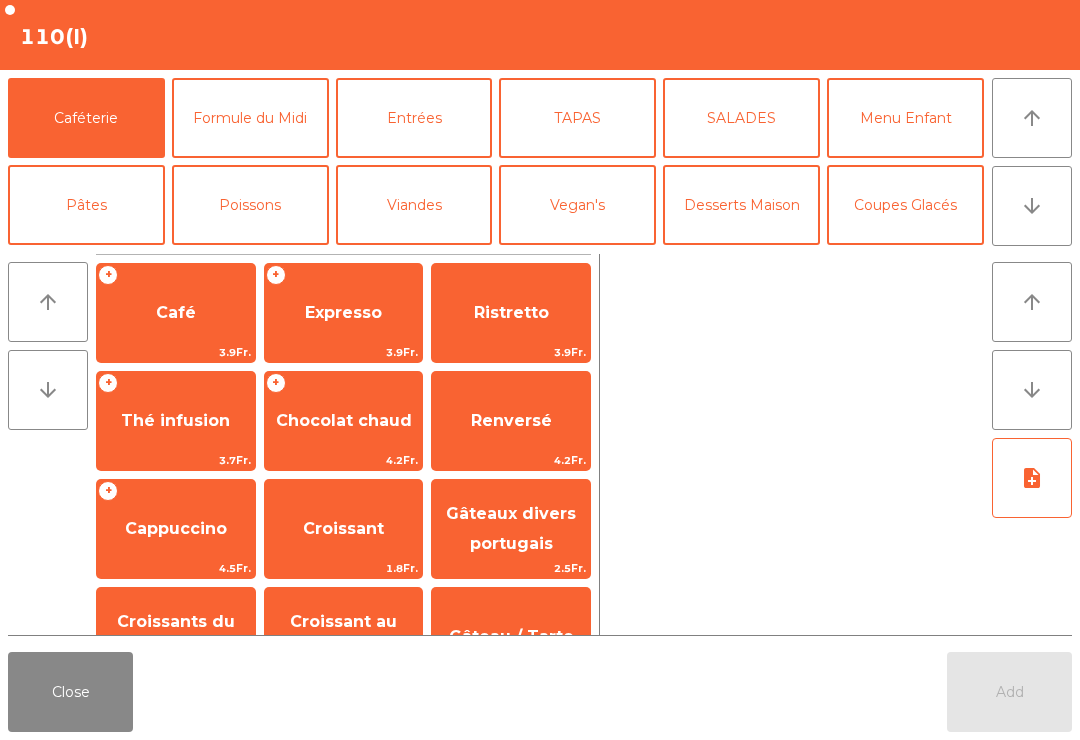 scroll, scrollTop: 104, scrollLeft: 0, axis: vertical 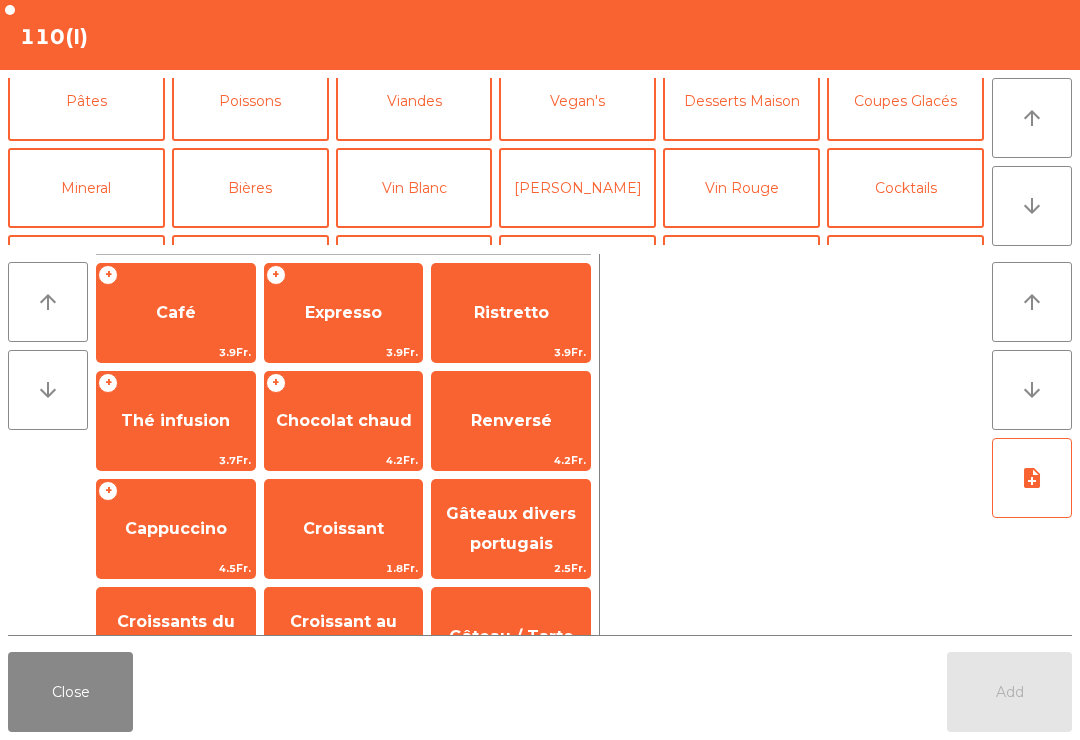click on "Bières" 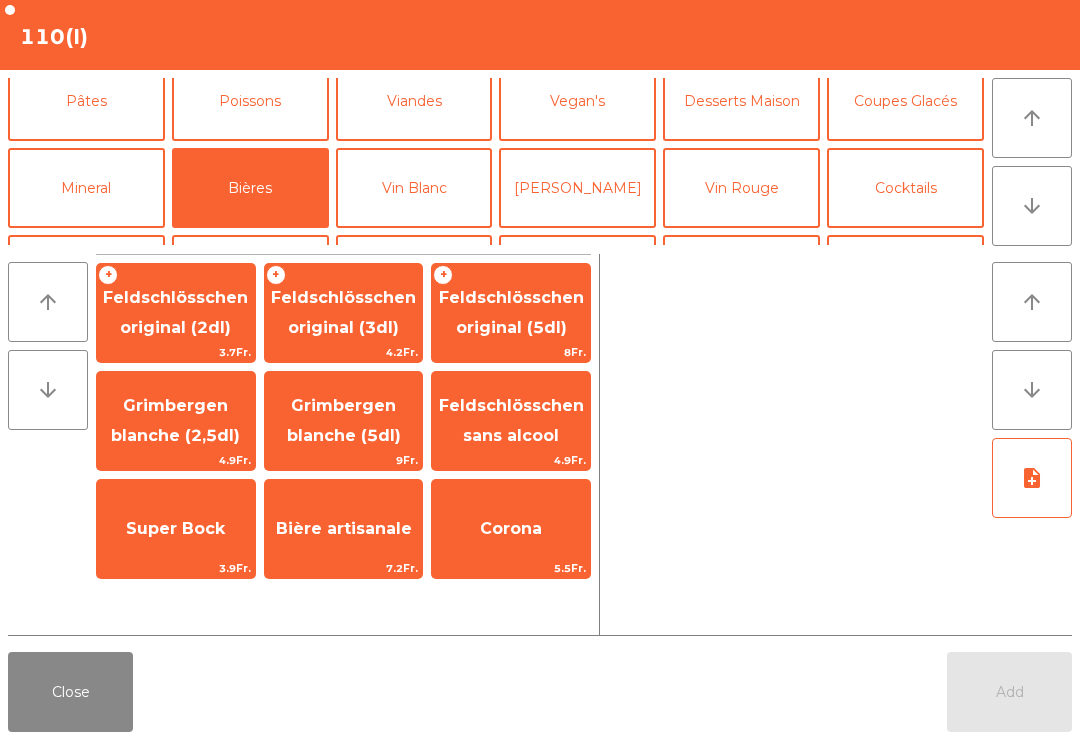 click on "Feldschlösschen sans alcool" 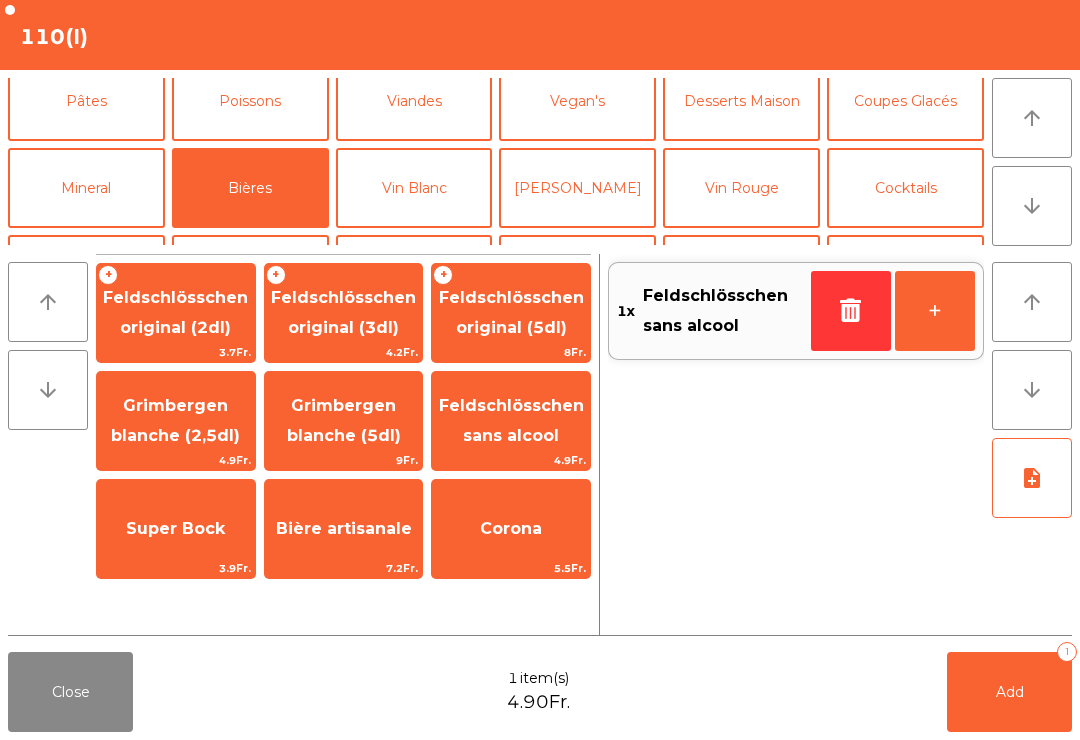 scroll, scrollTop: 41, scrollLeft: 0, axis: vertical 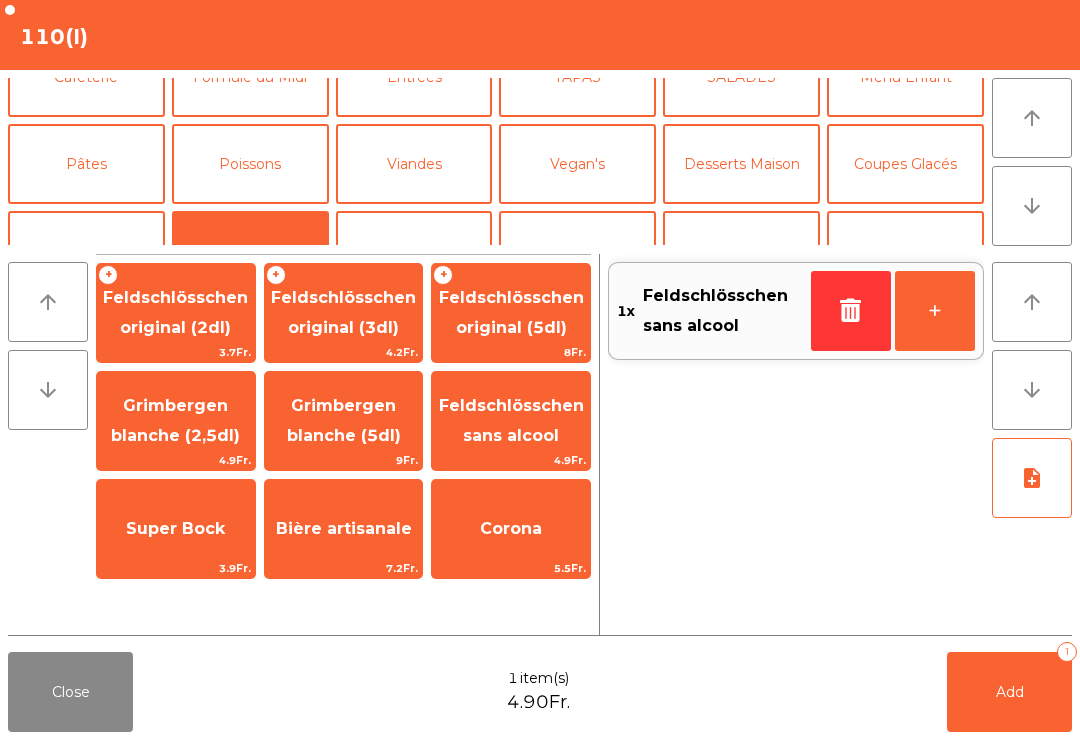 click on "Mineral" 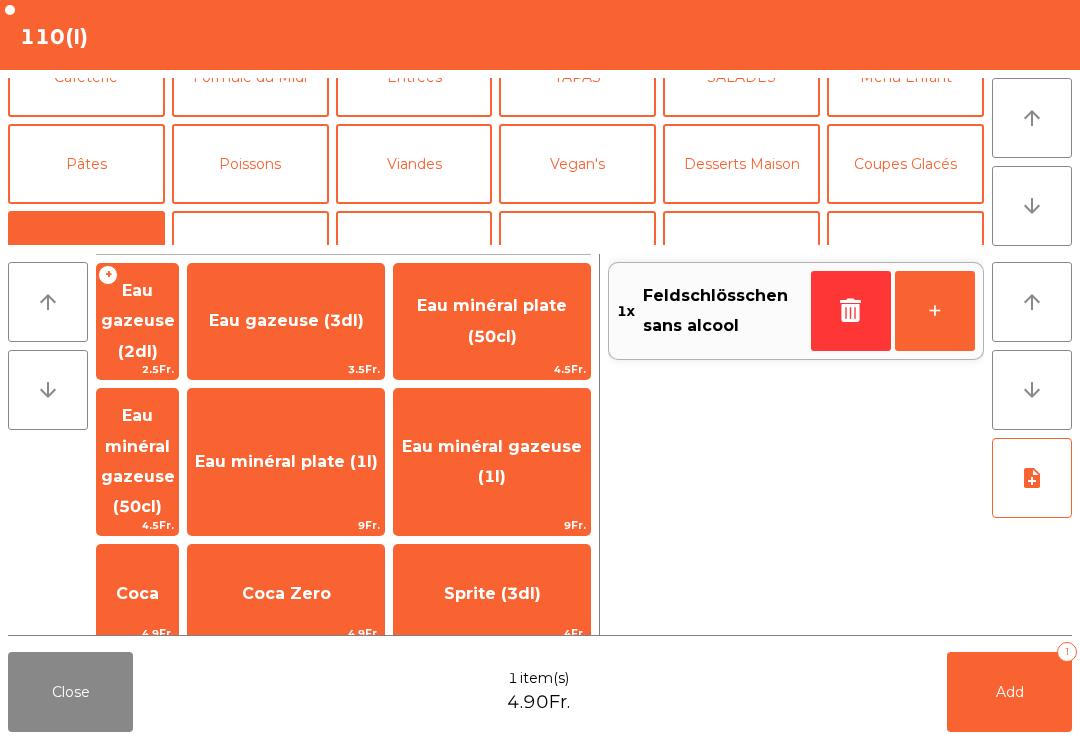 scroll, scrollTop: 128, scrollLeft: 0, axis: vertical 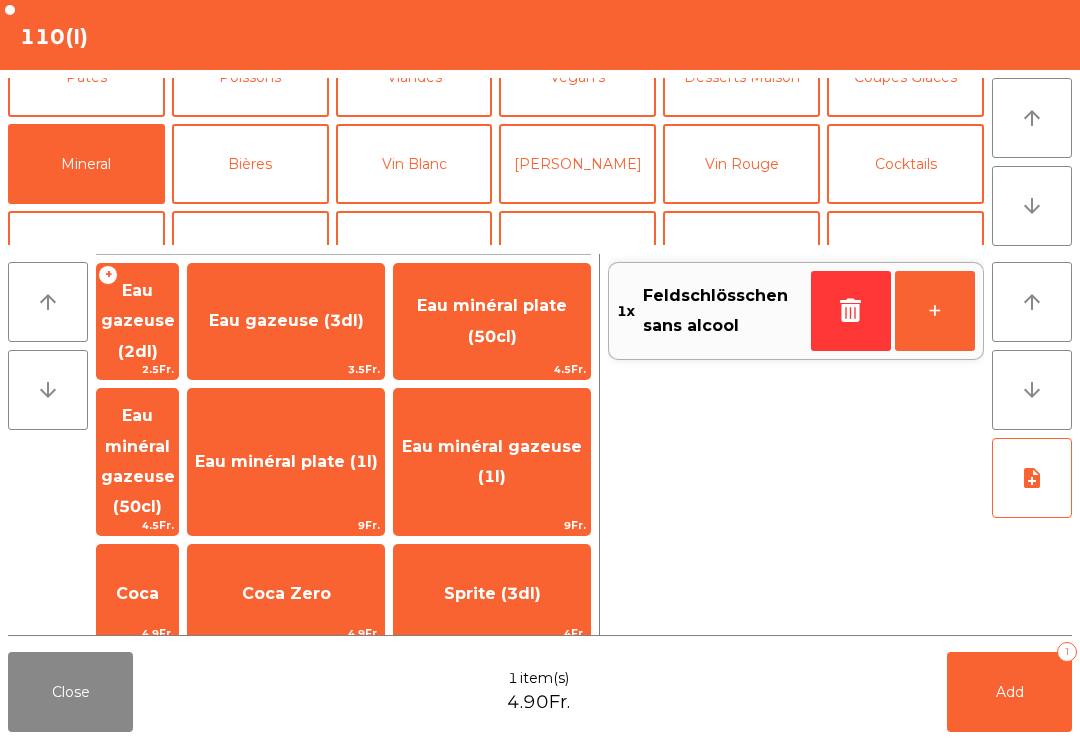 click on "Coca Zero" 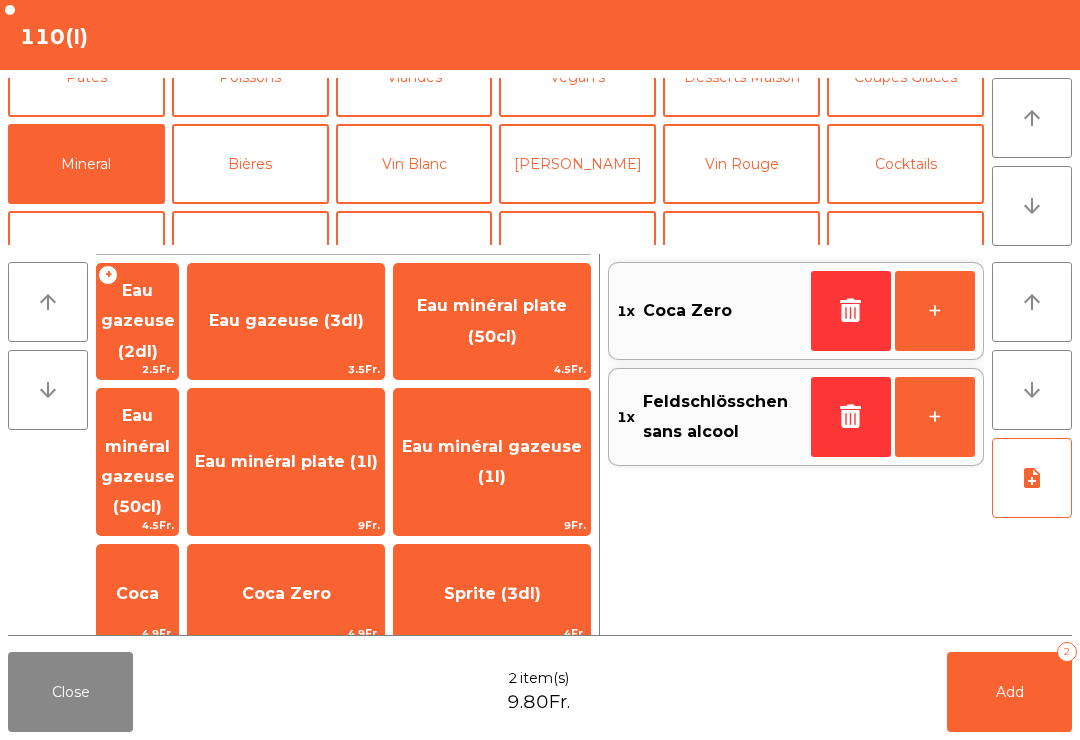 click on "Add" 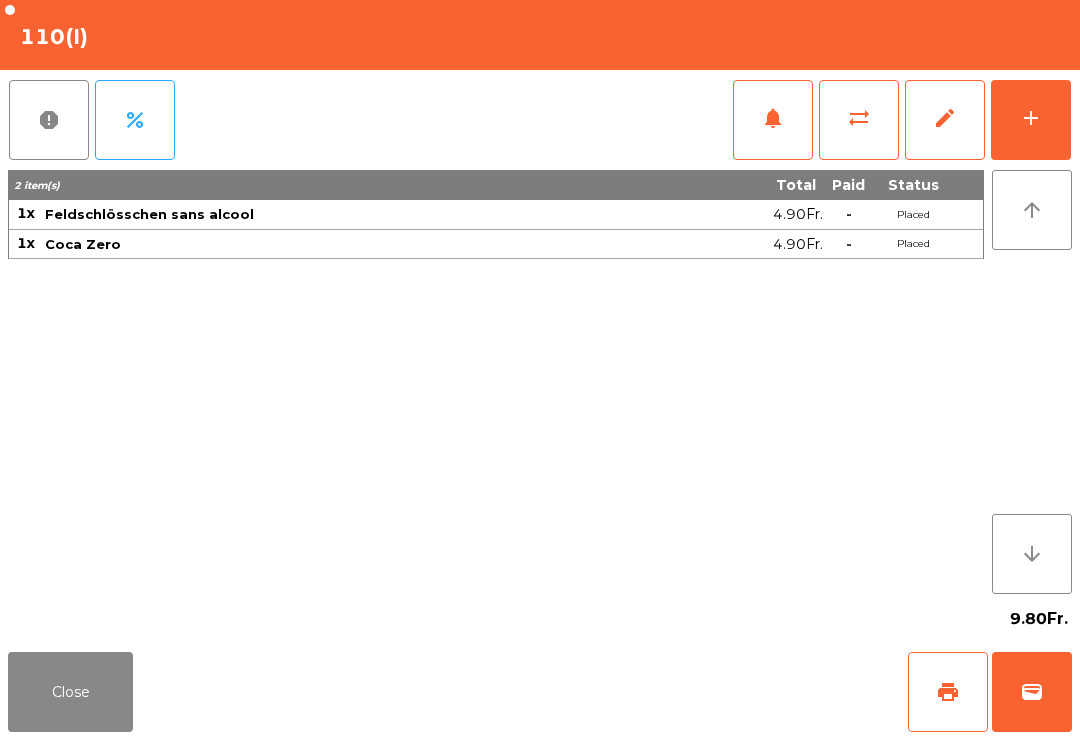 click on "Close" 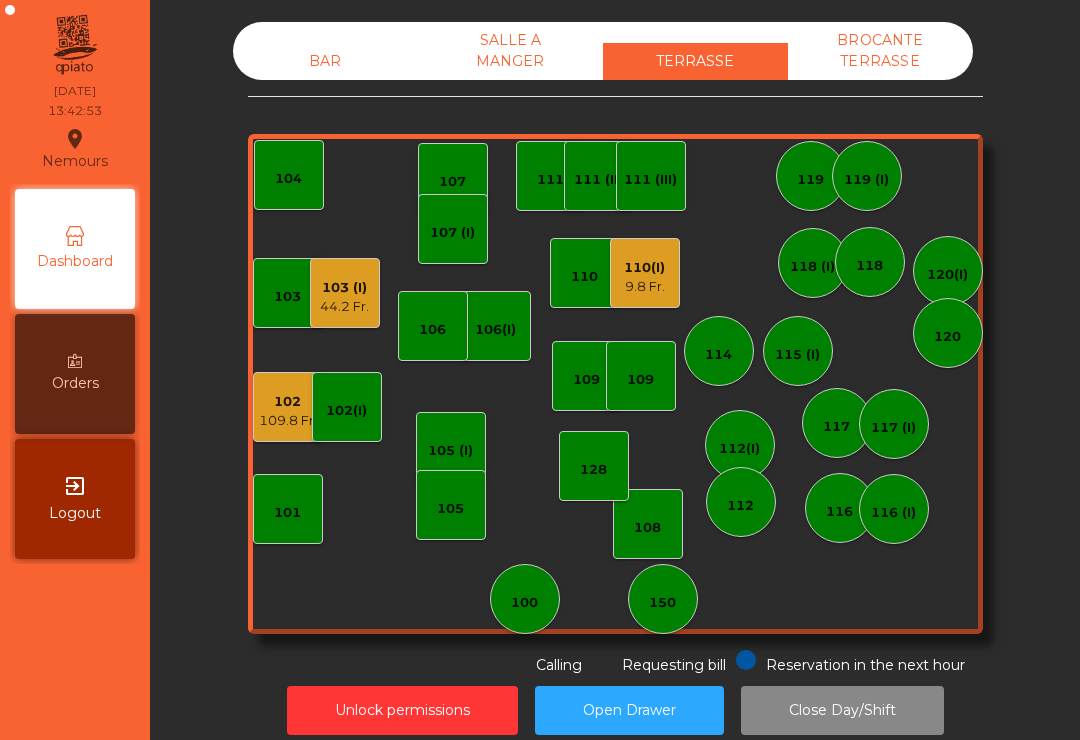 click on "110(I)" 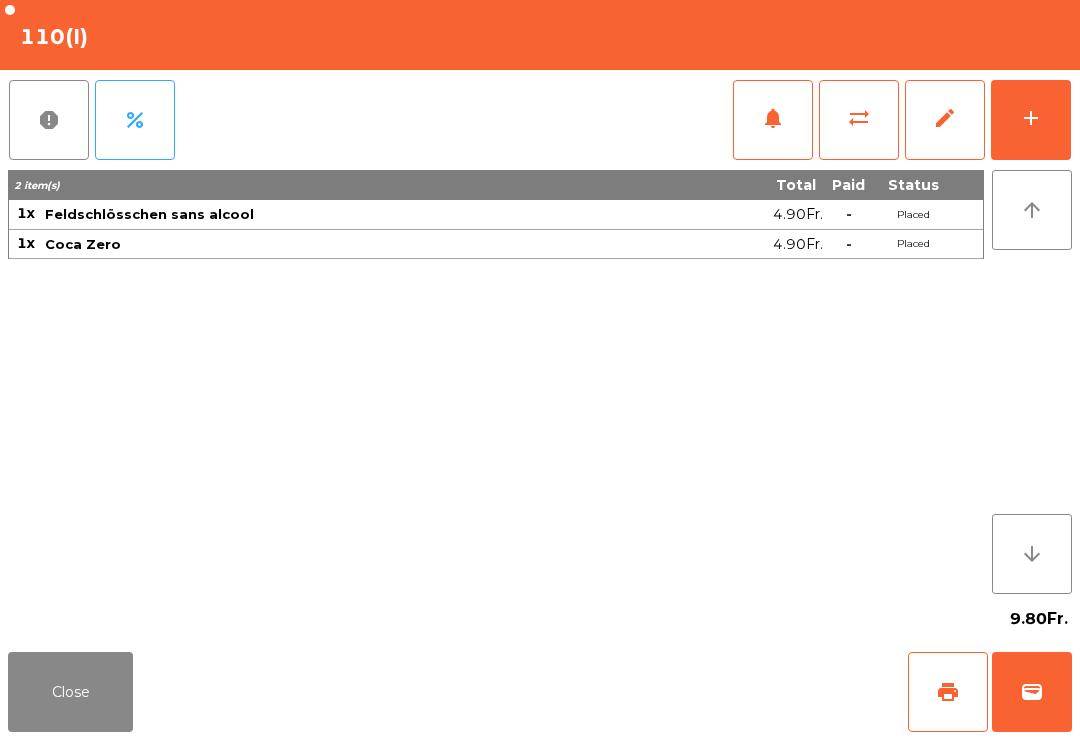 click on "add" 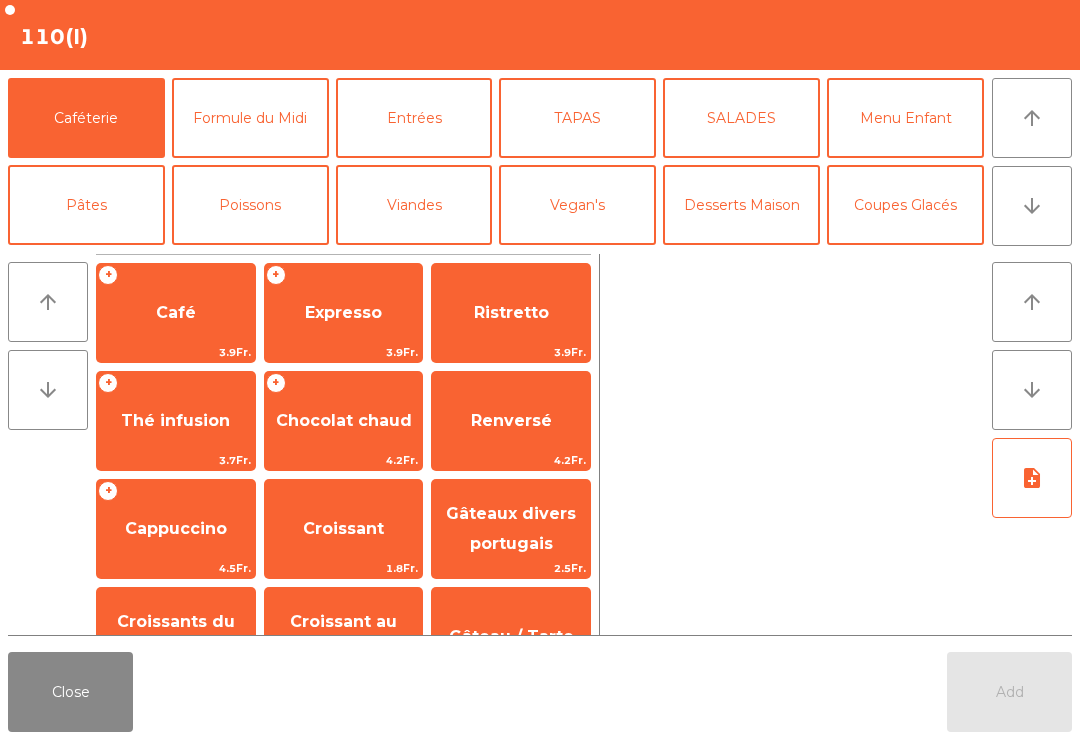 click on "Formule du Midi" 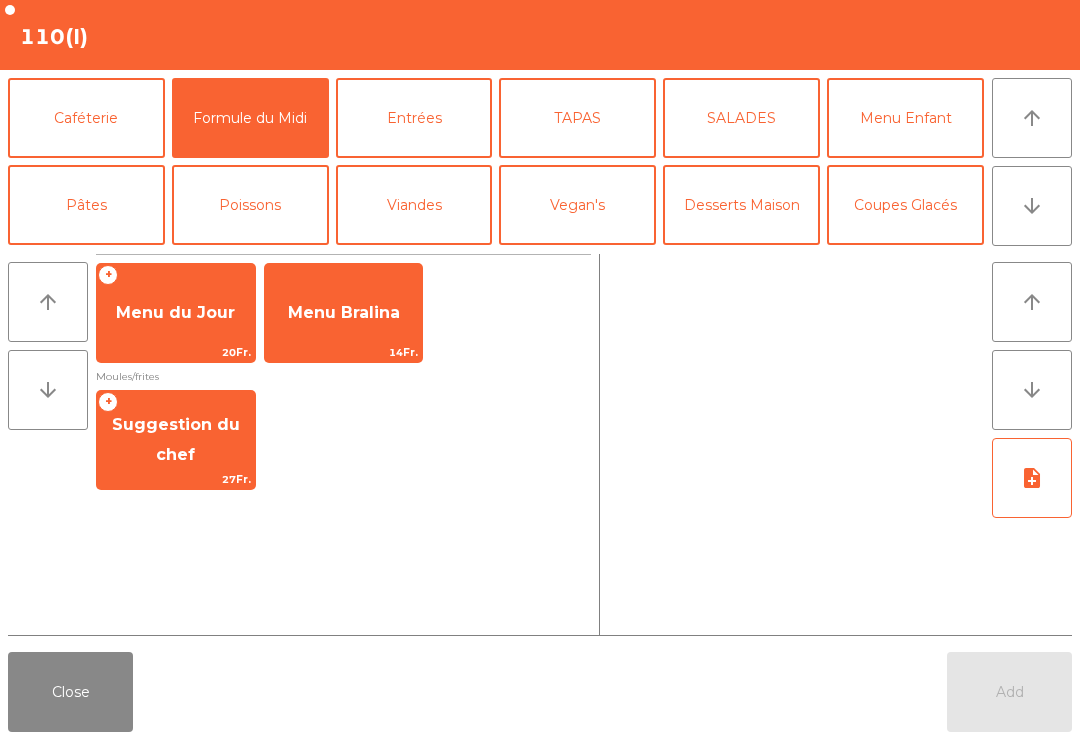 click on "Menu du Jour" 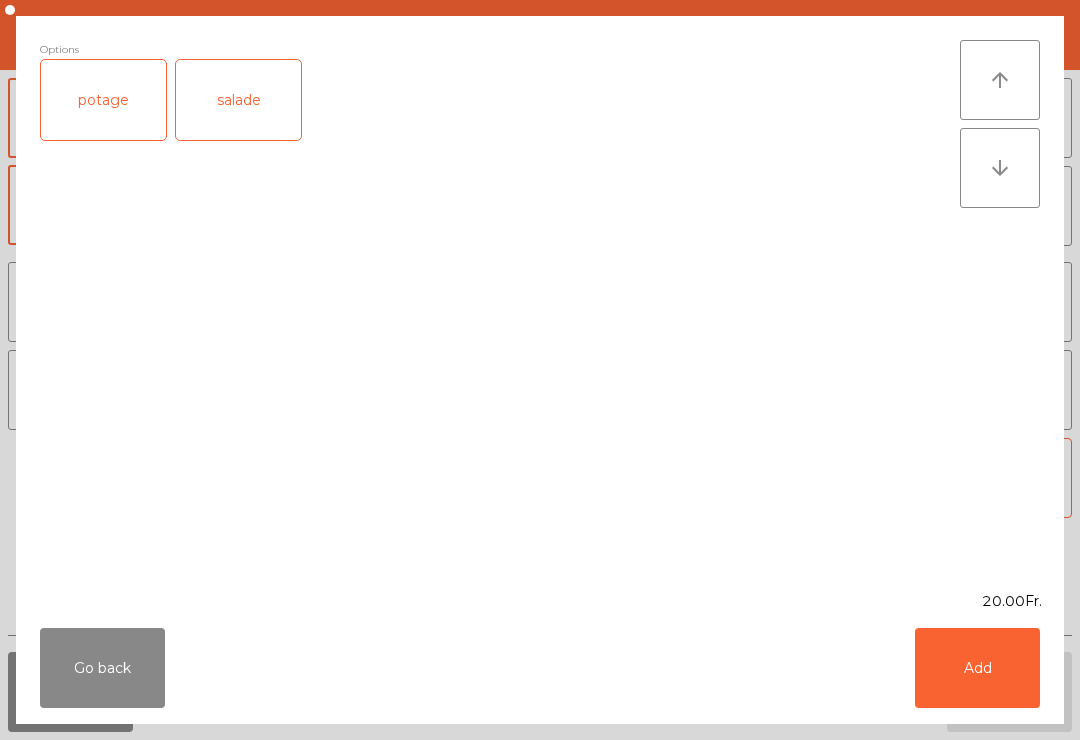 click on "salade" 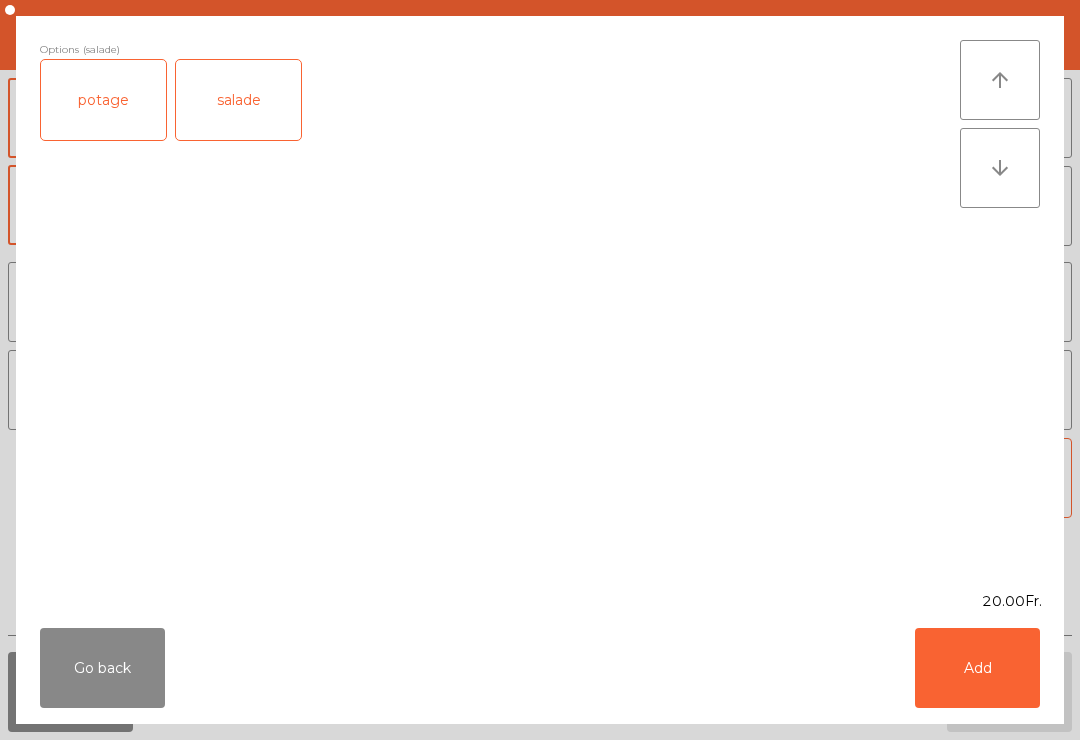 click on "Add" 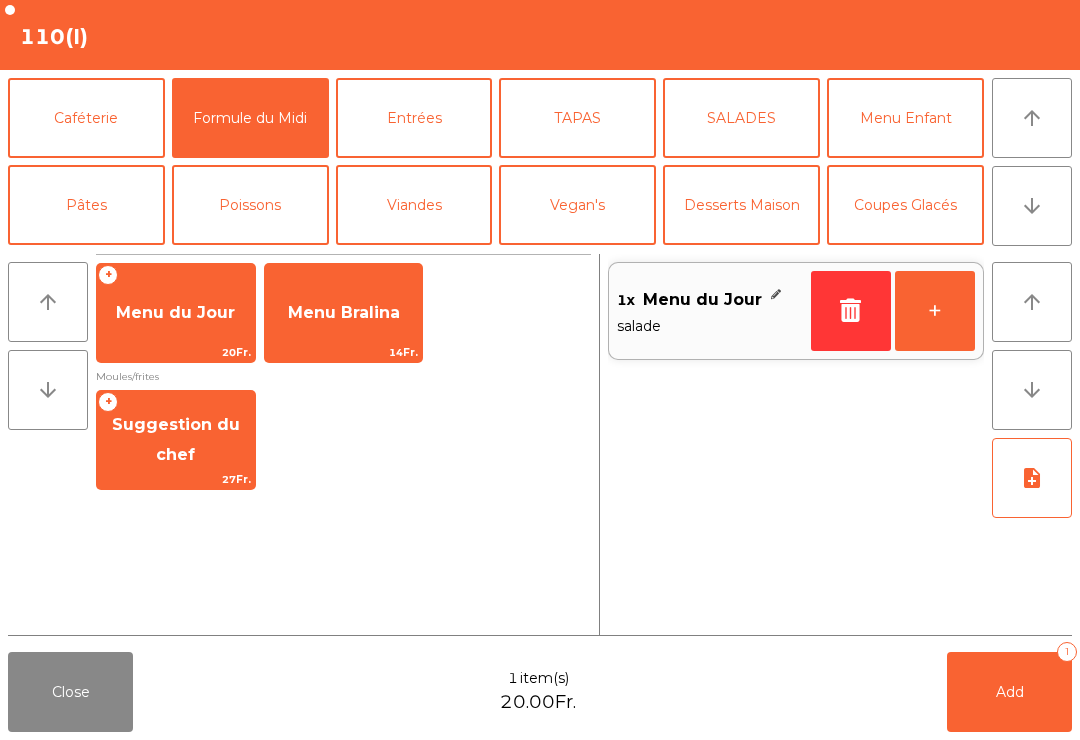 click on "+" 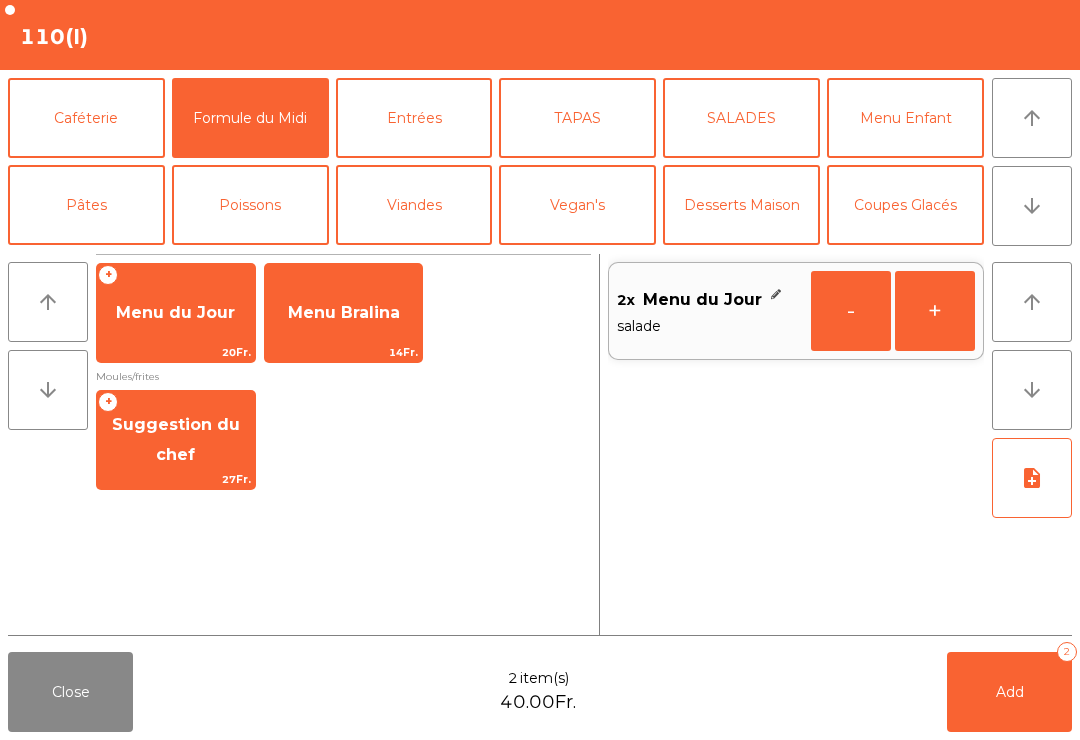 click on "Add" 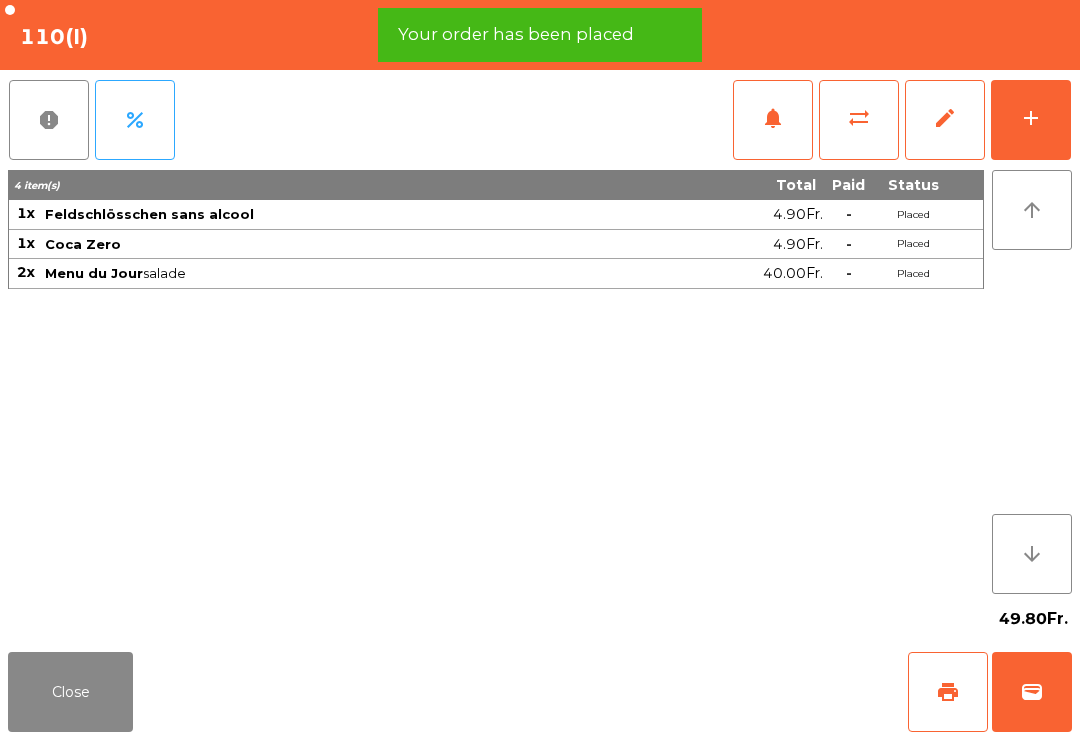 click on "Close" 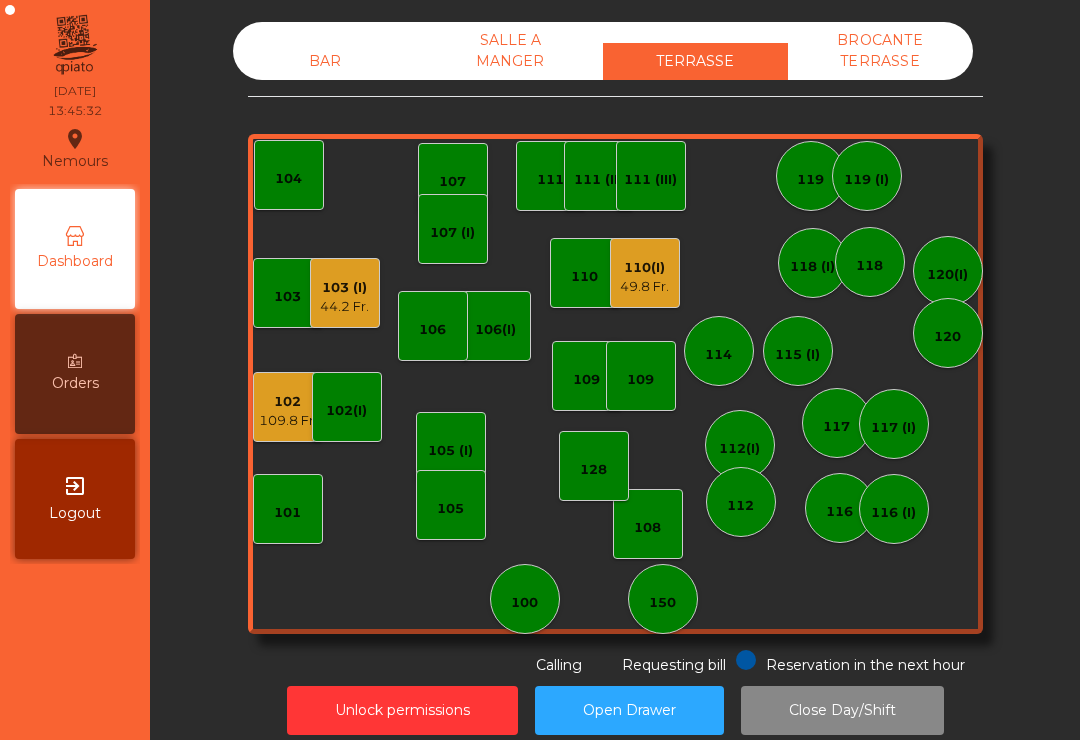 click on "49.8 Fr." 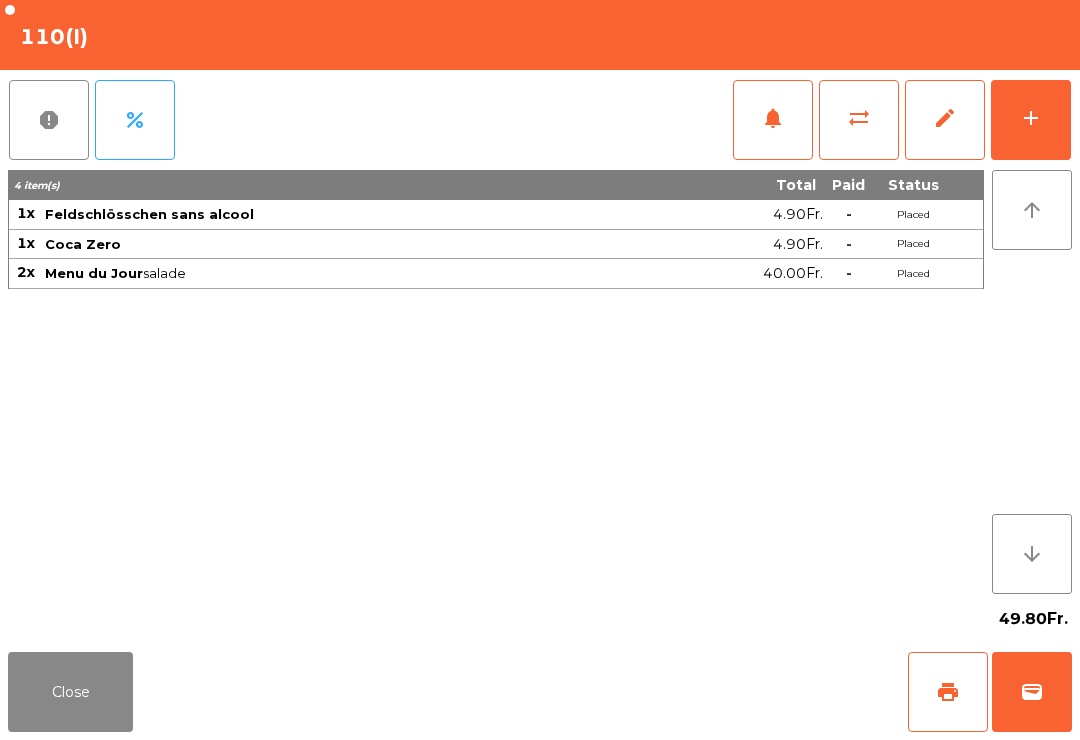 click on "Close" 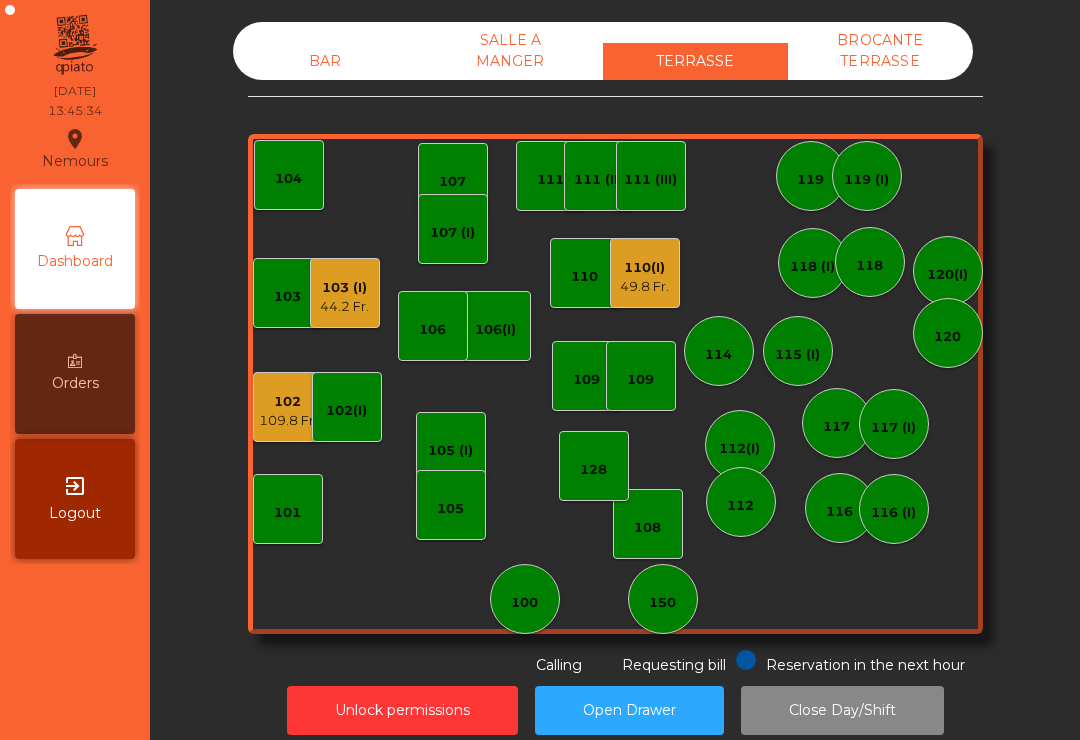 click on "102" 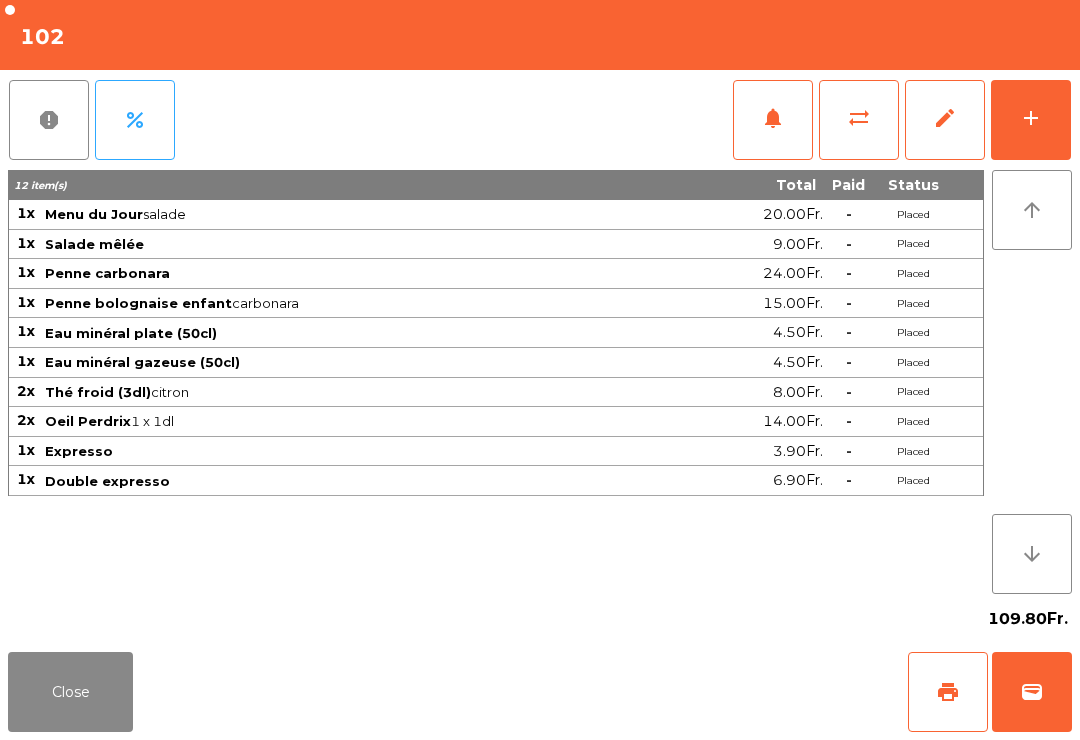 click on "print" 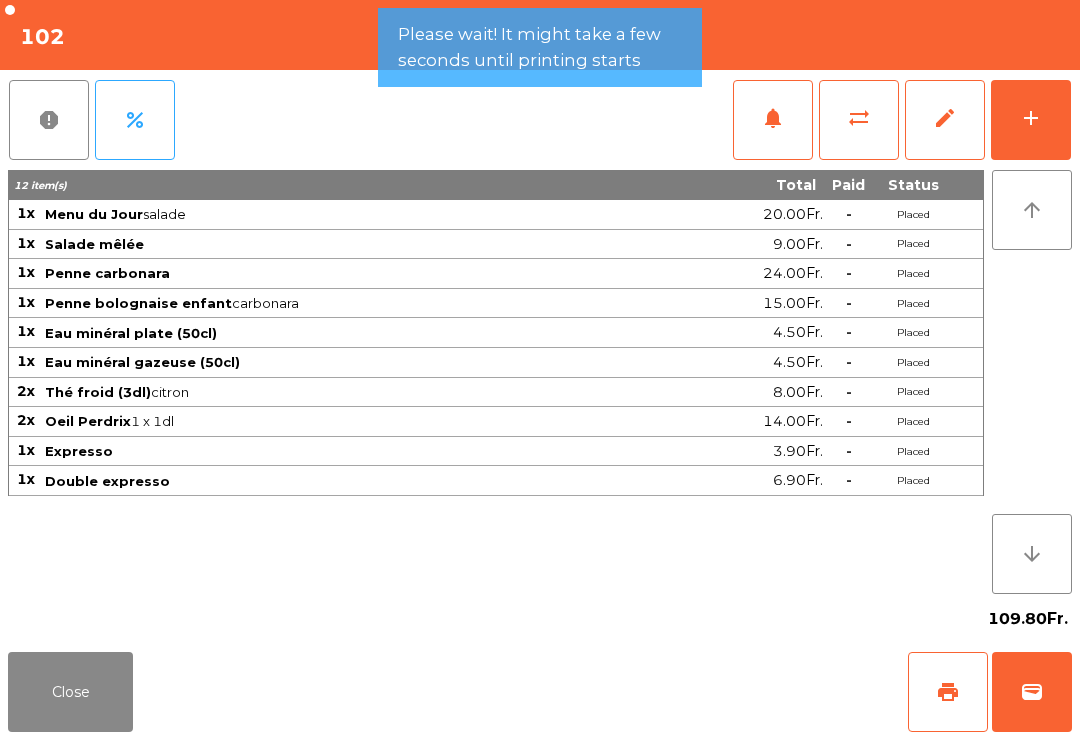 click on "Close   print   wallet" 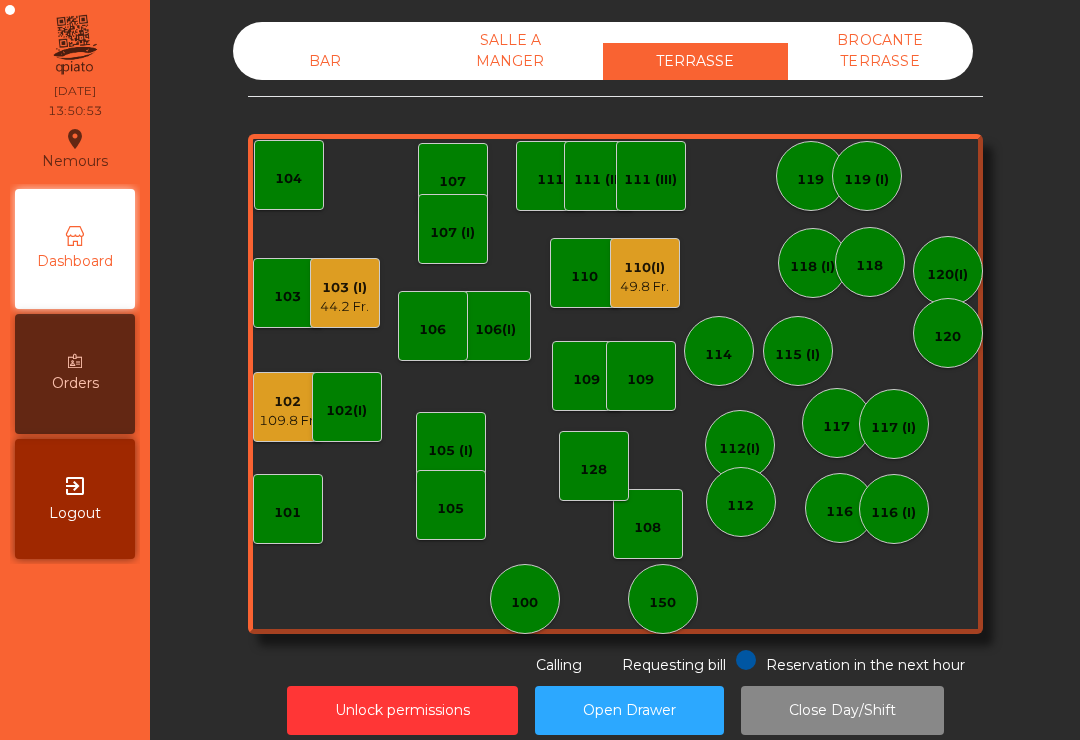 click on "102   109.8 Fr." 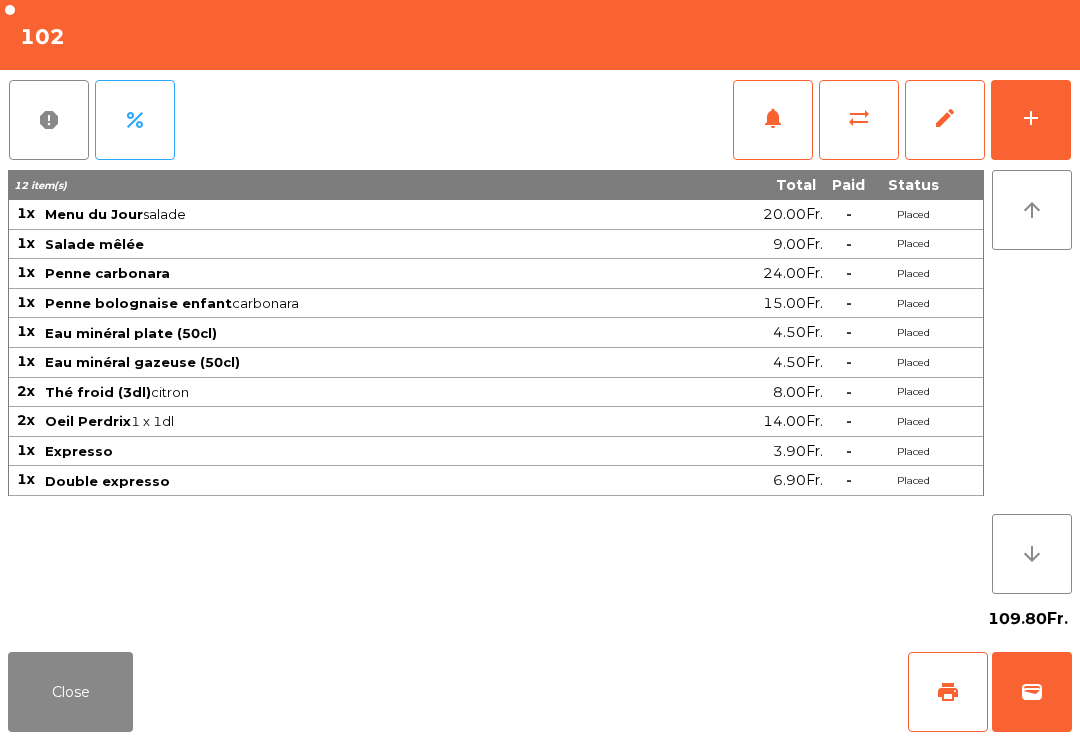 click on "wallet" 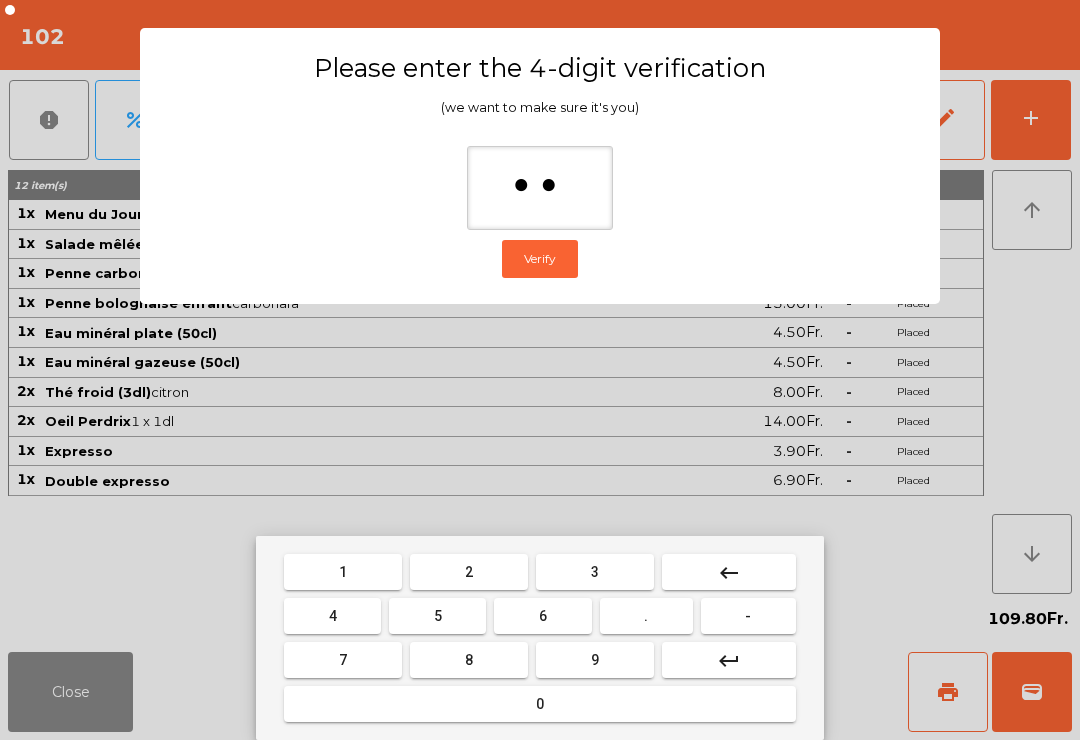 type on "***" 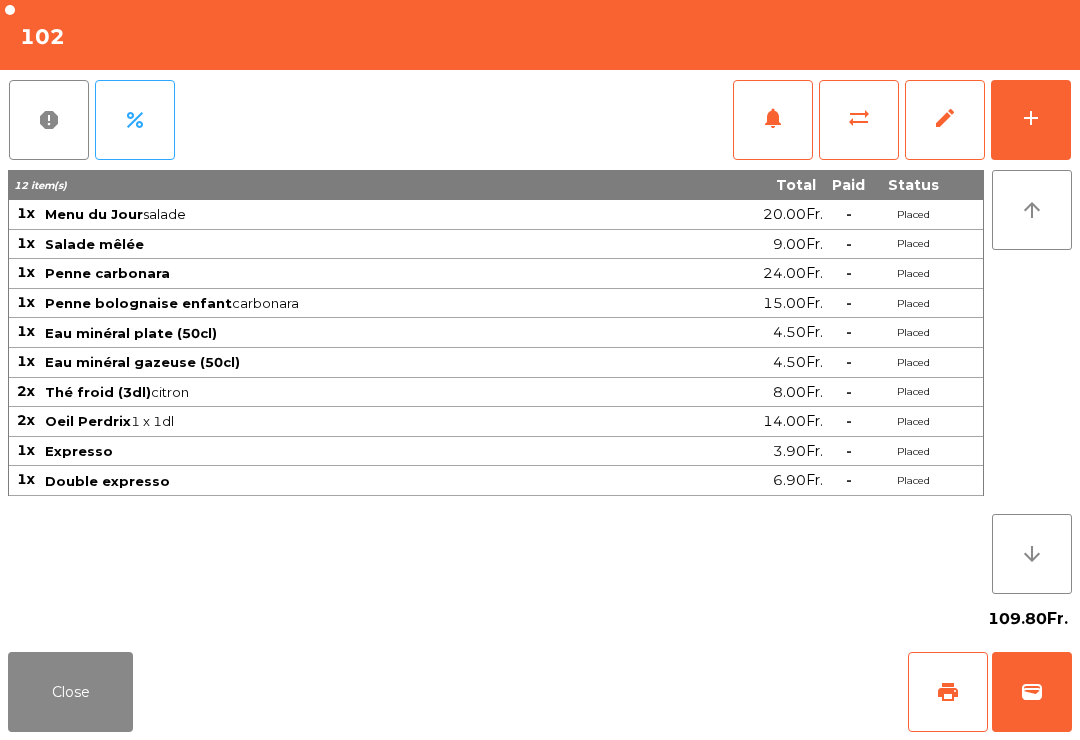 click on "Close   print   wallet" 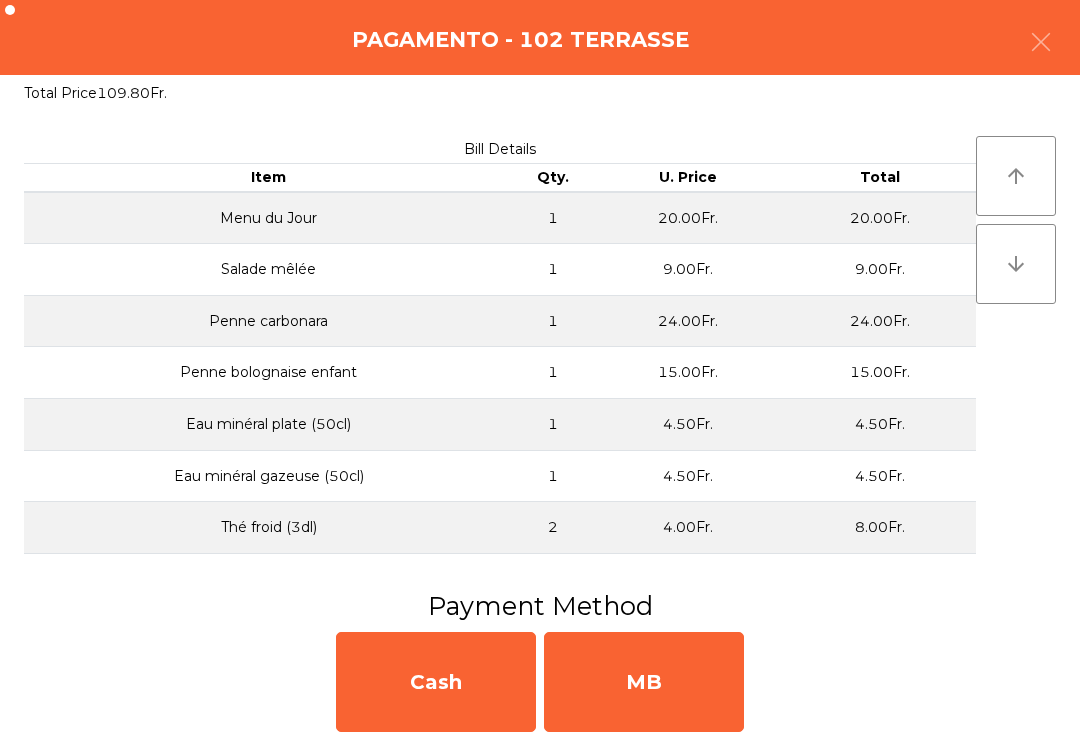 click on "MB" 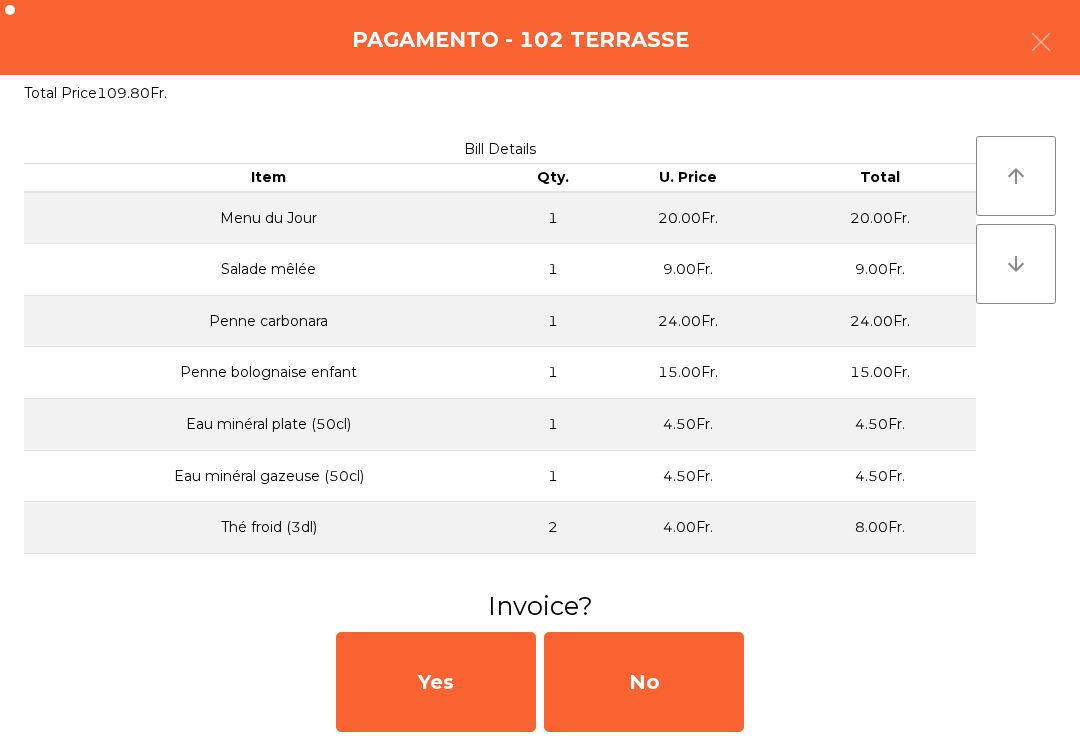 click on "No" 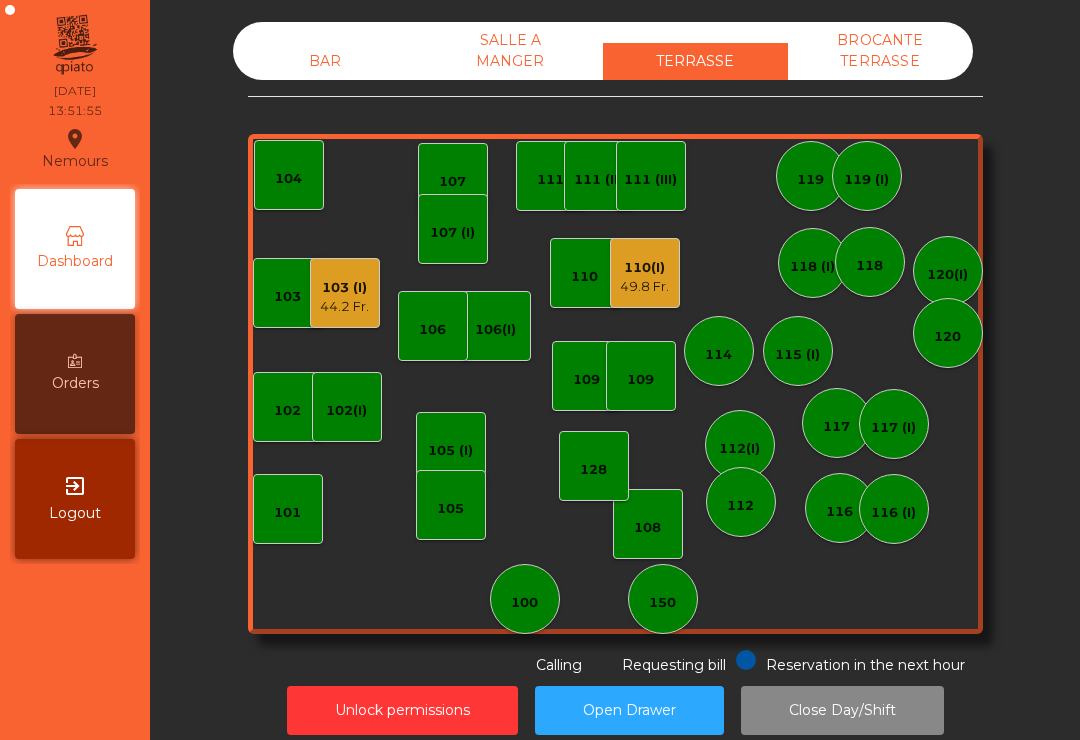 click on "101" 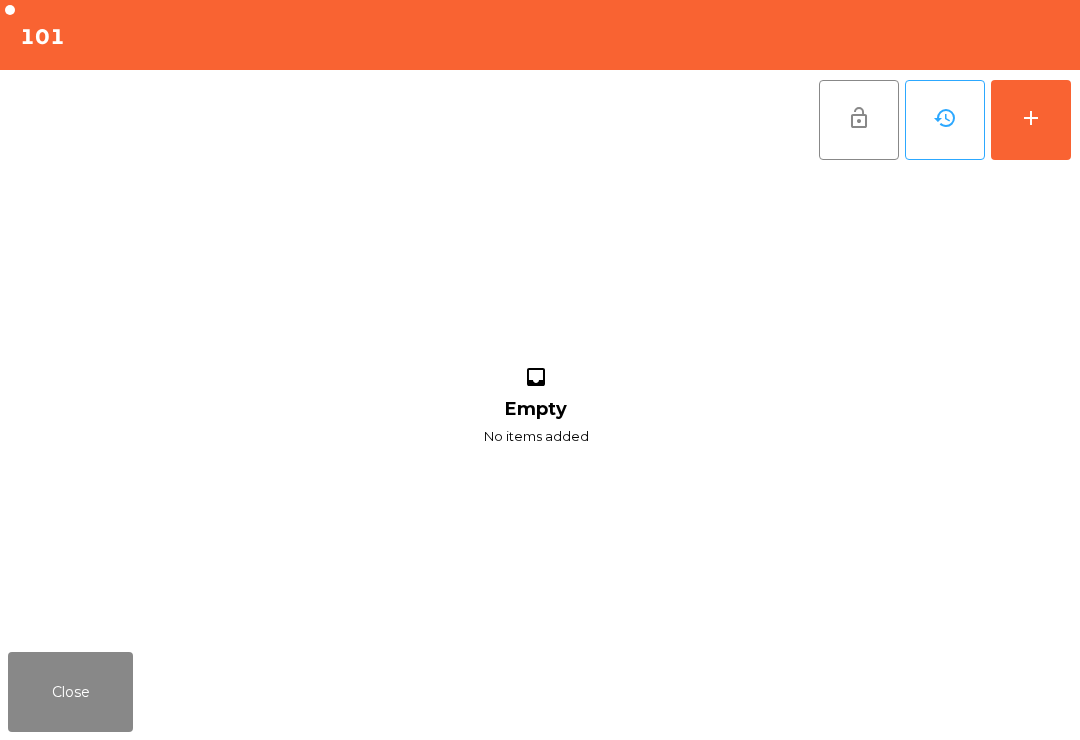 click on "add" 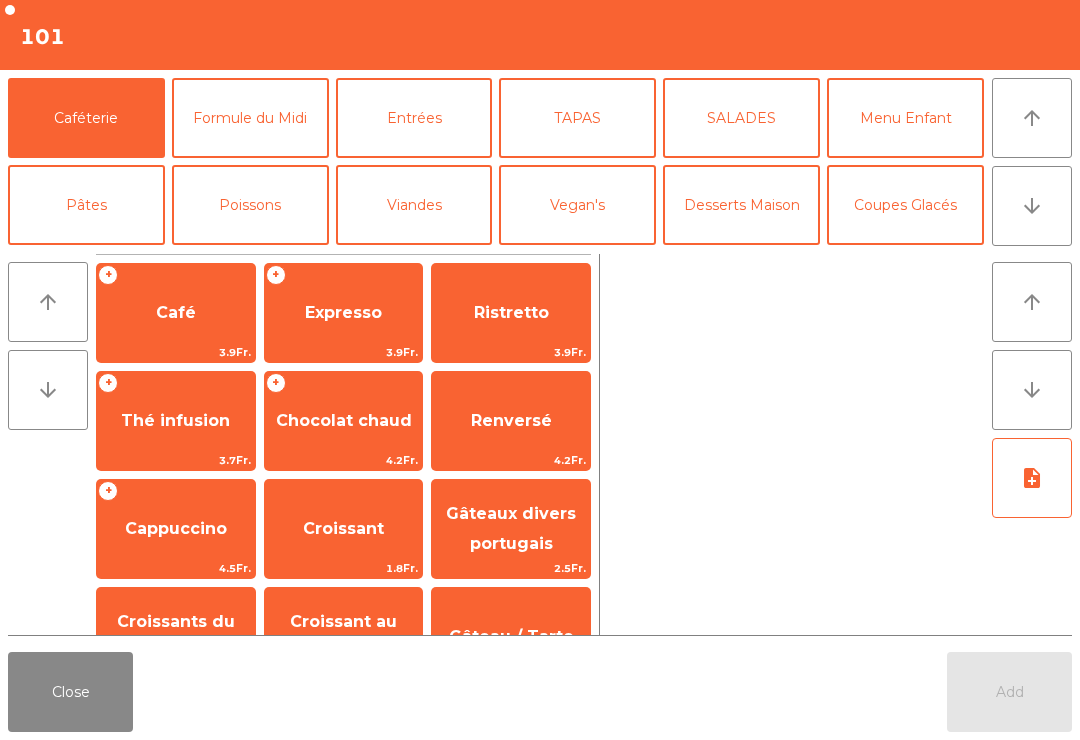 click on "arrow_downward" 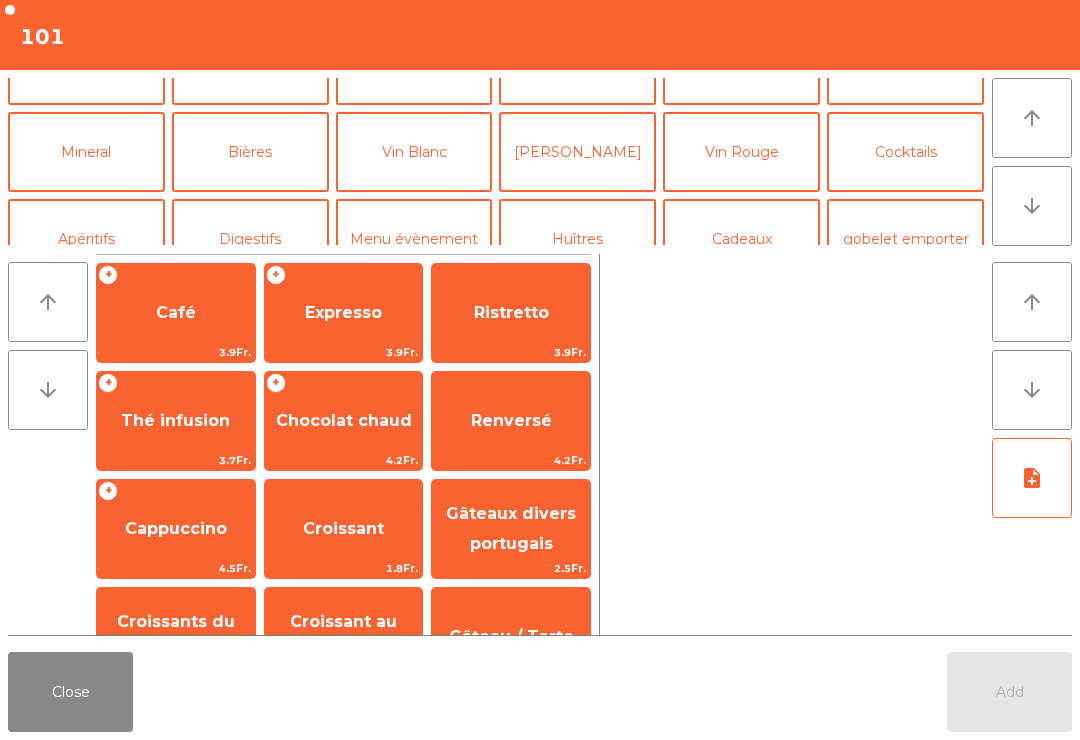 click on "Bières" 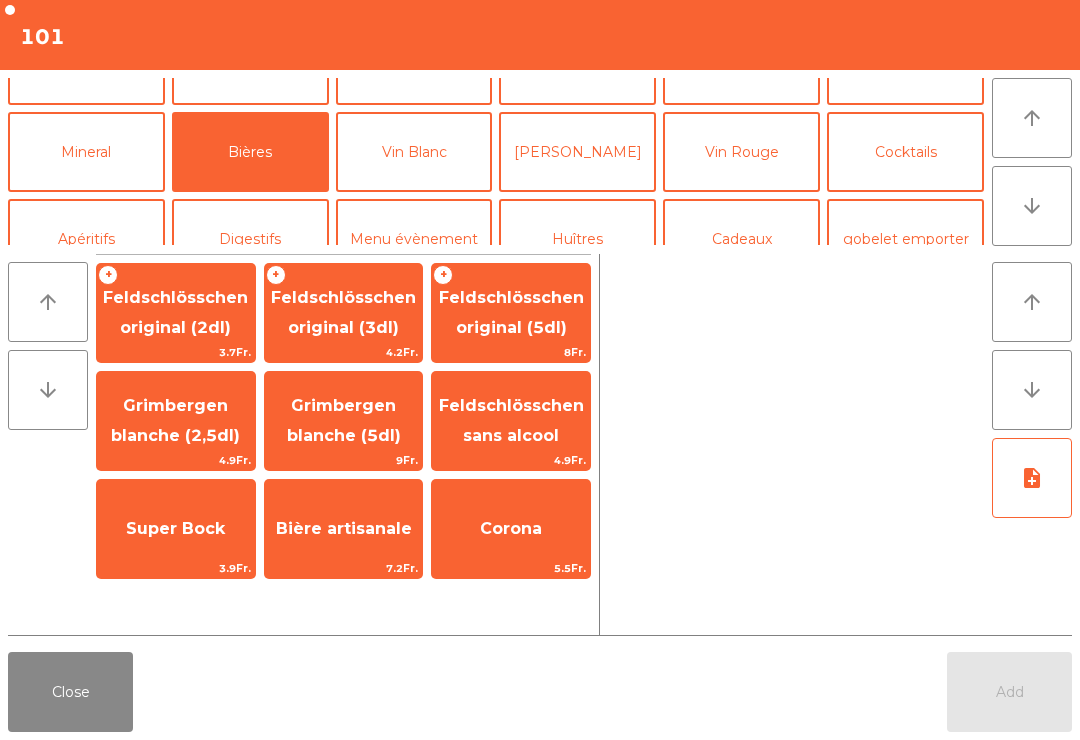 click on "4.2Fr." 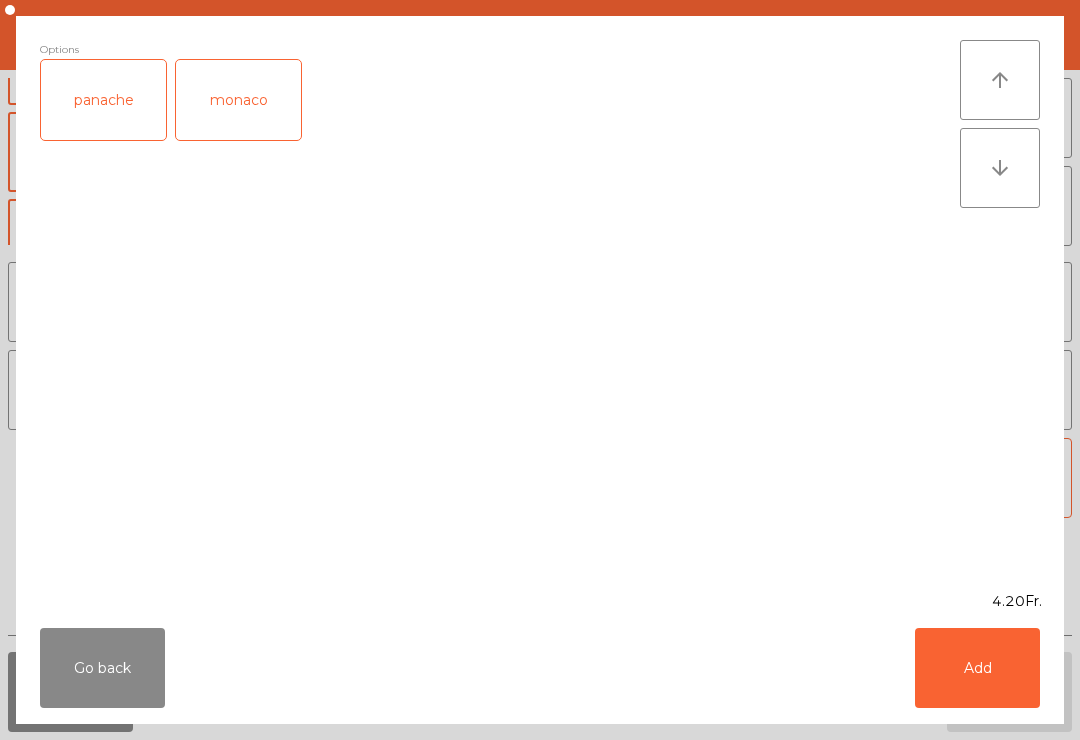 click on "Add" 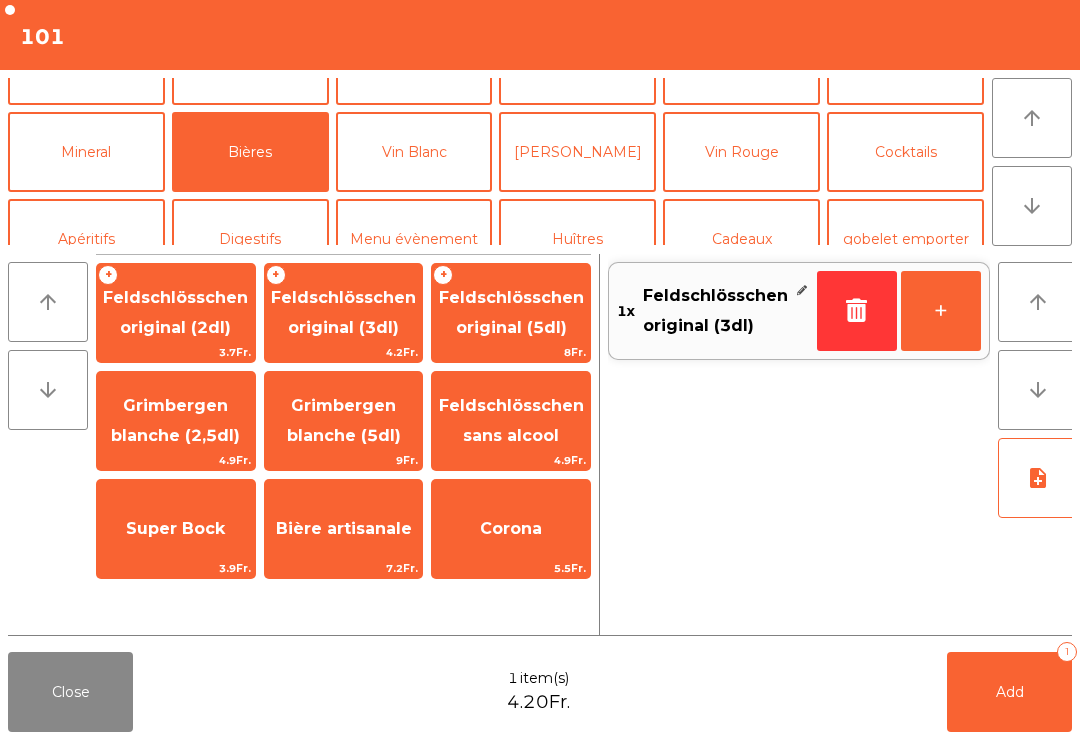 scroll, scrollTop: 174, scrollLeft: 0, axis: vertical 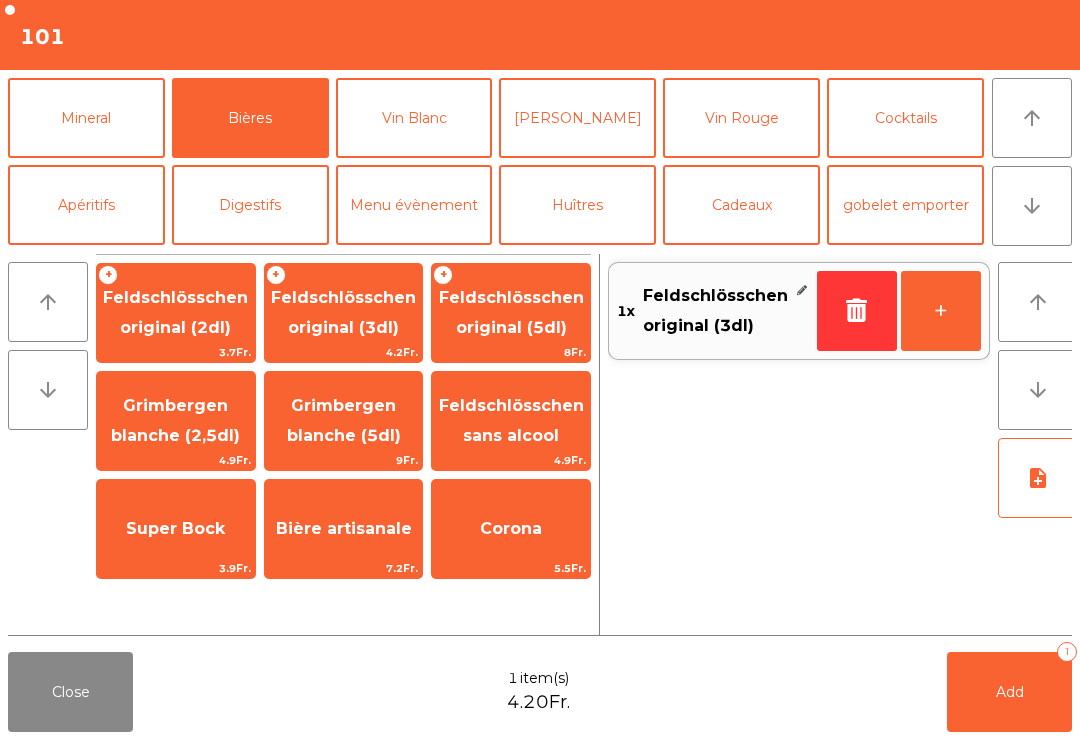 click on "+" 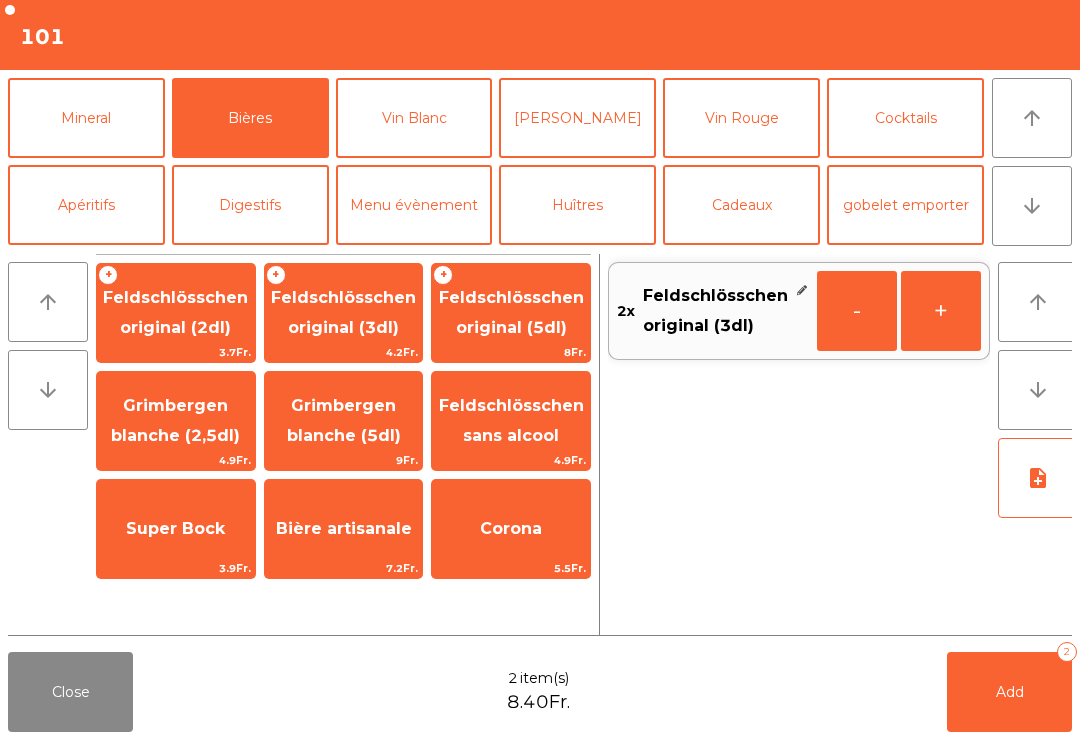 click on "-" 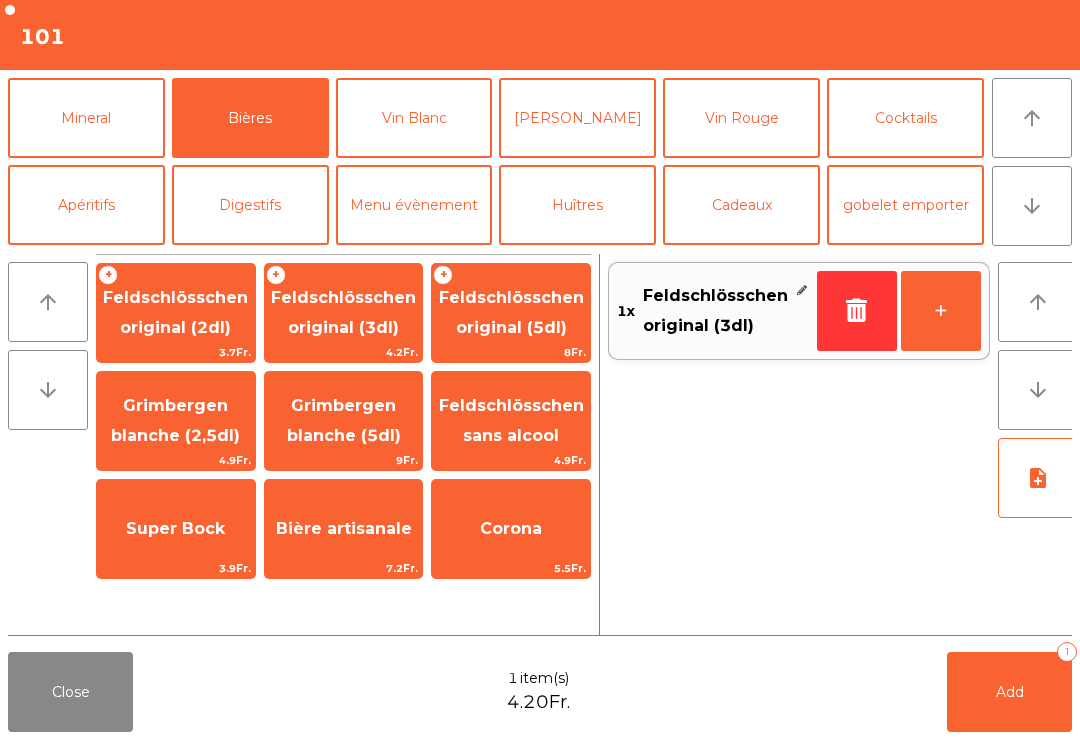 click 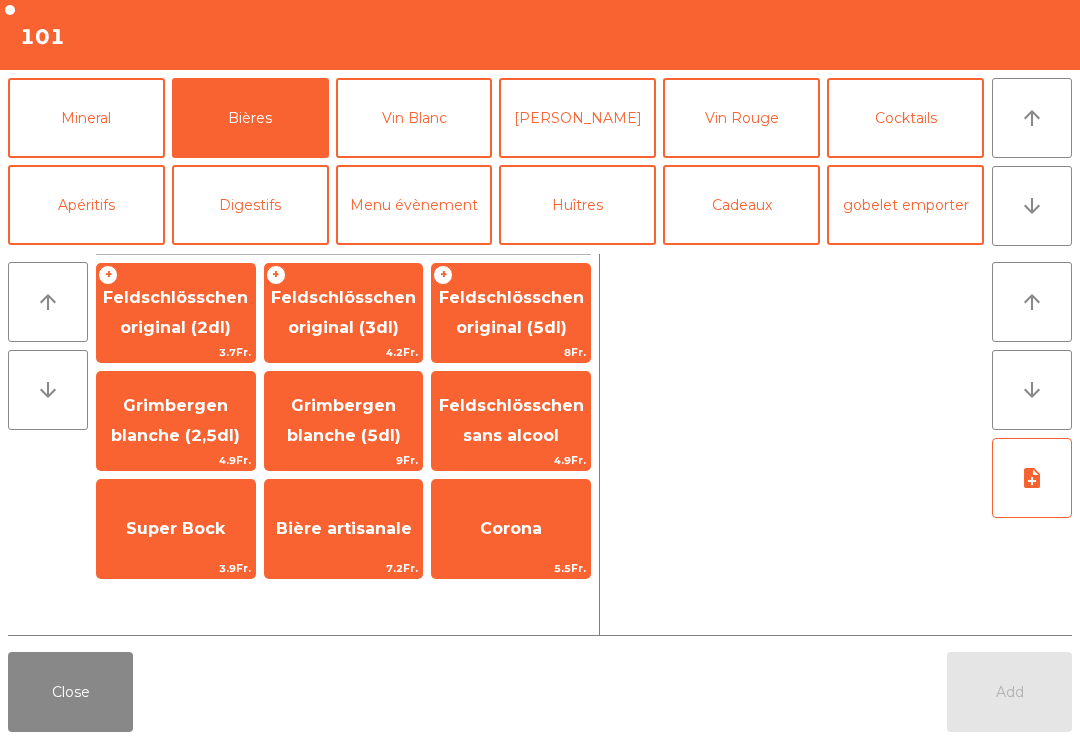 click on "Feldschlösschen original (5dl)" 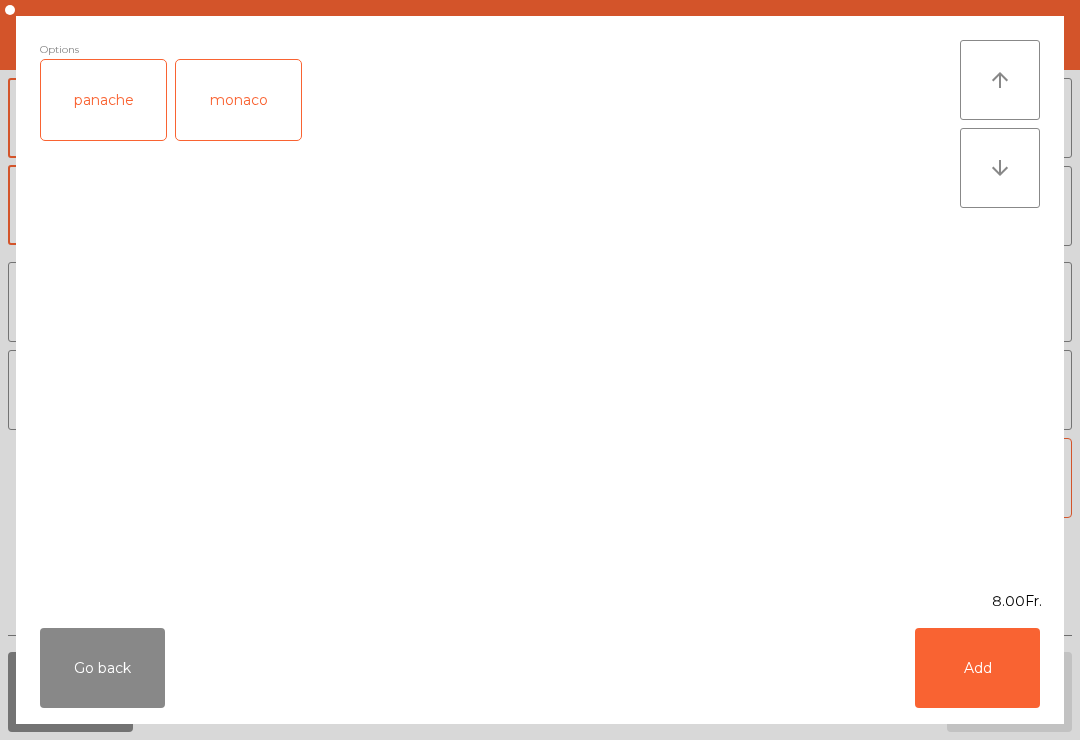 click on "Add" 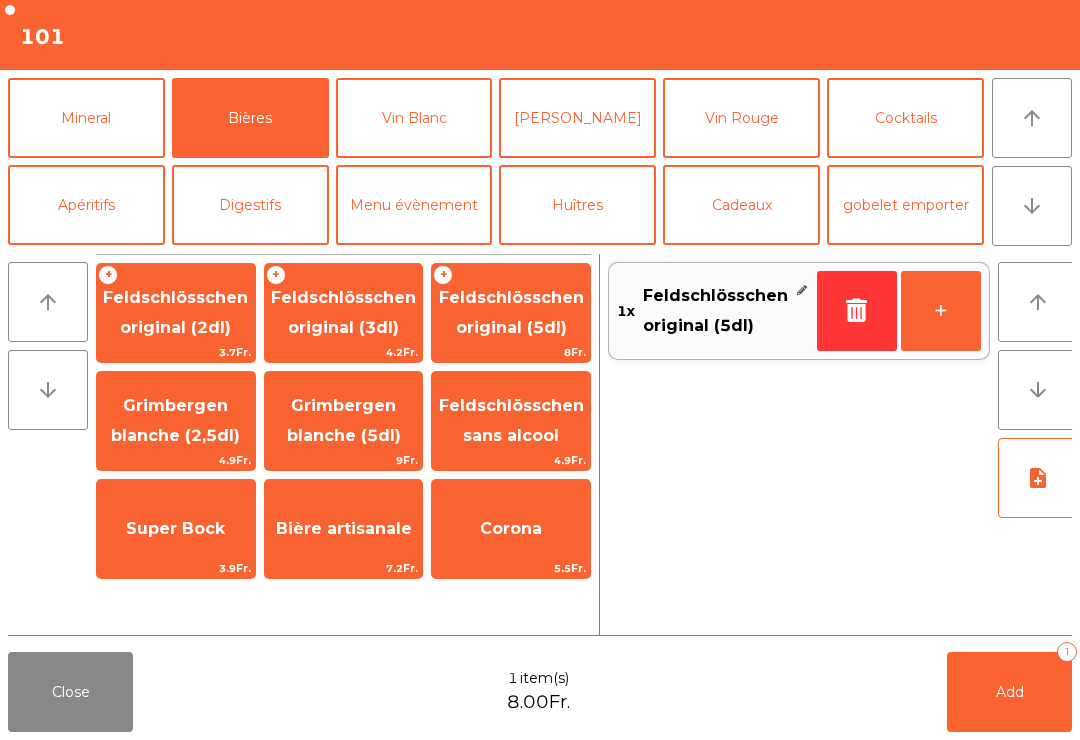 scroll, scrollTop: 223, scrollLeft: 0, axis: vertical 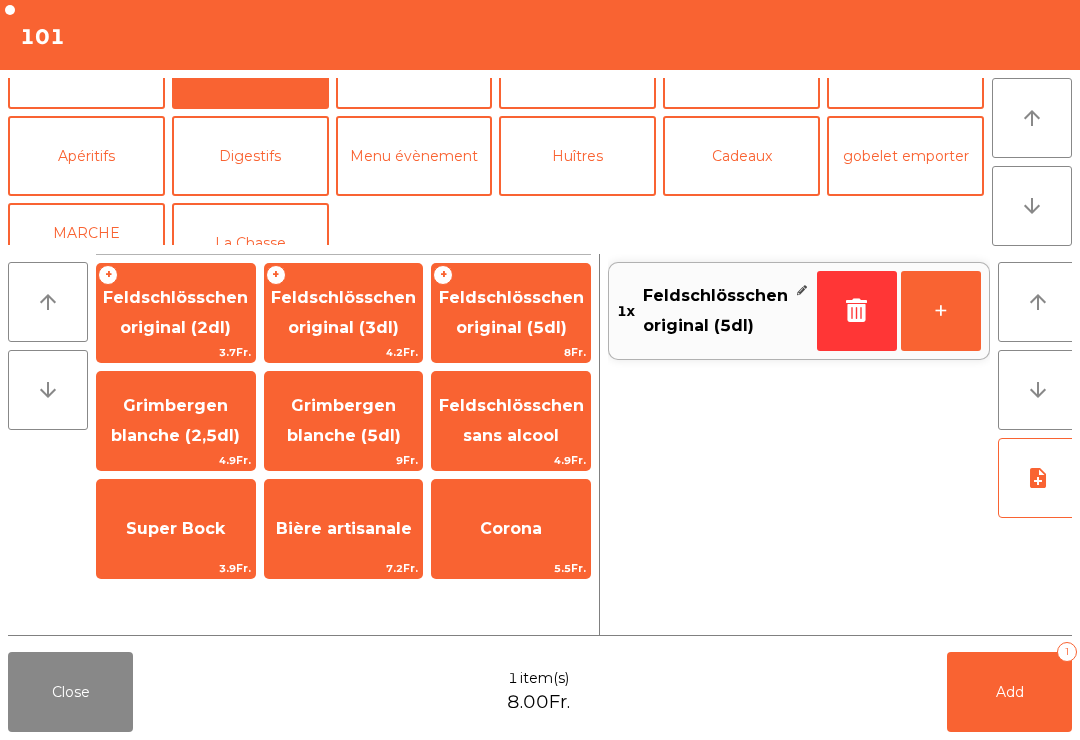 click on "Mineral" 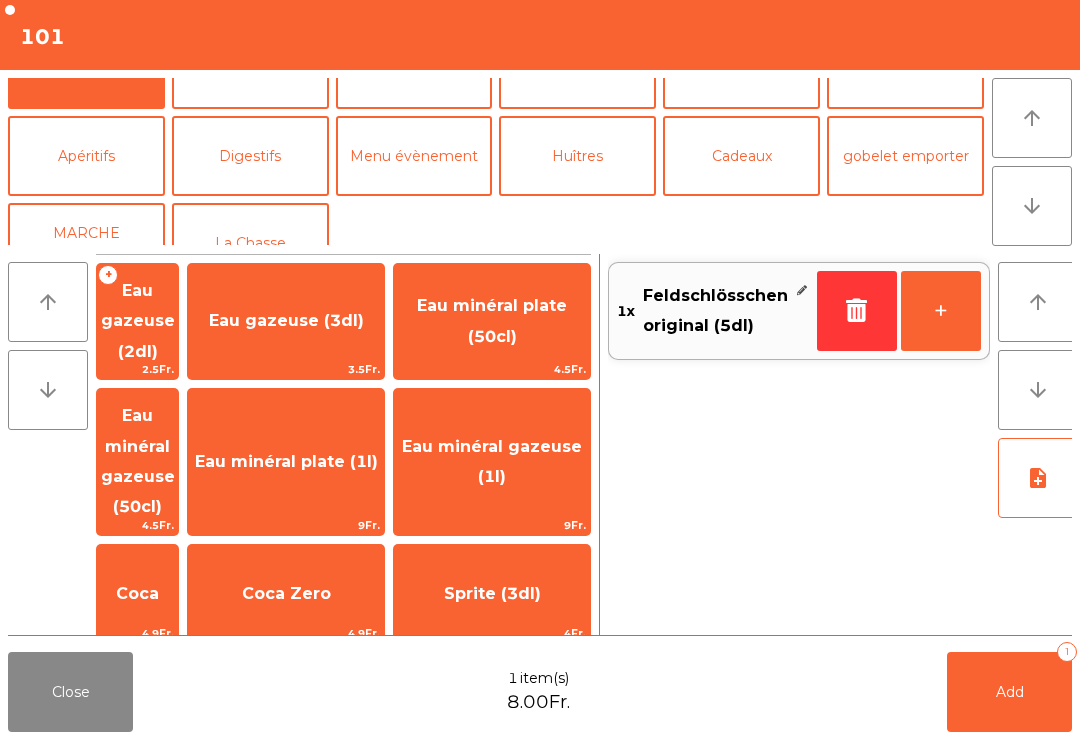 click on "Coca" 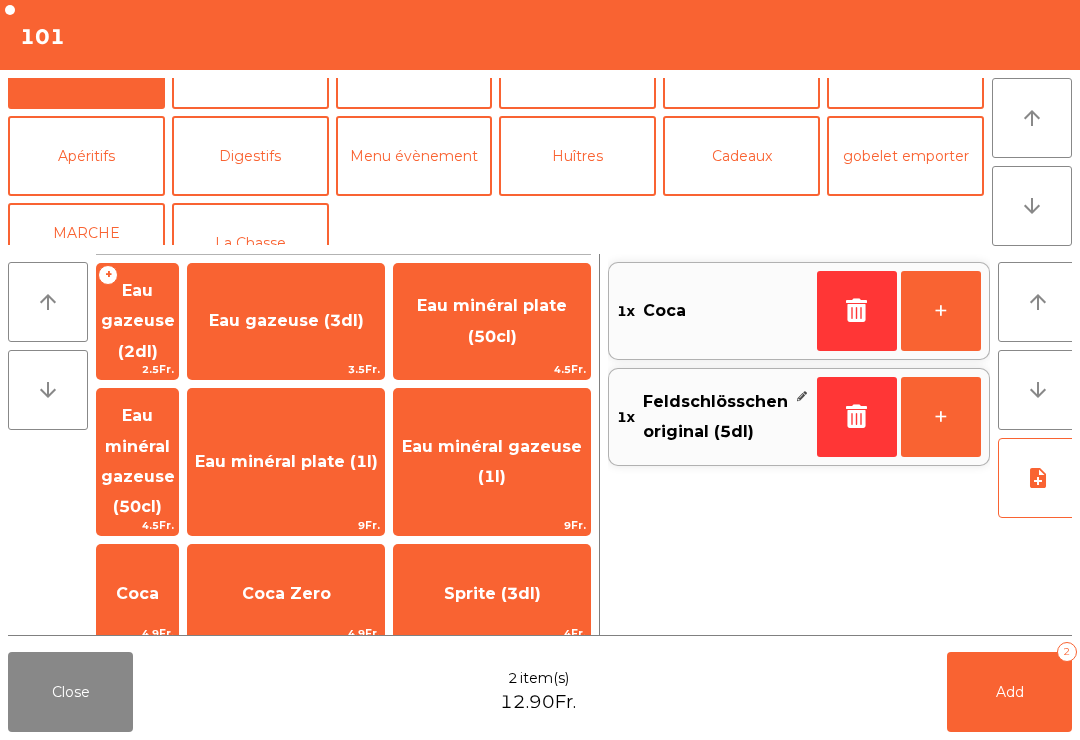 scroll, scrollTop: 180, scrollLeft: 0, axis: vertical 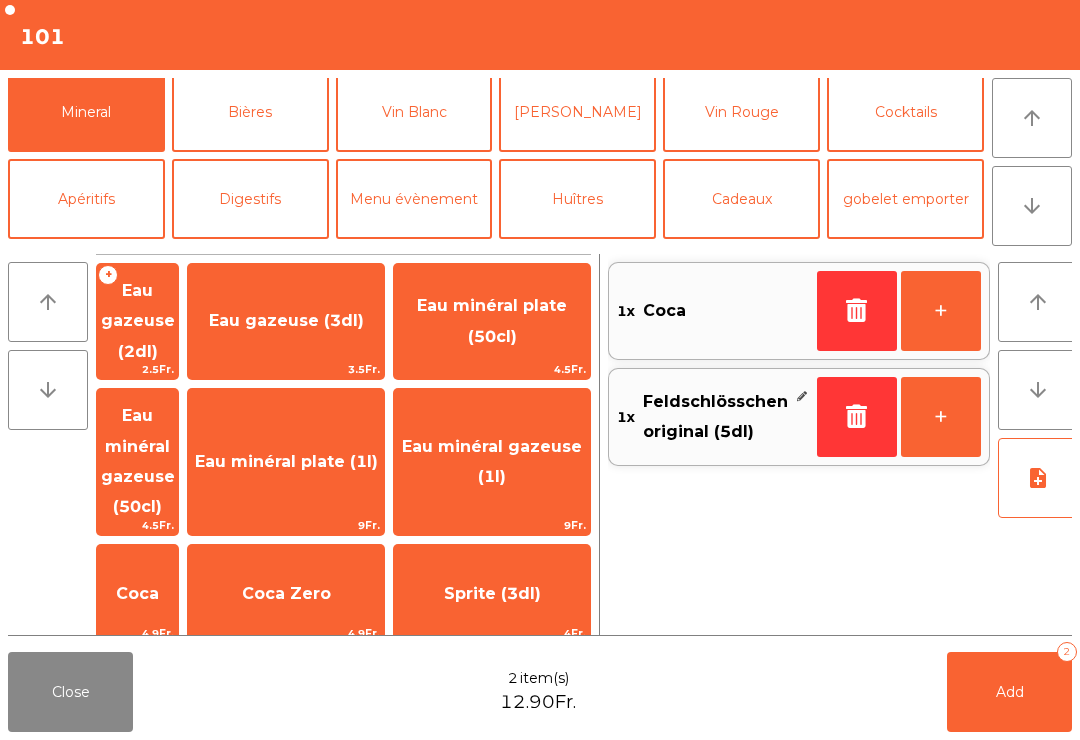 click on "Add   2" 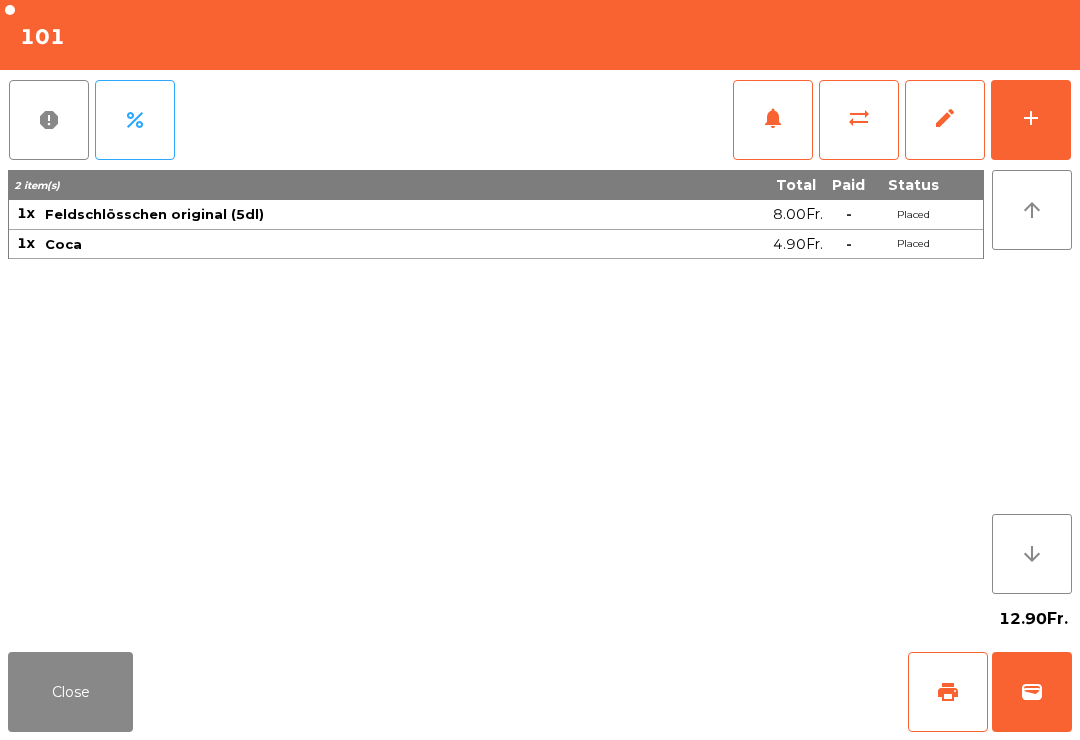 click on "Close" 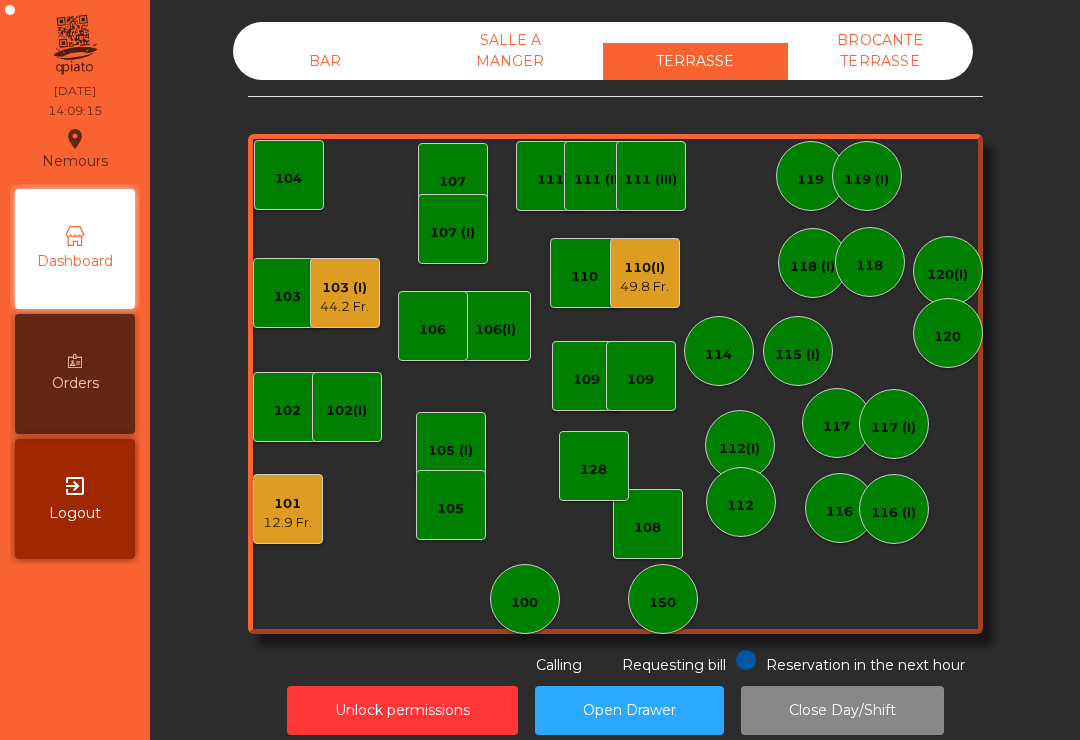 click on "103 (I)   44.2 Fr." 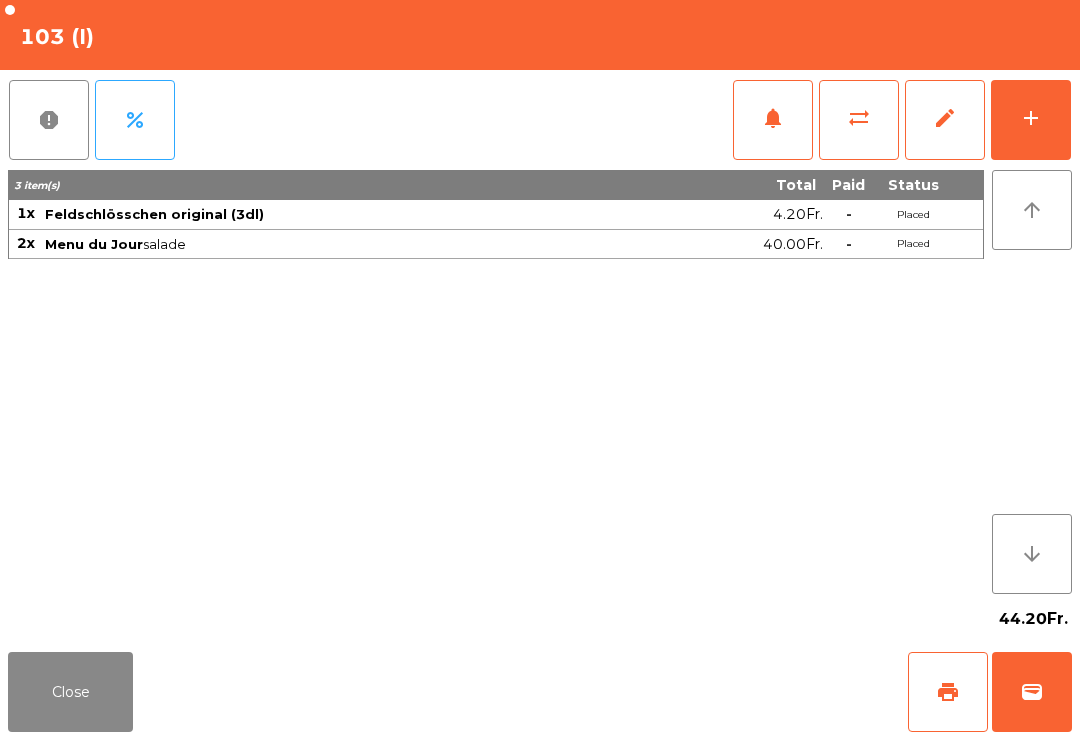 click on "add" 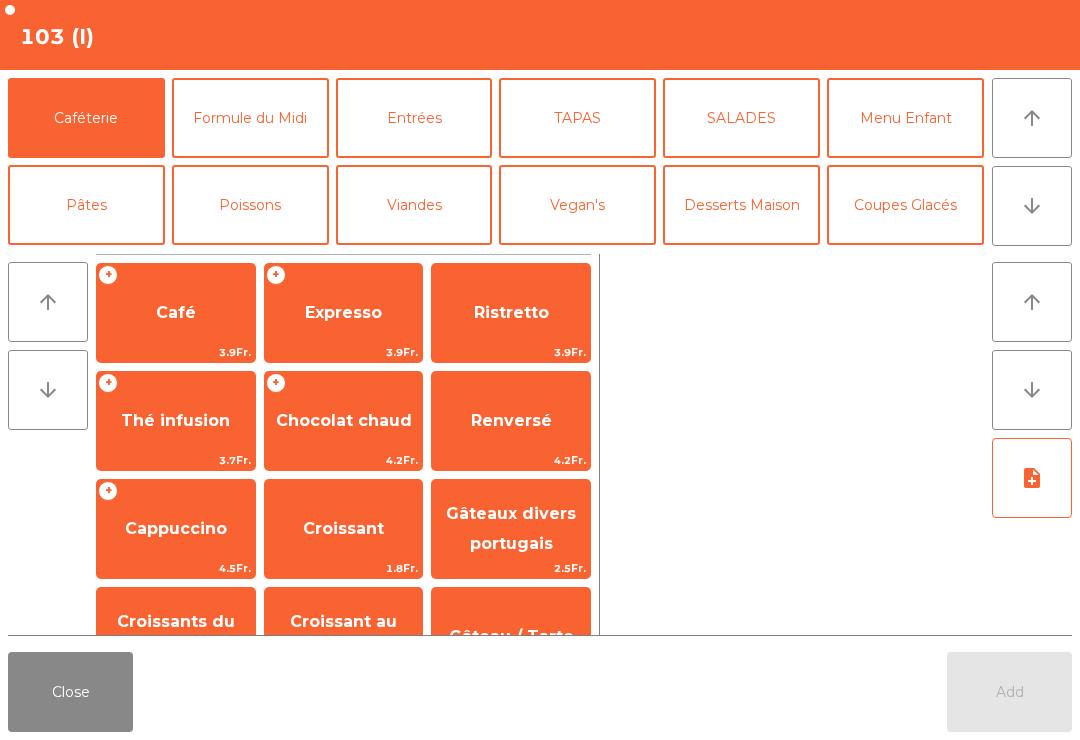 click on "arrow_upward" 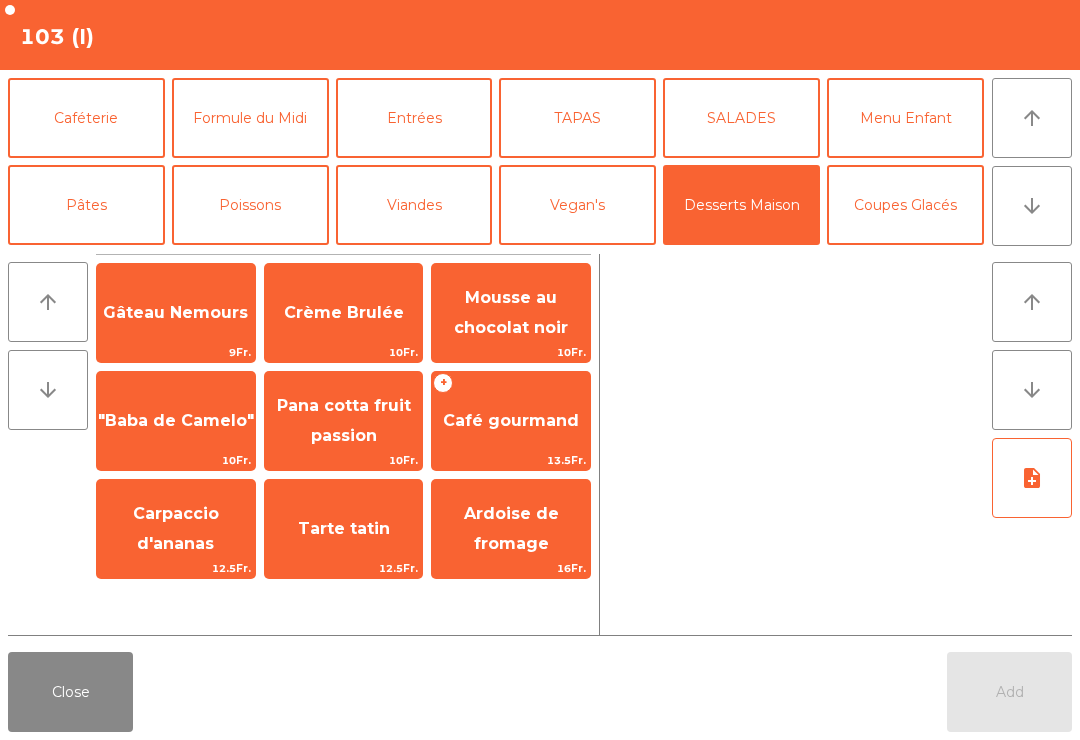 click on "Tarte tatin" 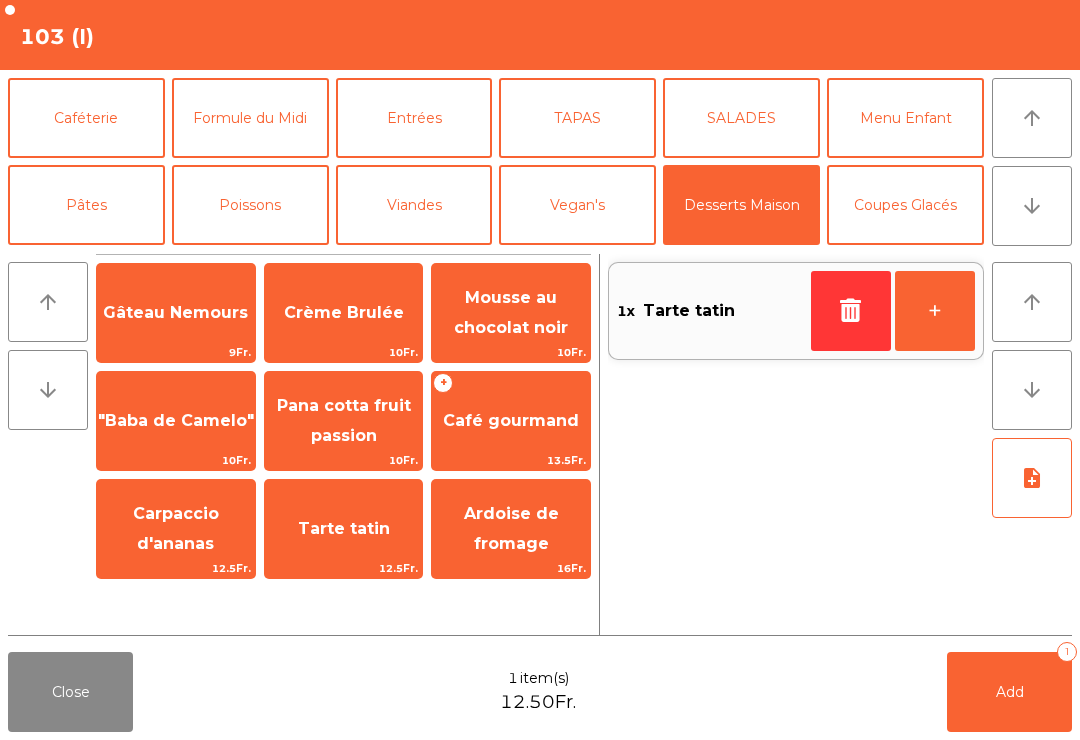 click on "arrow_downward" 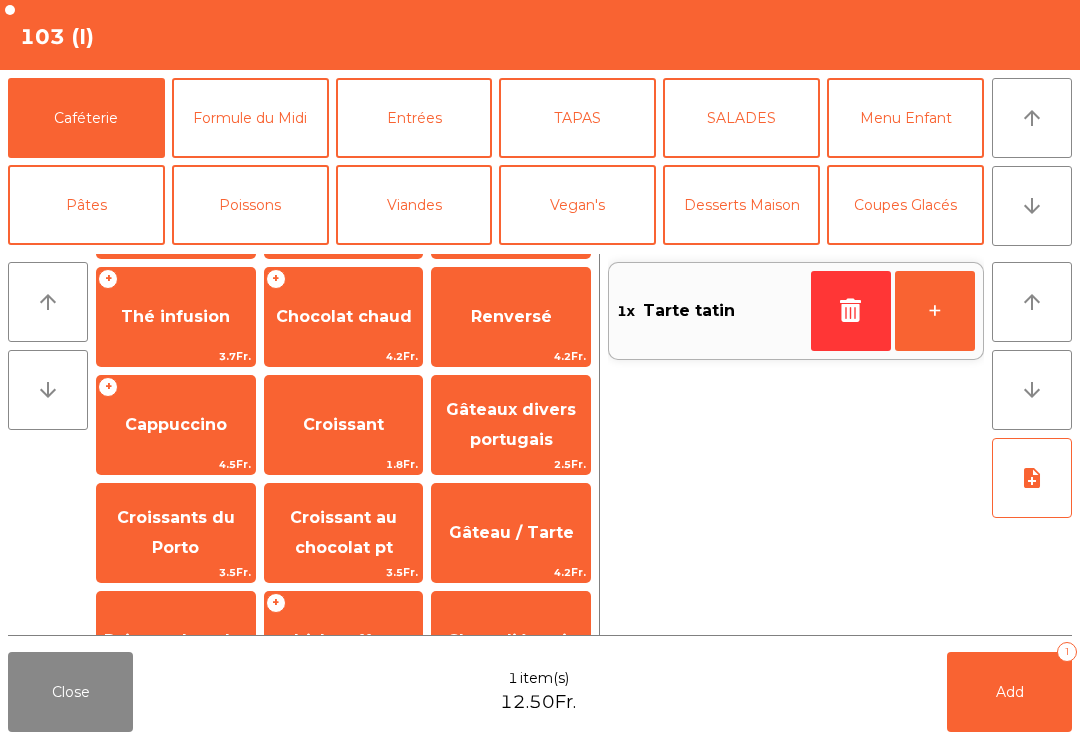 scroll, scrollTop: 52, scrollLeft: 0, axis: vertical 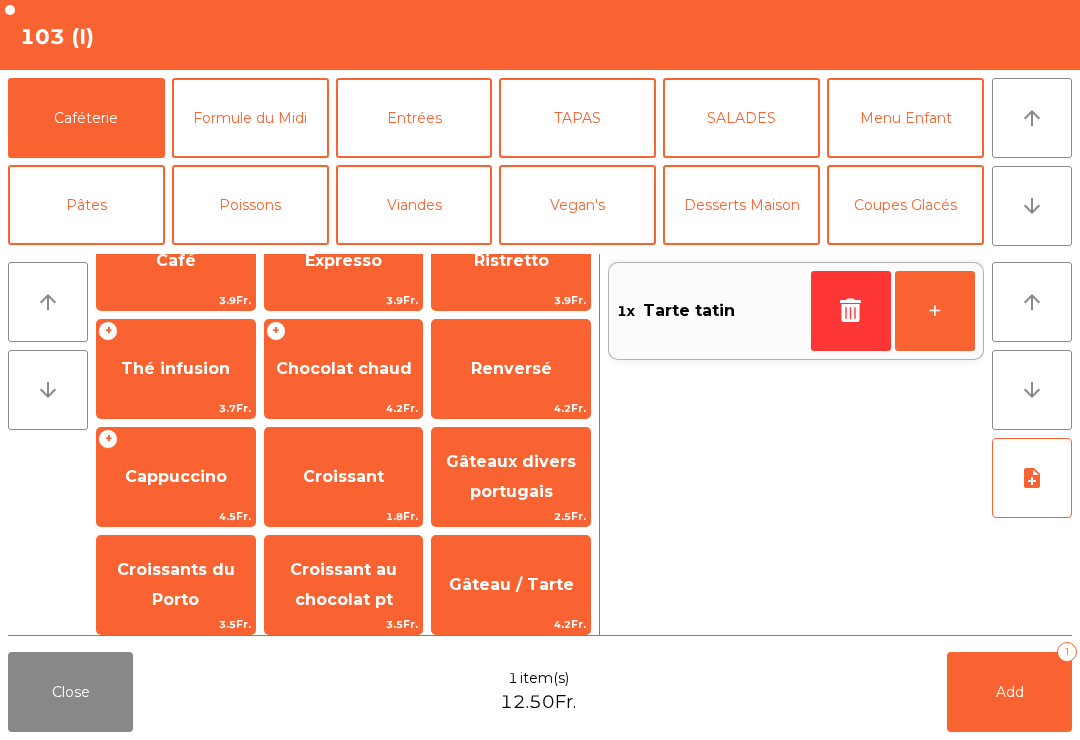 click on "Thé infusion" 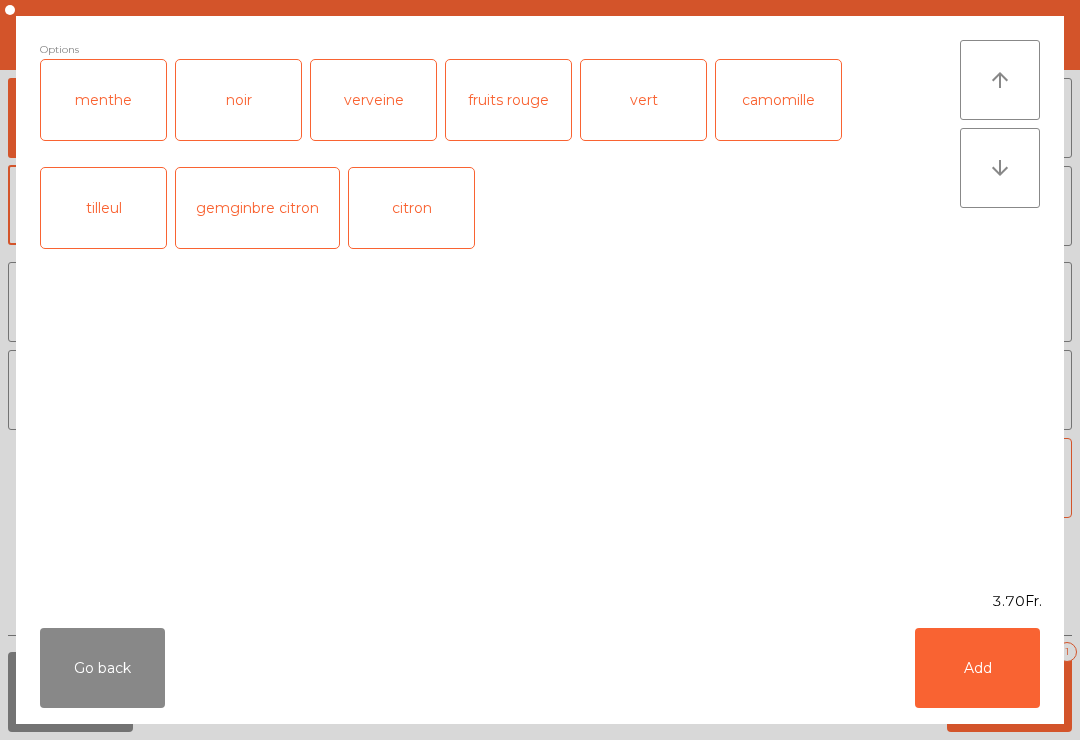 click on "verveine" 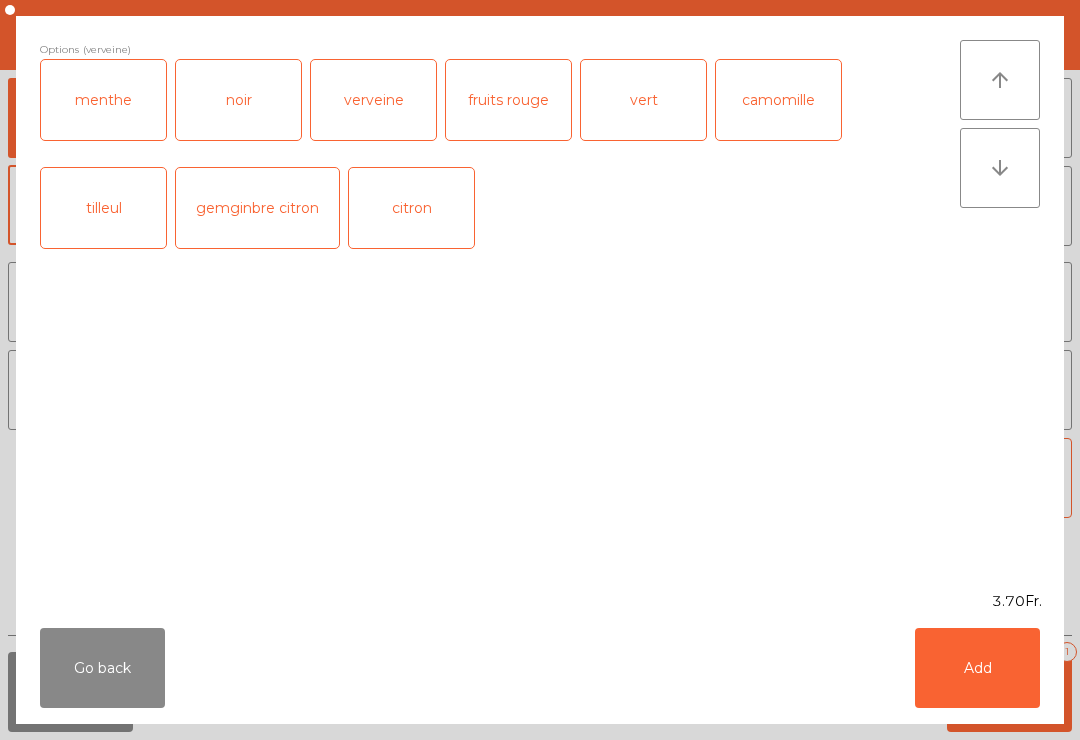 click on "Add" 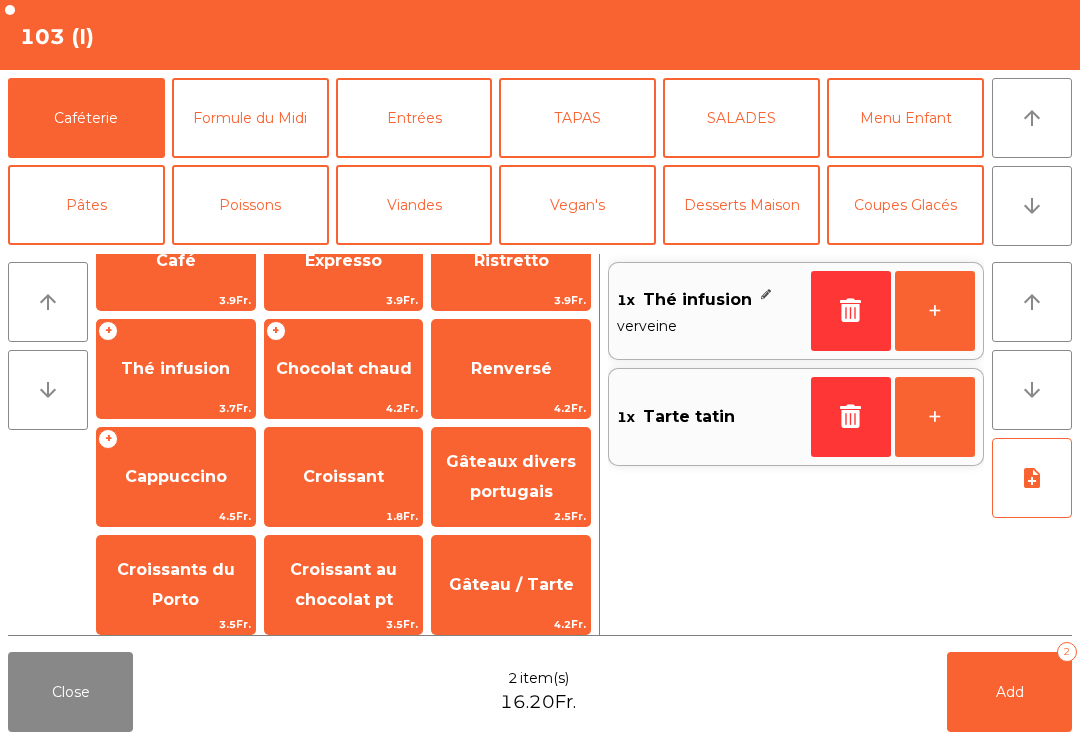 click on "Add   2" 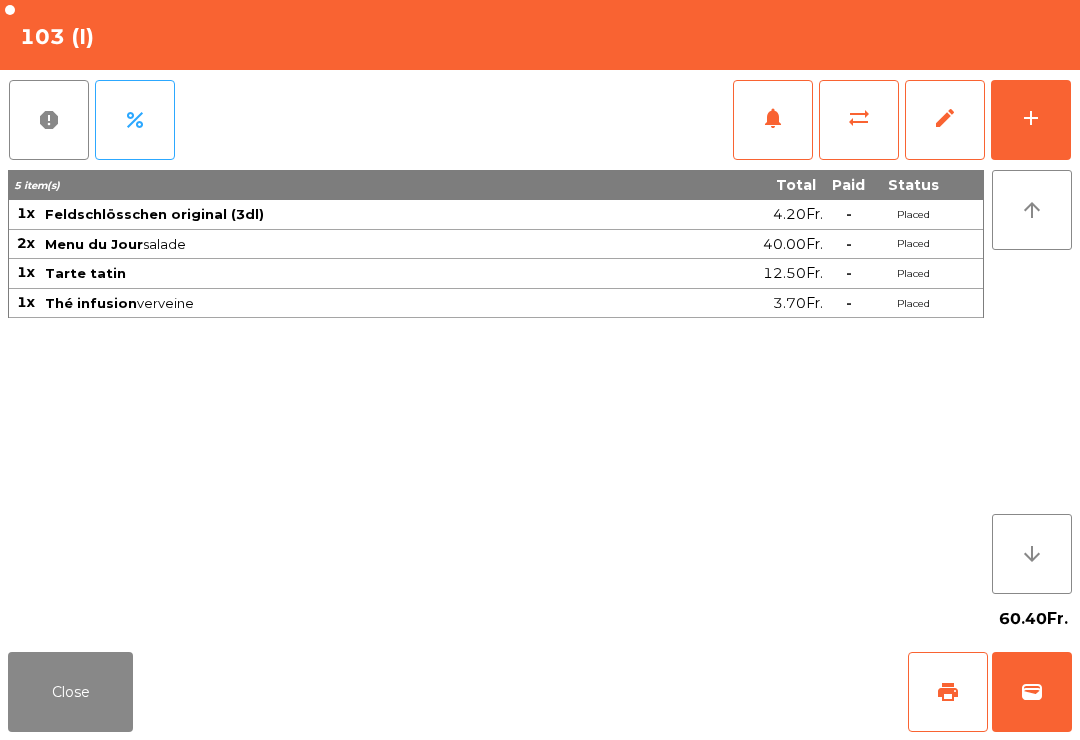 click on "Close" 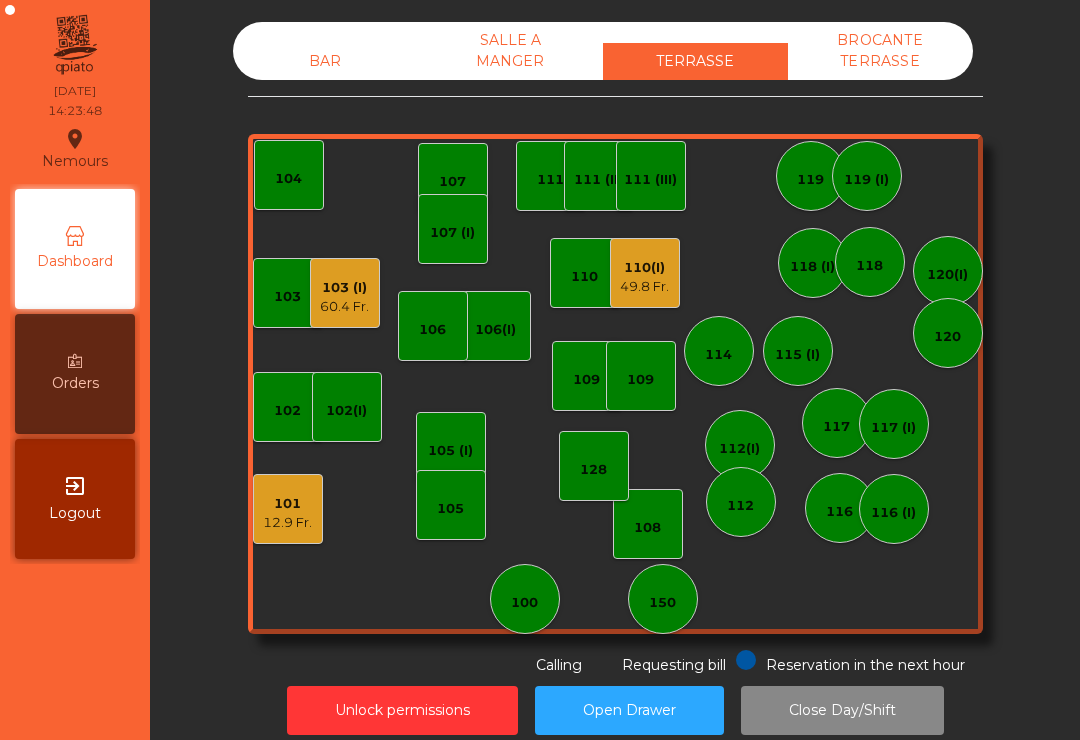 click on "BAR   SALLE A MANGER   TERRASSE   BROCANTE TERRASSE" 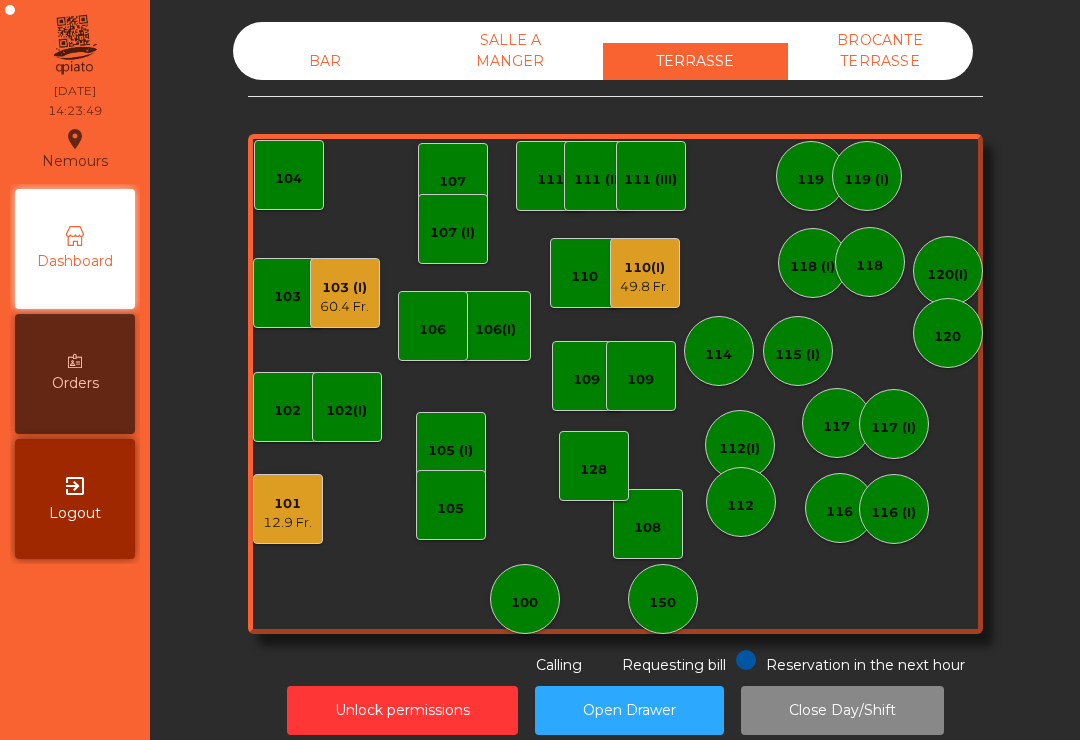 click on "BAR" 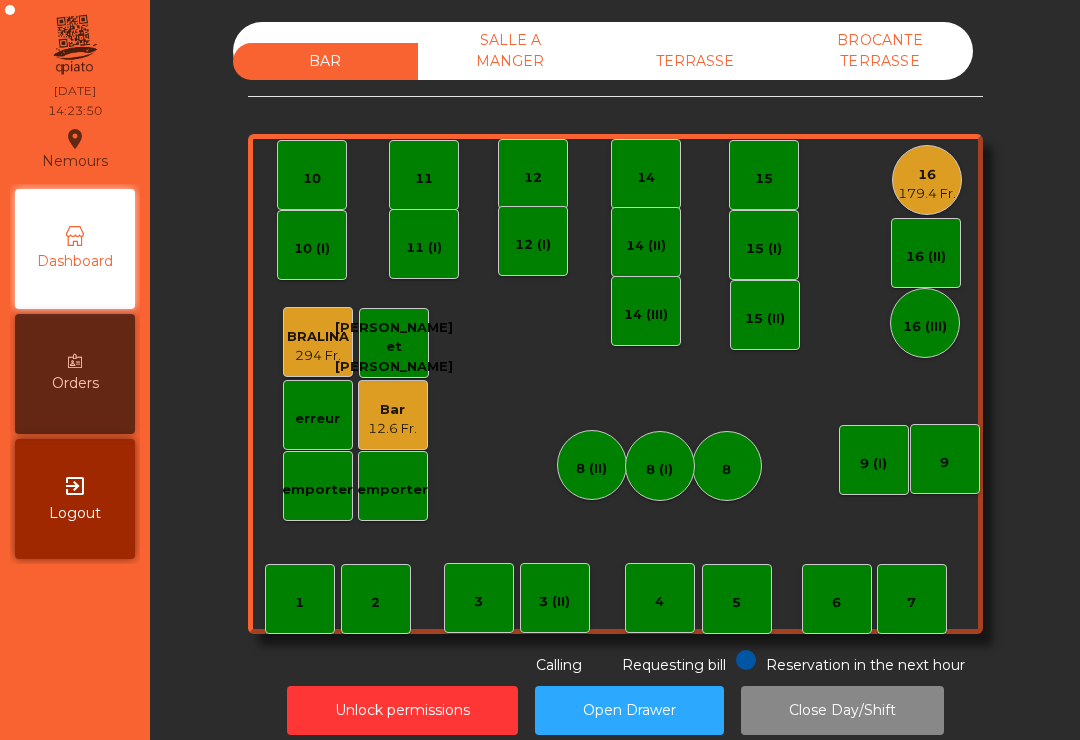 click on "16" 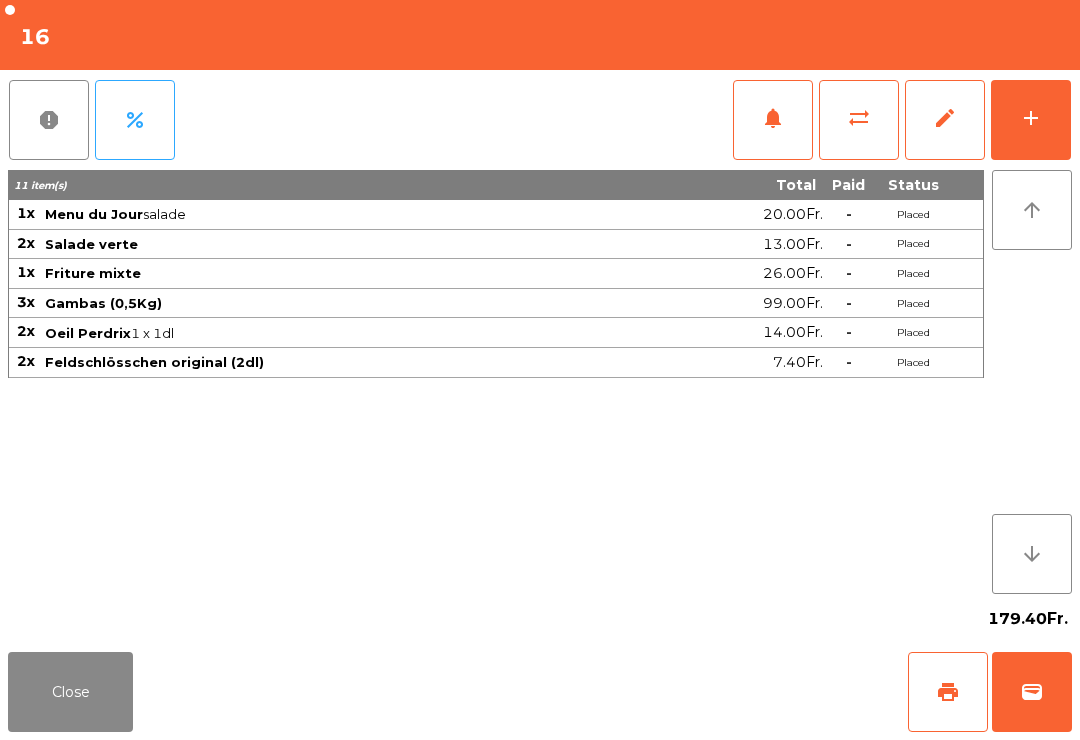 click on "add" 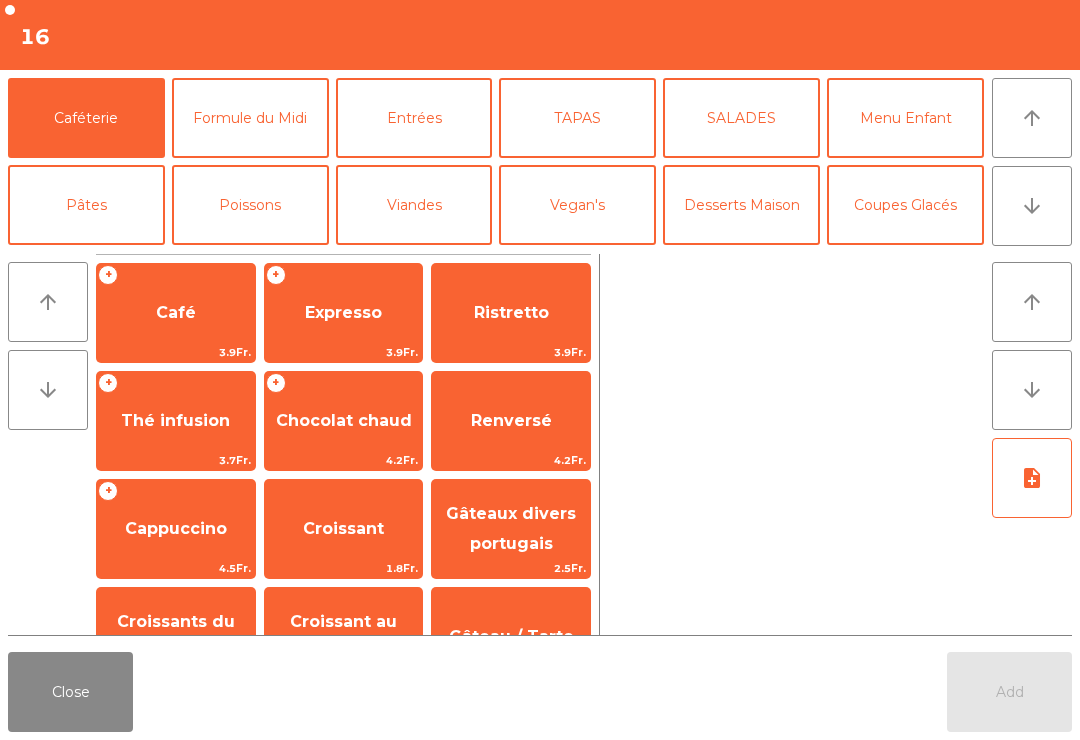 click on "Café" 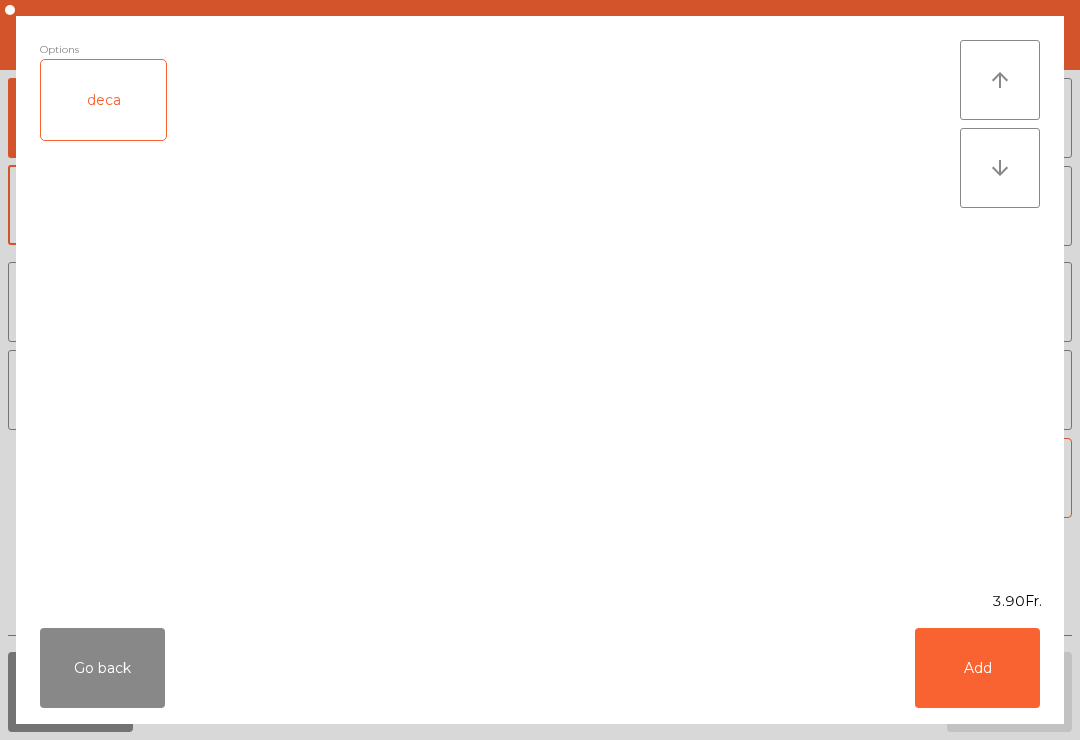 click on "Add" 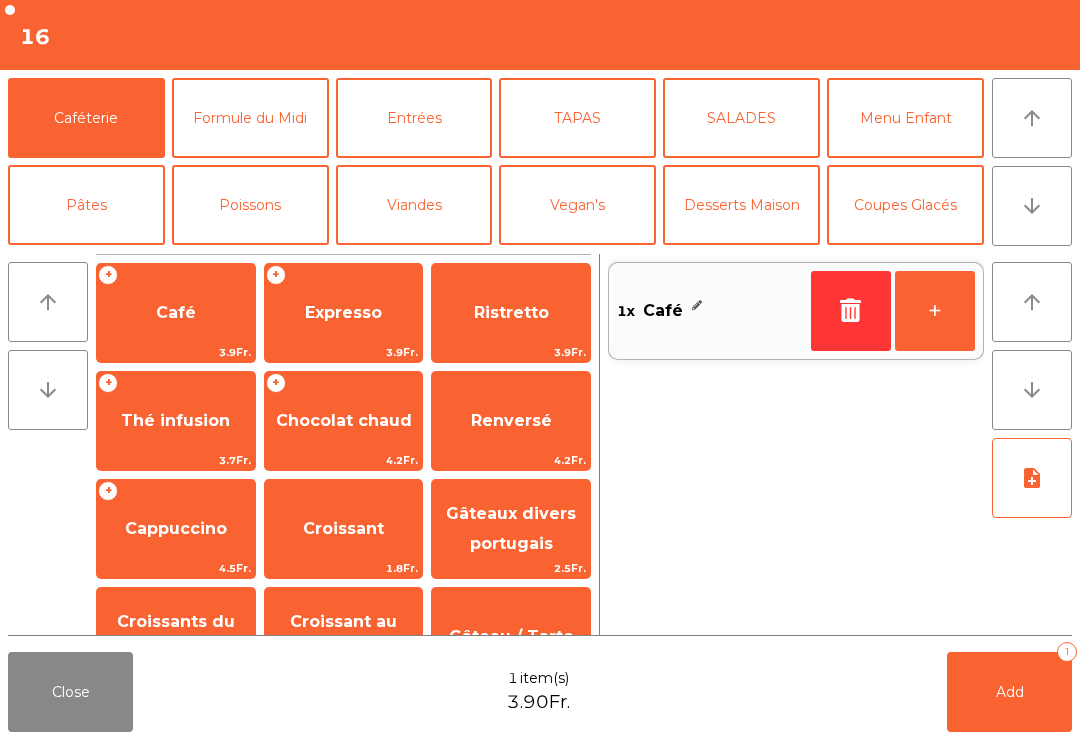 click on "+" 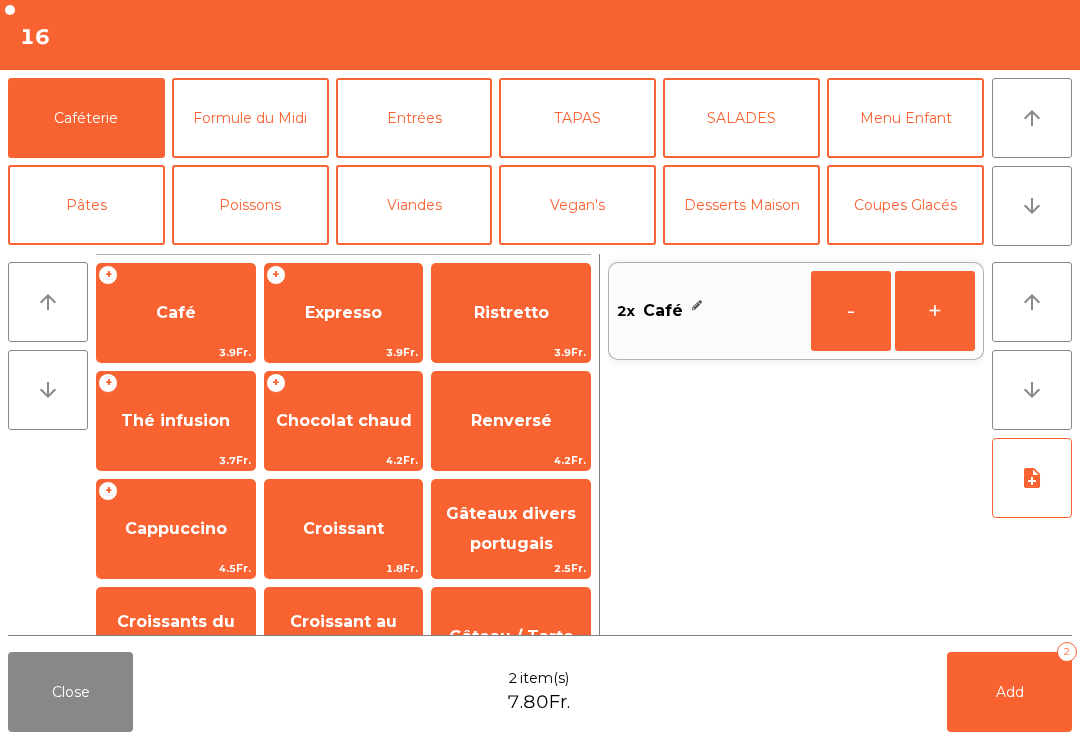 click on "+" 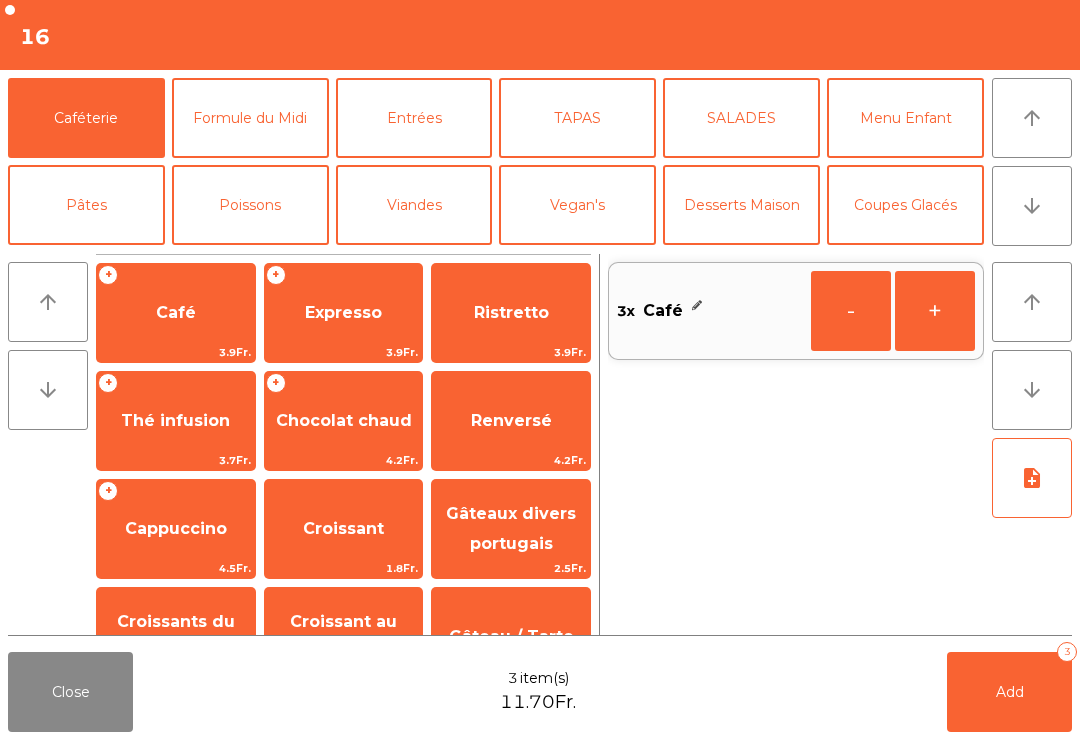 click on "Expresso" 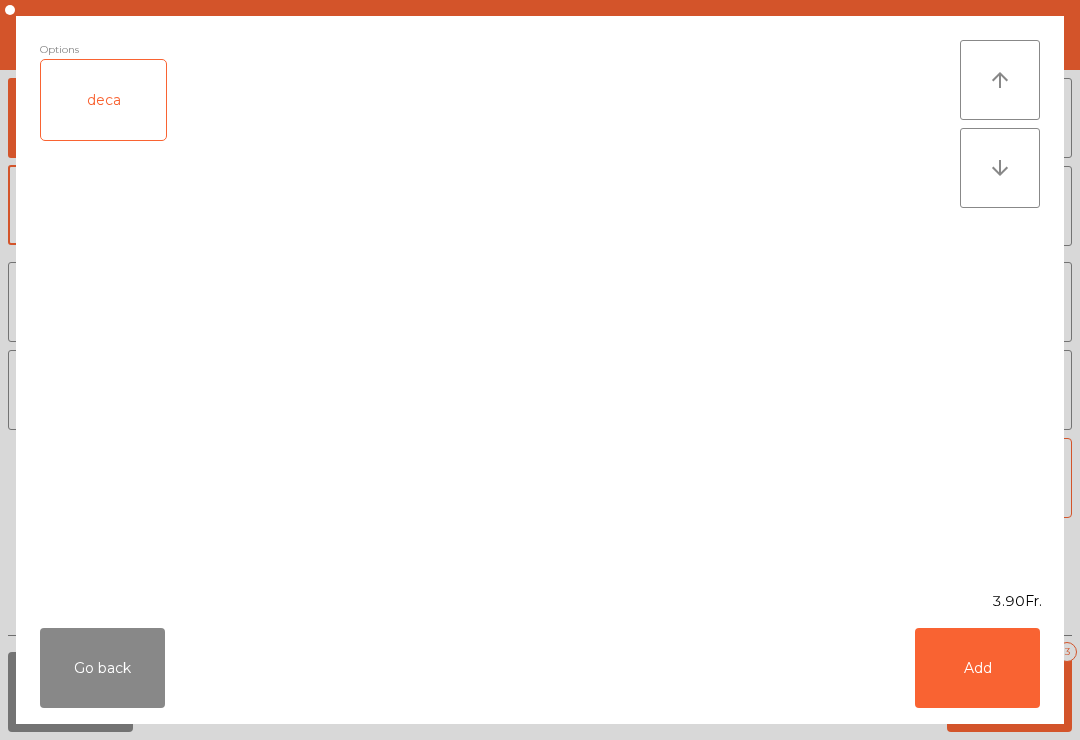 click on "Add" 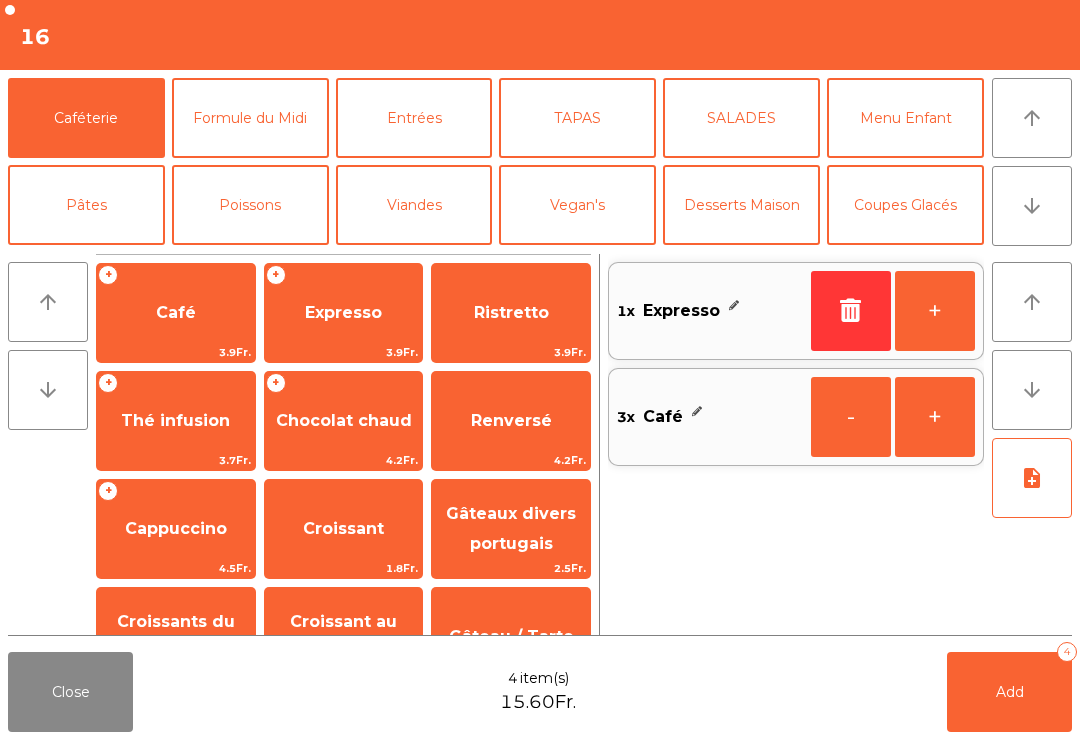click on "Add   4" 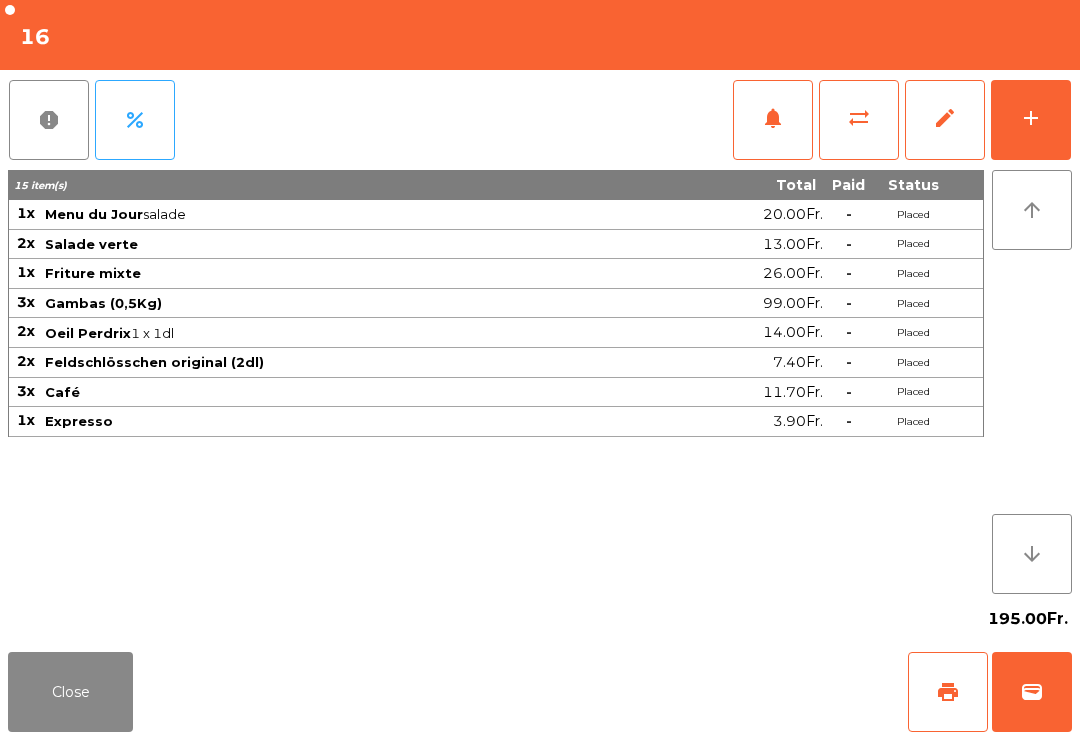 click on "Close" 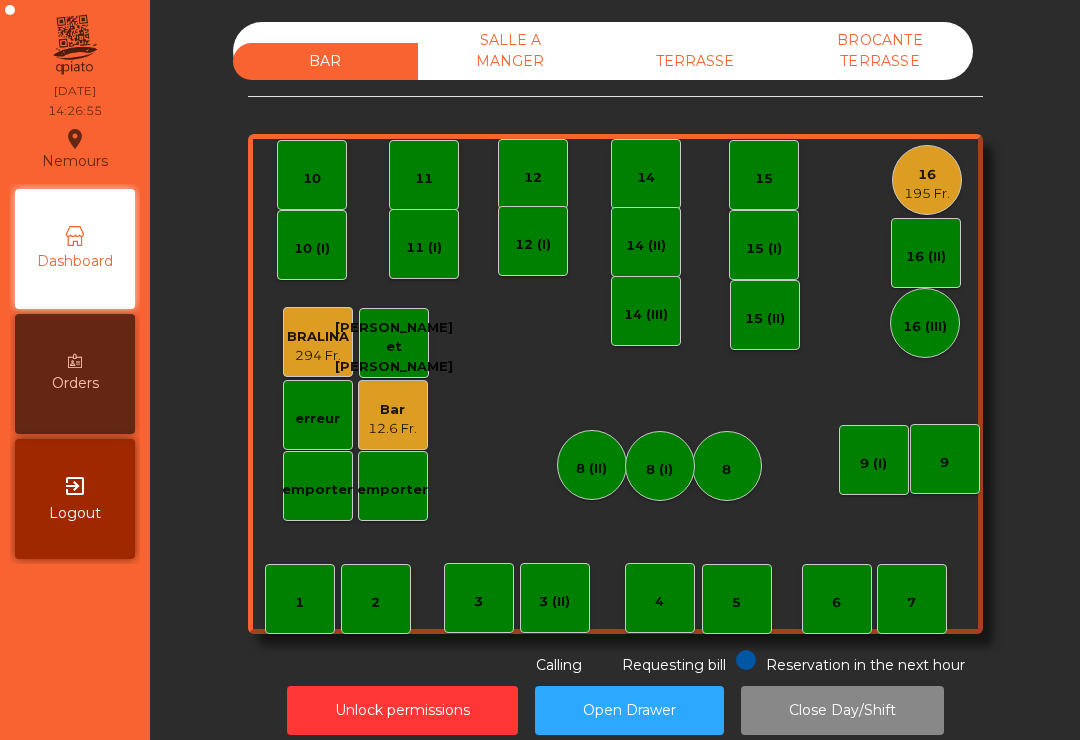 click on "TERRASSE" 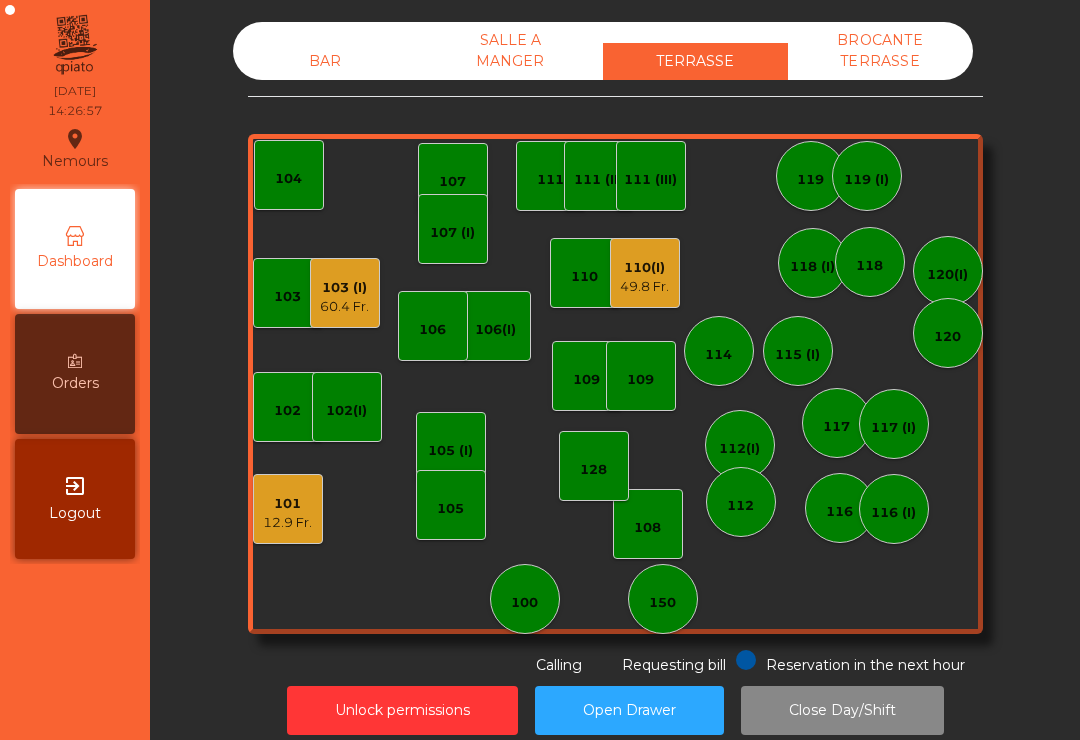 click on "101   12.9 Fr." 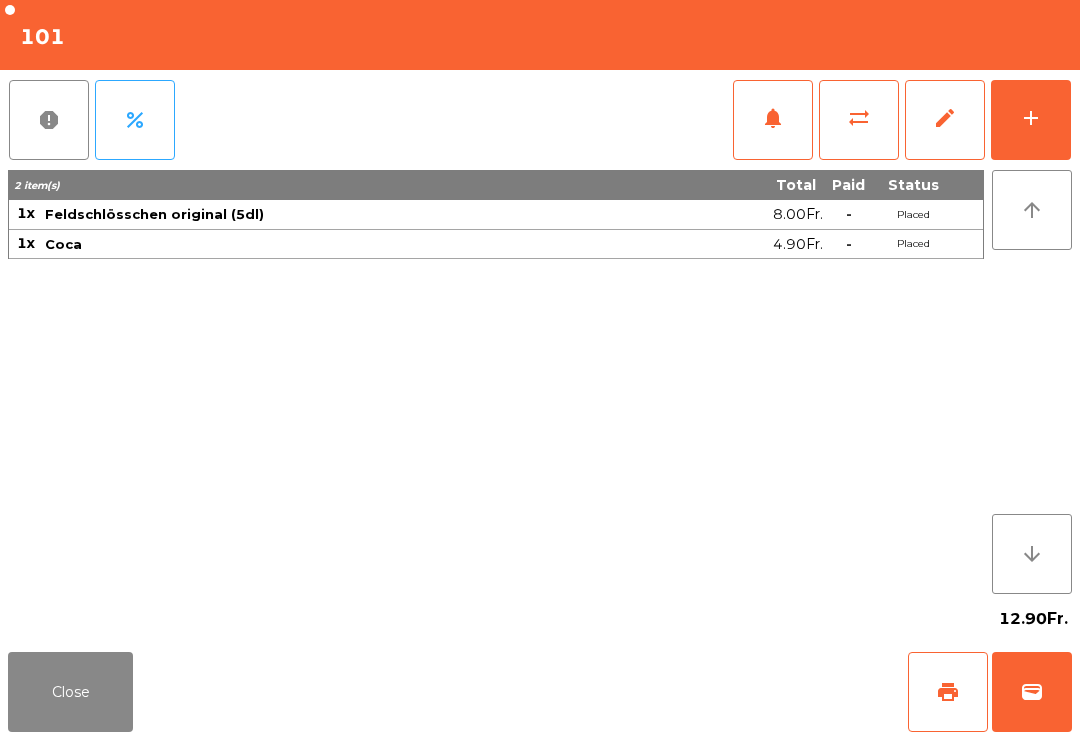 click on "print" 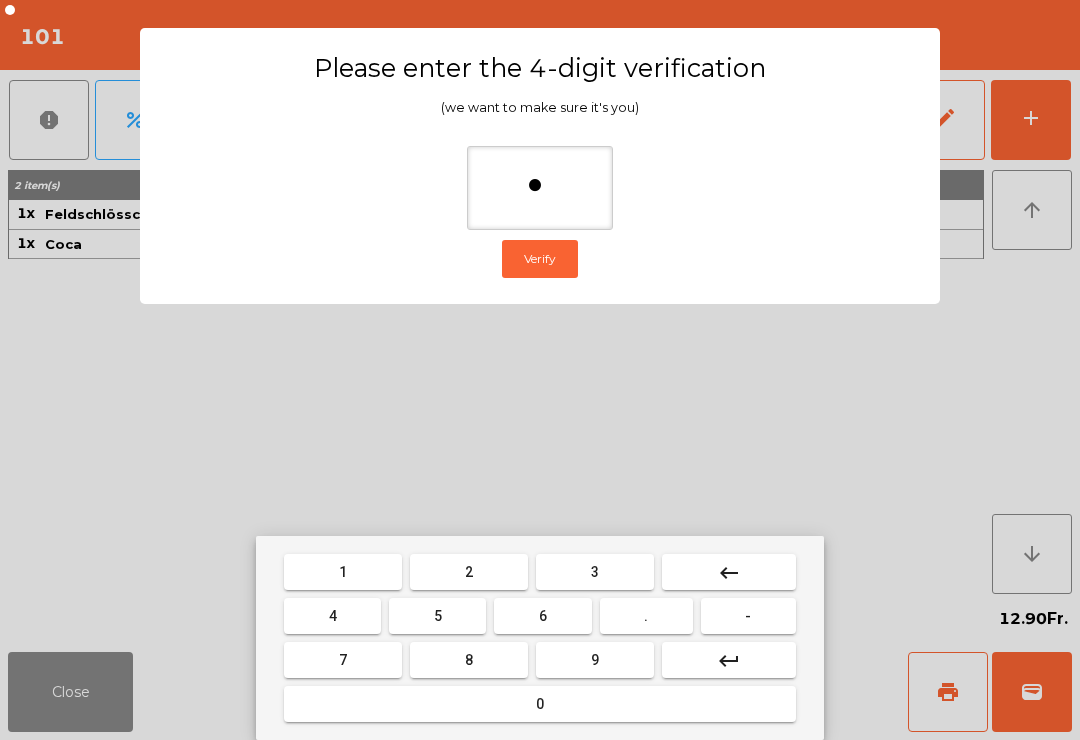 type on "**" 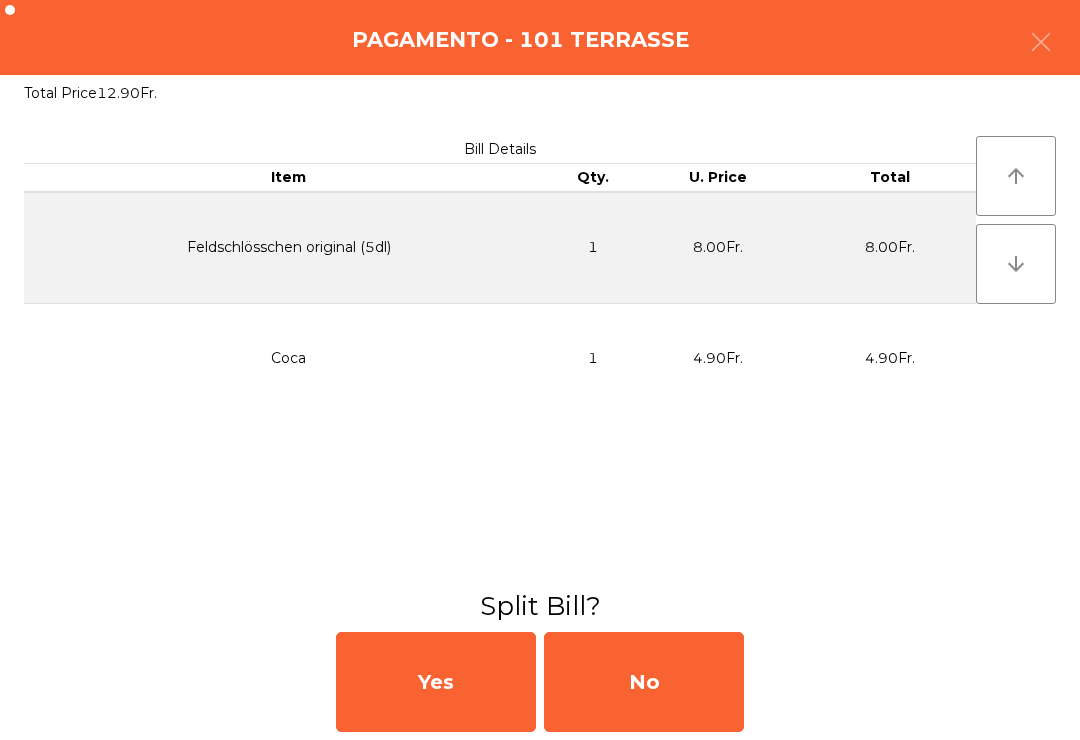 click on "No" 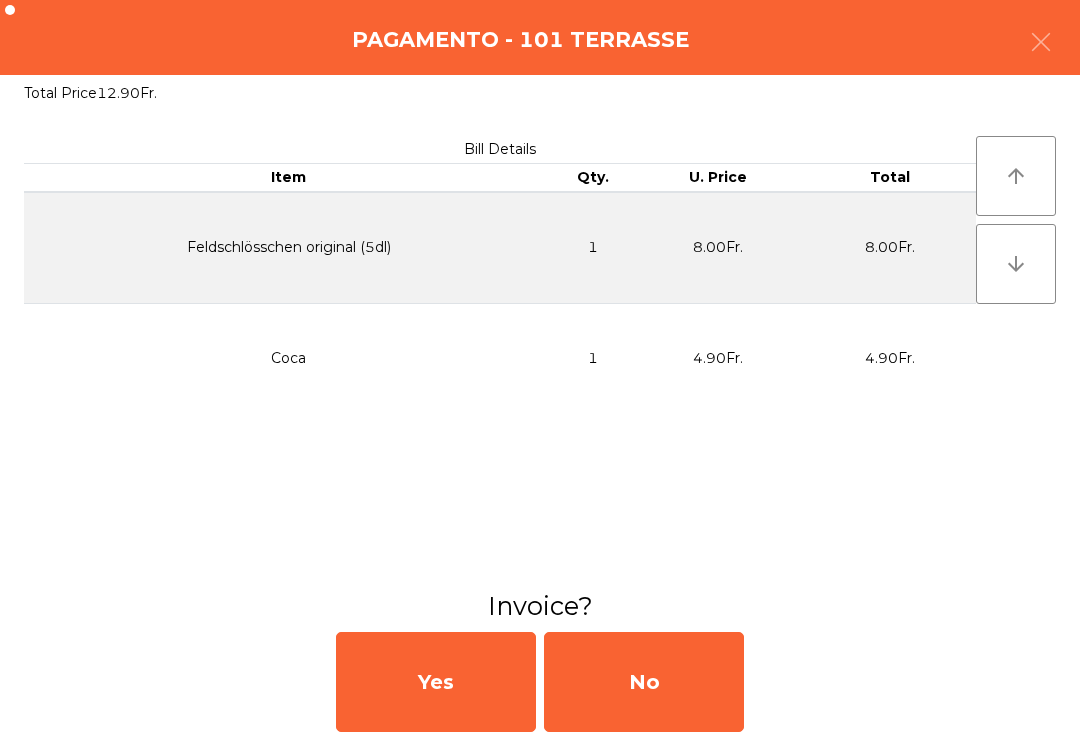 click on "No" 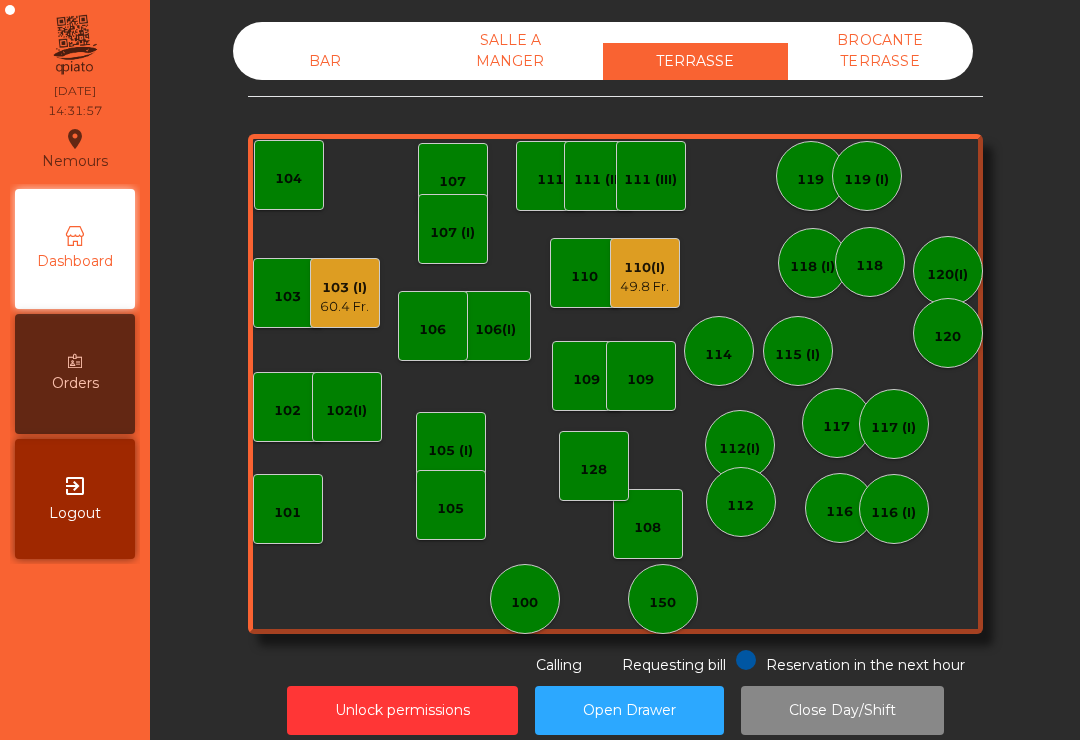 scroll, scrollTop: 16, scrollLeft: 0, axis: vertical 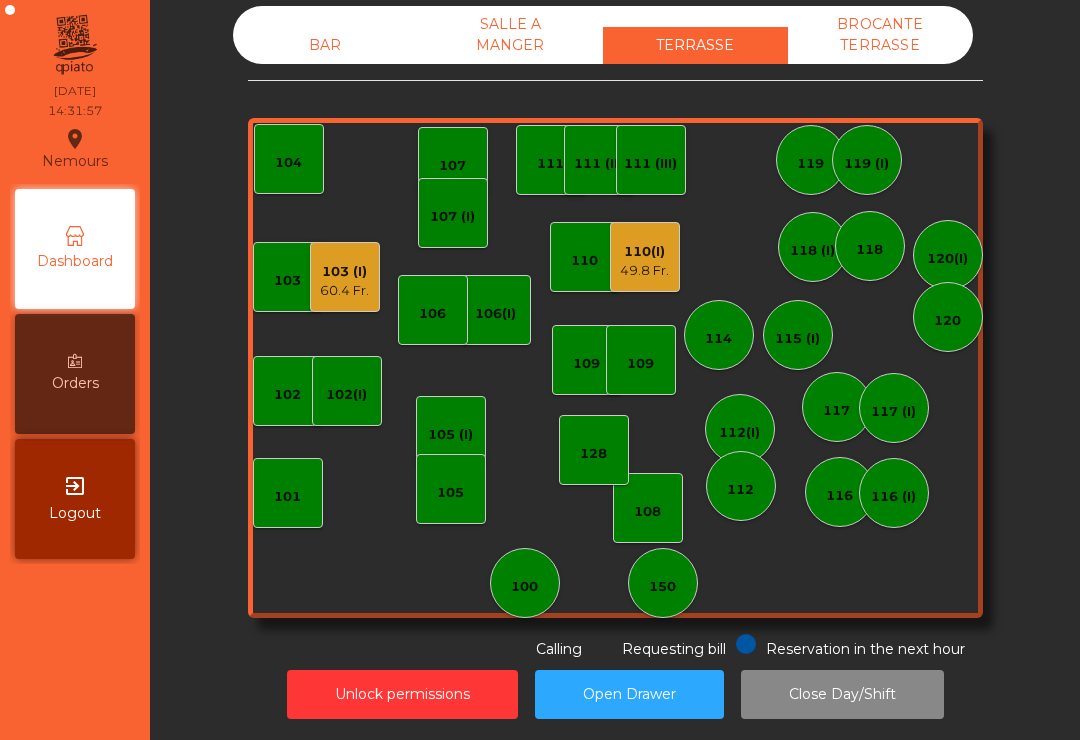 click on "49.8 Fr." 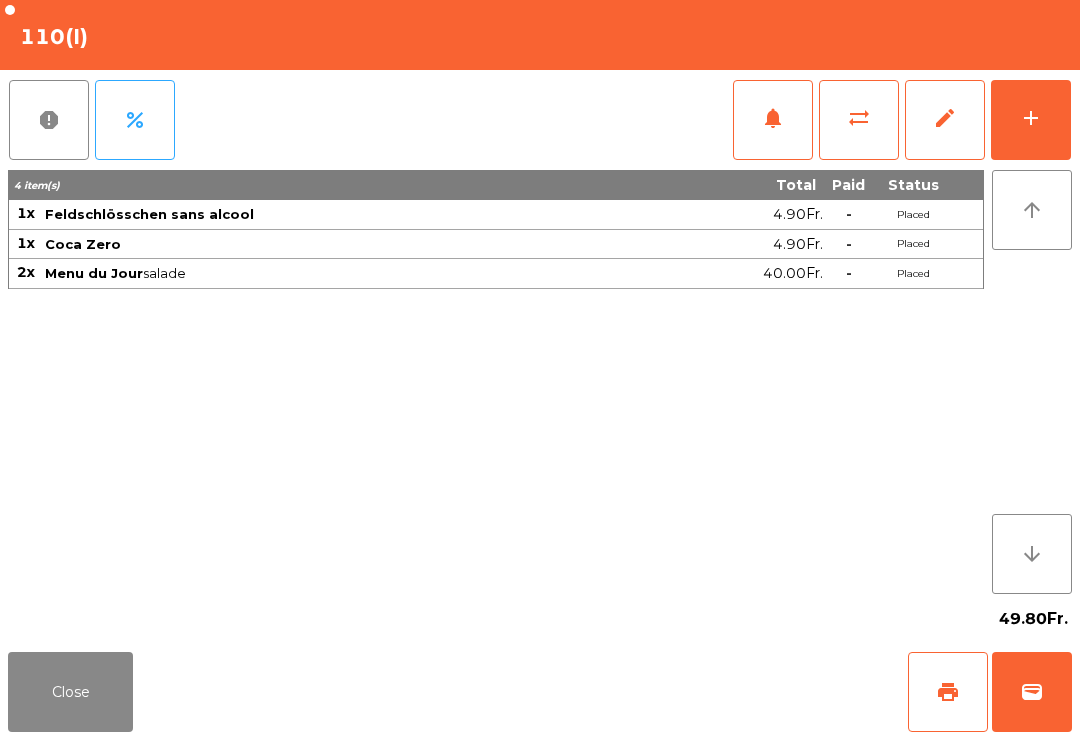 click on "add" 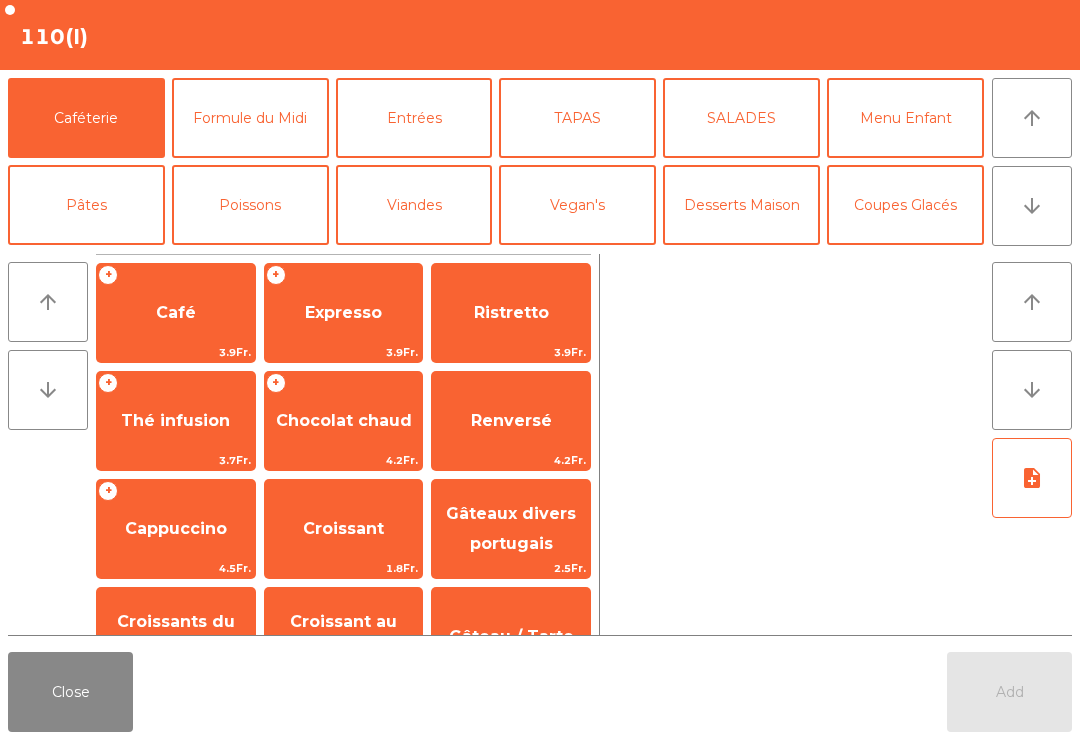 click on "Expresso" 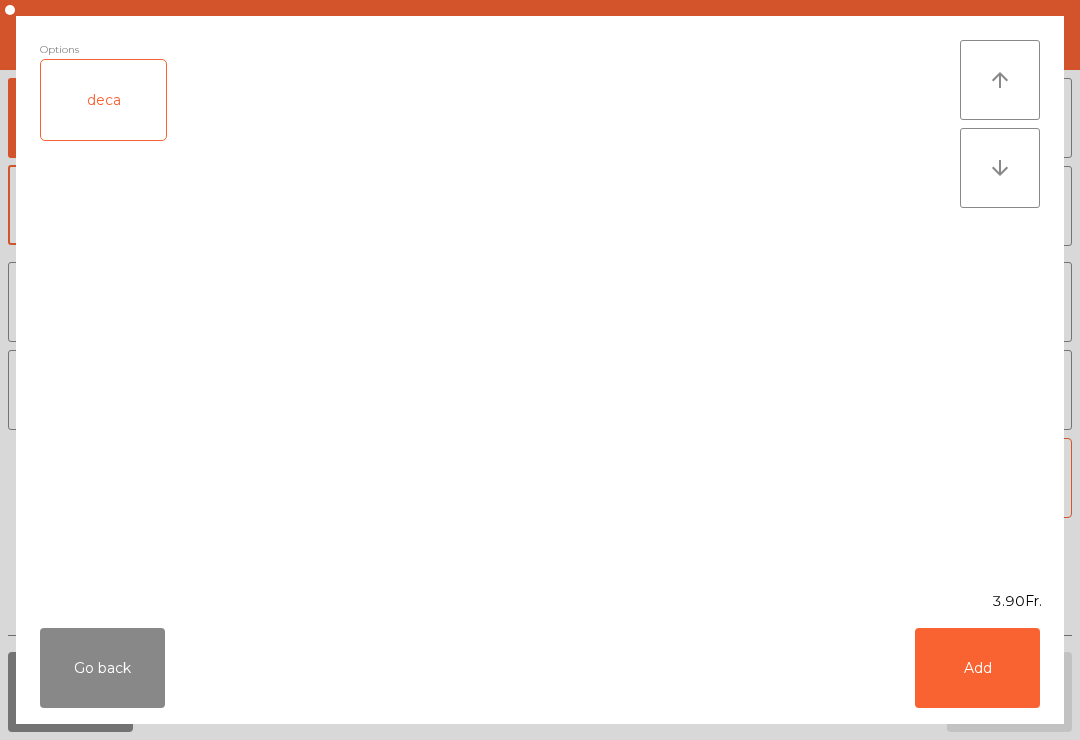 click on "Add" 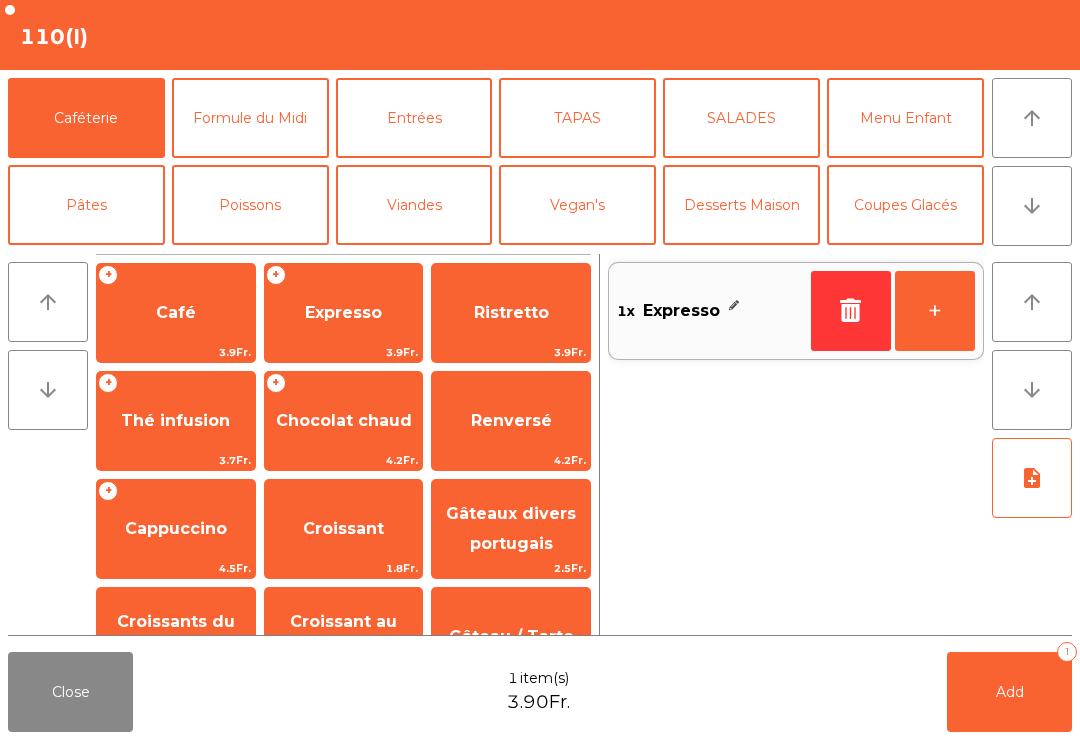 click on "Add   1" 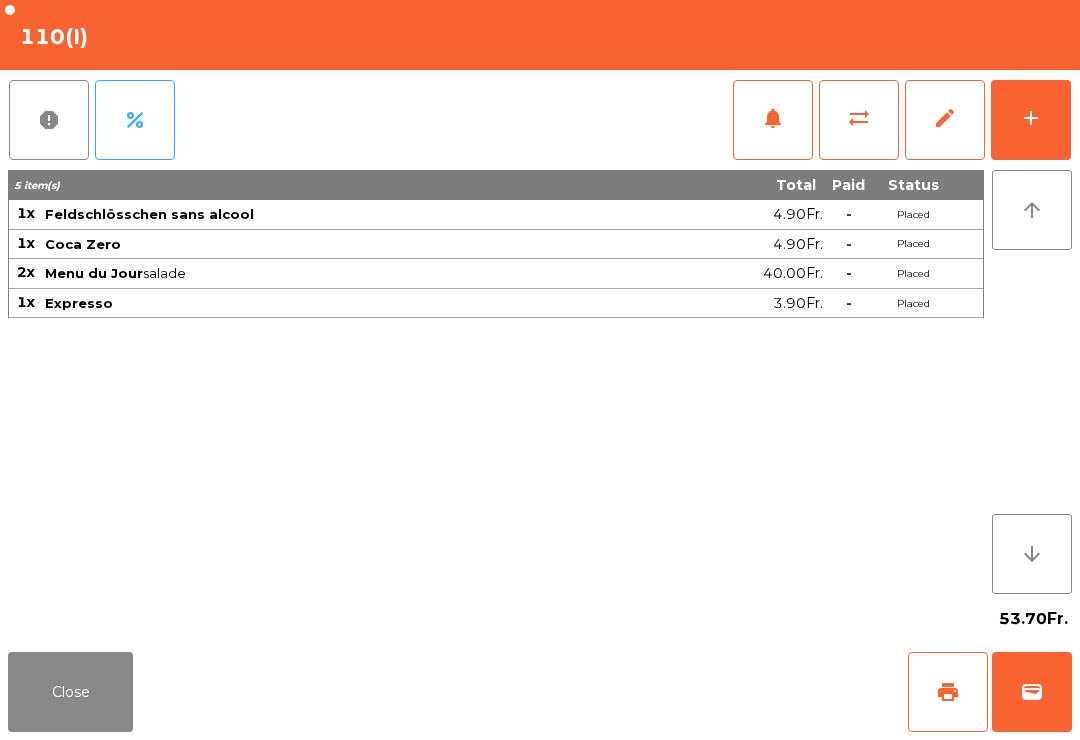 click on "print" 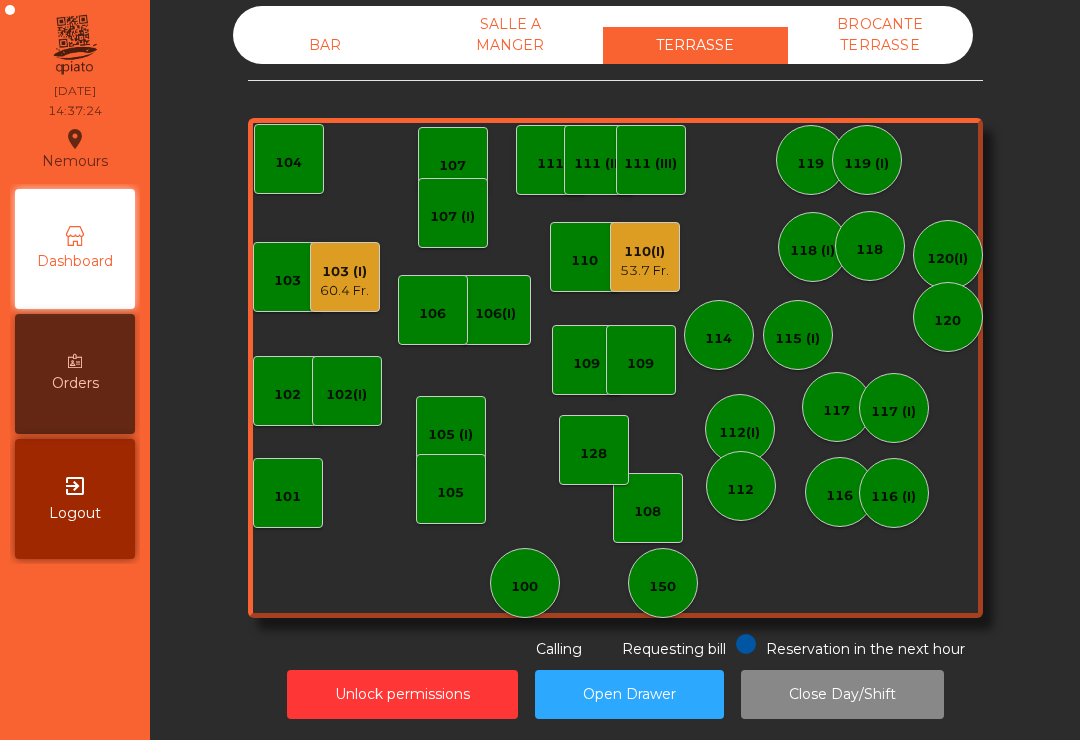 click on "BAR" 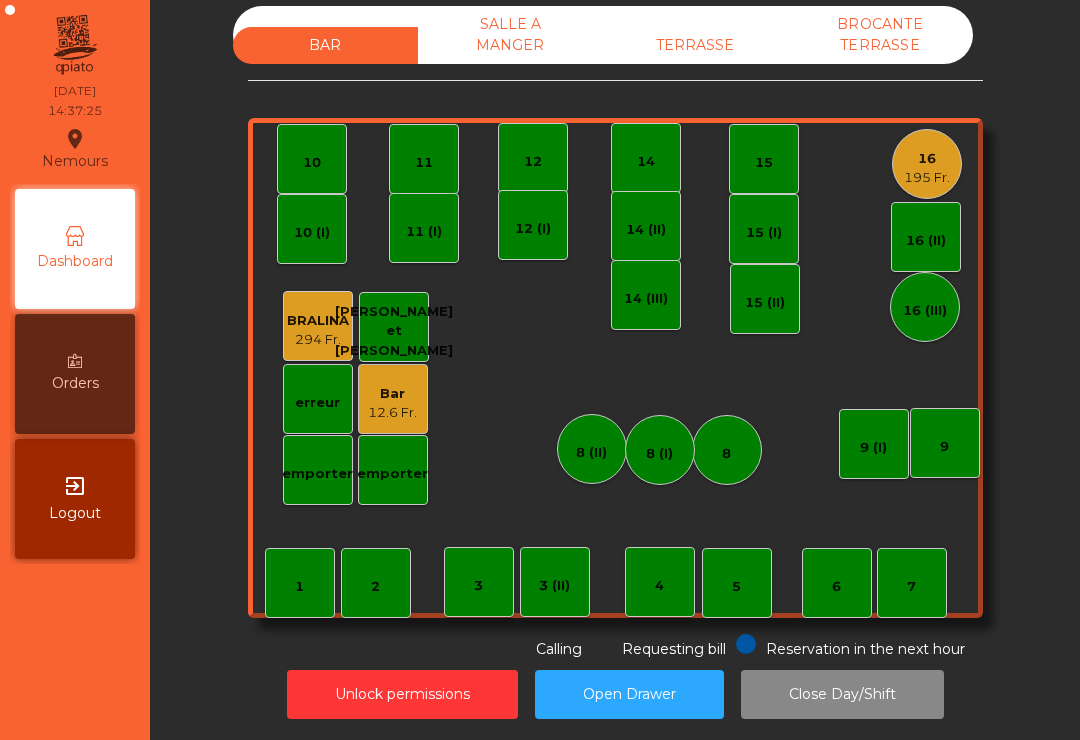 scroll, scrollTop: 32, scrollLeft: 0, axis: vertical 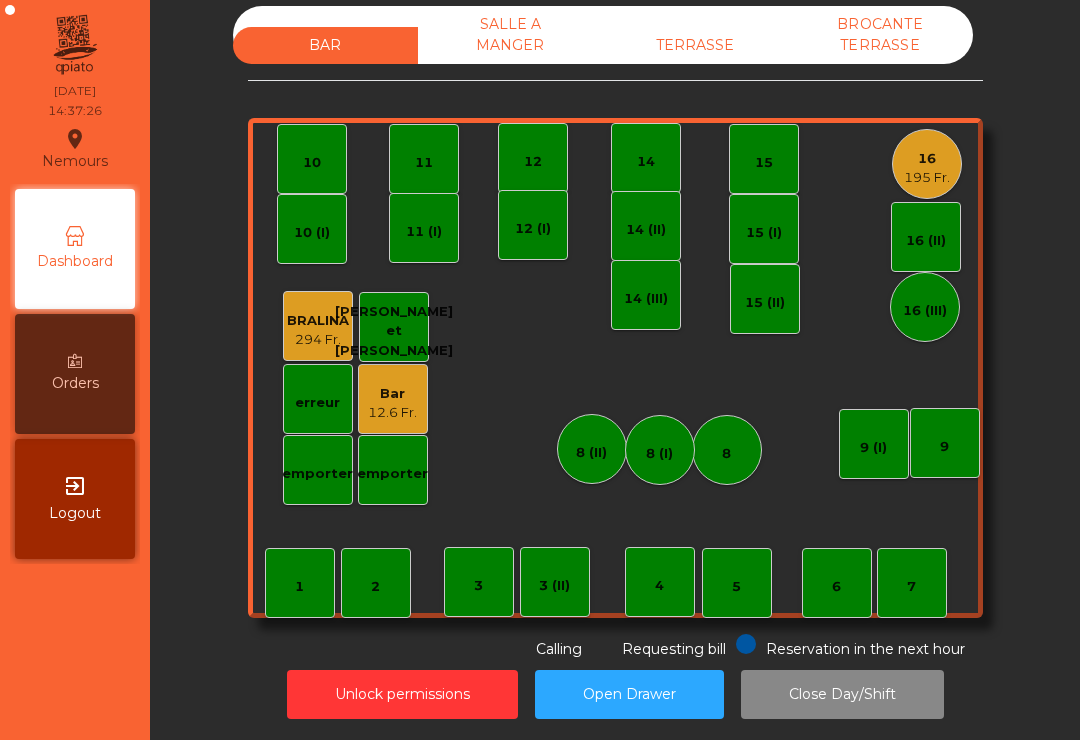 click on "195 Fr." 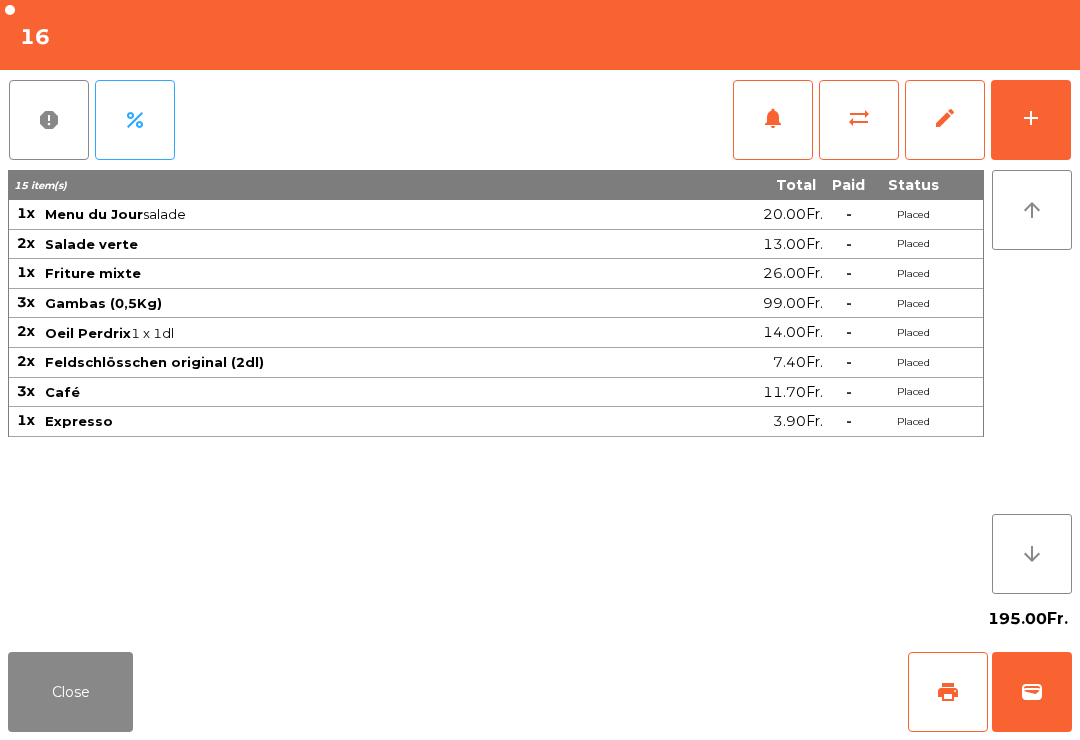 scroll, scrollTop: 31, scrollLeft: 0, axis: vertical 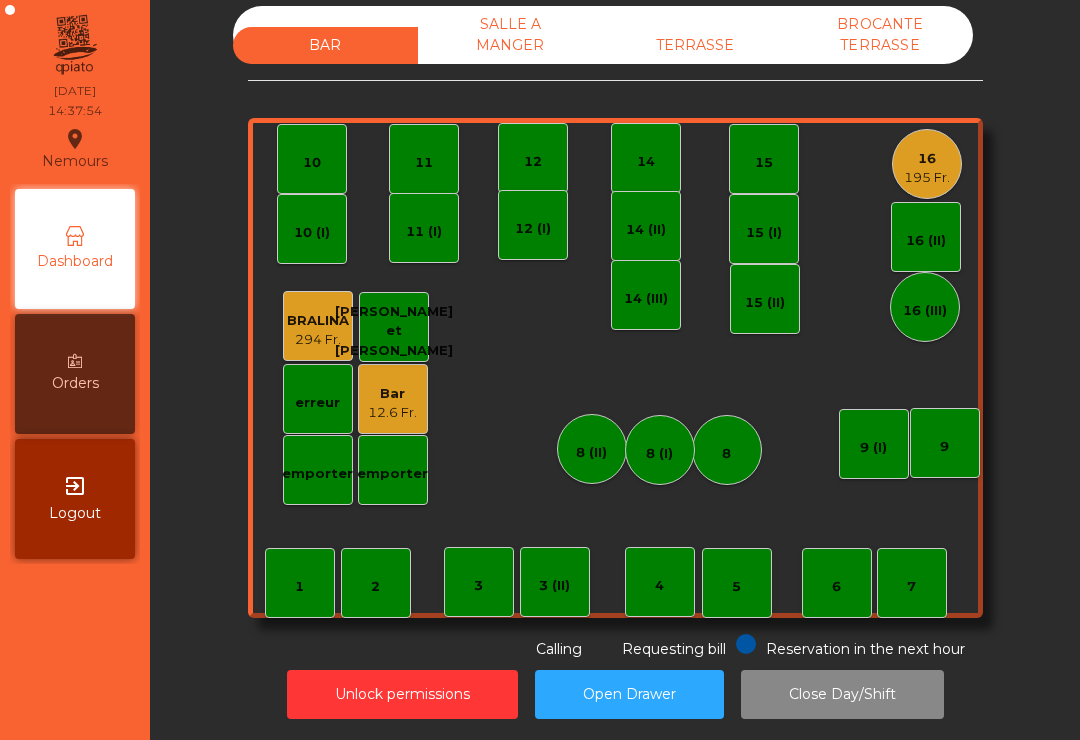 click on "195 Fr." 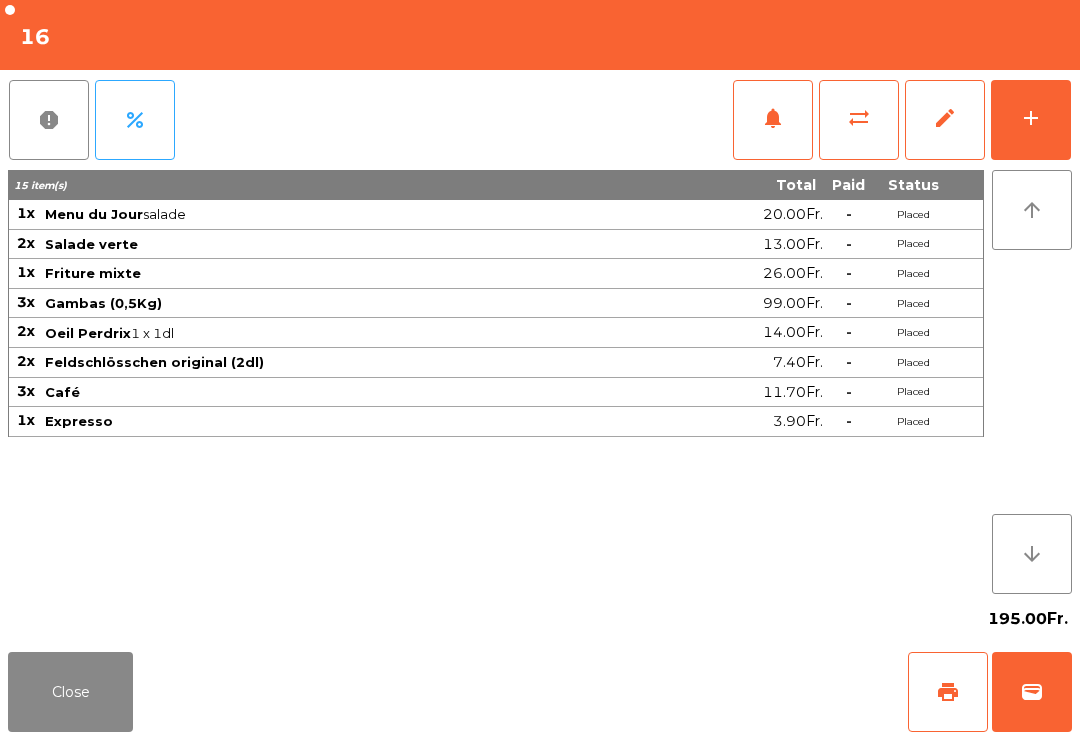 click on "add" 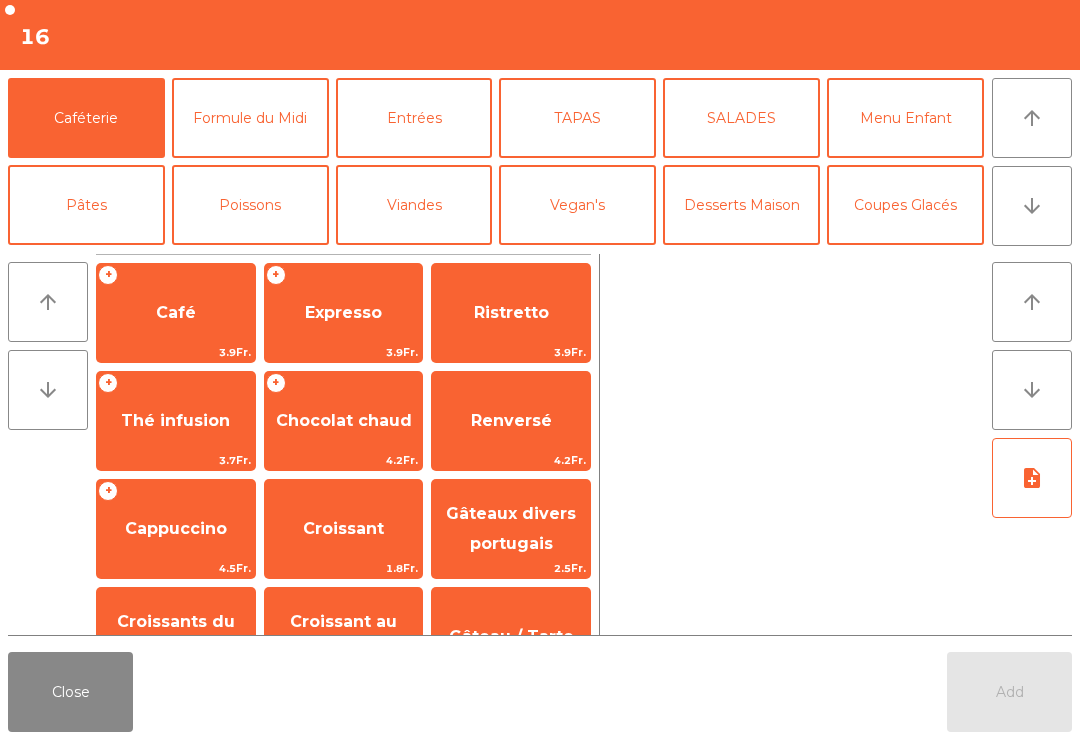click on "arrow_downward" 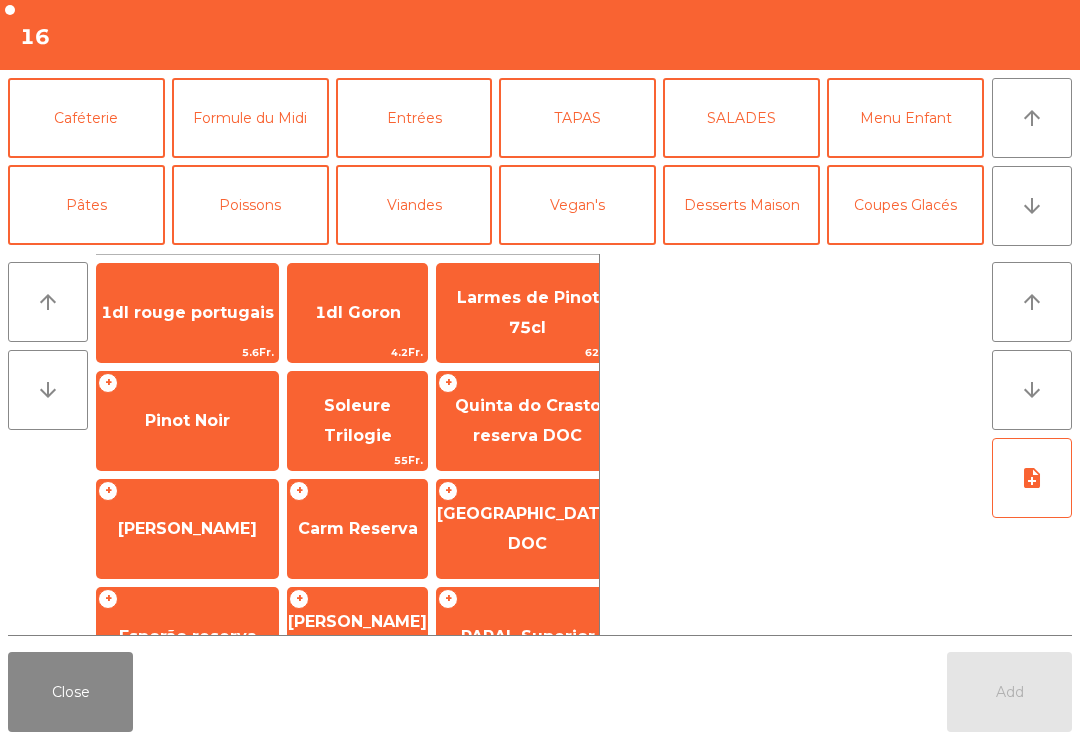 scroll, scrollTop: 174, scrollLeft: 0, axis: vertical 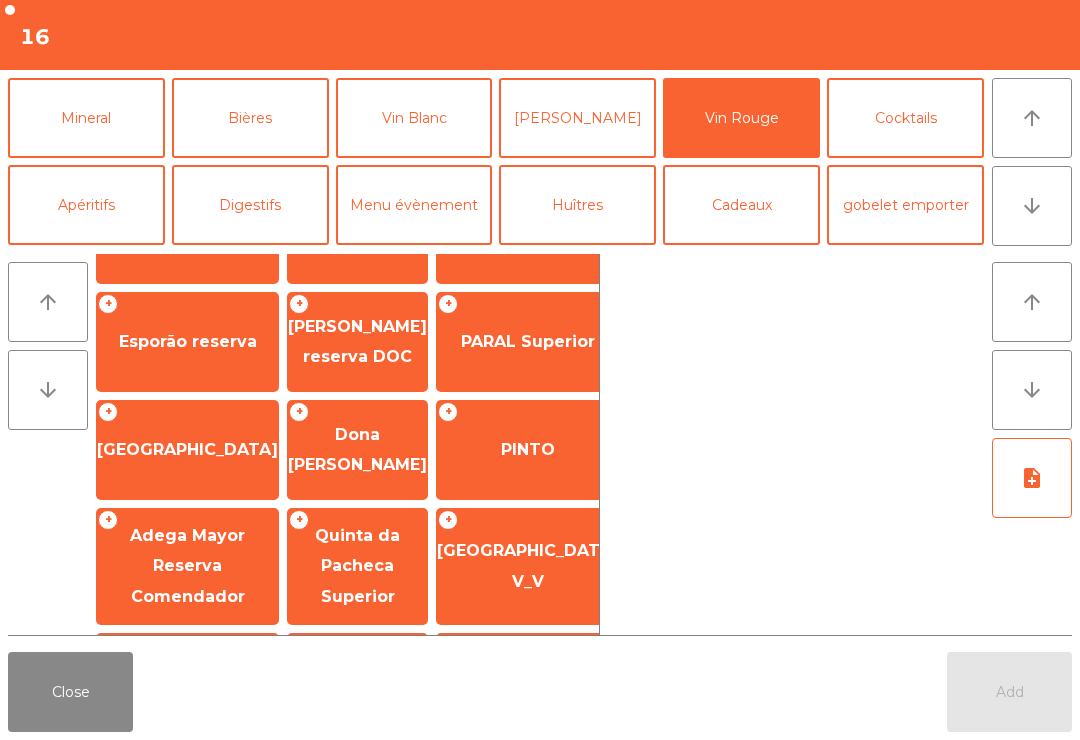 click on "Quinta da Pacheca Reserva V_V" 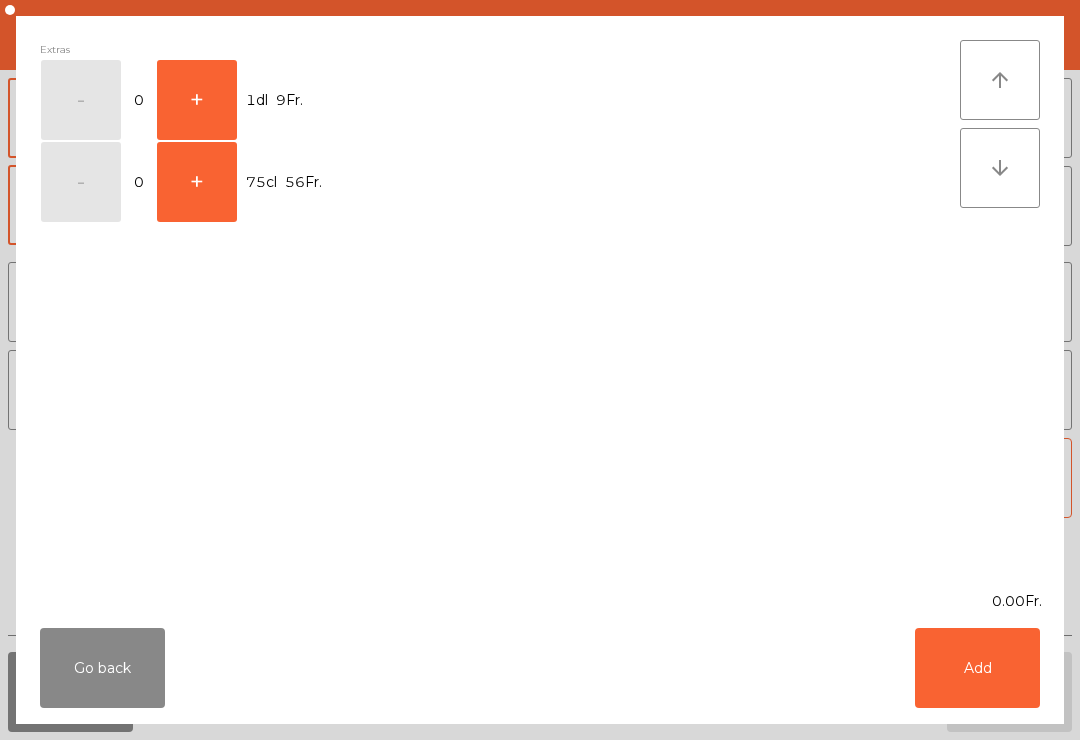 click on "+" 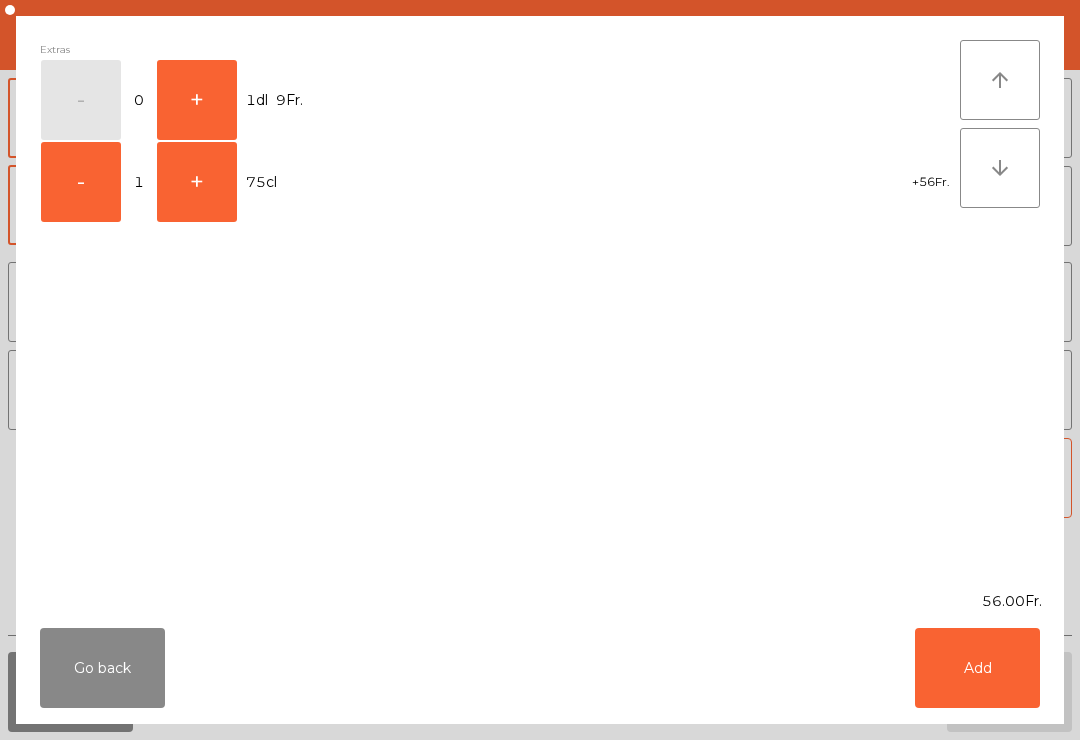 click on "Add" 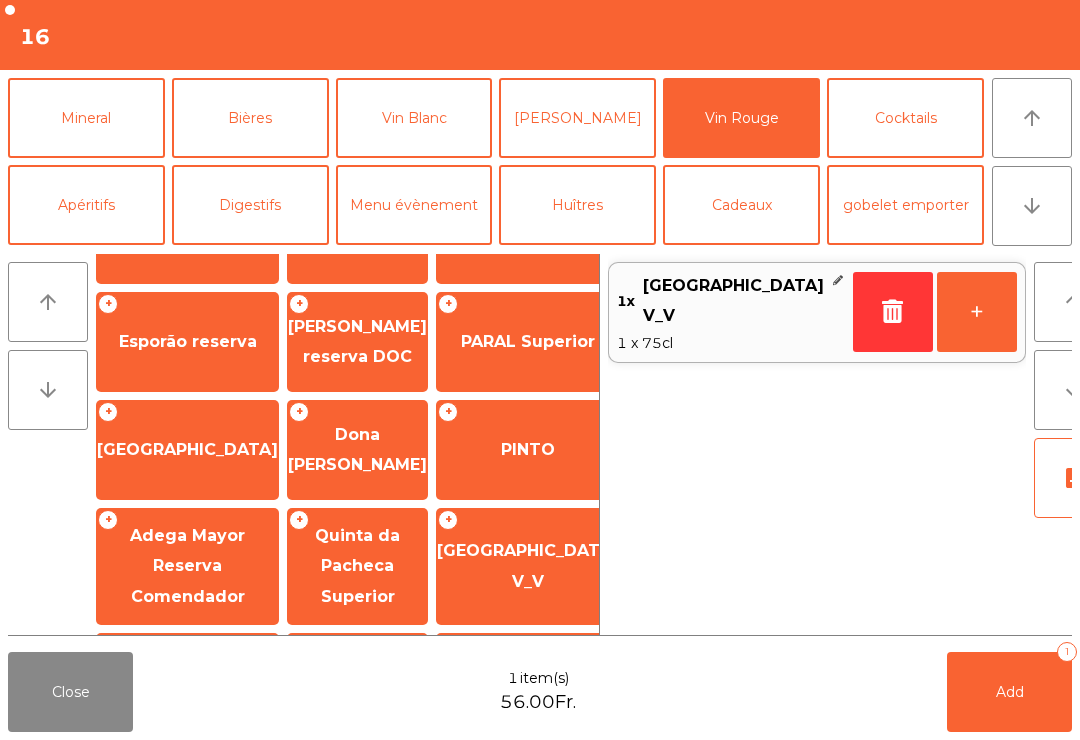 click on "Add" 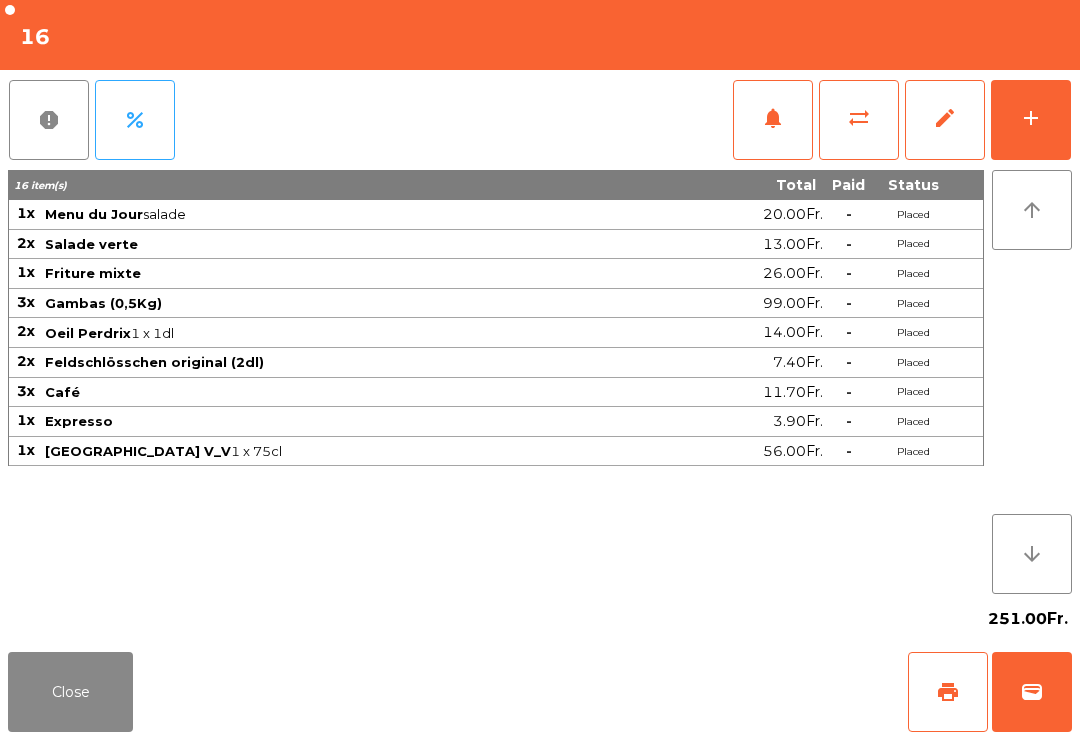 click on "print" 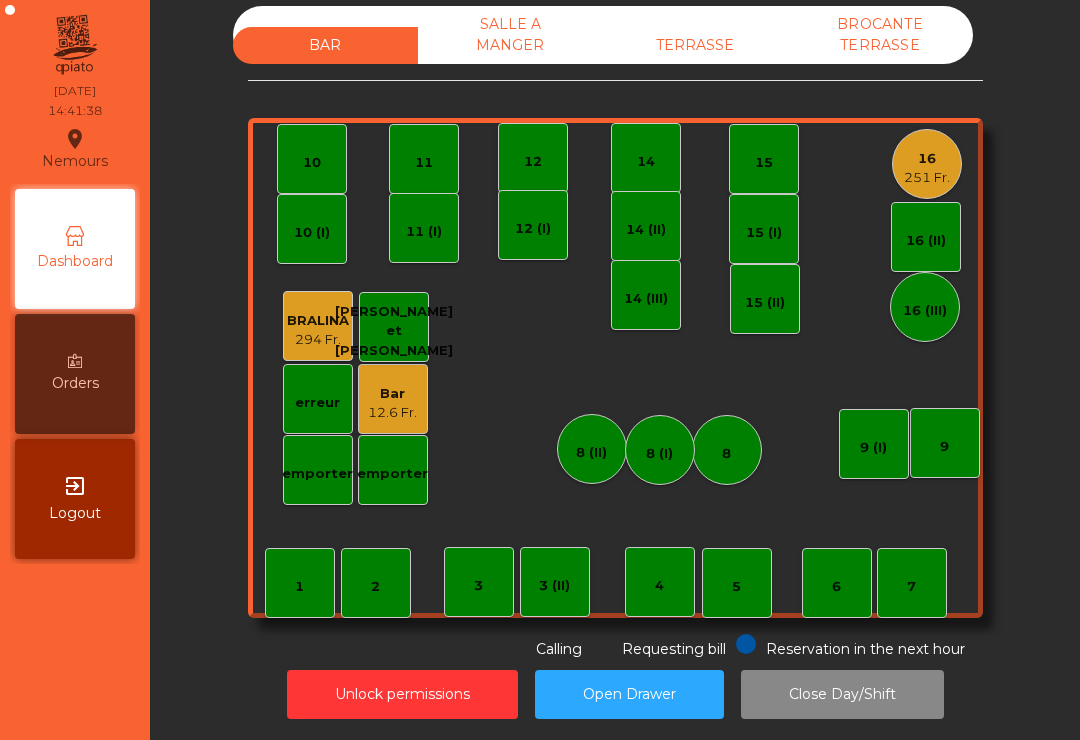 click on "251 Fr." 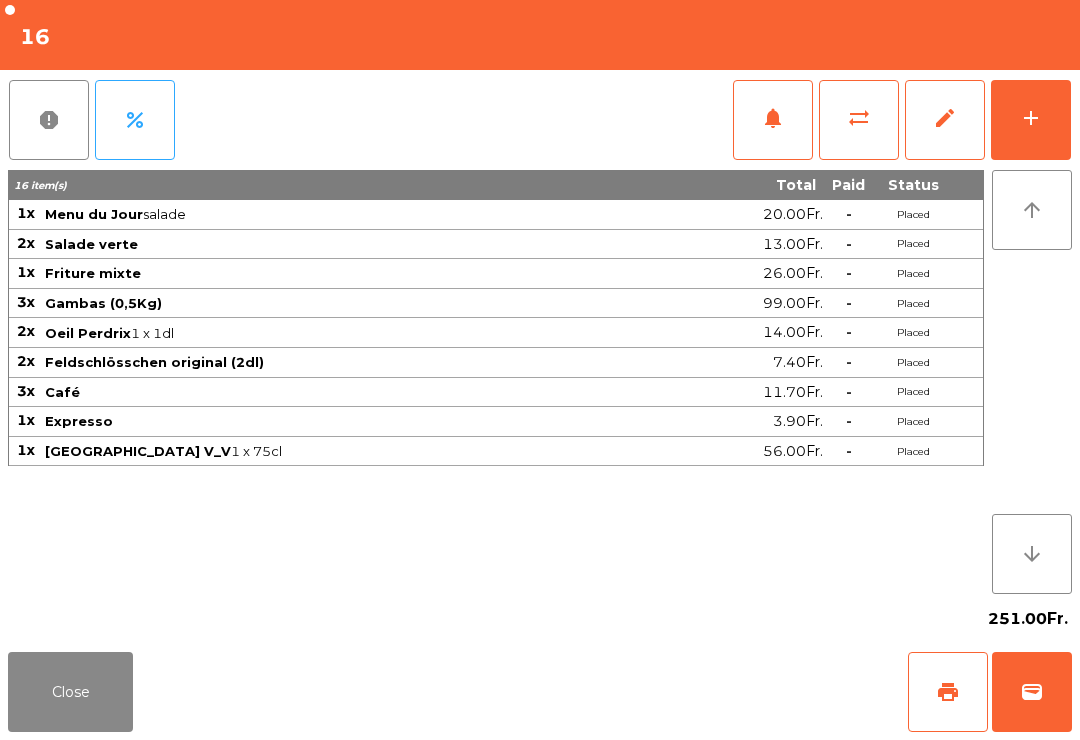 scroll, scrollTop: 31, scrollLeft: 0, axis: vertical 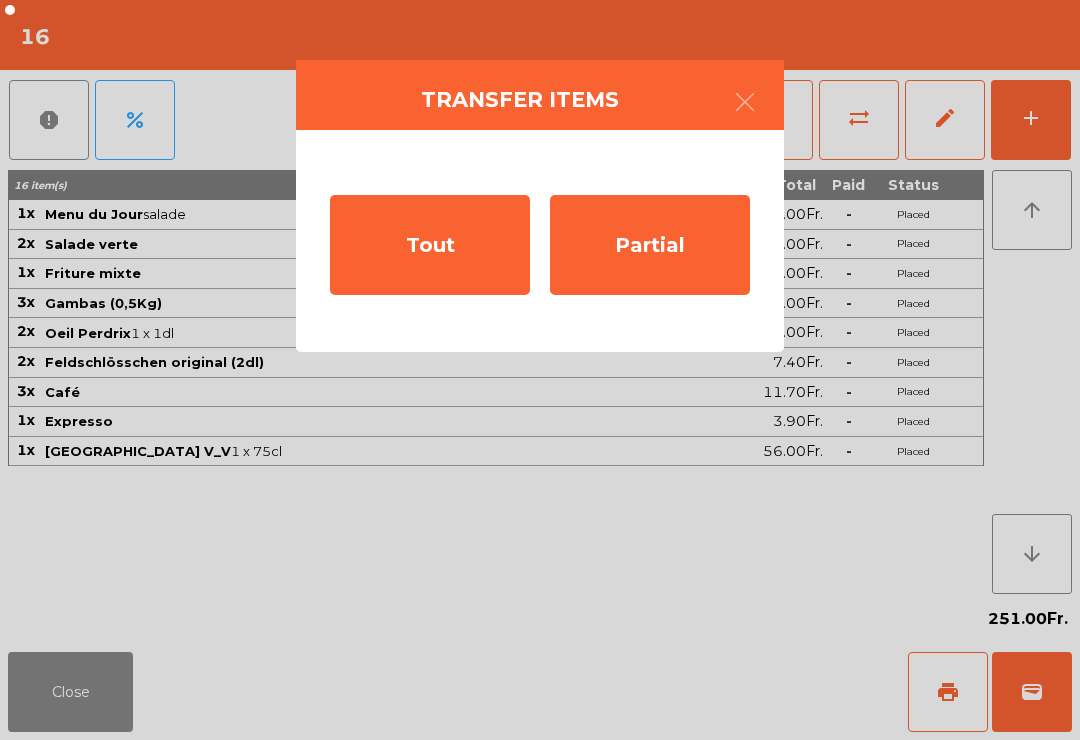 click 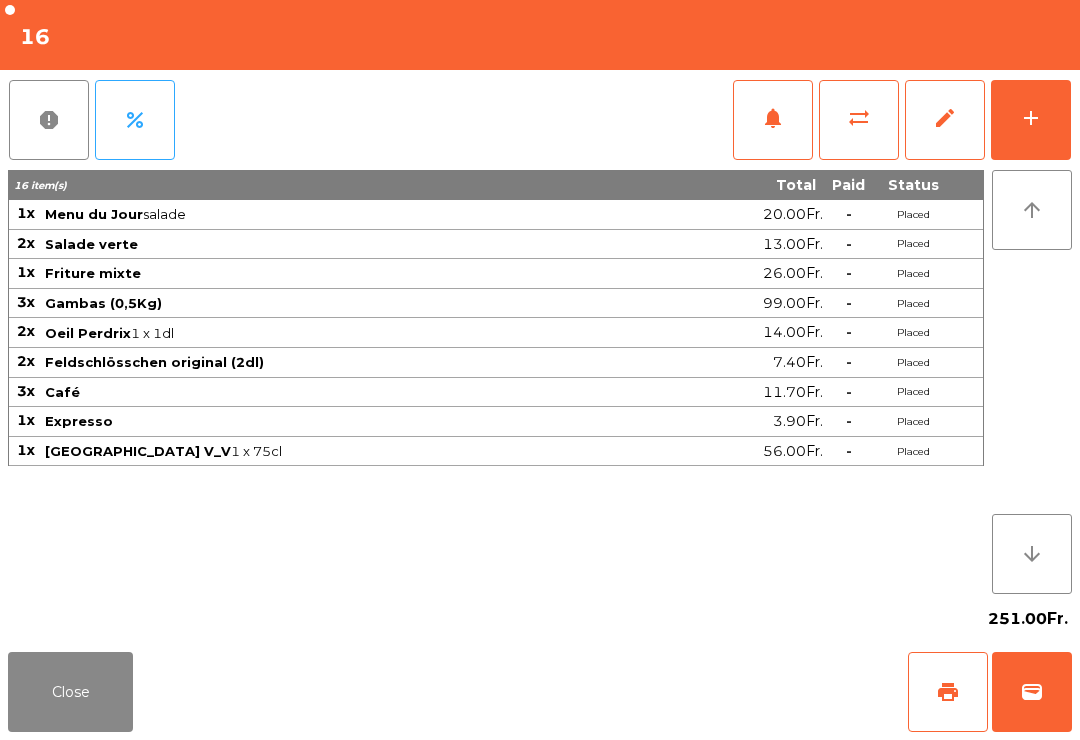 click on "sync_alt" 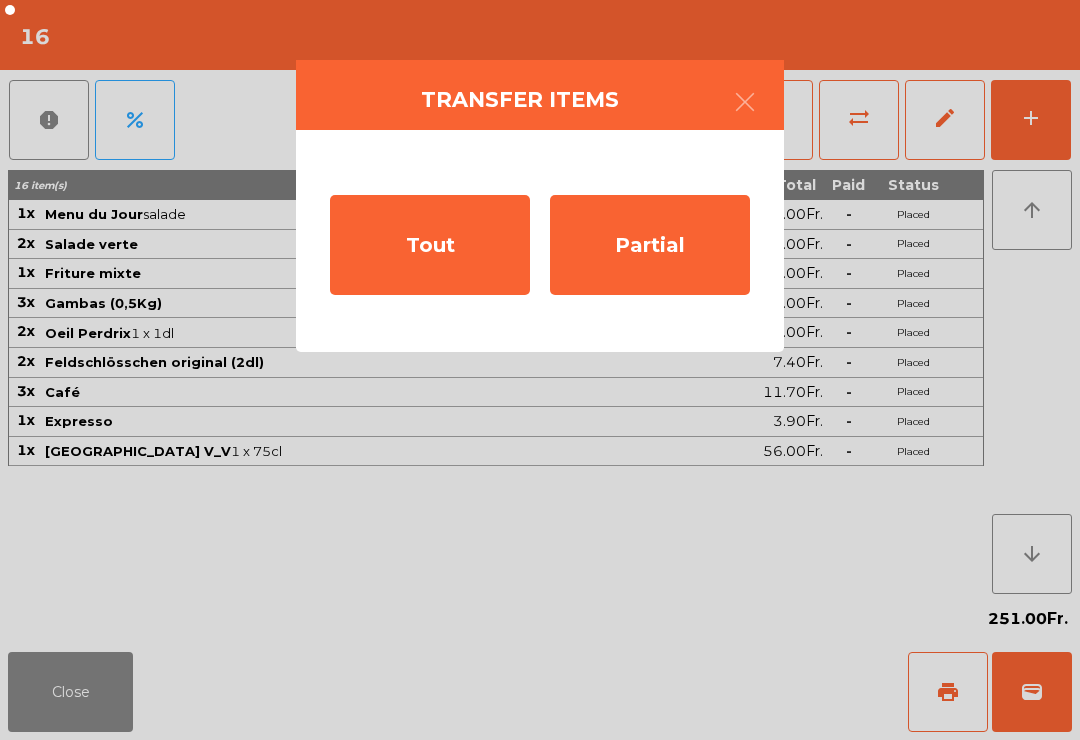 click on "Tout" 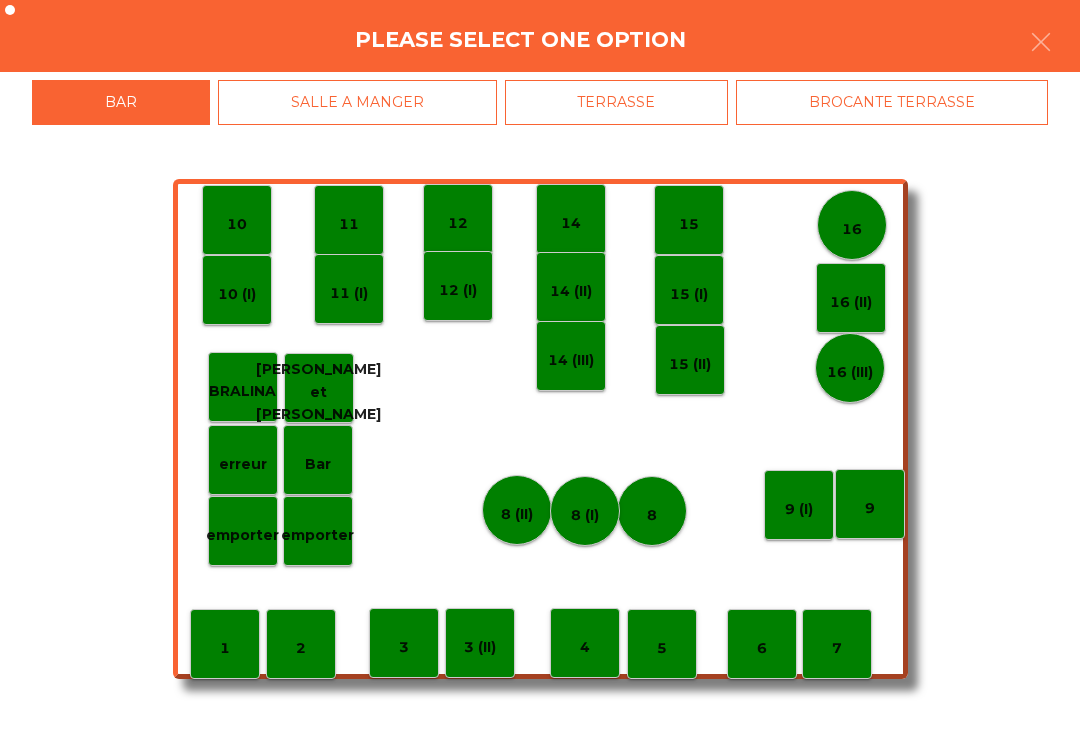 click on "TERRASSE" 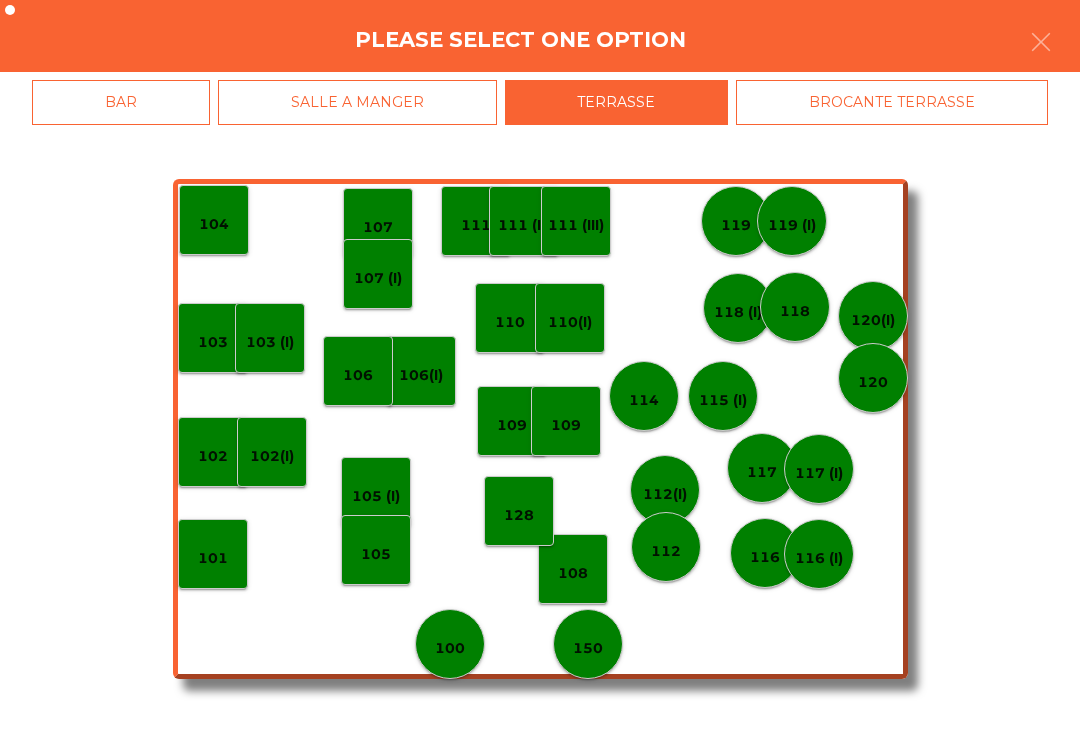 click on "SALLE A MANGER" 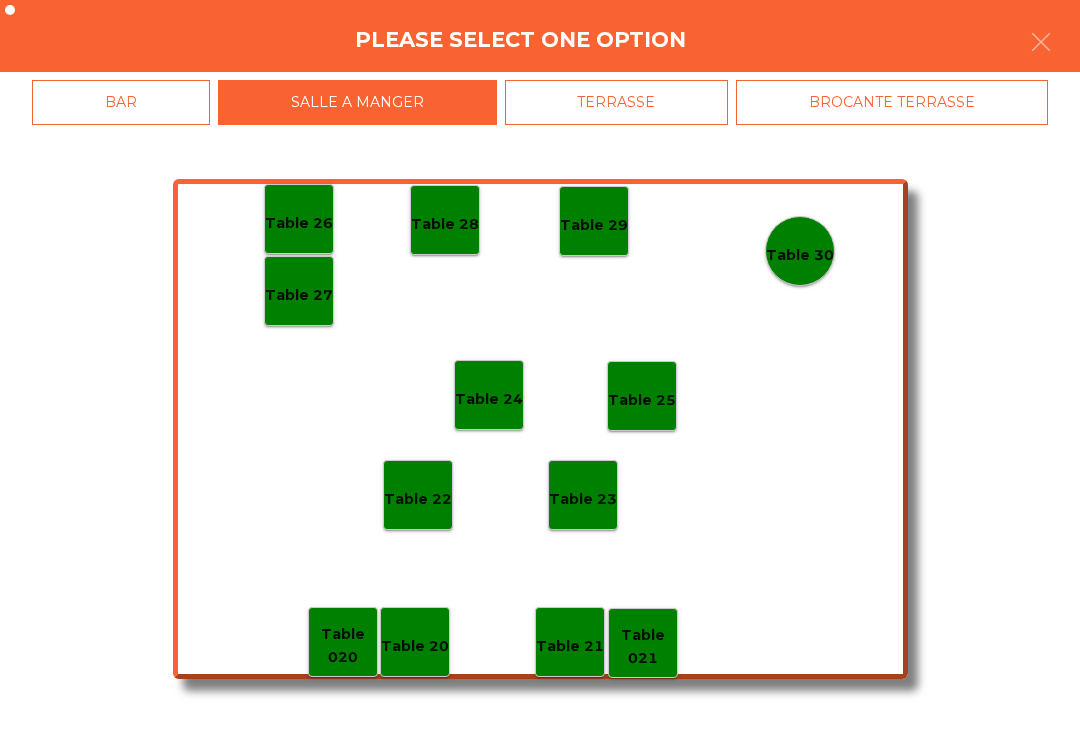 click on "Table 29" 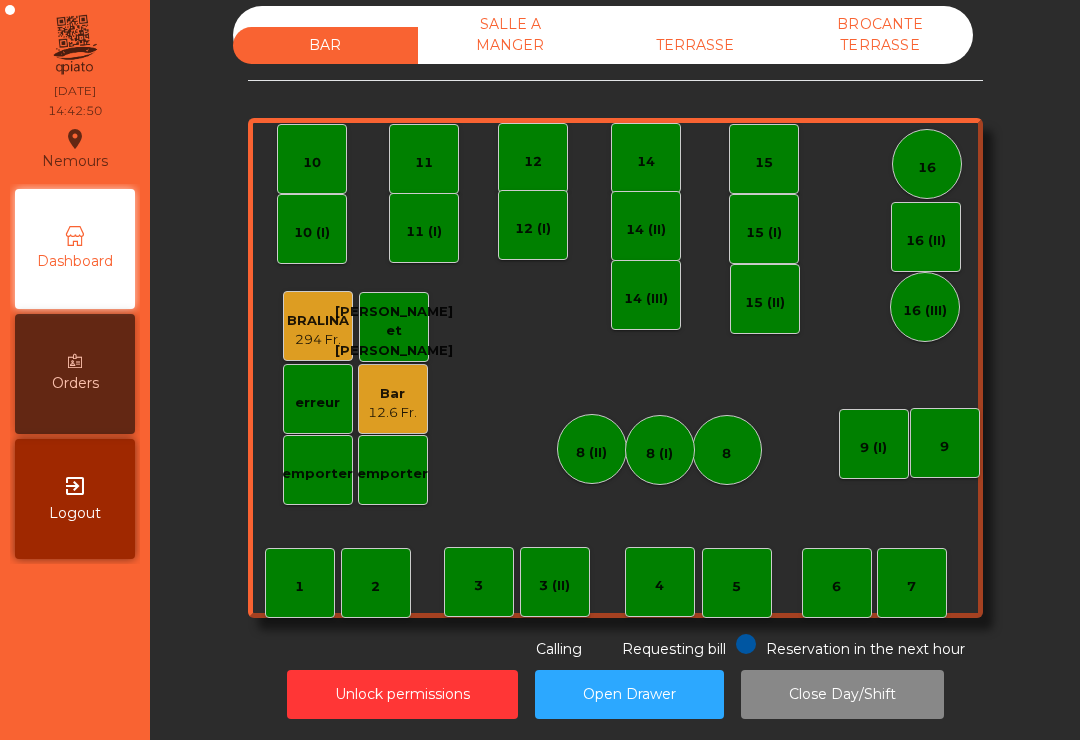 click on "TERRASSE" 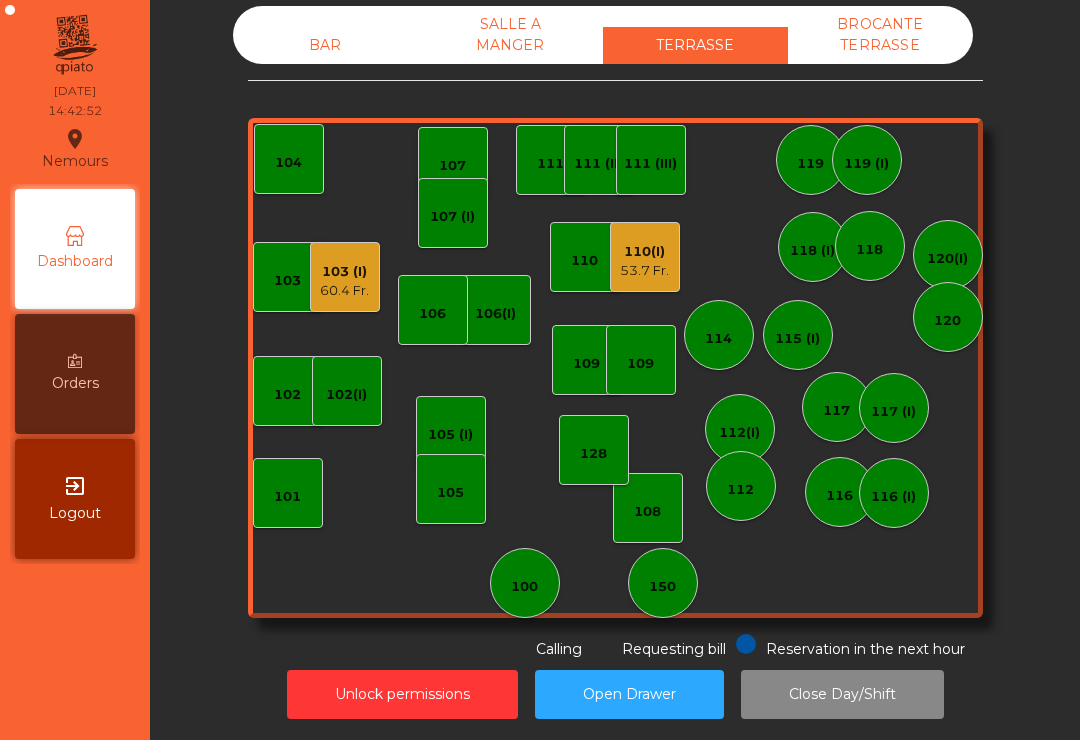 click on "103 (I)   60.4 Fr." 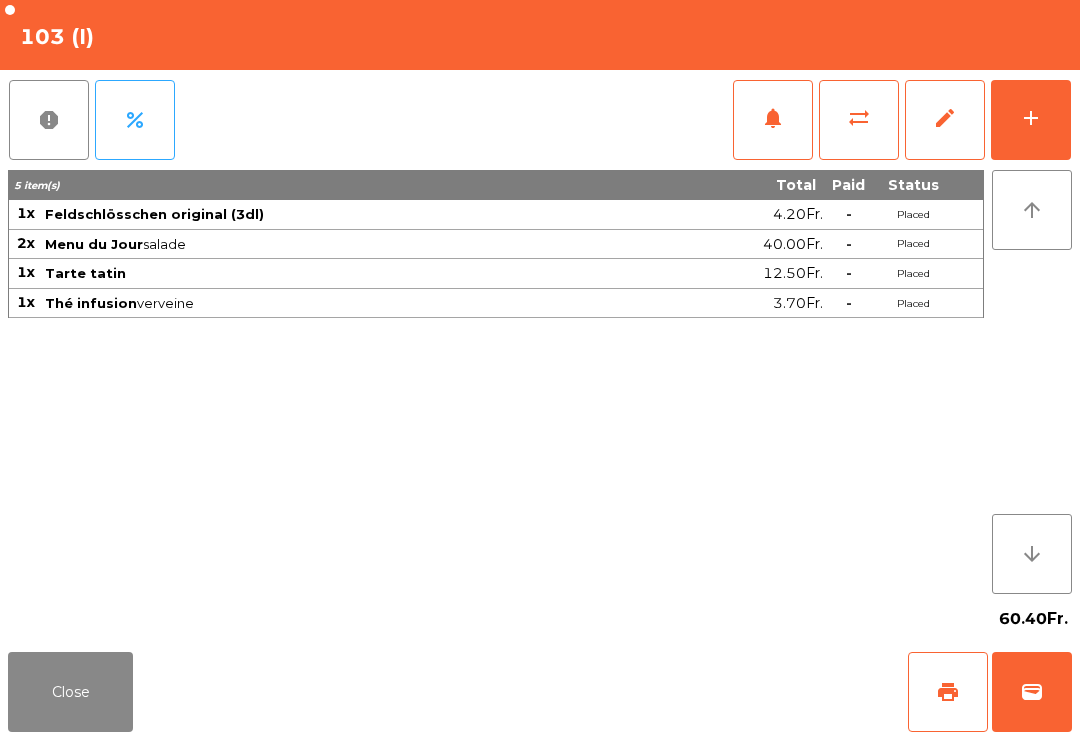 click on "add" 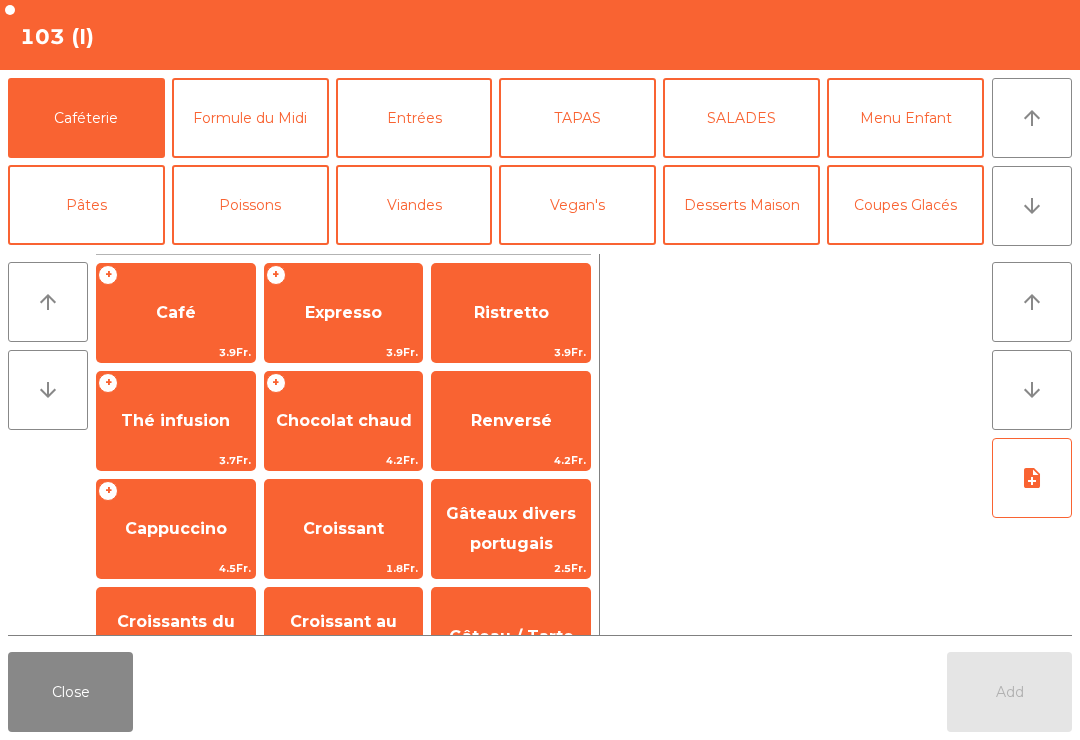 click on "Expresso" 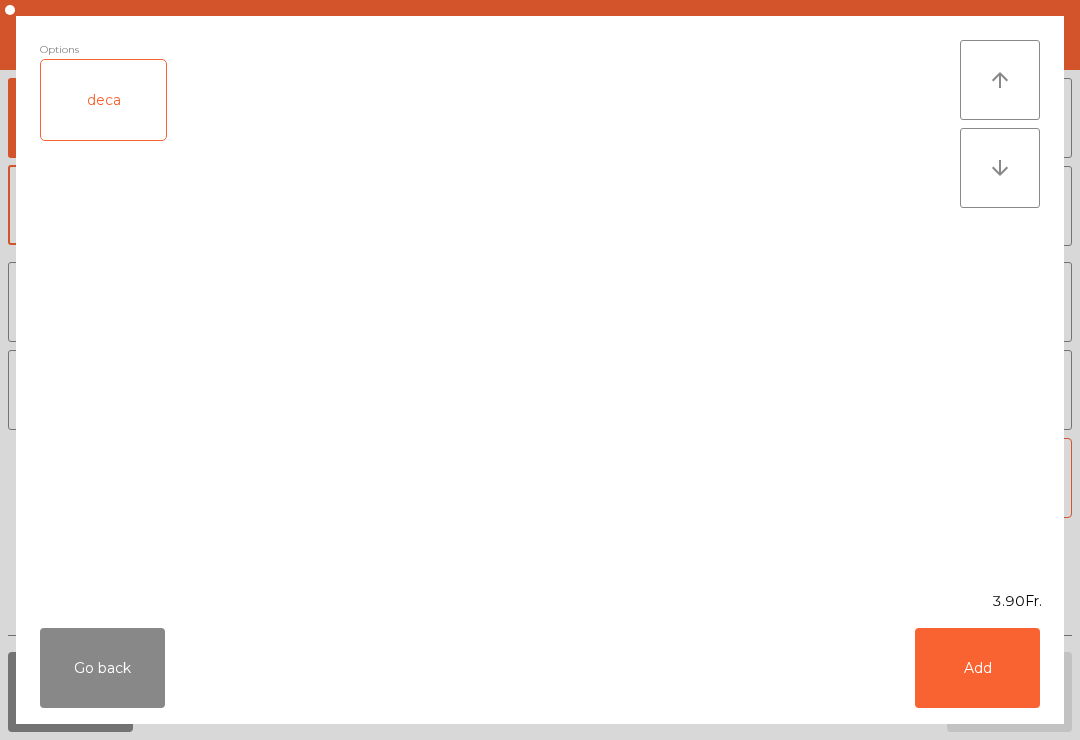 click on "Add" 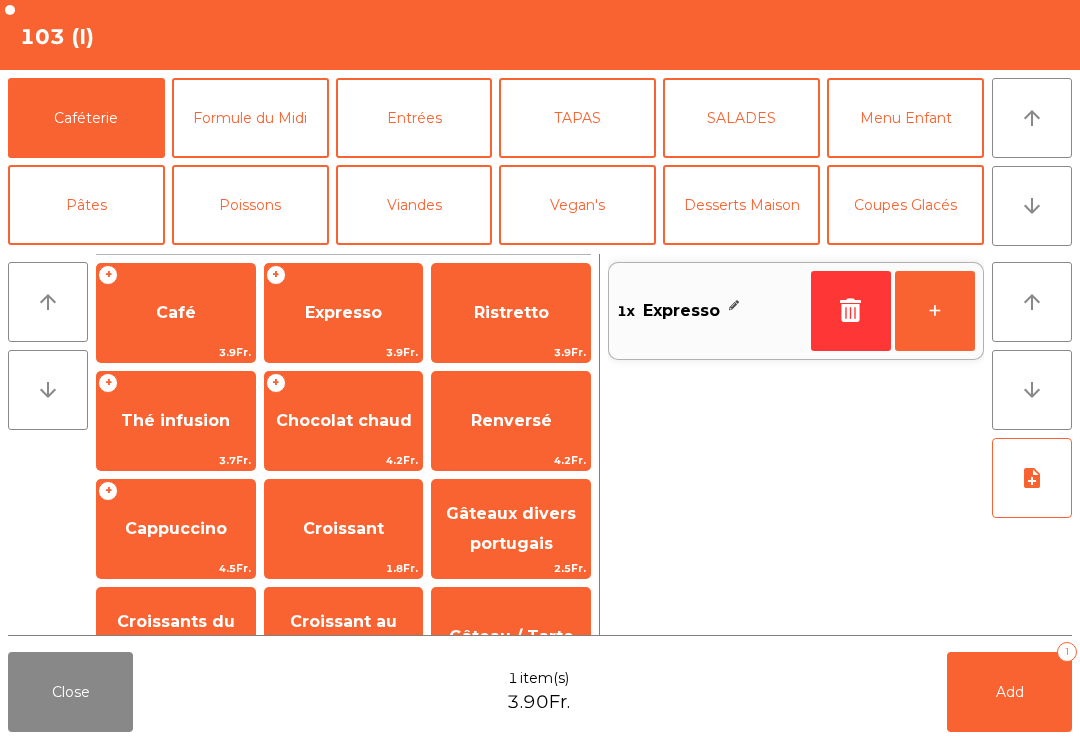 click on "Add   1" 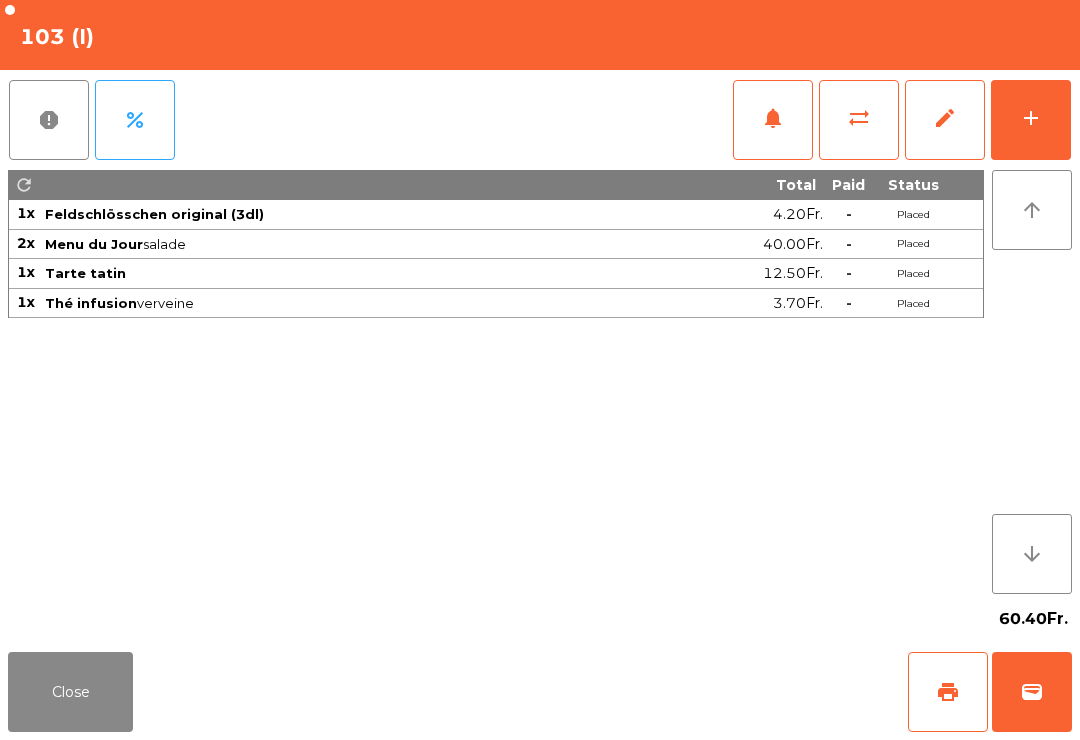 click on "print" 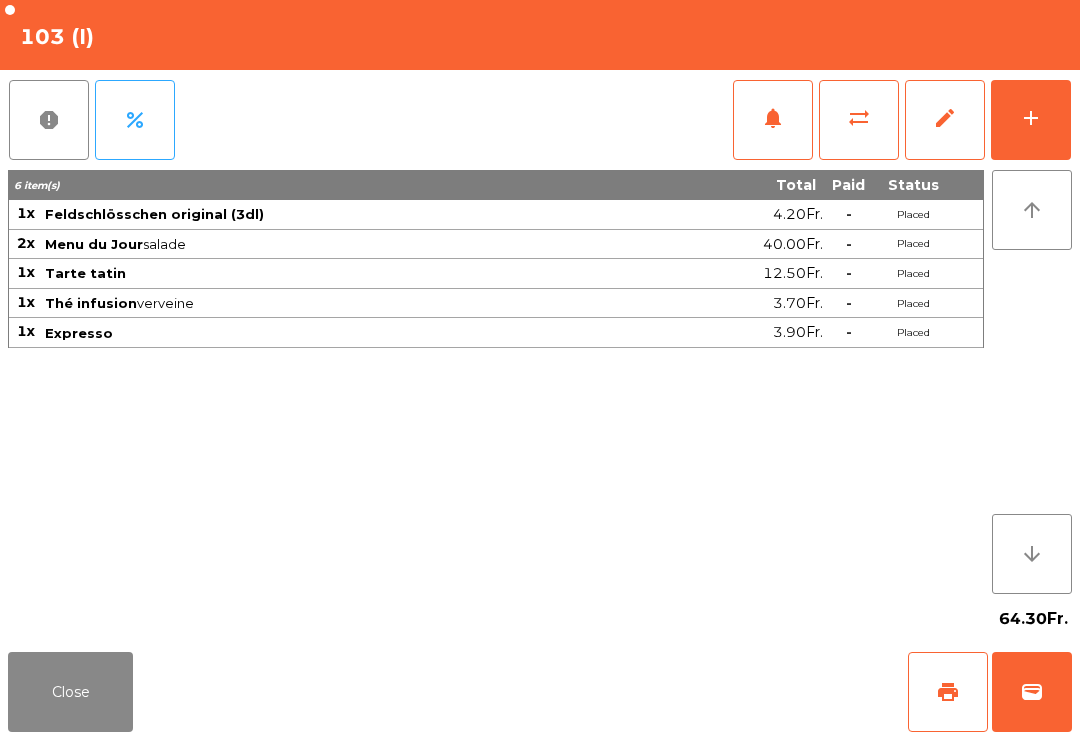 click on "wallet" 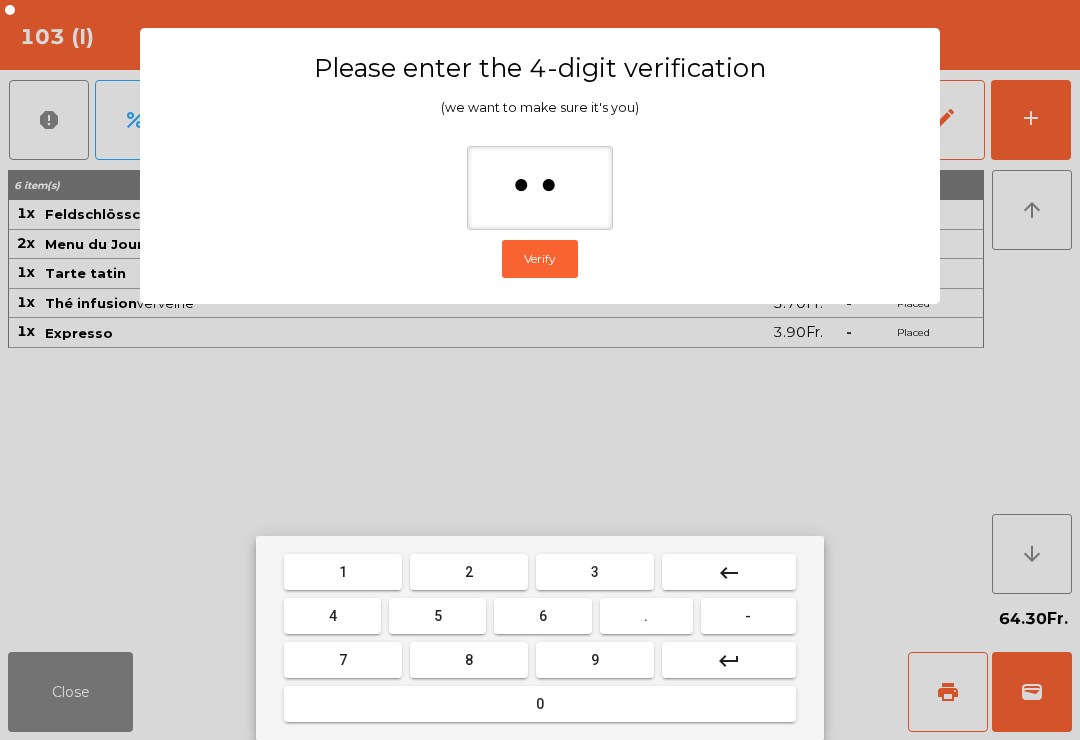 type on "***" 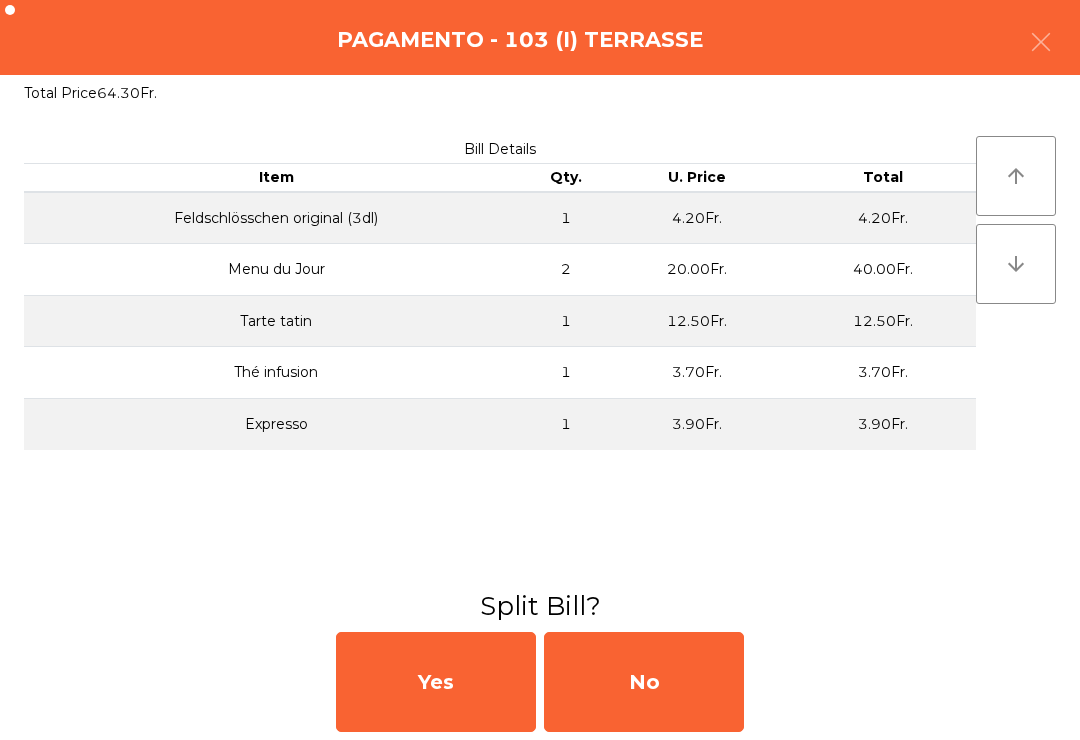 click on "No" 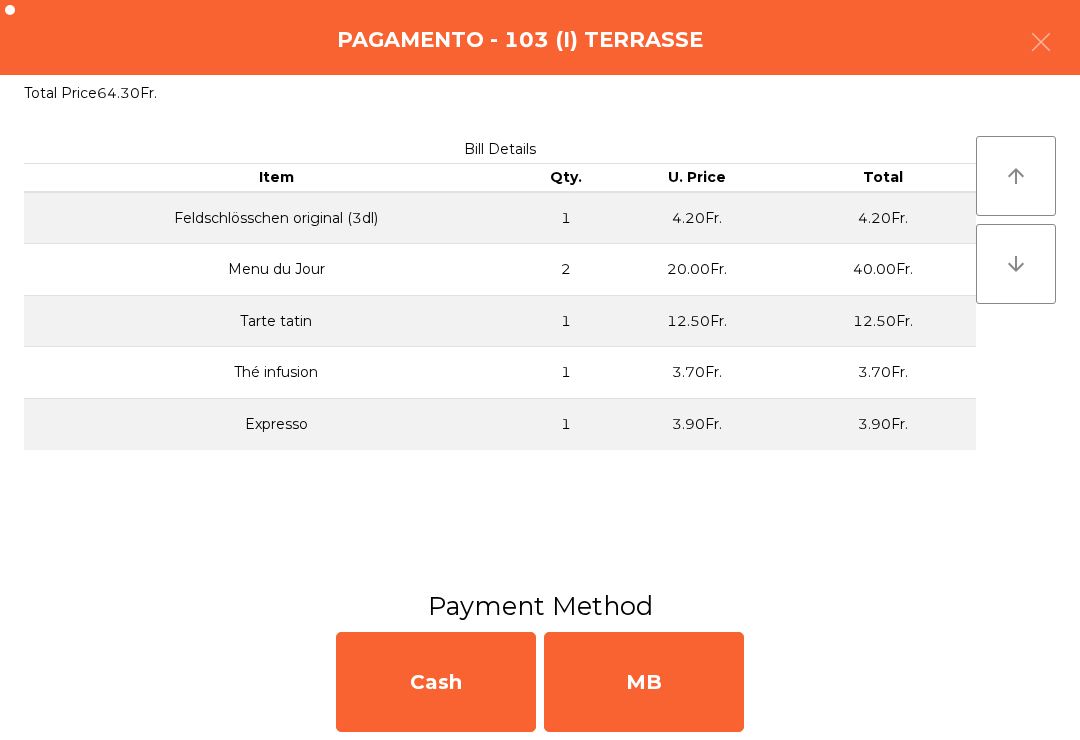 click on "MB" 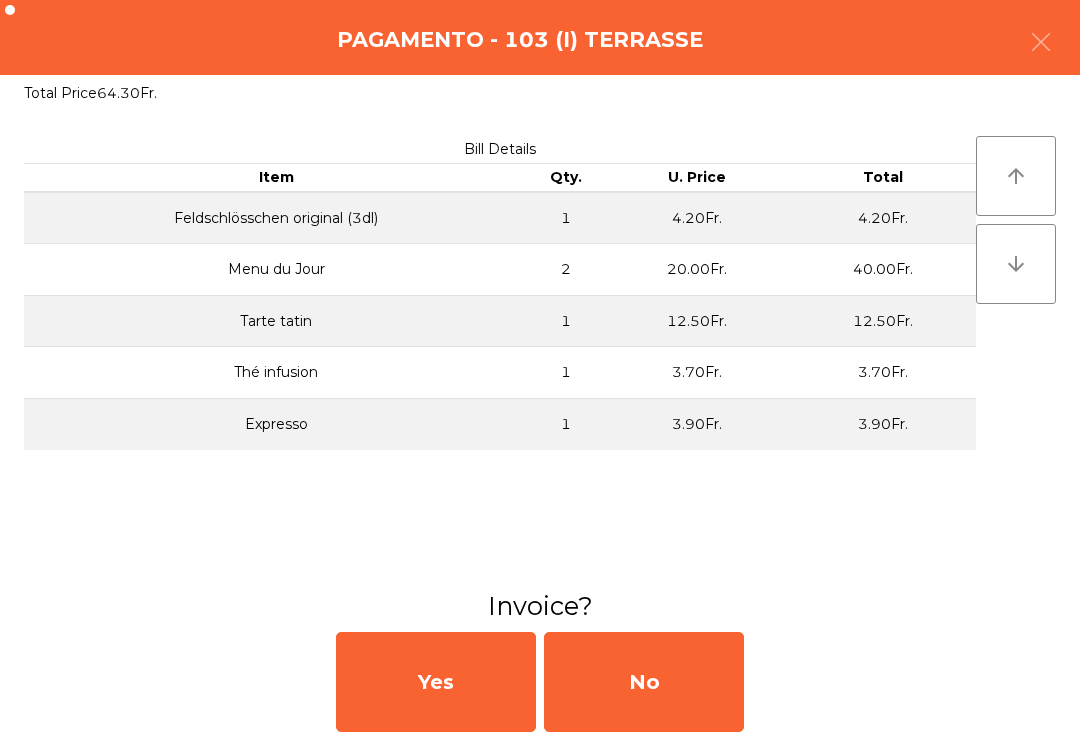 click on "No" 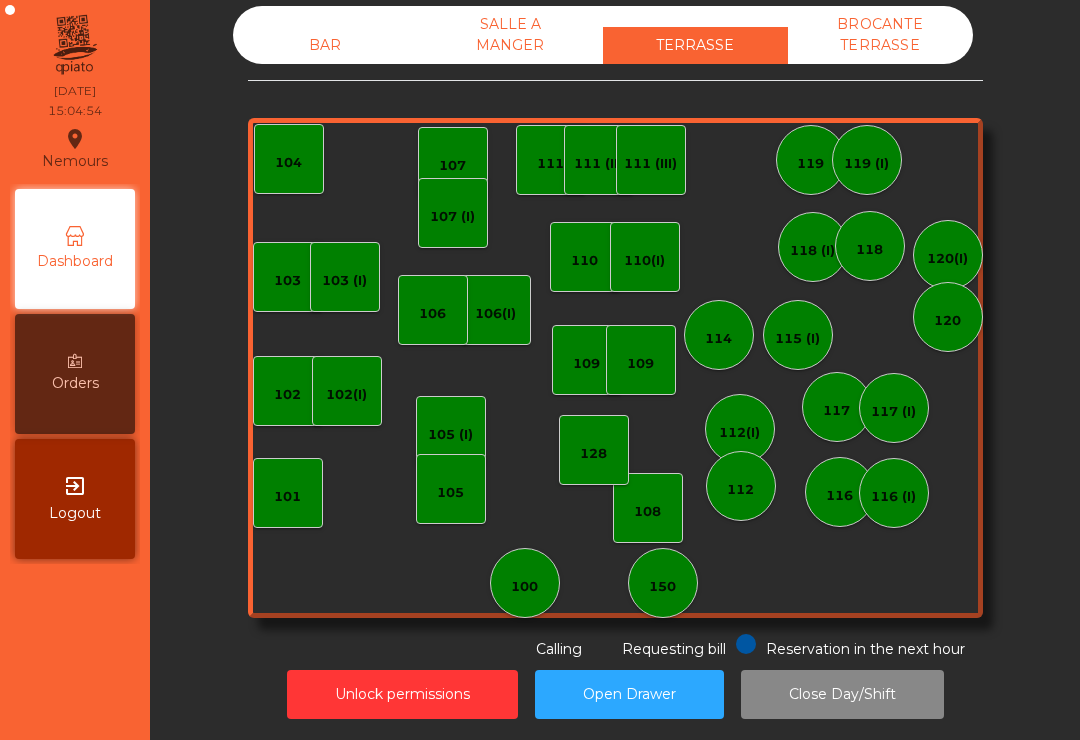 click on "104" 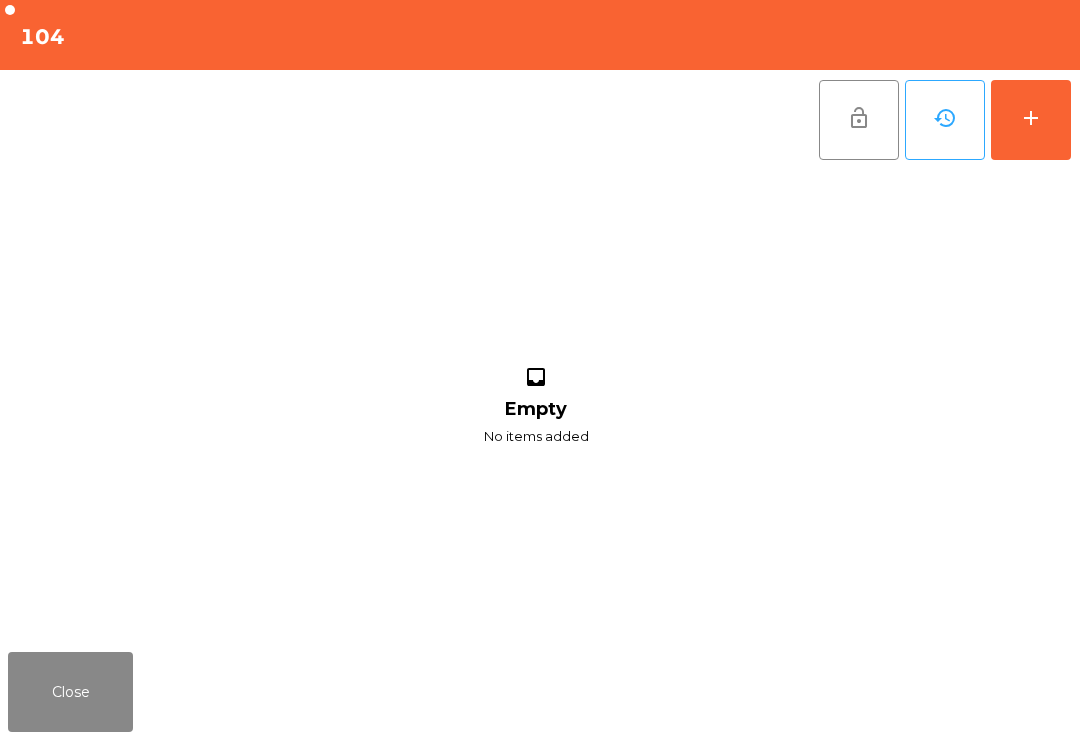 click on "add" 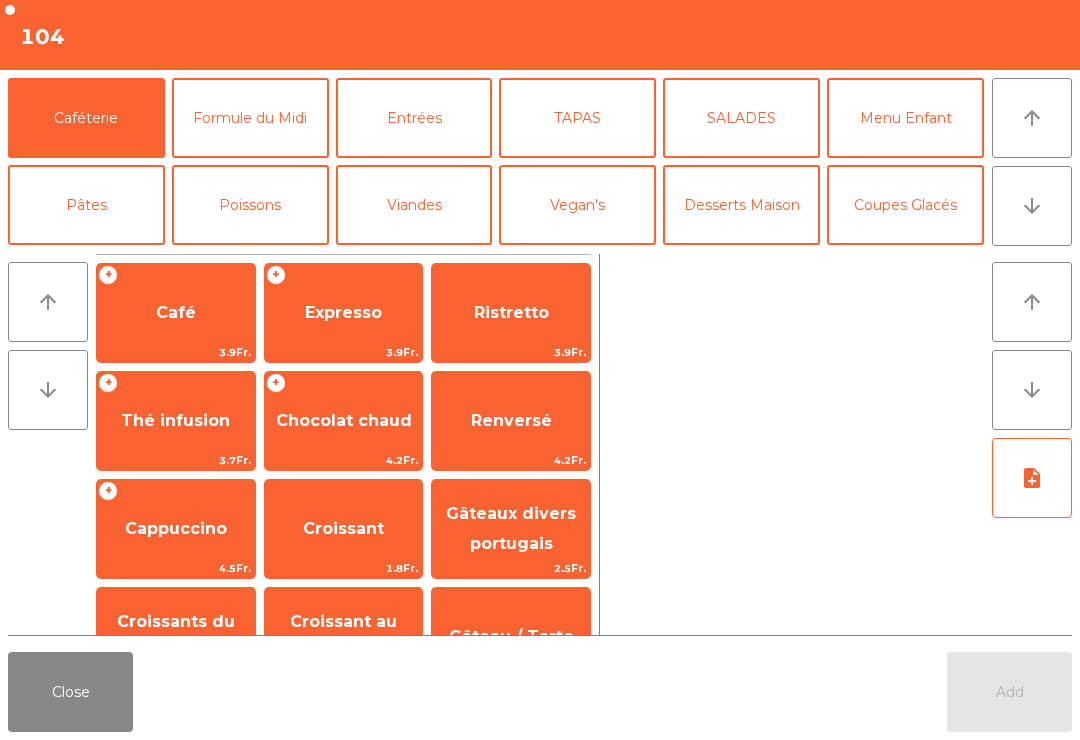 click on "Expresso" 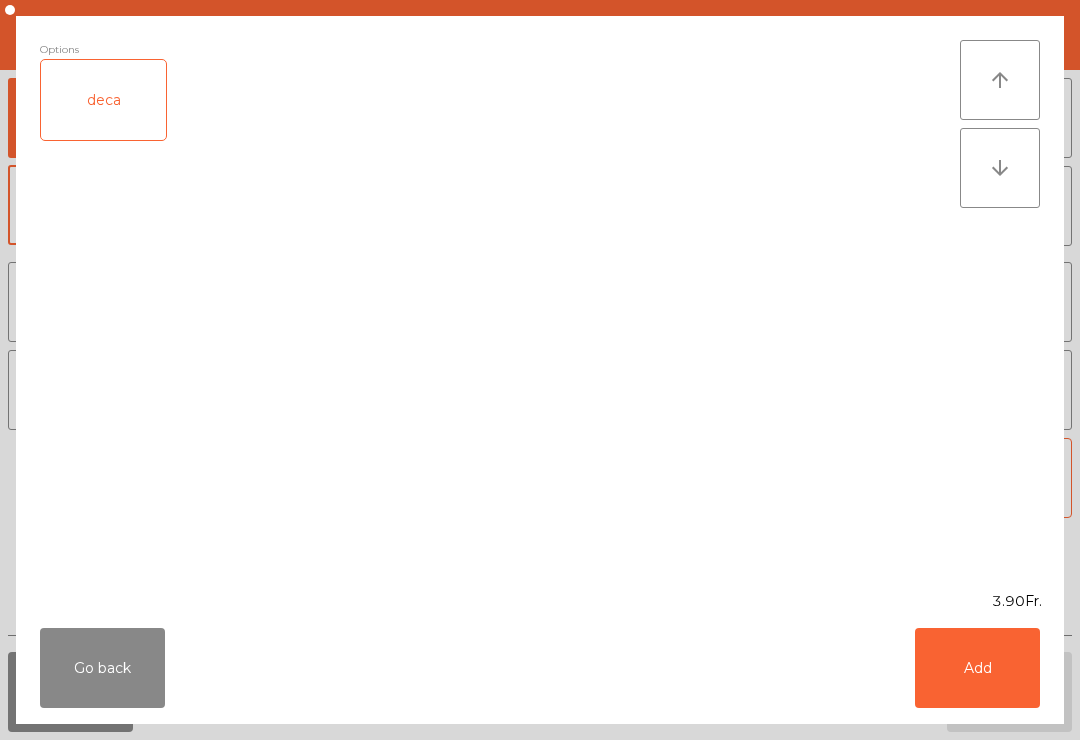 click on "Add" 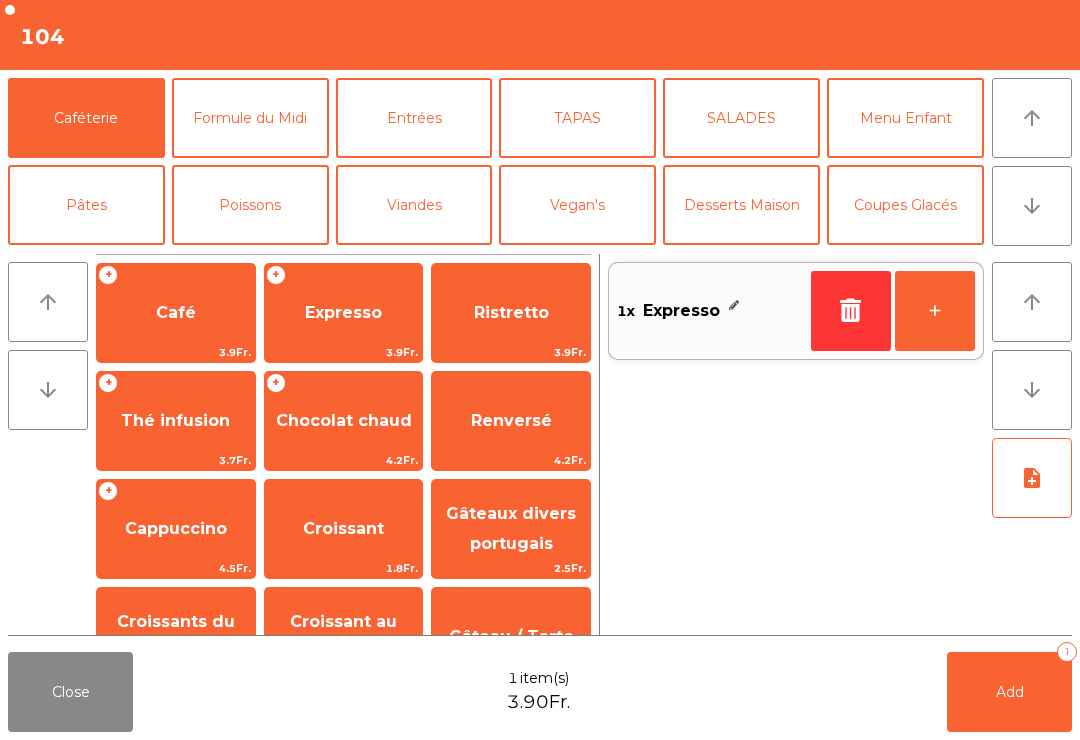 click on "Thé infusion" 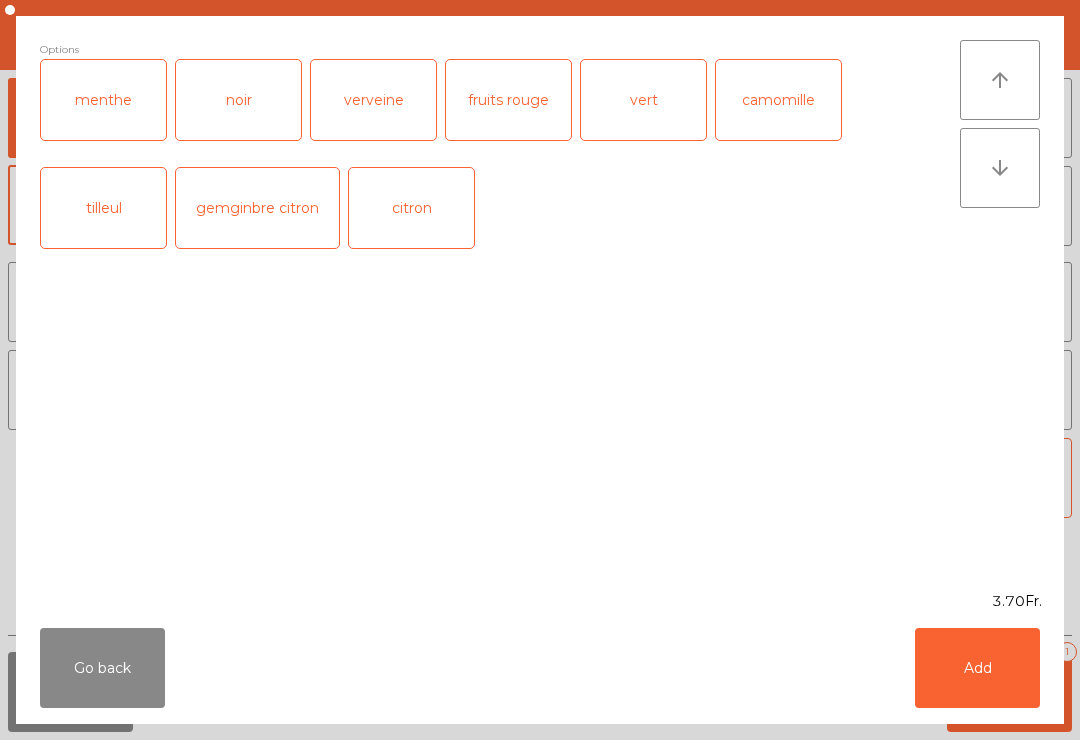 click on "Add" 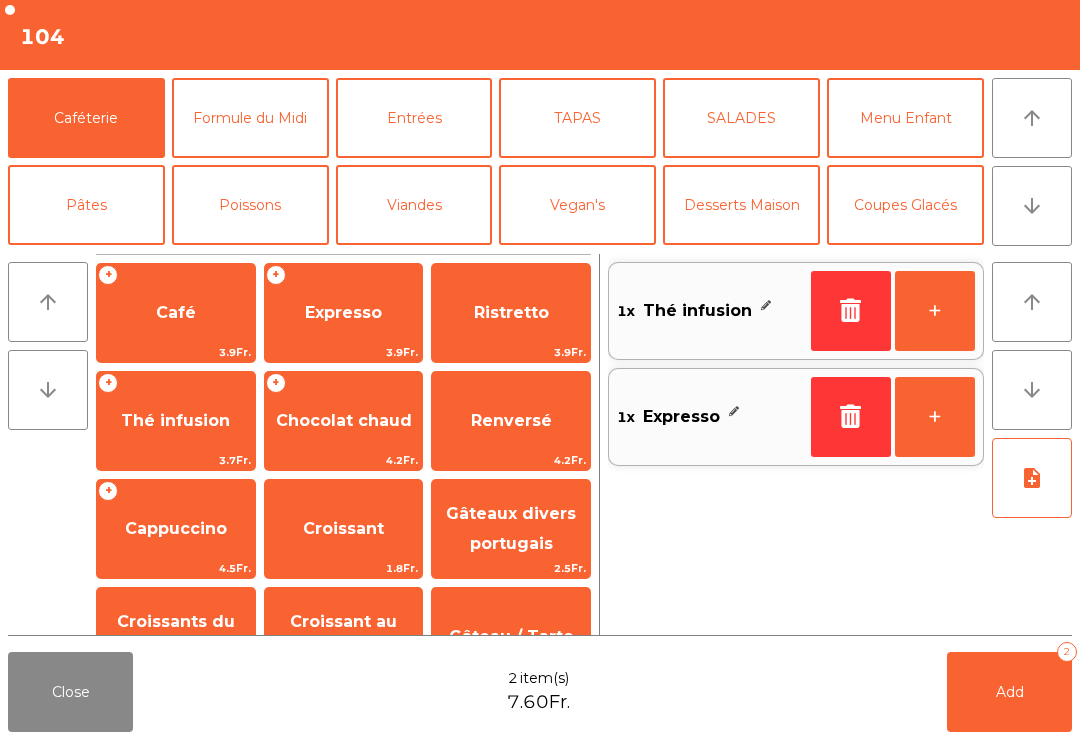 click on "Add" 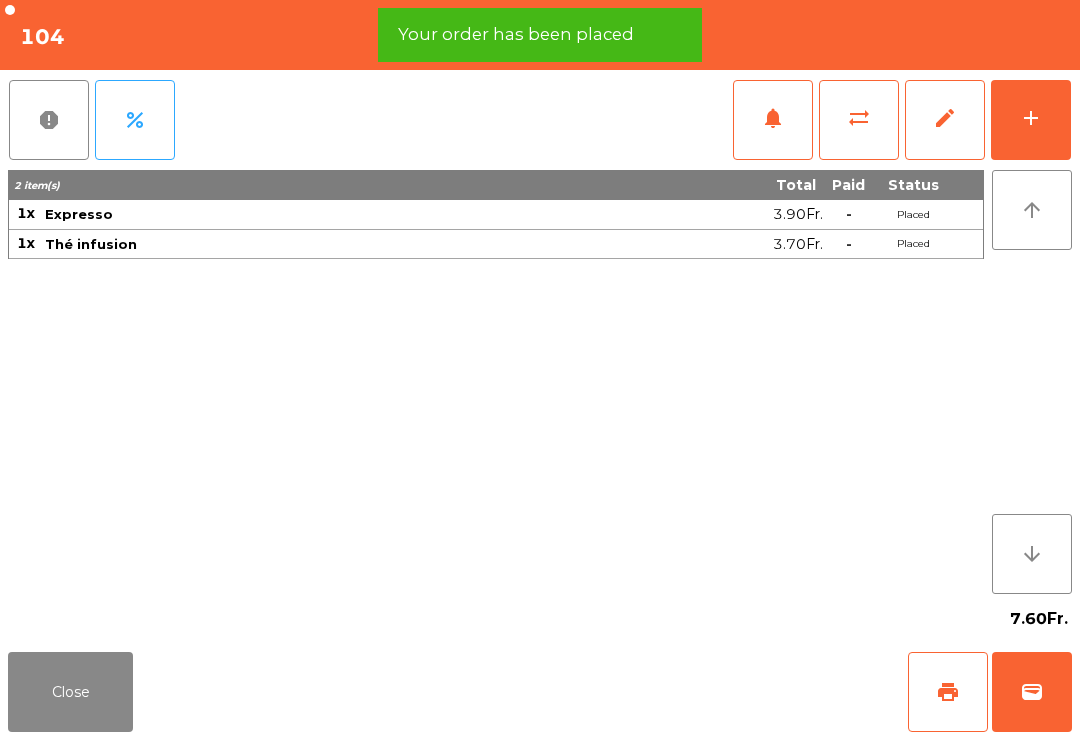 click on "print" 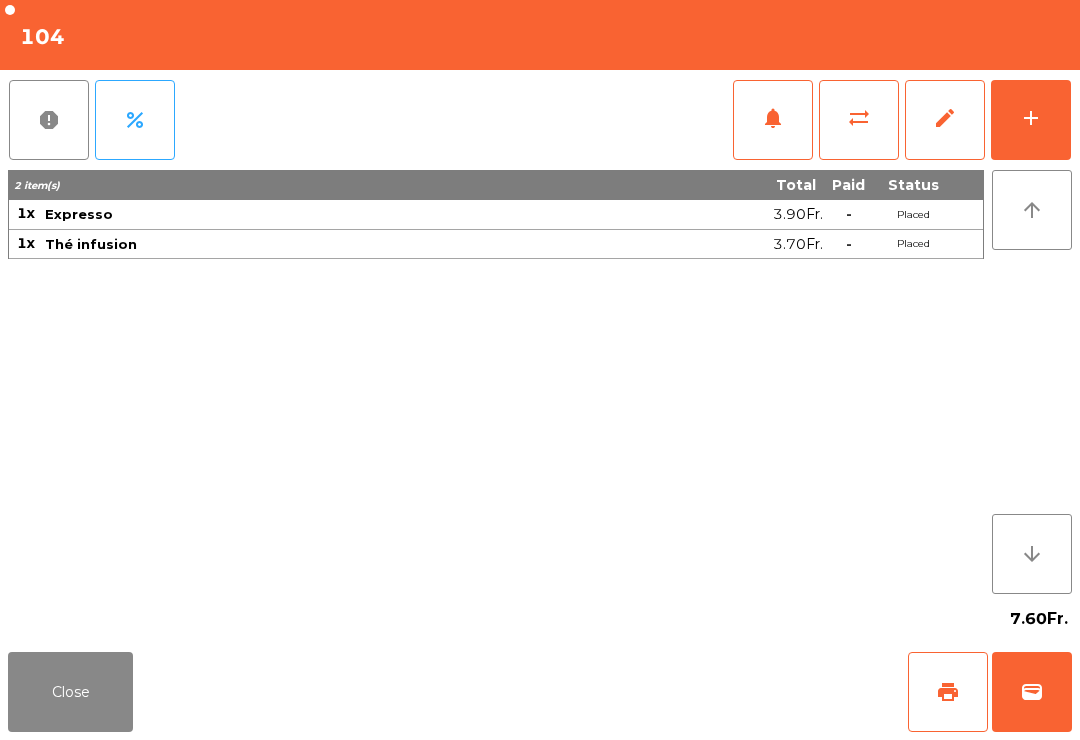 click on "Close" 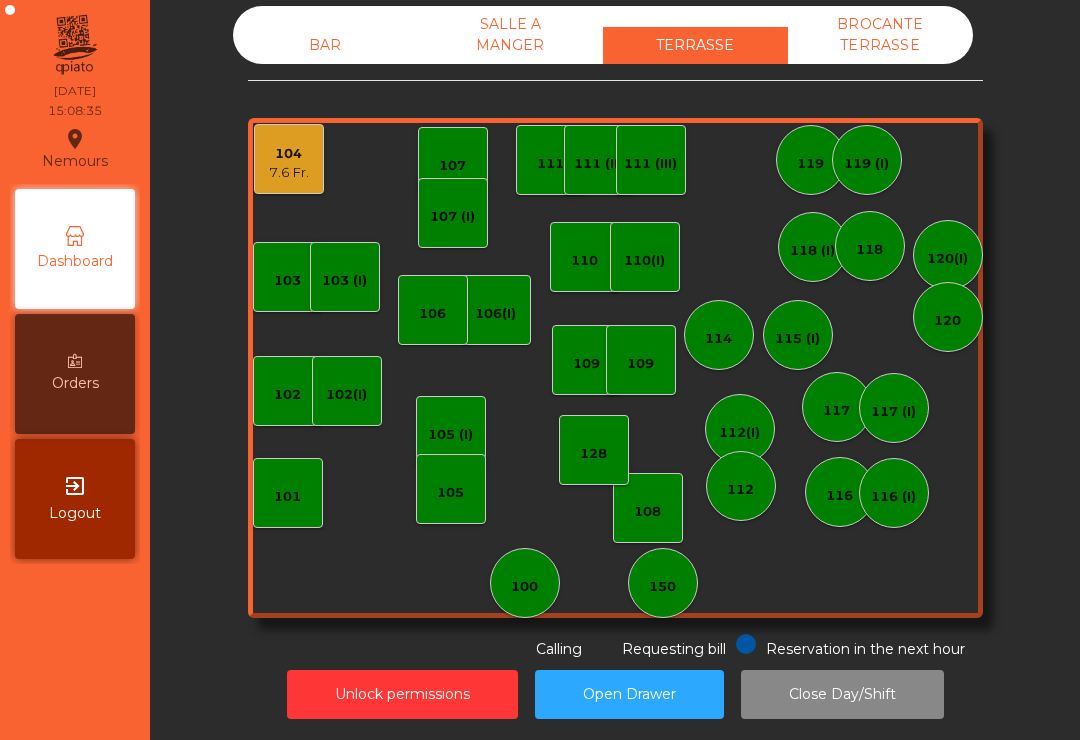 click on "112" 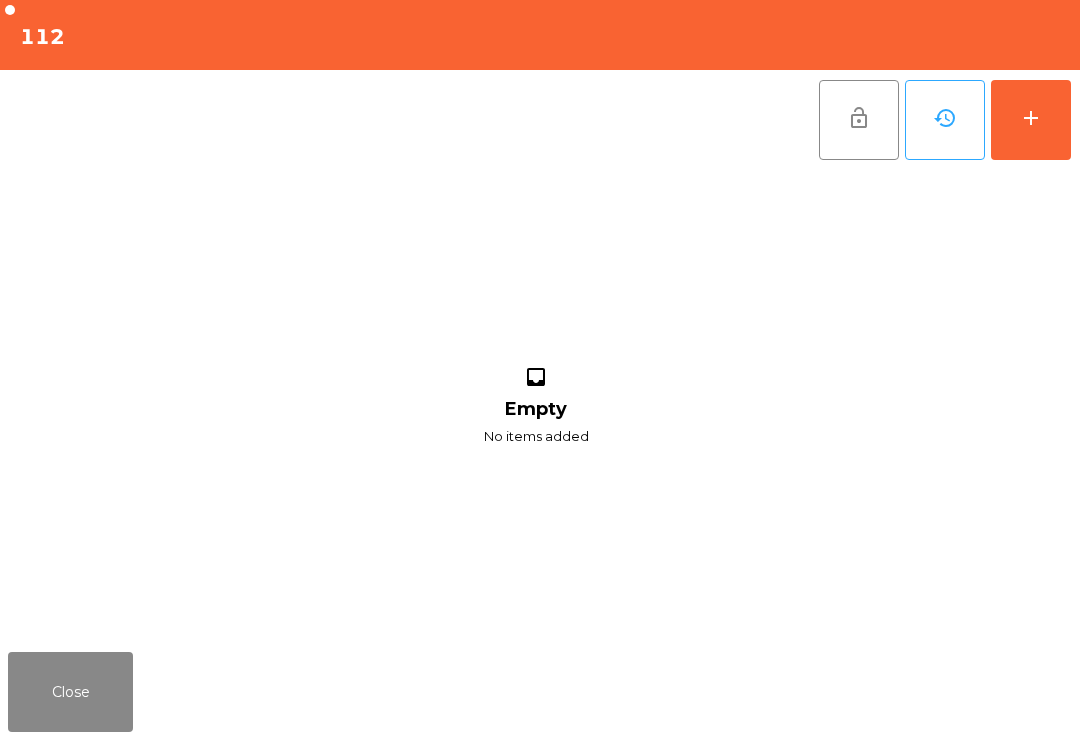click on "add" 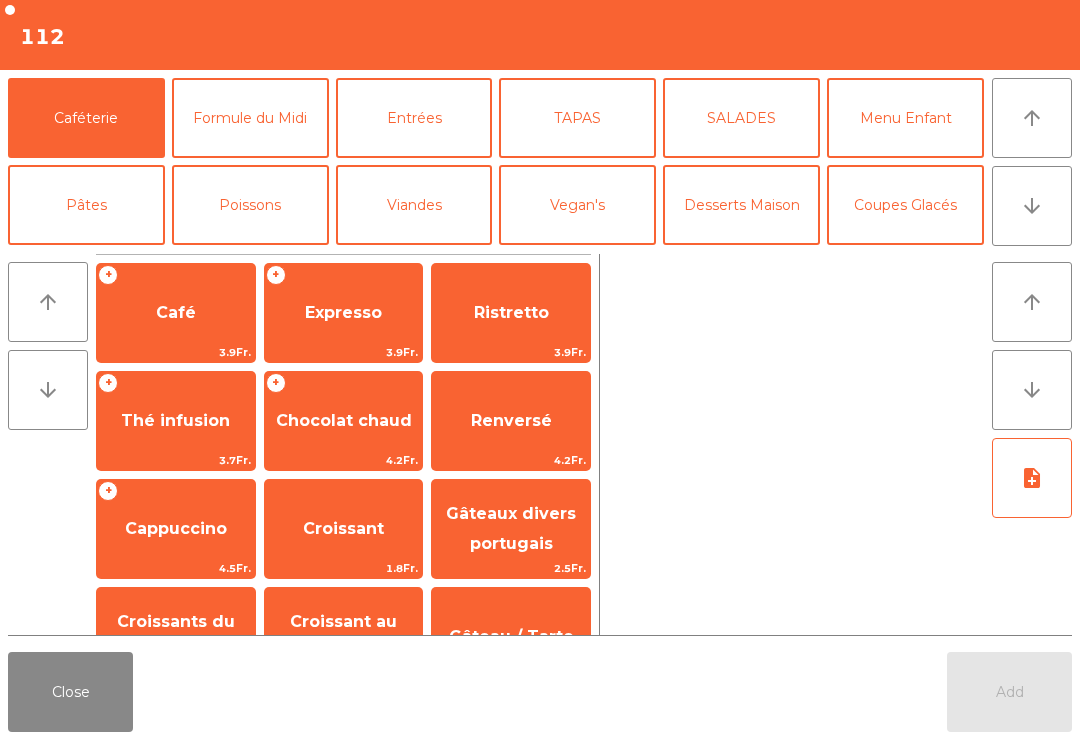 click on "arrow_downward" 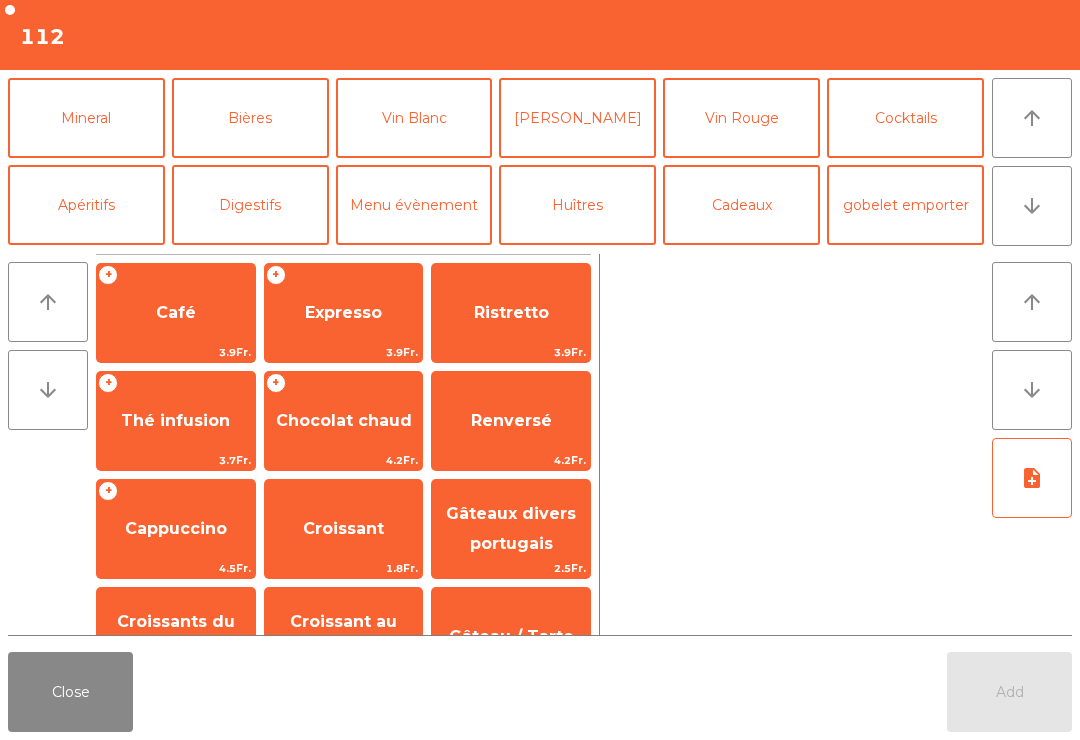 click on "Mineral" 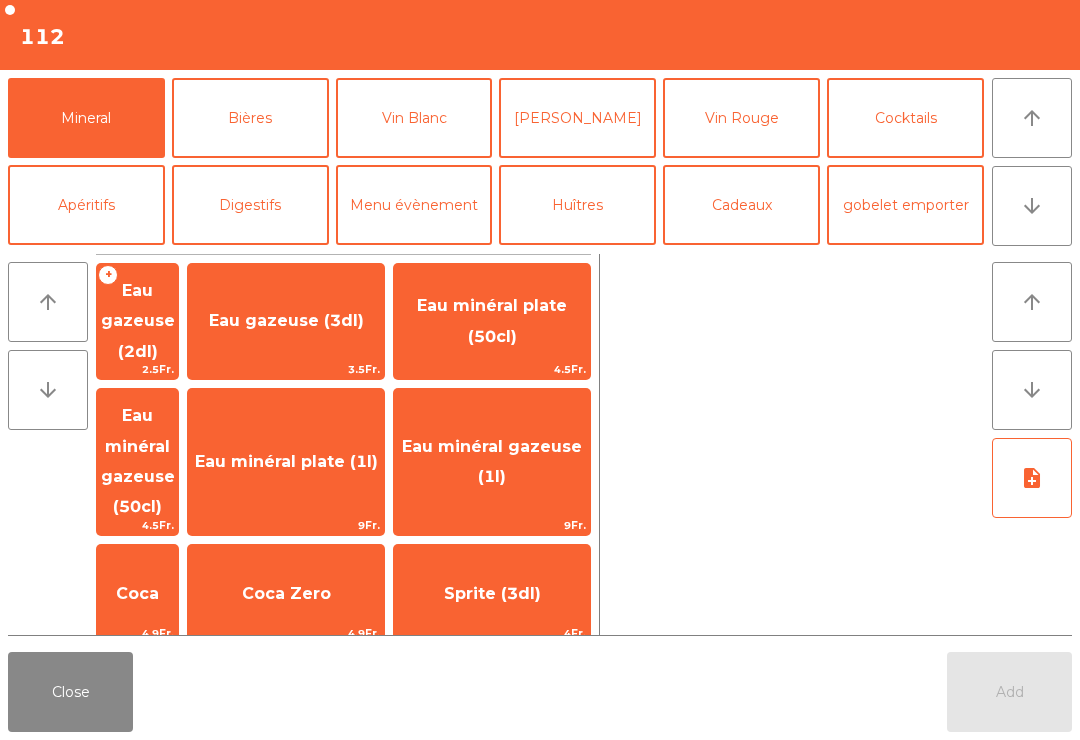 click on "Coca Zero   4.9Fr." 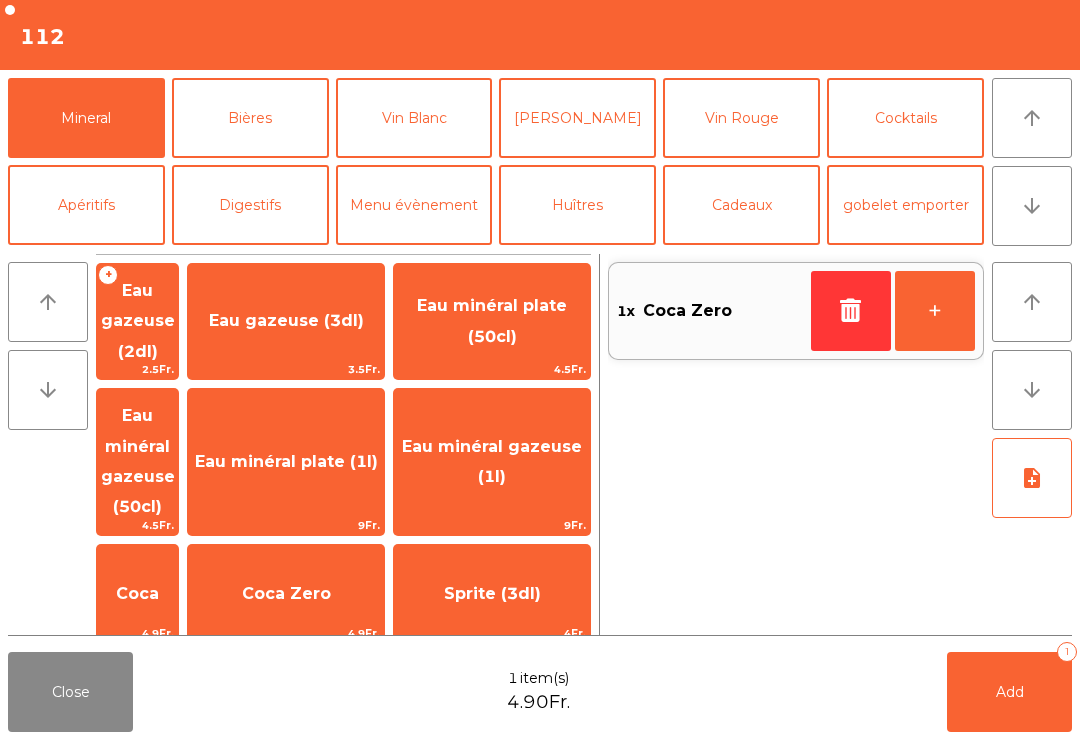 scroll, scrollTop: 195, scrollLeft: 0, axis: vertical 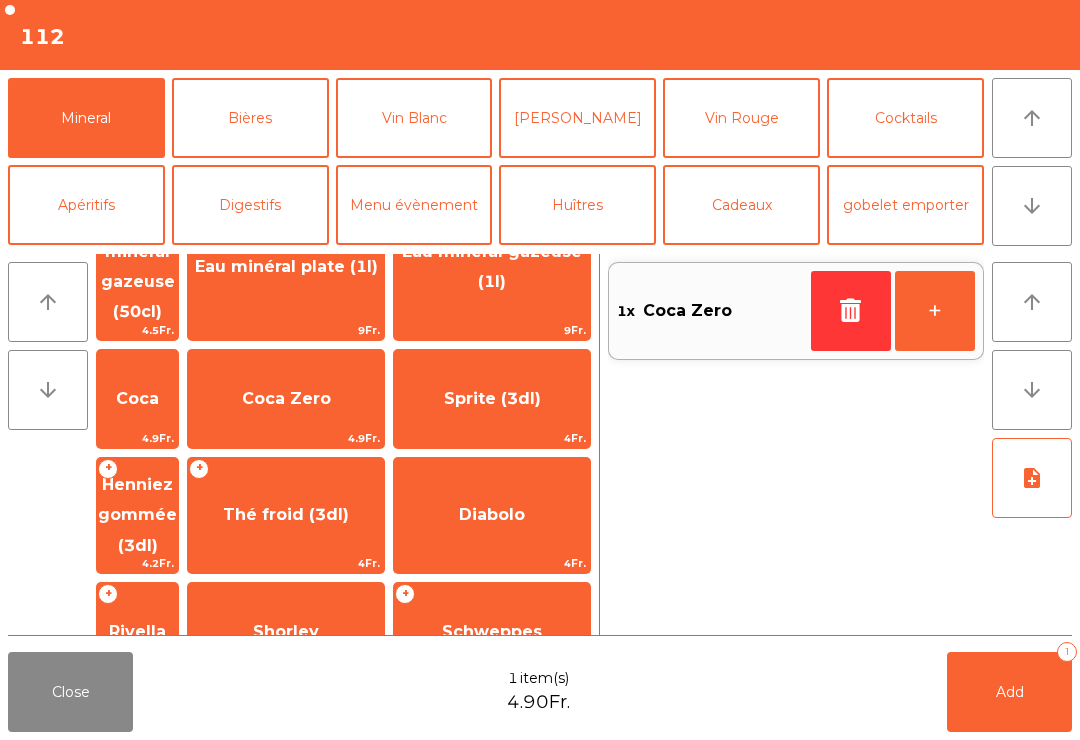 click on "Rivella" 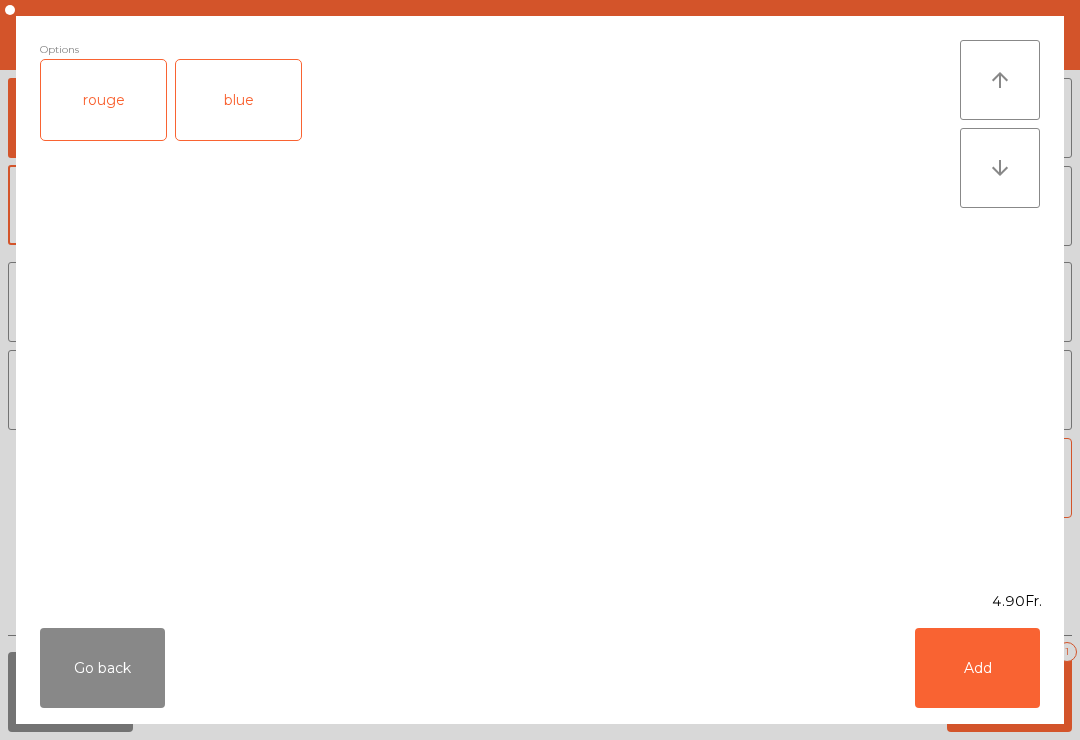 click on "rouge" 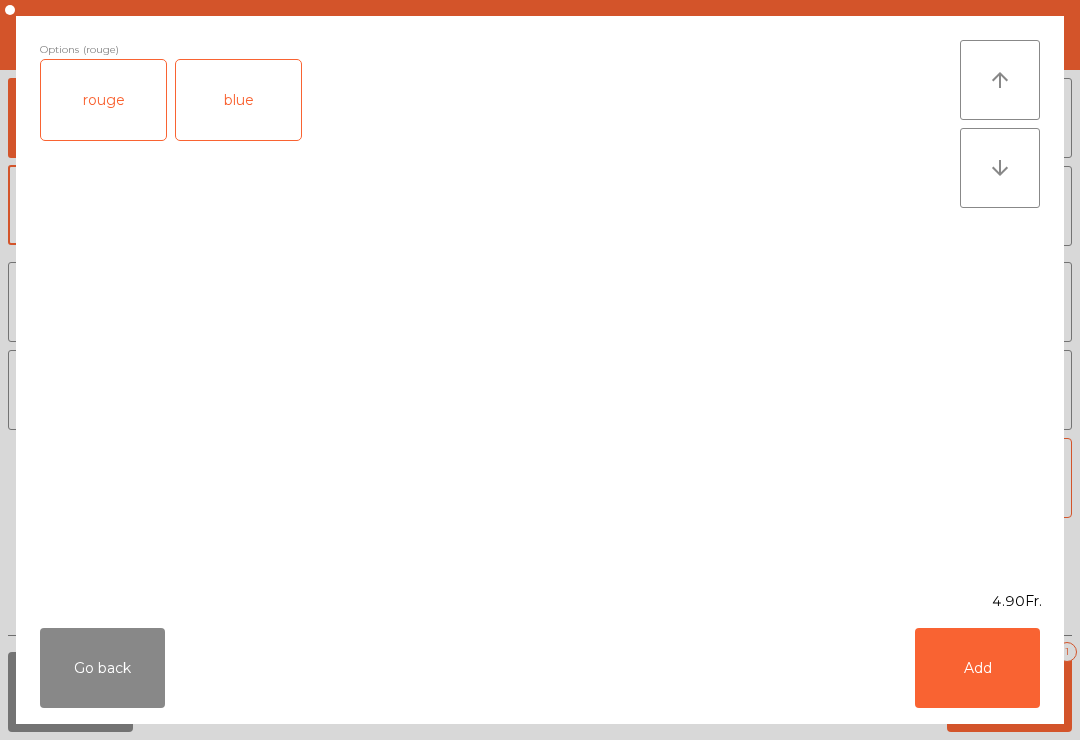 click on "Add" 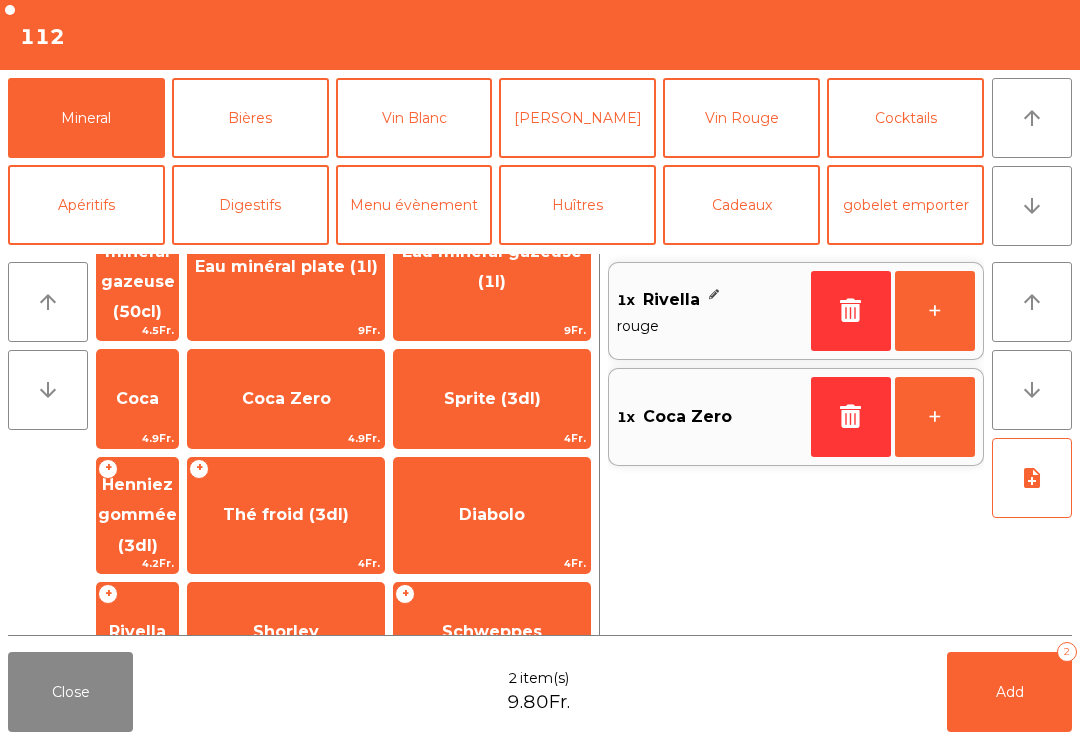 click on "Add" 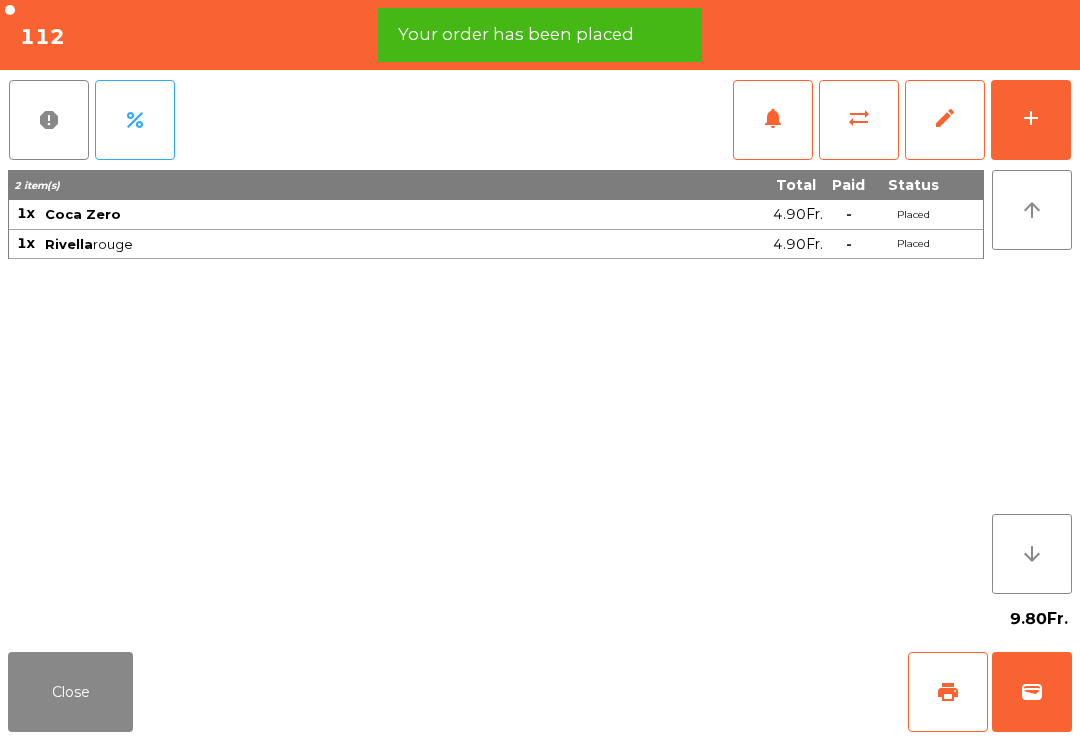 click on "print" 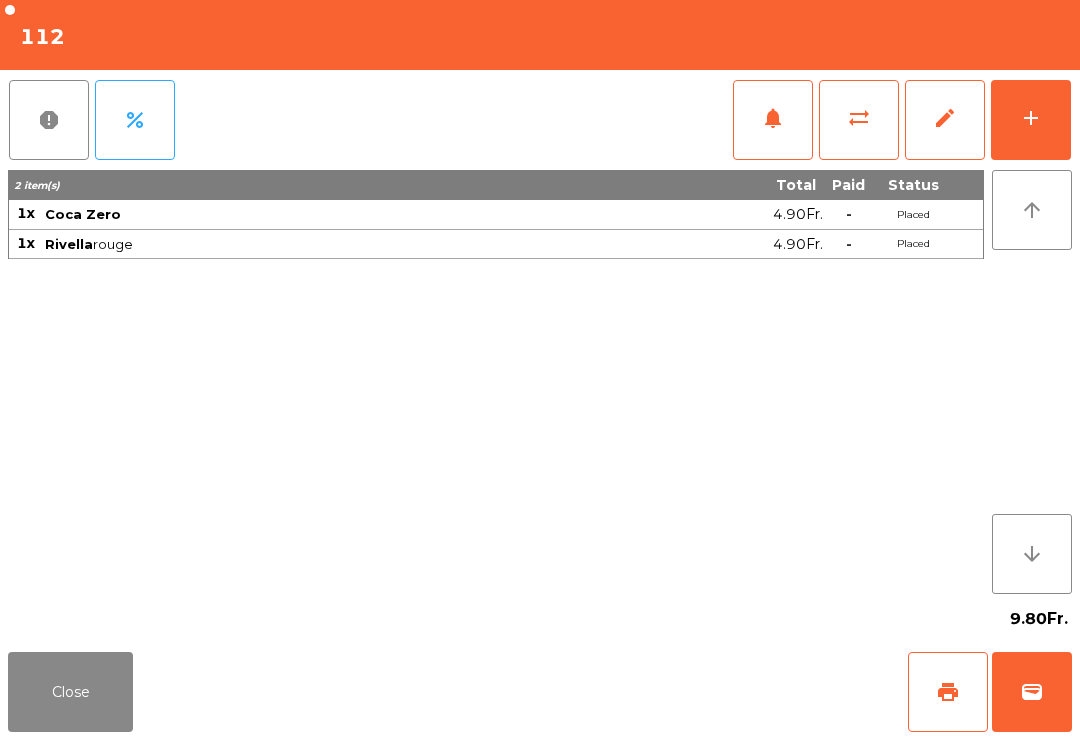 click on "Close" 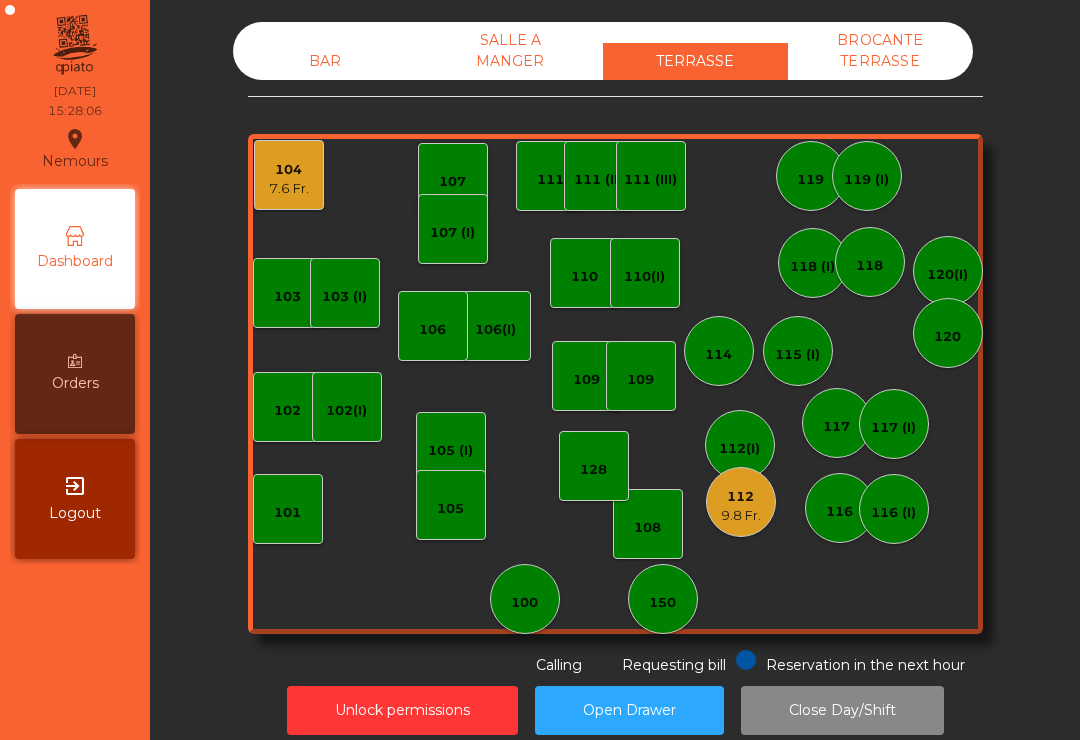 scroll, scrollTop: 0, scrollLeft: 0, axis: both 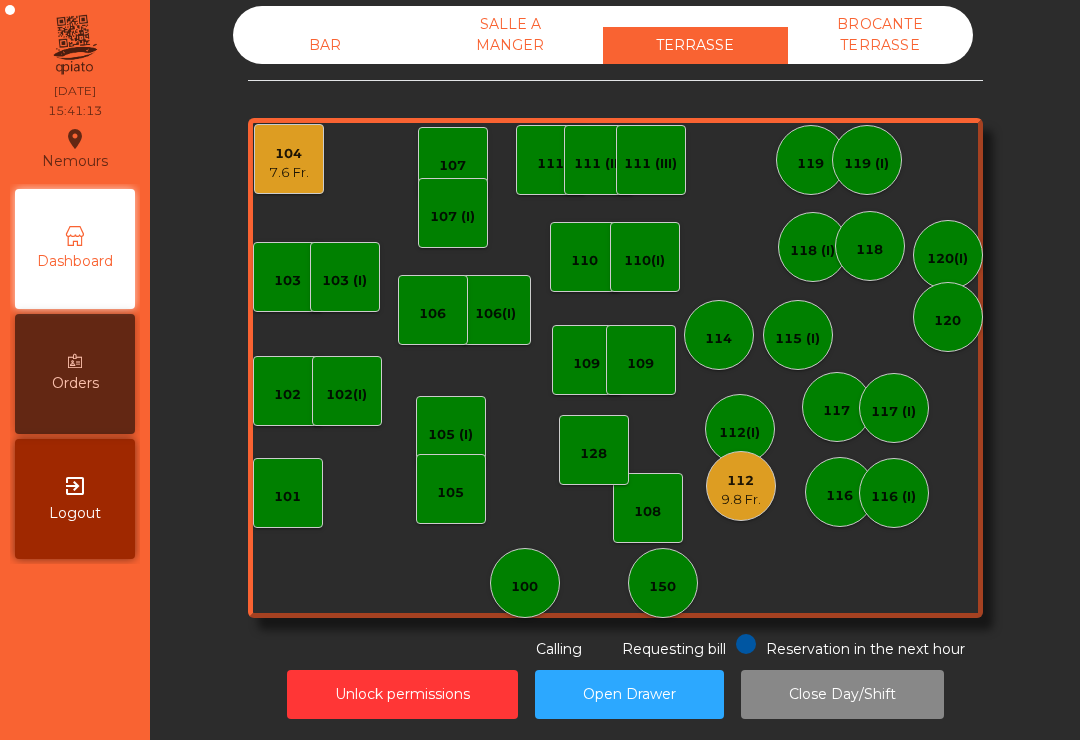 click on "118 (I)" 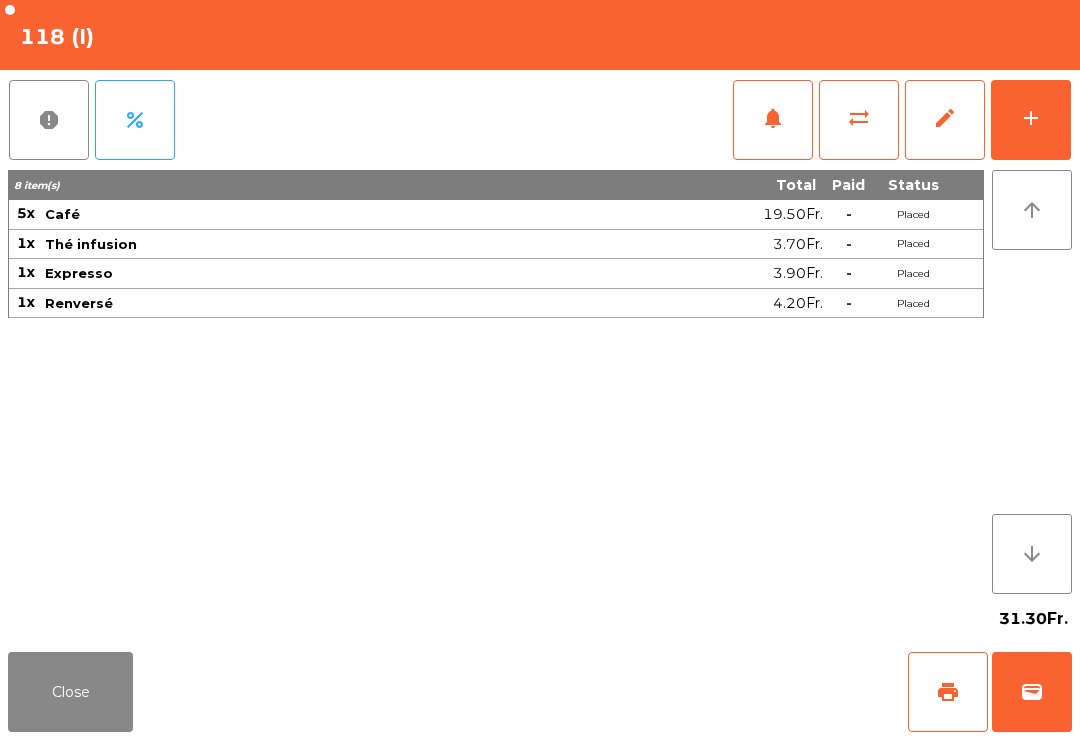 click on "Close" 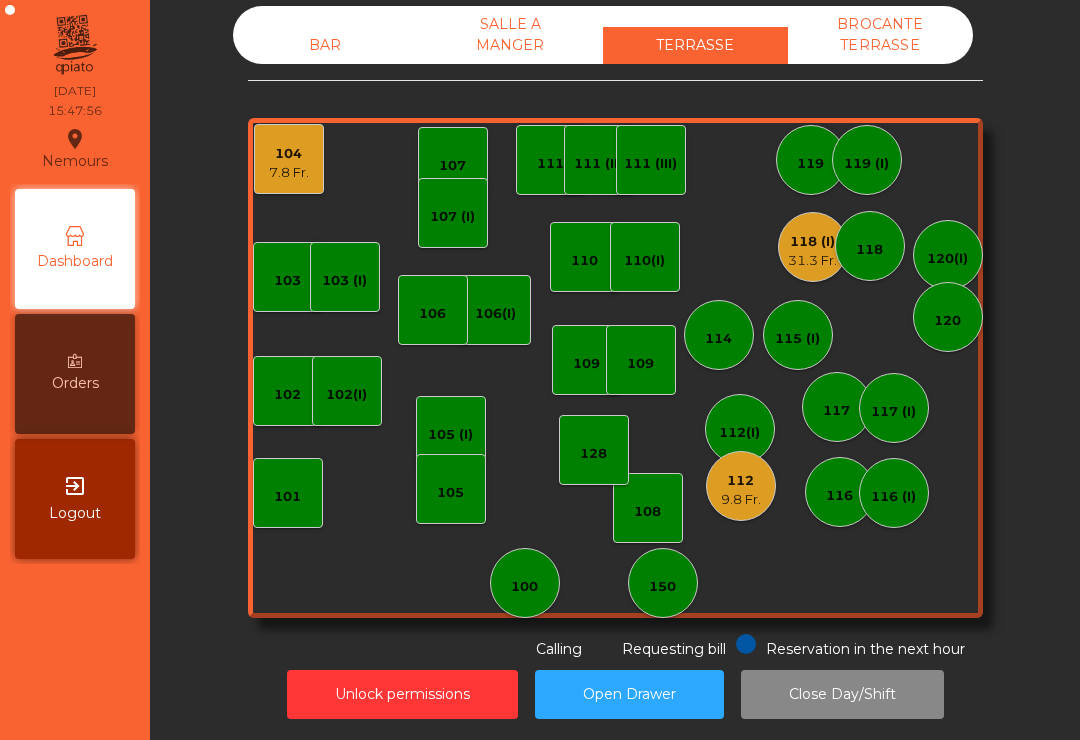 click on "102(I)" 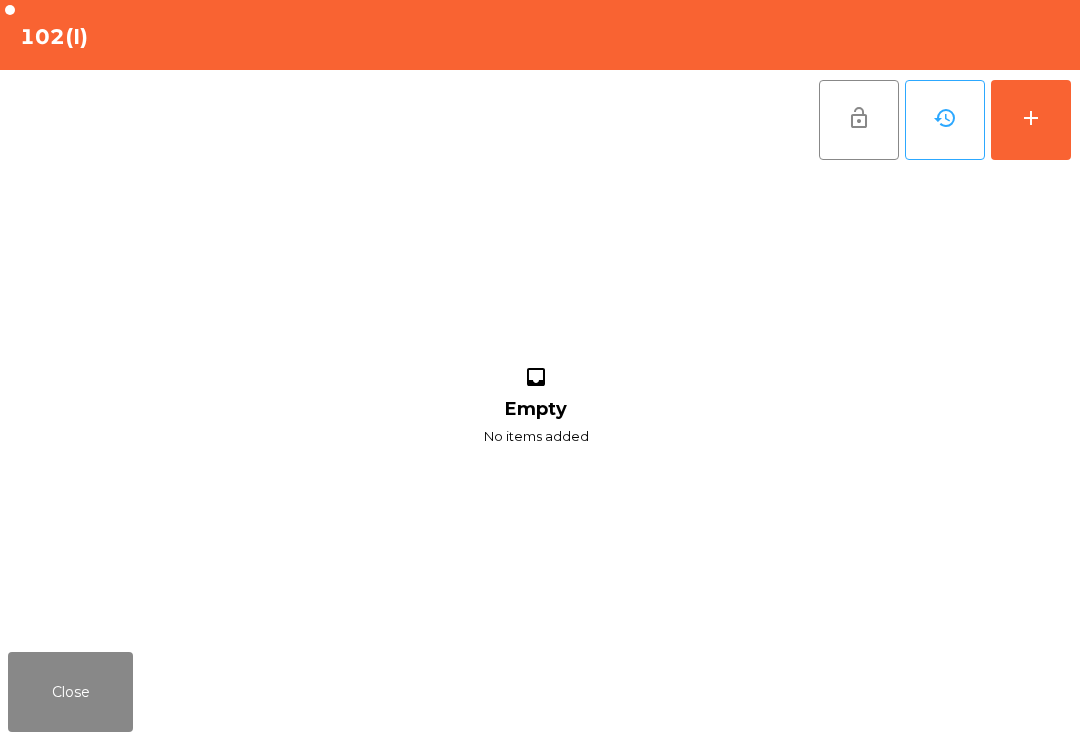 click on "add" 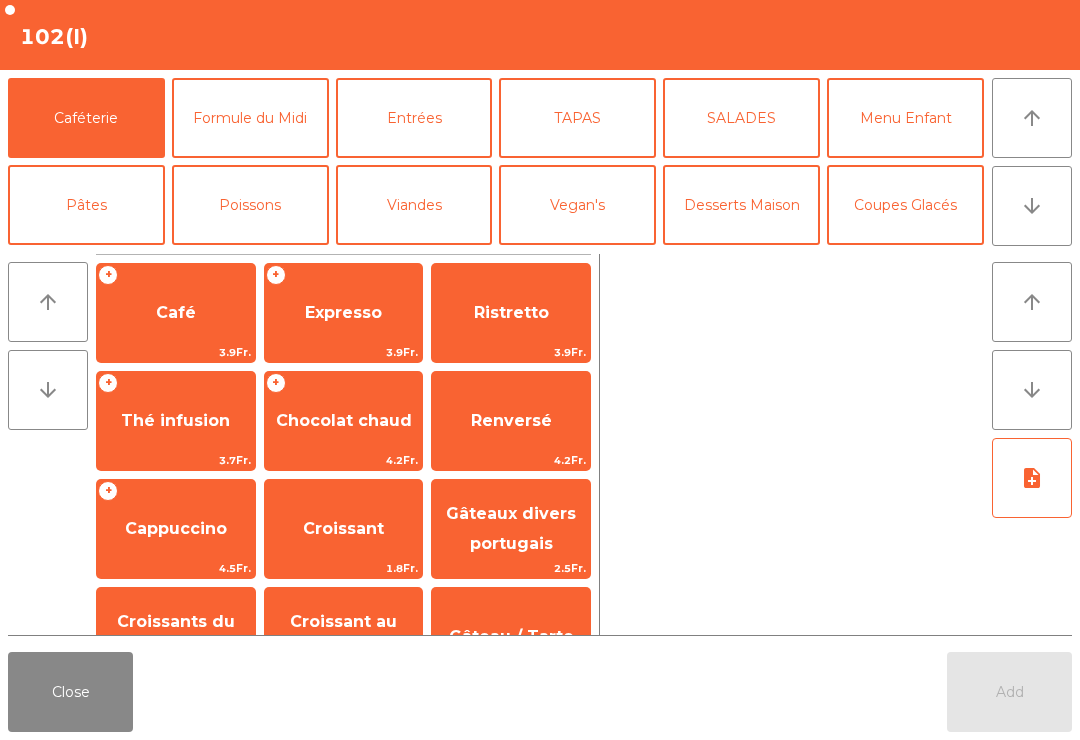 click on "arrow_downward" 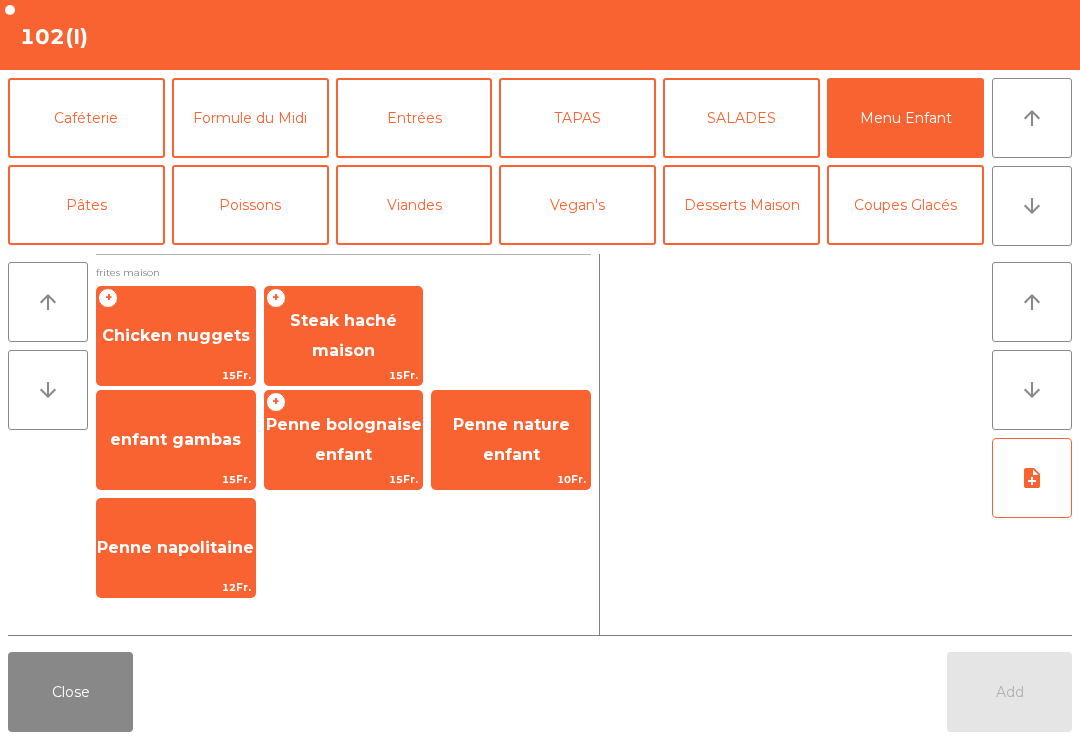 click on "arrow_downward" 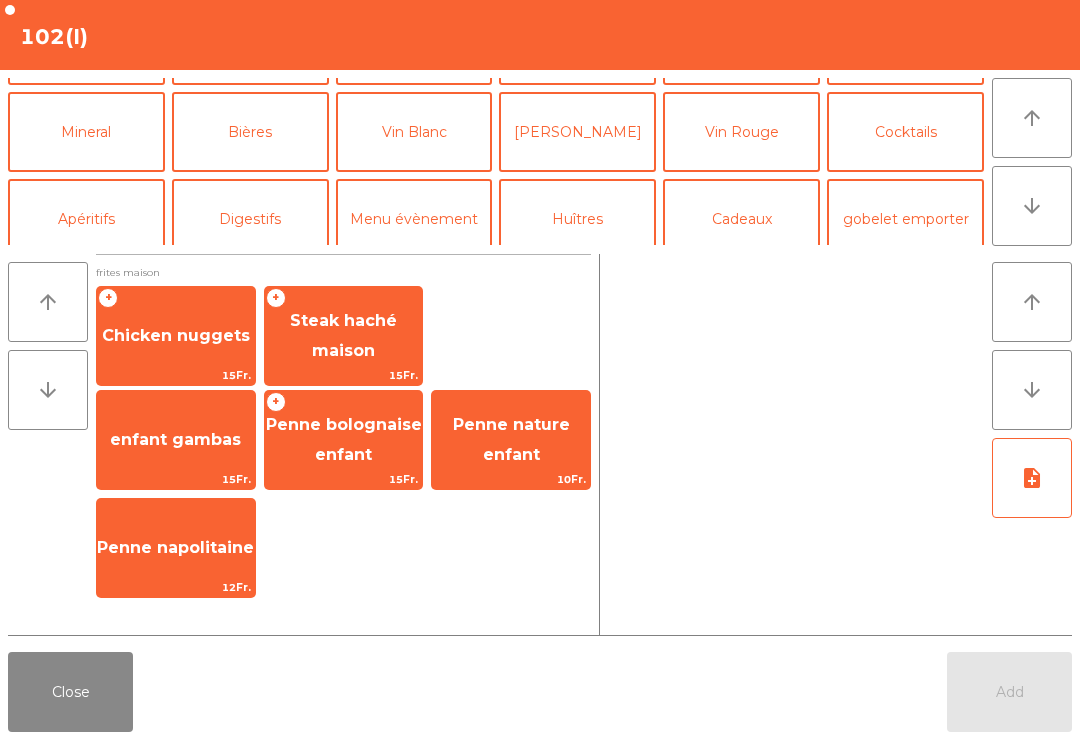 click on "arrow_upward" 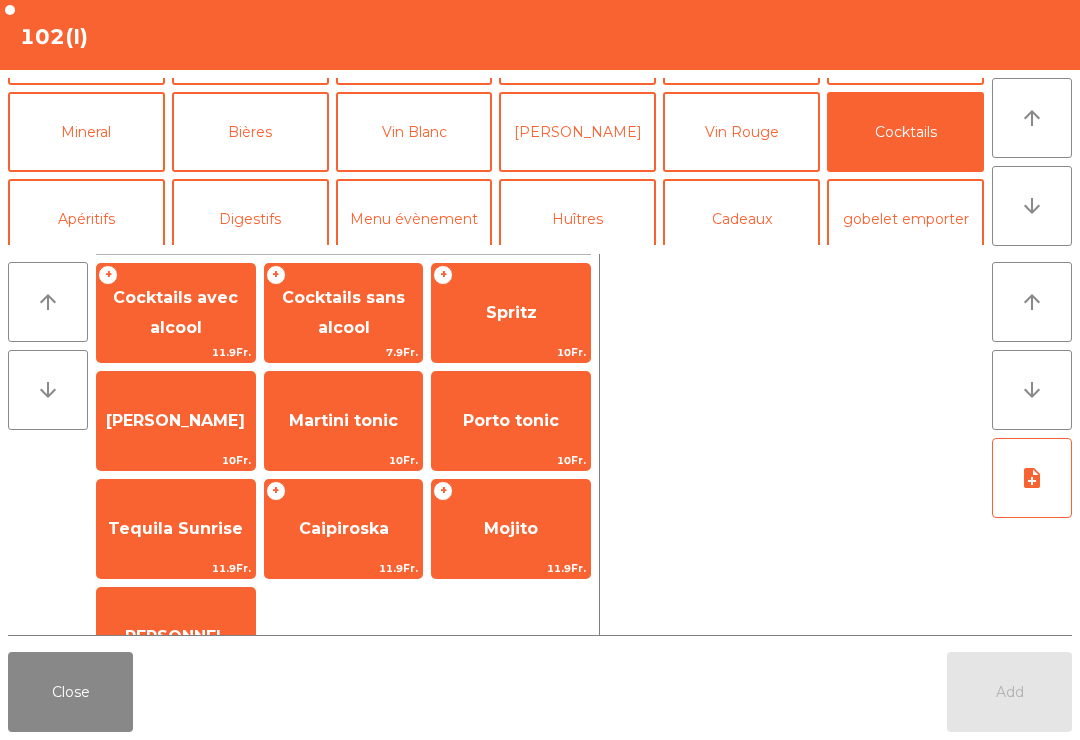 click on "Cocktails sans alcool" 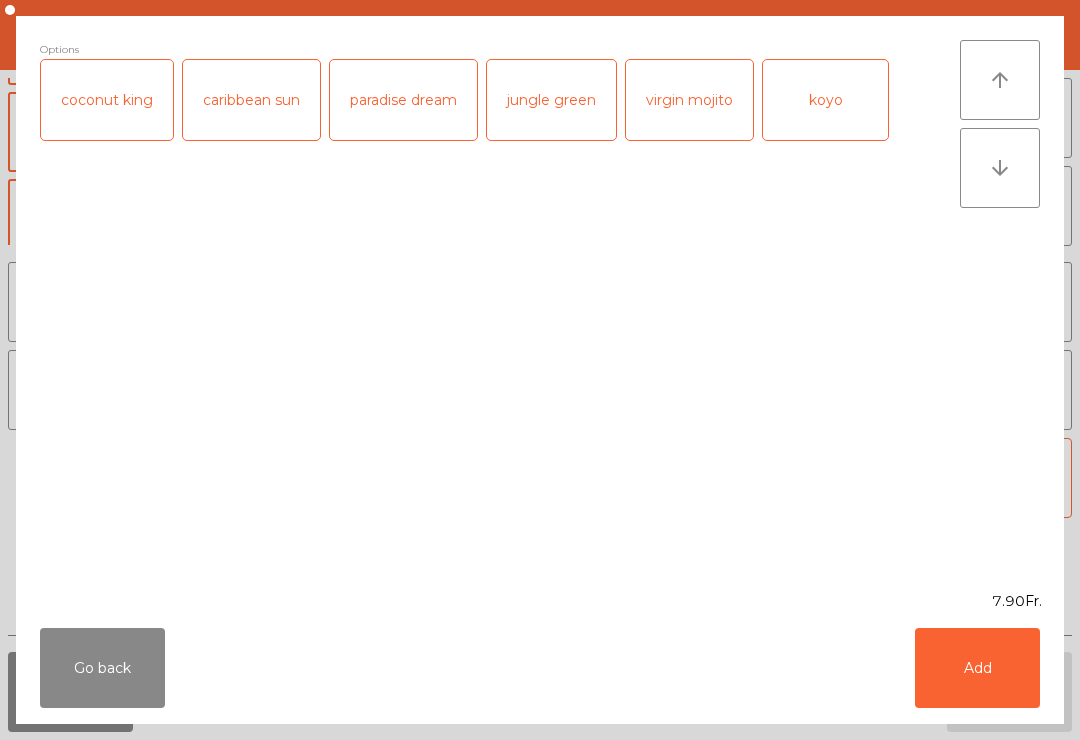 click on "virgin mojito" 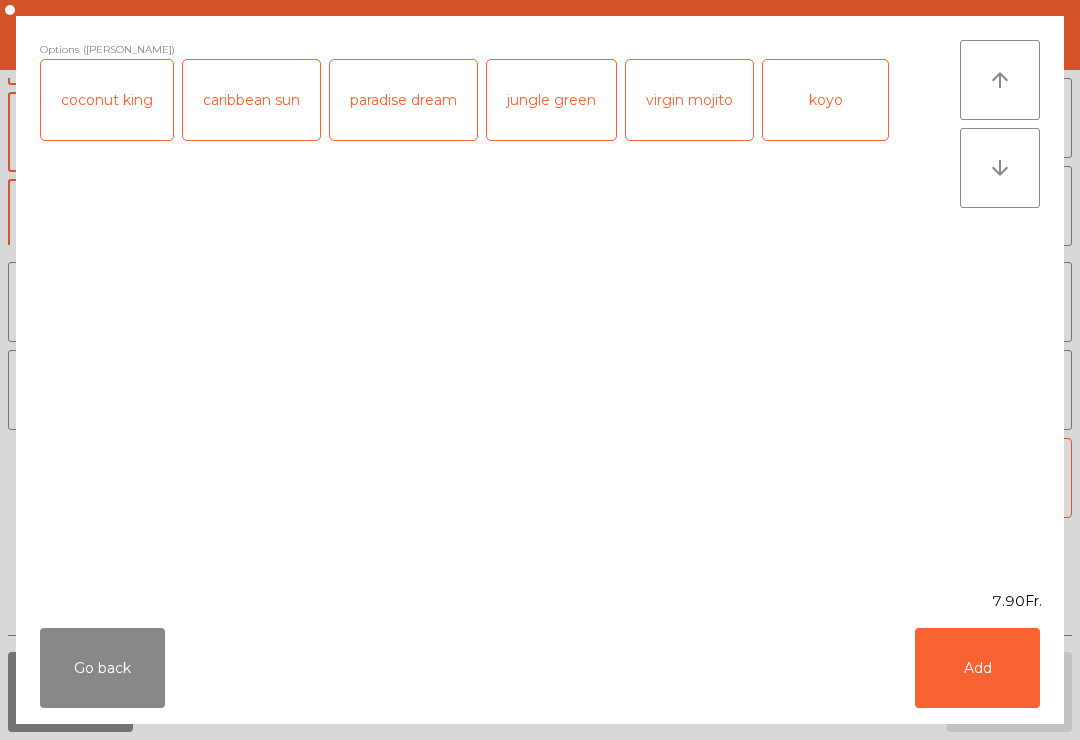 scroll, scrollTop: 176, scrollLeft: 0, axis: vertical 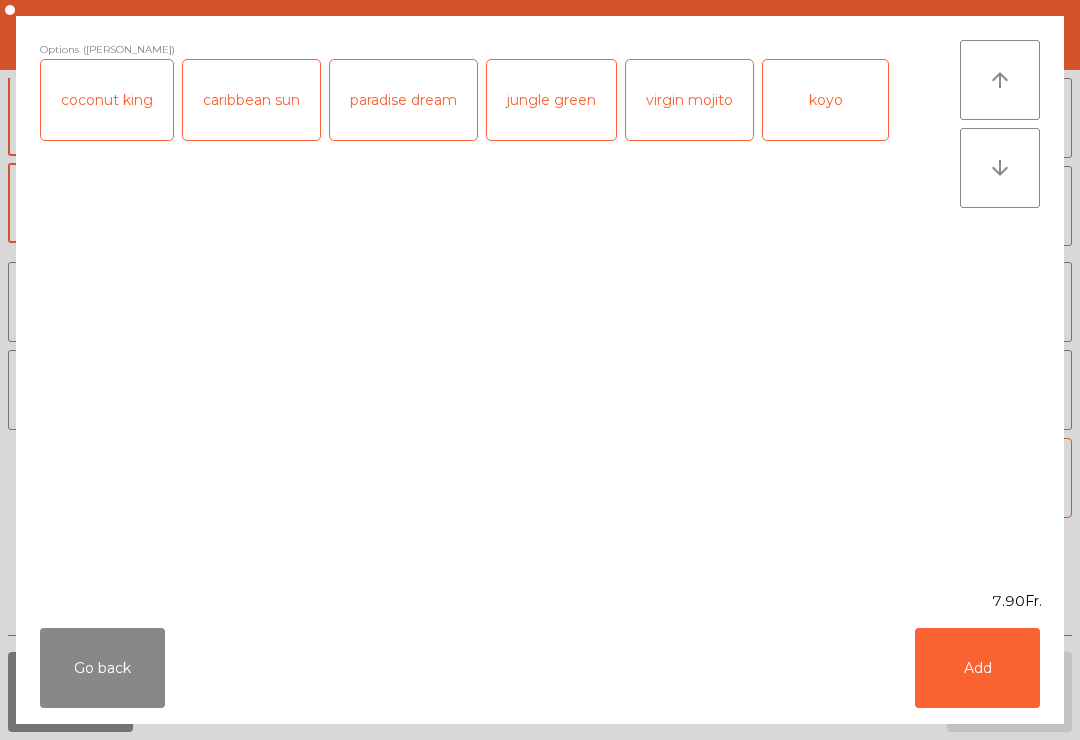click on "Add" 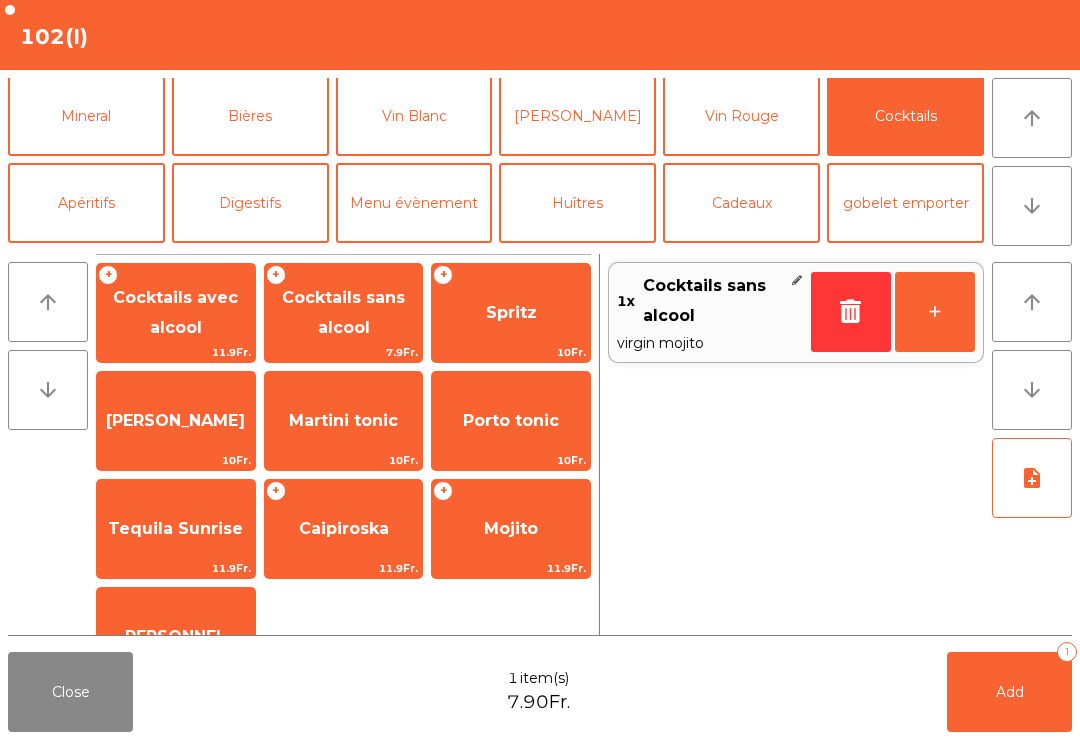 click on "Bières" 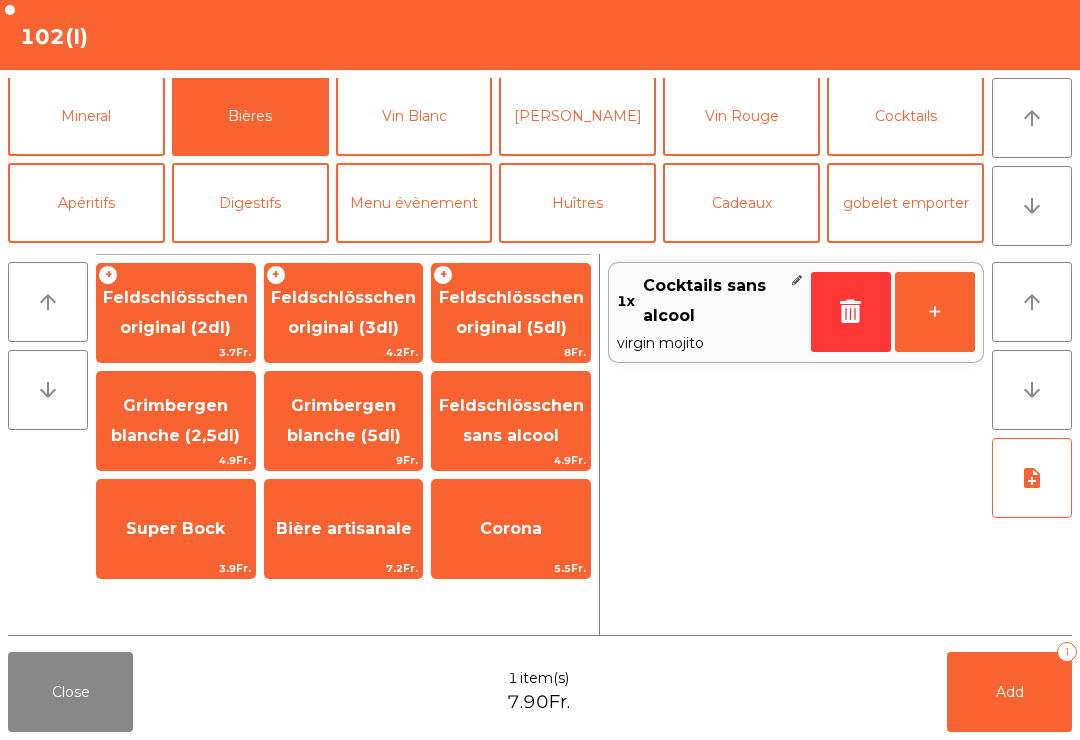 click on "Grimbergen blanche (2,5dl)" 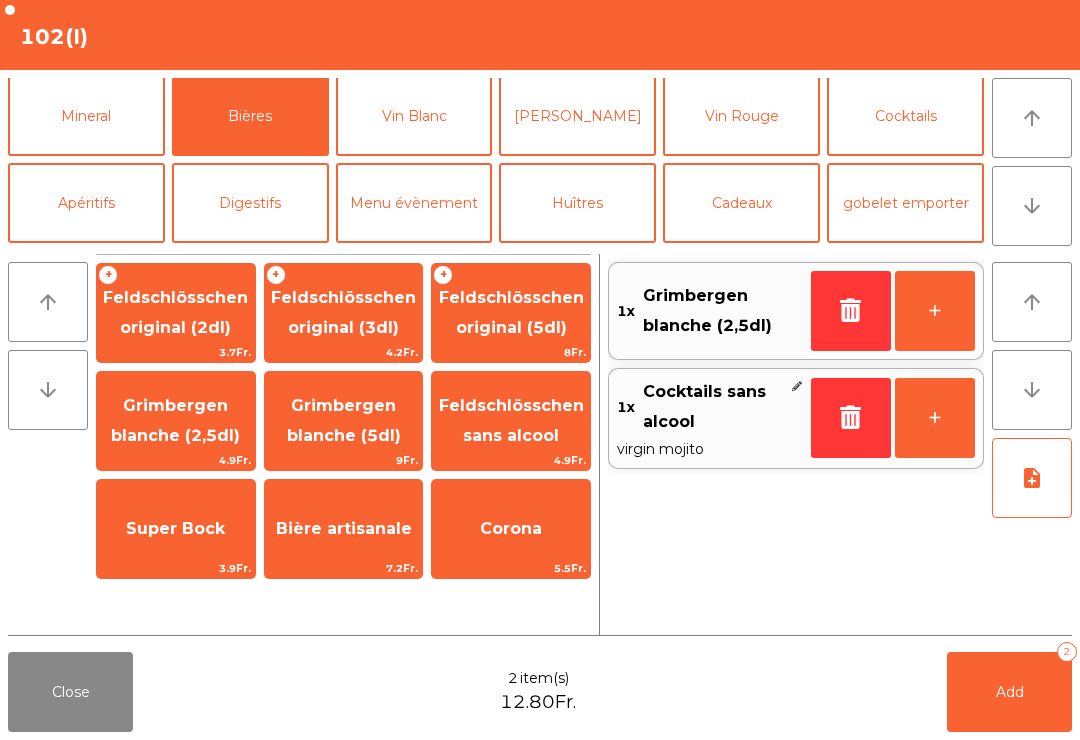 click on "Add   2" 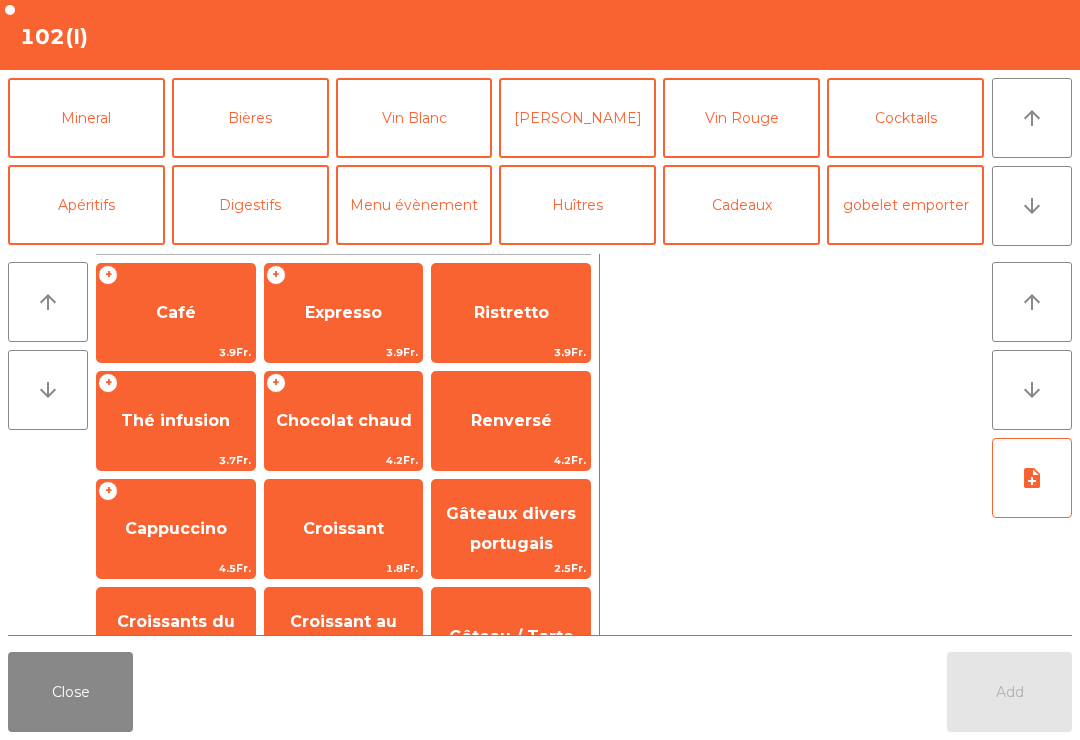 click on "Close" 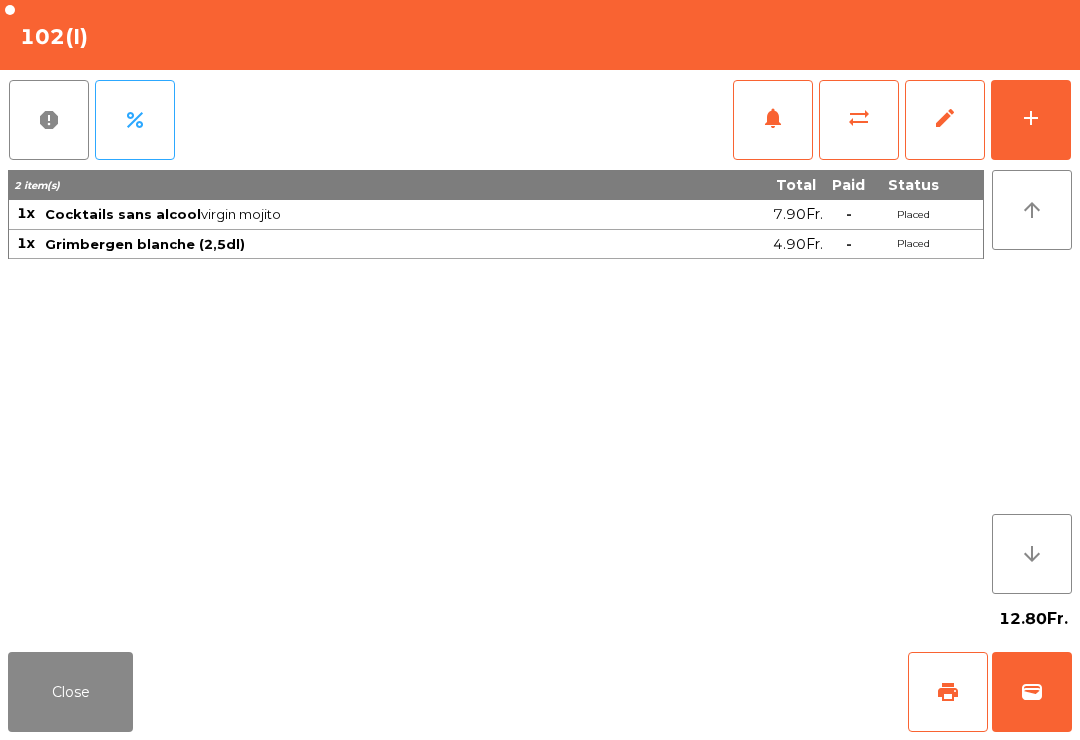 click on "print" 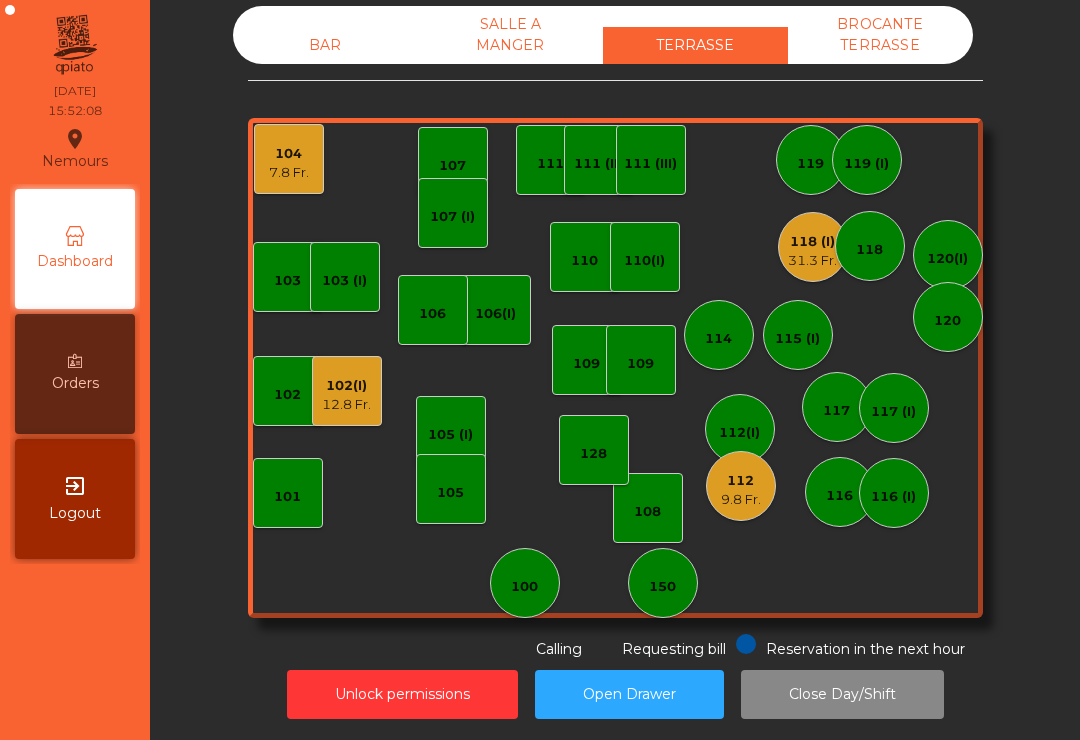 click on "110" 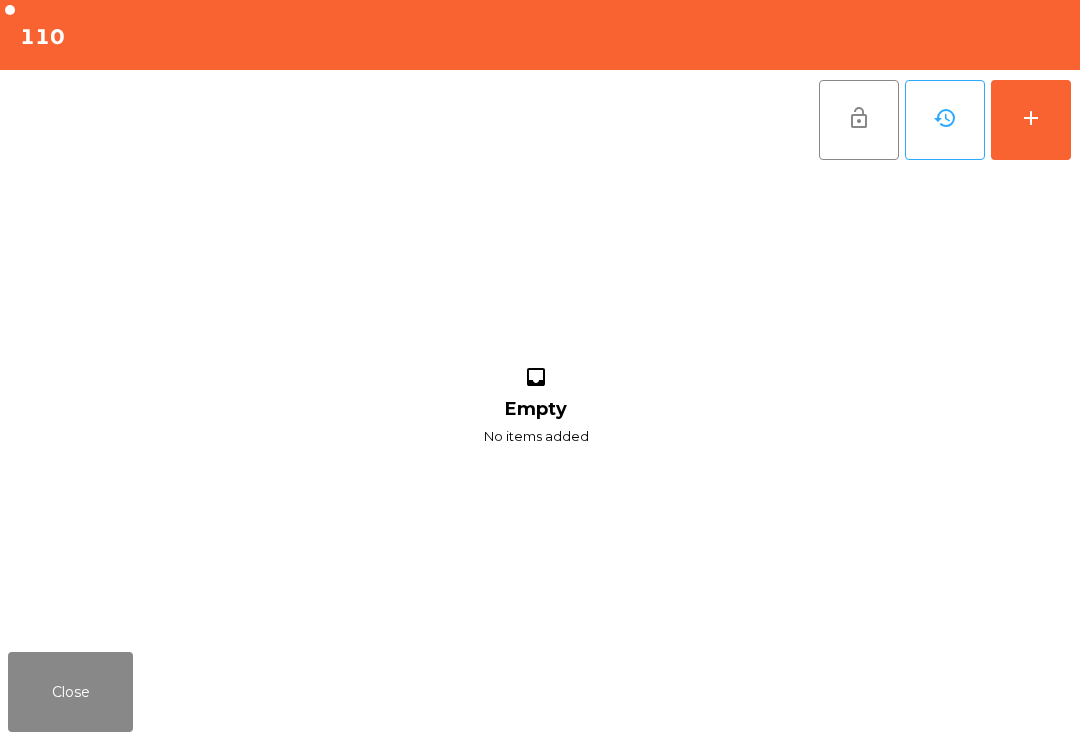 click on "add" 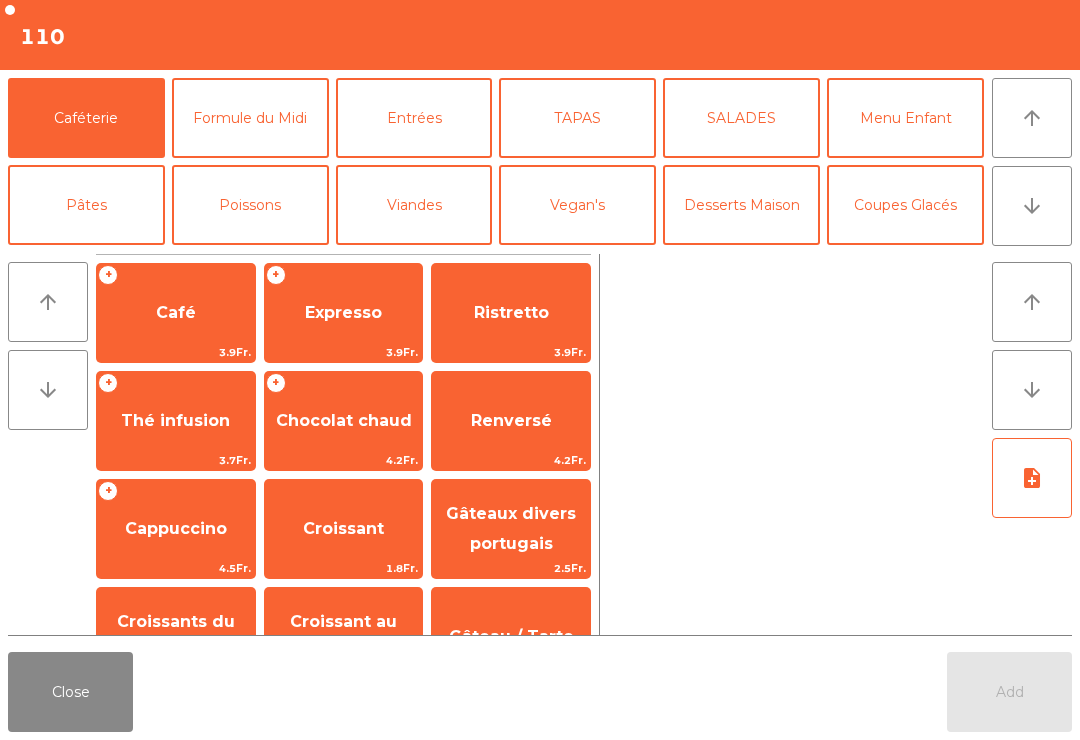 click on "Expresso" 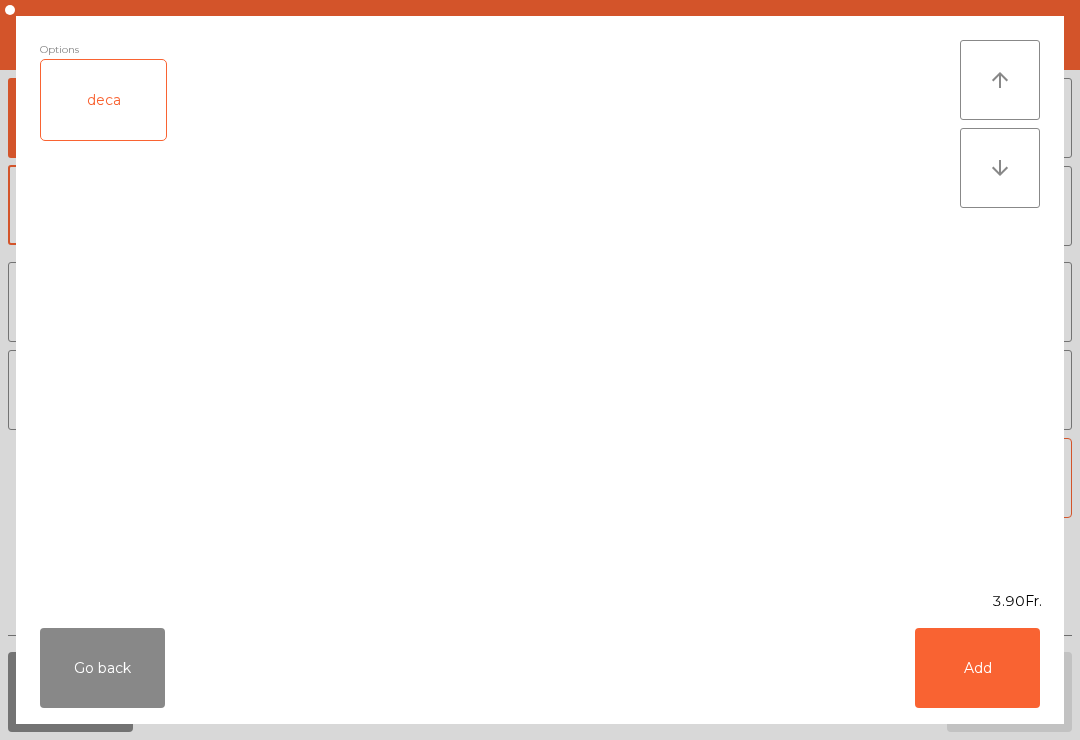 click on "Add" 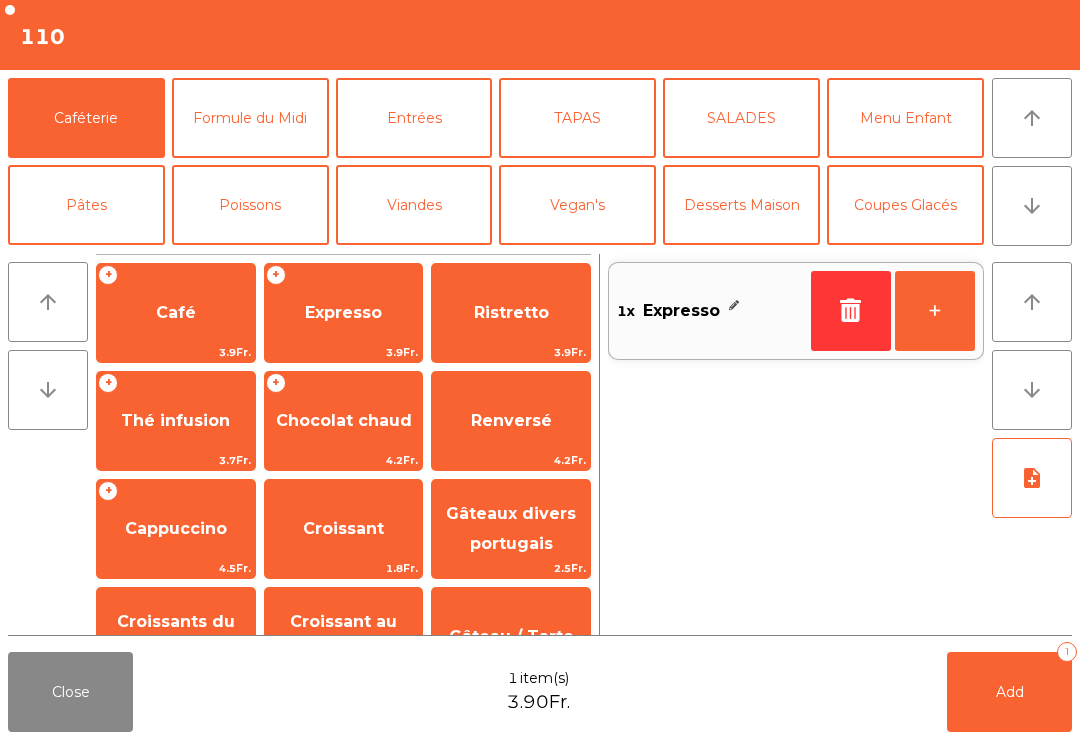 scroll, scrollTop: 276, scrollLeft: 0, axis: vertical 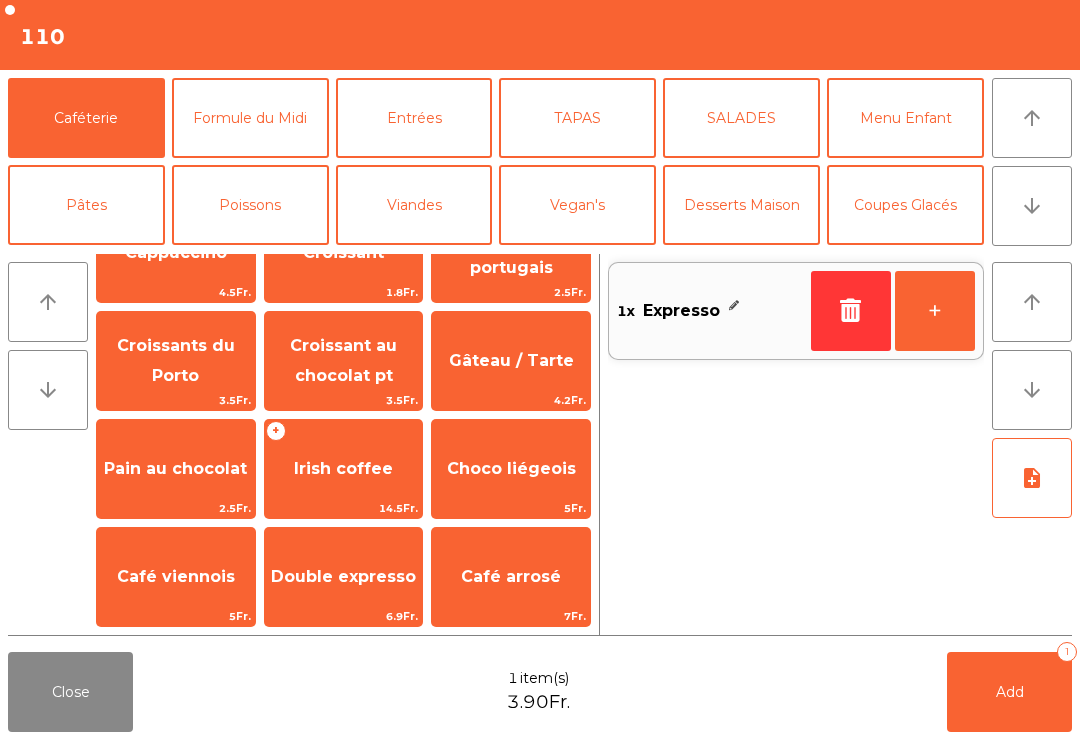 click on "Chocolat chaud" 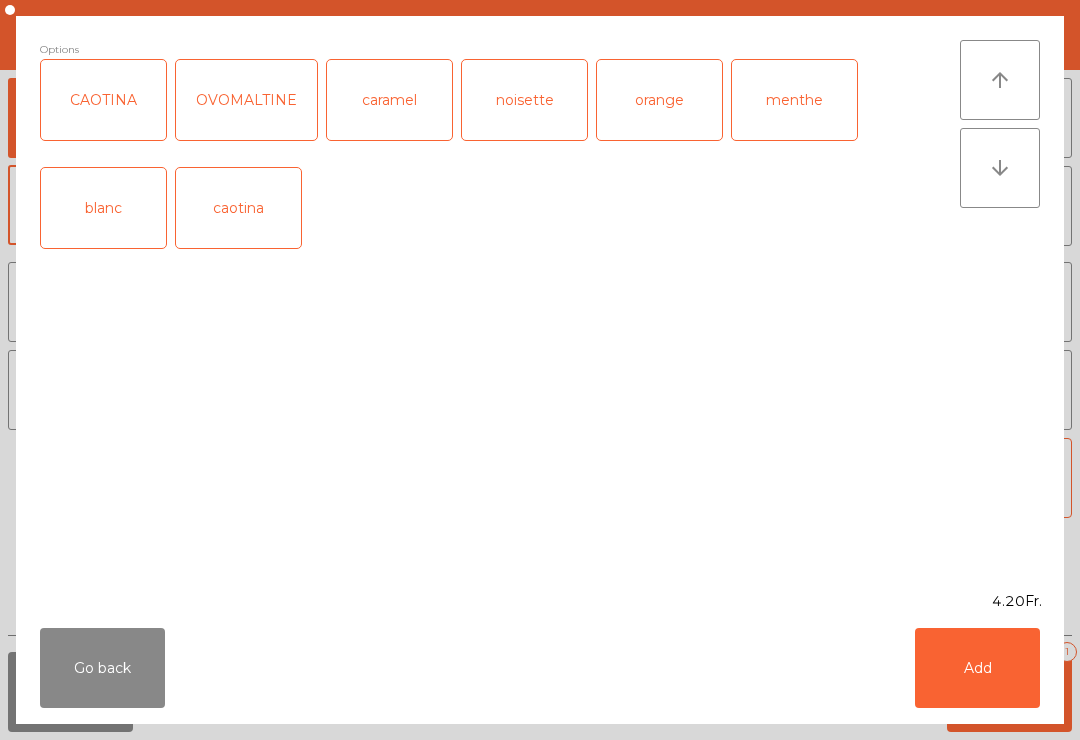 scroll, scrollTop: 49, scrollLeft: 0, axis: vertical 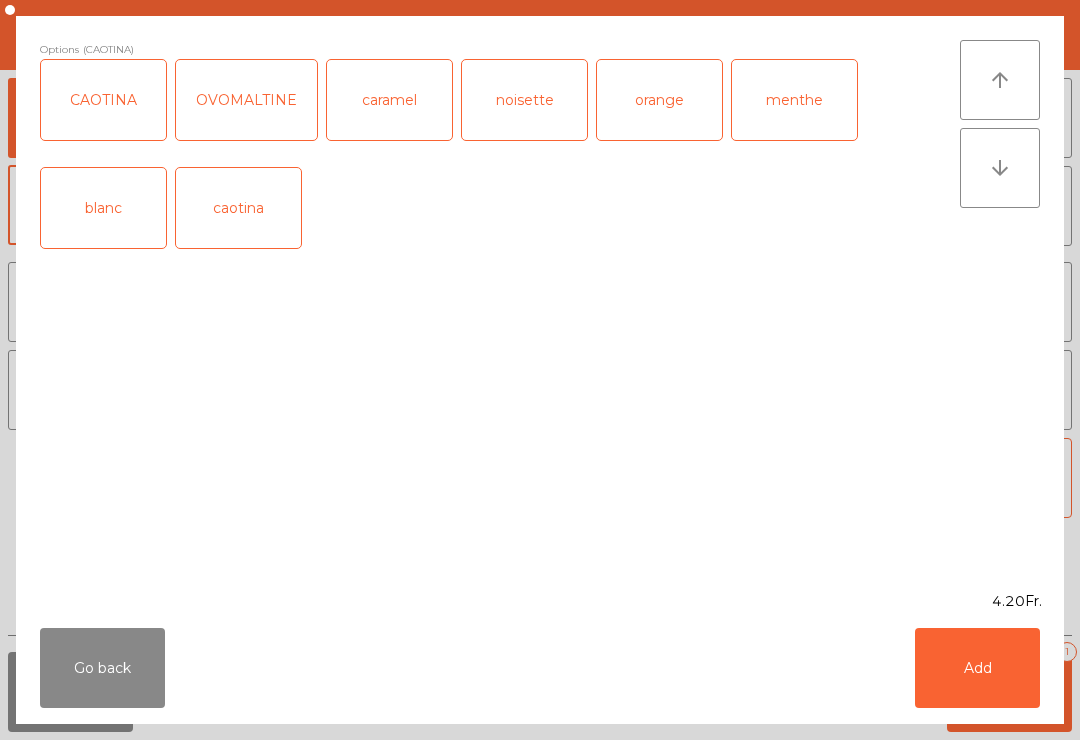 click on "Add" 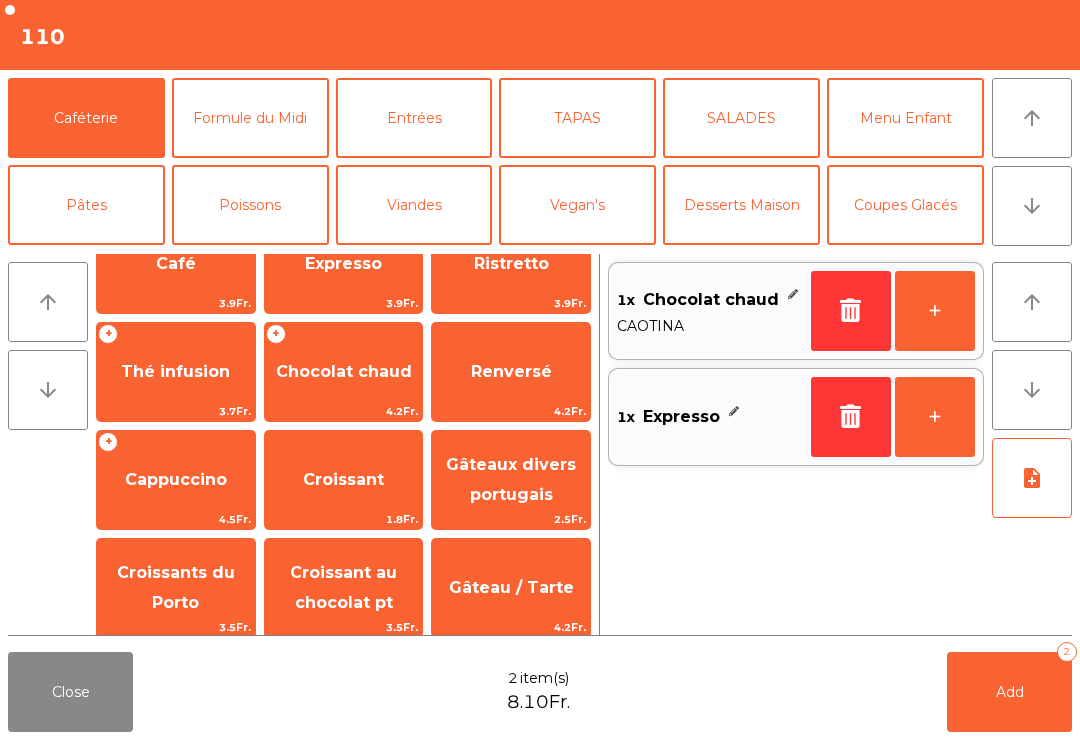 click on "Add   2" 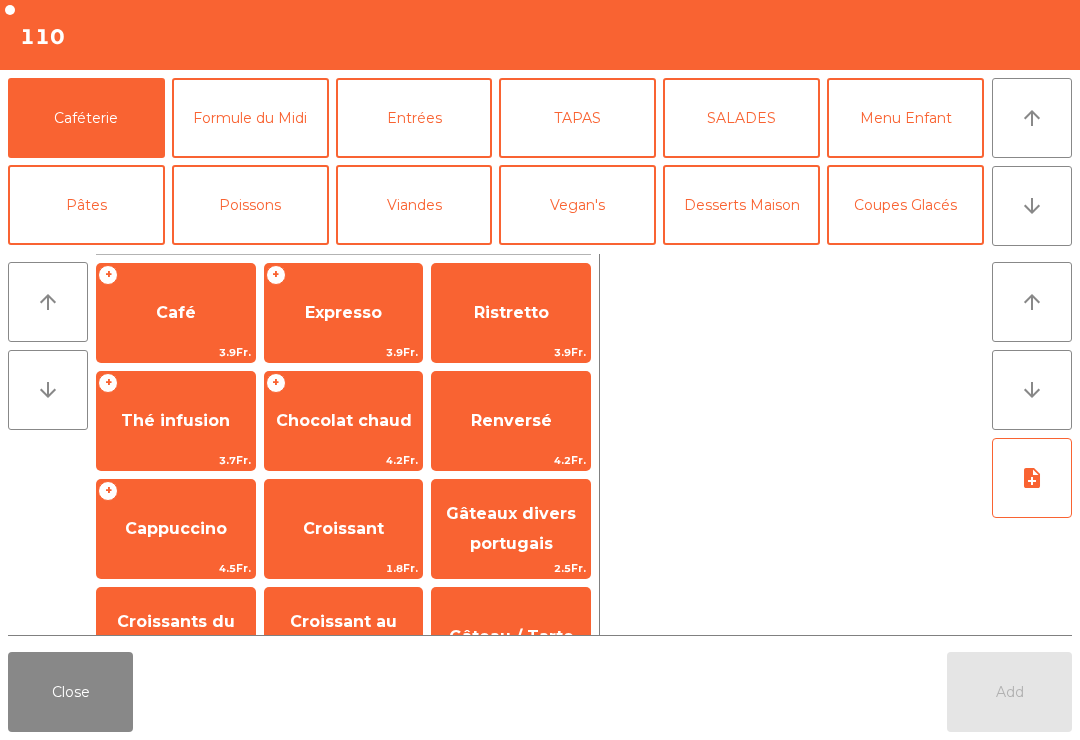 click on "Close" 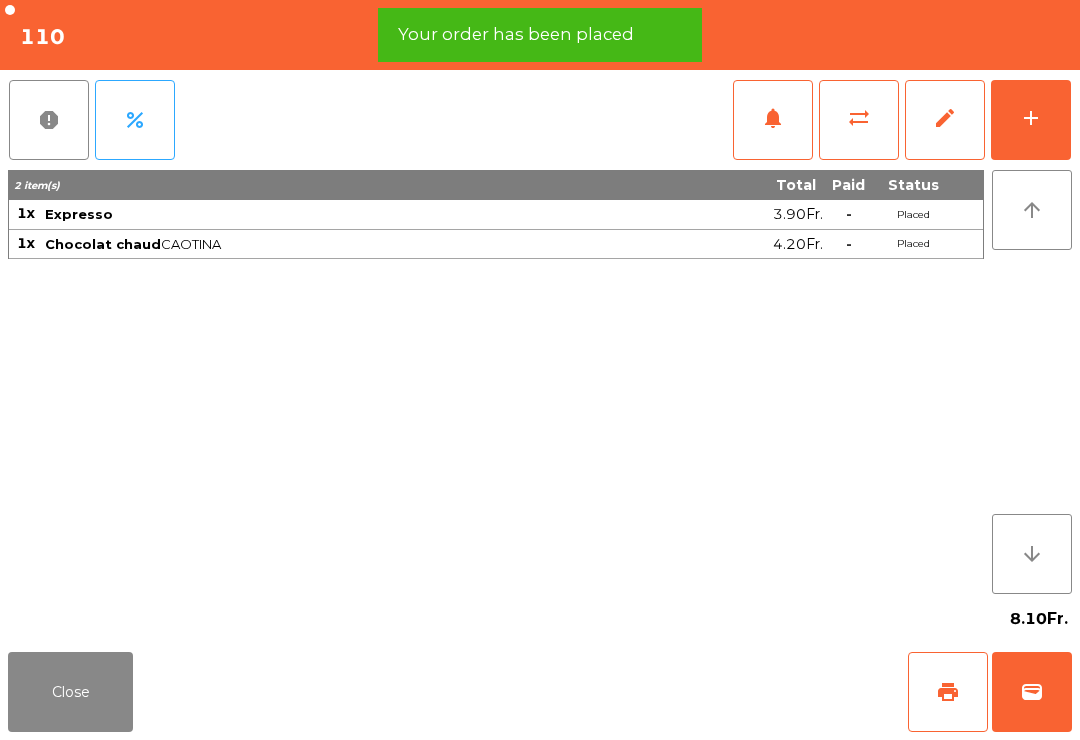 click on "print" 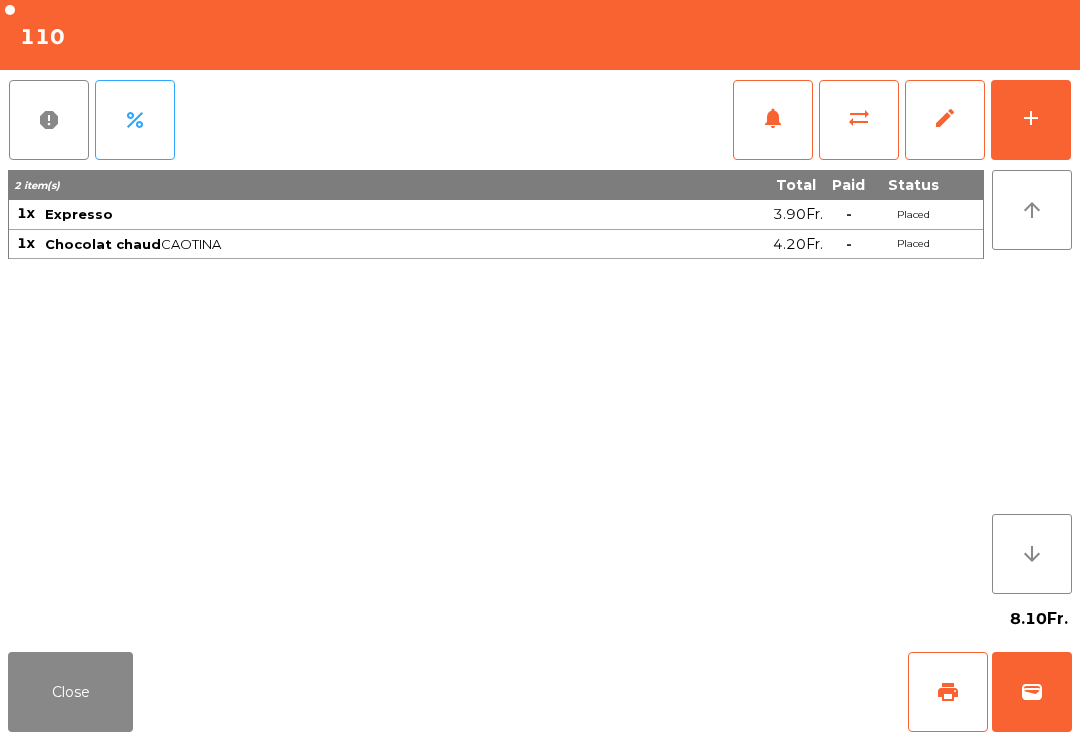 click on "Close   print   wallet" 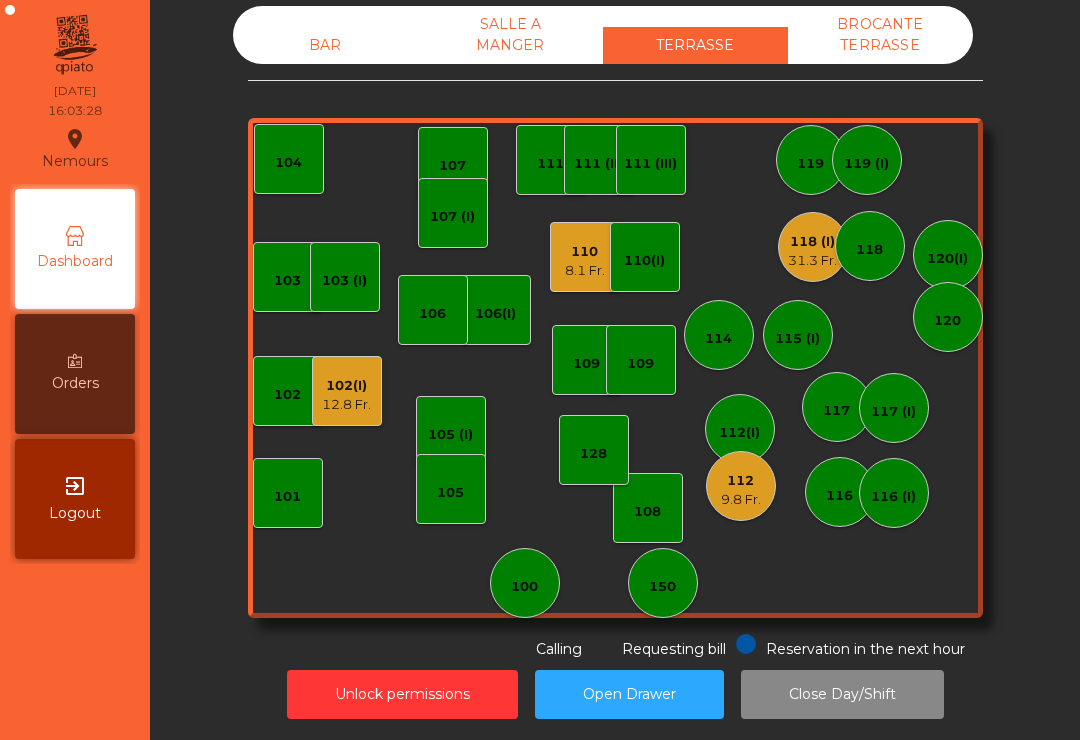 click on "31.3 Fr." 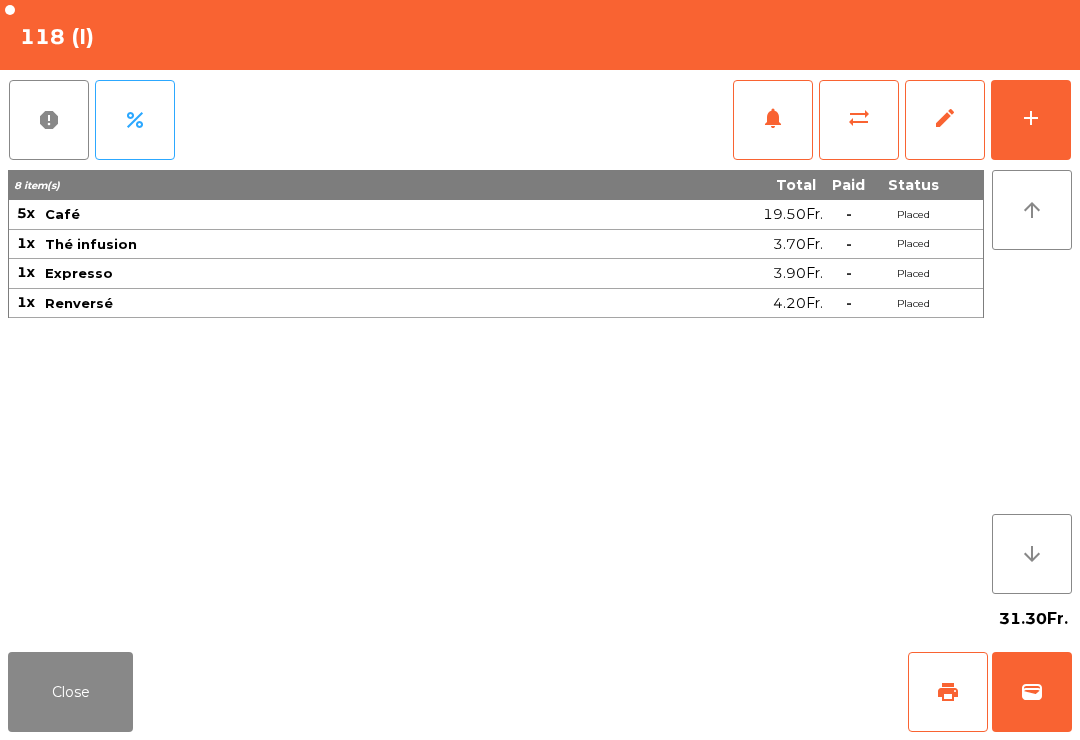click on "wallet" 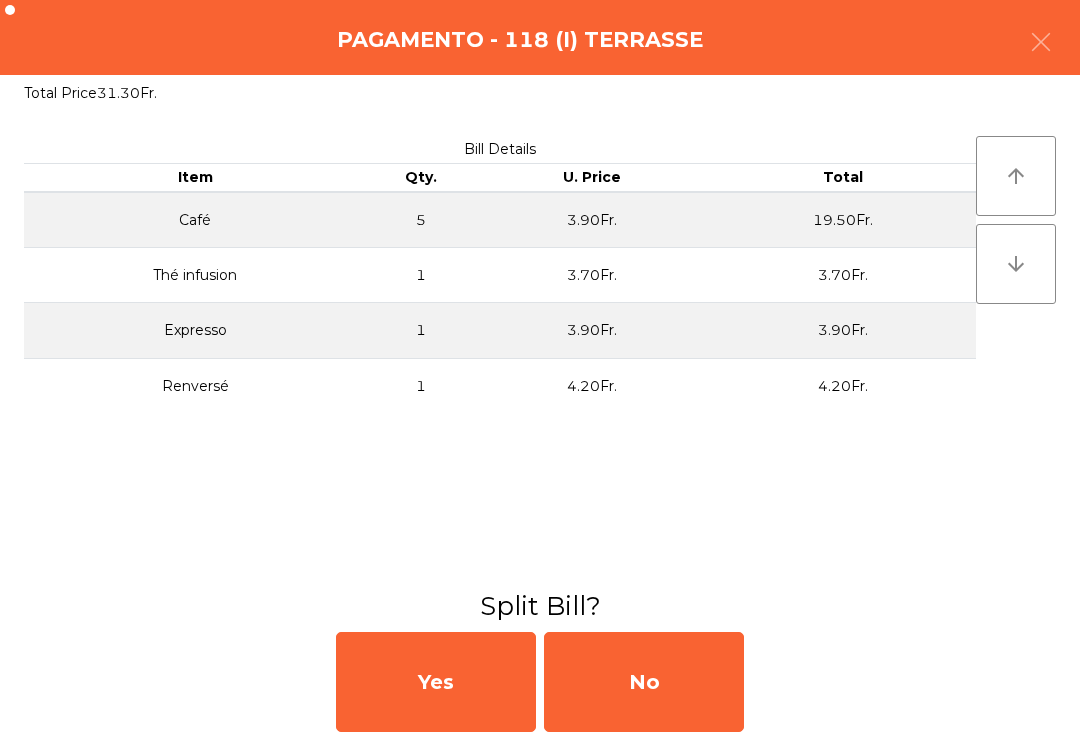 click on "No" 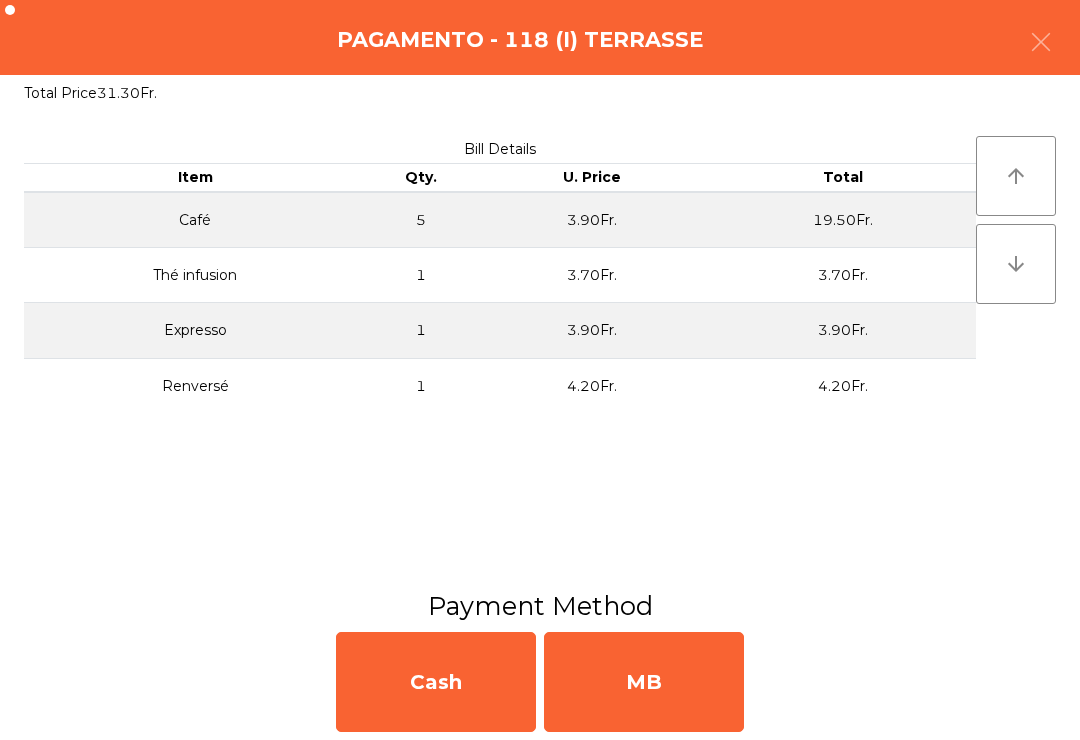 click on "MB" 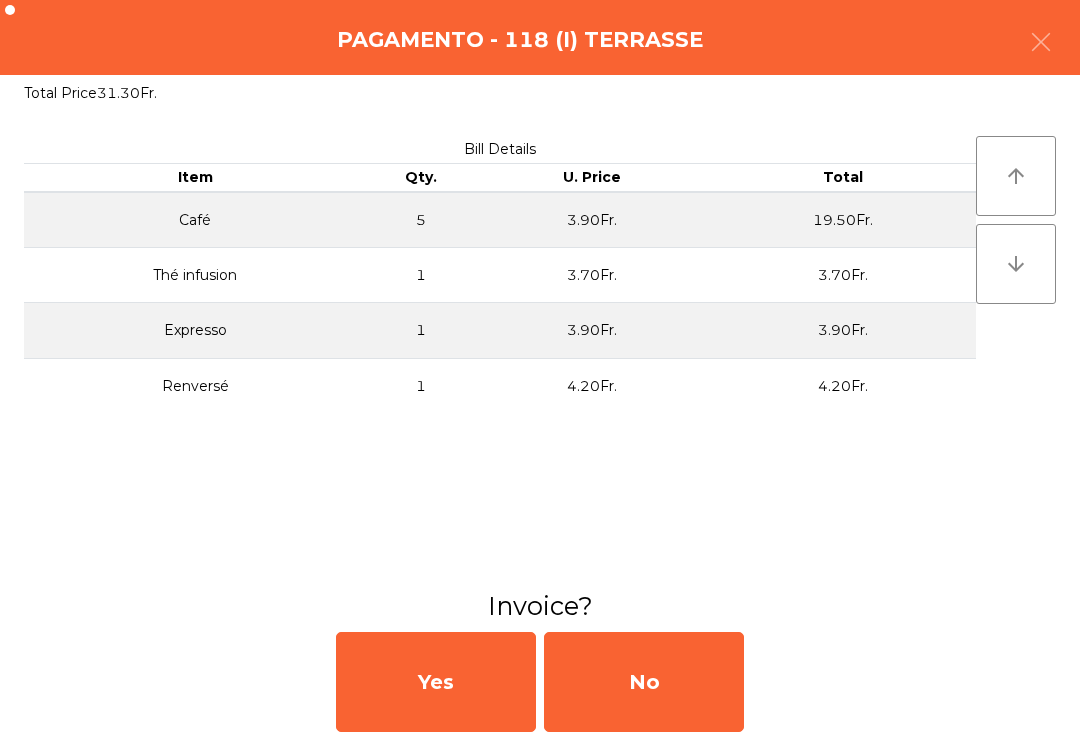 click on "No" 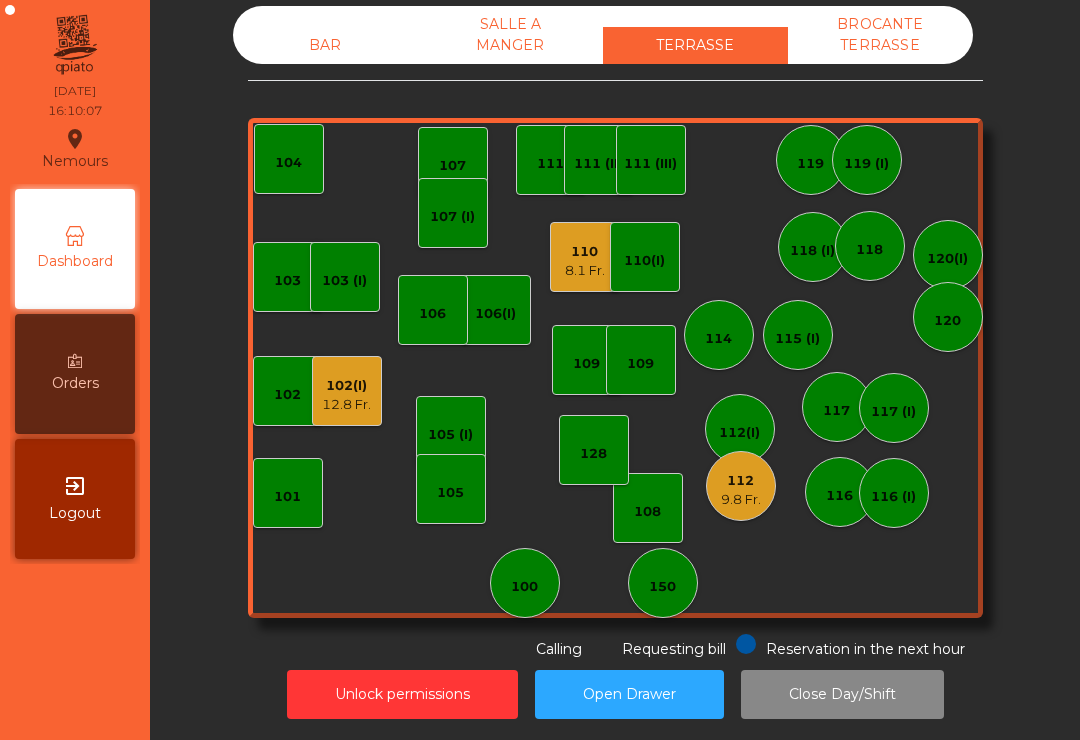 click on "116" 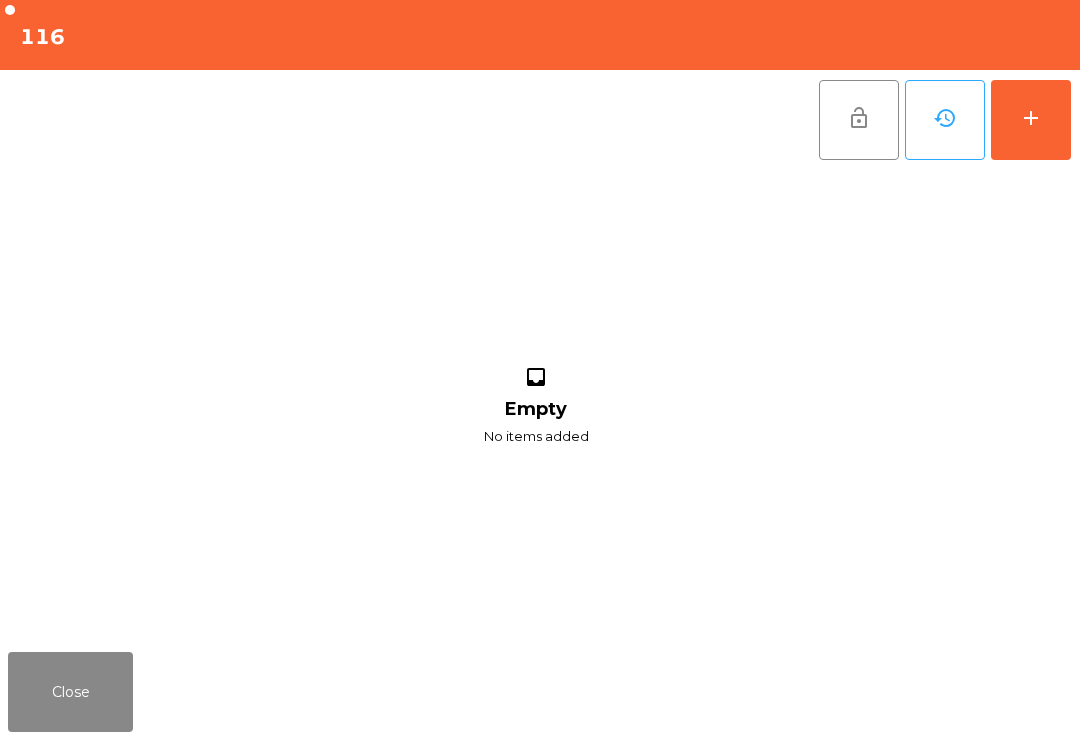 click on "add" 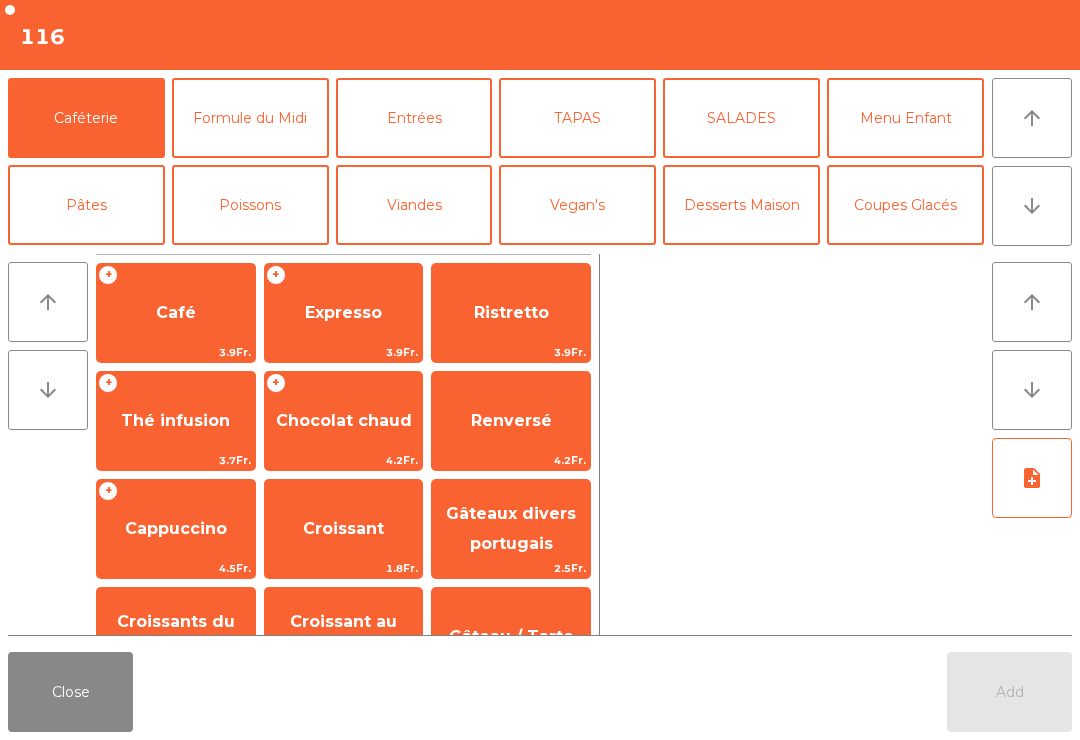 click on "Cappuccino" 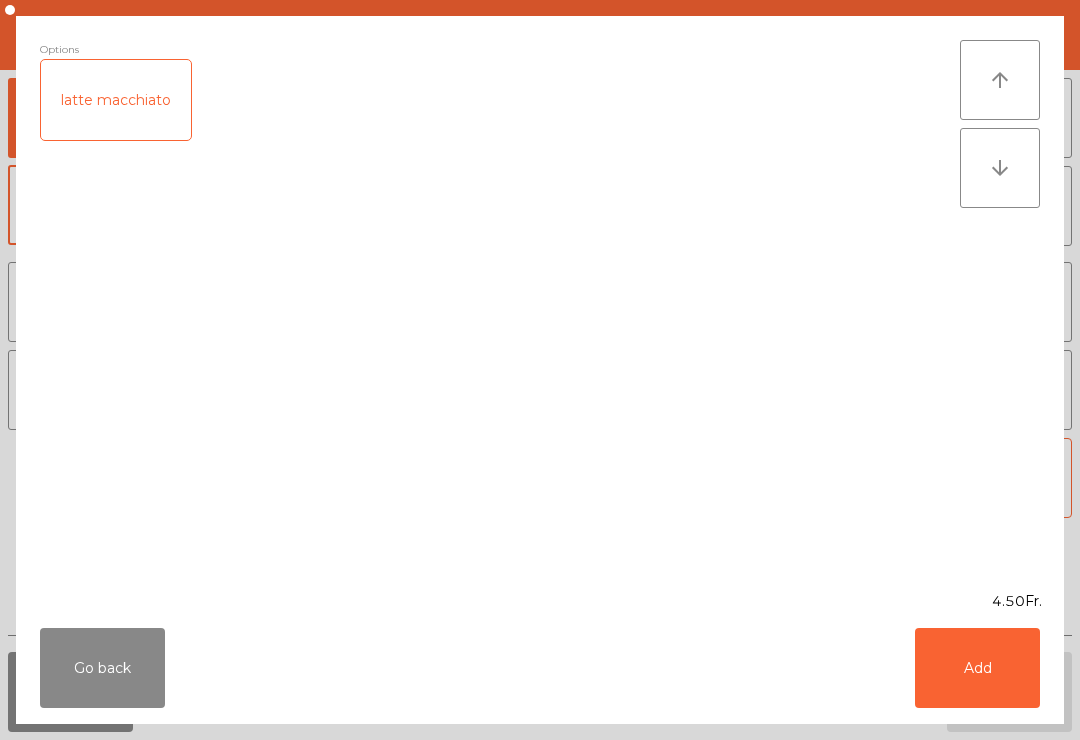 click on "Add" 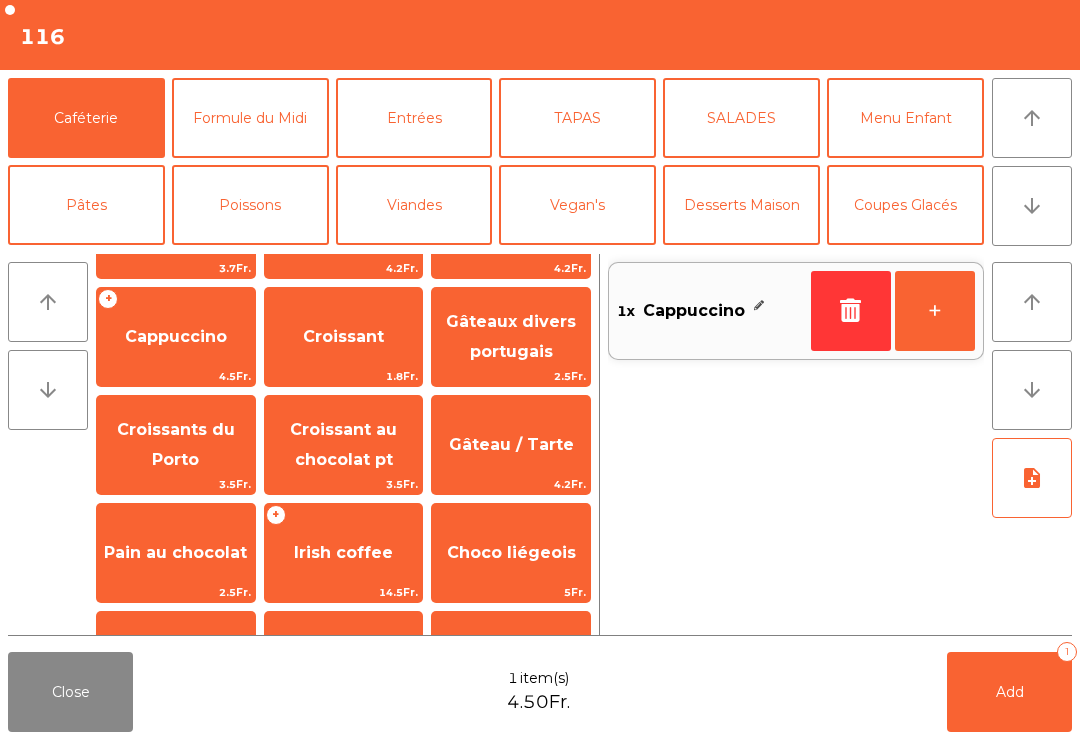 click on "arrow_downward" 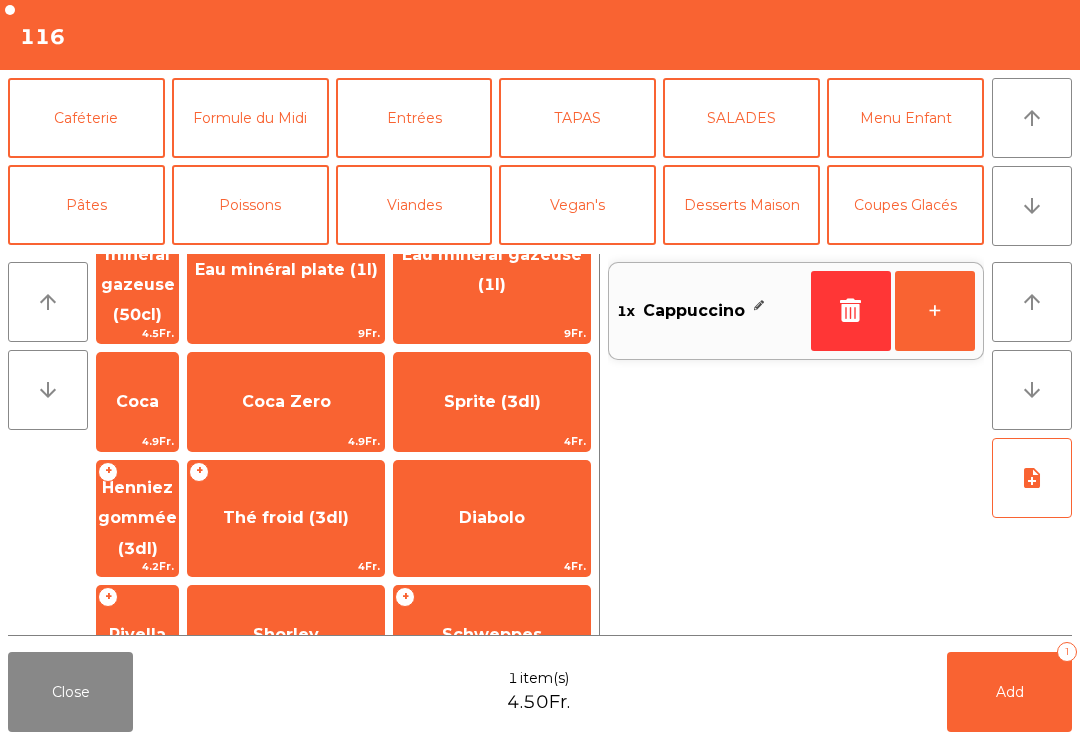 scroll, scrollTop: 174, scrollLeft: 0, axis: vertical 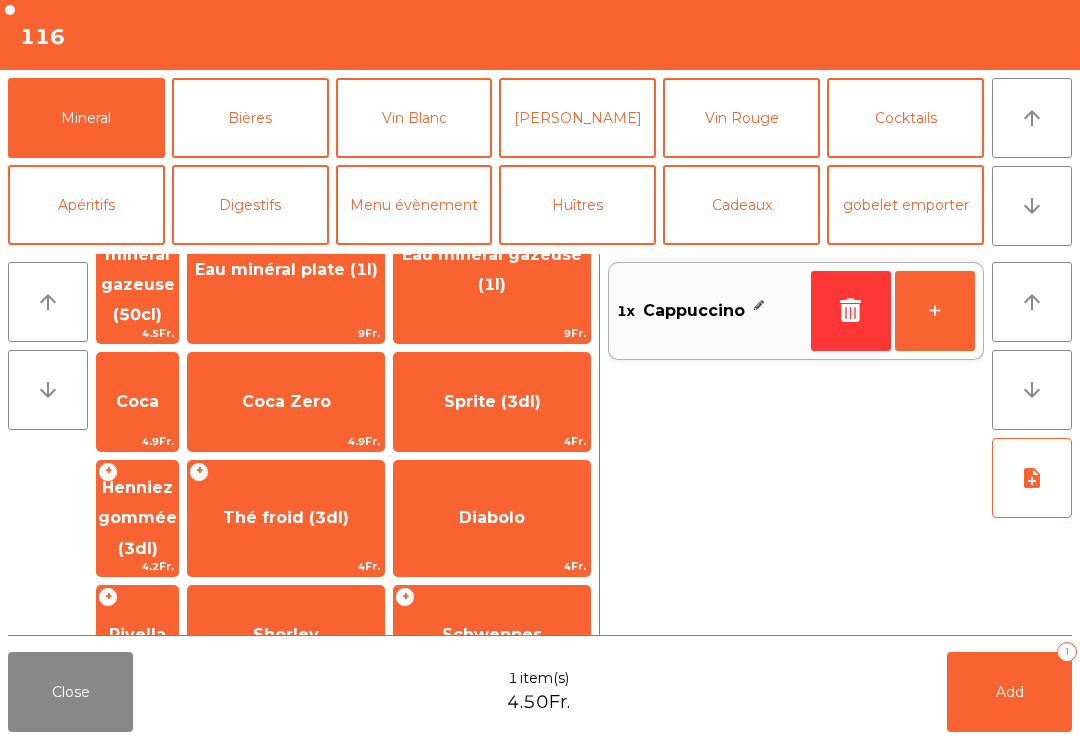 click on "Eau minéral gazeuse (50cl)" 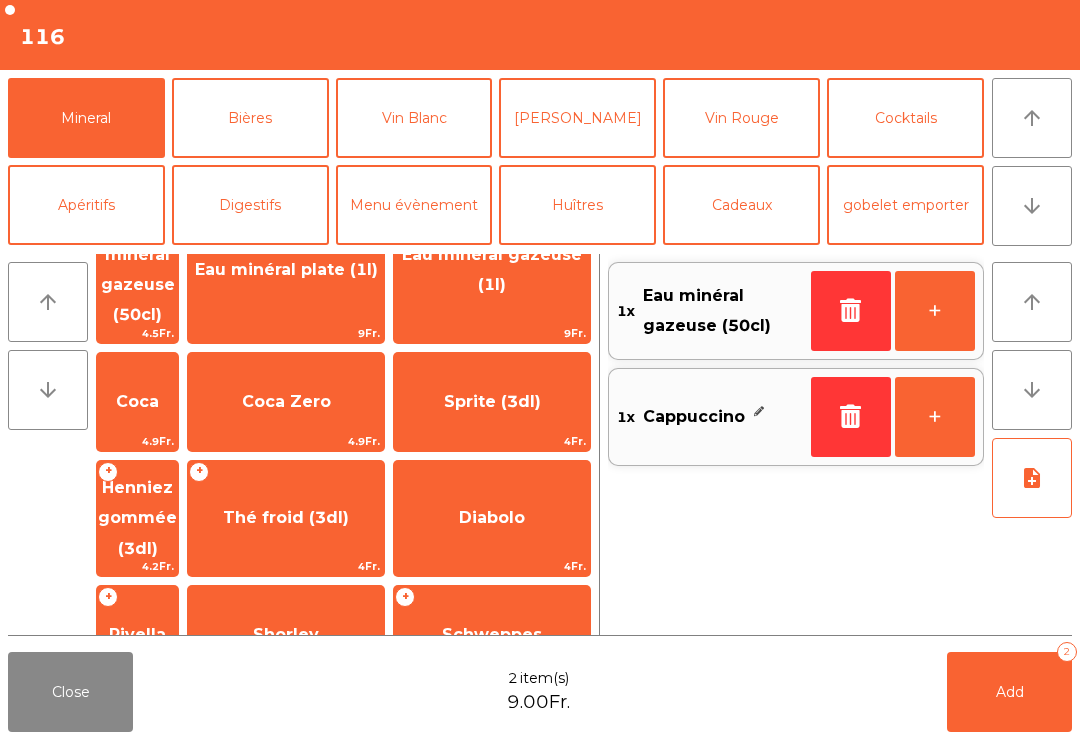 click on "arrow_downward" 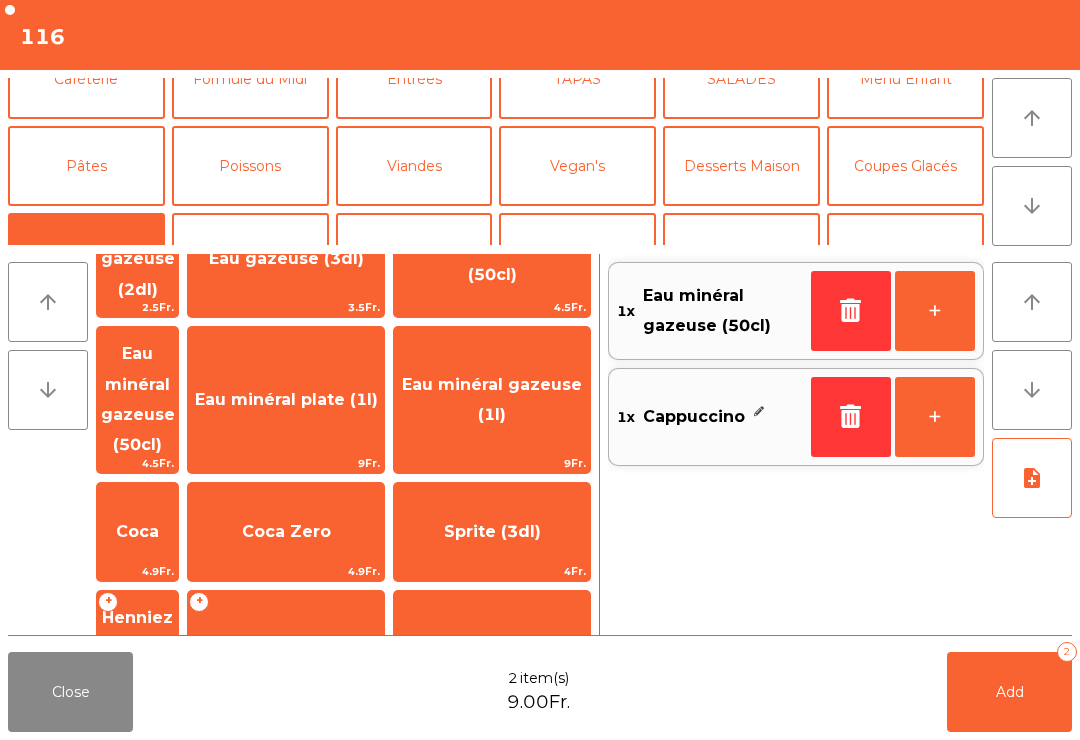 click on "Coupes Glacés" 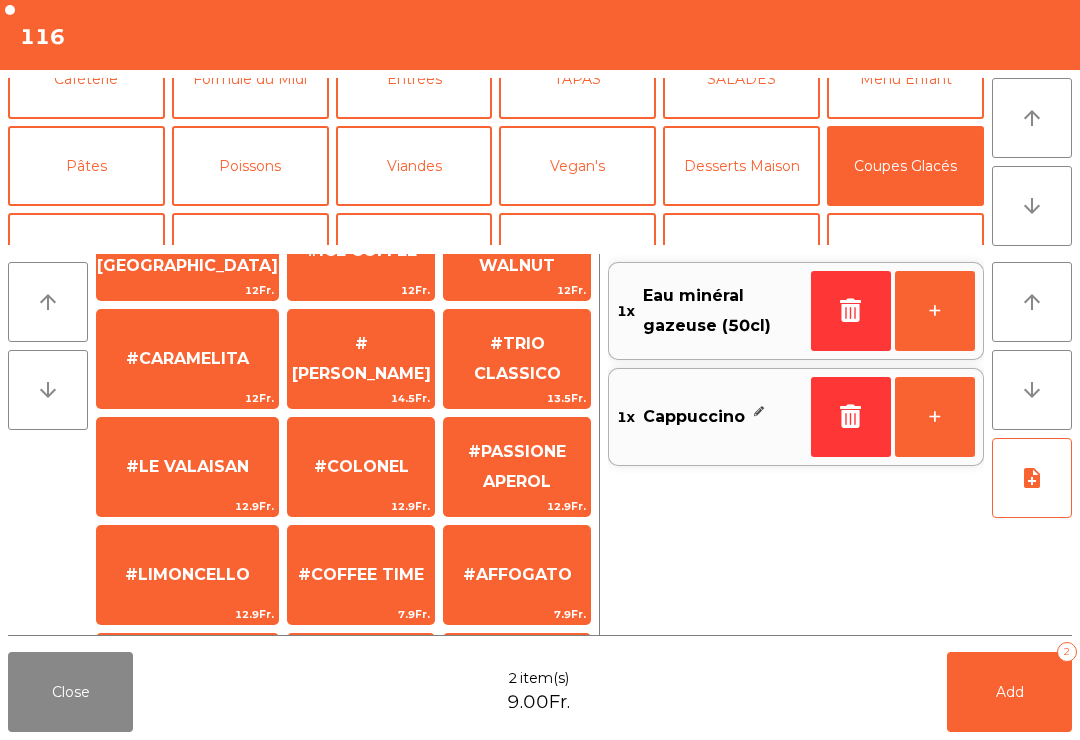 click on "arrow_upward" 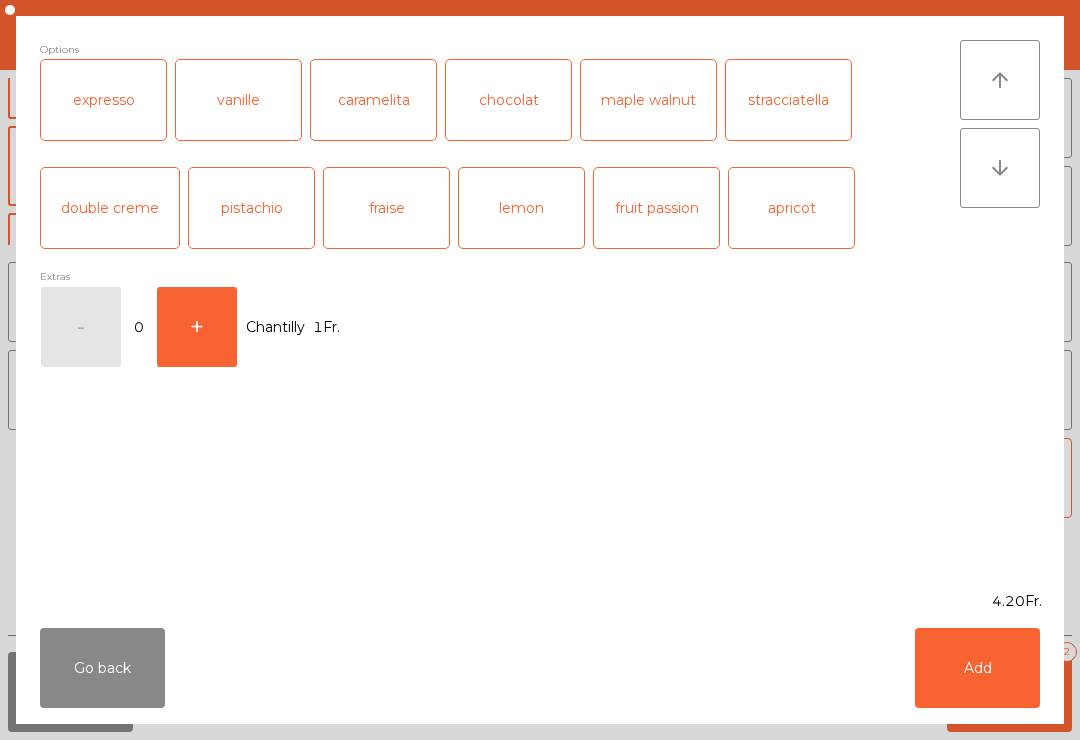 scroll, scrollTop: 293, scrollLeft: 0, axis: vertical 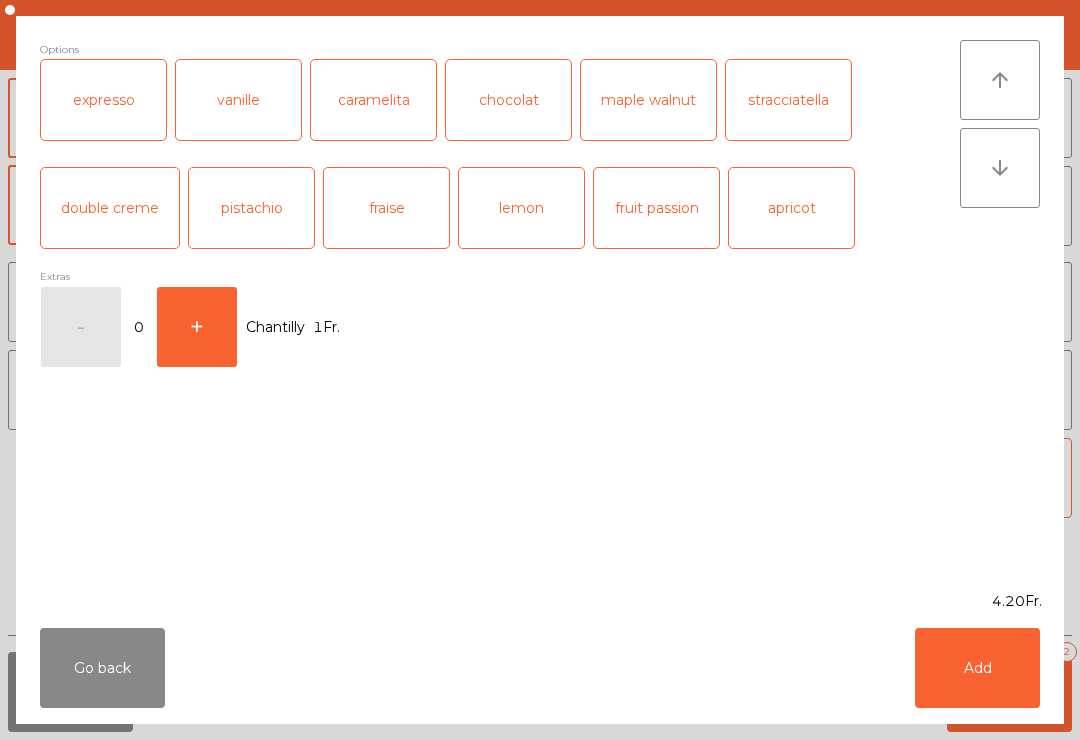 click on "vanille" 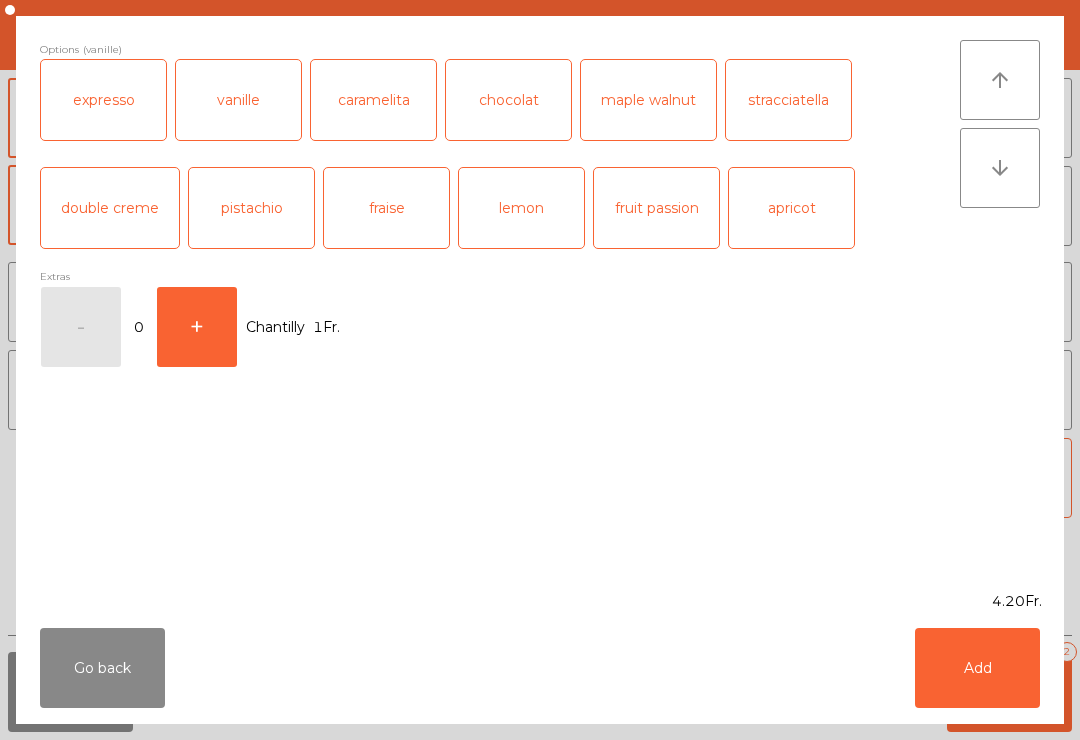 click on "Add" 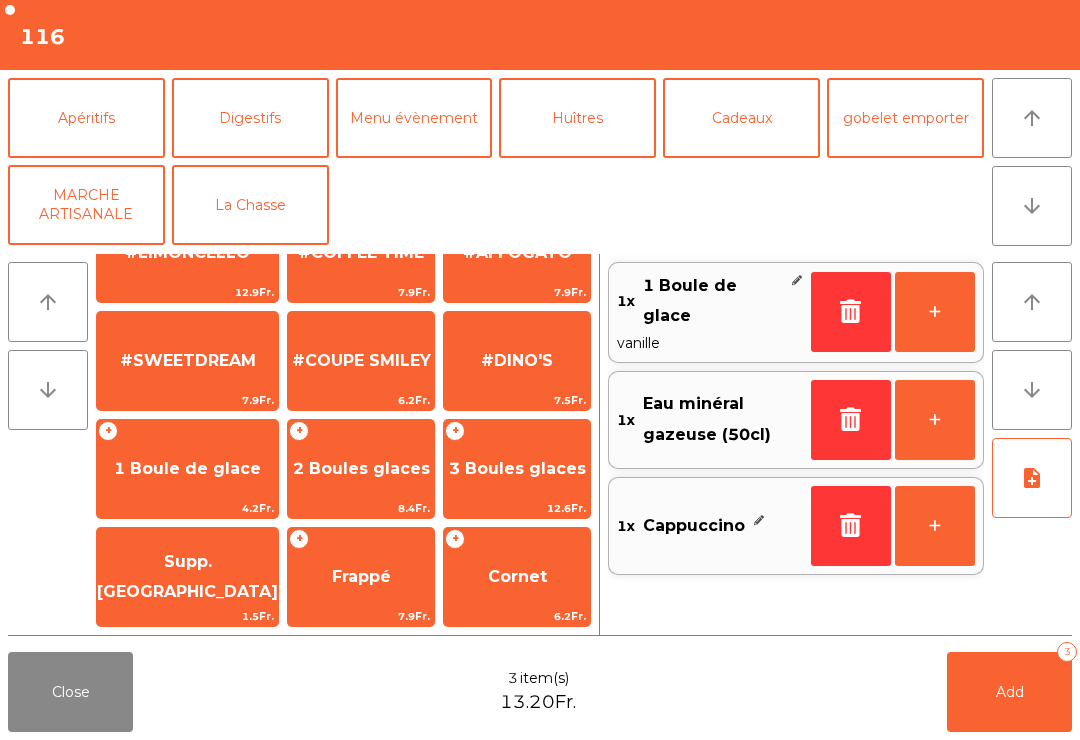 click on "1 Boule de glace" 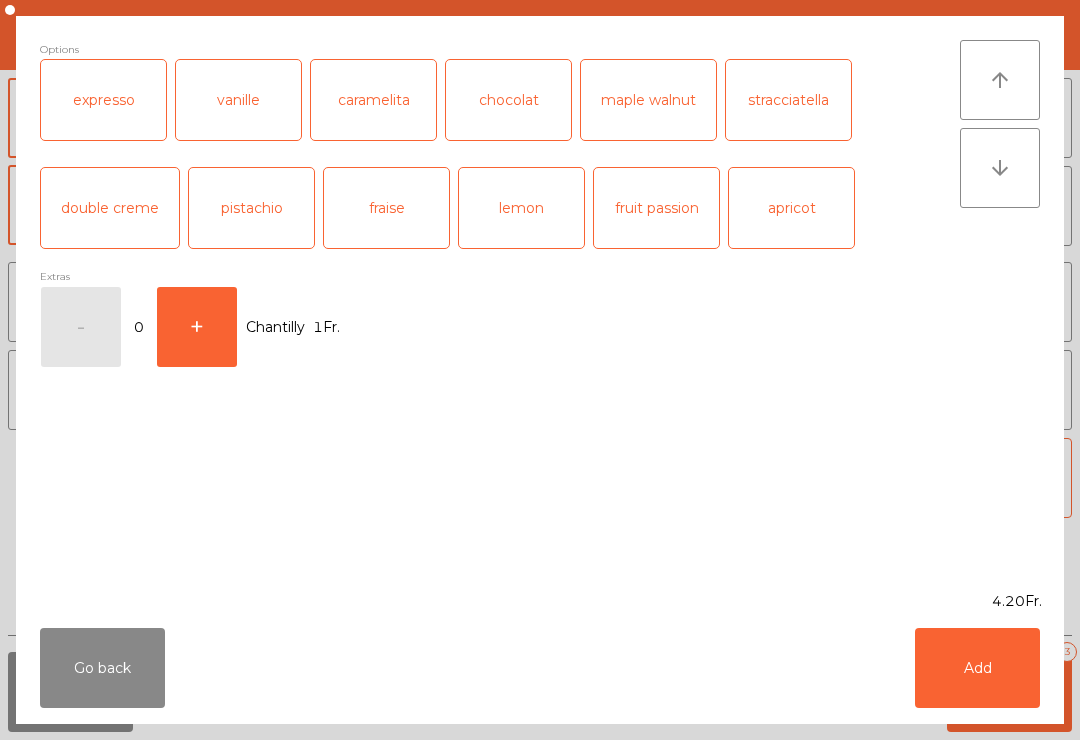 click on "caramelita" 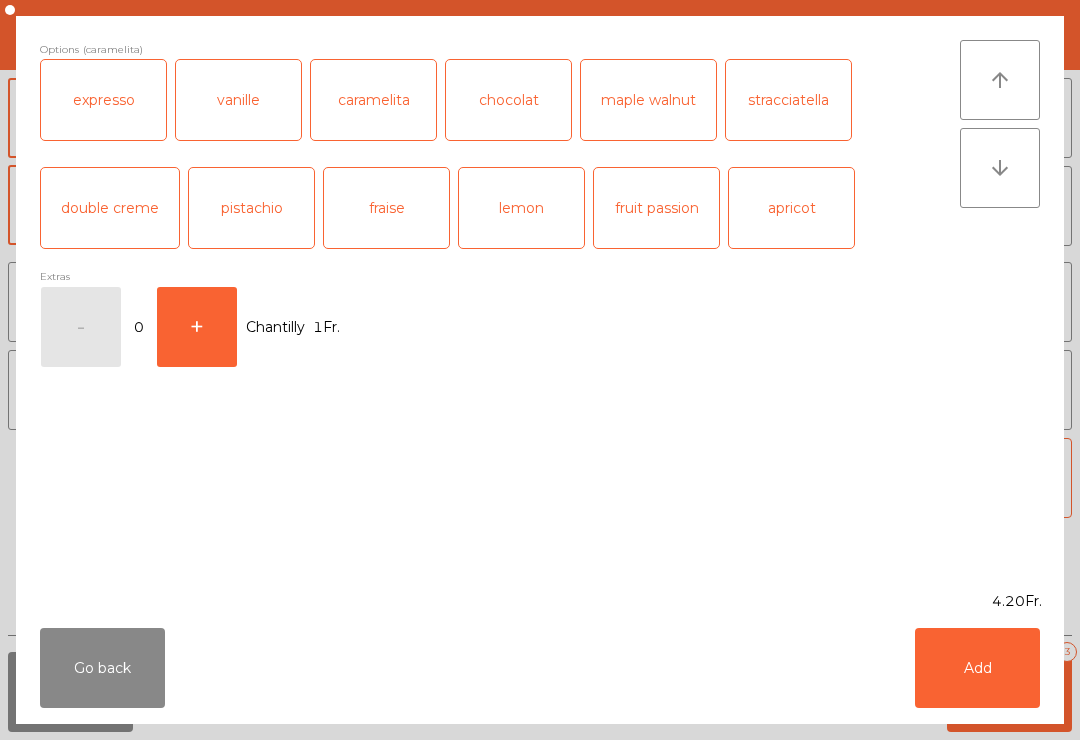 click on "Add" 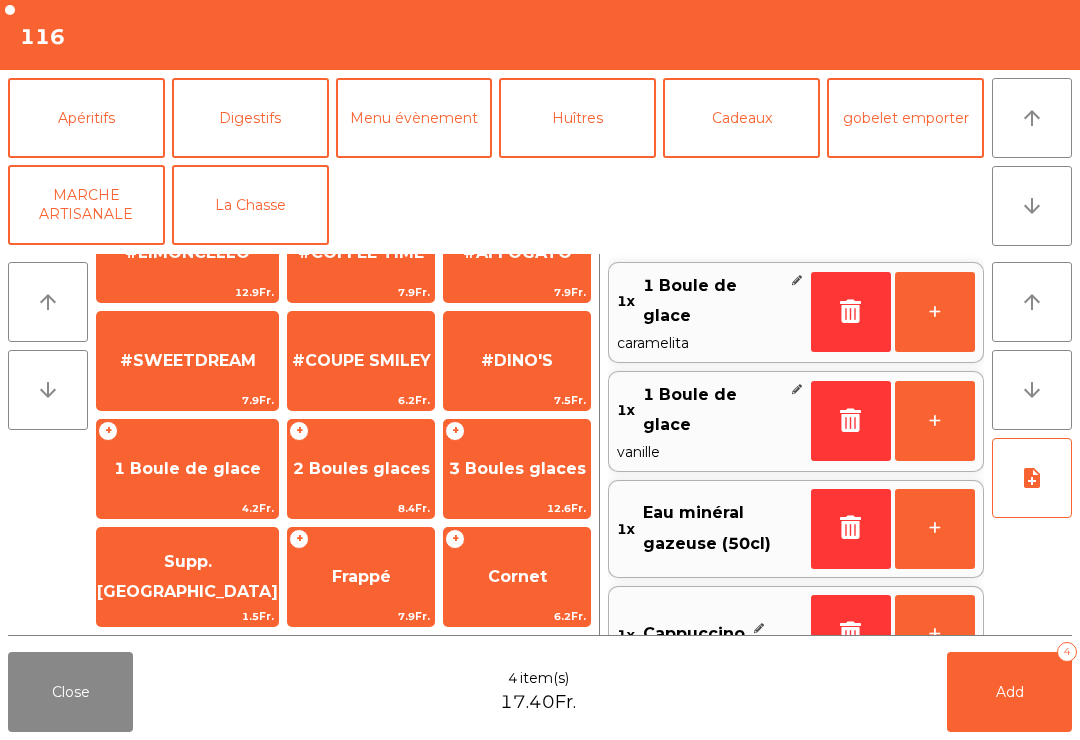 click on "Add   4" 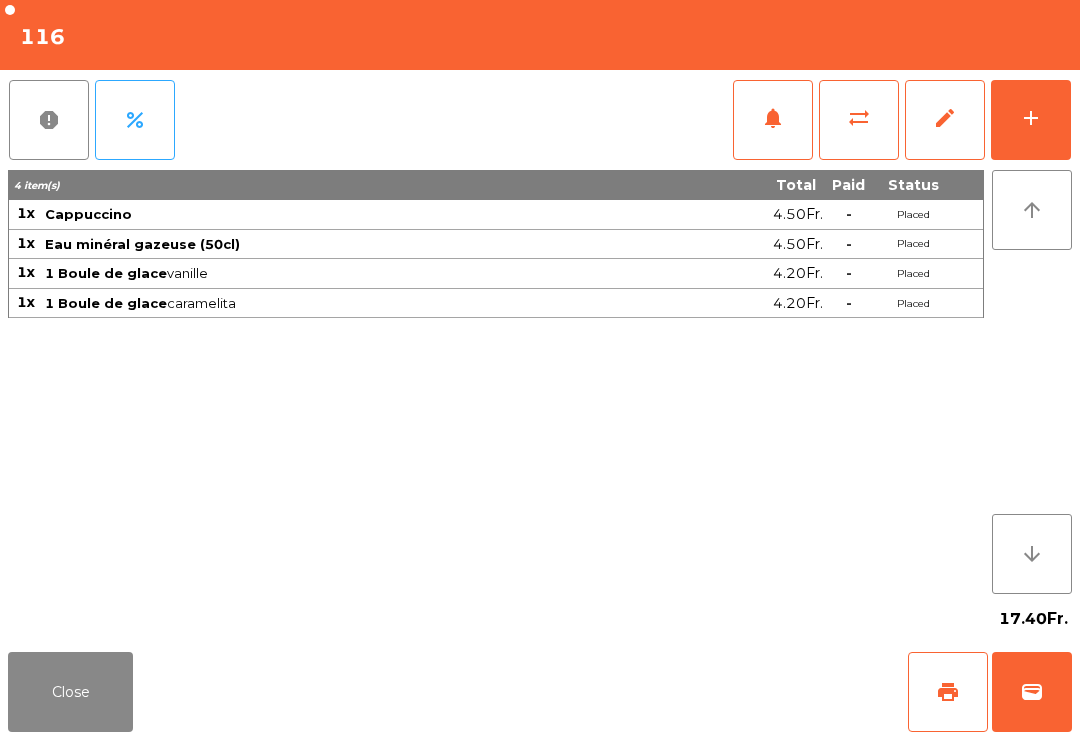 click on "add" 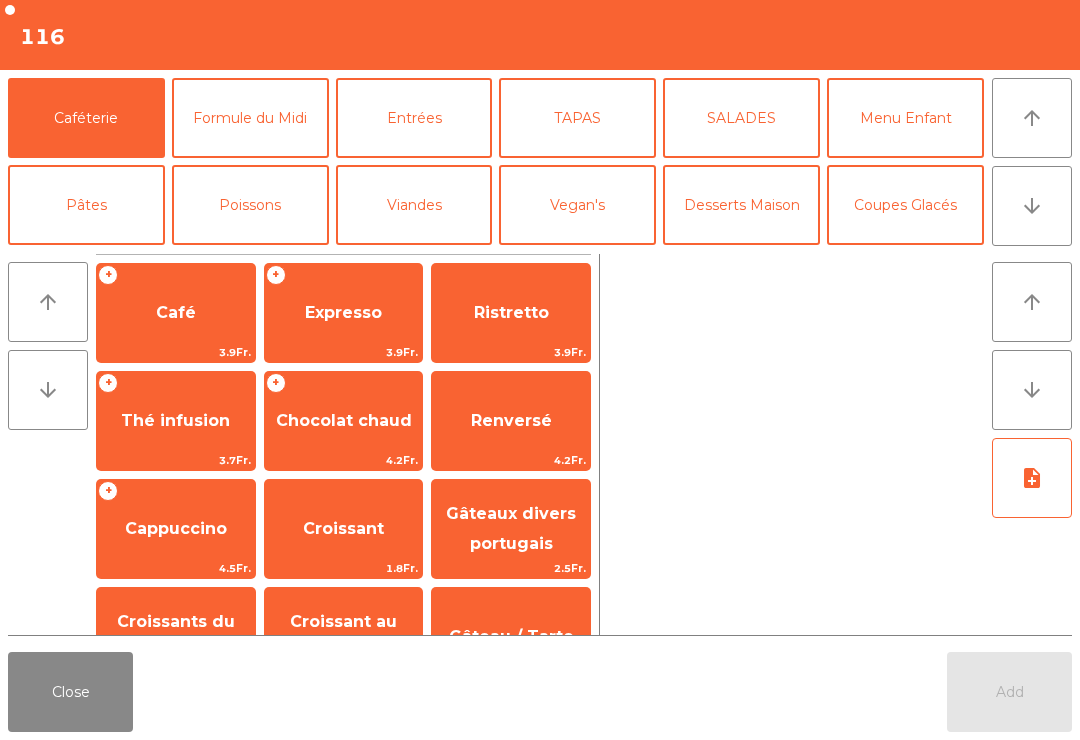 click on "Coupes Glacés" 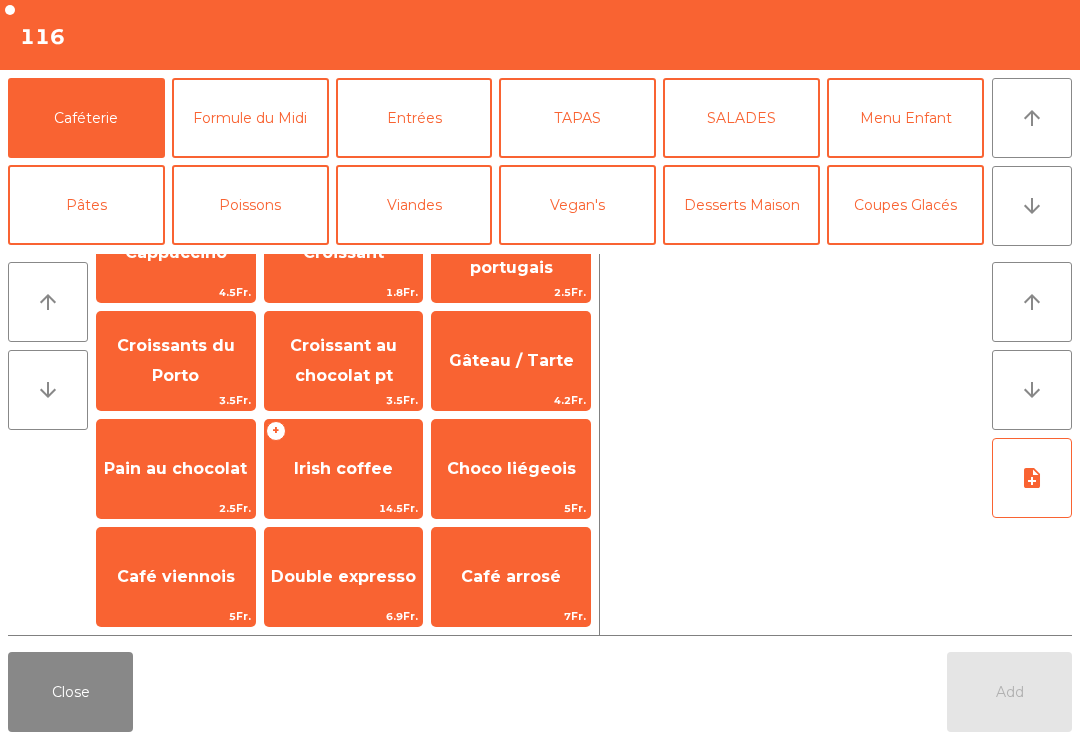 click on "Coupes Glacés" 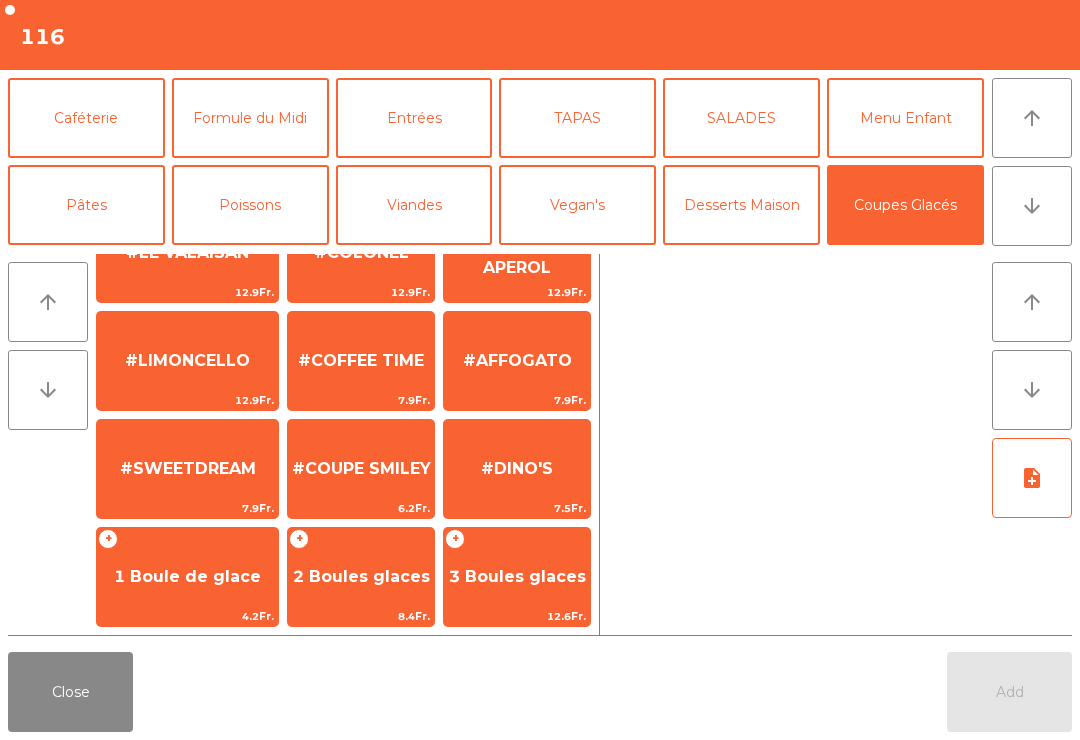 scroll, scrollTop: 276, scrollLeft: 0, axis: vertical 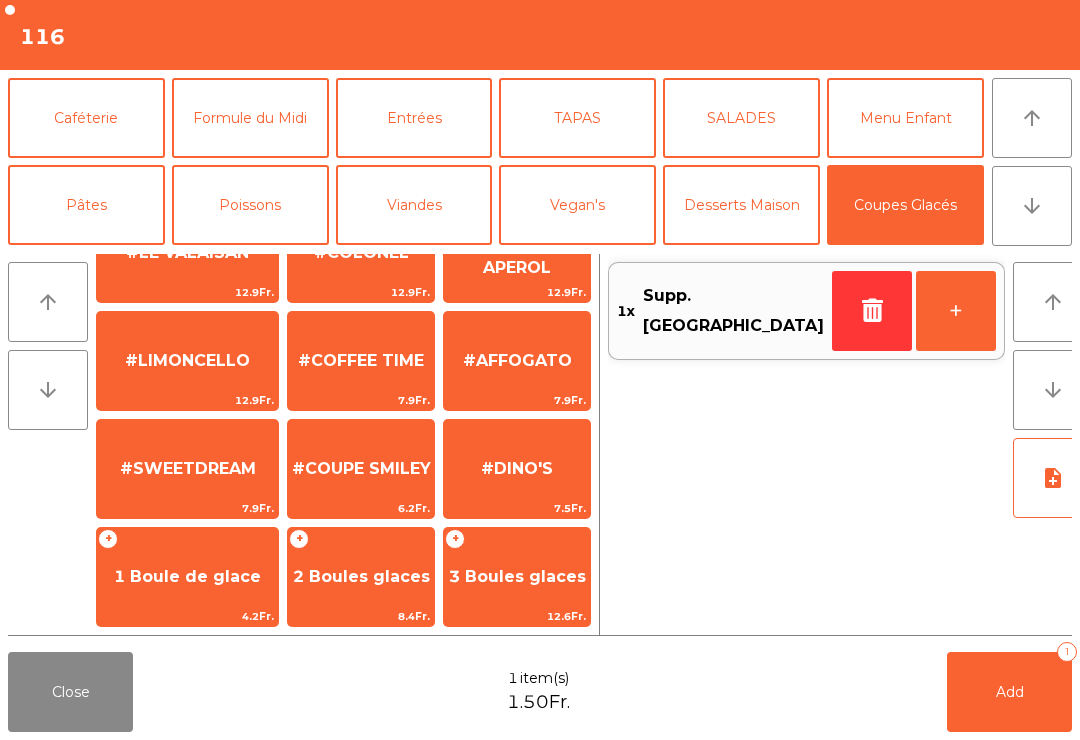 click on "+" 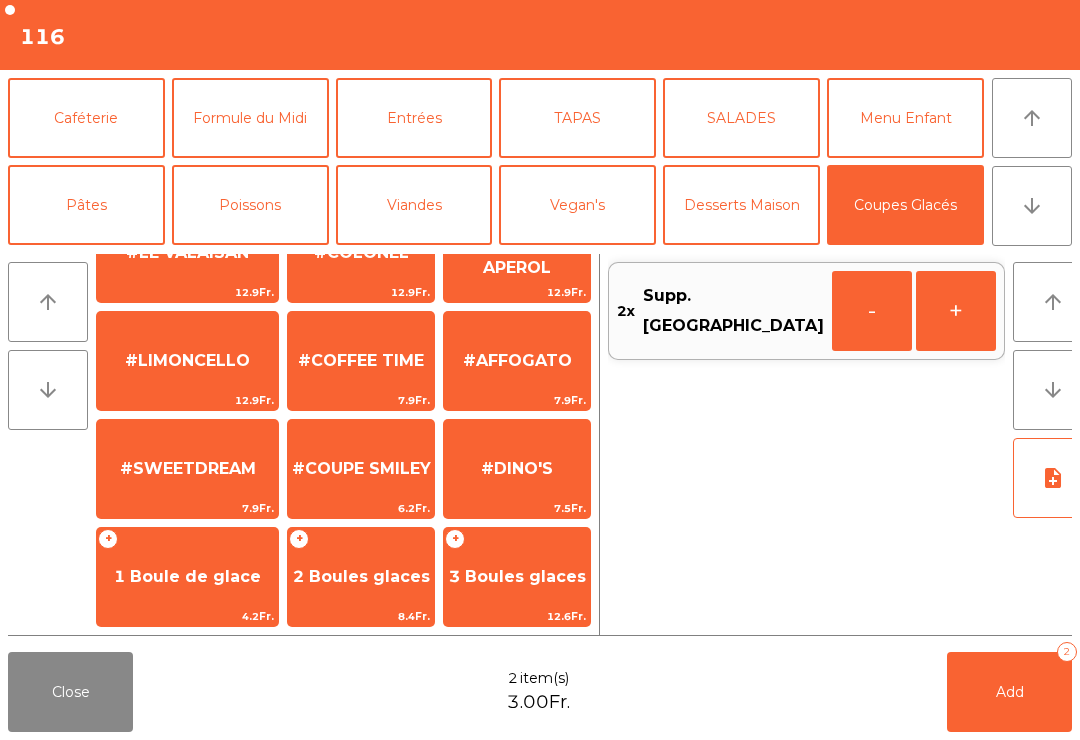 click on "Add   2" 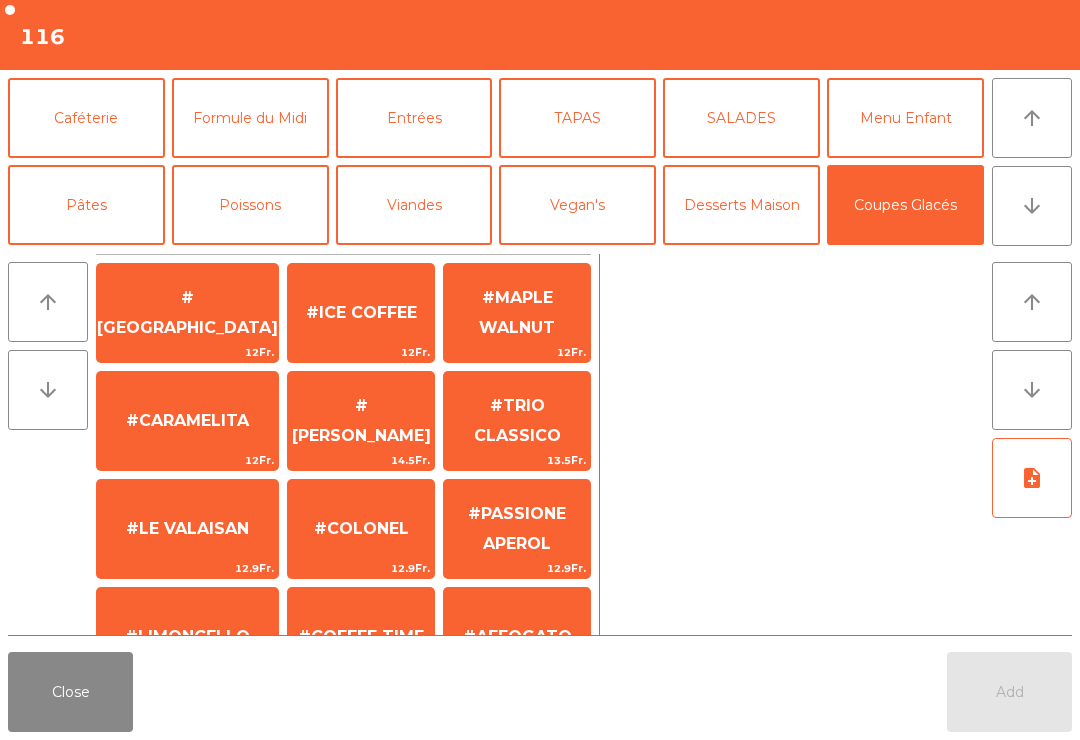 click on "Close" 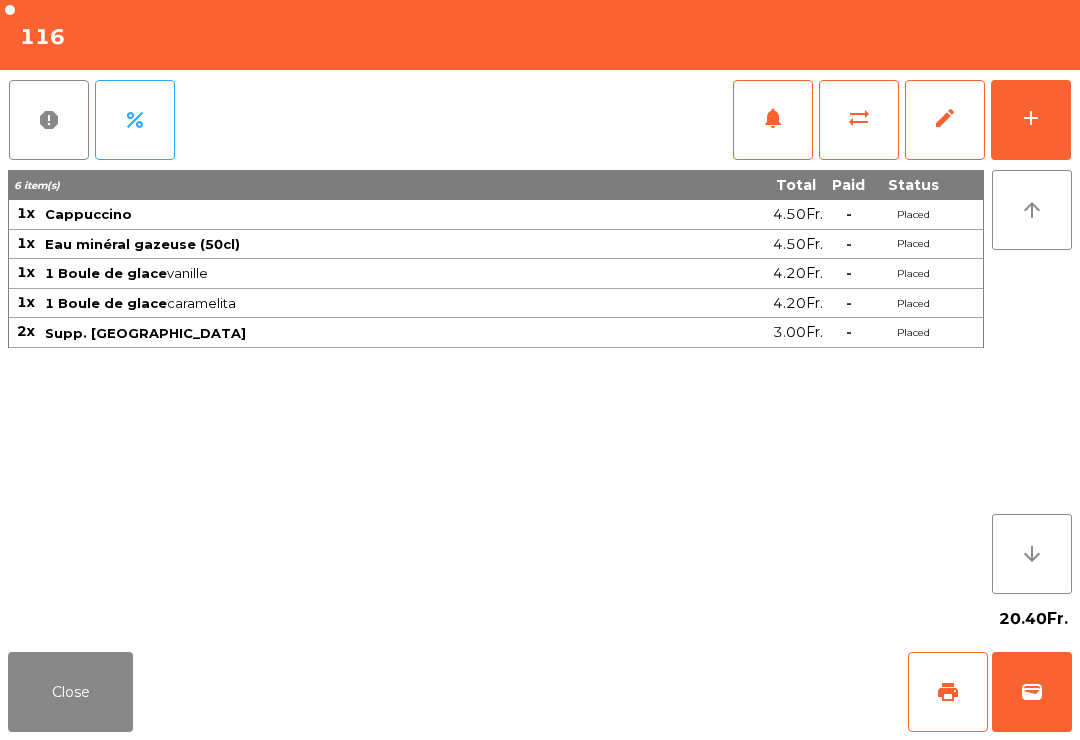 click on "print" 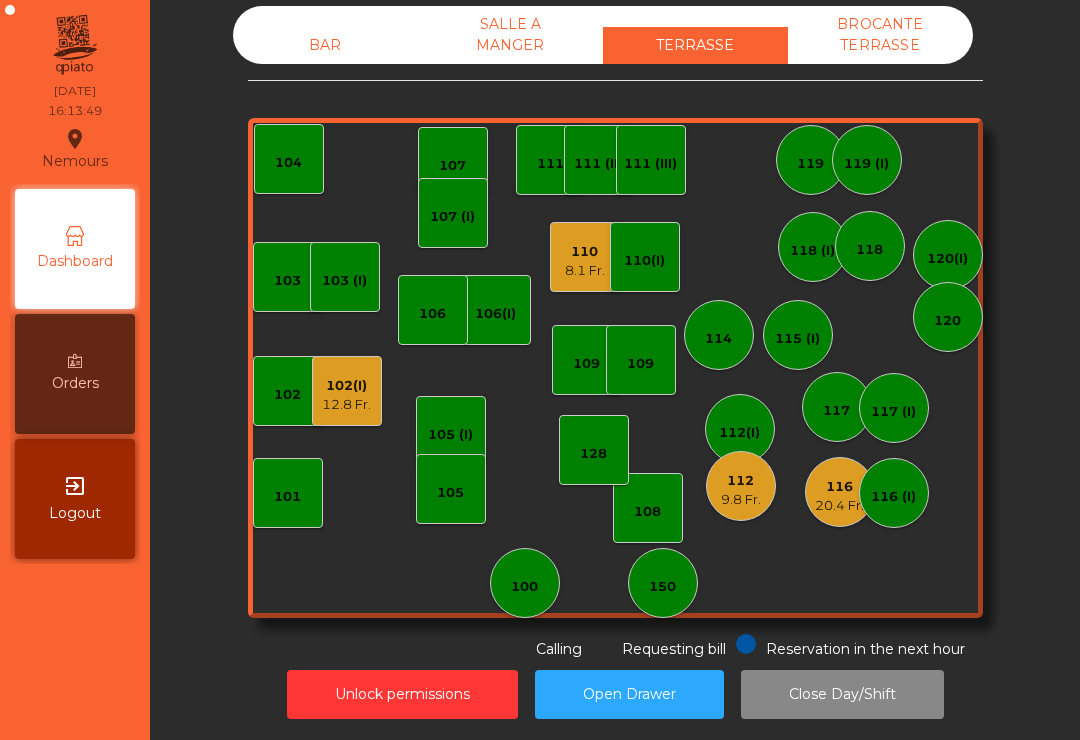 click on "12.8 Fr." 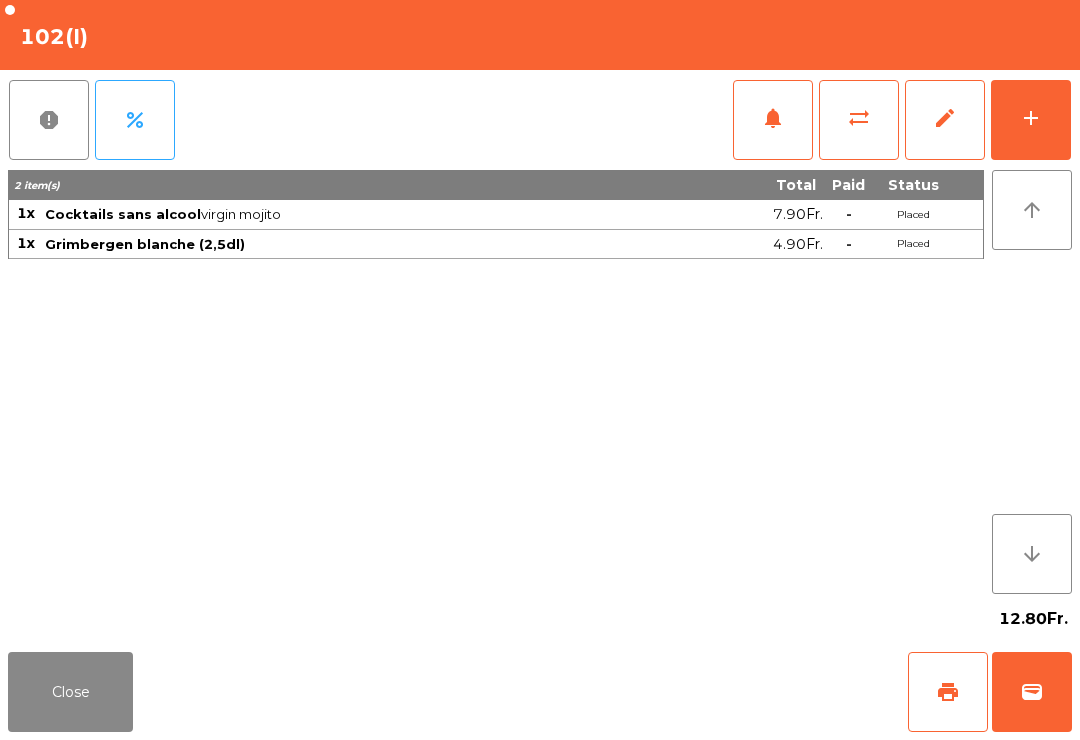 click on "add" 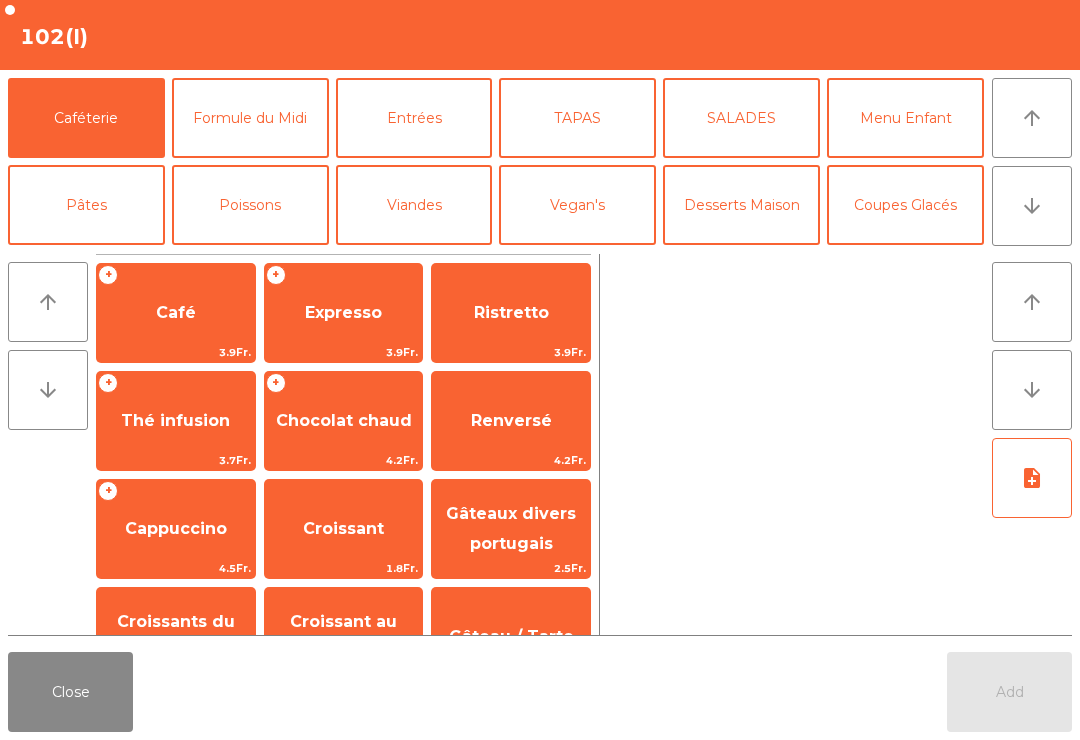 click on "arrow_downward" 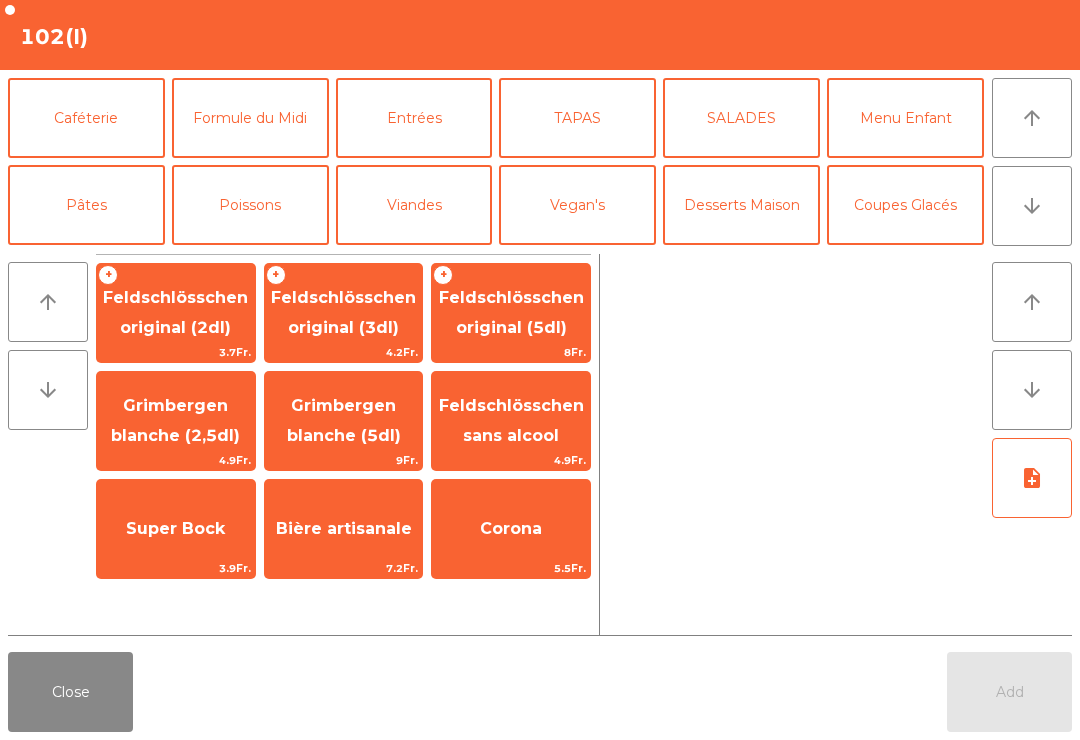 scroll, scrollTop: 174, scrollLeft: 0, axis: vertical 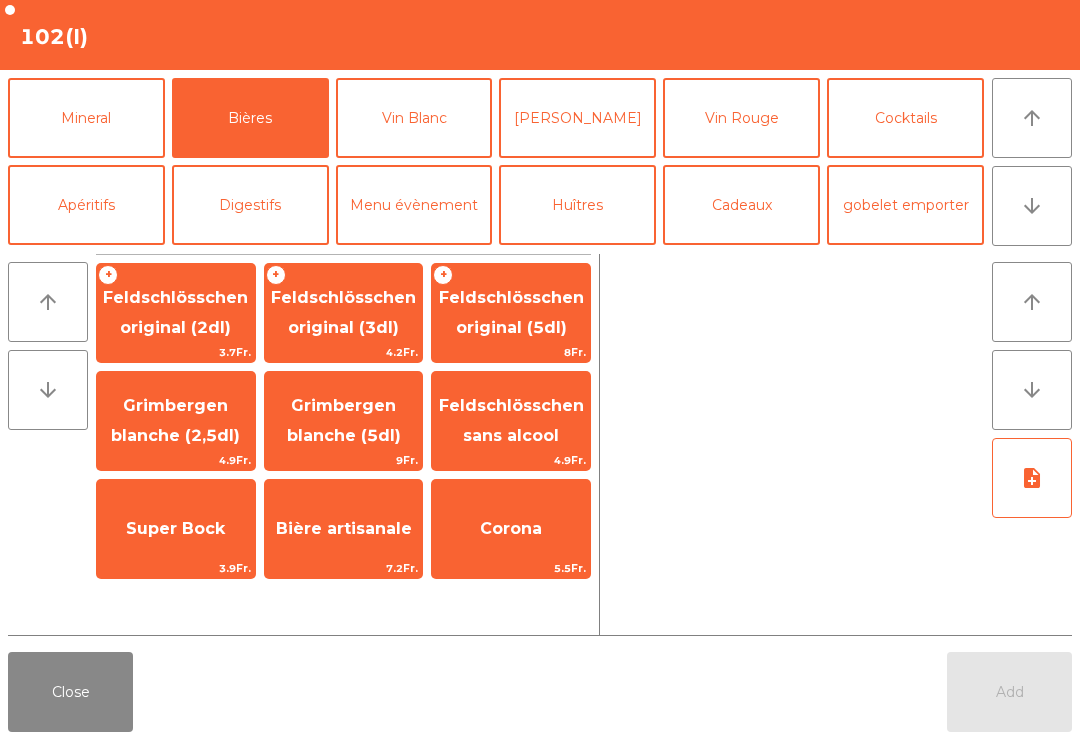 click on "Grimbergen blanche (2,5dl)" 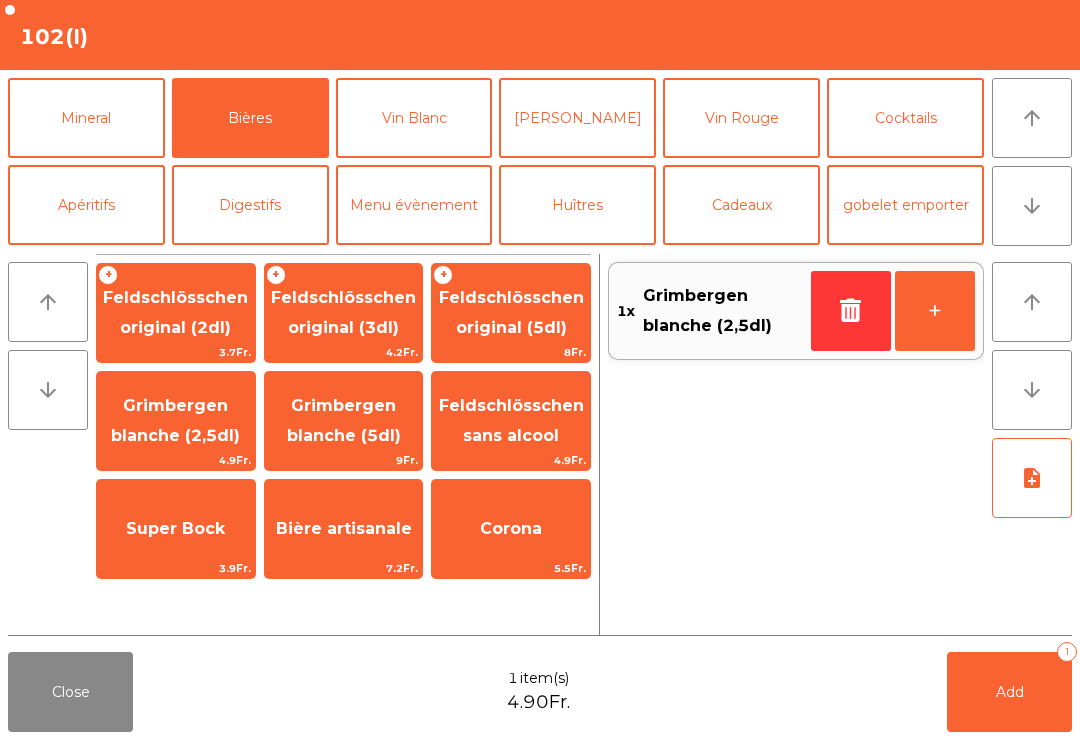 click on "Add" 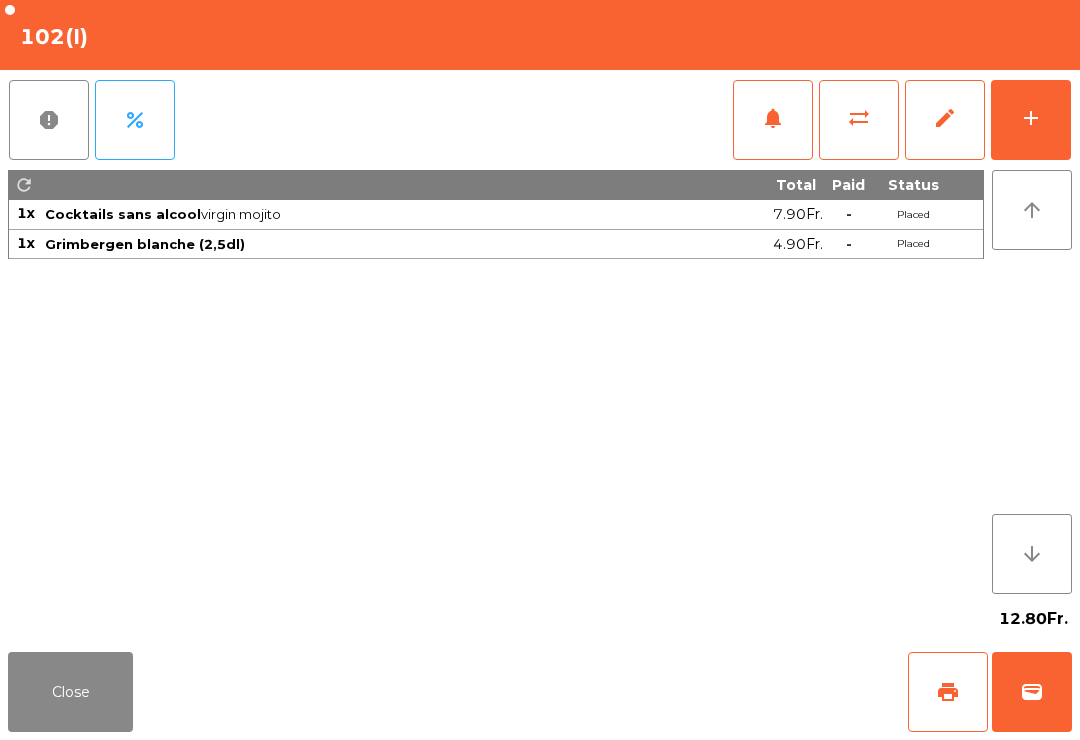 click on "print" 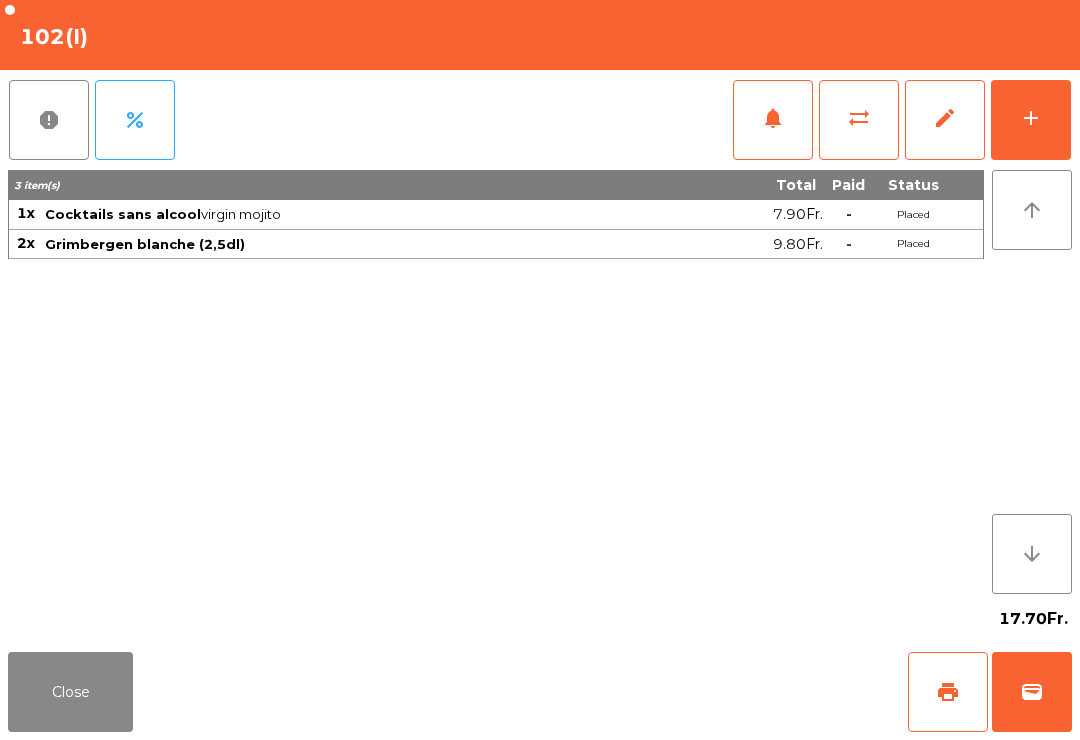 click on "Close" 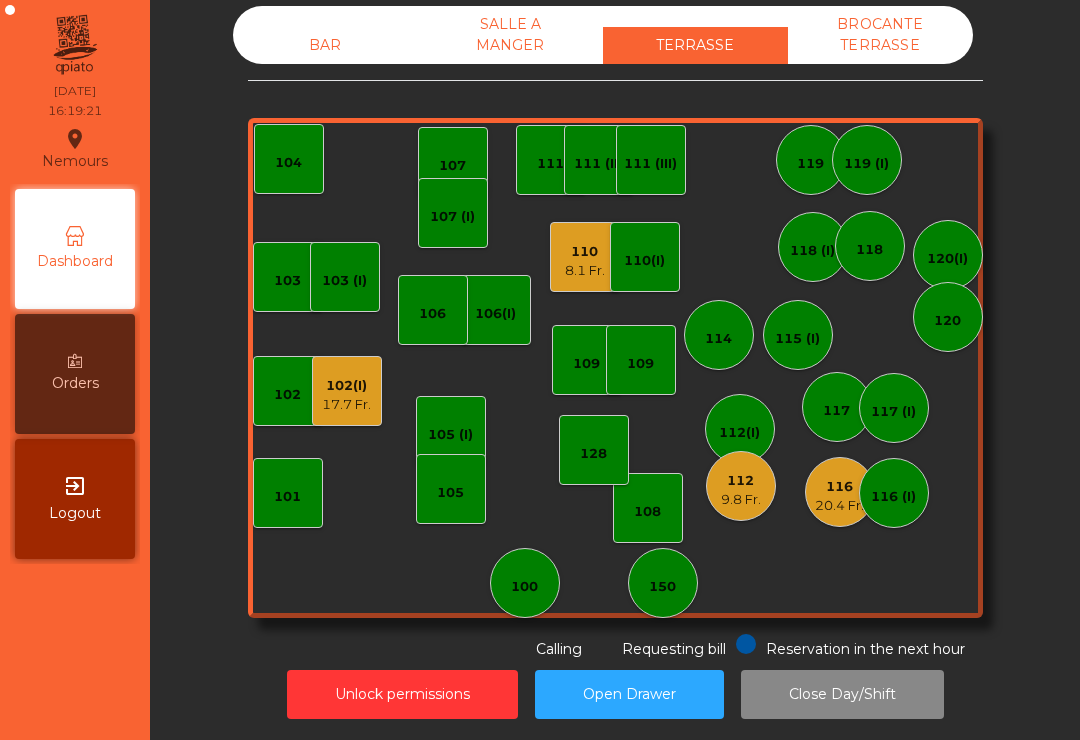 click on "103 (I)" 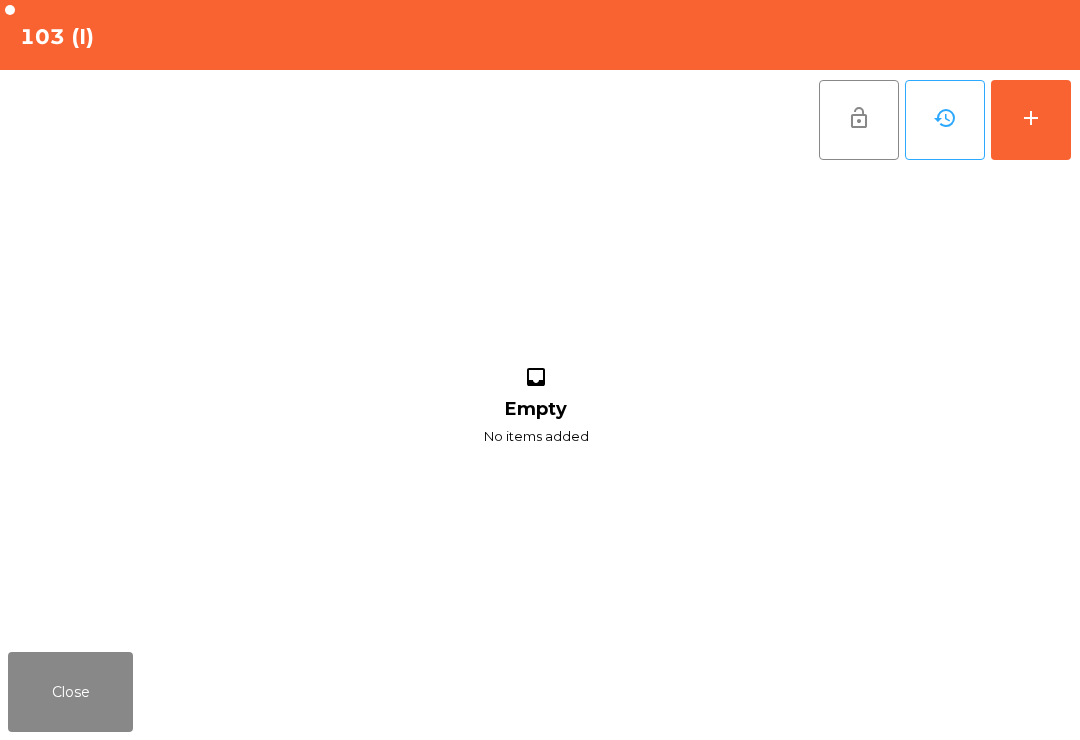 click on "add" 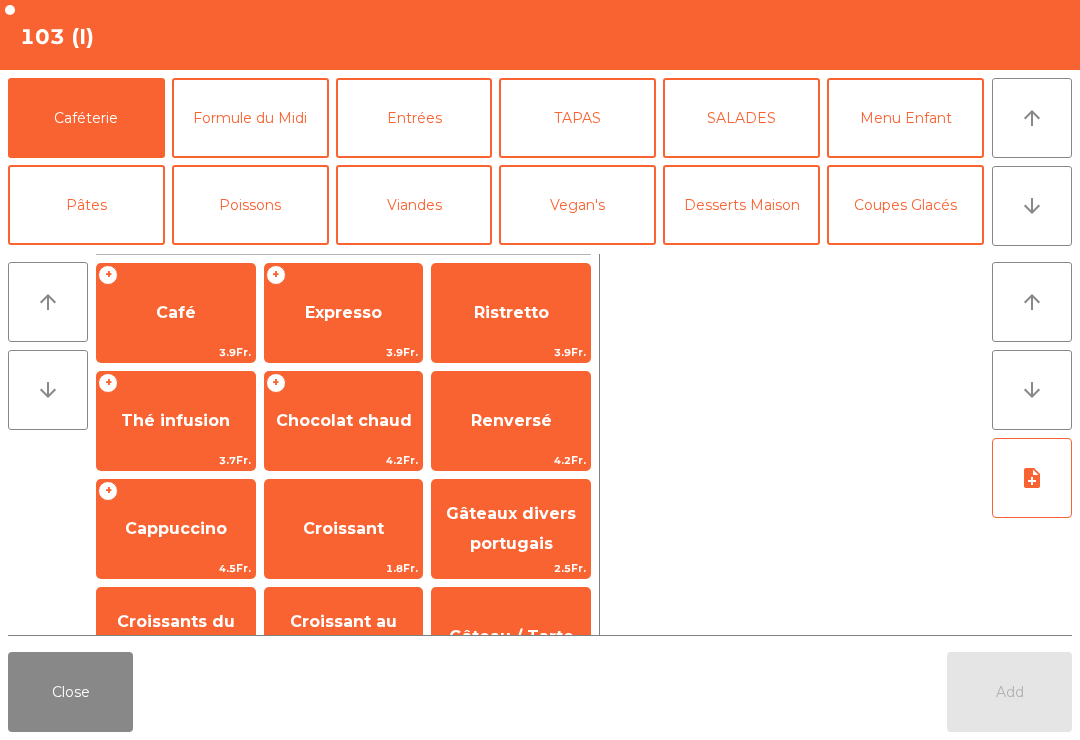 click on "Expresso" 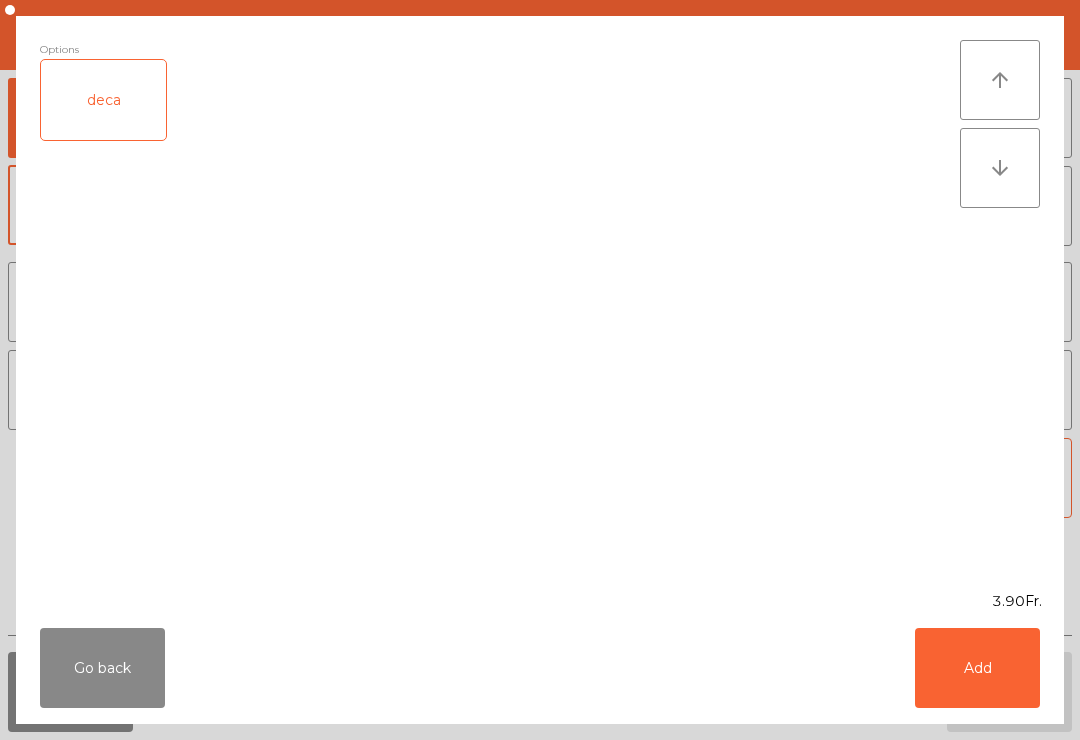 click on "Add" 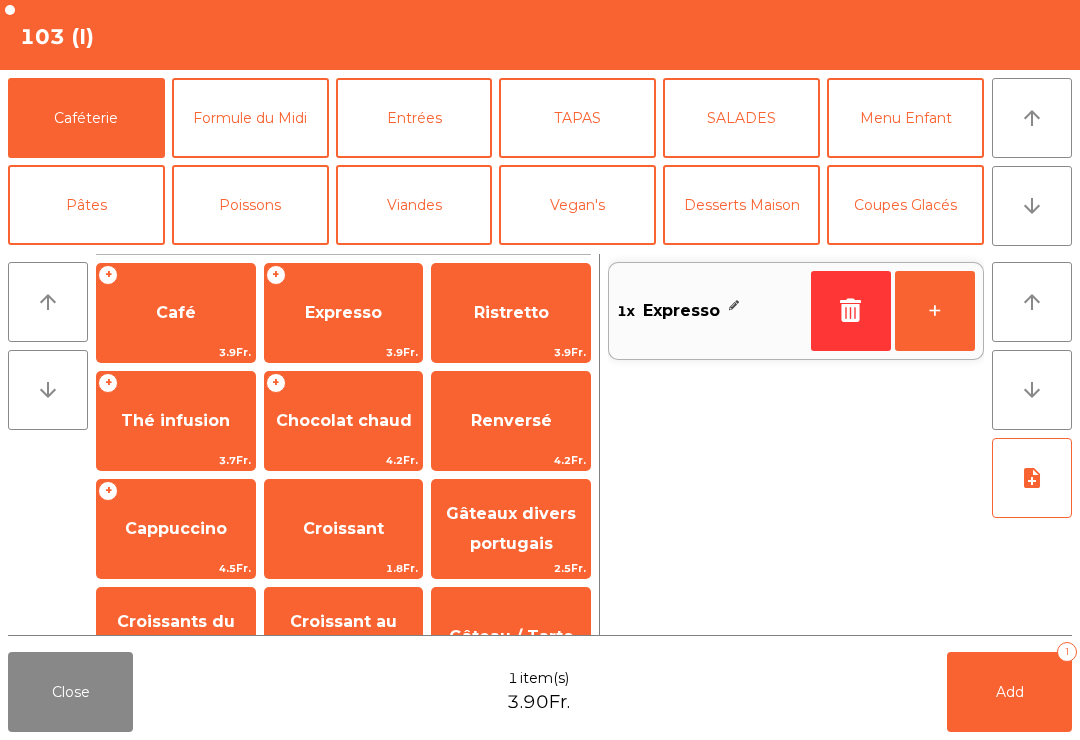 click on "Coupes Glacés" 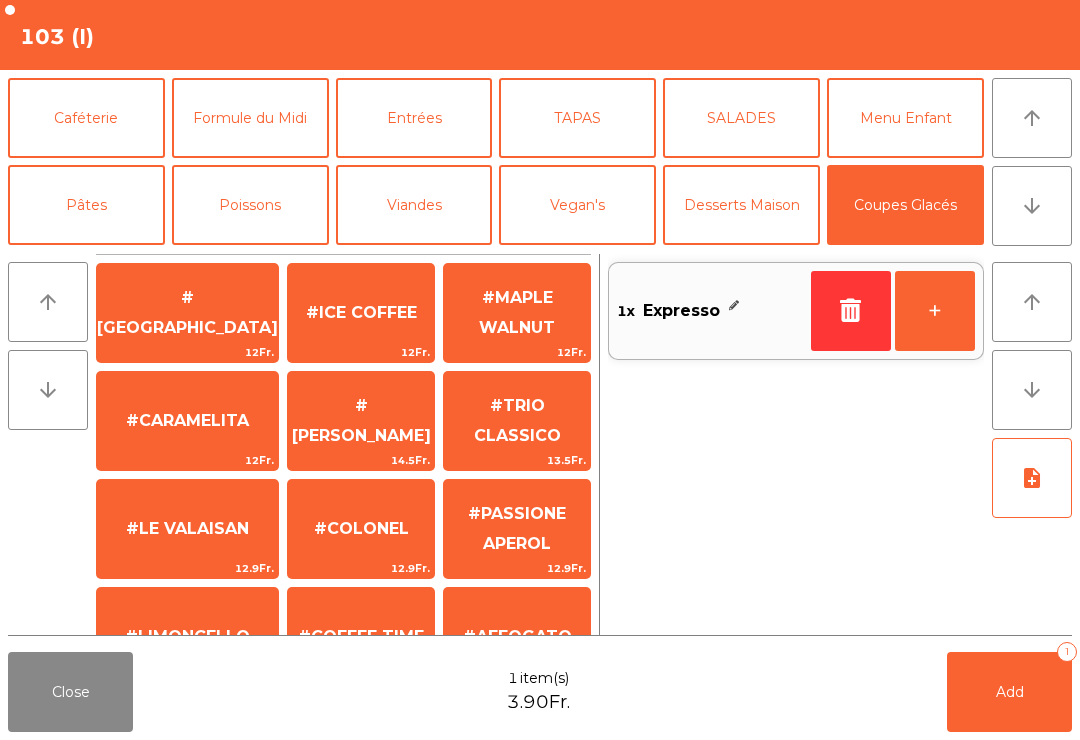 click on "7.9Fr." 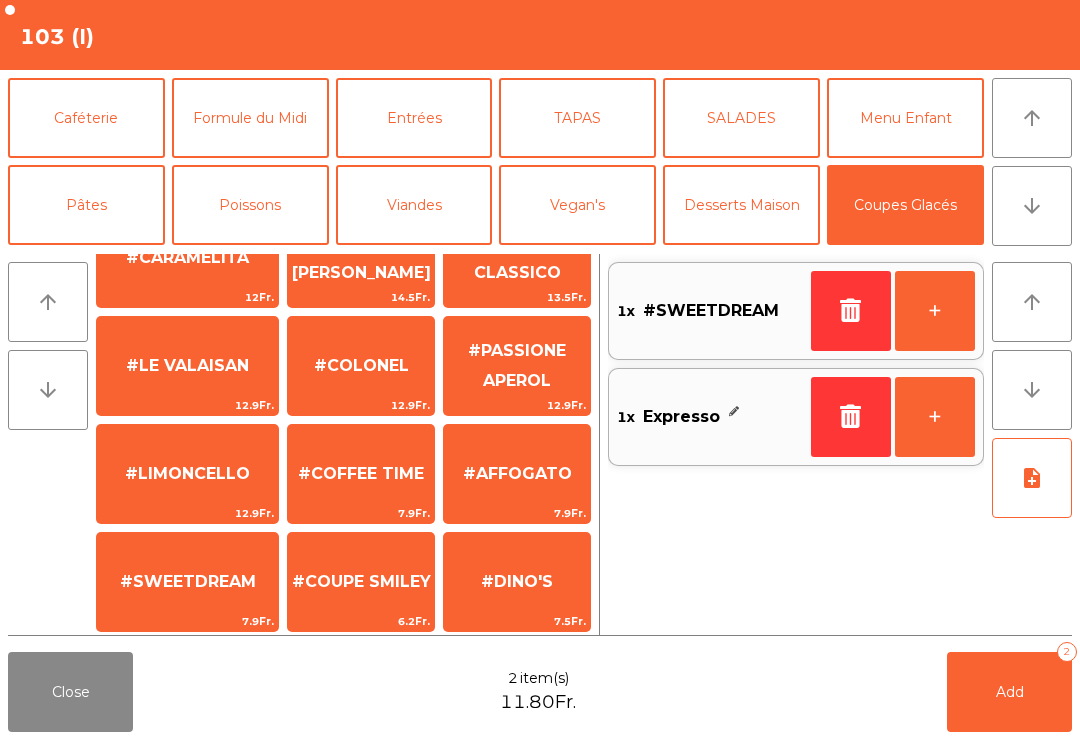 click on "+" 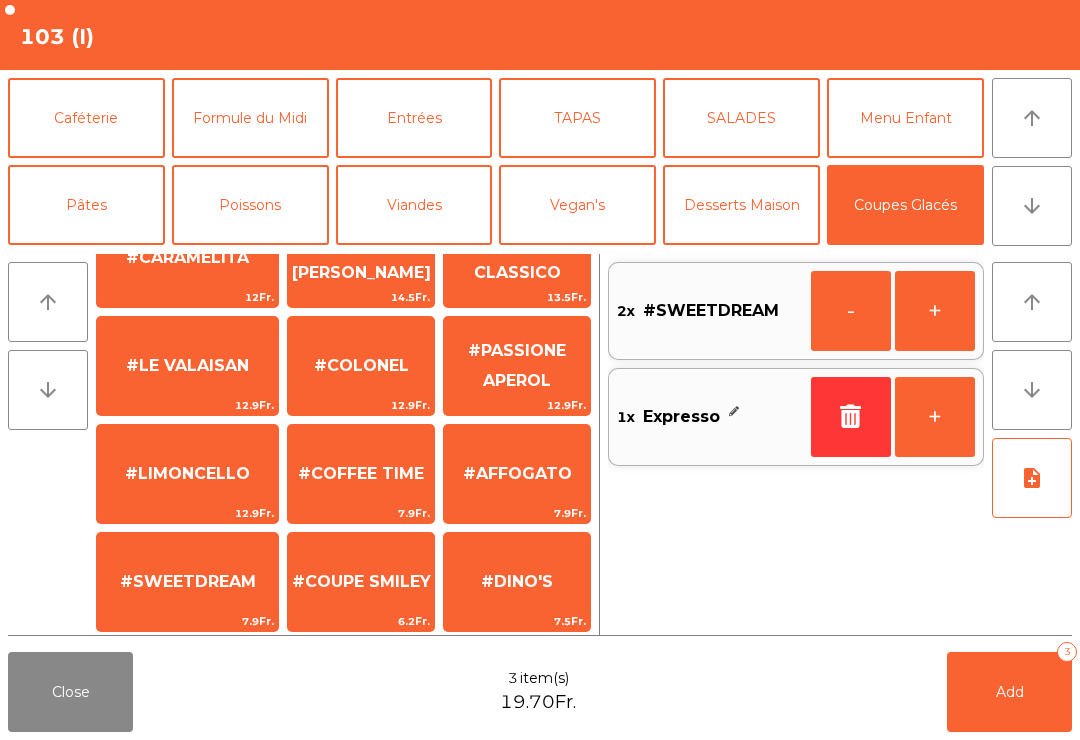 click on "Add   3" 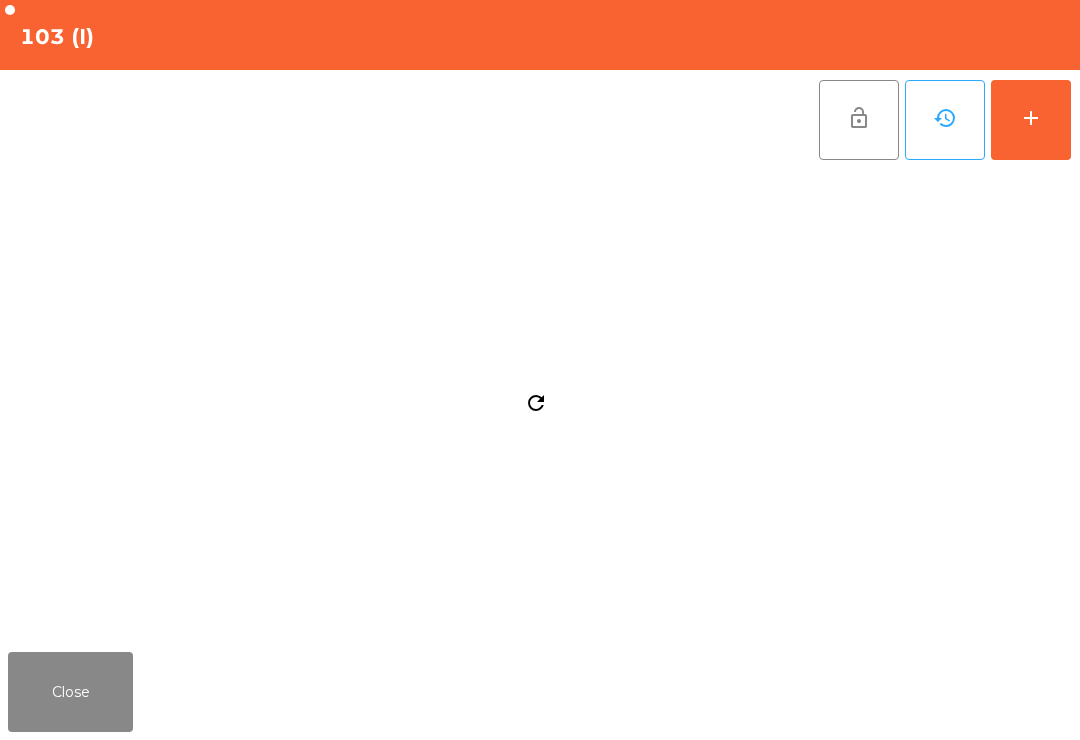 click on "Close" 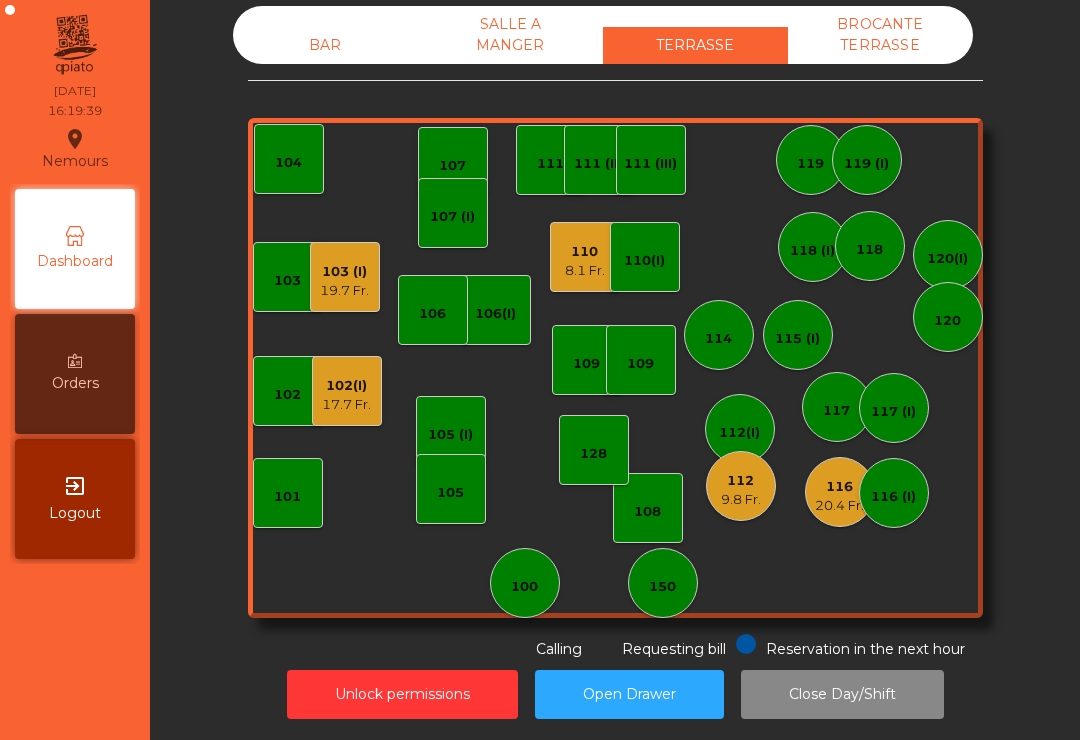 click on "103 (I)" 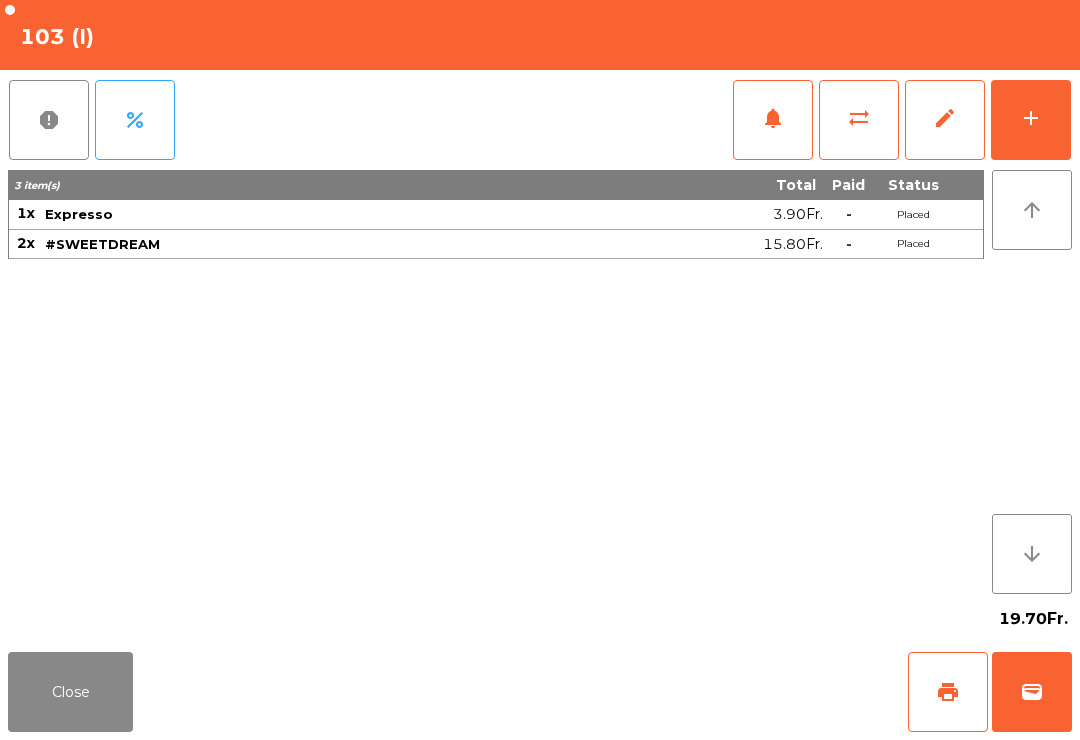 click on "print" 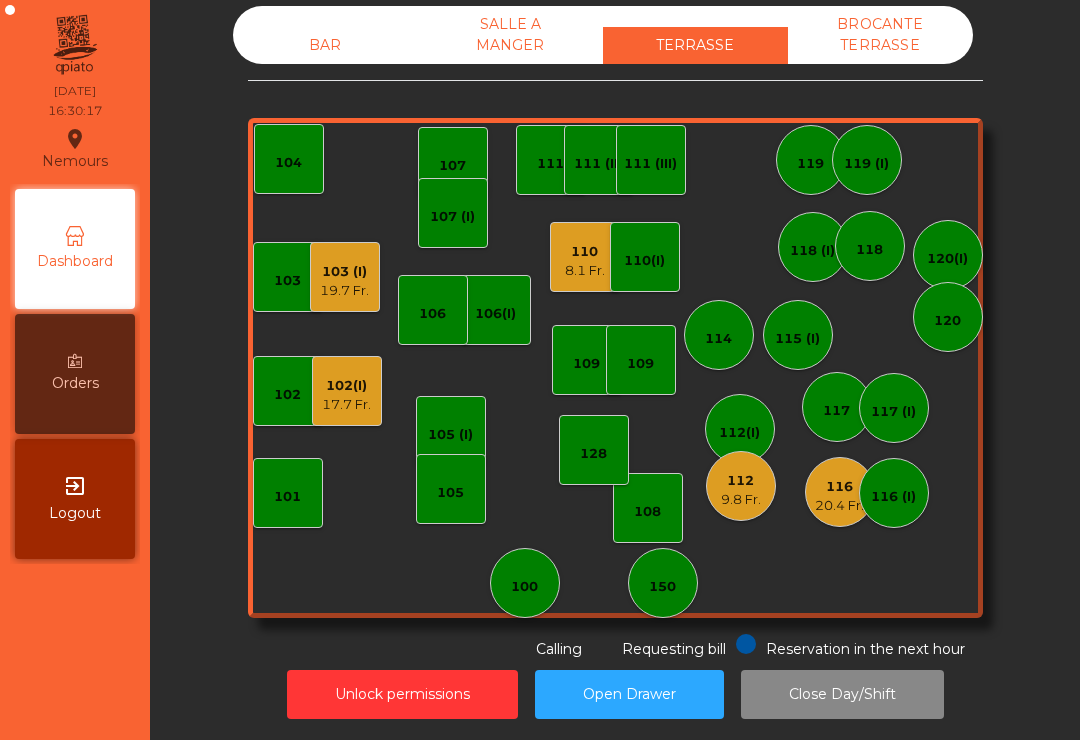 click on "105" 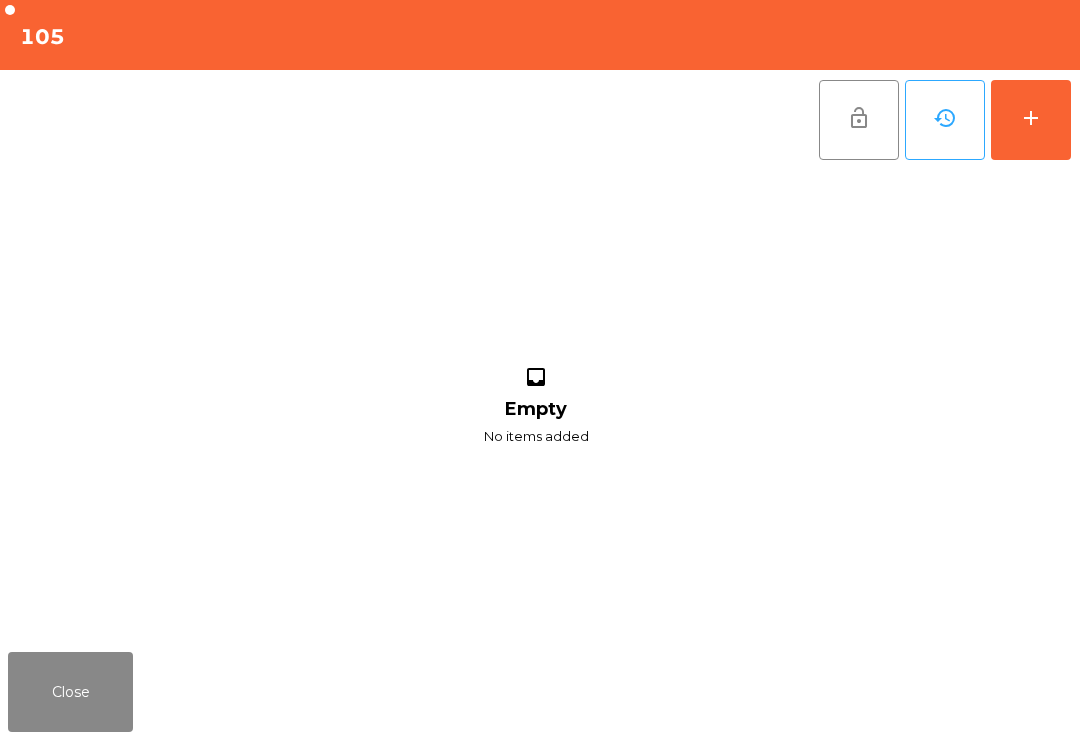 click on "add" 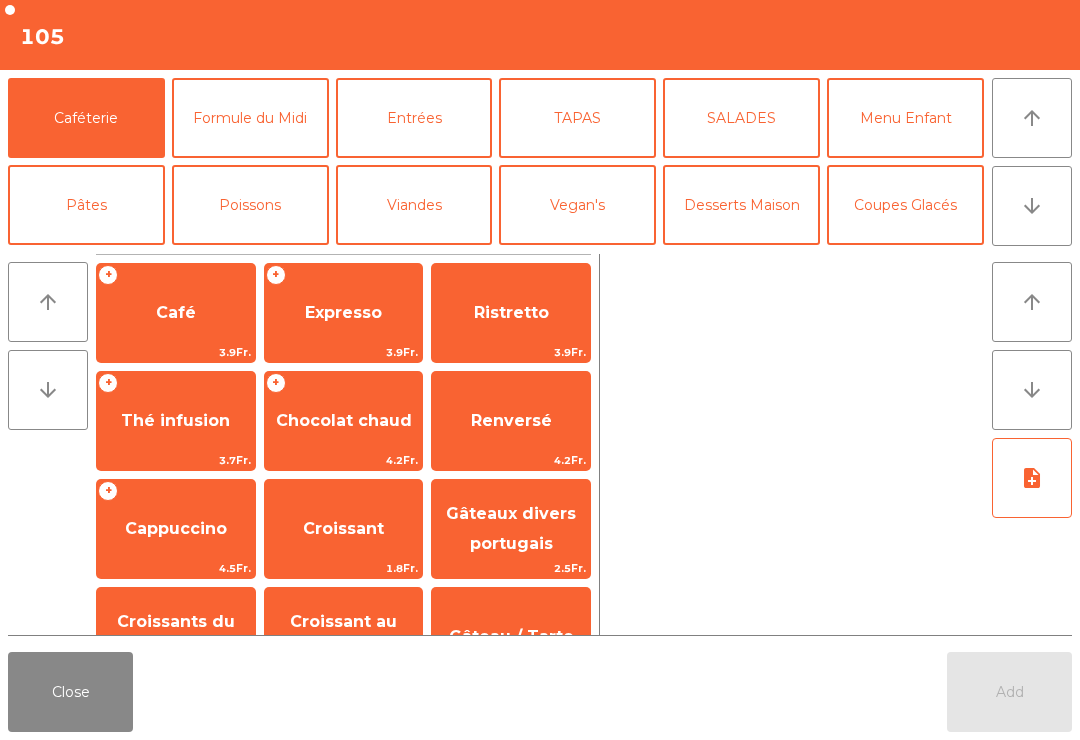 click on "arrow_downward" 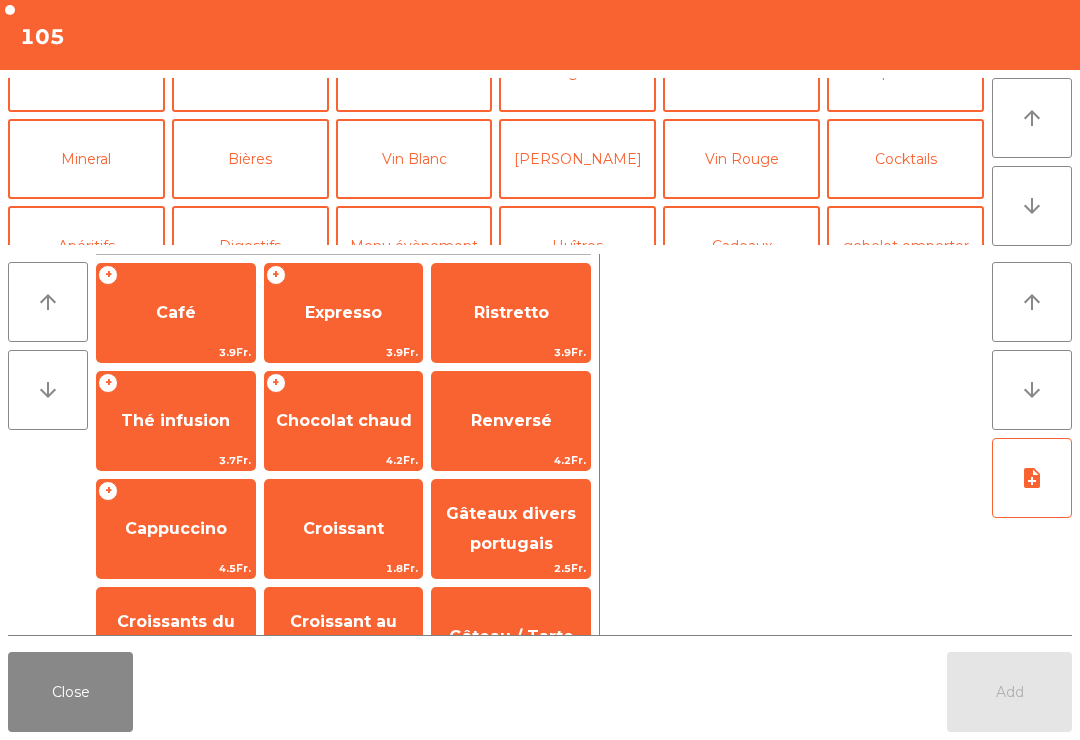 click on "Vin Blanc" 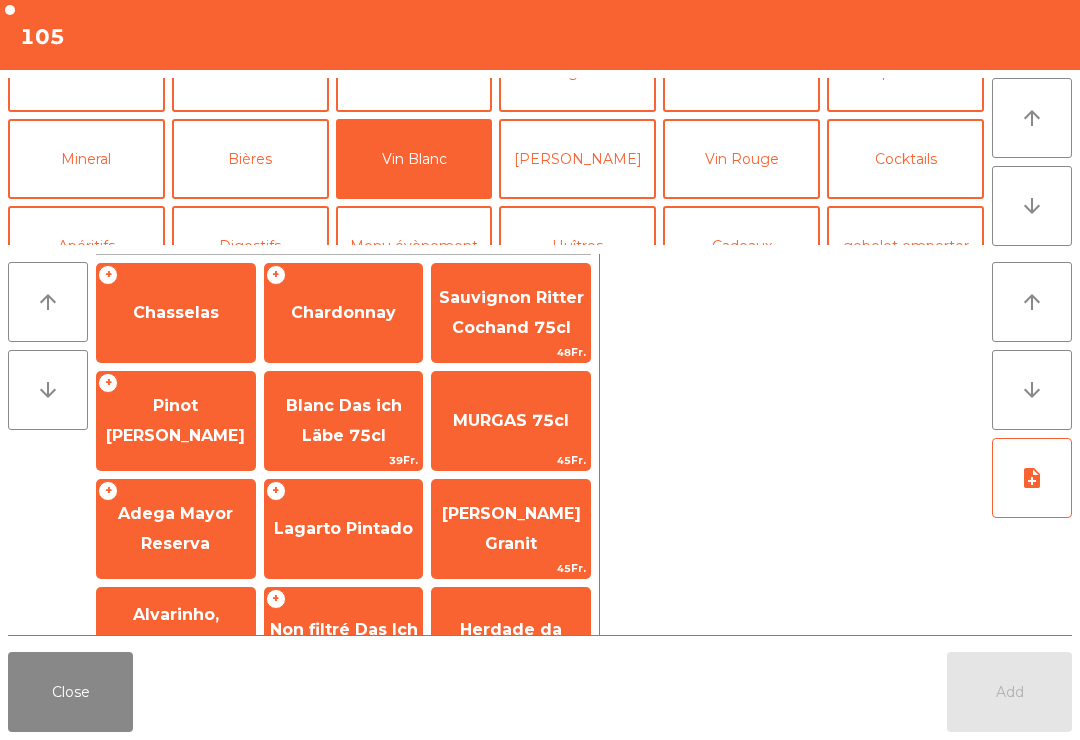 click on "Chasselas" 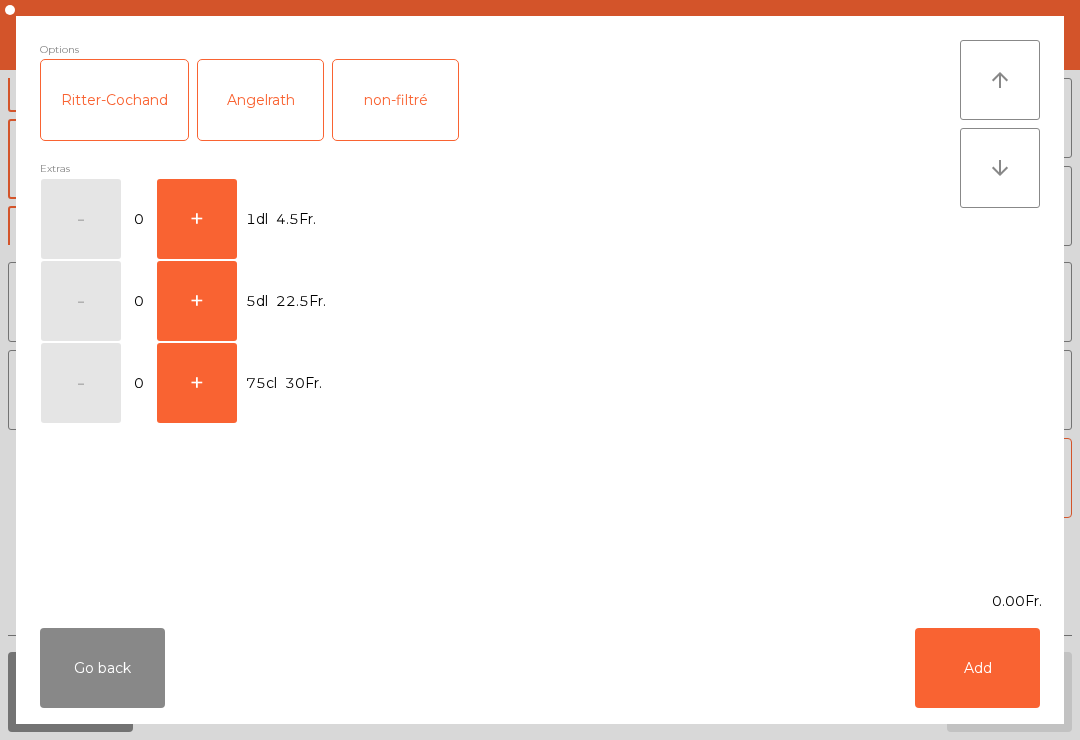 click on "+" 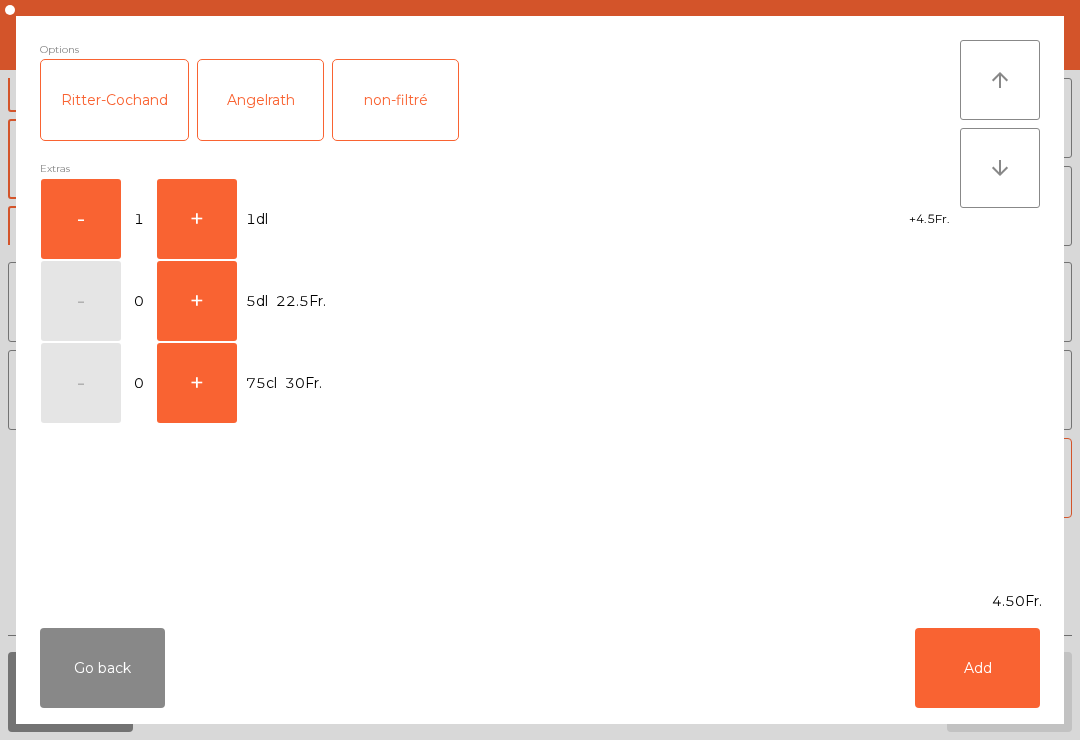 click on "Add" 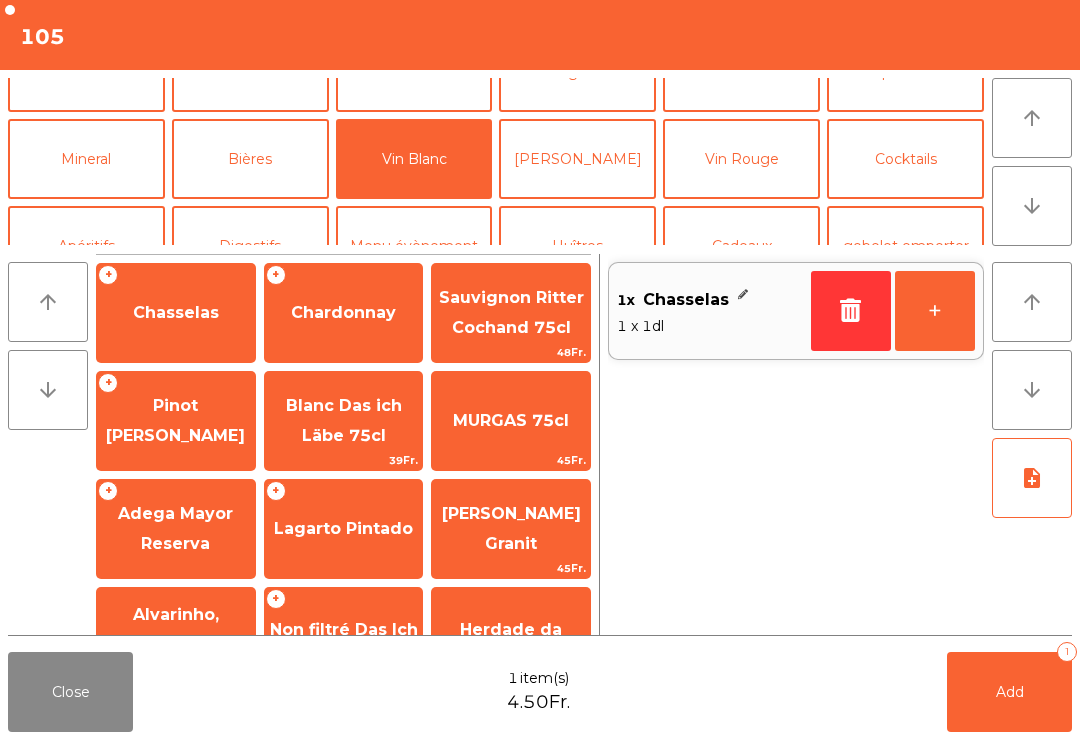 scroll, scrollTop: 174, scrollLeft: 0, axis: vertical 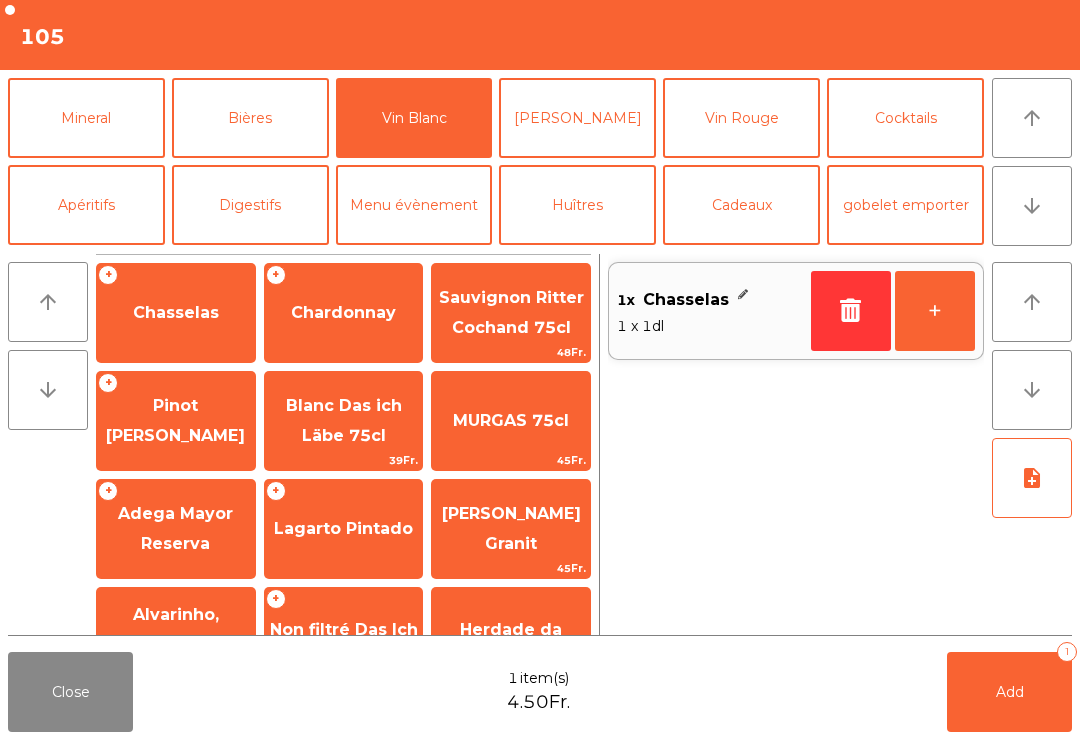 click on "Mineral" 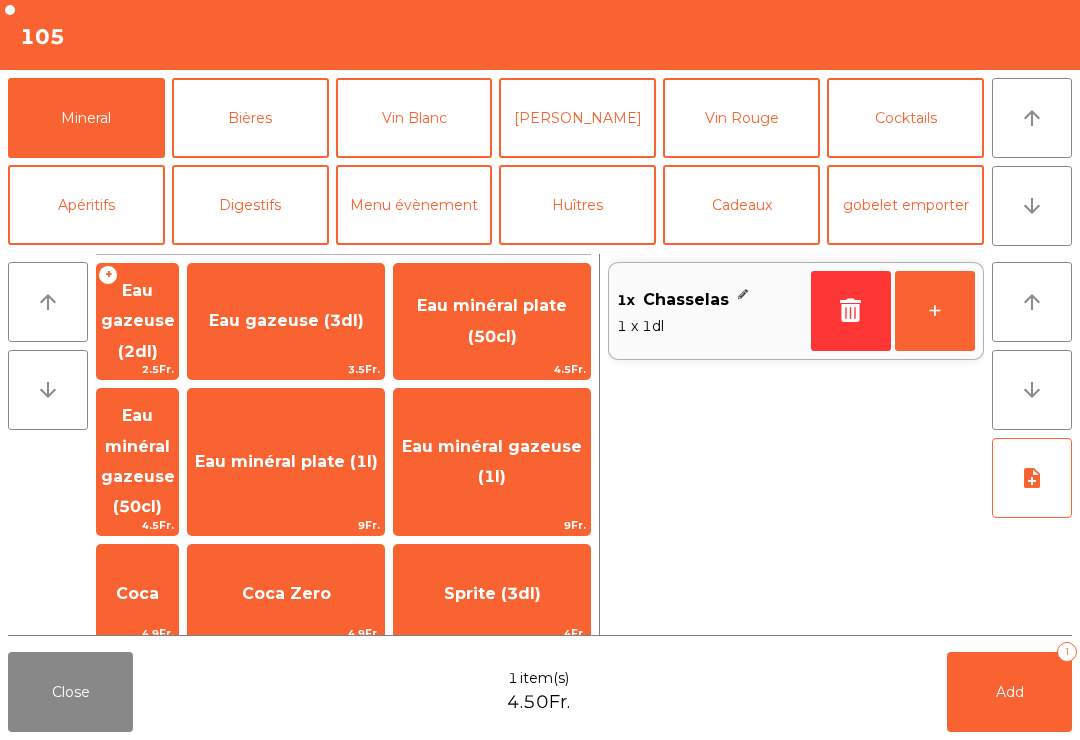 click on "Sirop (3dl)" 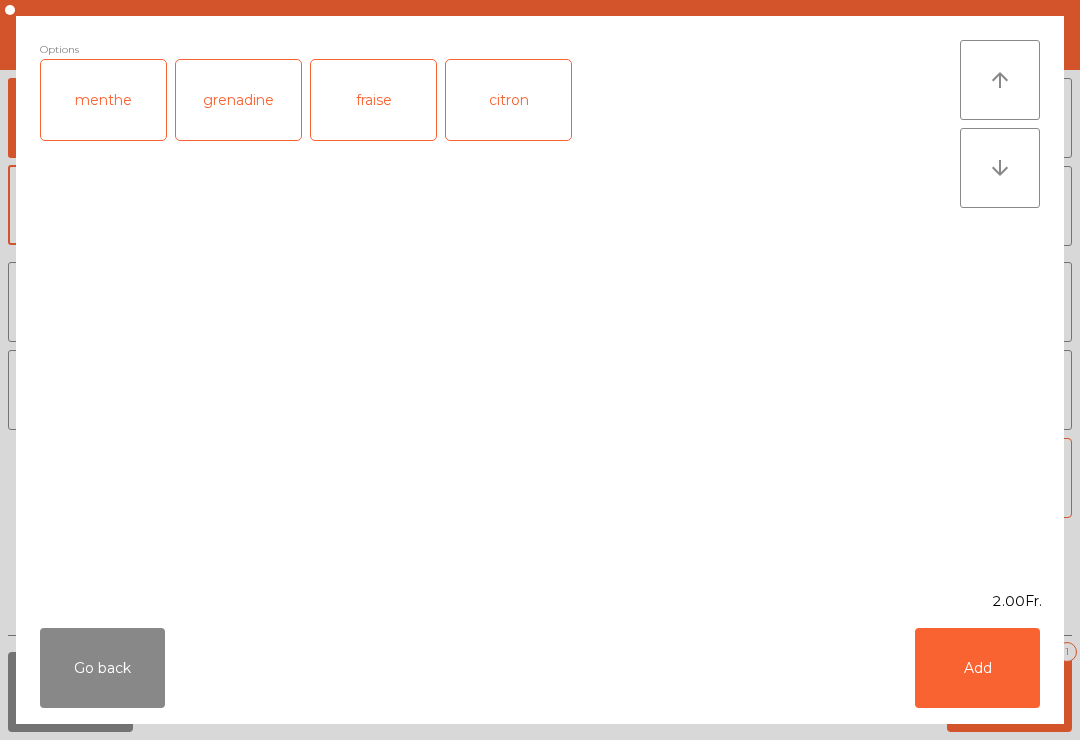 scroll, scrollTop: 174, scrollLeft: 0, axis: vertical 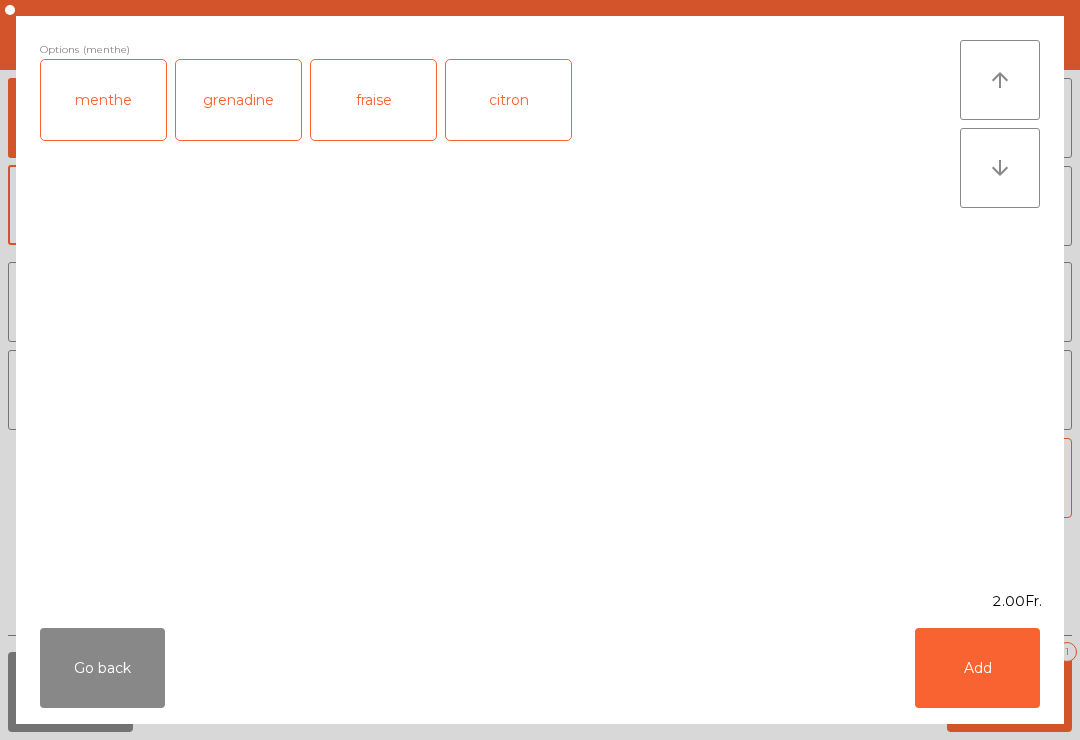 click on "Add" 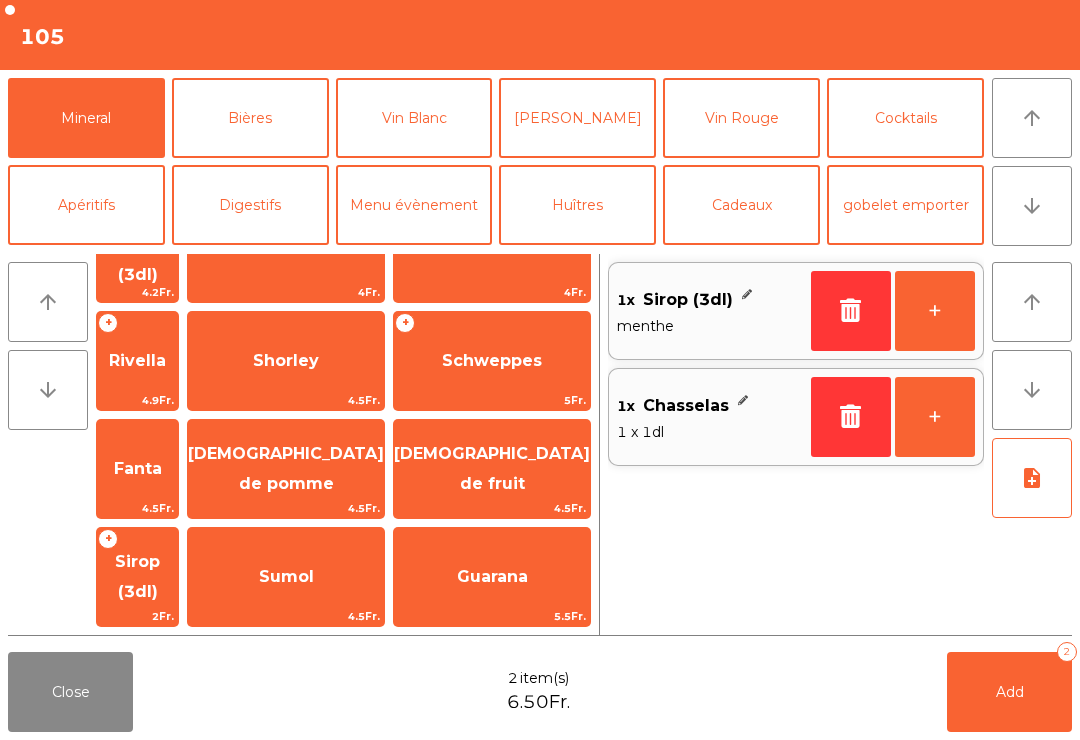 click on "arrow_upward" 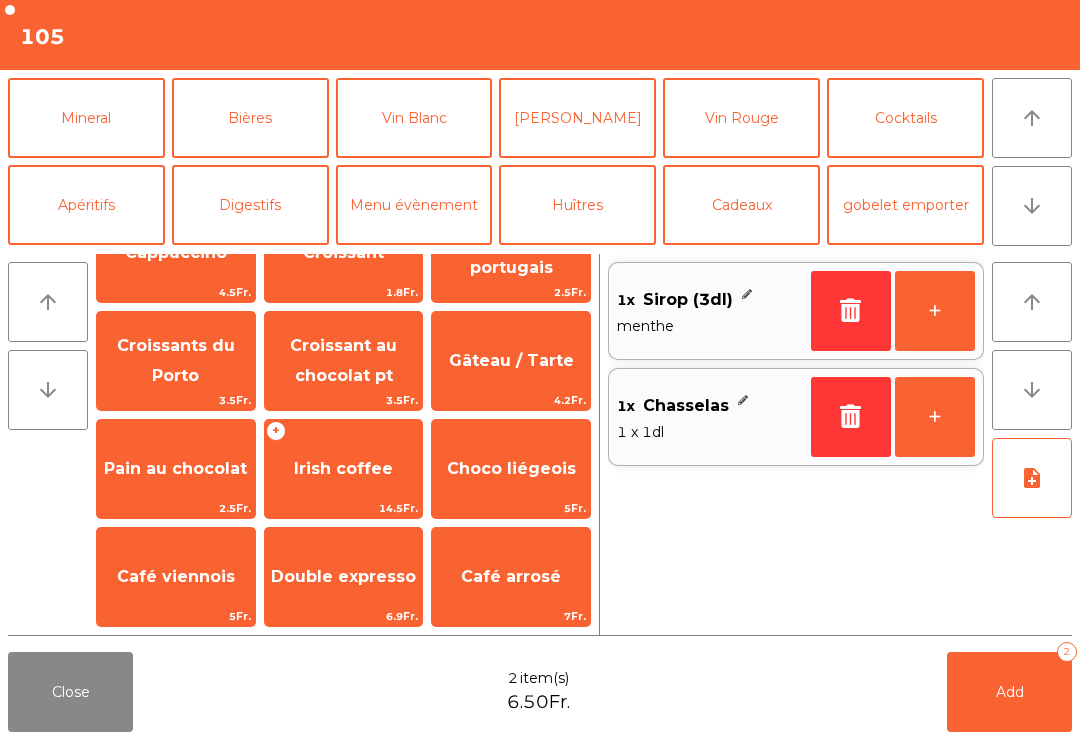 click on "Croissants du Porto" 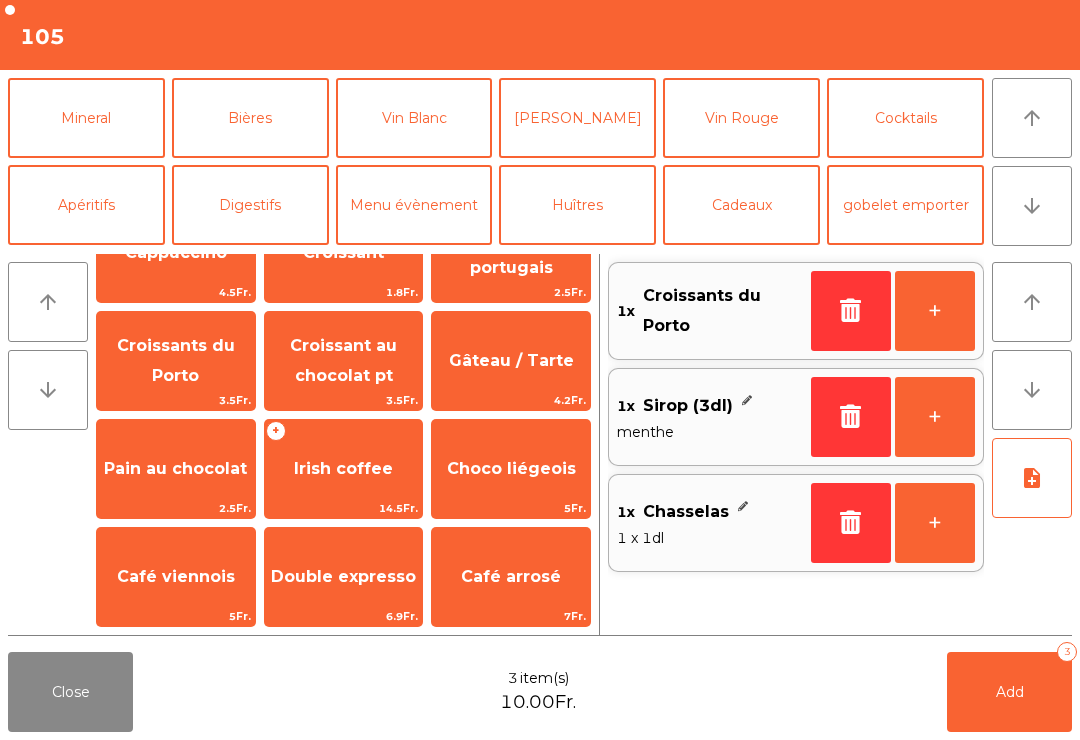 click 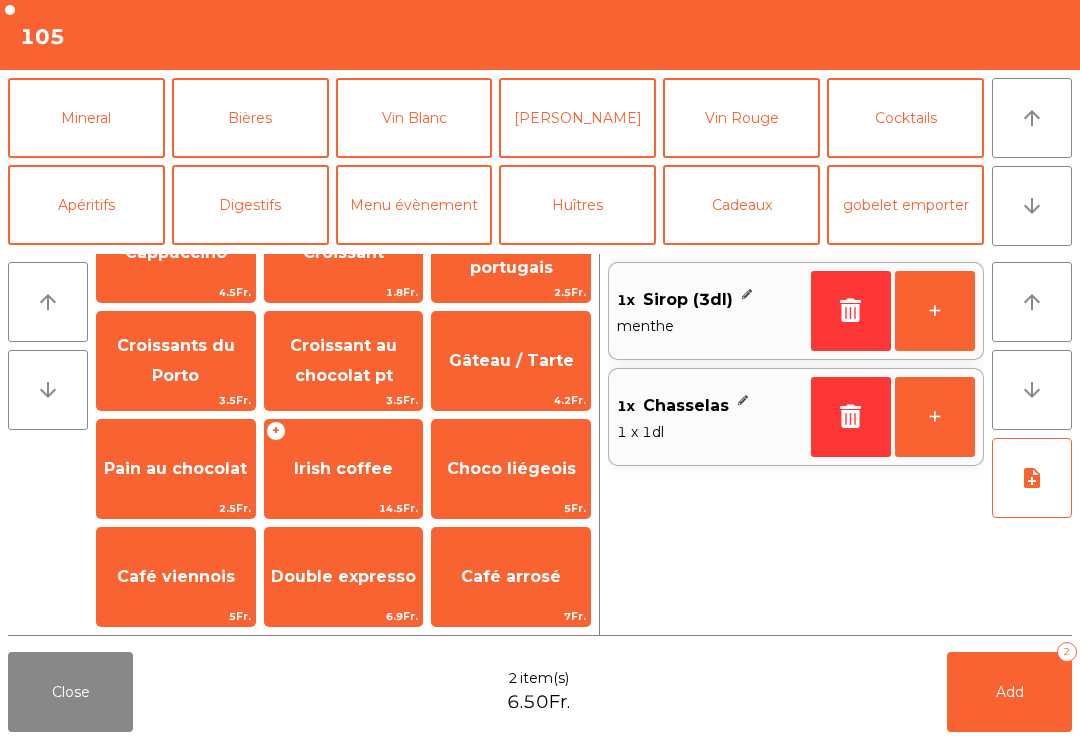 scroll, scrollTop: 0, scrollLeft: 0, axis: both 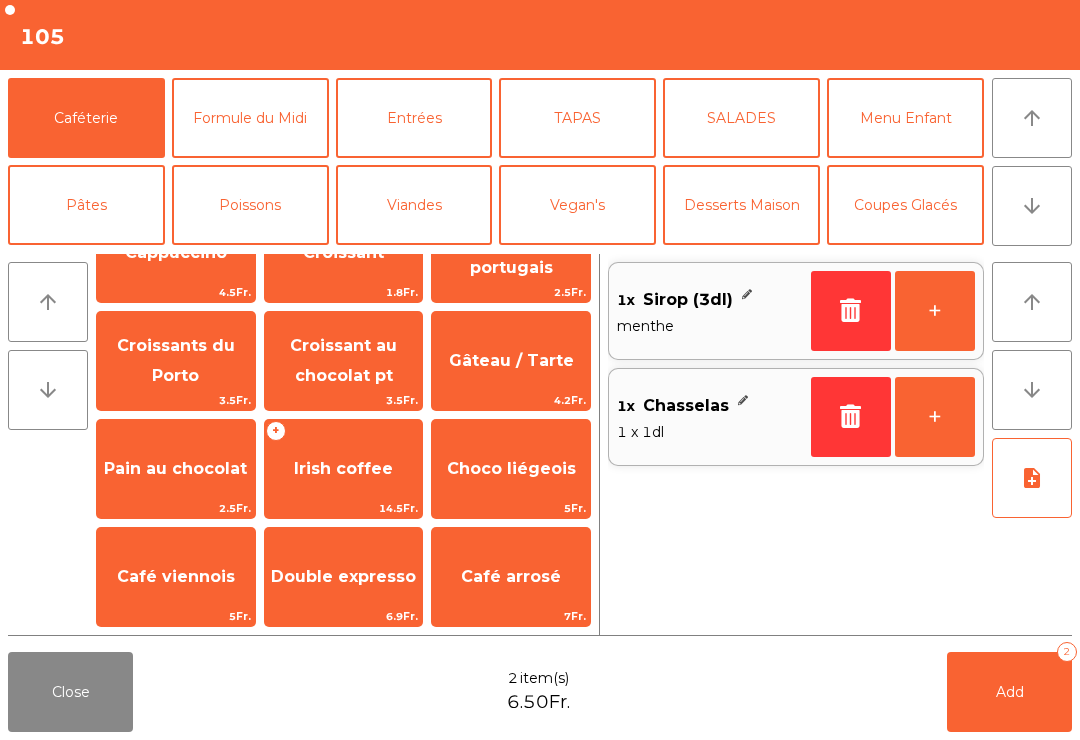 click on "Café" 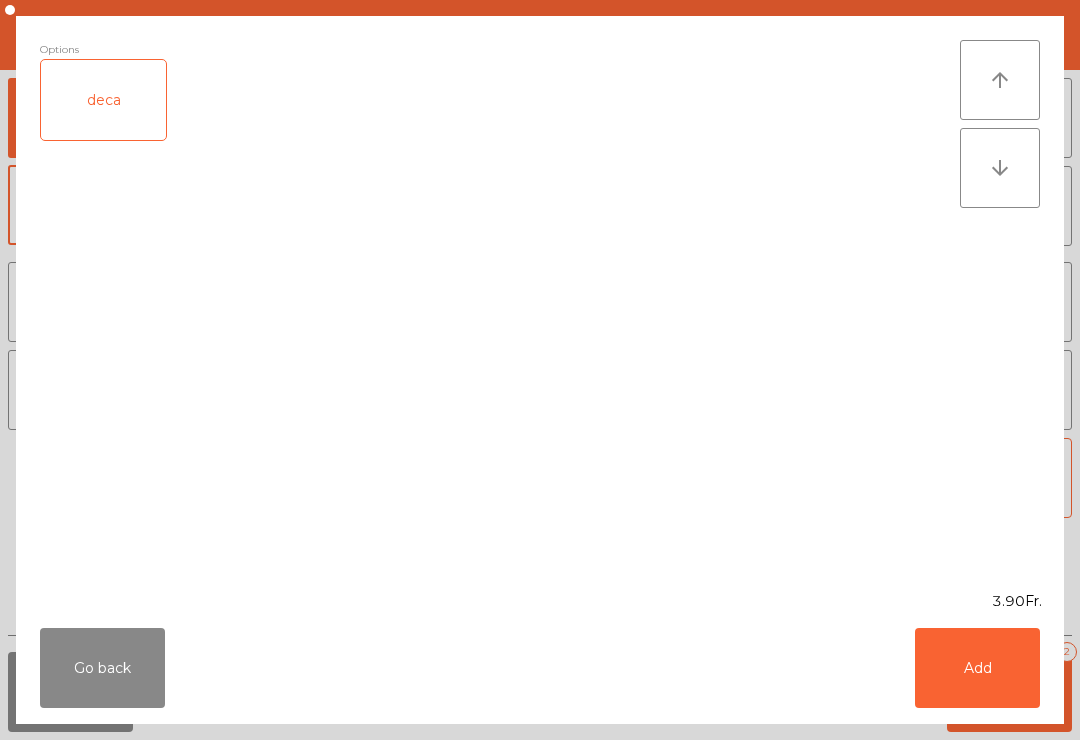 click on "Add" 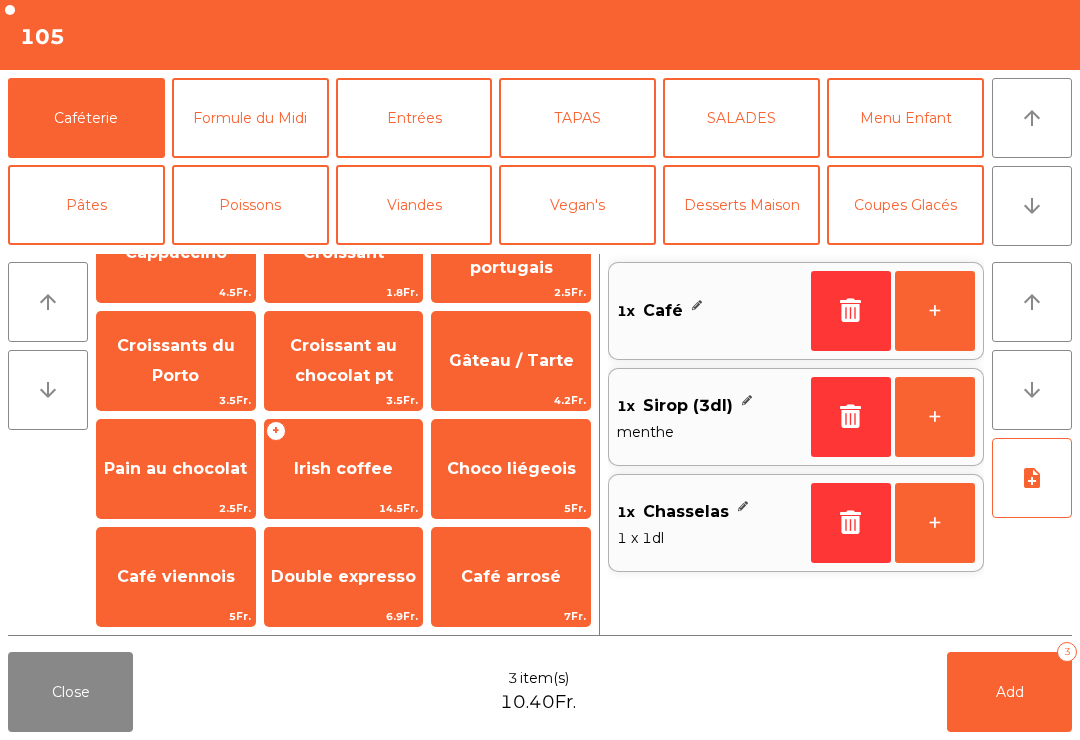 click on "Add   3" 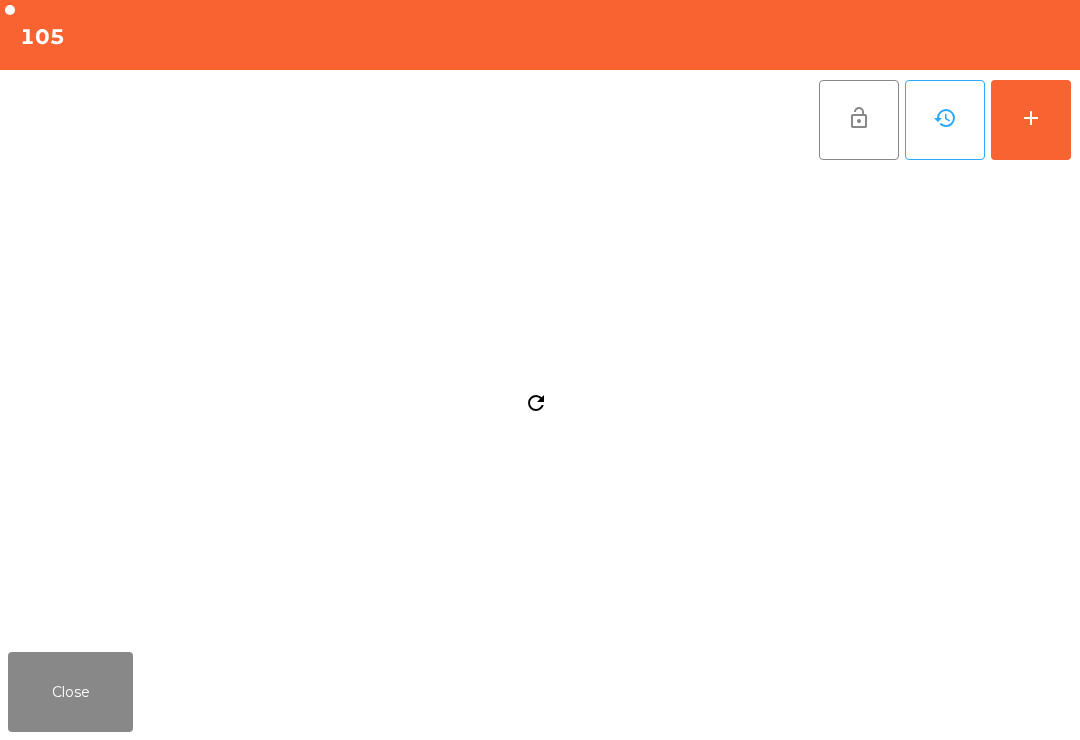 click on "Close" 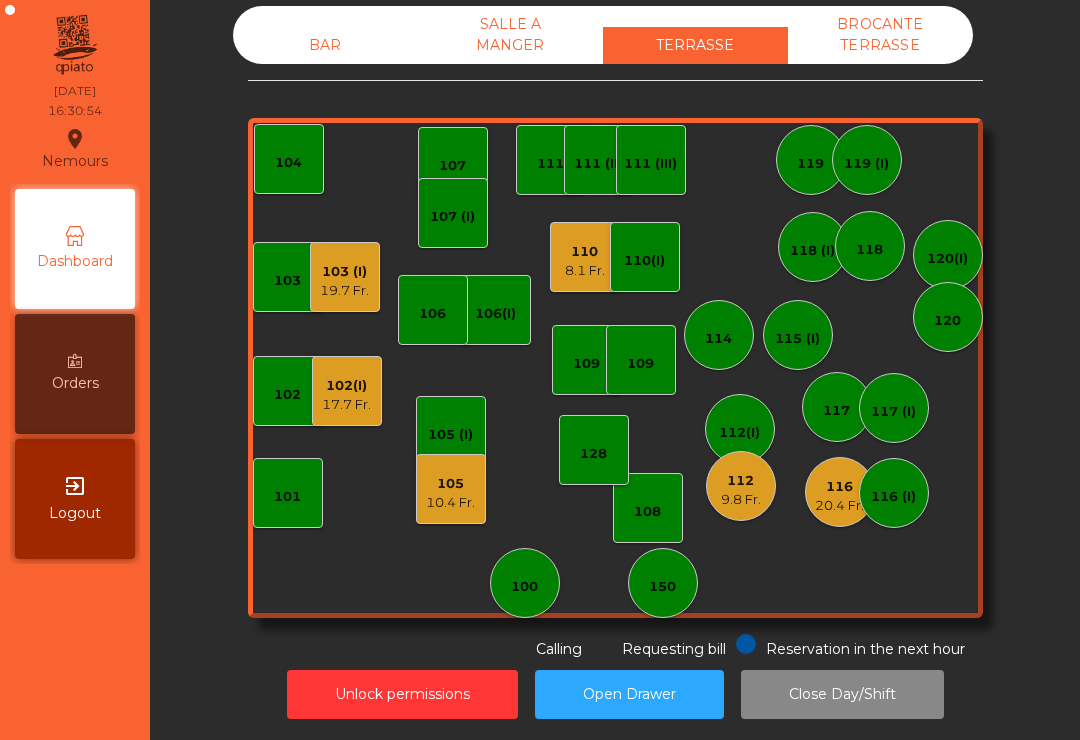click on "105    10.4 Fr." 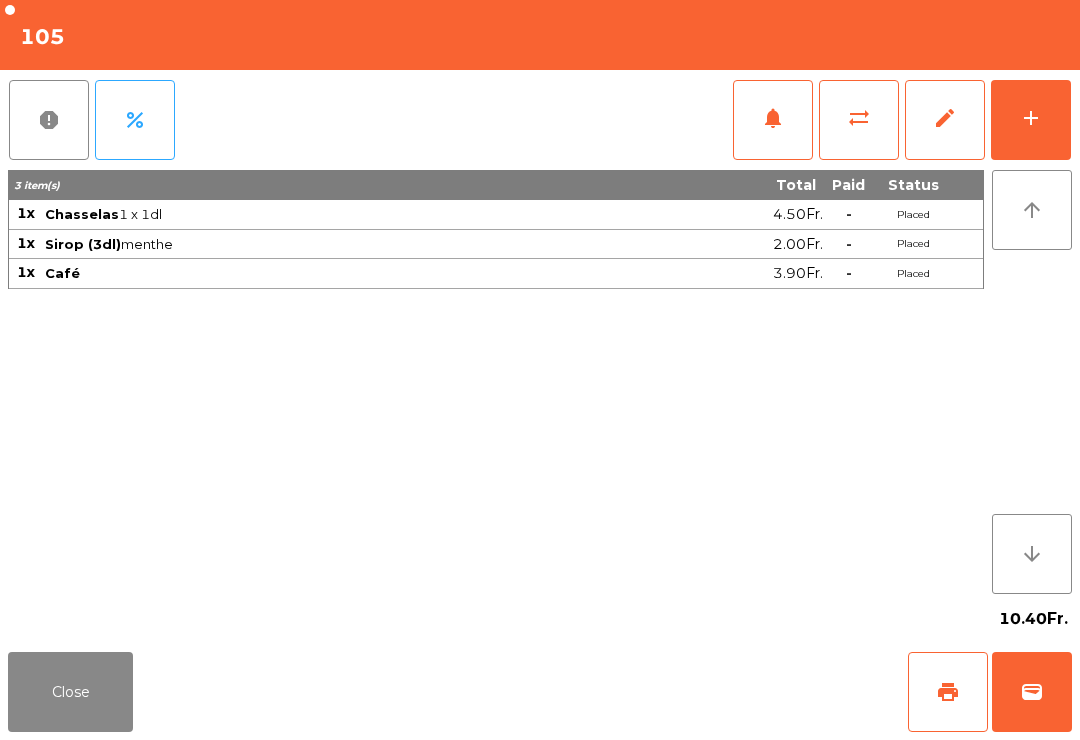 click on "print" 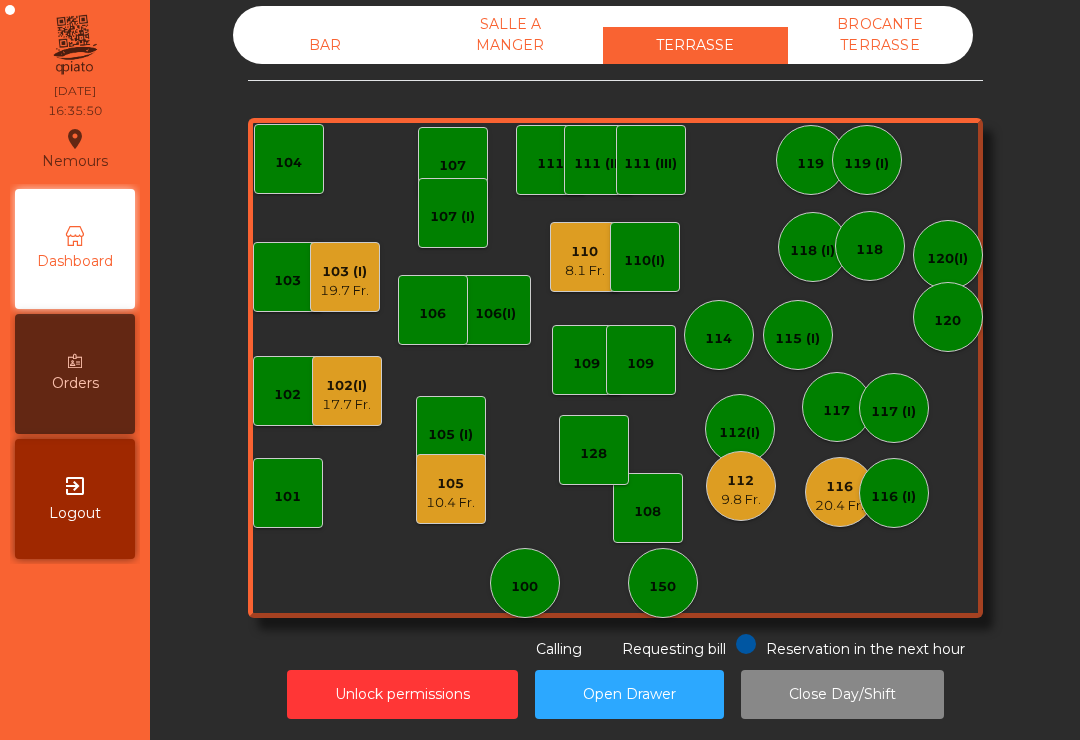 click on "110   8.1 Fr." 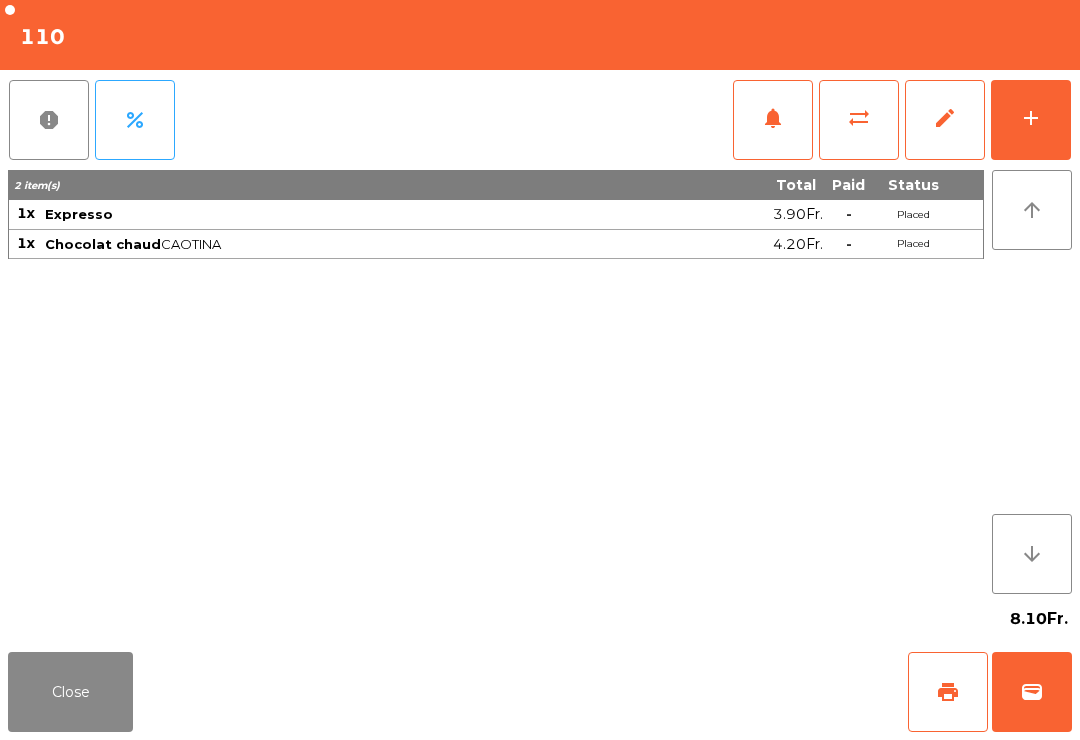 click on "wallet" 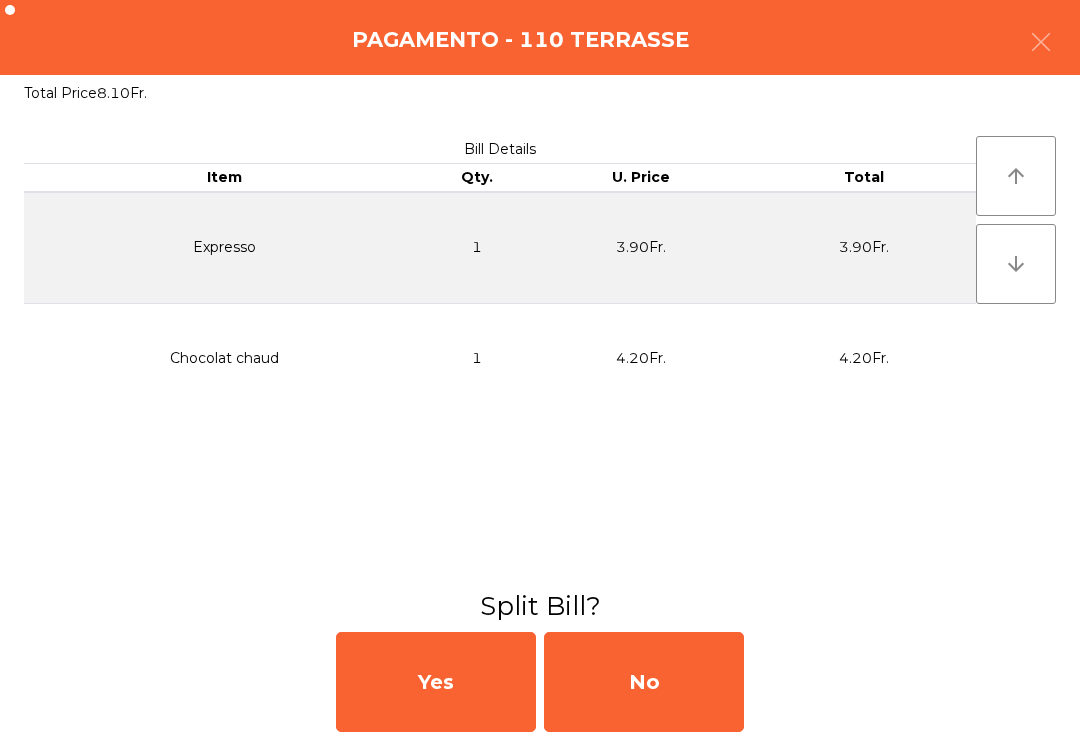 click on "No" 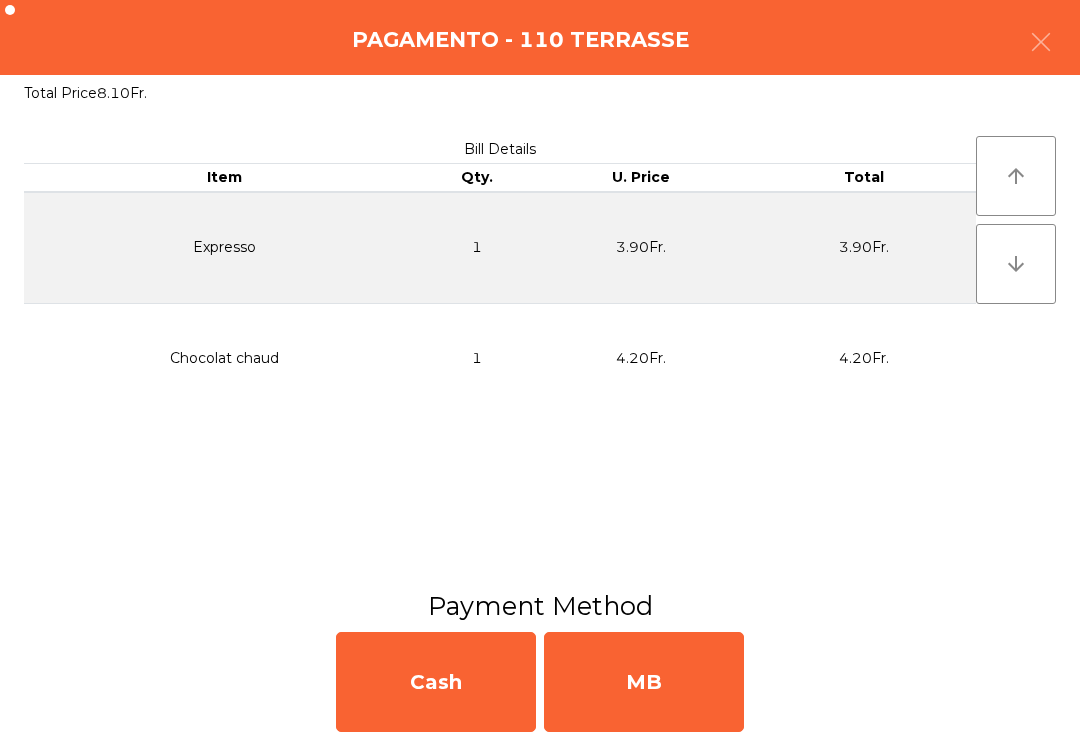 click on "MB" 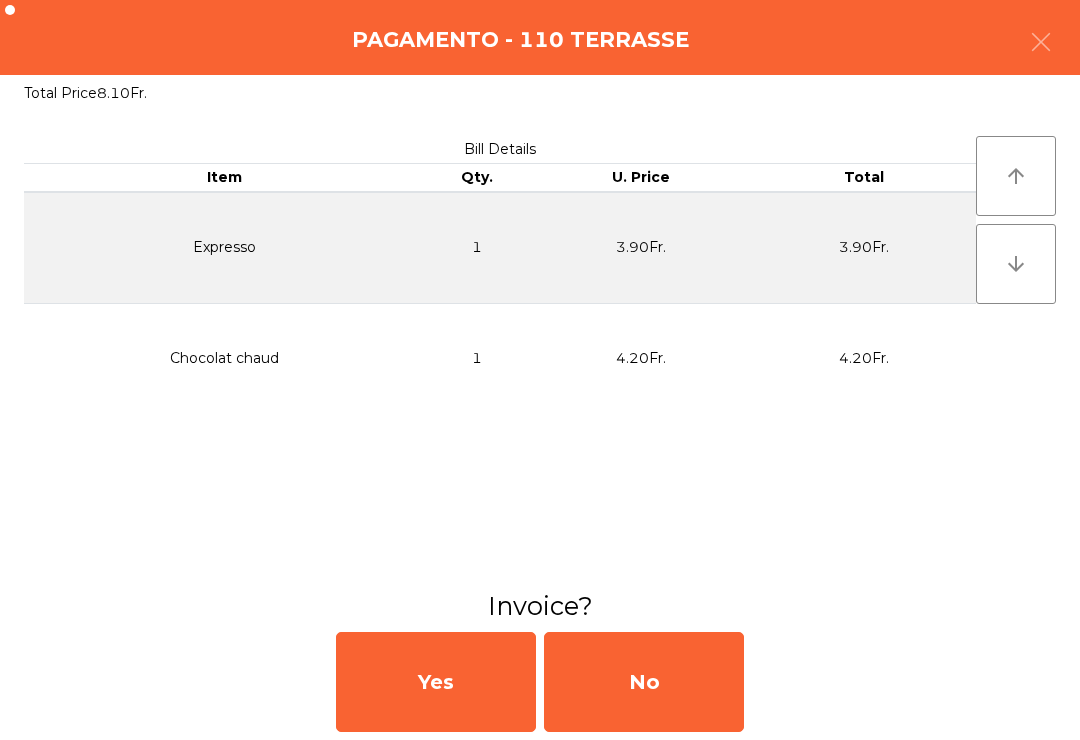click on "No" 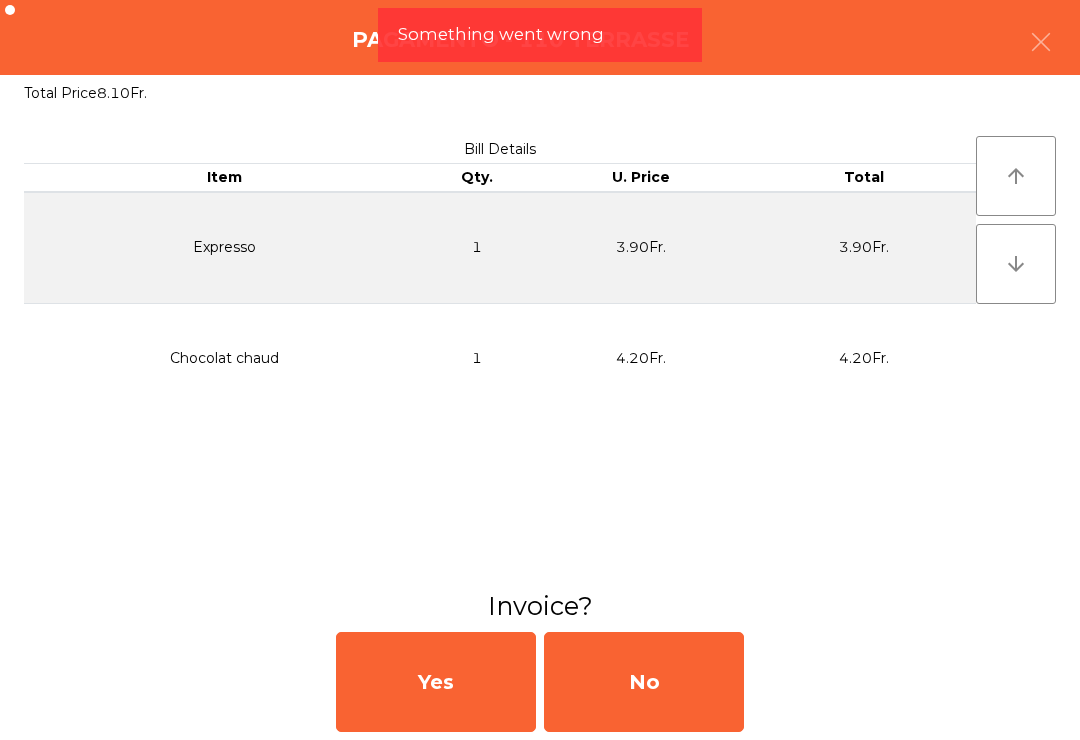 click on "No" 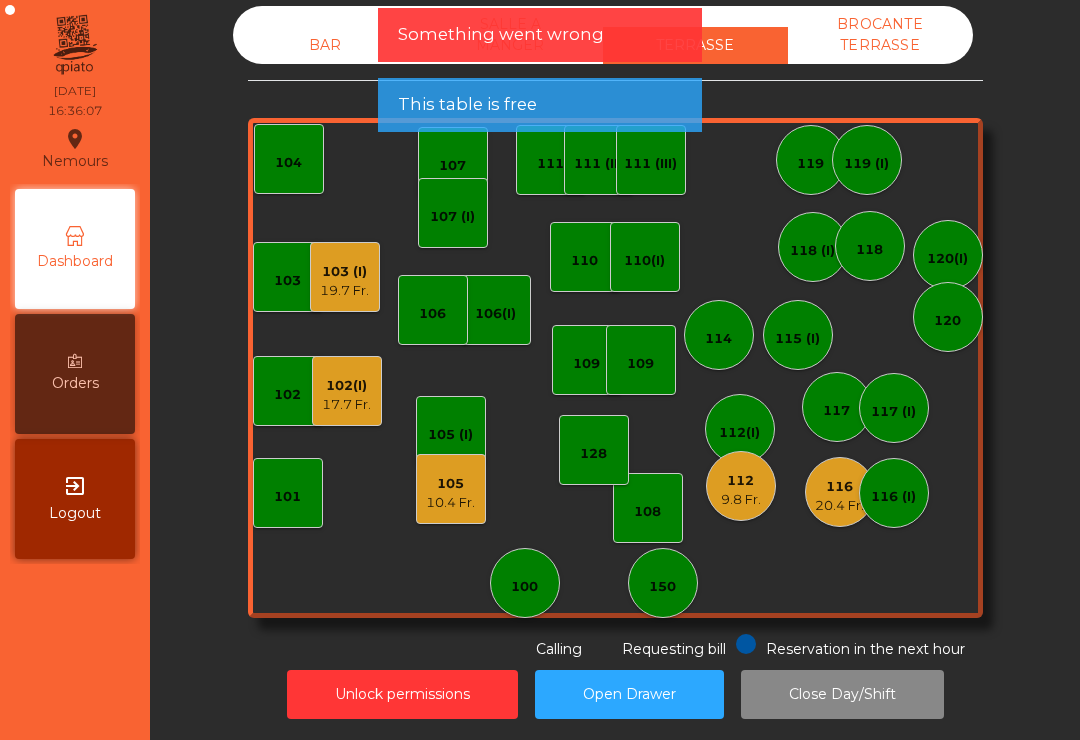 click on "110" 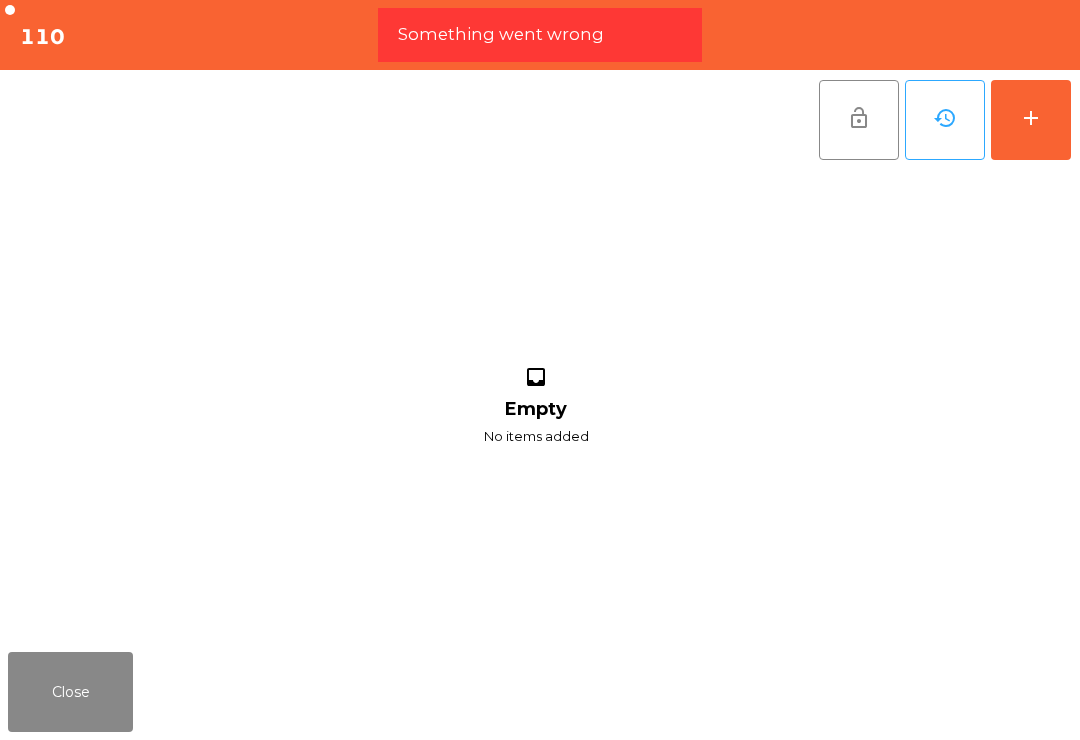click on "add" 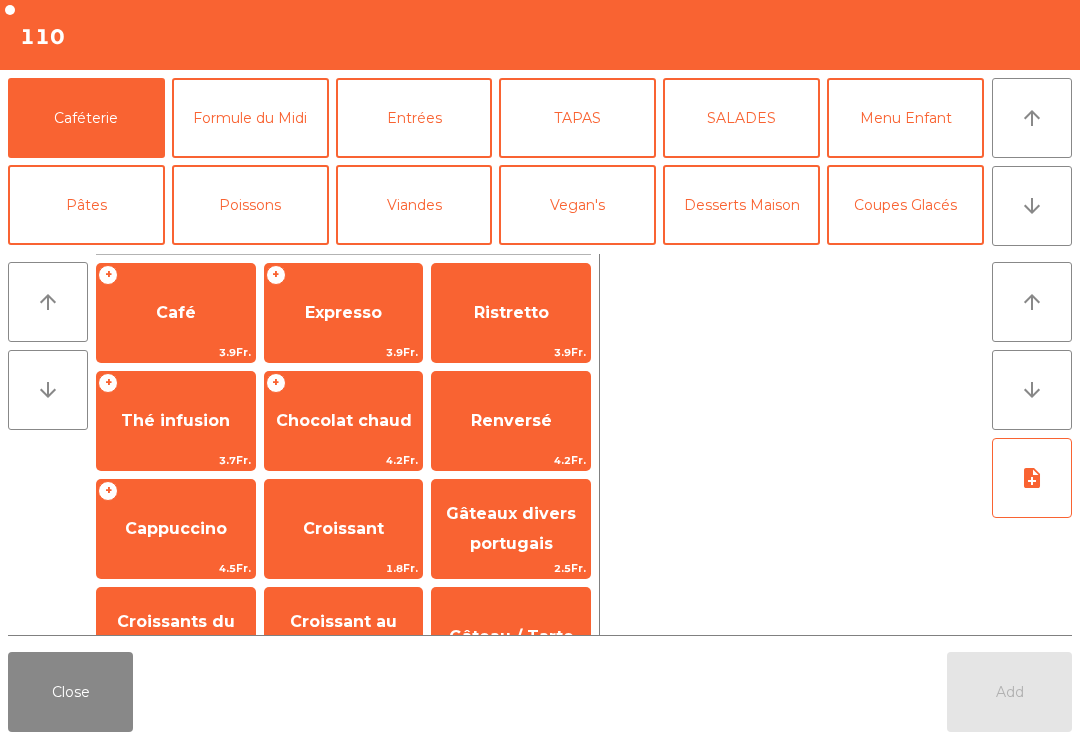 click on "Close" 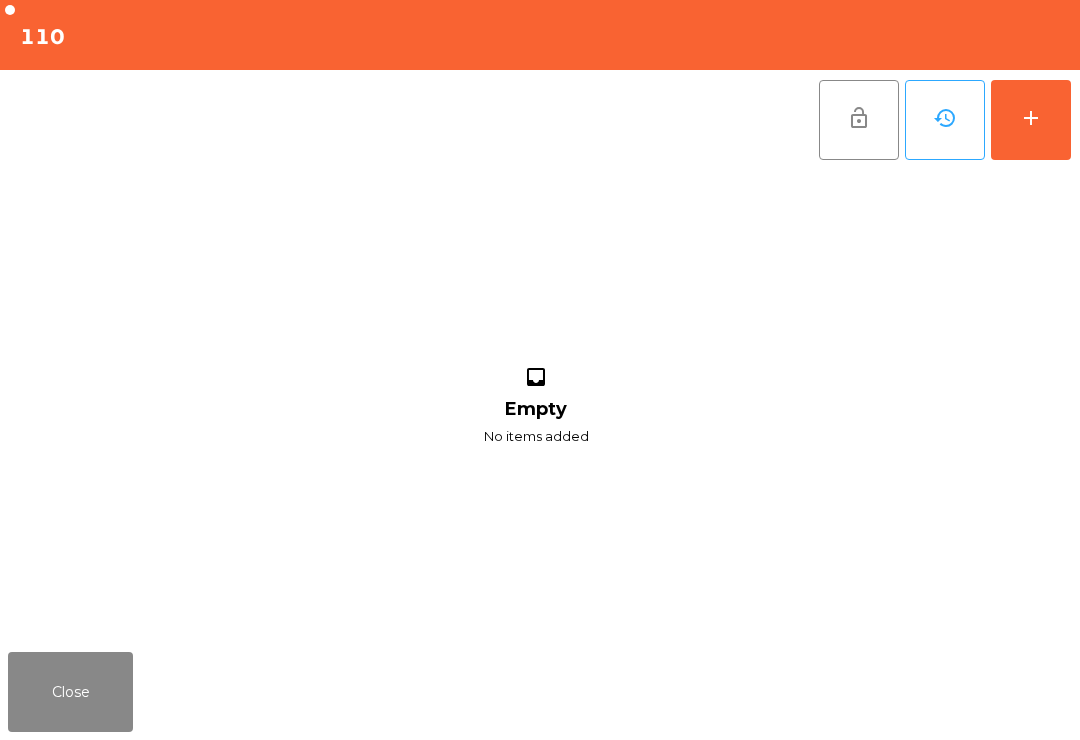 click on "Close" 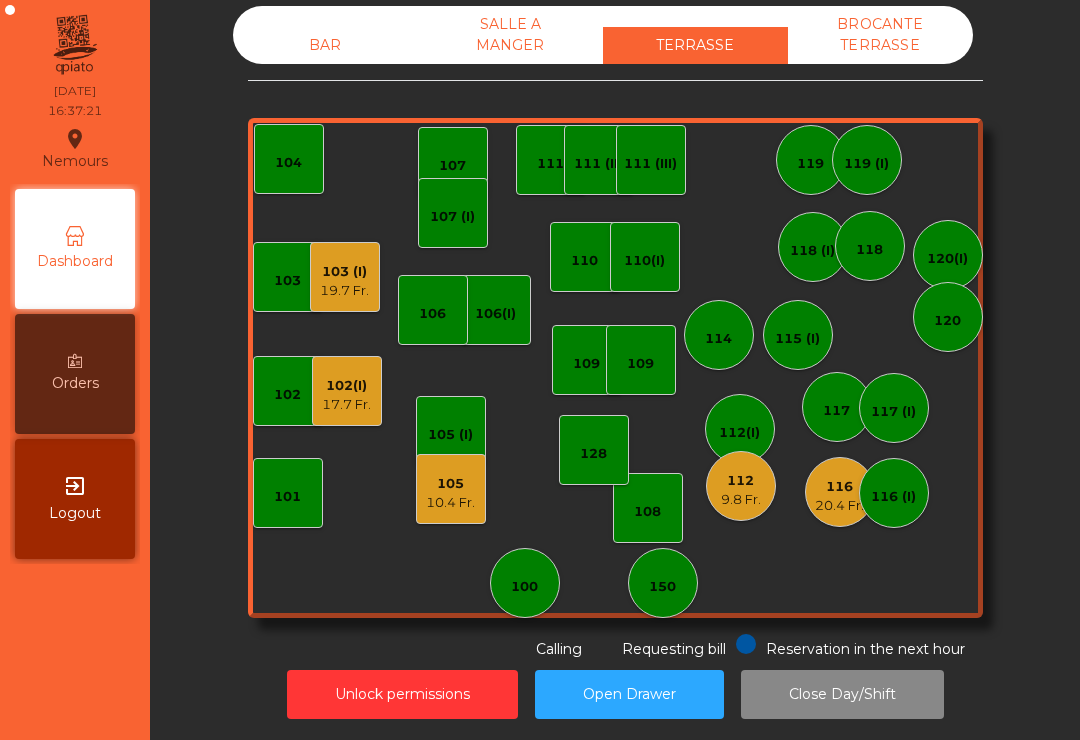 click on "BAR" 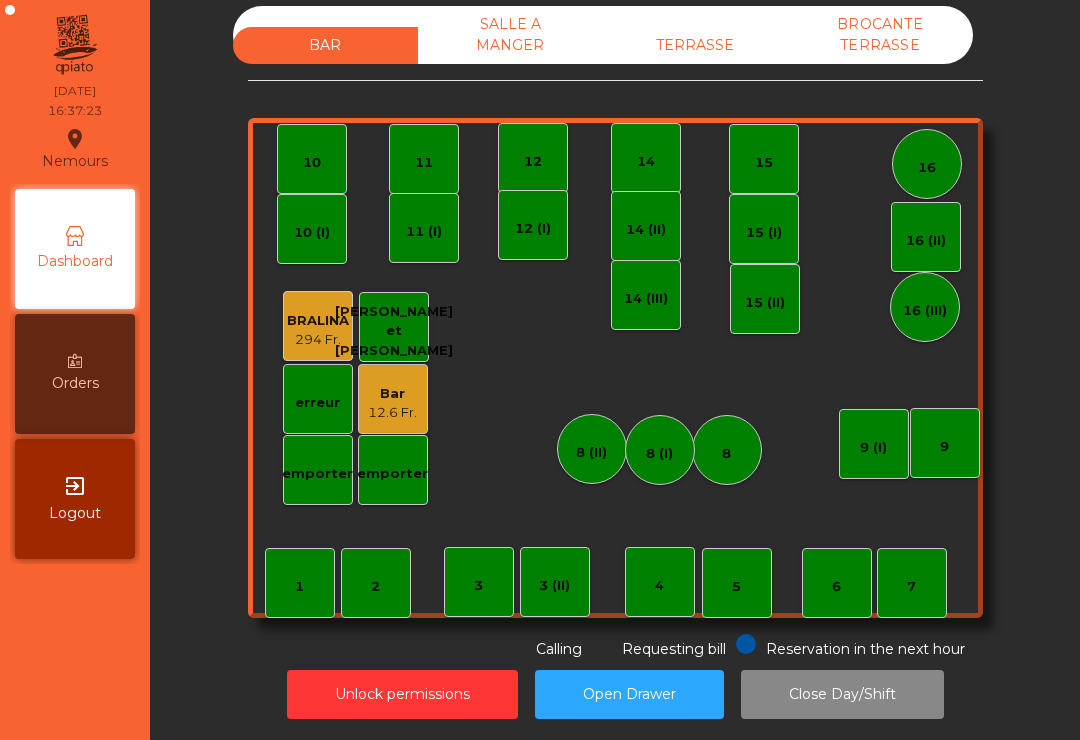click on "14 (III)" 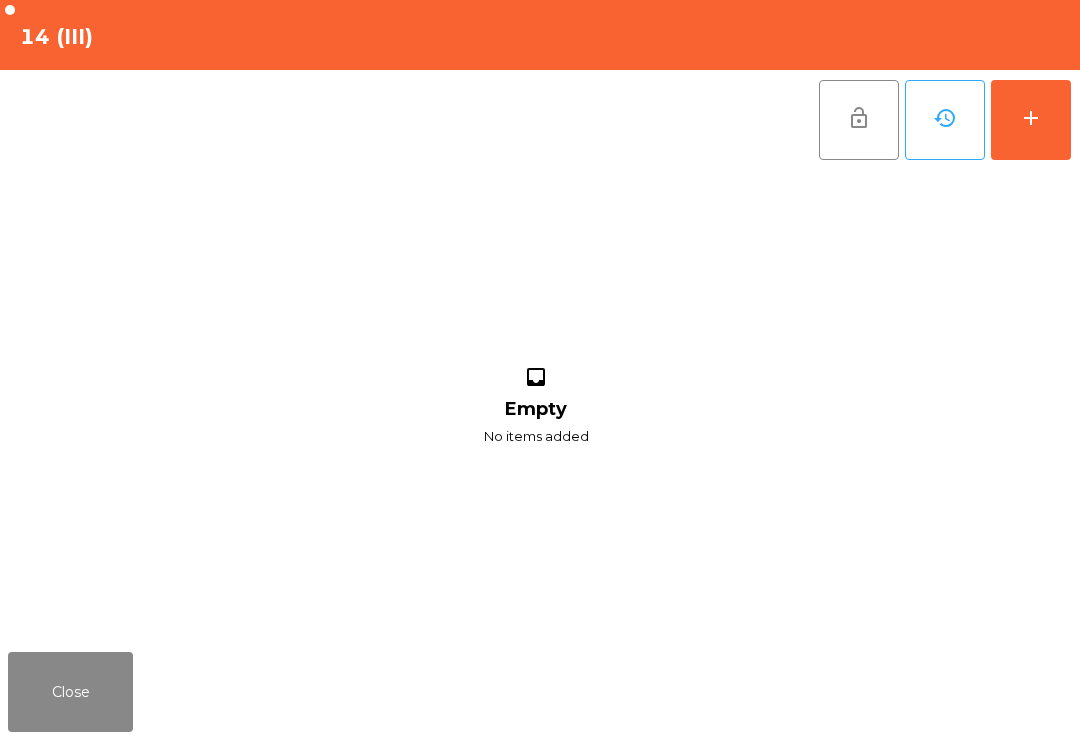 click on "add" 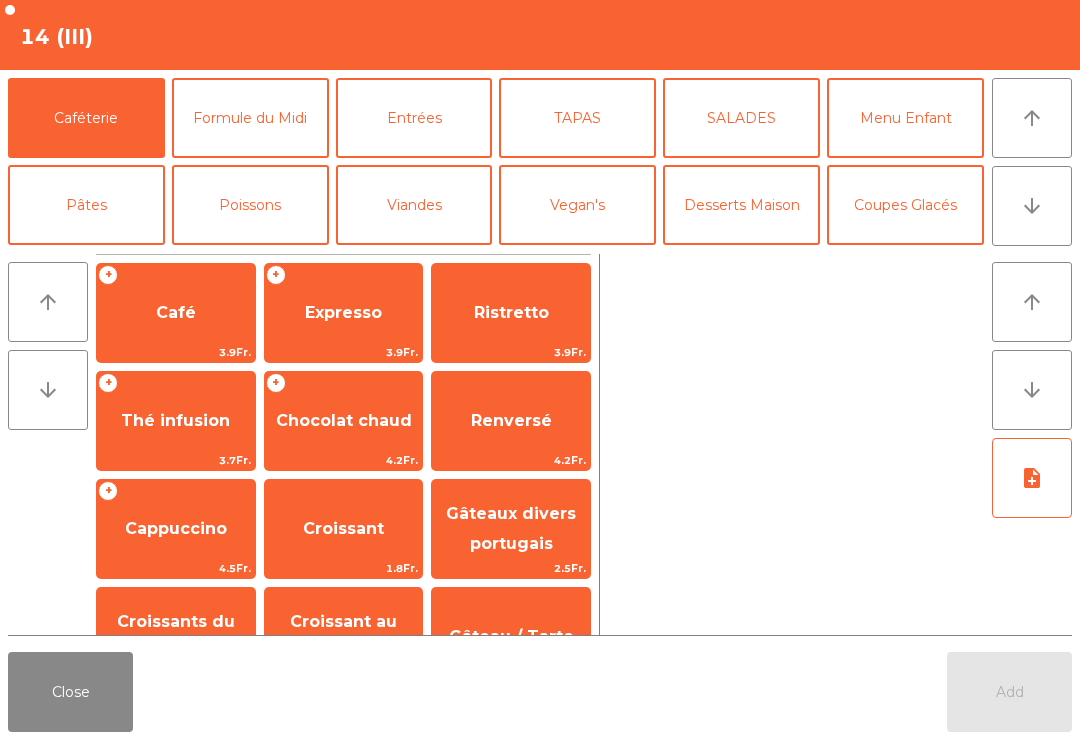 scroll, scrollTop: 22, scrollLeft: 0, axis: vertical 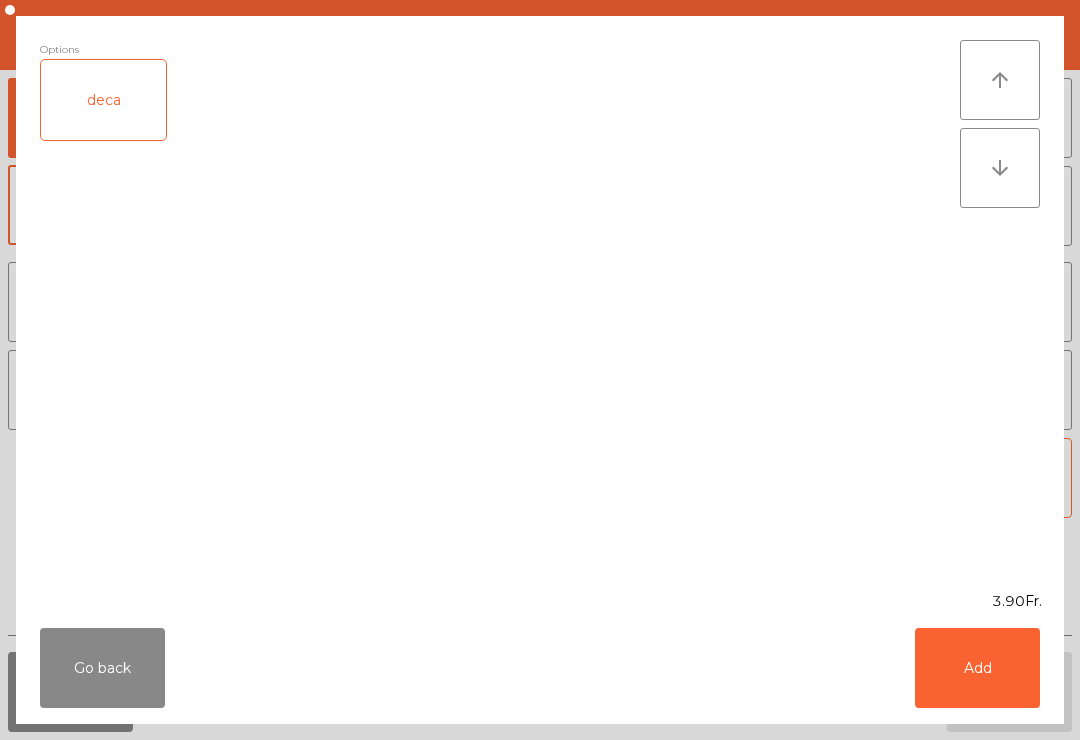 click on "Add" 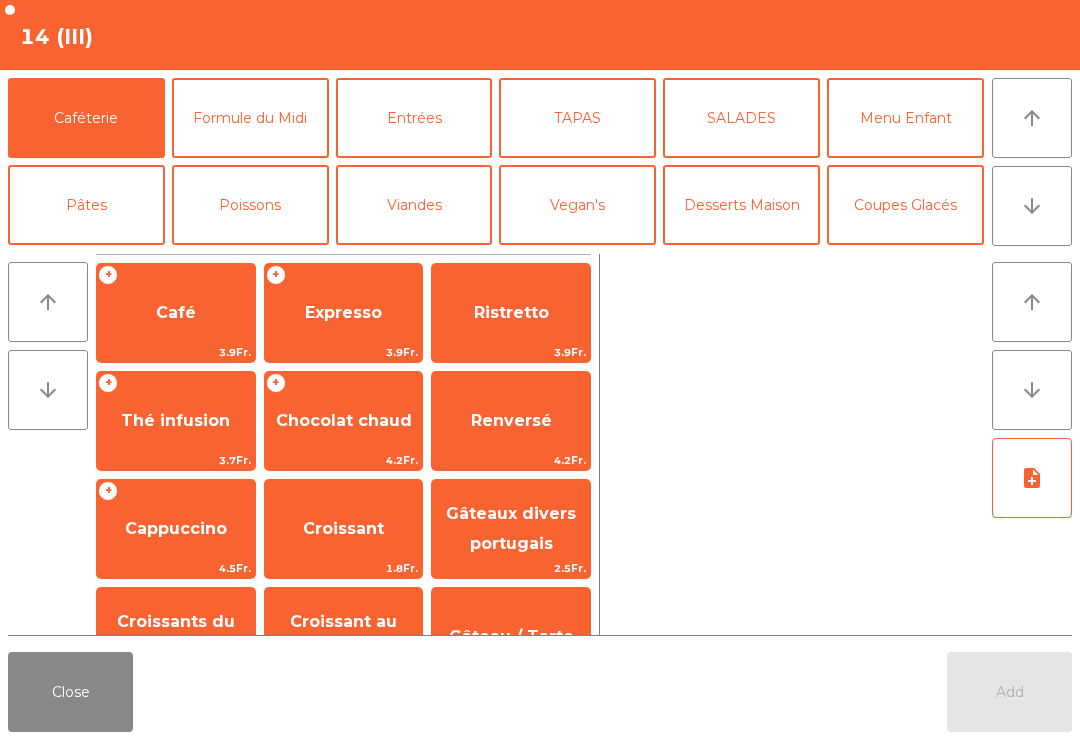 click on "arrow_downward" 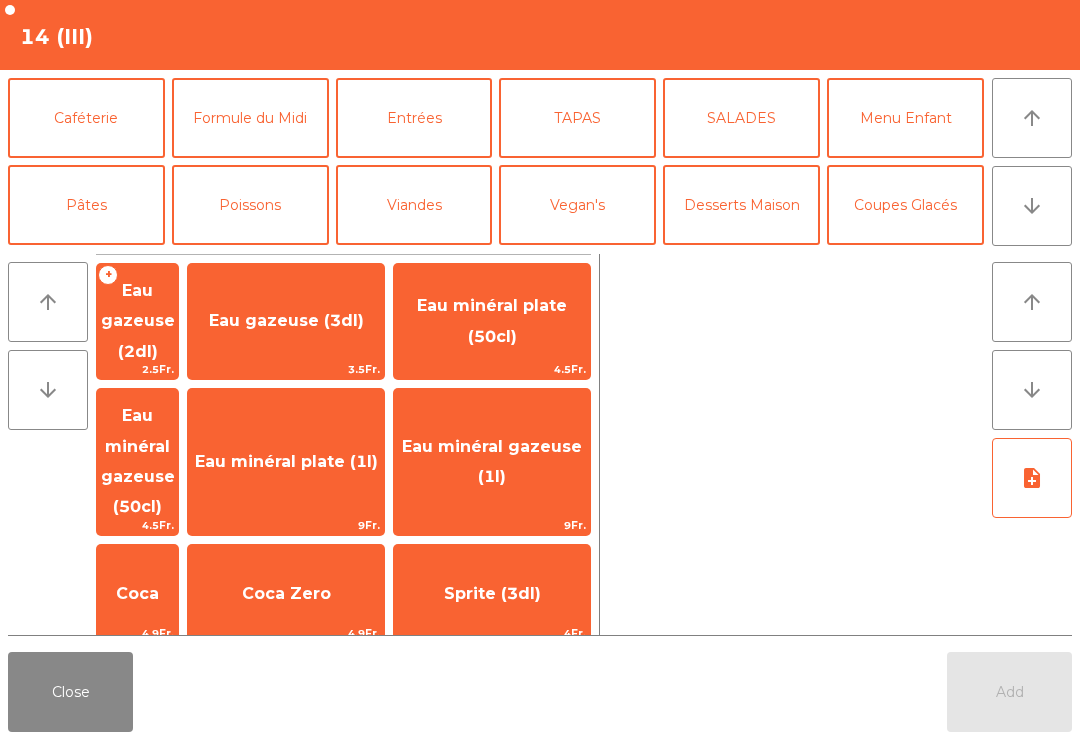 click on "Bières" 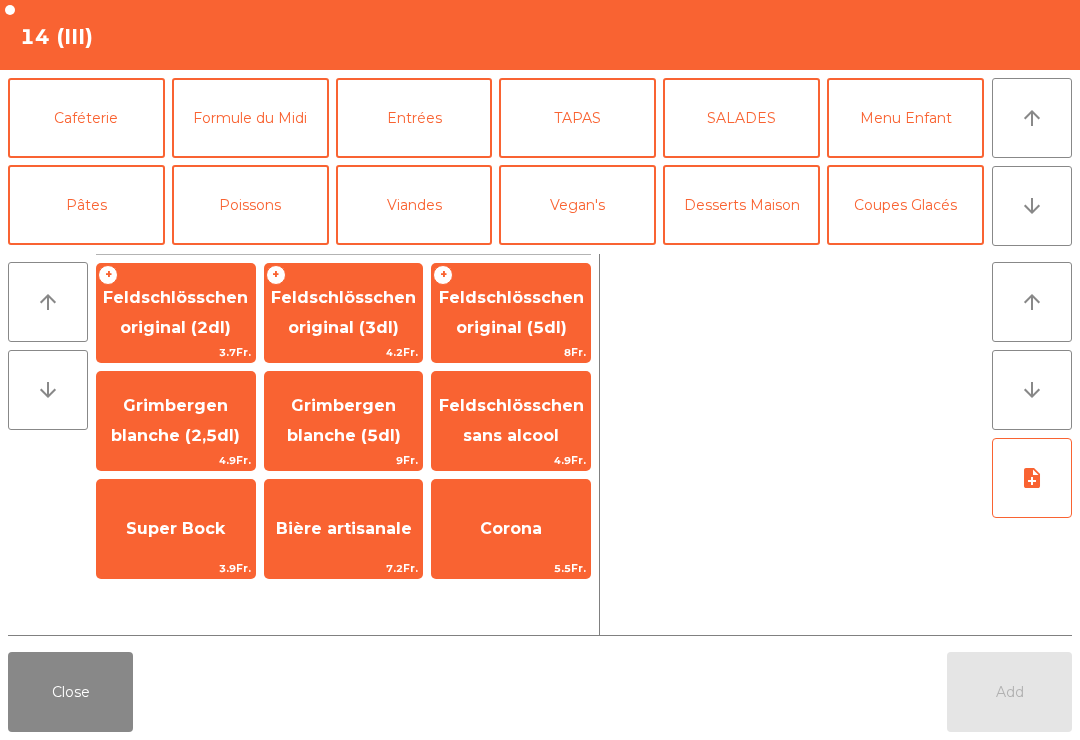 click on "Feldschlösschen original (3dl)" 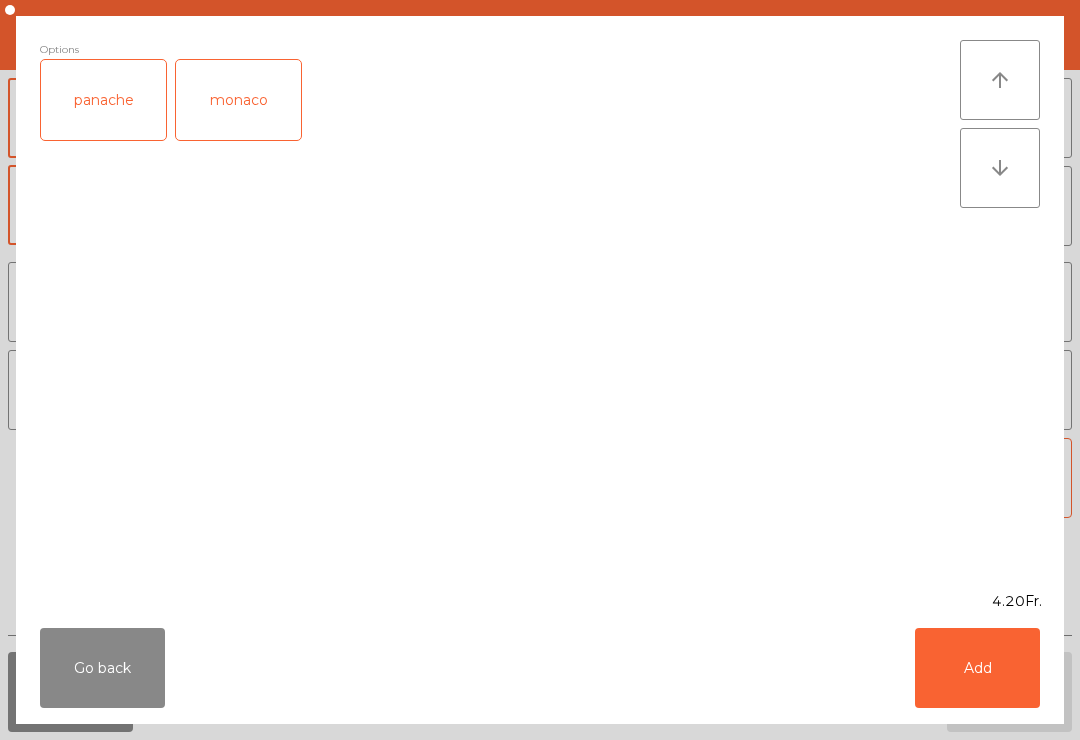 scroll, scrollTop: 174, scrollLeft: 0, axis: vertical 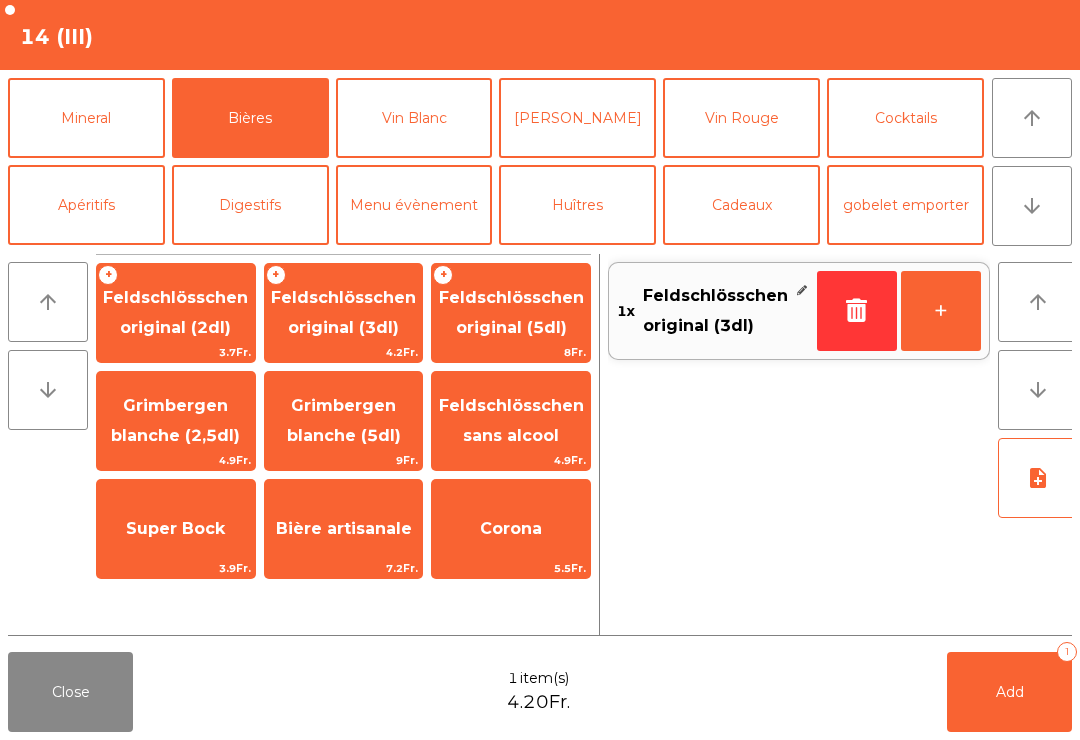 click on "Add" 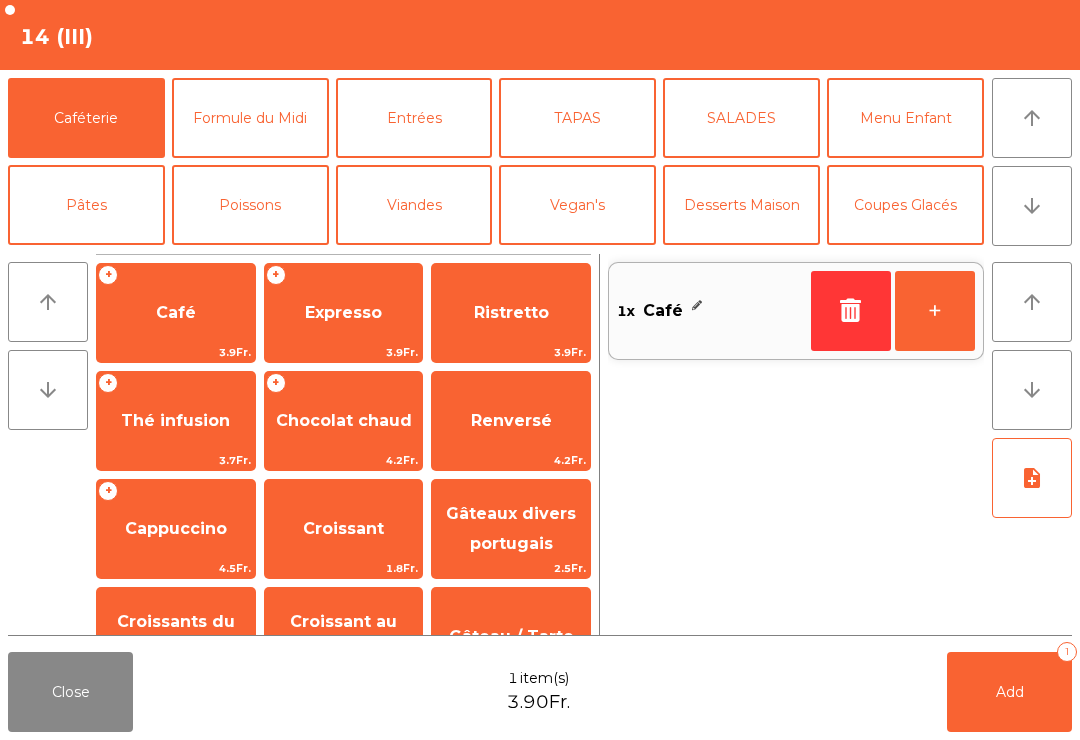 click on "arrow_downward" 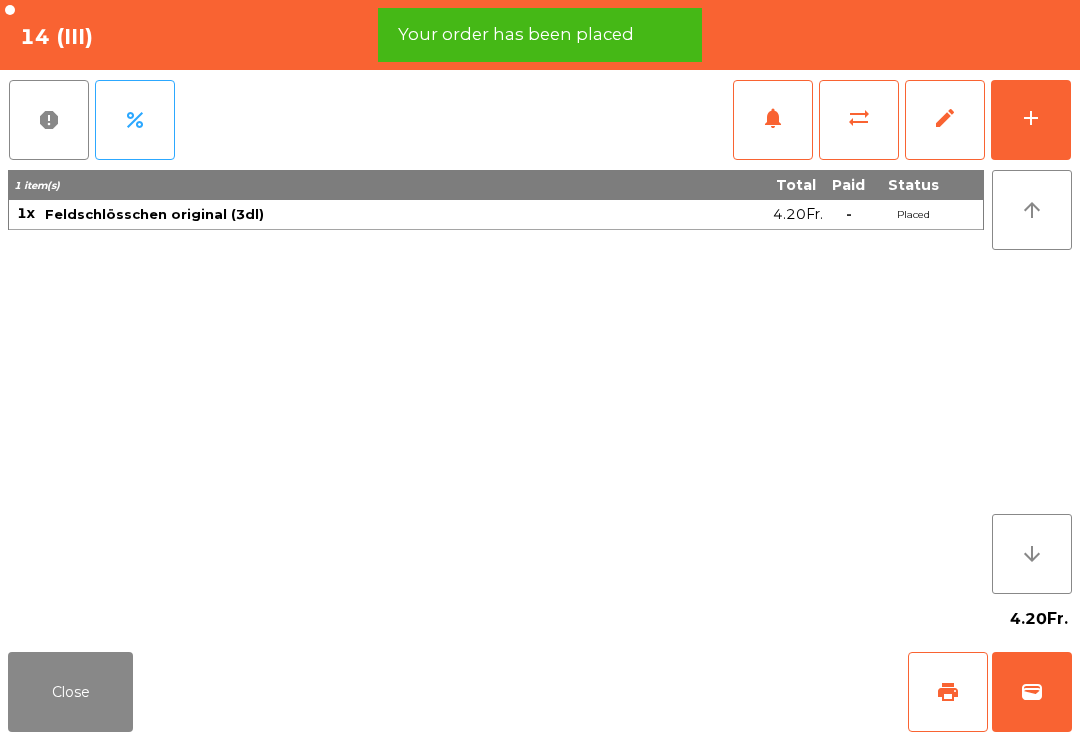click on "Close" 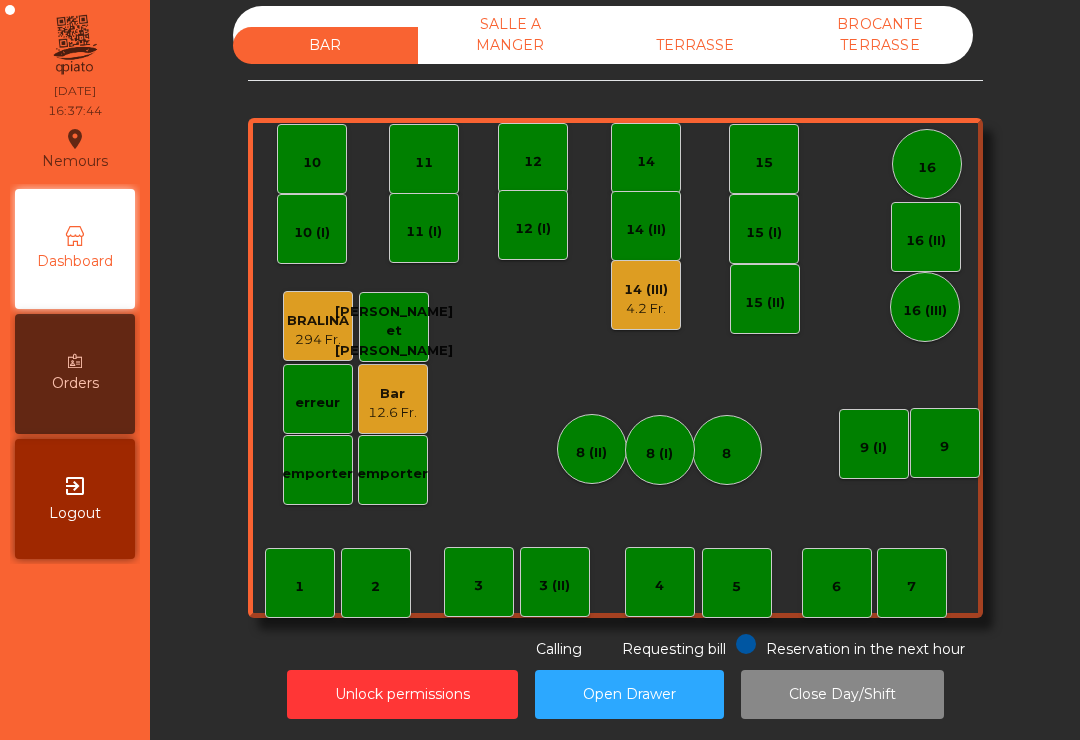 click on "4.2 Fr." 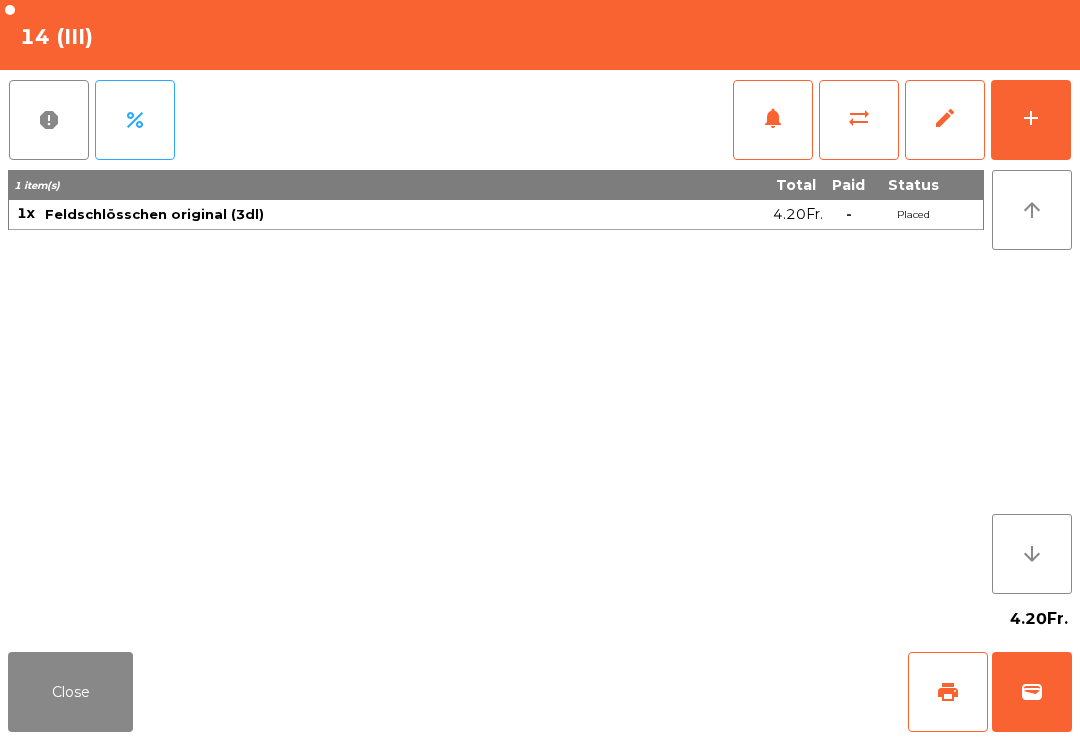 click on "add" 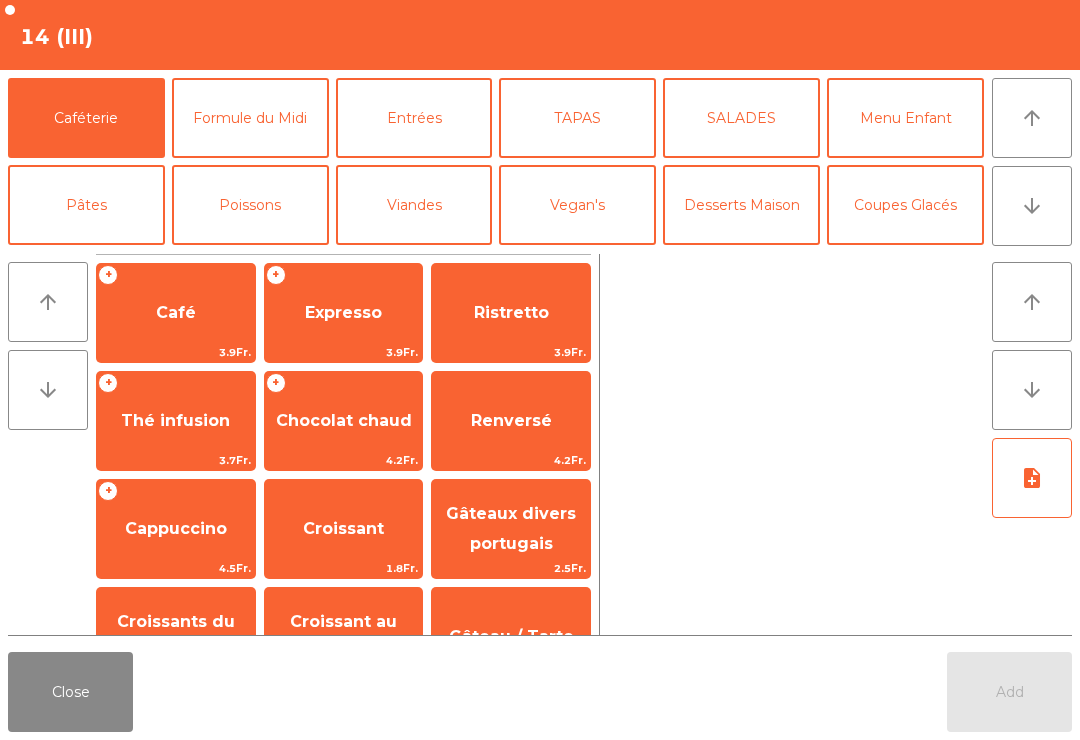 click on "Café" 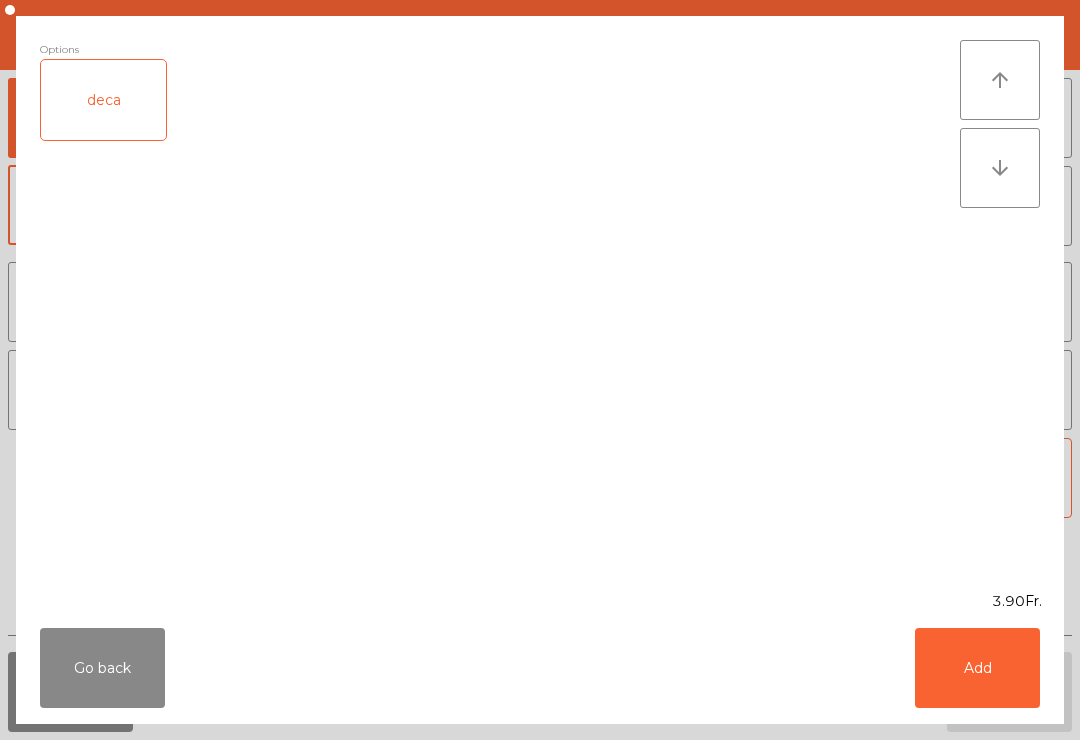 click on "Add" 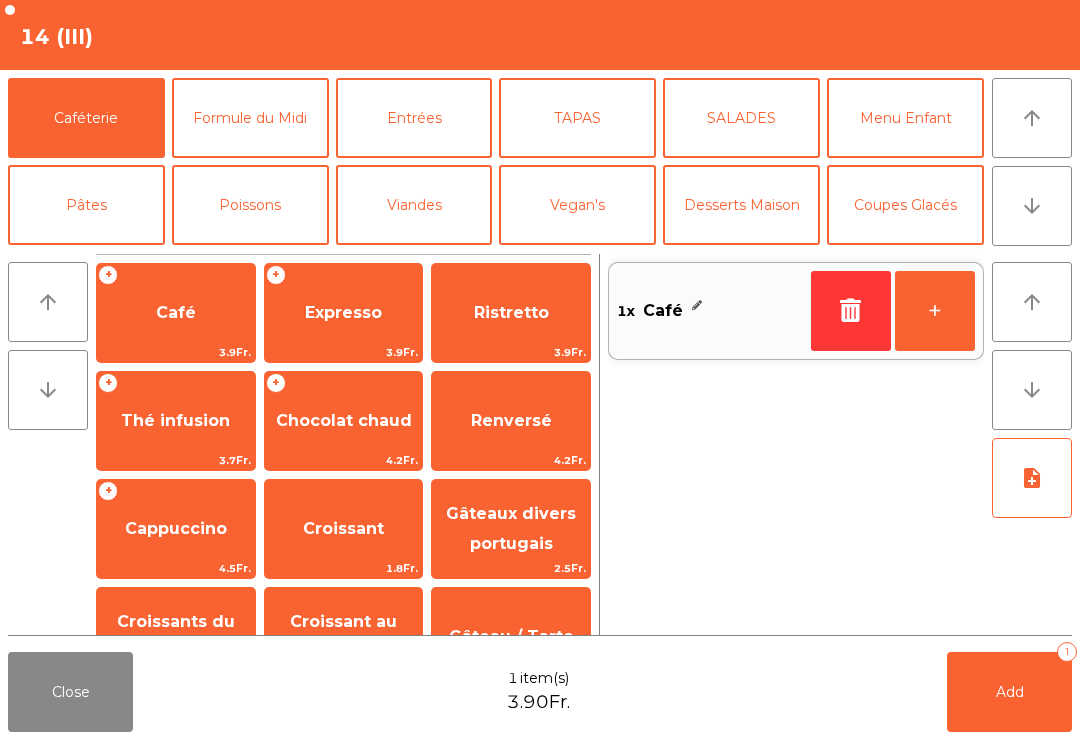 click on "Add   1" 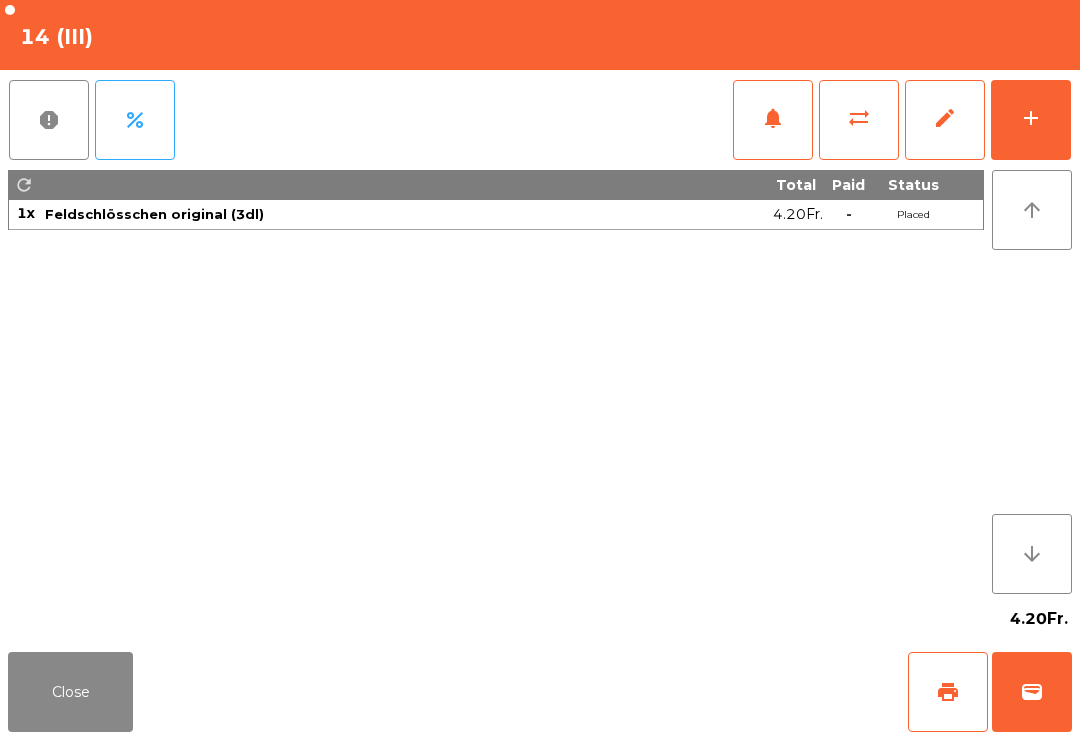 click on "print" 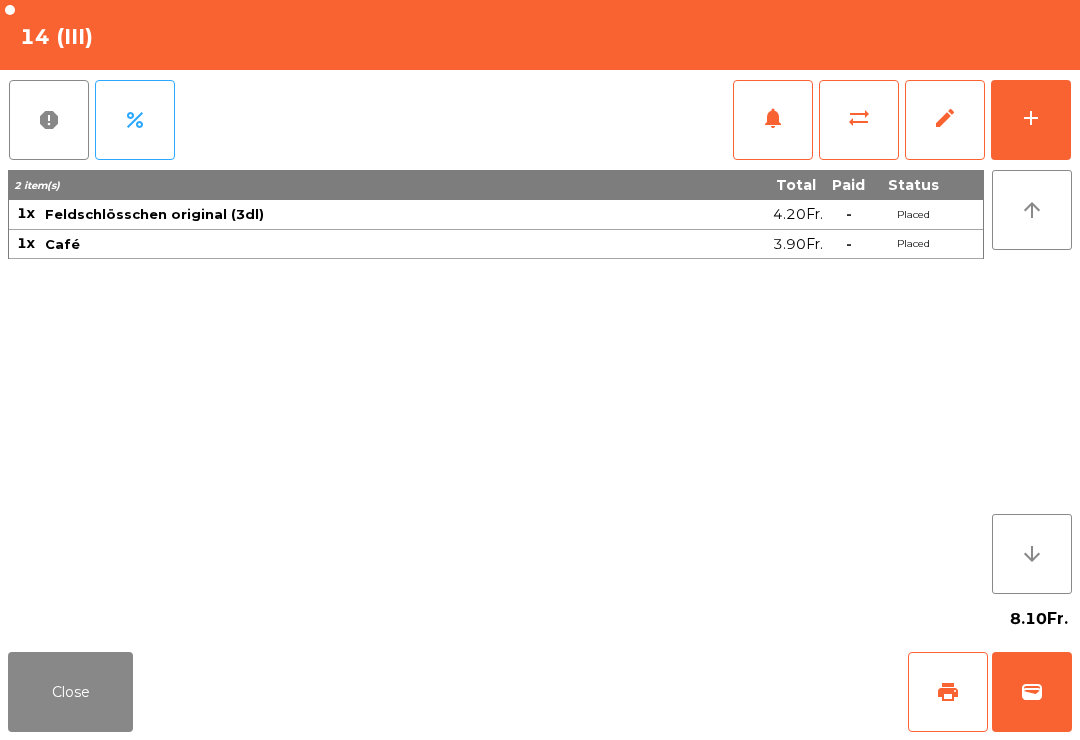 click on "Close" 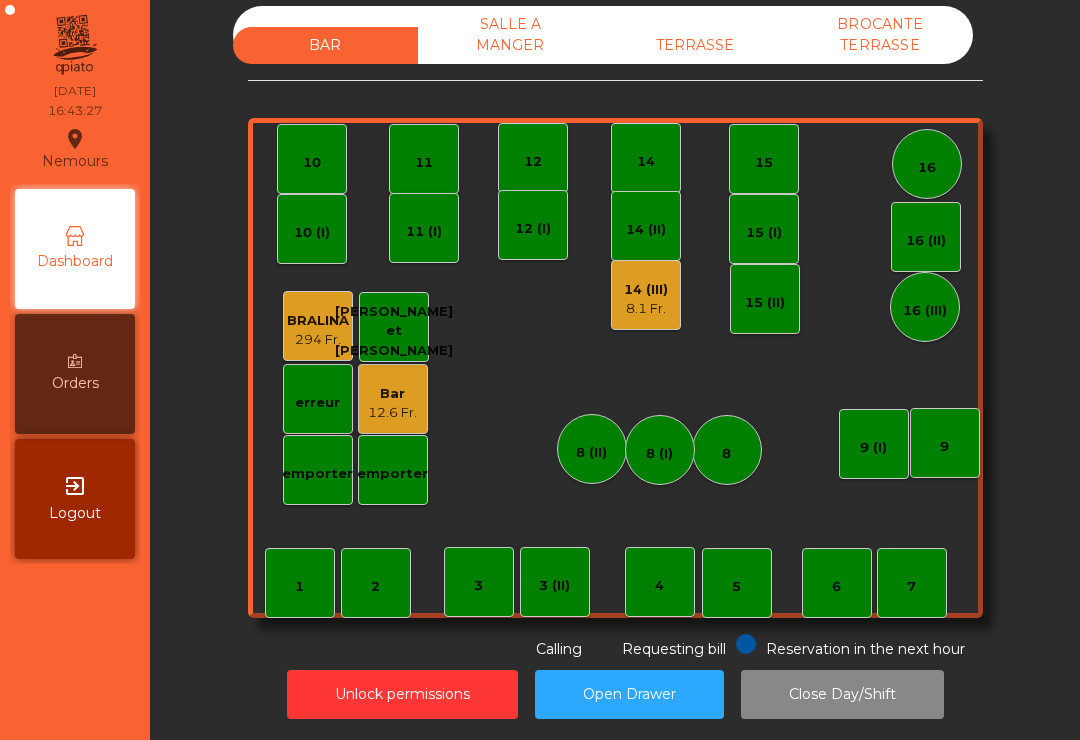 click on "TERRASSE" 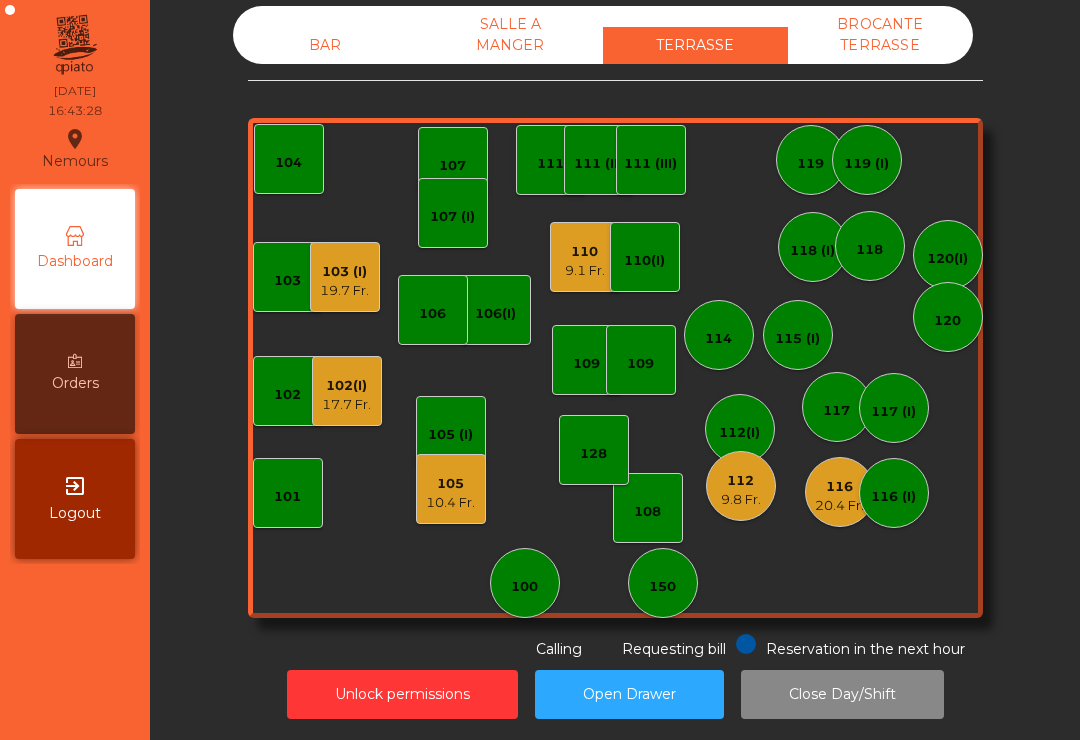 click on "10.4 Fr." 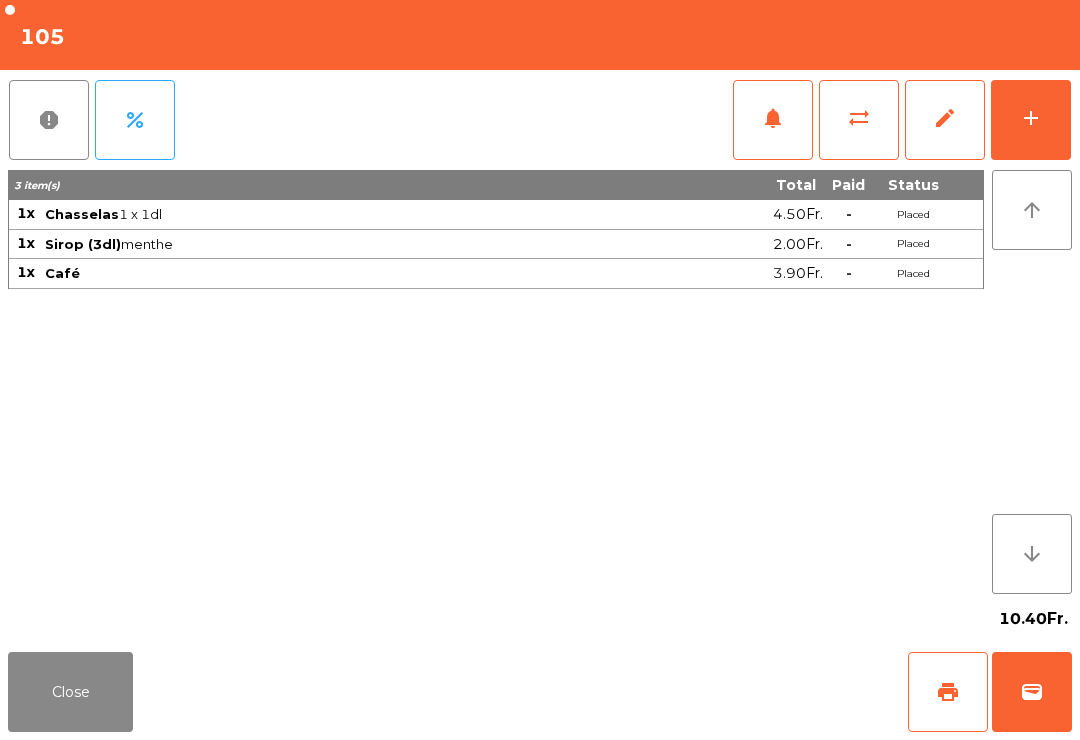 click on "wallet" 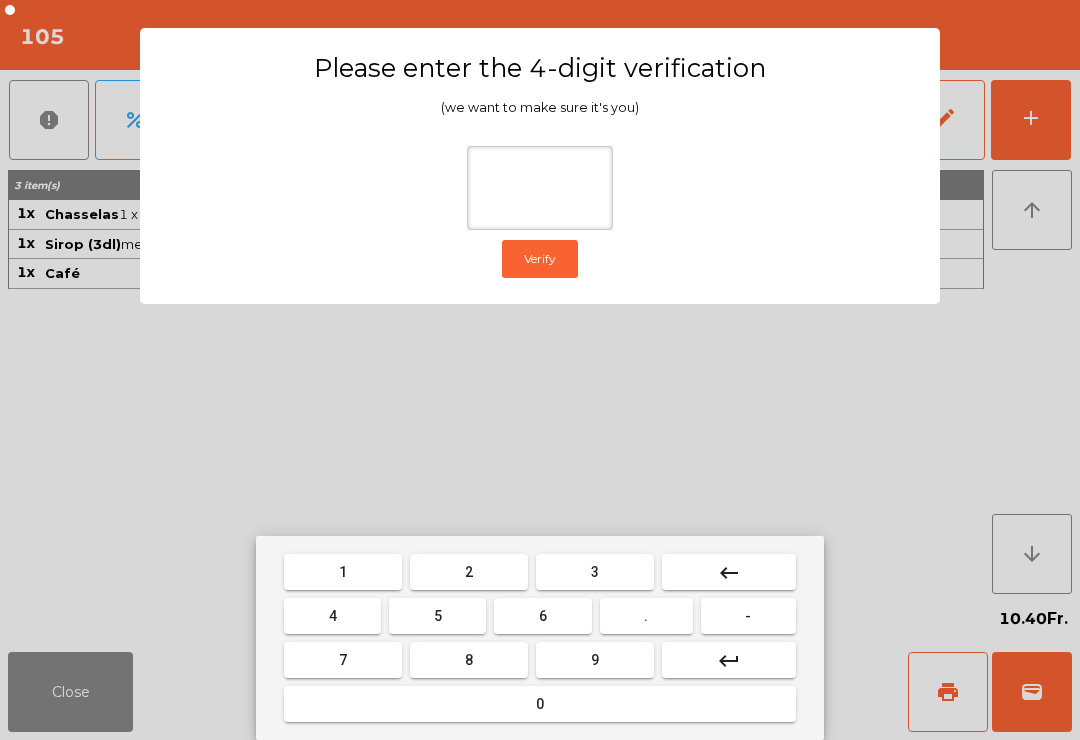 type on "*" 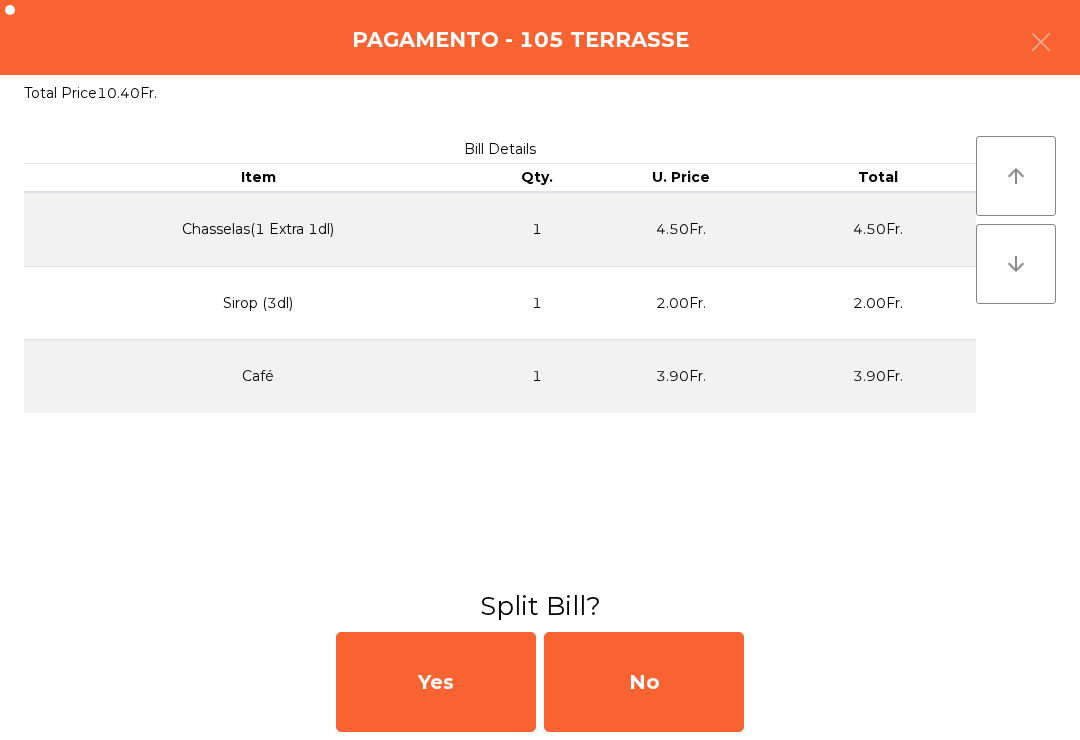 click on "No" 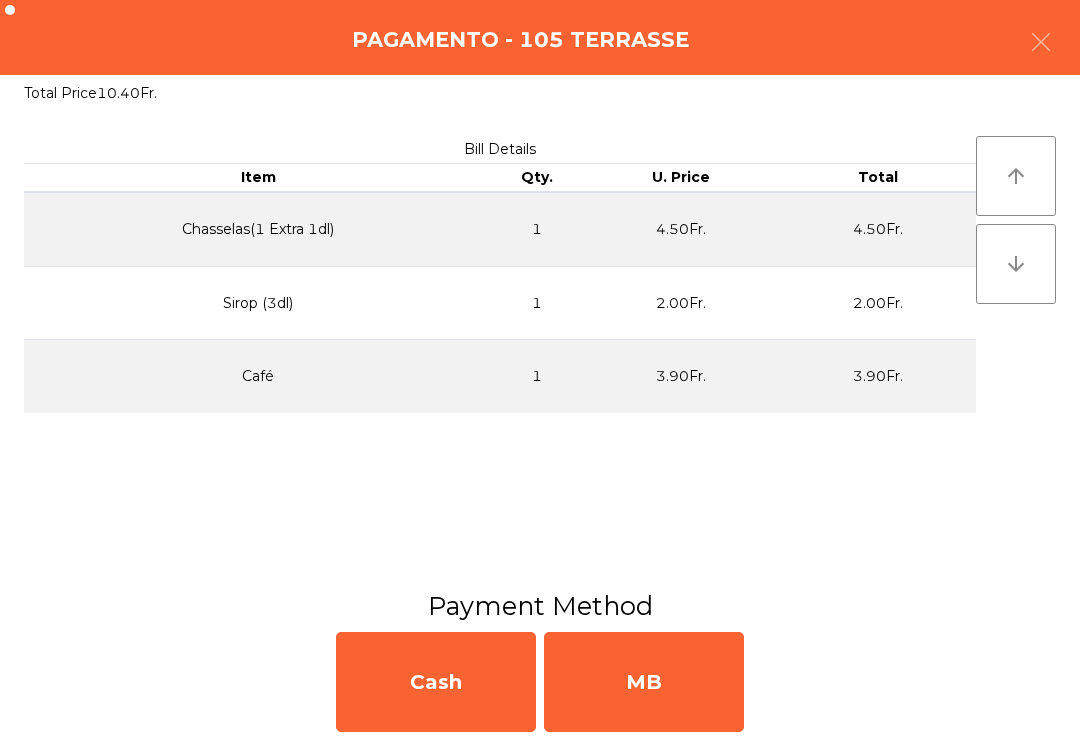 click on "MB" 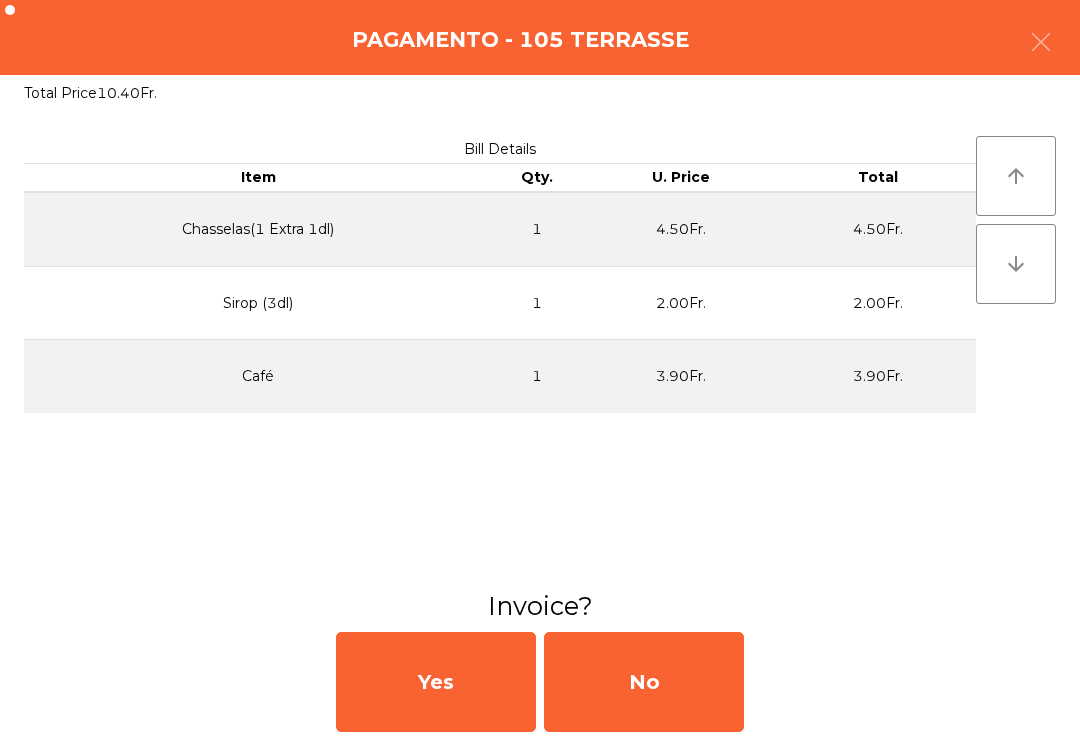 click on "No" 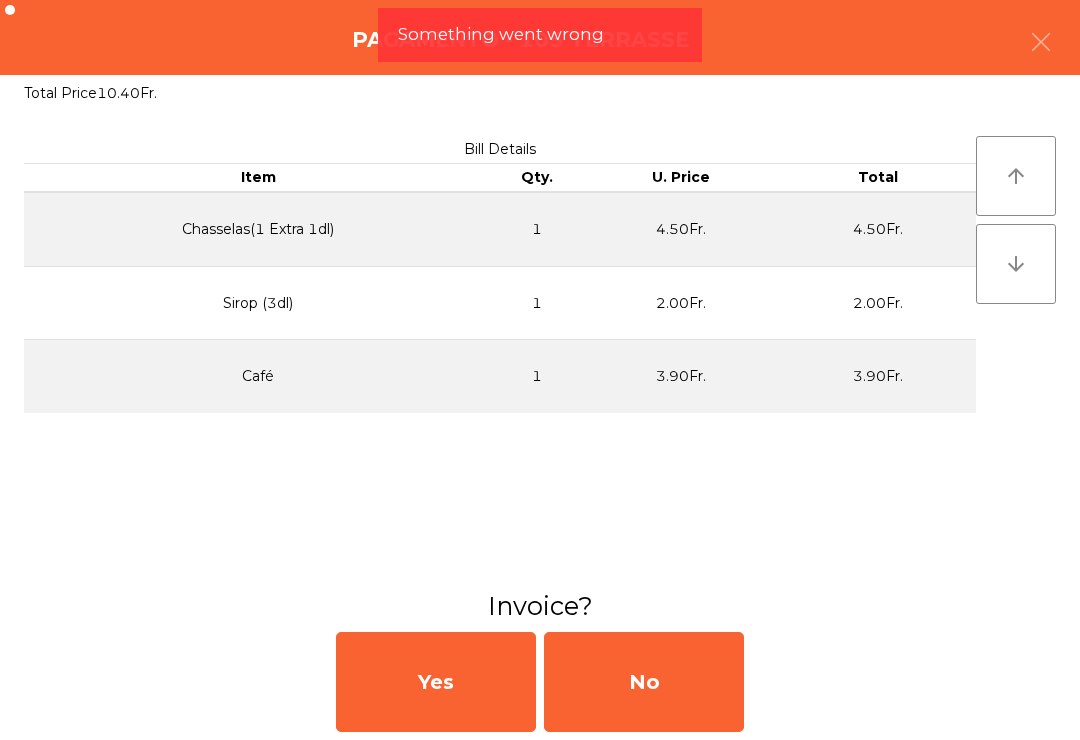 click on "No" 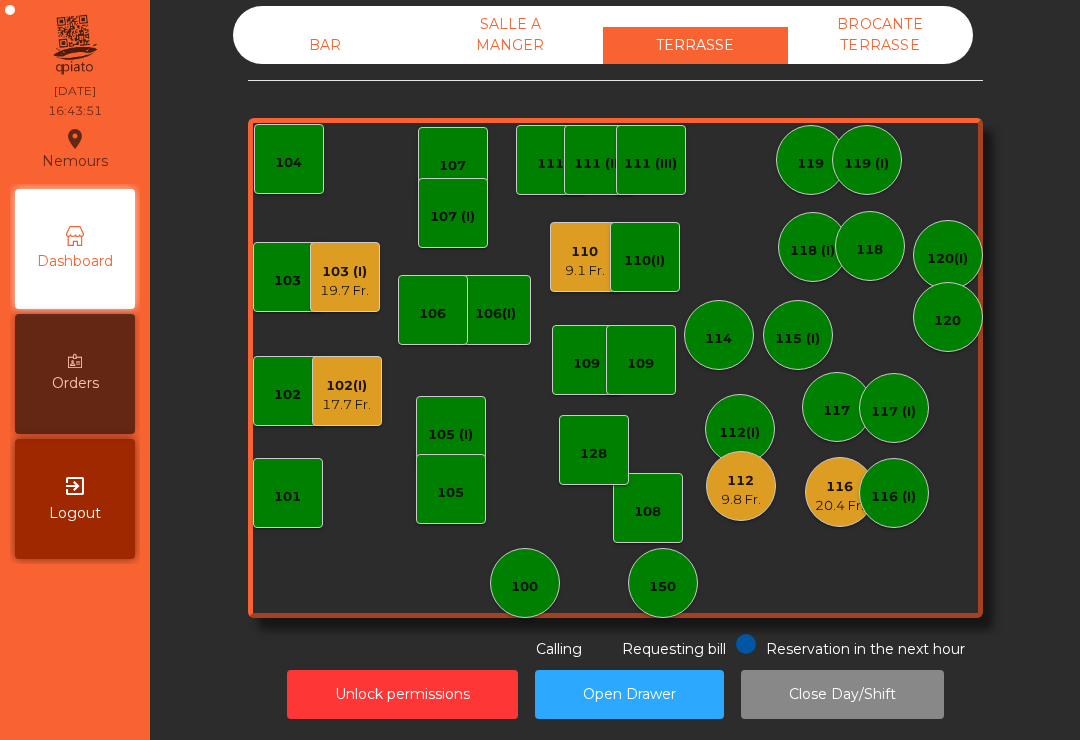 click on "102(I)   17.7 Fr." 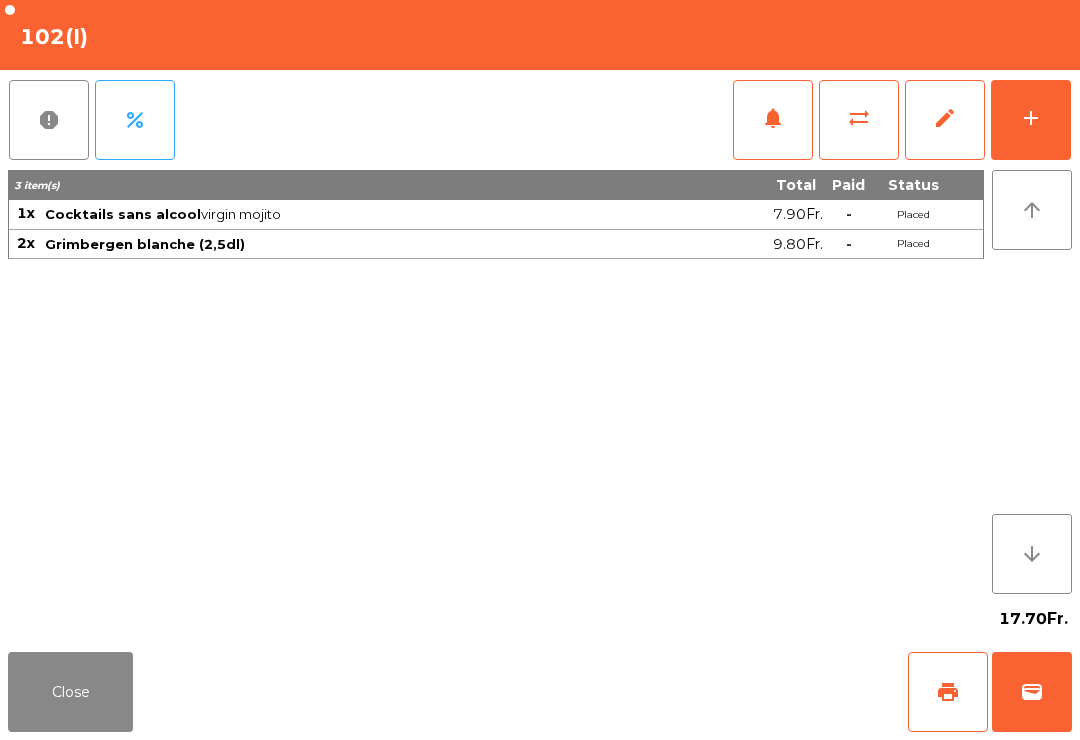 click on "wallet" 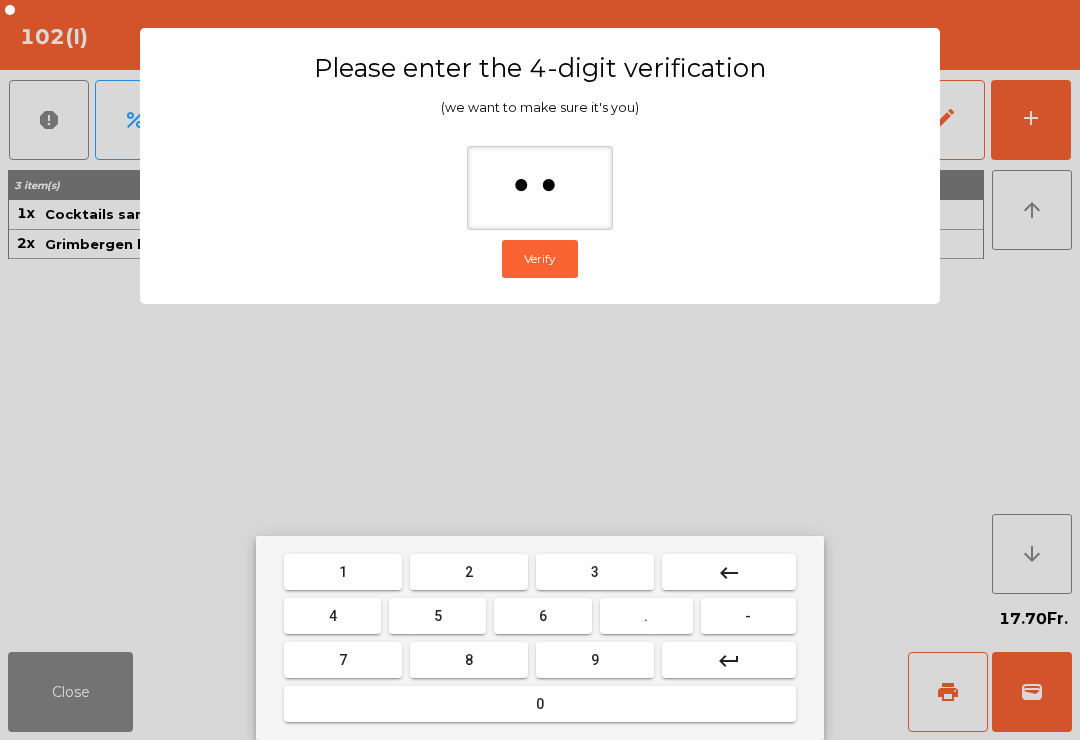 type on "***" 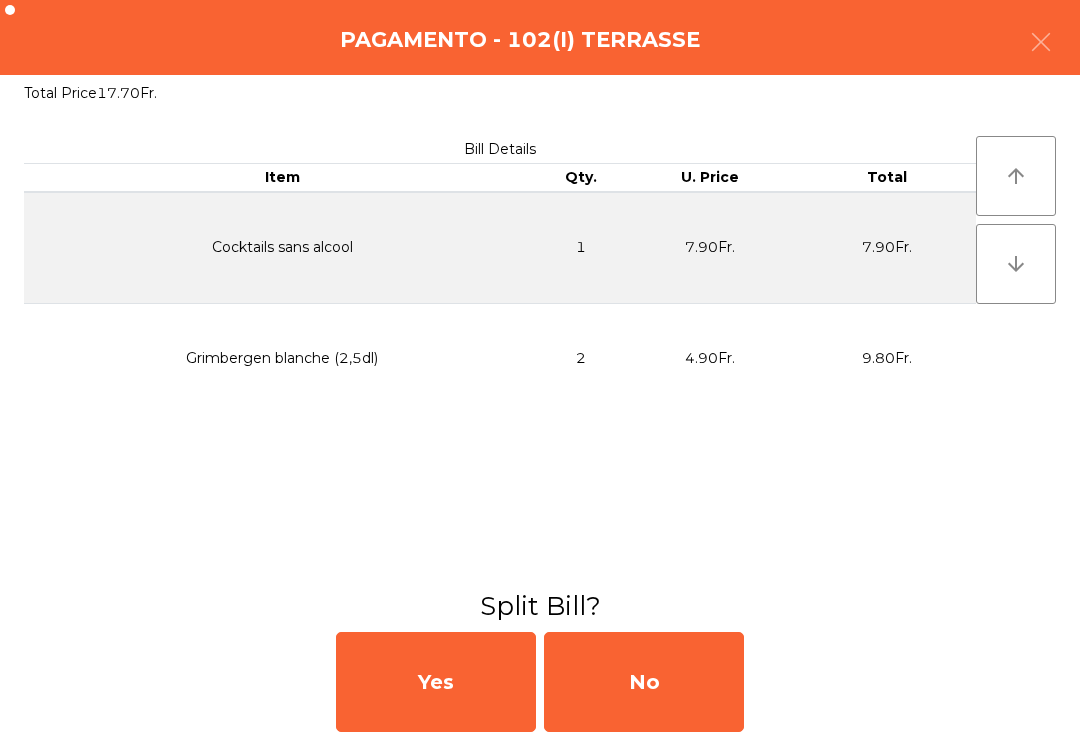 click on "No" 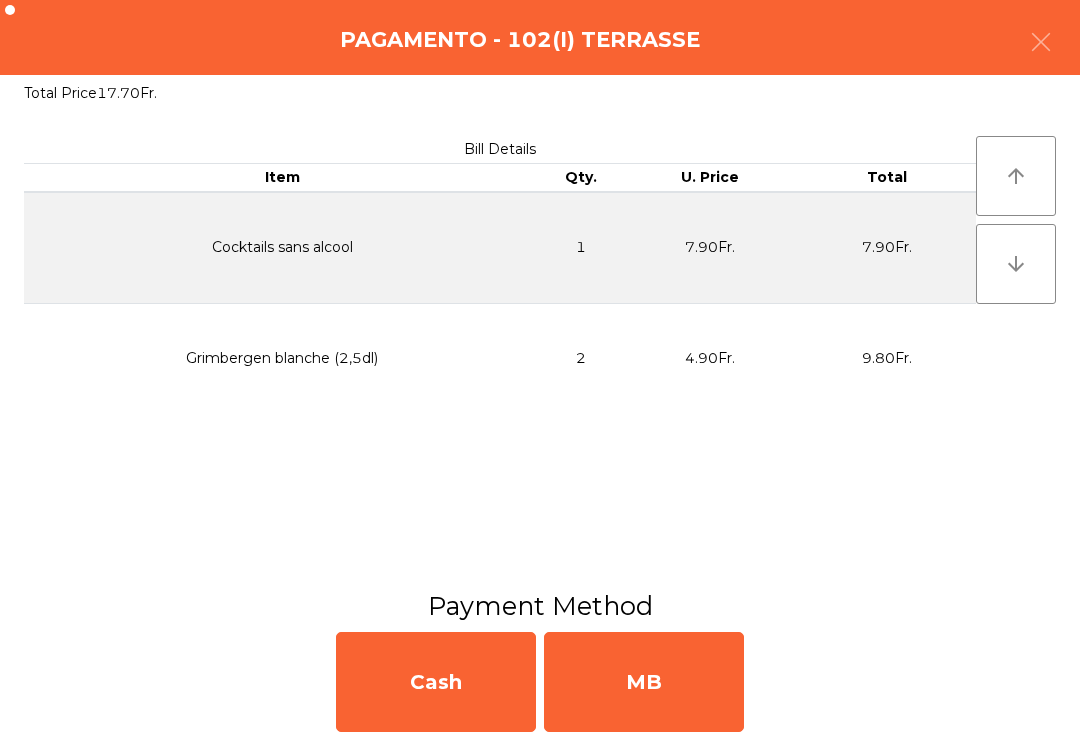 click on "MB" 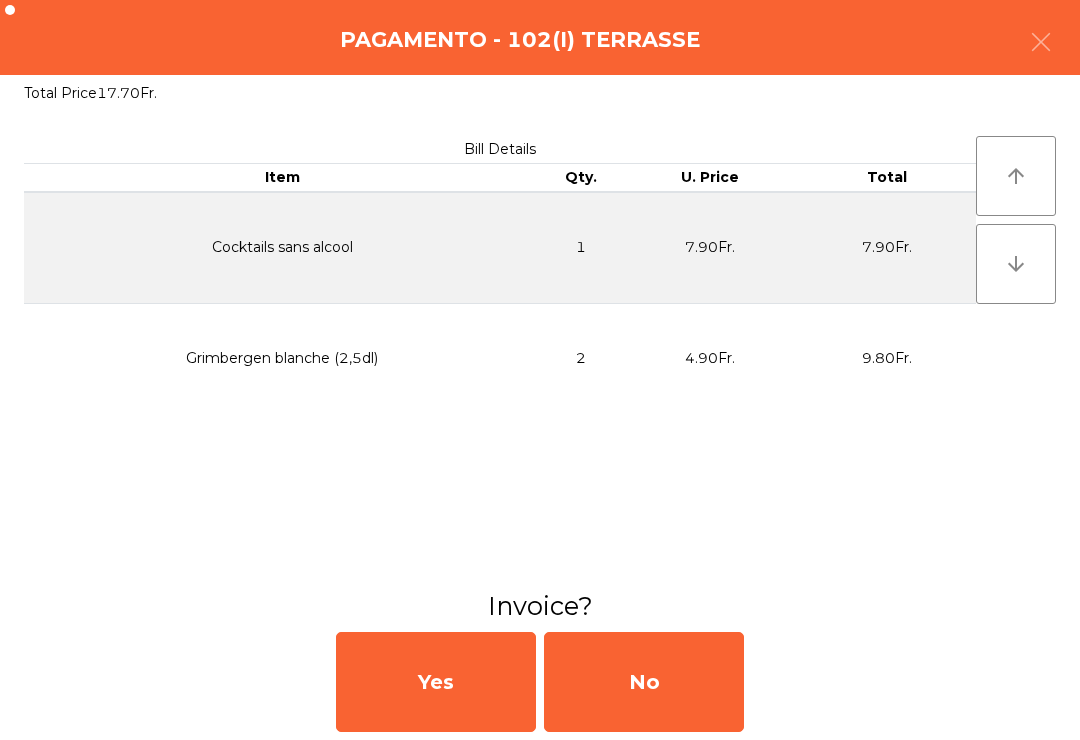 click on "No" 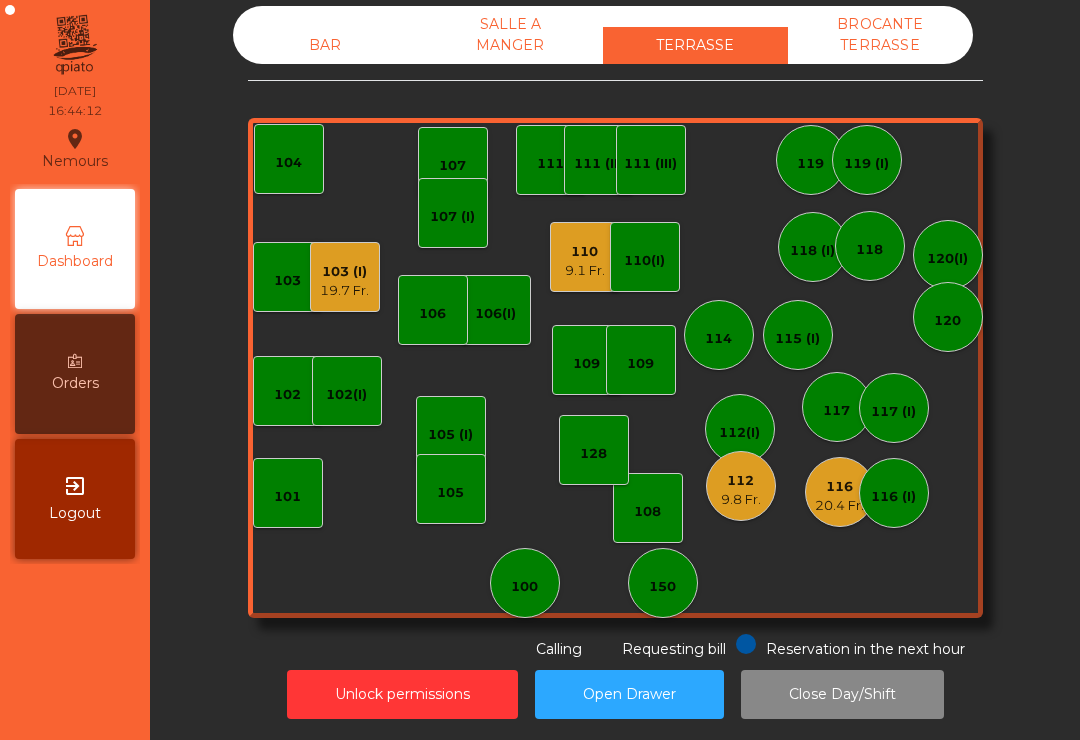 click on "112   9.8 Fr." 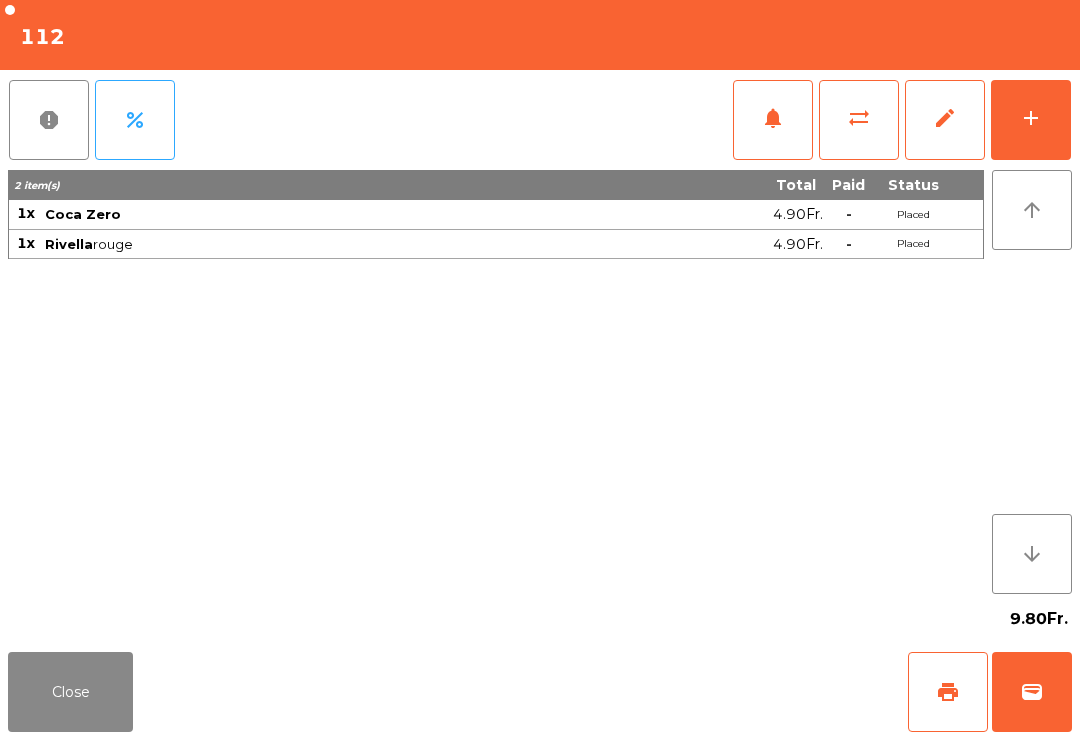 click on "wallet" 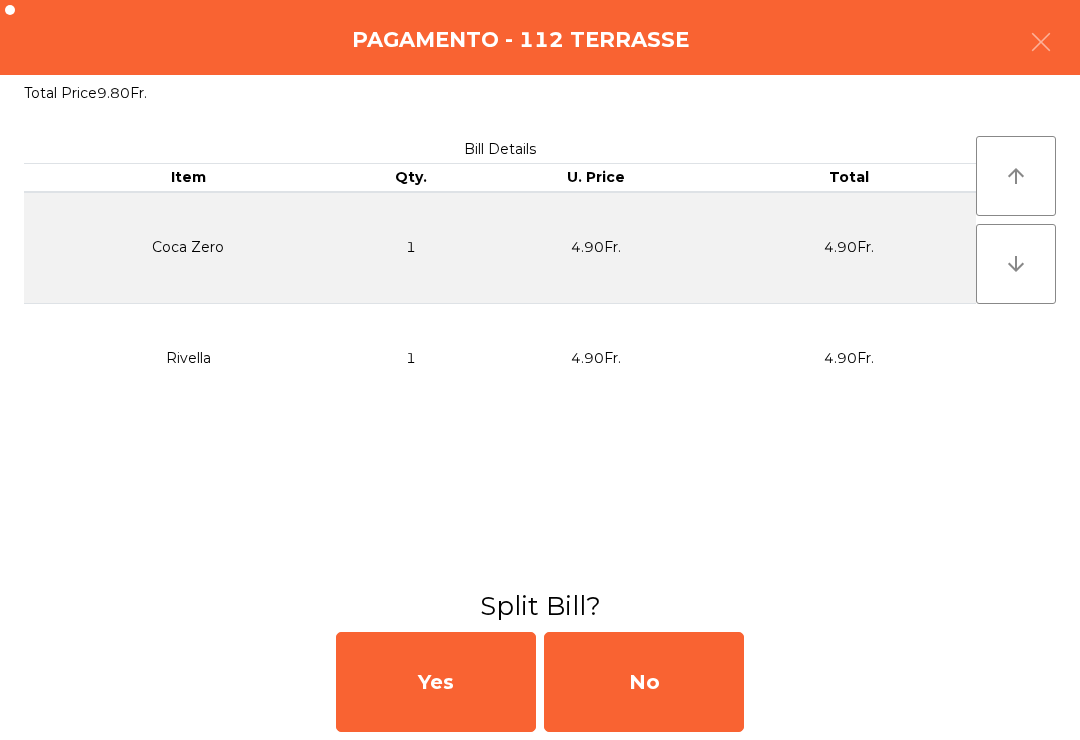 click on "No" 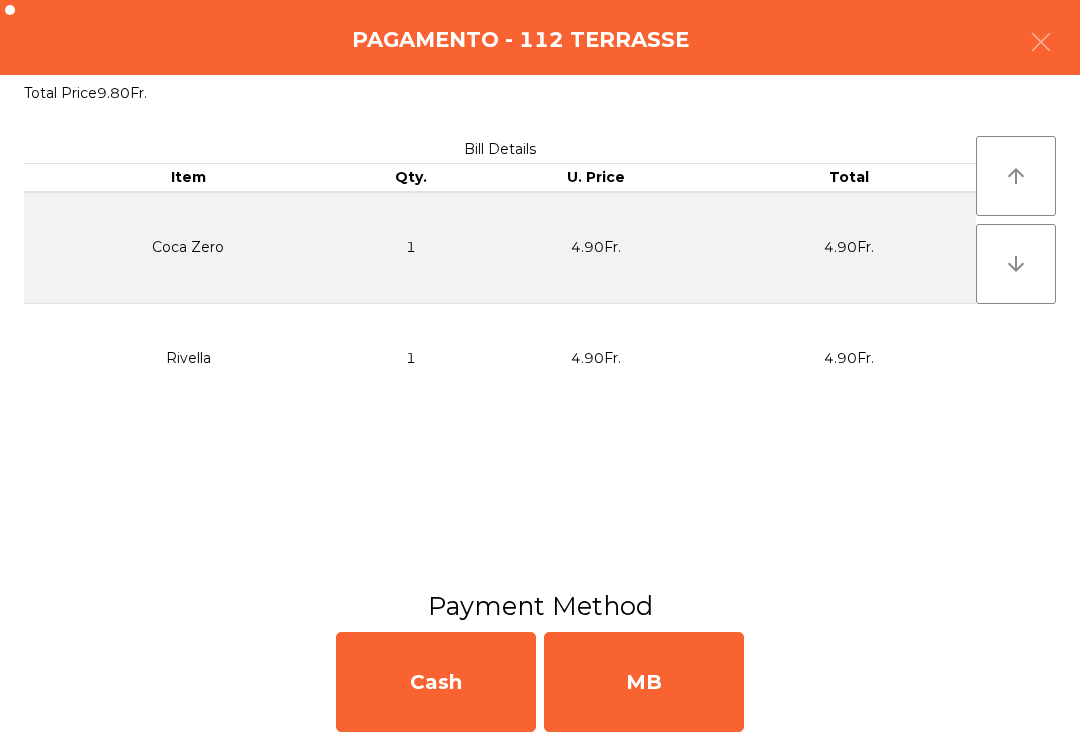 click on "MB" 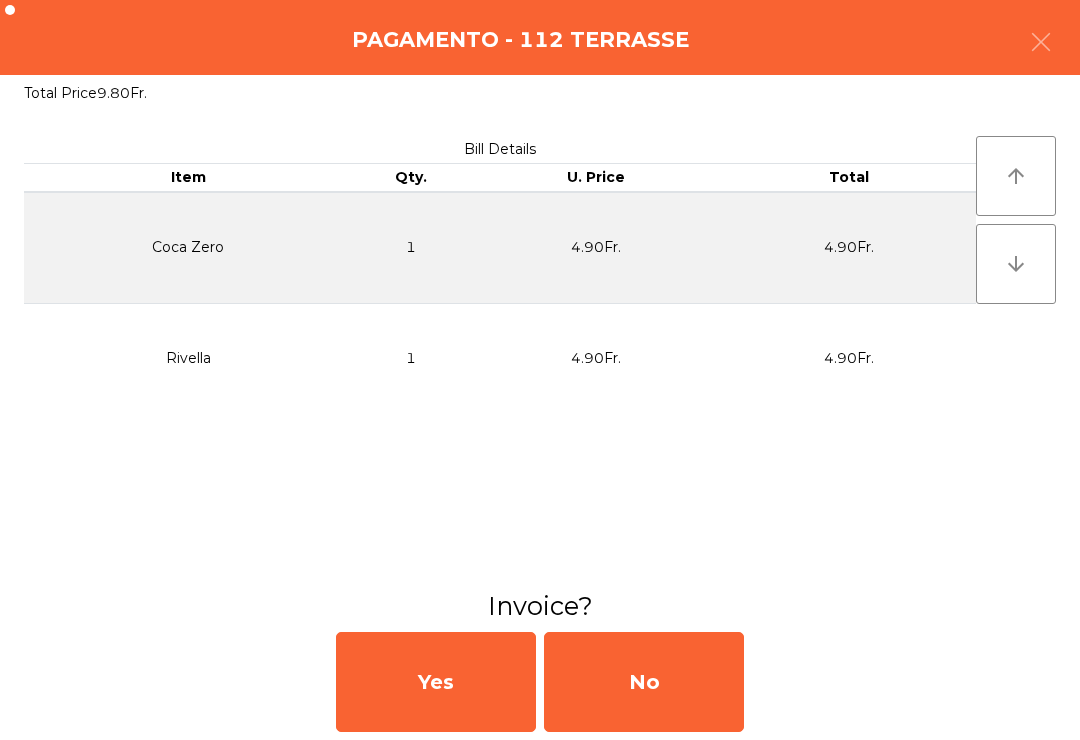 click on "No" 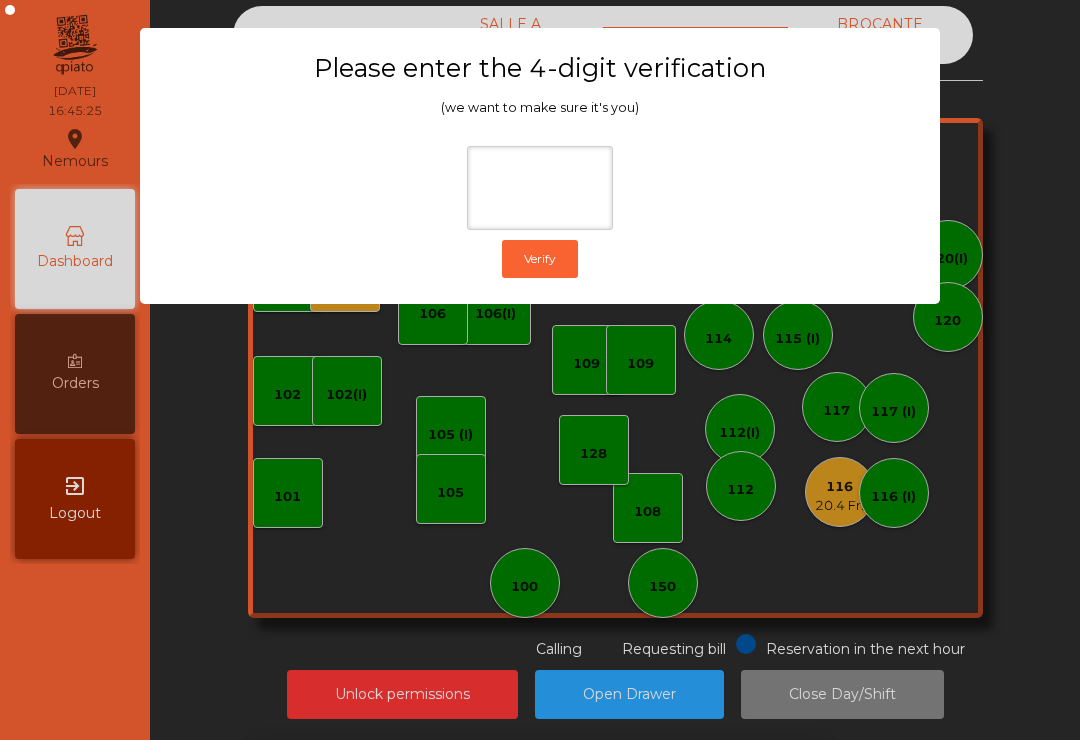 click on "1 2 3 keyboard_backspace 4 5 6 . - 7 8 9 keyboard_return 0" at bounding box center (540, 638) 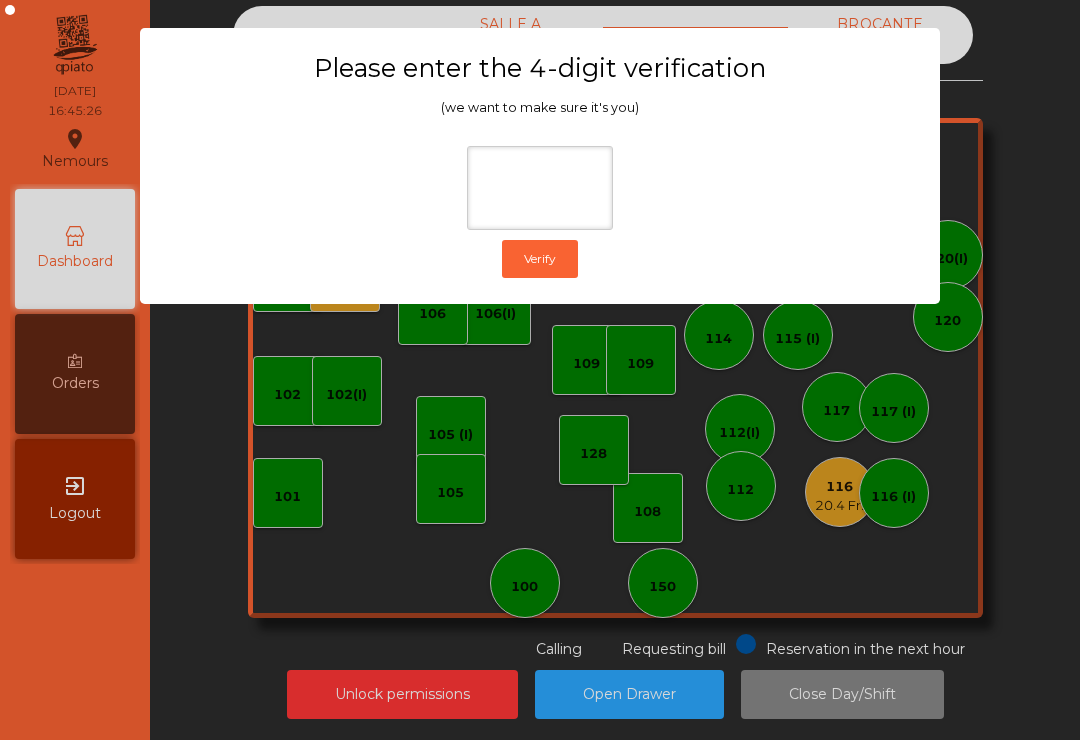 click on "Please enter the 4-digit verification (we want to make sure it's you)  Verify" 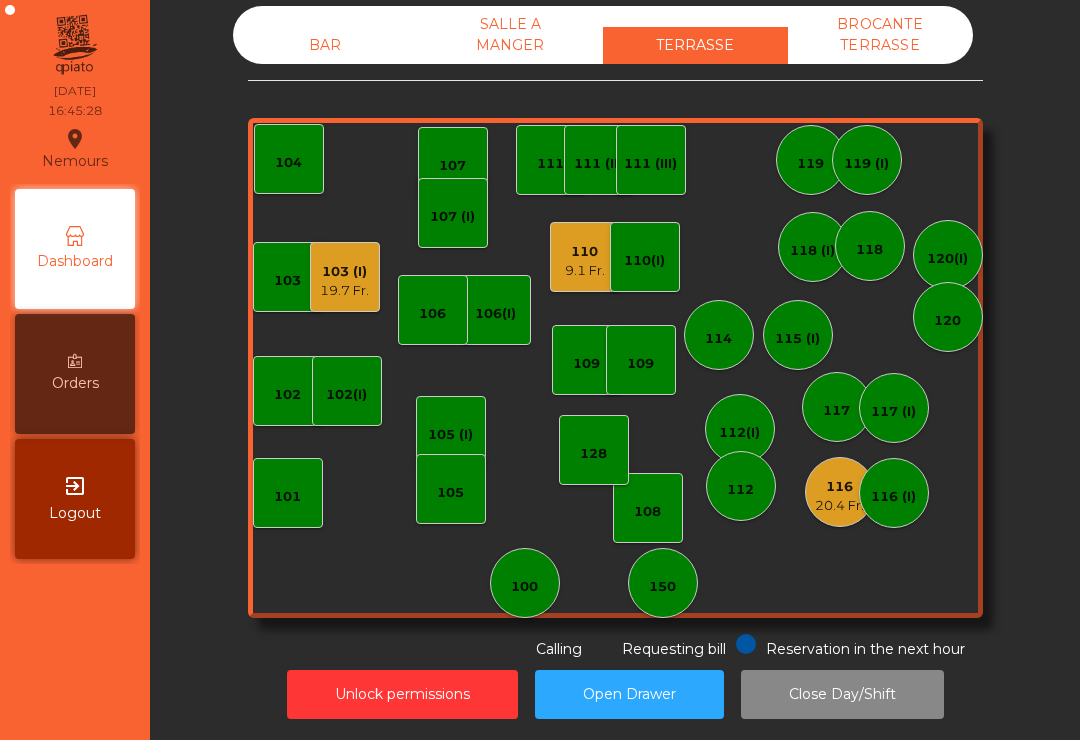 click on "BAR" 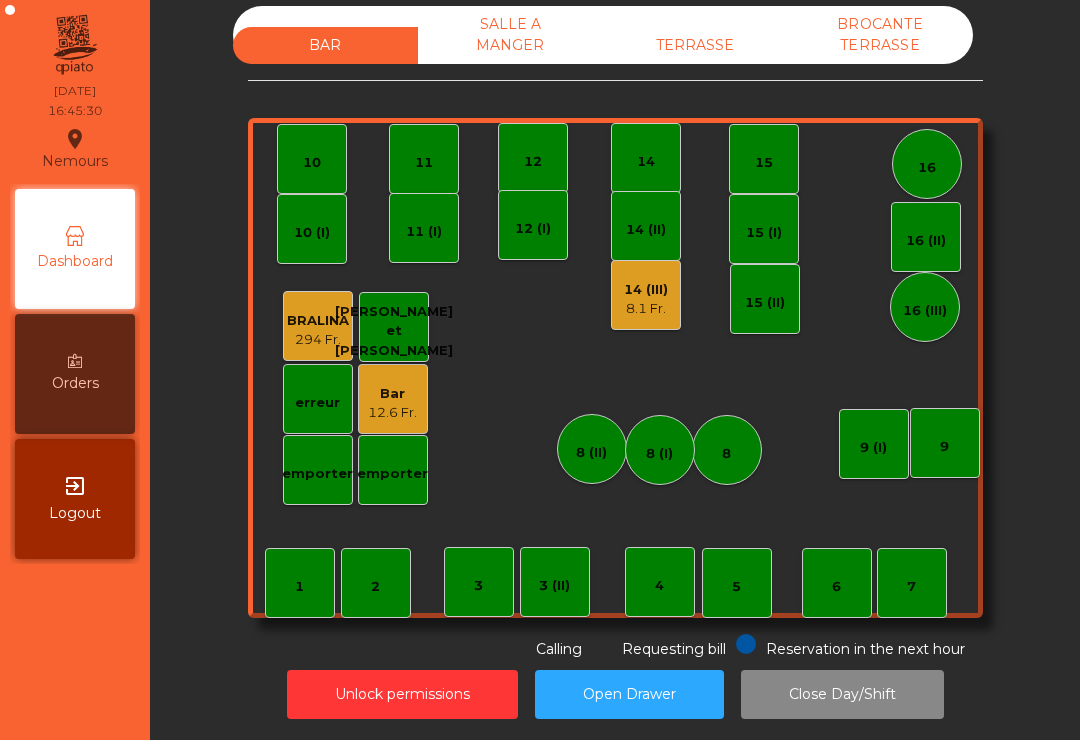 click on "14 (III)   8.1 Fr." 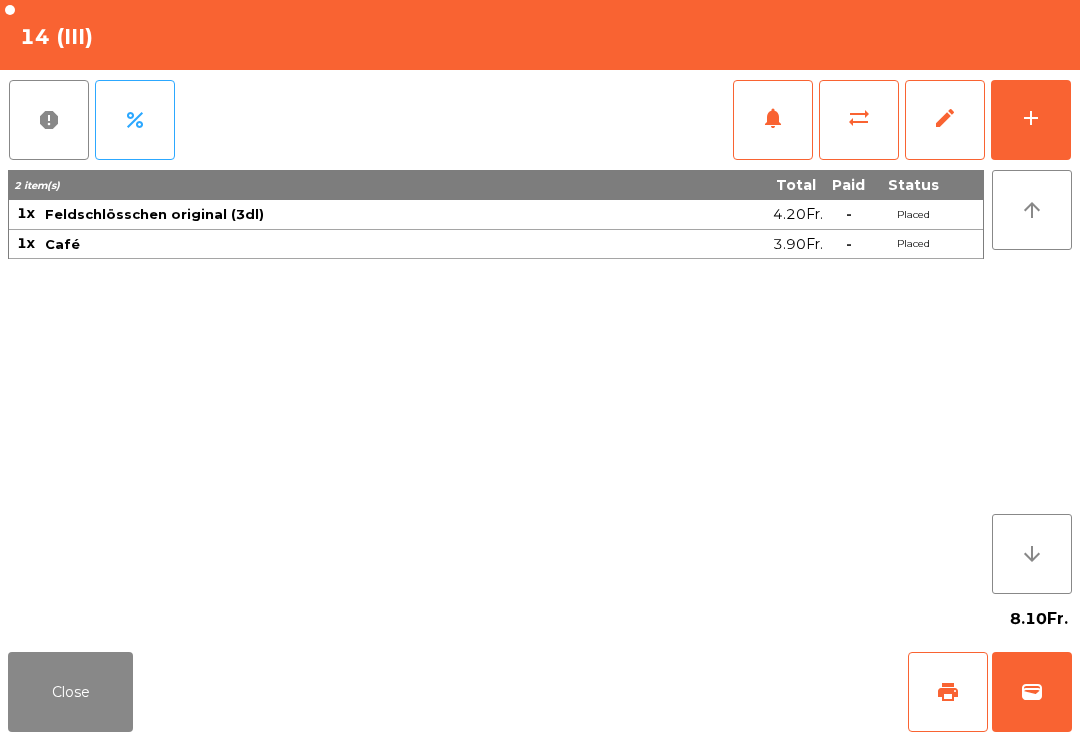 click on "wallet" 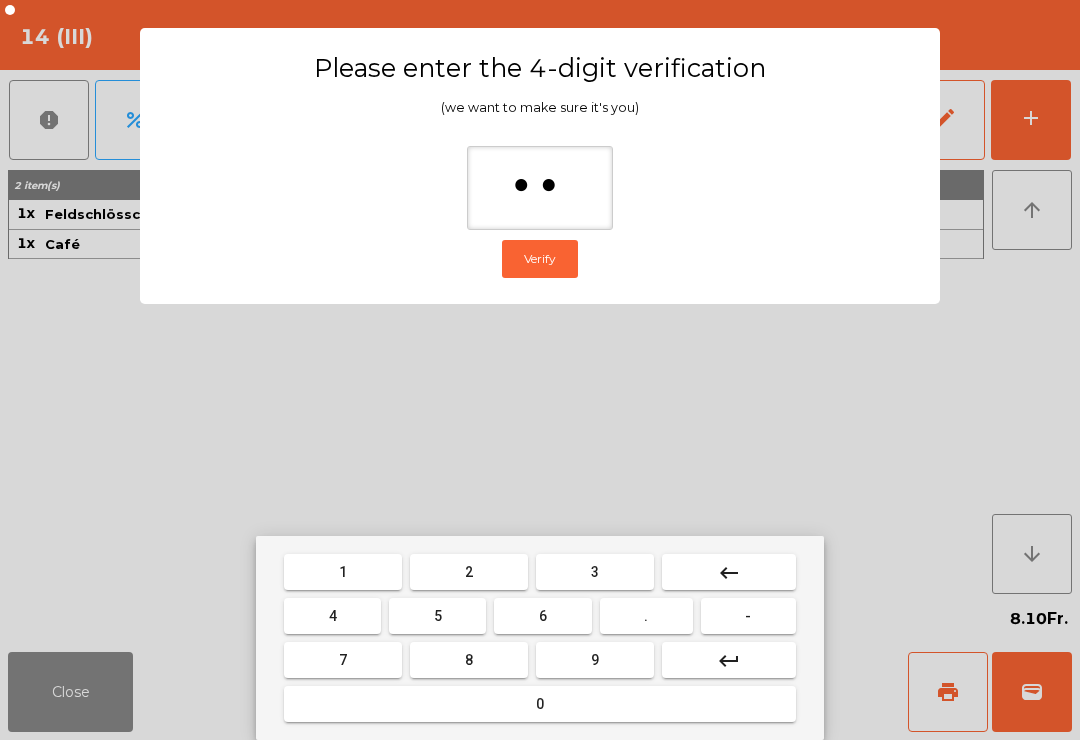 type on "***" 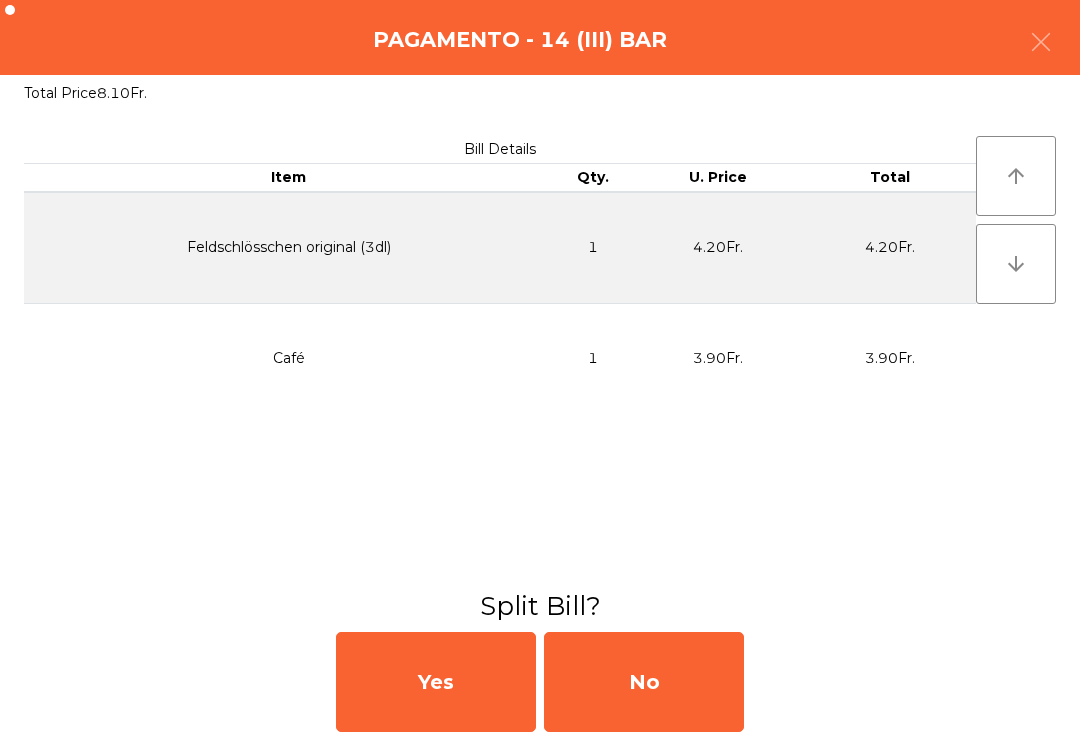 click on "No" 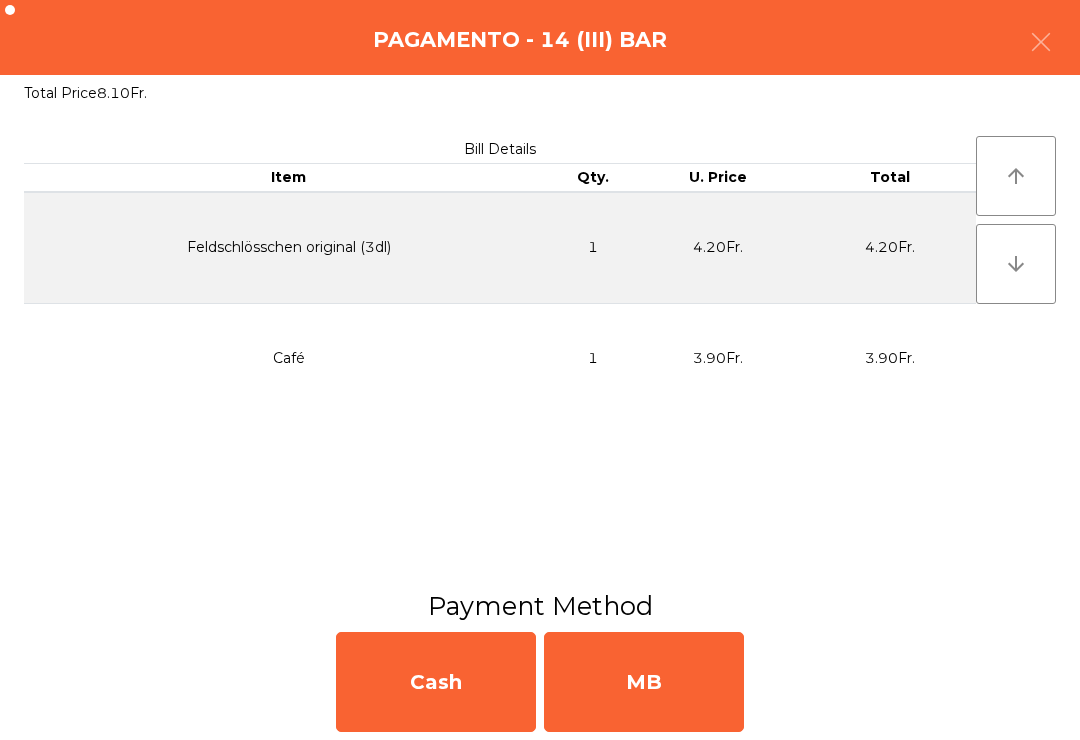 click on "MB" 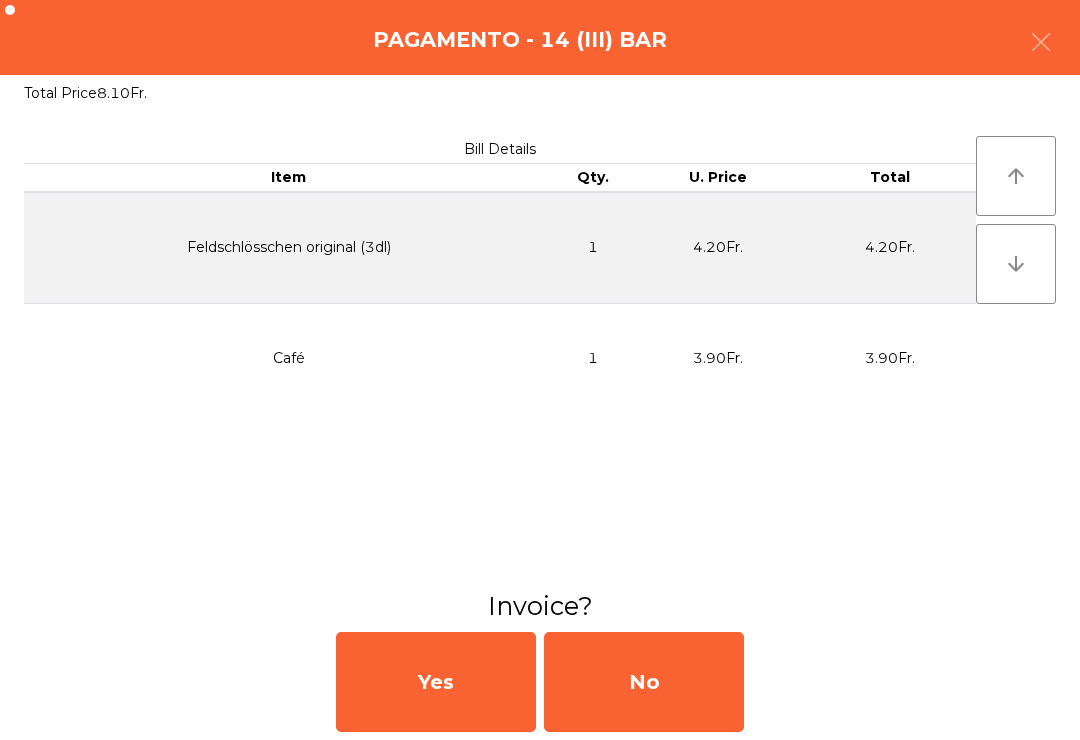 click on "No" 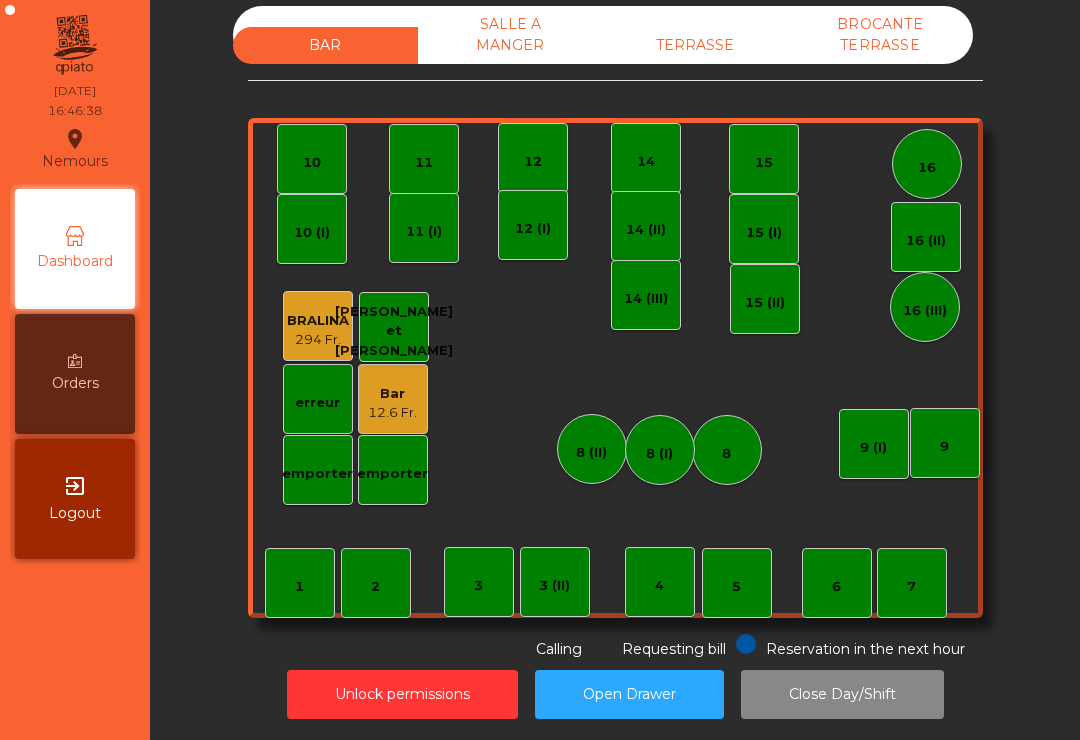 click on "BAR" 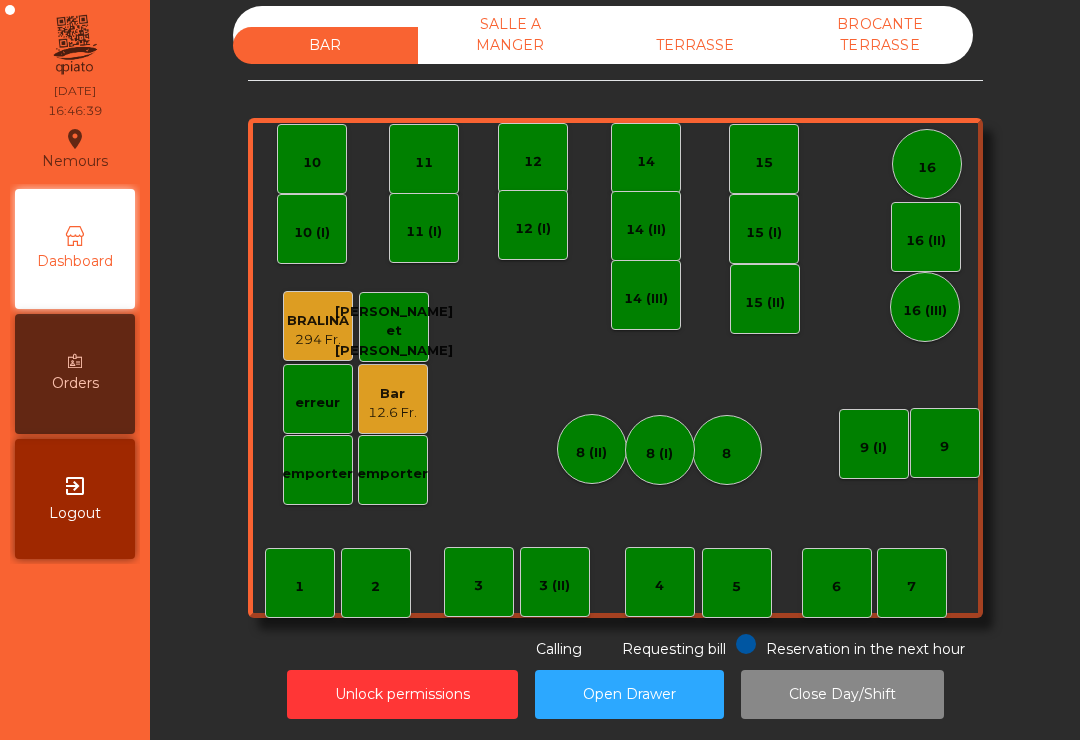 click on "BAR   SALLE A MANGER   TERRASSE   BROCANTE TERRASSE    1   2    3   4    5    6    7    8   9   10    11    12    14   15    16   Bar   12.6 Fr.   3 (II)   14 (II)   15 (I)   erreur    emporter   16 (II)   8 (II)   BRALINA   294 Fr.    14 (III)   15 (II)   16 (III)   9 (I)   10 (I)   11 (I)   12 (I)   8 (I)   Christine et GIGI   emporter  Reservation in the next hour Requesting bill Calling" 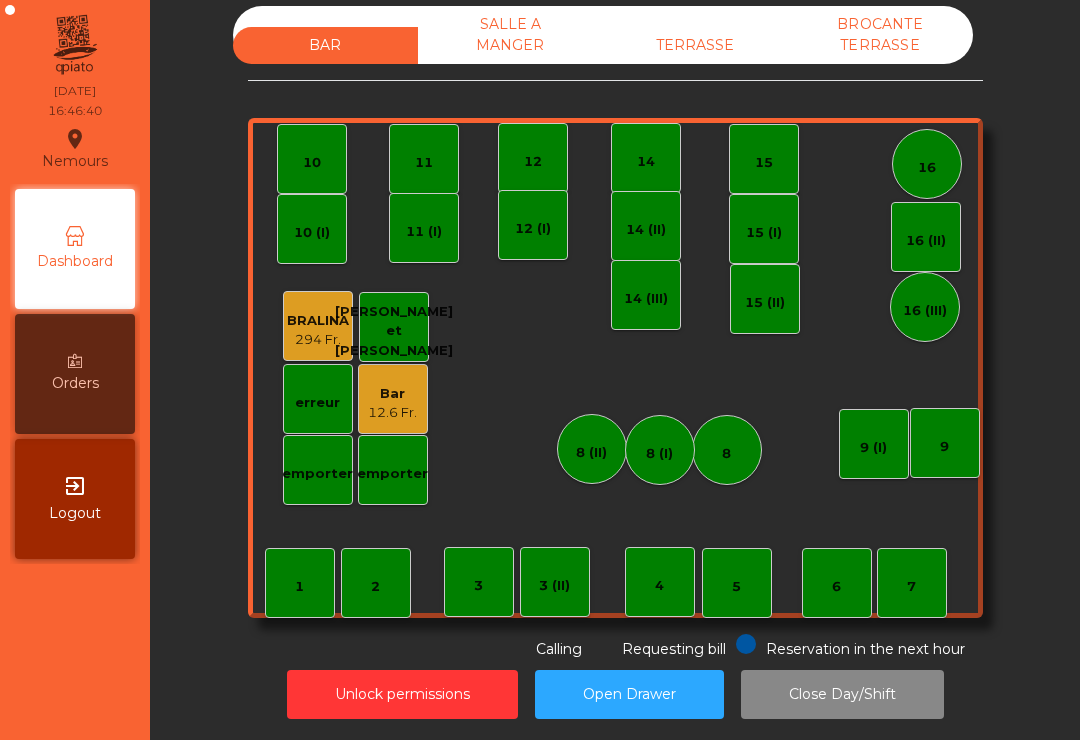 click on "TERRASSE" 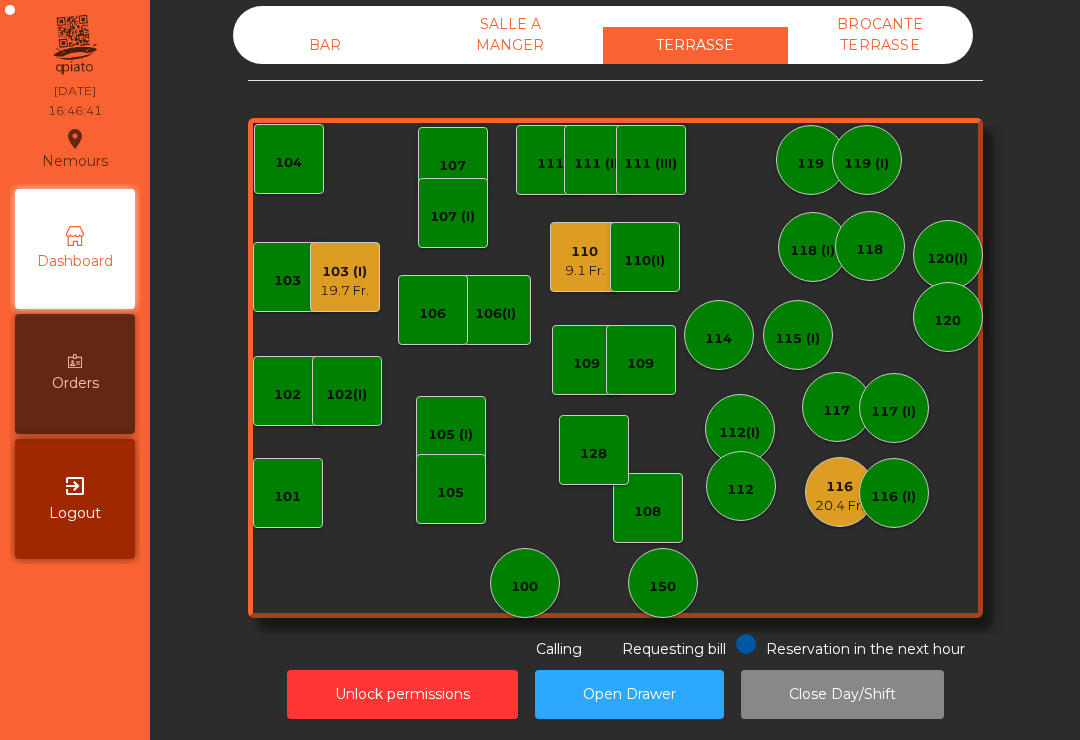 click on "101" 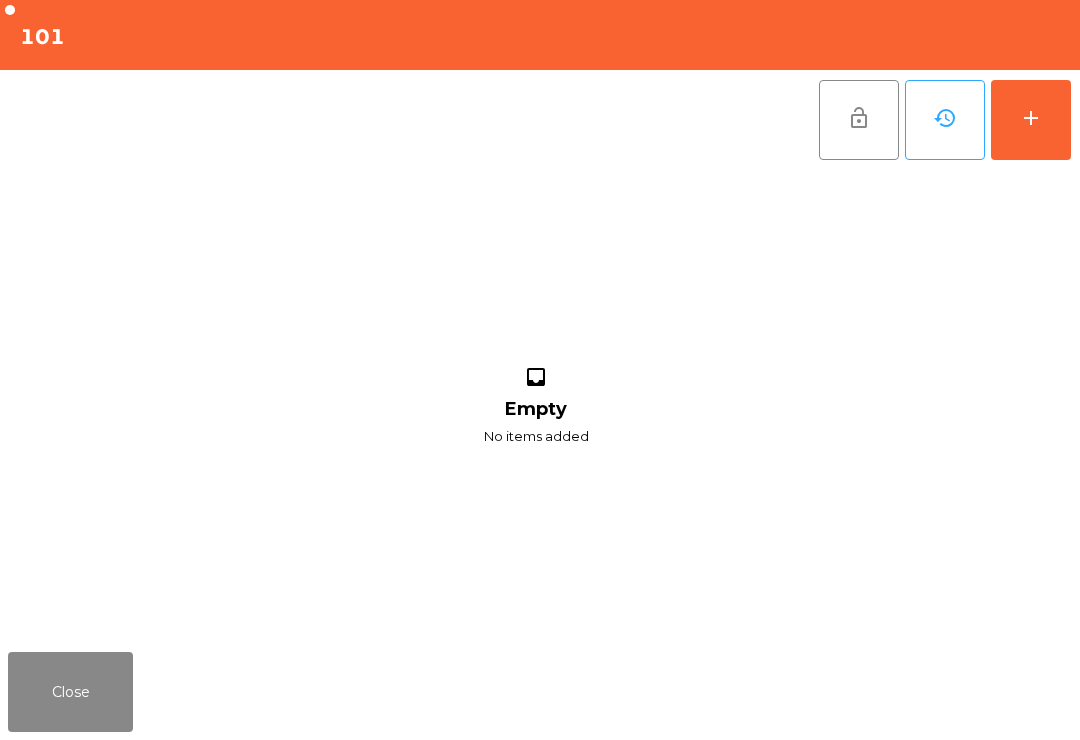 click on "add" 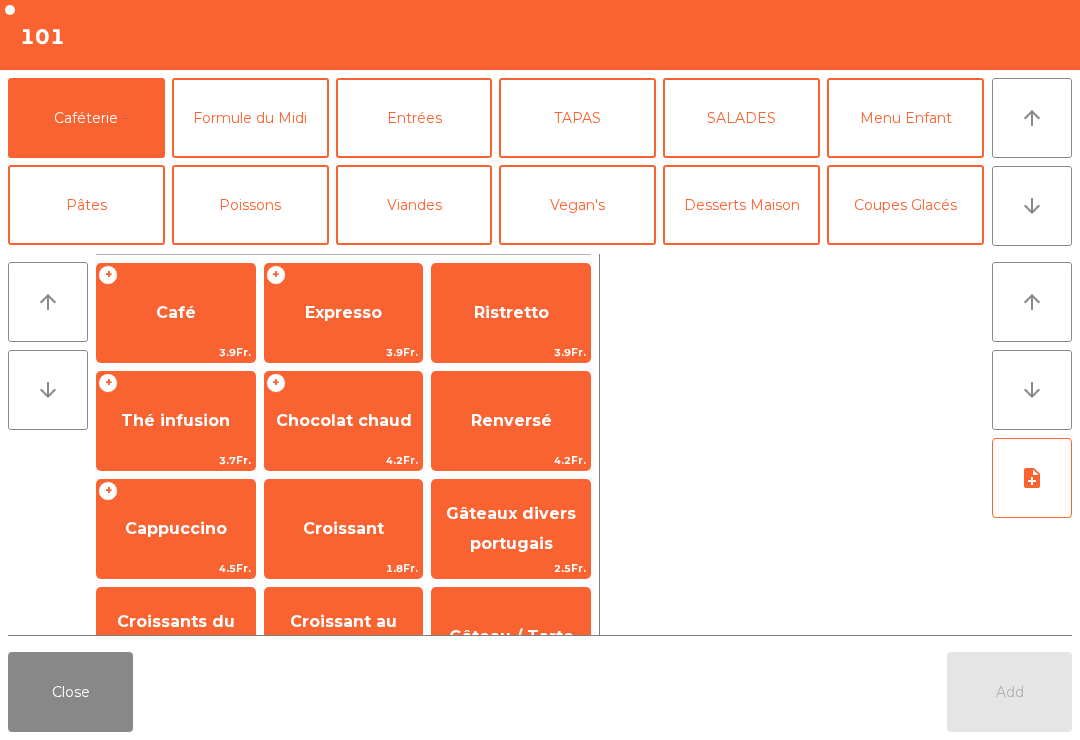 click on "arrow_upward" 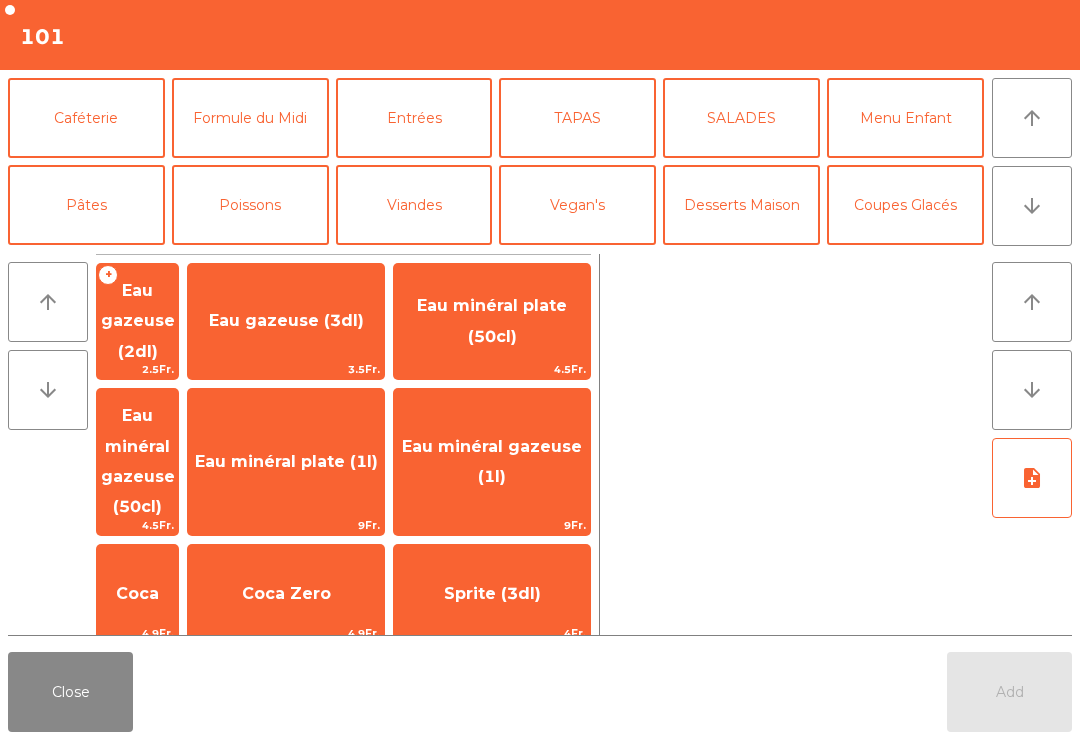 scroll, scrollTop: 174, scrollLeft: 0, axis: vertical 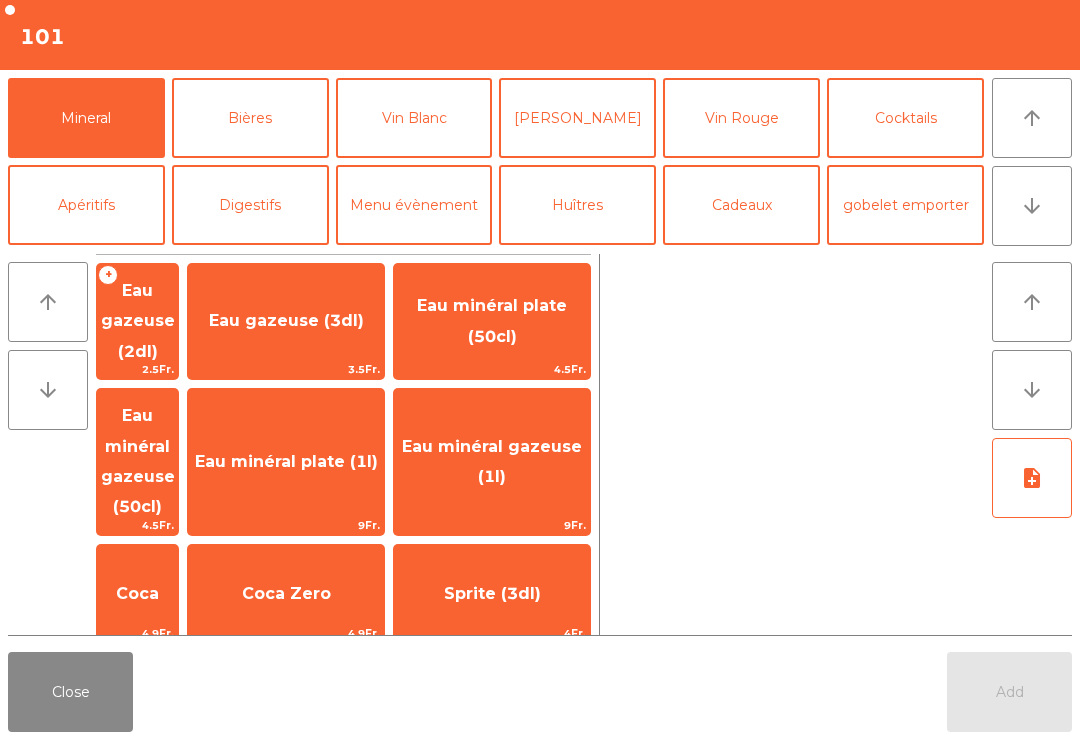 click on "Vin Blanc" 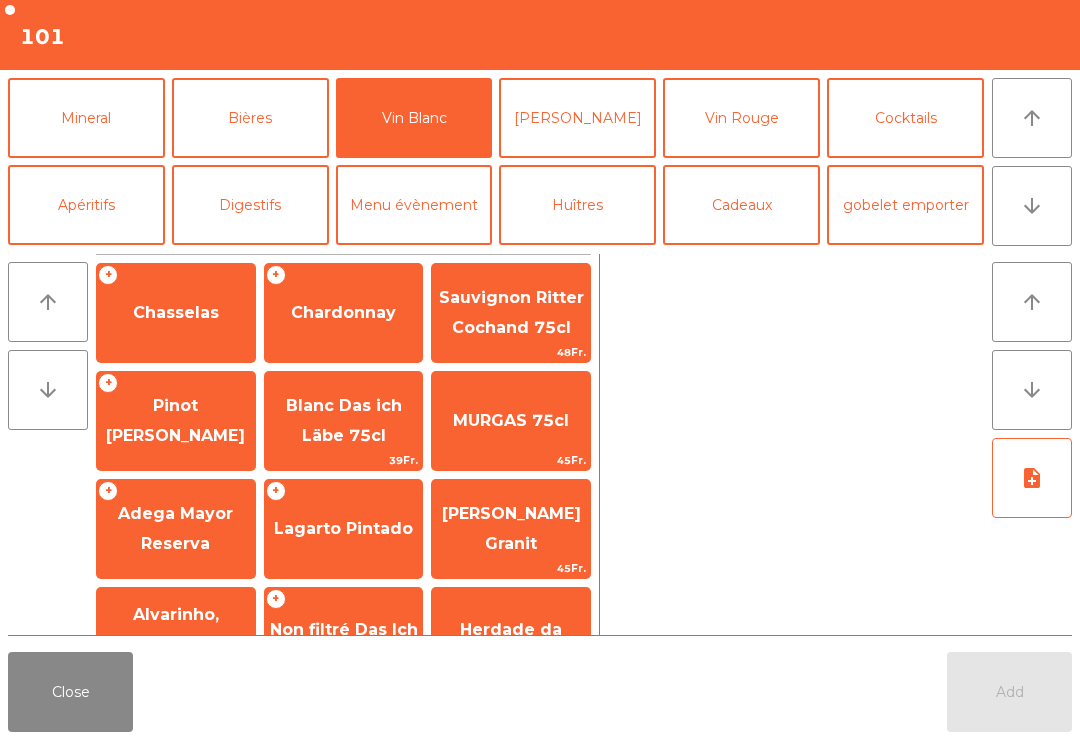 click on "Chardonnay" 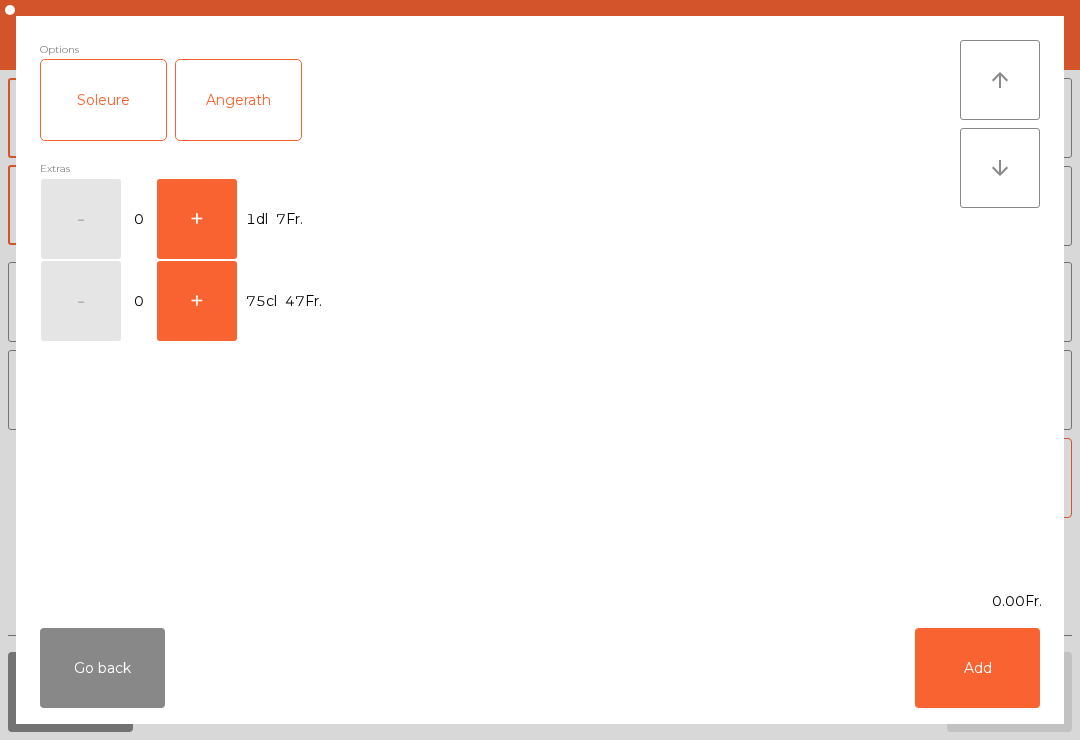 click on "+" 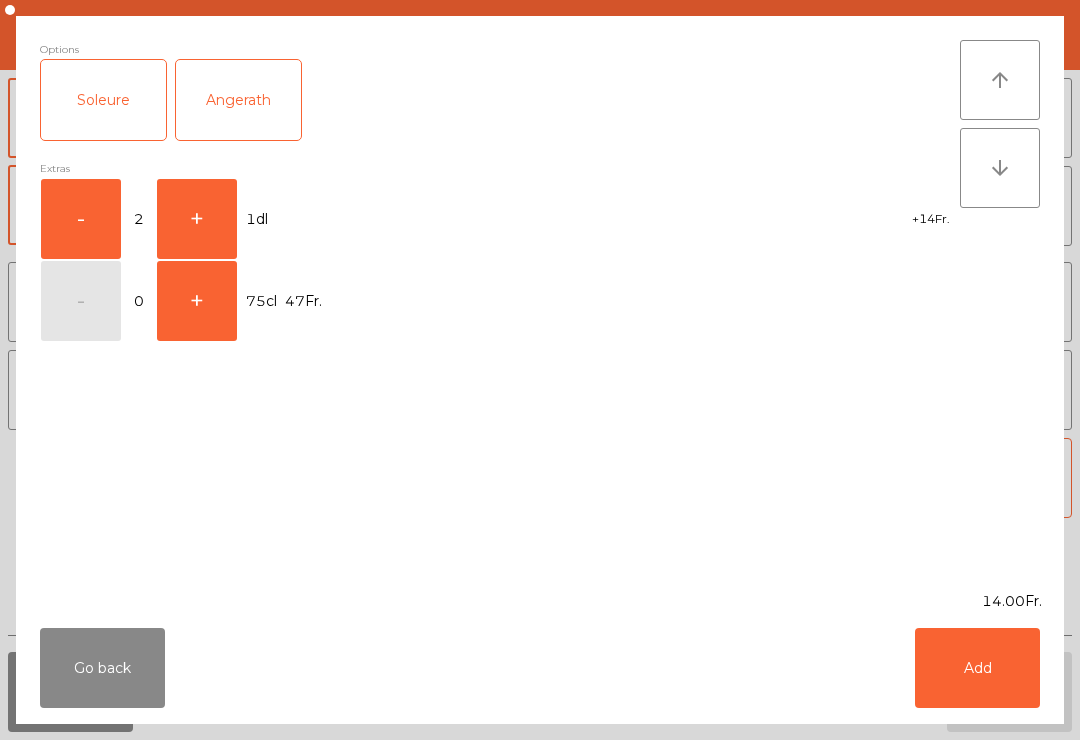 click on "Add" 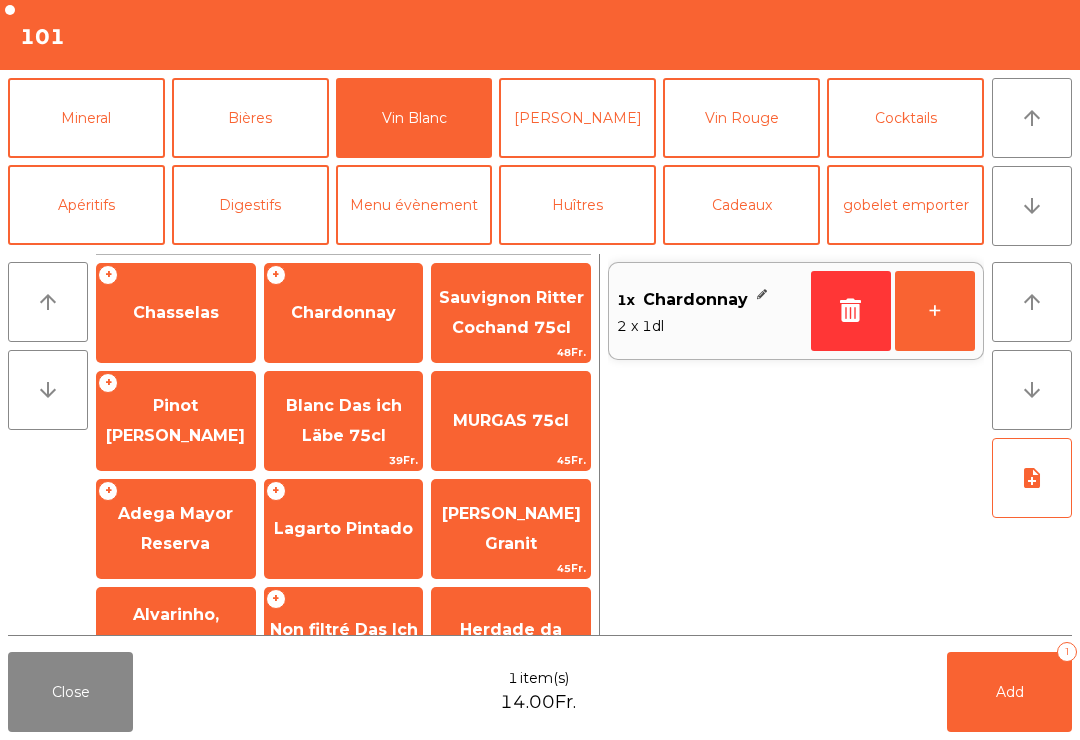 click on "Add   1" 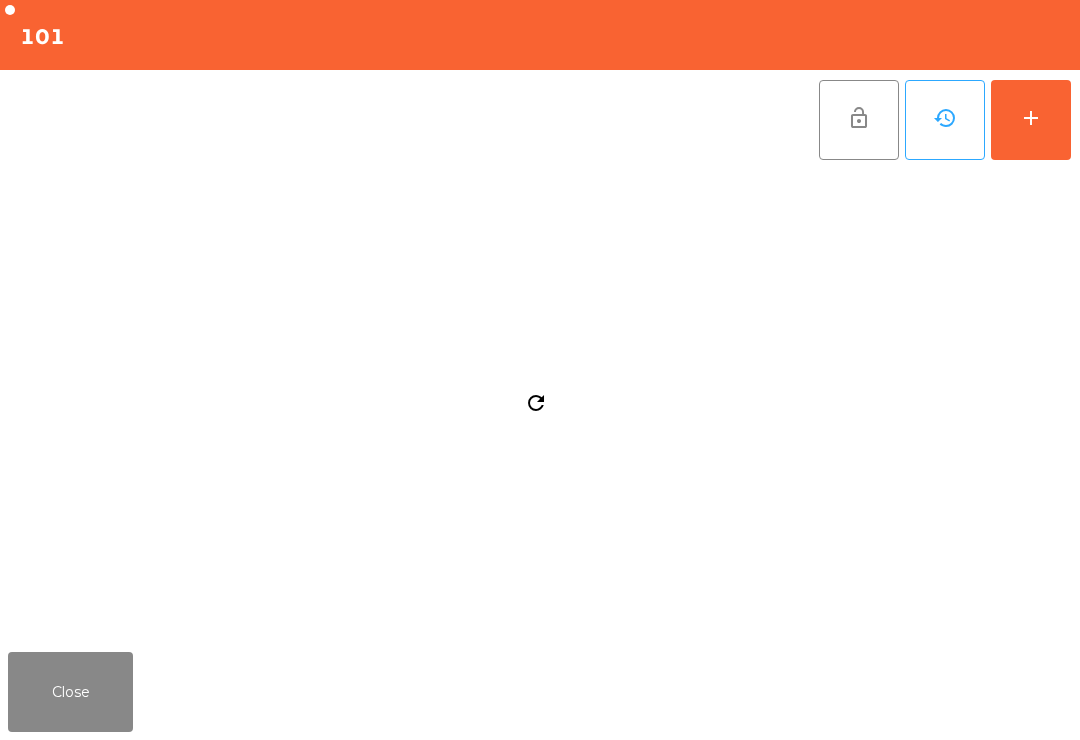 click on "Close" 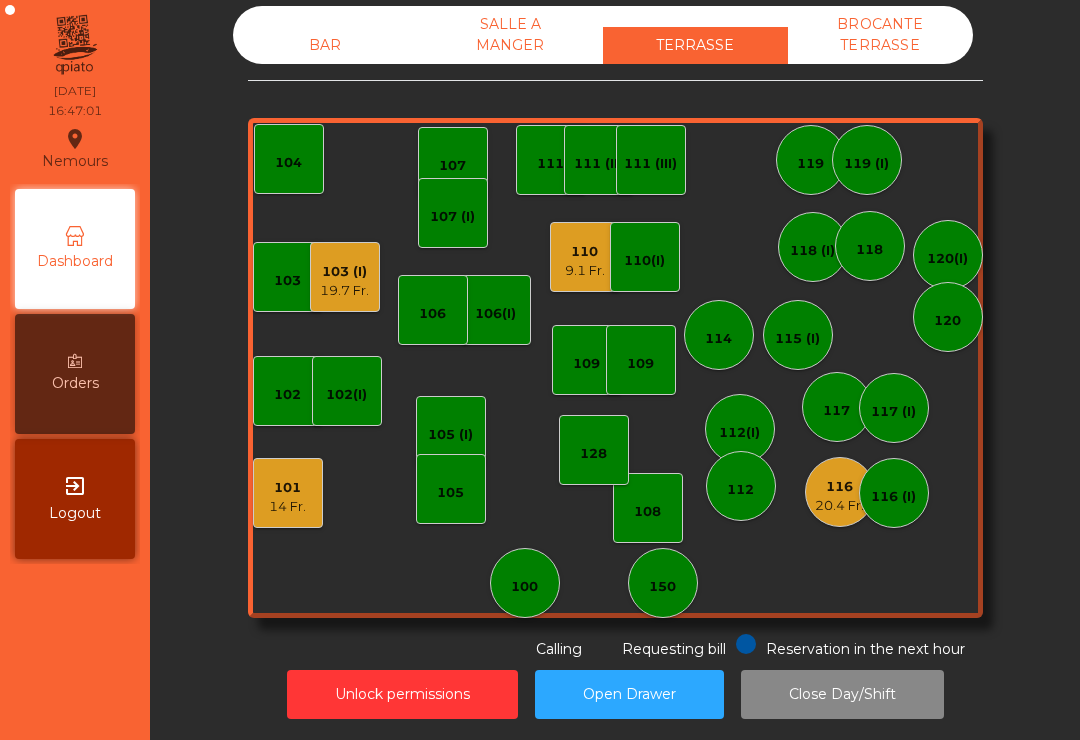 click on "14 Fr." 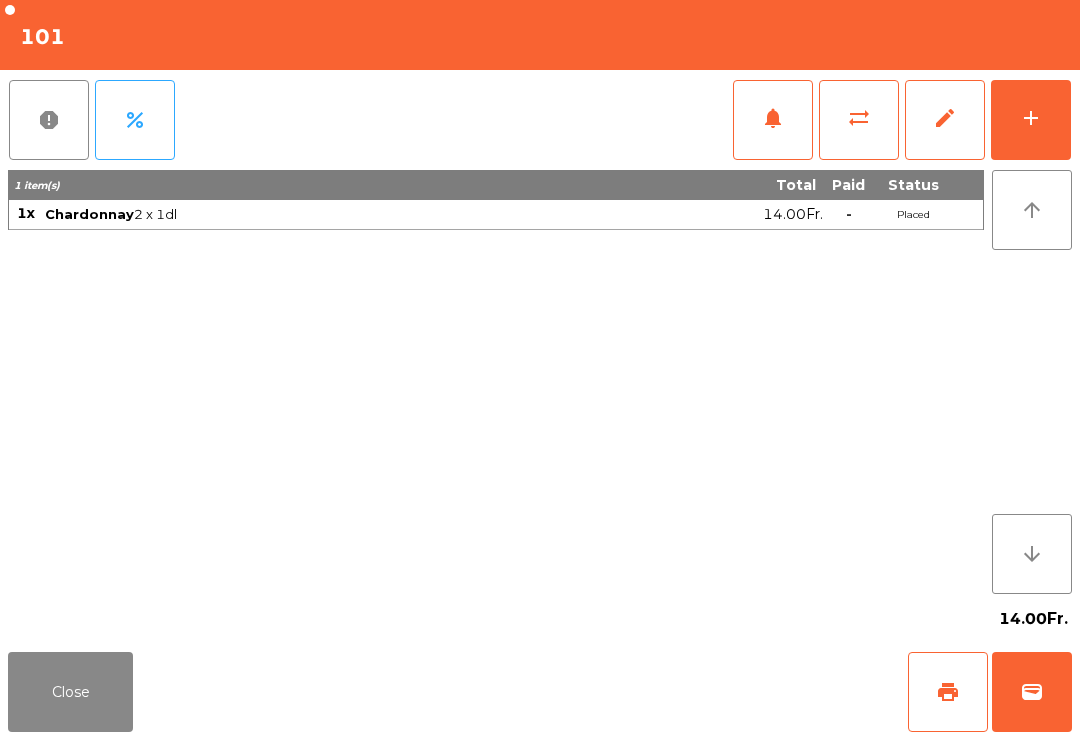 click on "print" 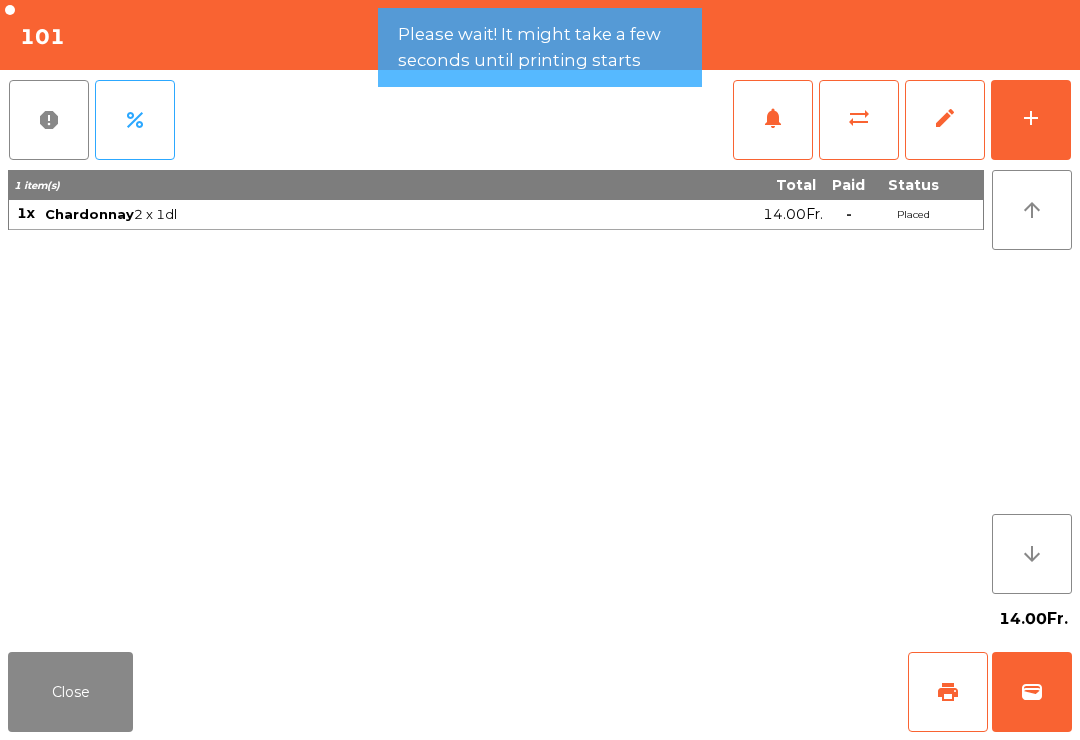 click on "Close" 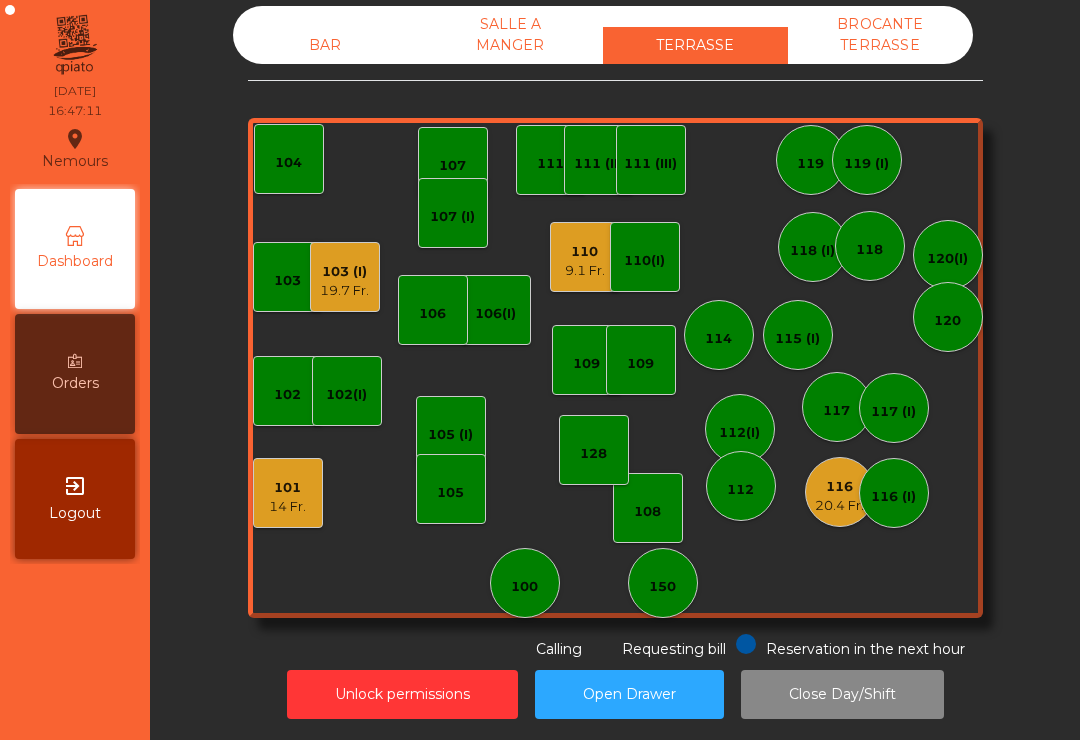 click on "115 (I)" 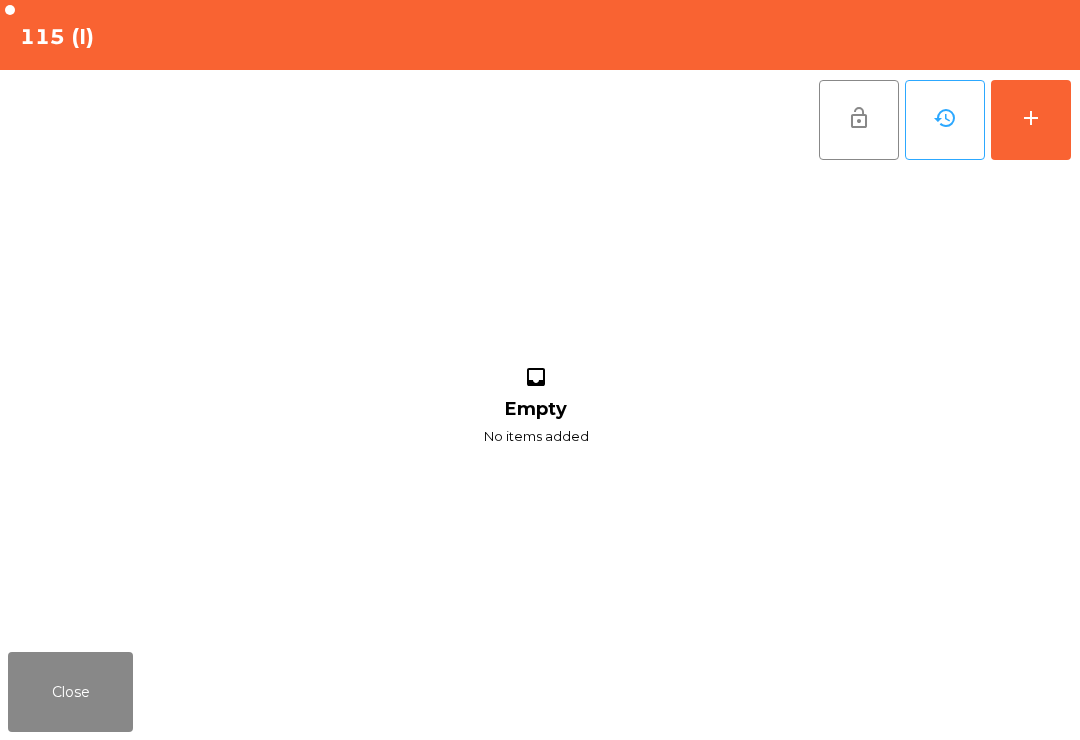 click on "add" 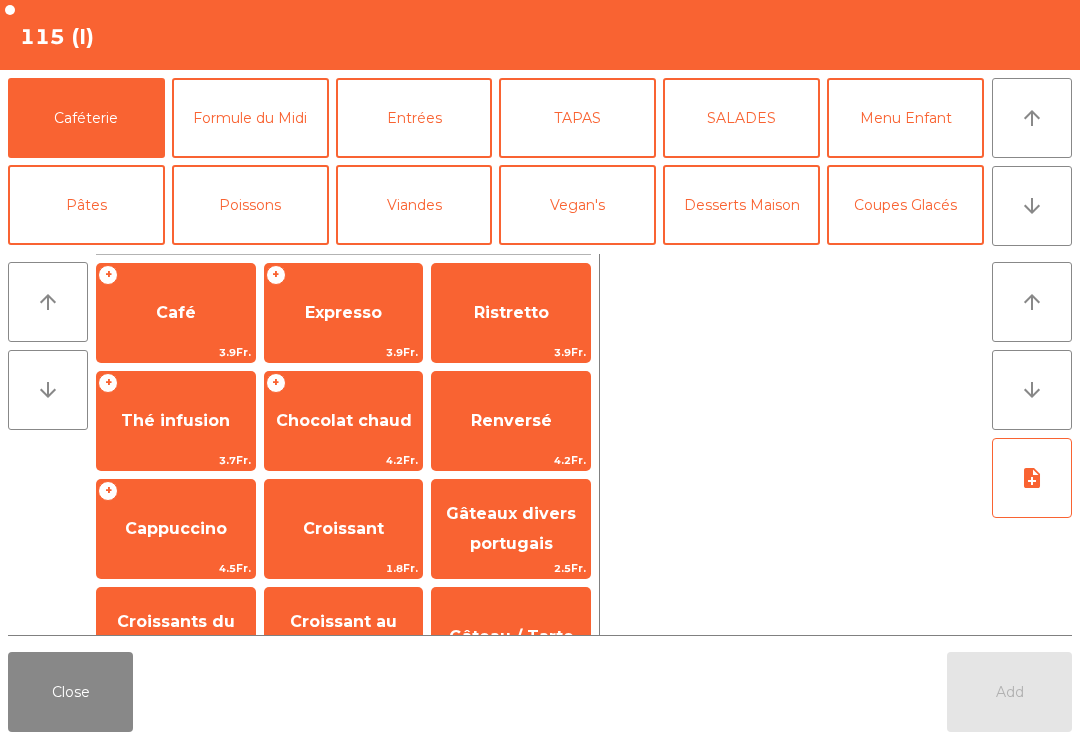 click on "arrow_upward" 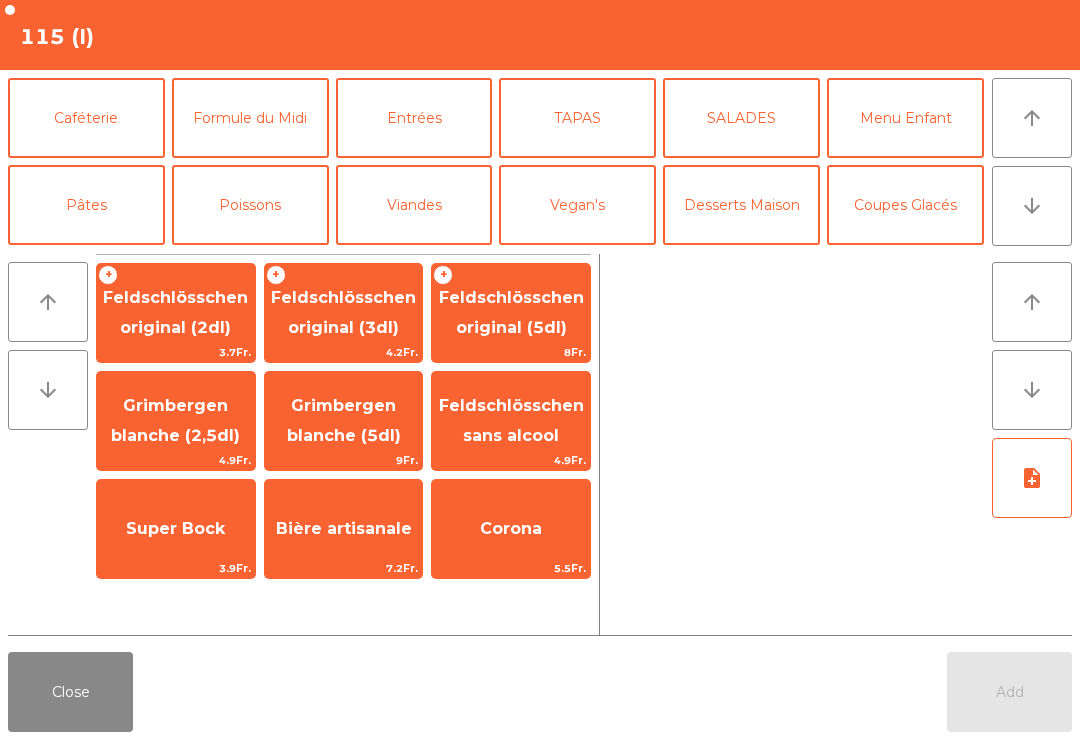 scroll, scrollTop: 174, scrollLeft: 0, axis: vertical 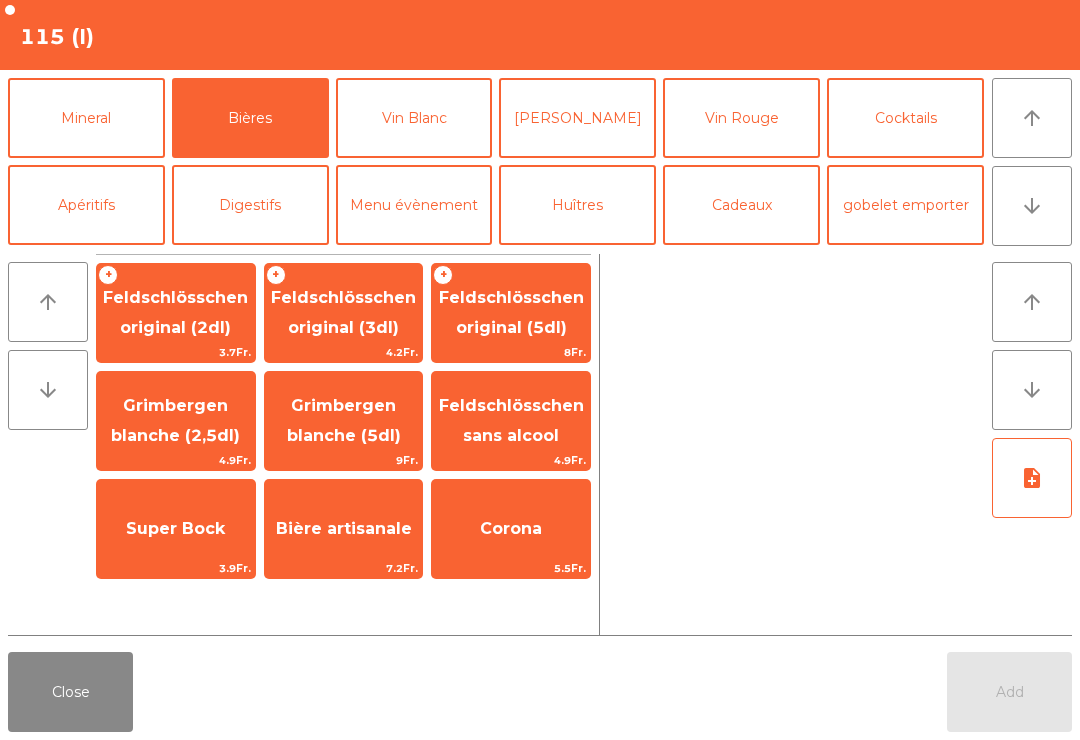 click on "Feldschlösschen original (3dl)" 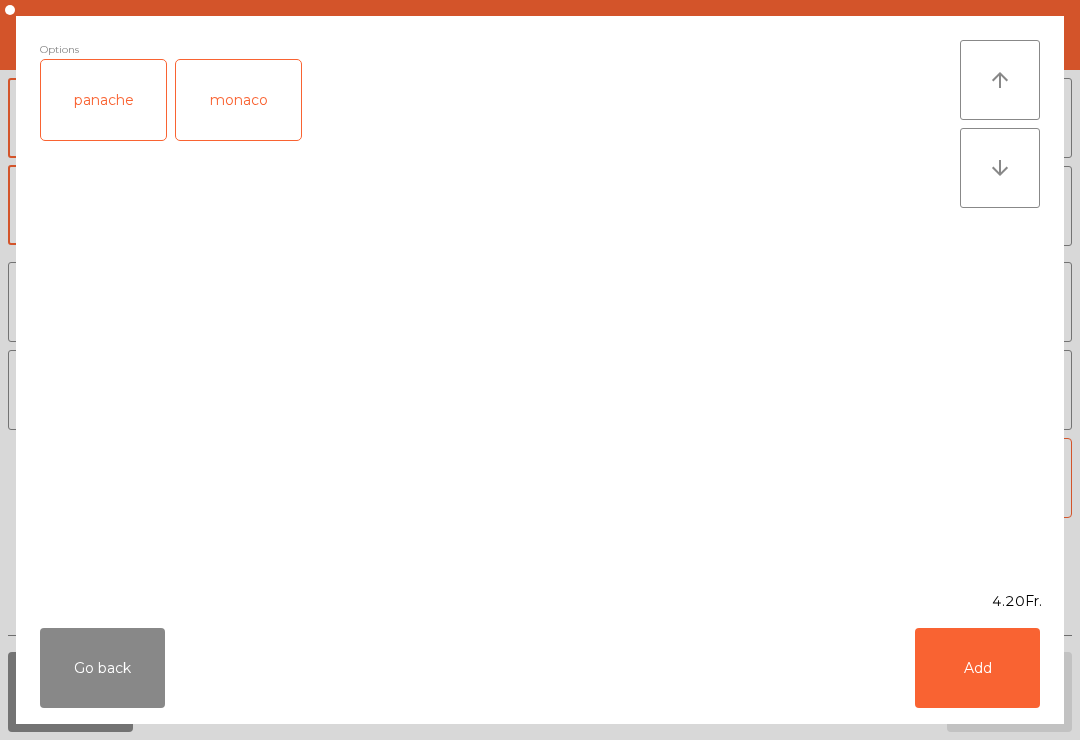 click on "Add" 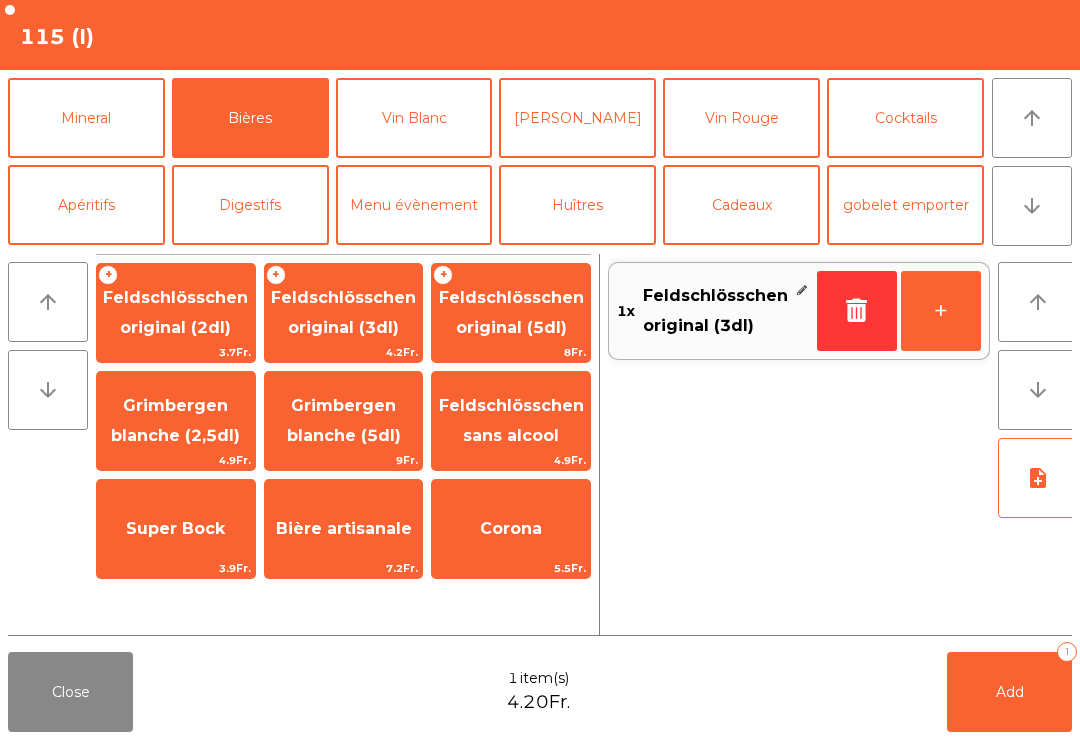 click on "+" 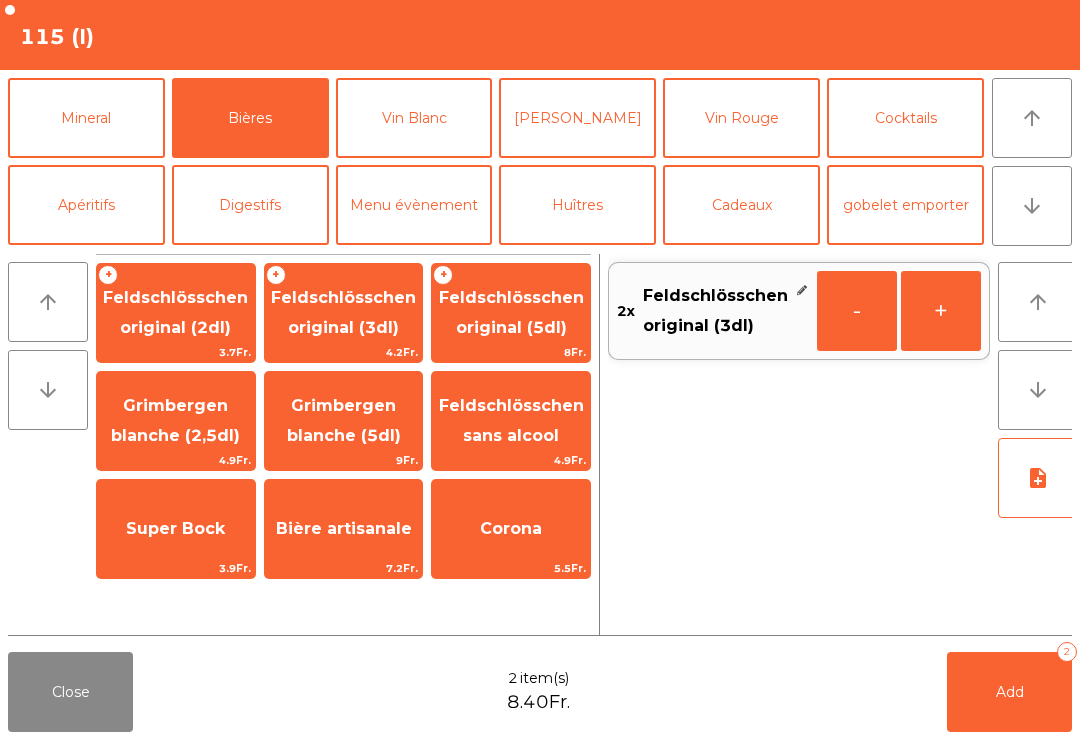 click on "Add   2" 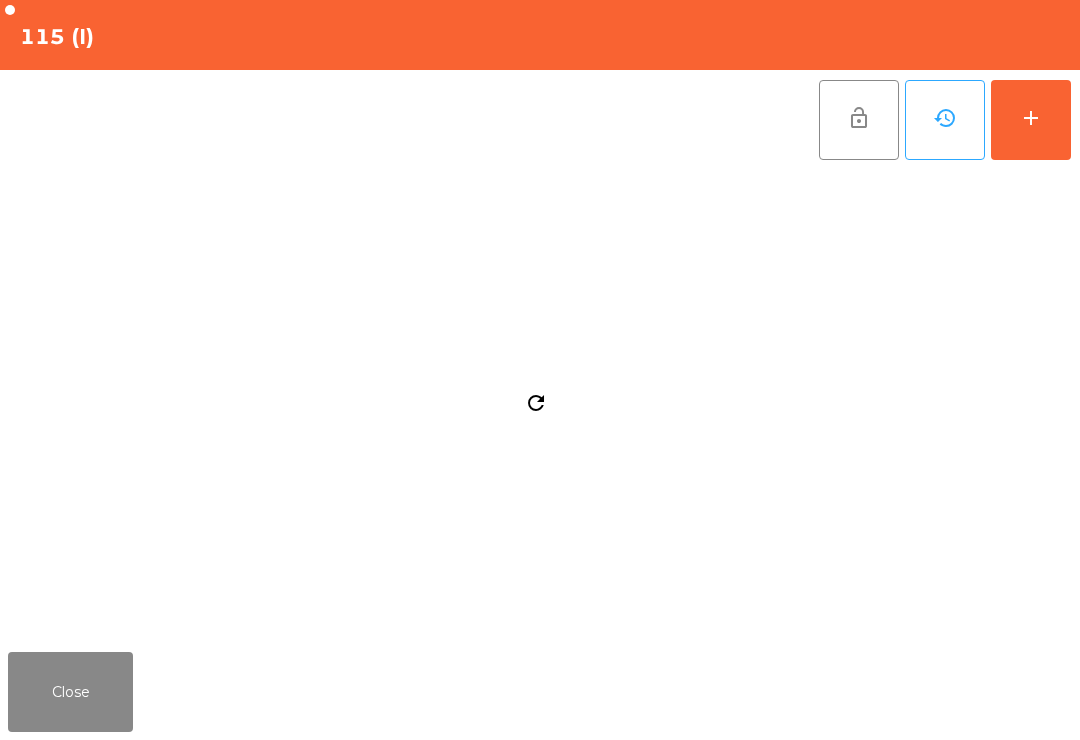 click on "Close" 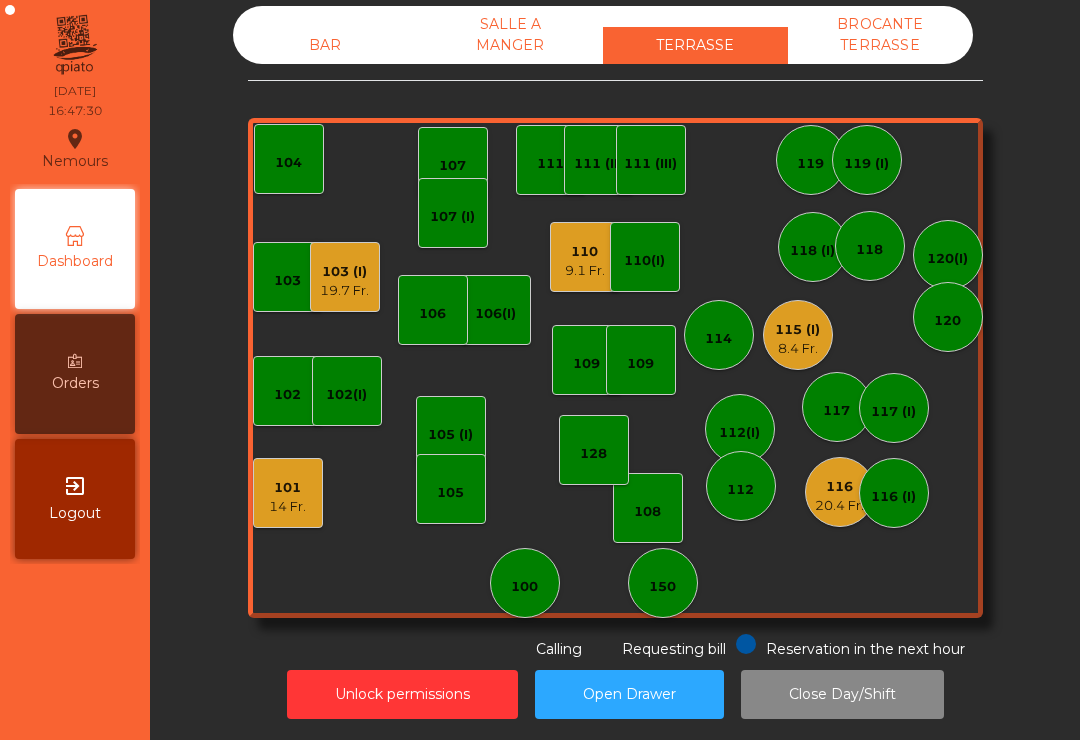 click on "115 (I)   8.4 Fr." 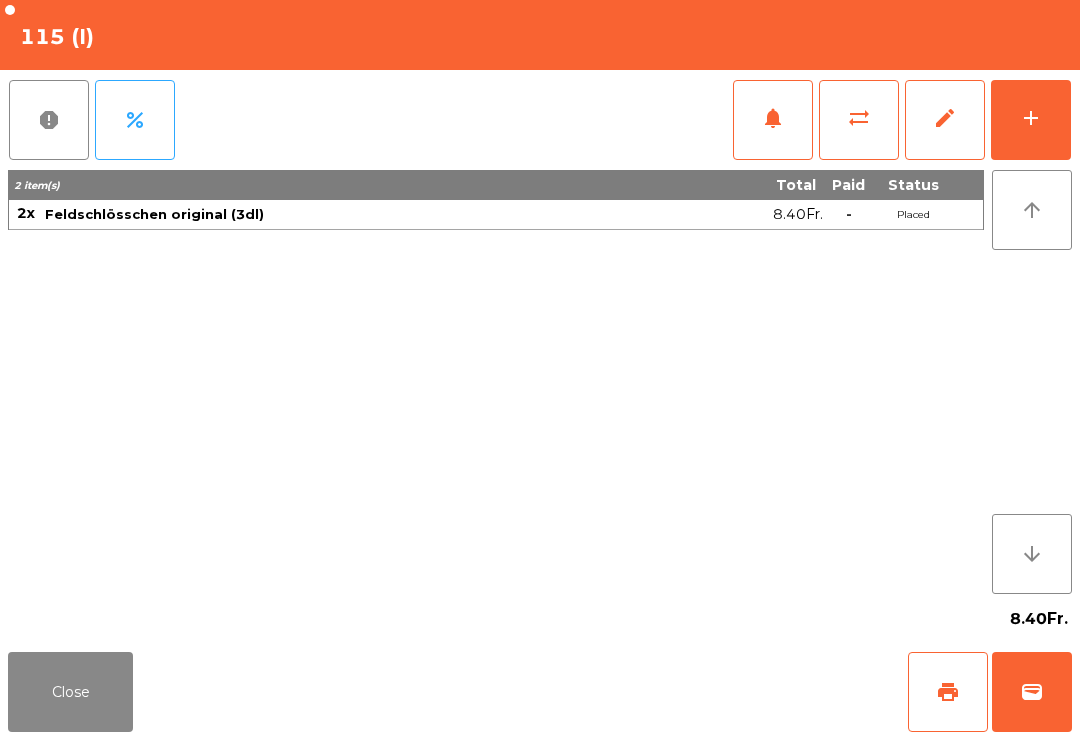 click on "print" 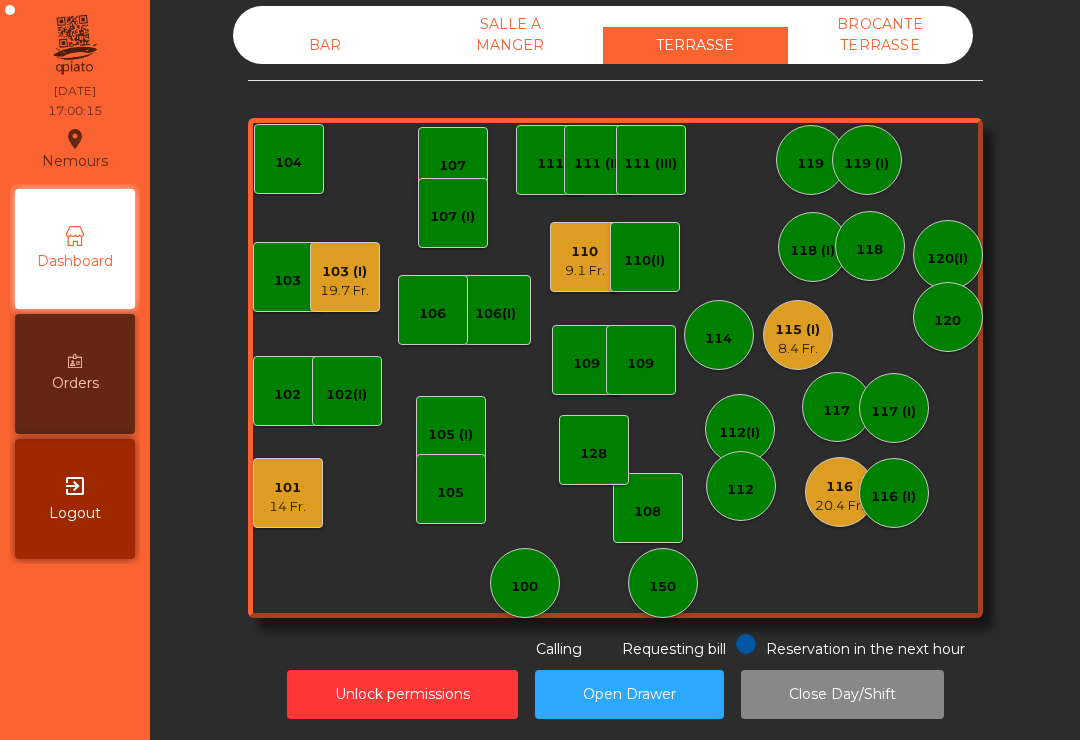 click on "8.4 Fr." 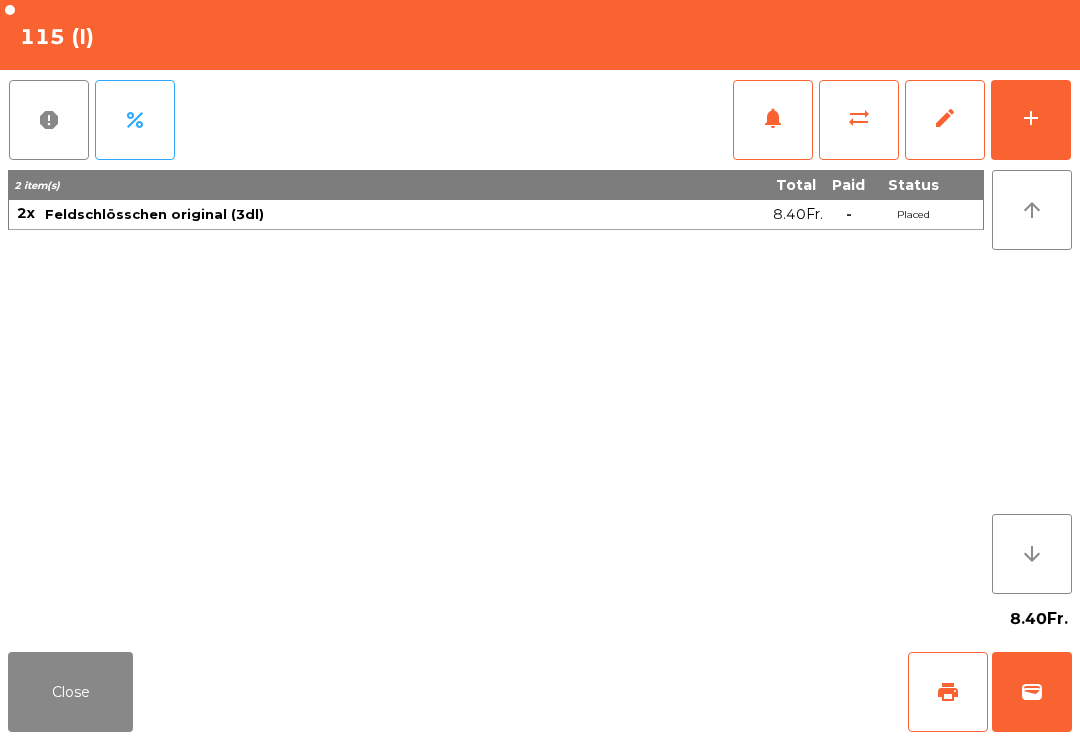 click on "Close" 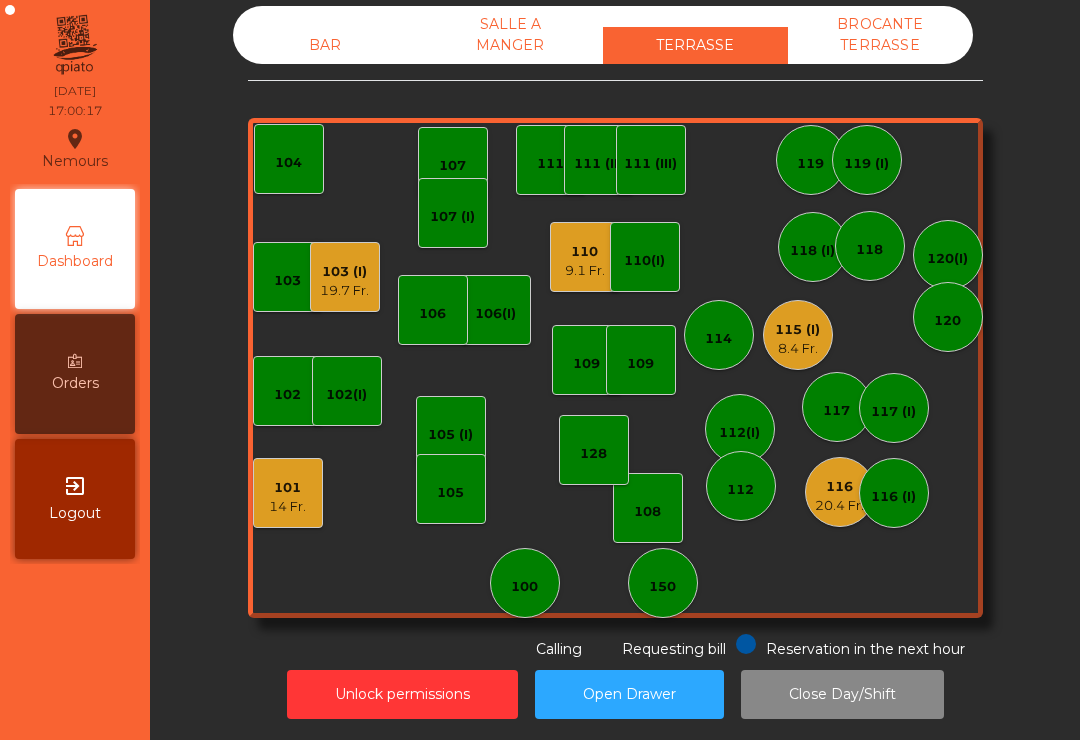 click on "110   9.1 Fr." 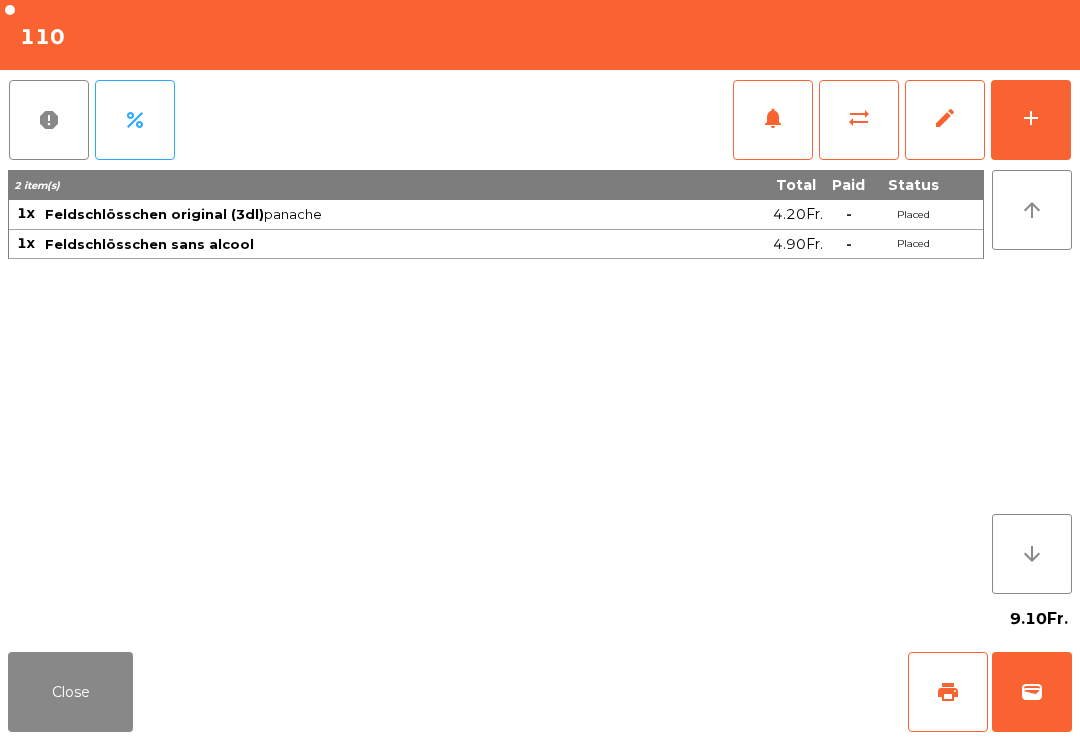 click on "Close" 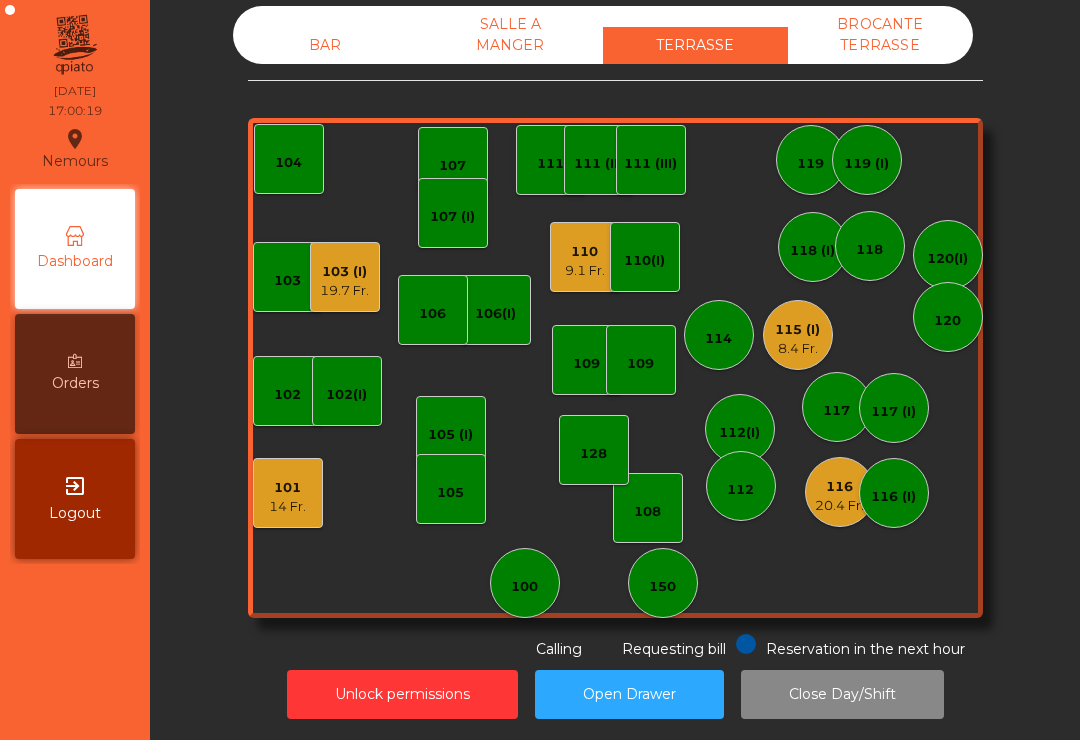 click on "103 (I)   19.7 Fr." 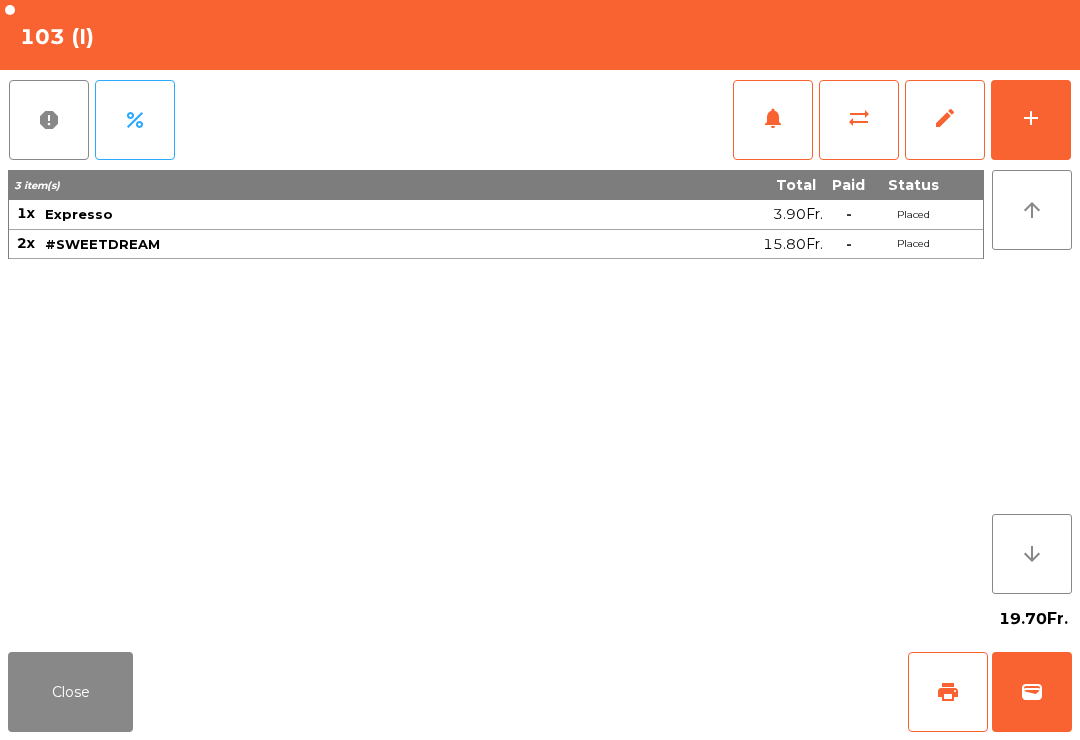 scroll, scrollTop: 24, scrollLeft: 0, axis: vertical 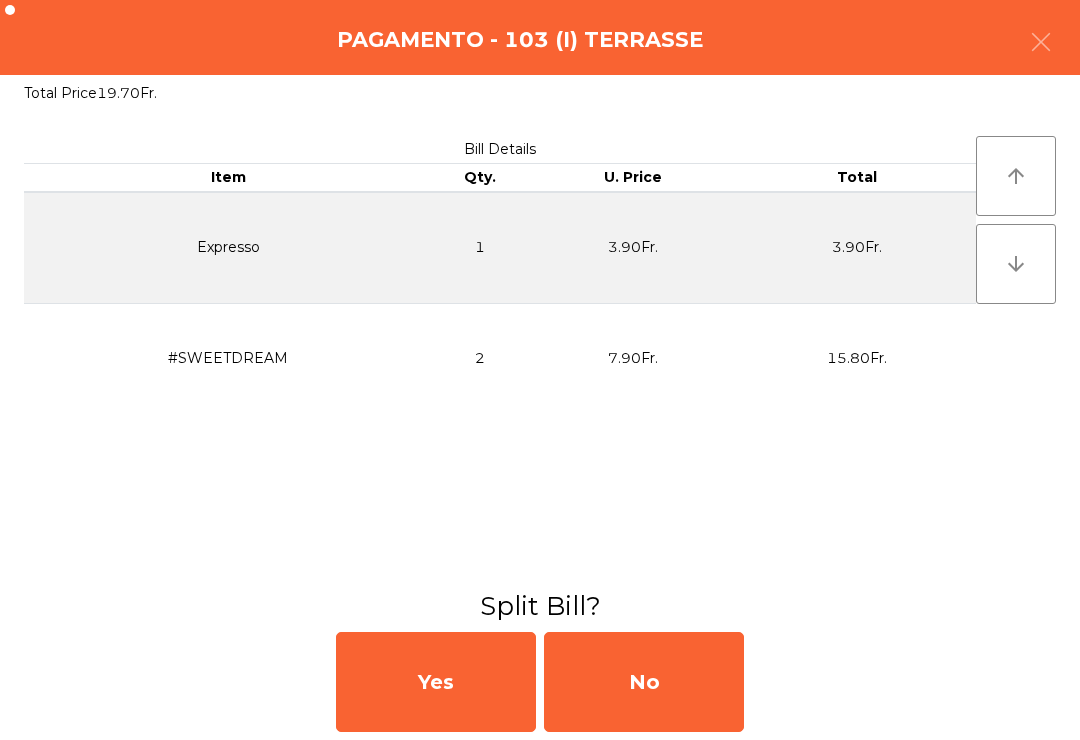 click on "No" 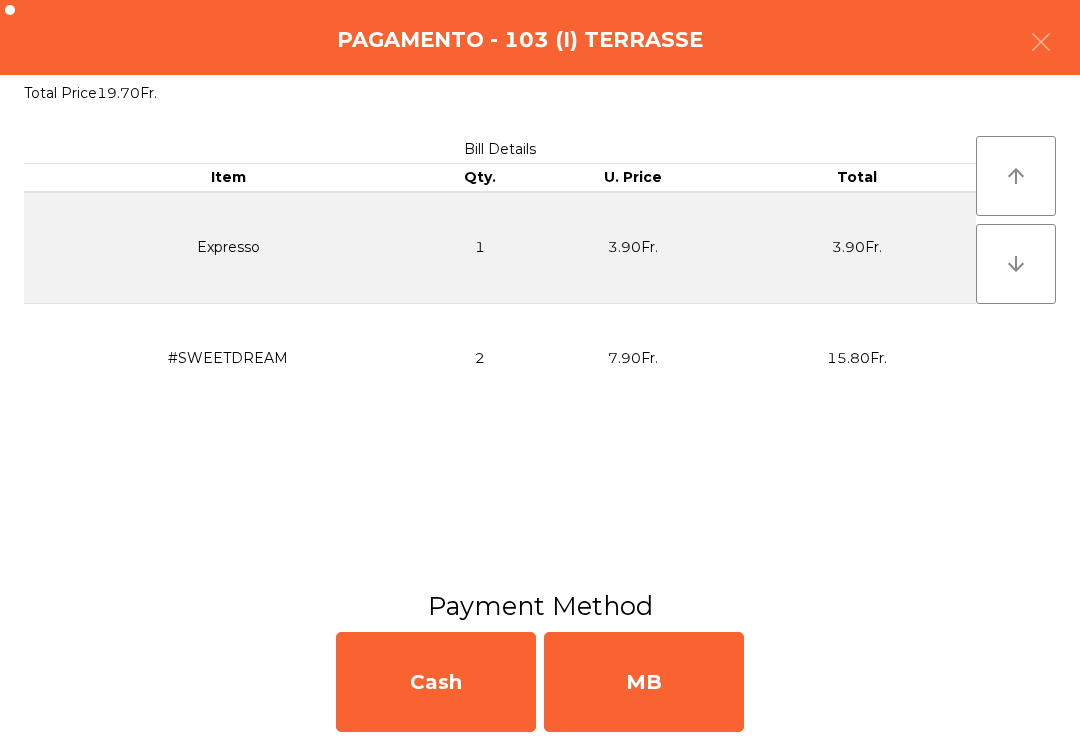 click on "MB" 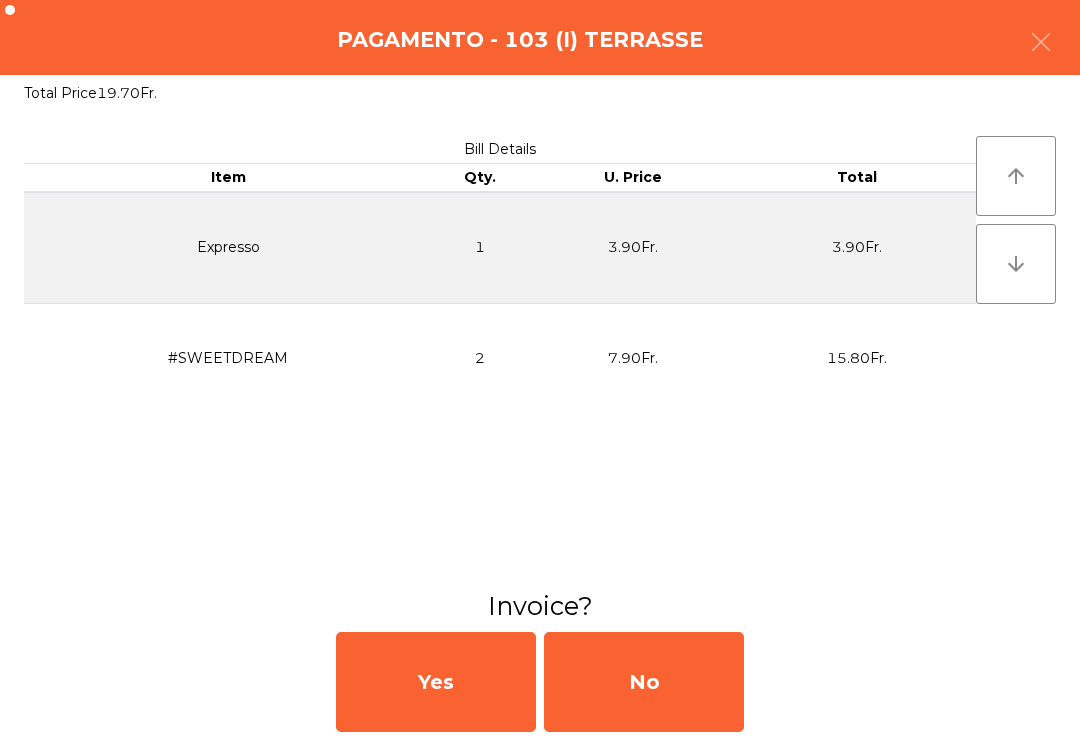 click on "No" 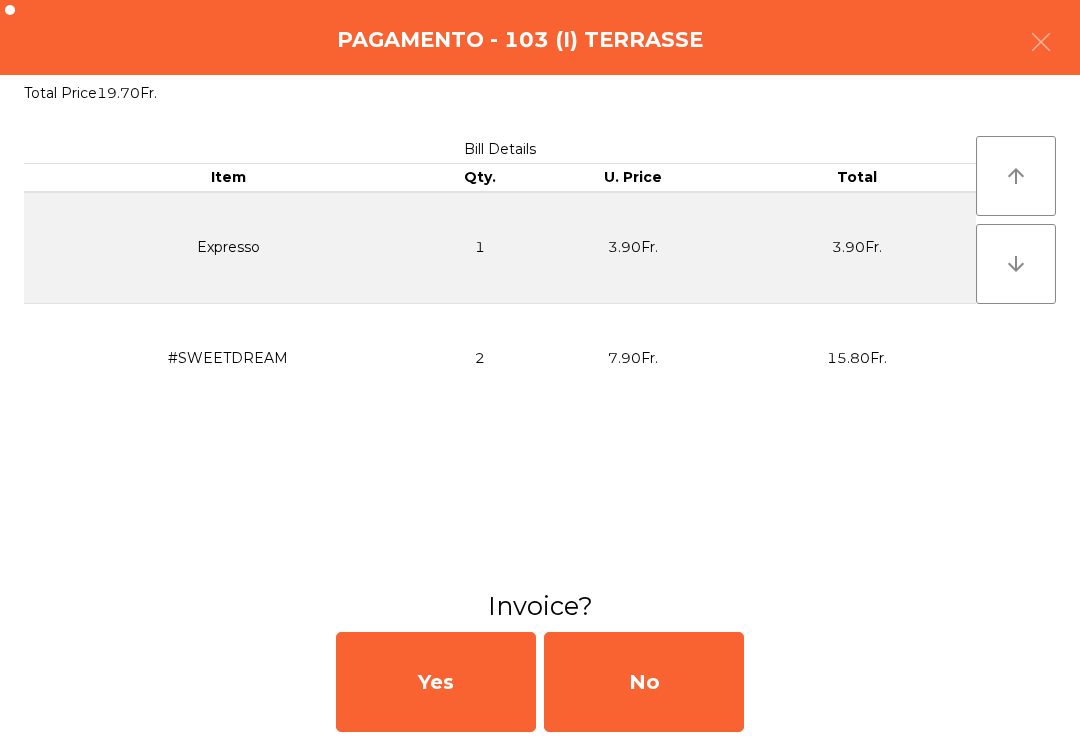 click on "No" 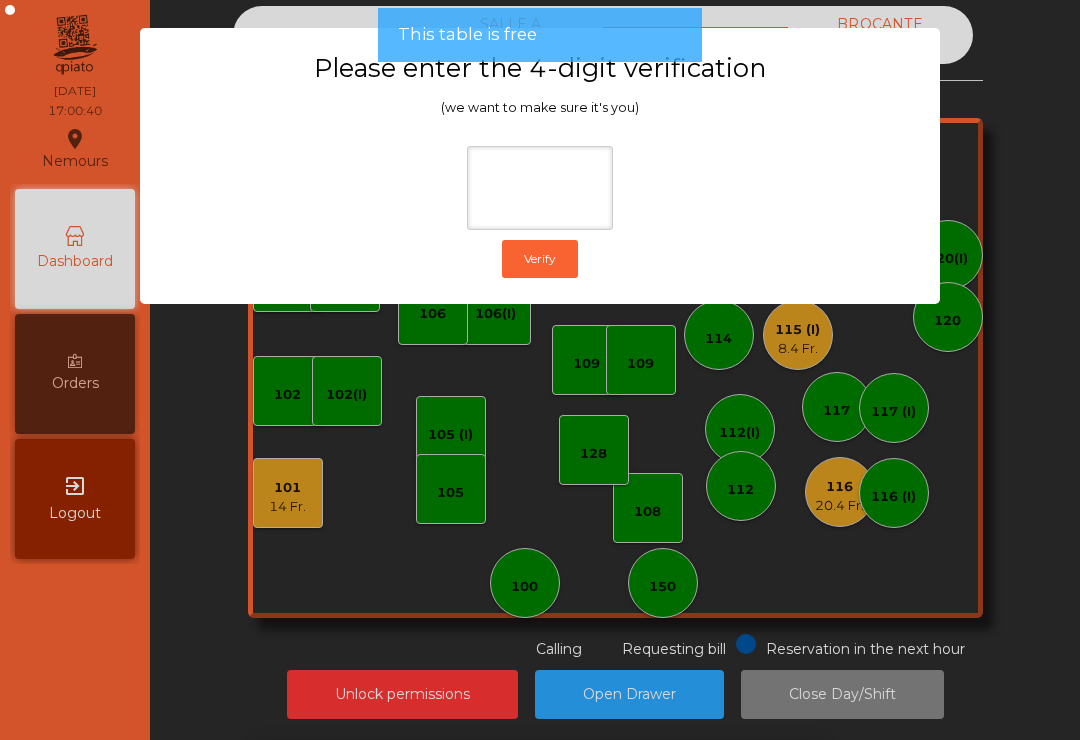click on "1 2 3 keyboard_backspace 4 5 6 . - 7 8 9 keyboard_return 0" at bounding box center (540, 638) 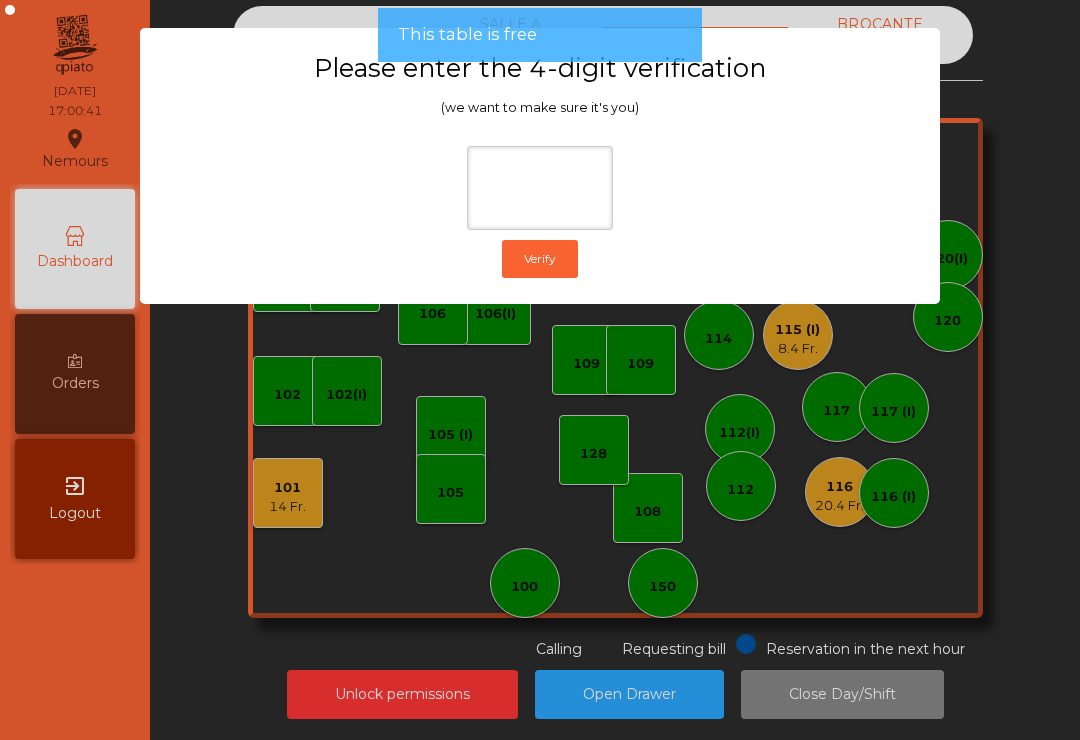 click on "Please enter the 4-digit verification (we want to make sure it's you)  Verify" 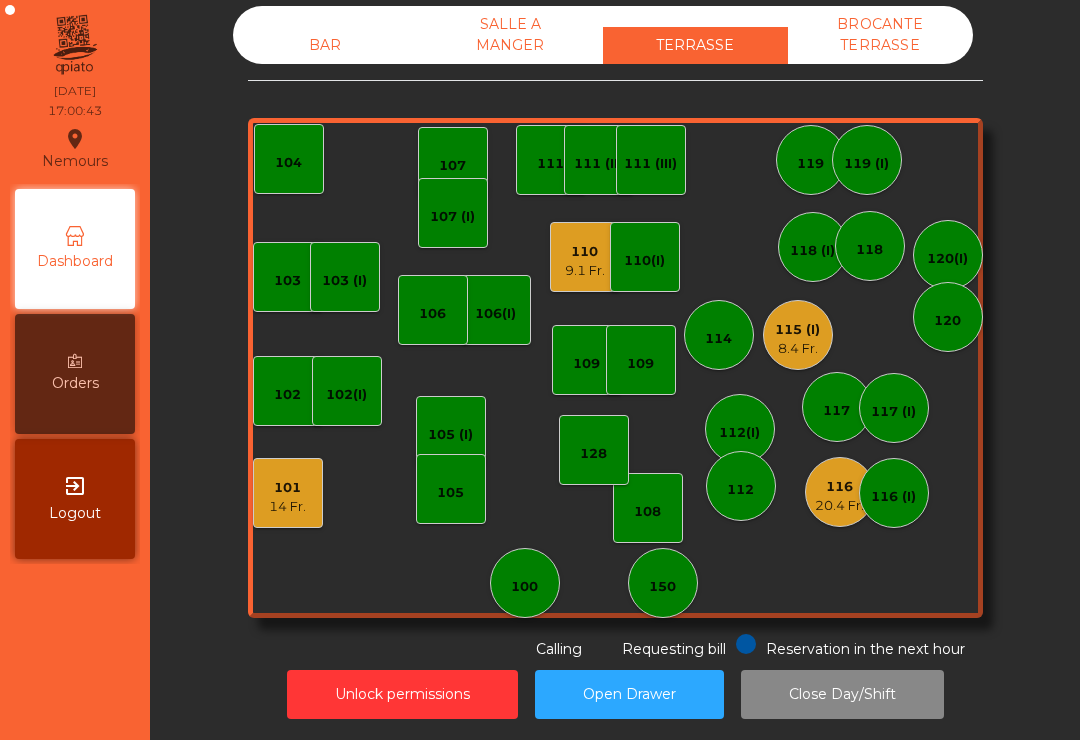 click on "116   20.4 Fr." 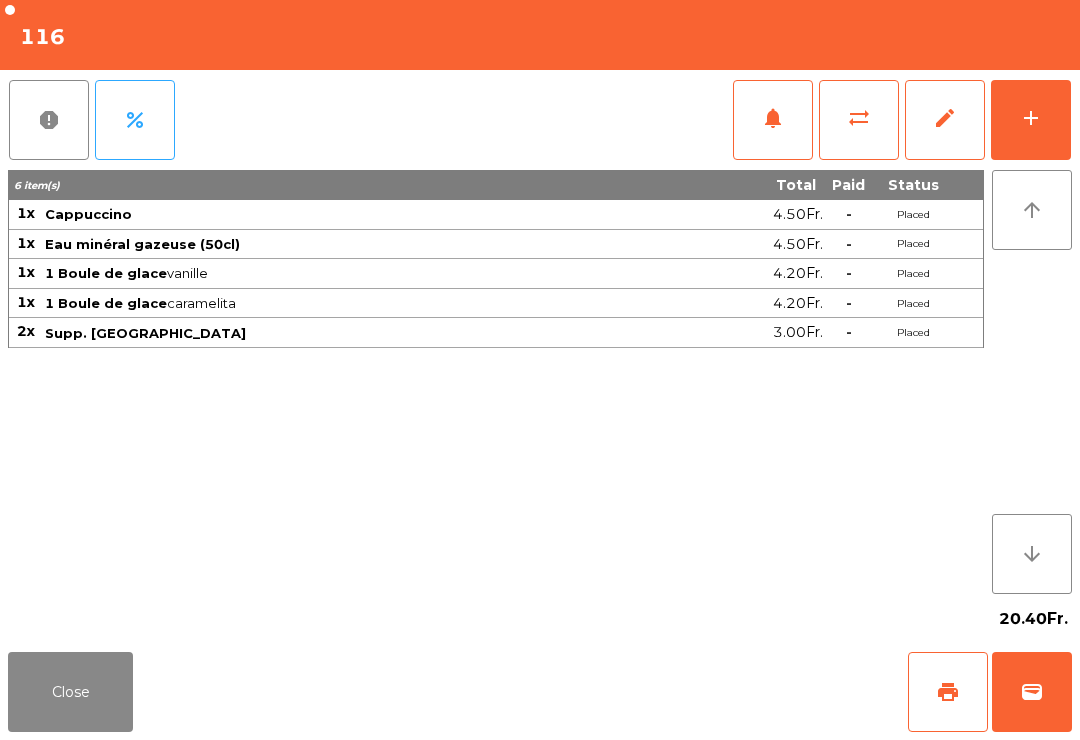 click on "wallet" 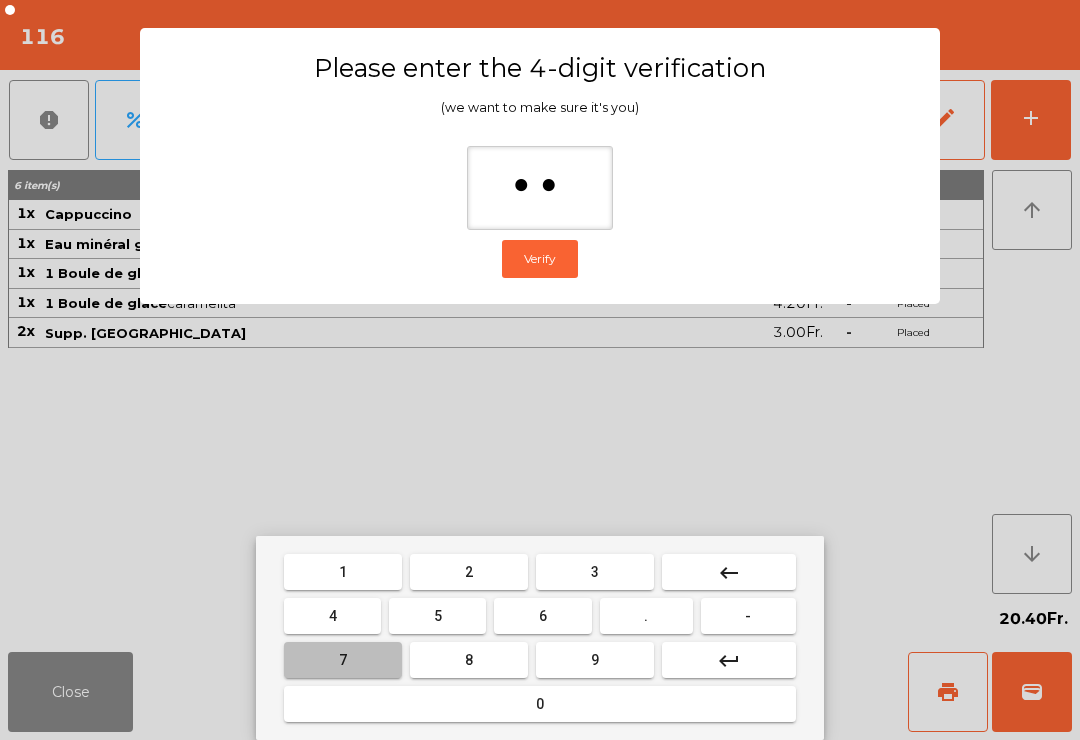 type on "***" 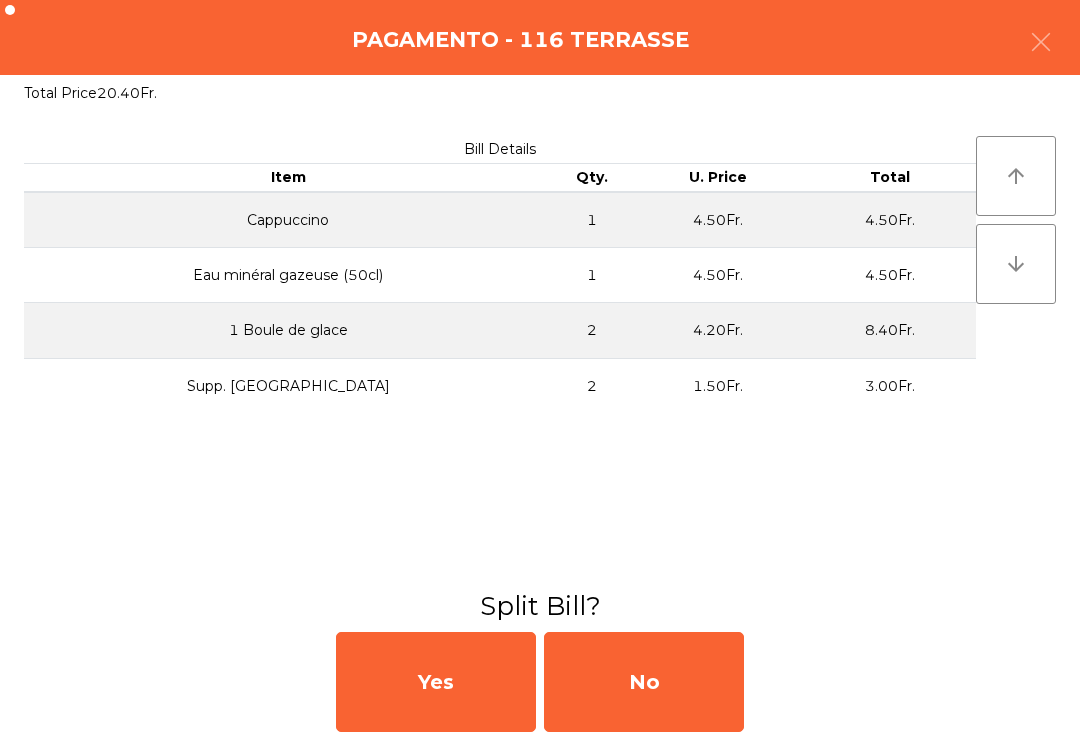 click on "No" 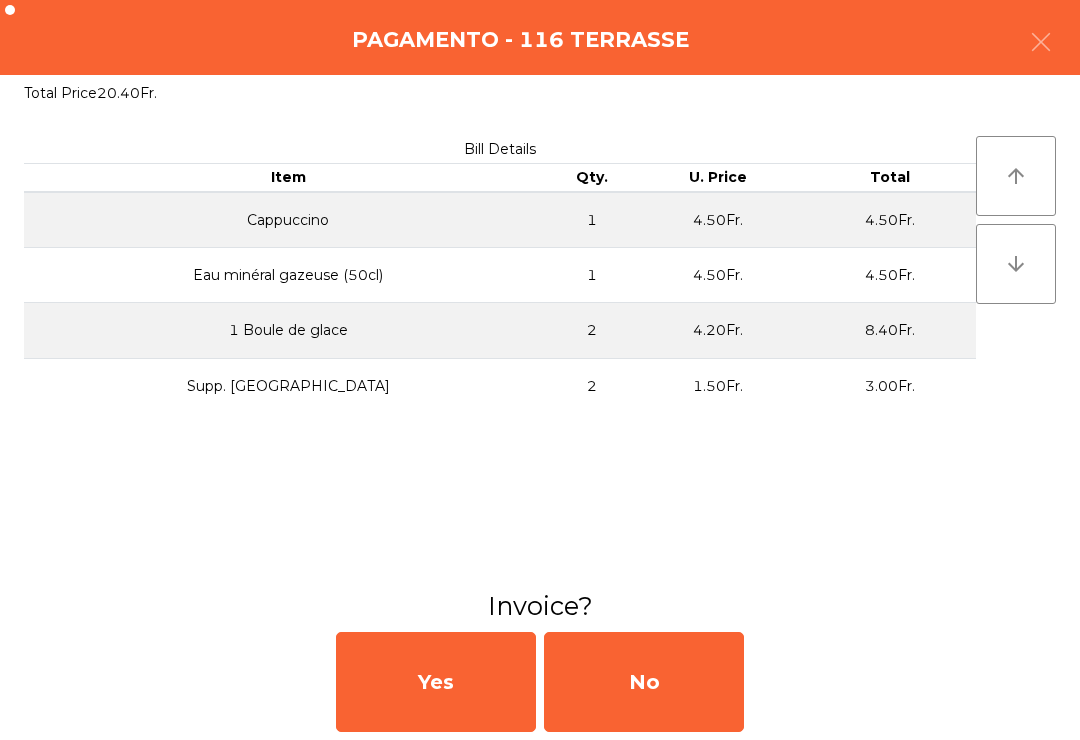 click on "No" 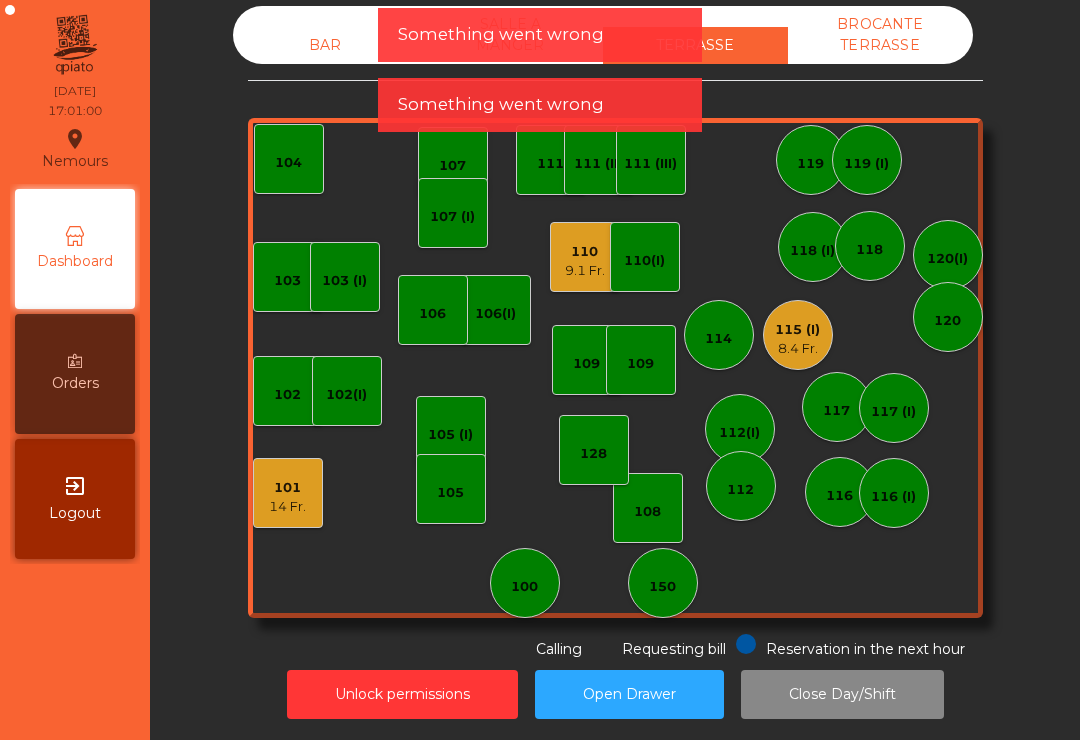 click on "103    102    101   14 Fr.   102(I)   106(I)    104   105 (I)   108    105    107   100   150   110   9.1 Fr.   107 (I)   103 (I)   128   116   116 (I)   109   106   111   111 (II)   111 (III)   117   117 (I)   118 (I)   119   119 (I)   115 (I)   8.4 Fr.   112(I)   112   114   110(I)   118   120(I)   120   109" 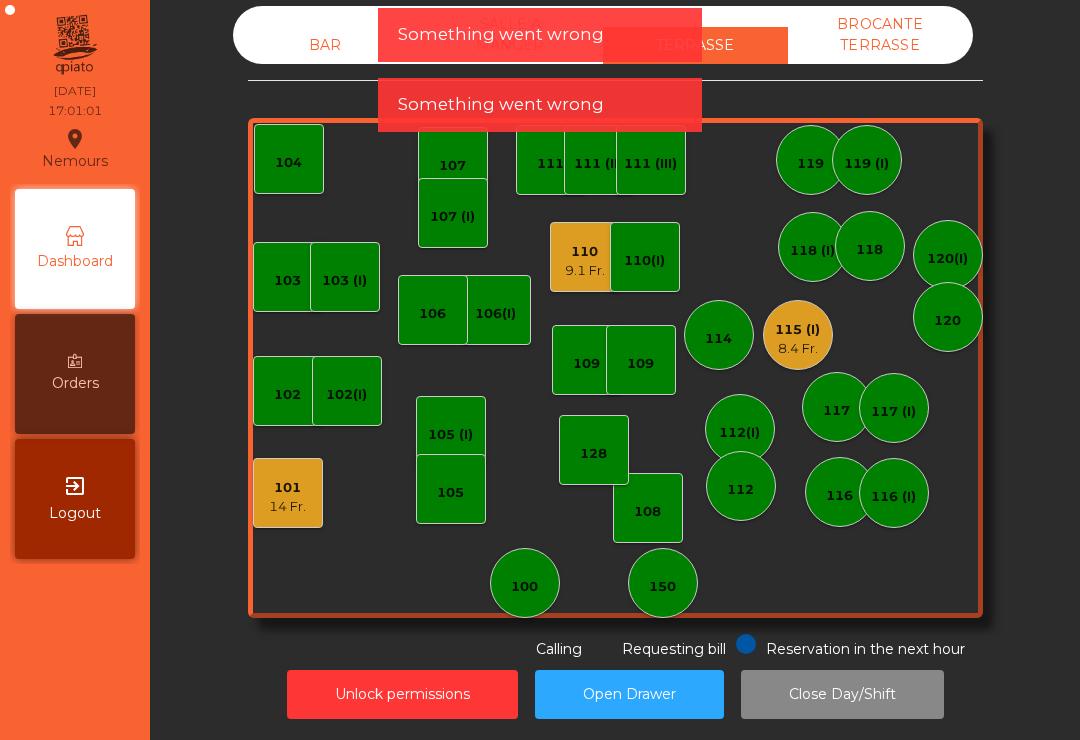 click on "103    102    101   14 Fr.   102(I)   106(I)    104   105 (I)   108    105    107   100   150   110   9.1 Fr.   107 (I)   103 (I)   128   116   116 (I)   109   106   111   111 (II)   111 (III)   117   117 (I)   118 (I)   119   119 (I)   115 (I)   8.4 Fr.   112(I)   112   114   110(I)   118   120(I)   120   109" 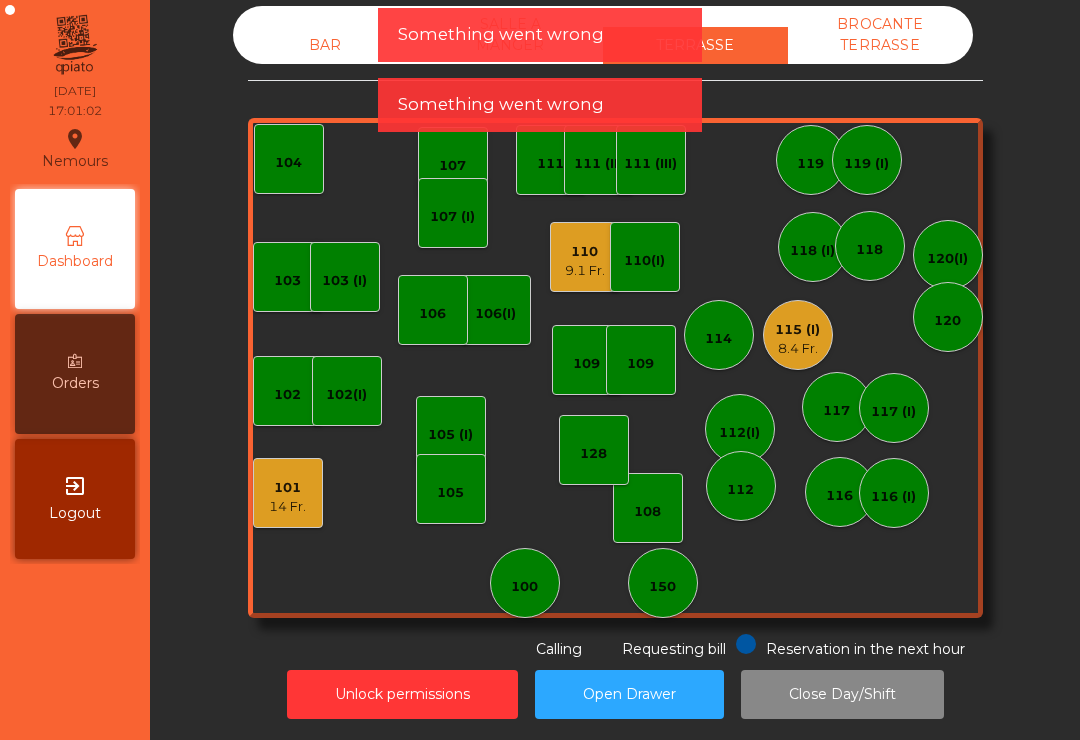 click on "14 Fr." 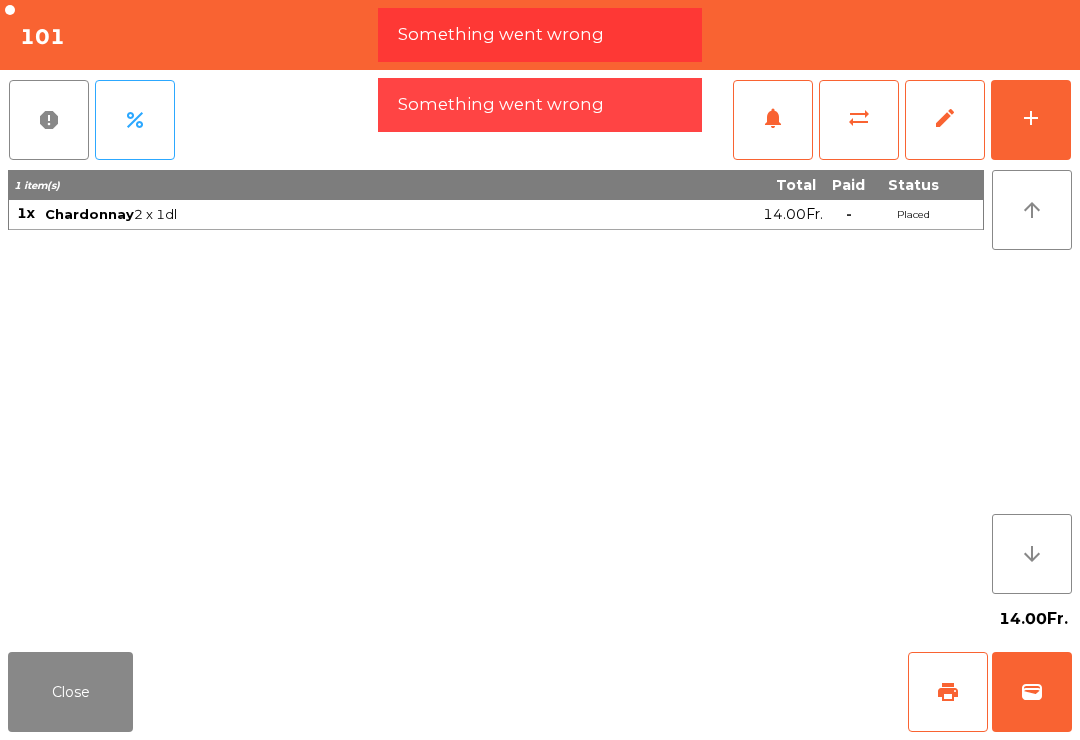 click on "Close" 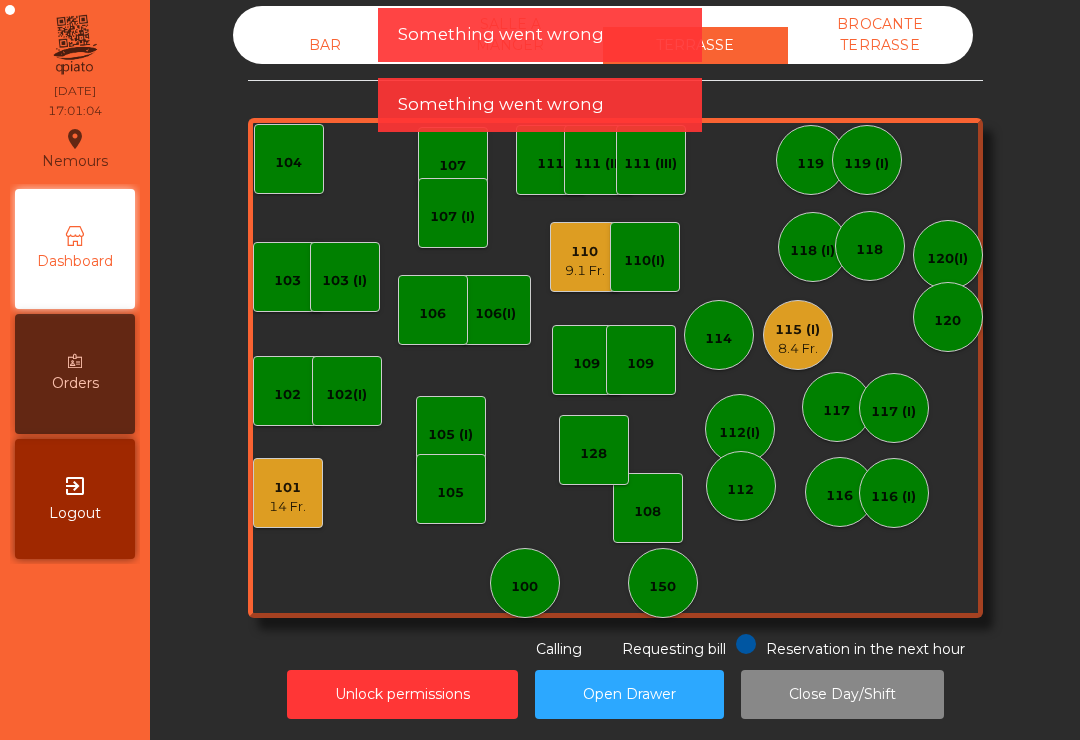 scroll, scrollTop: 31, scrollLeft: 0, axis: vertical 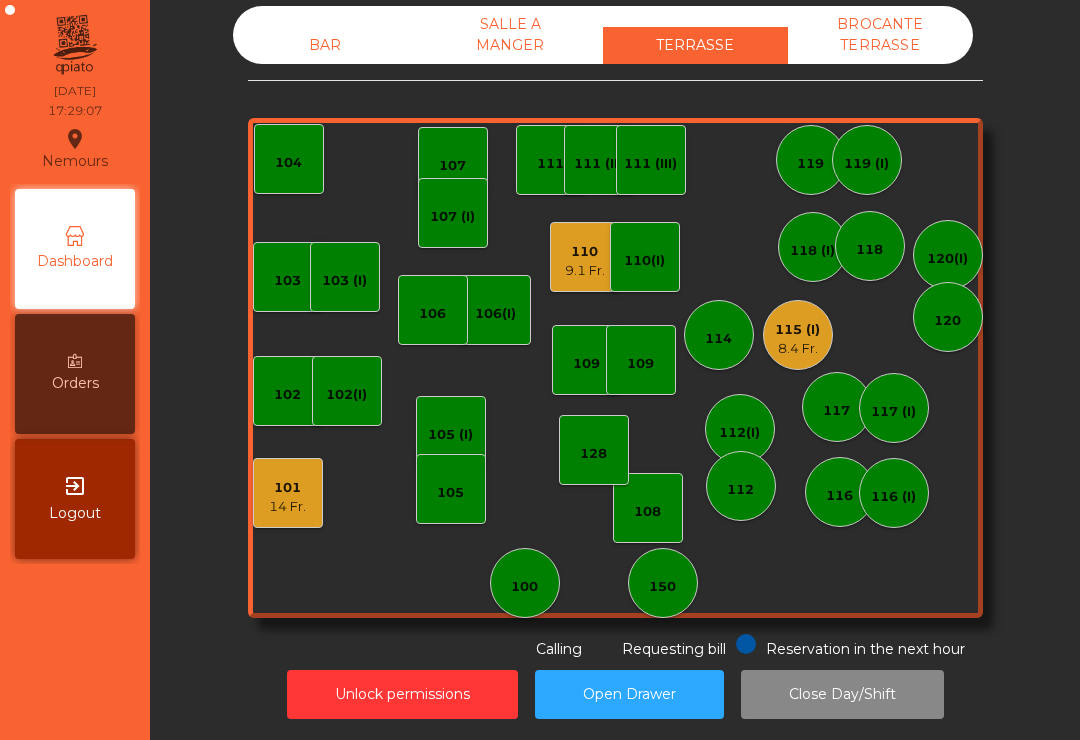 click on "101   14 Fr." 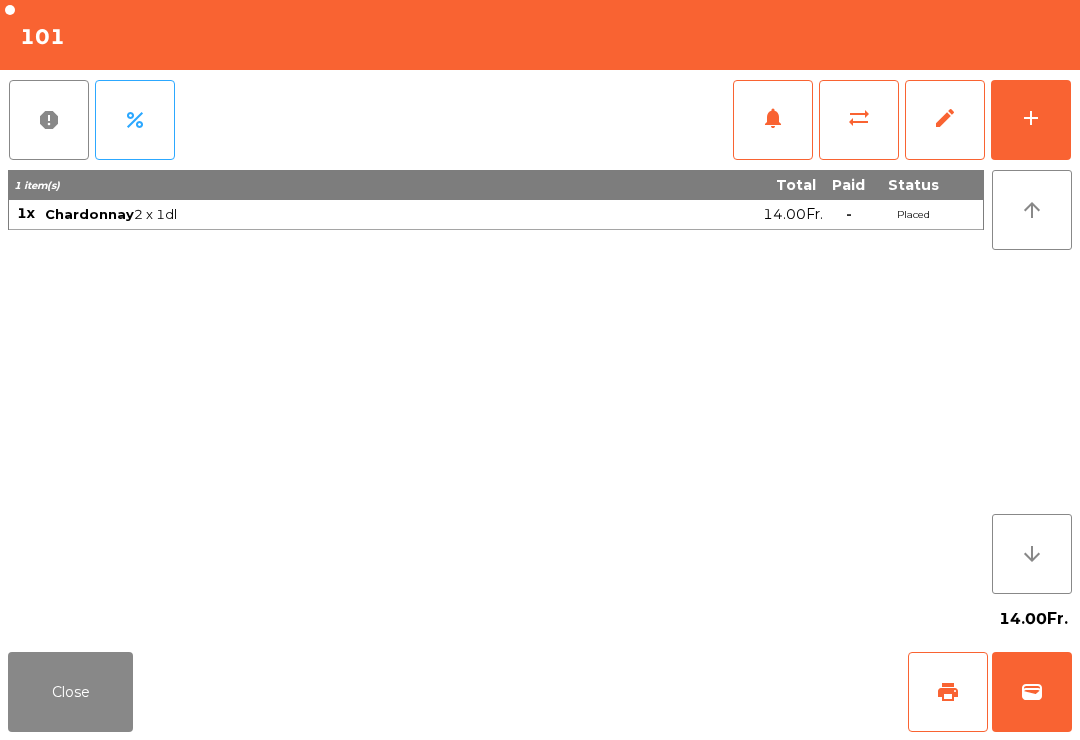 click on "wallet" 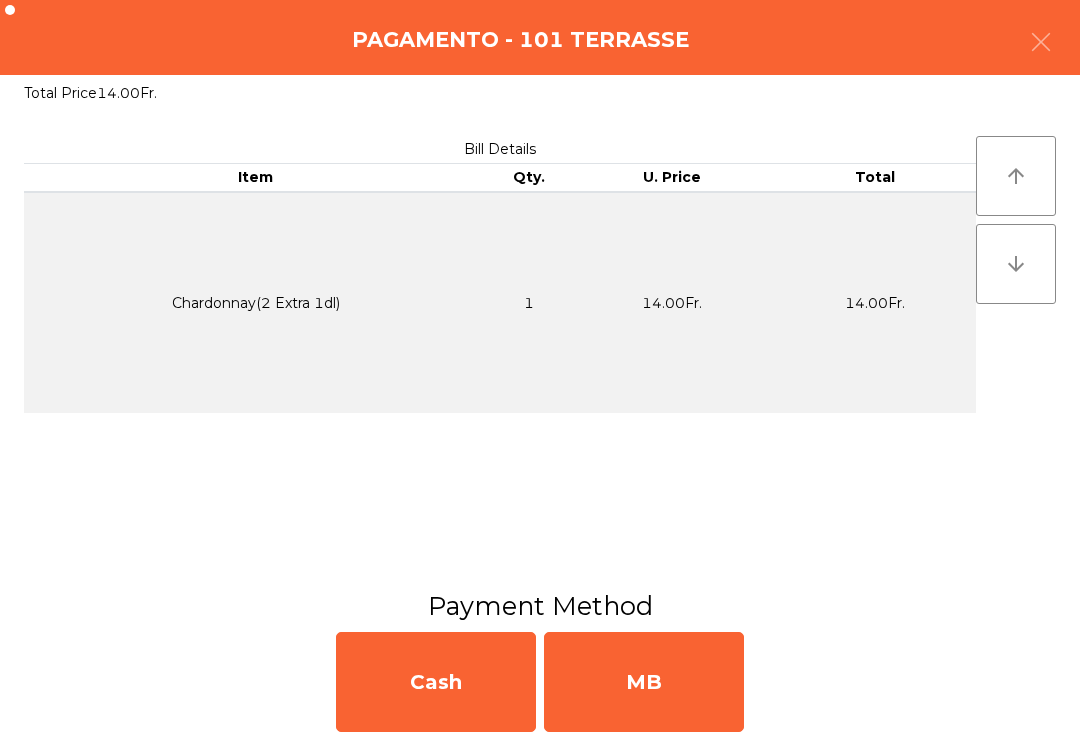 click on "MB" 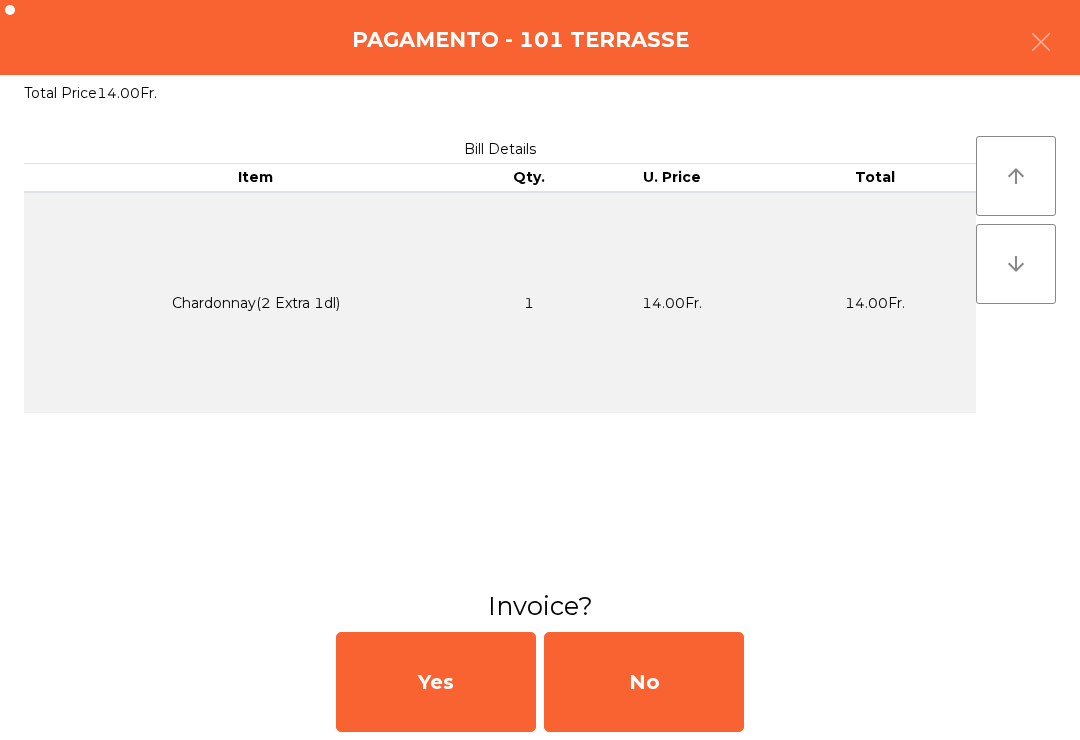 click on "No" 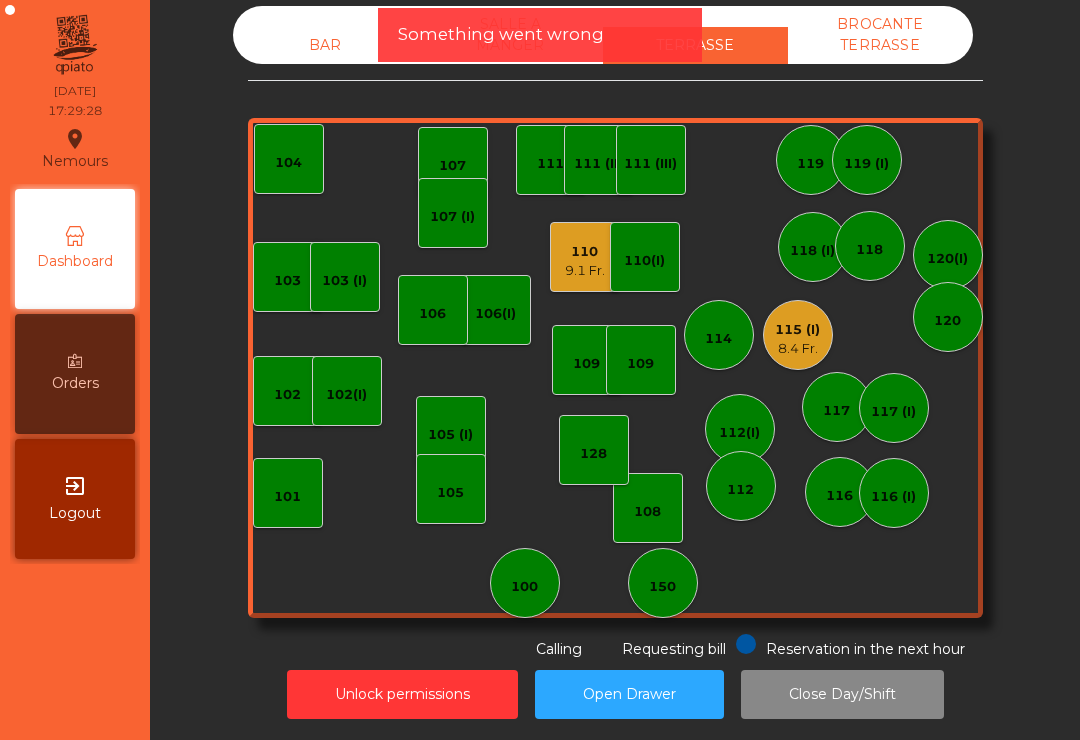 click on "110(I)" 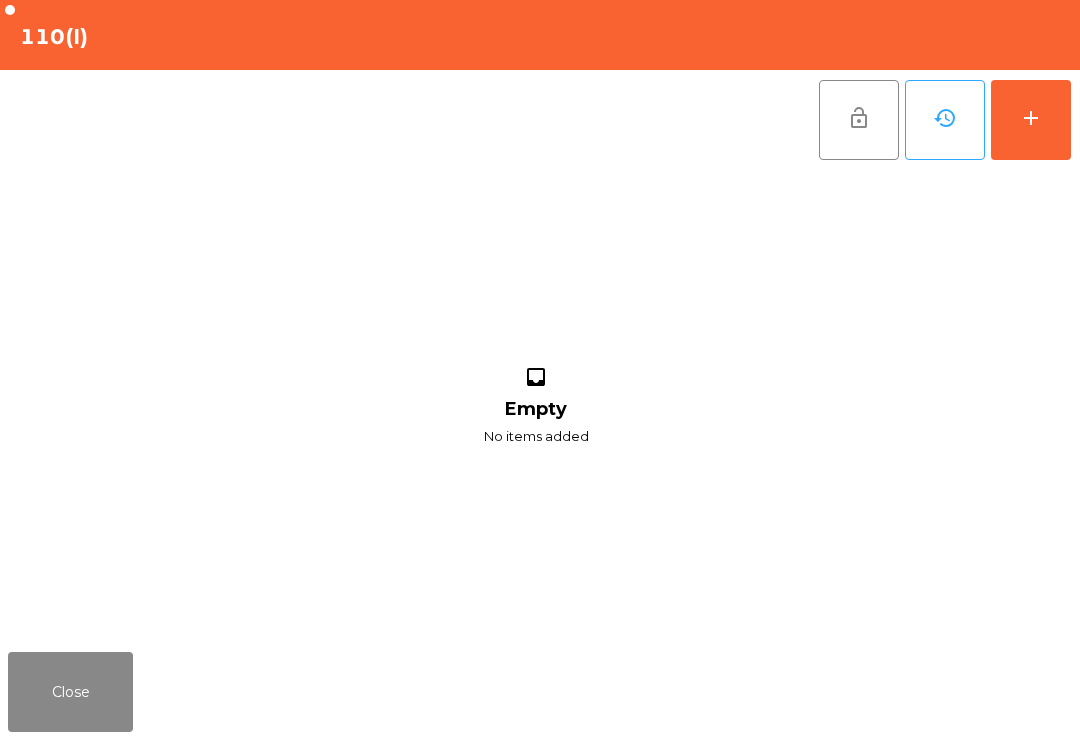 click on "Close" 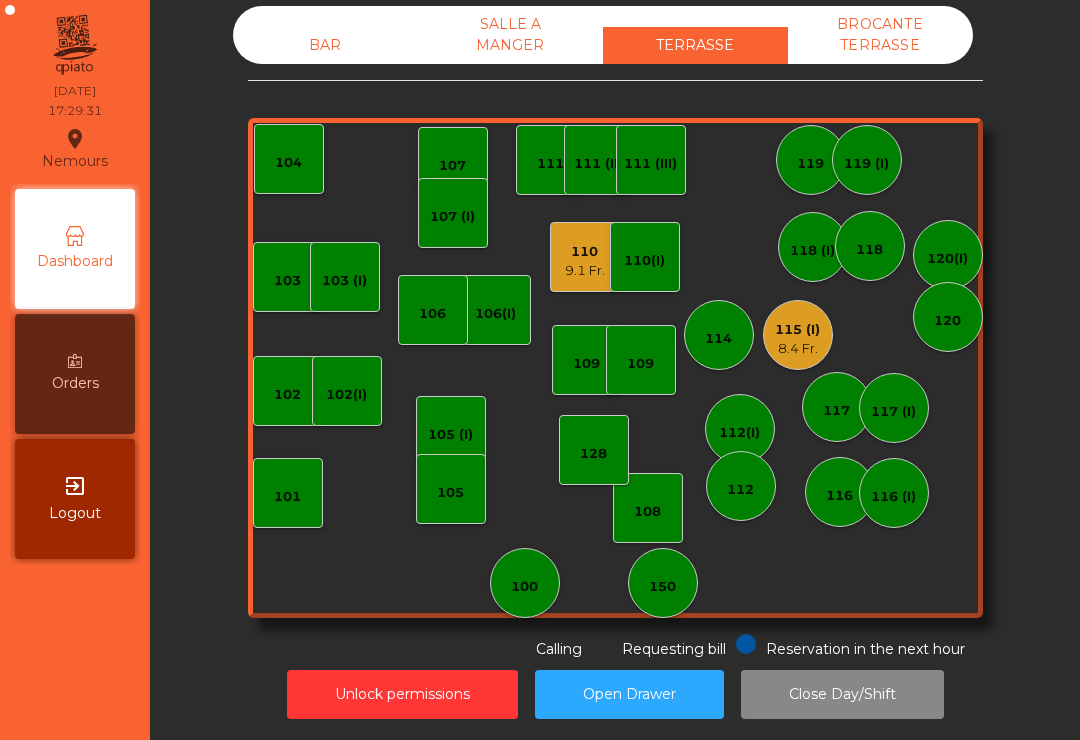 click on "9.1 Fr." 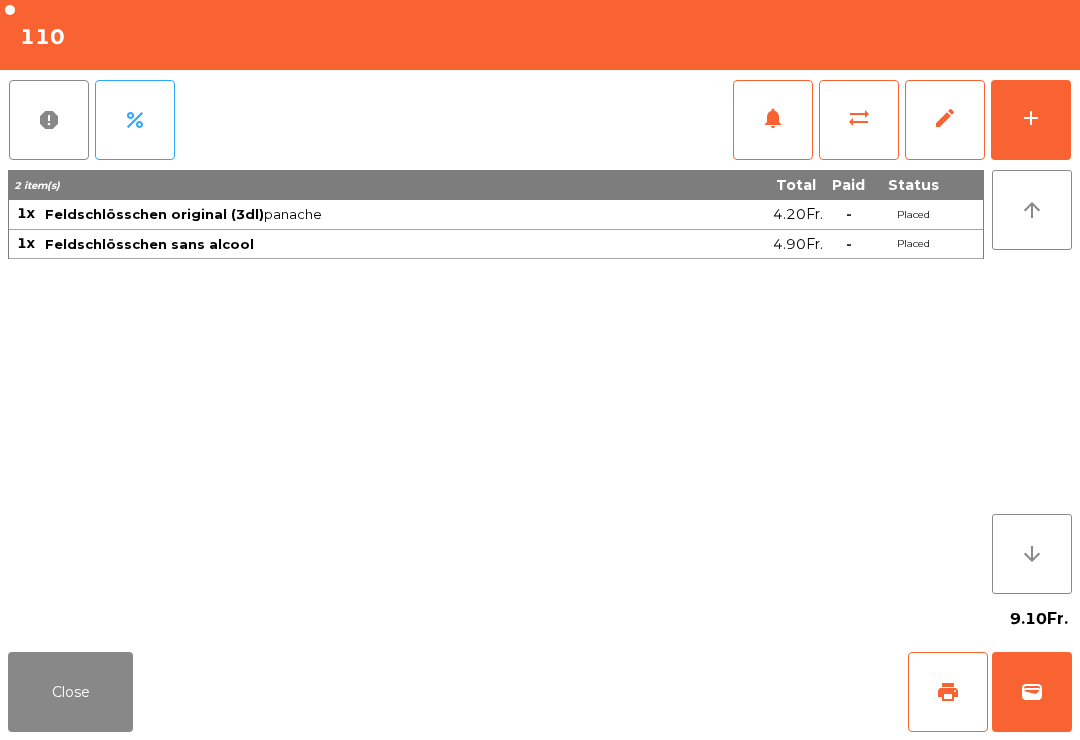 click on "wallet" 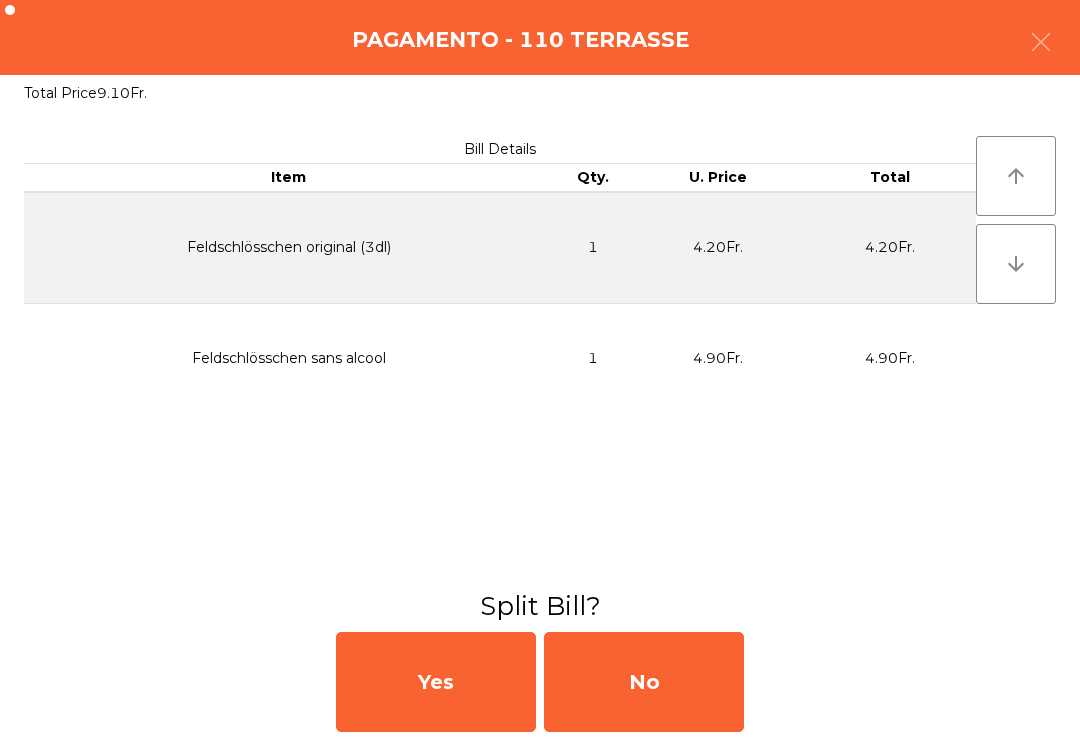 click on "No" 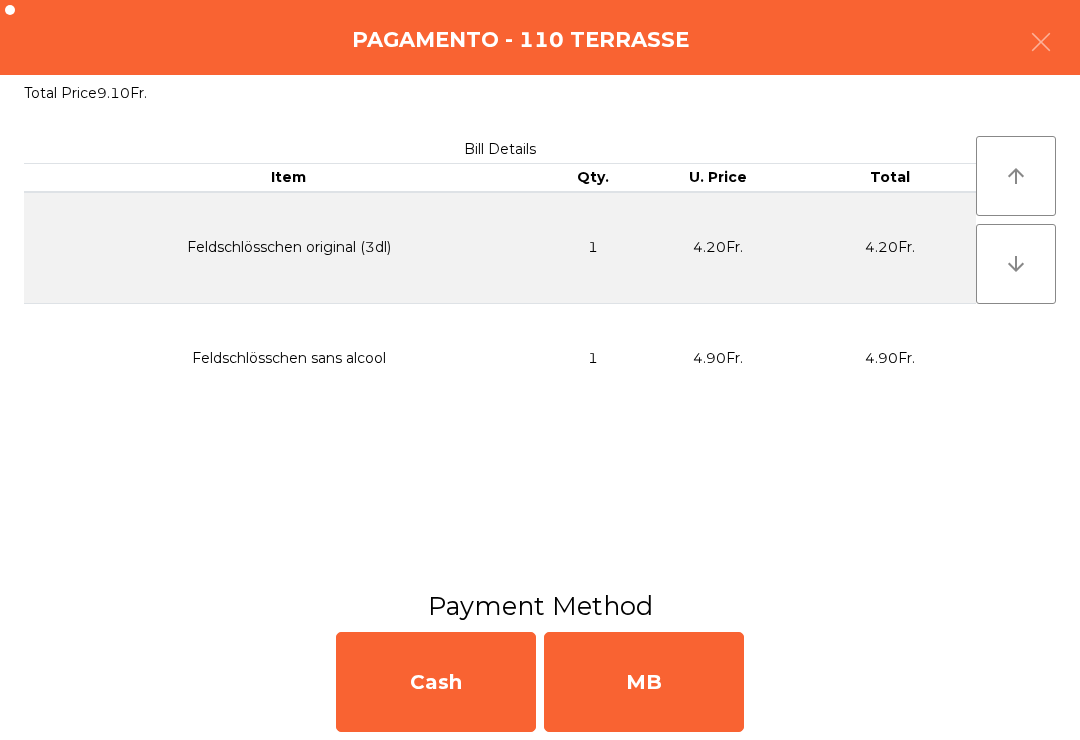 click on "MB" 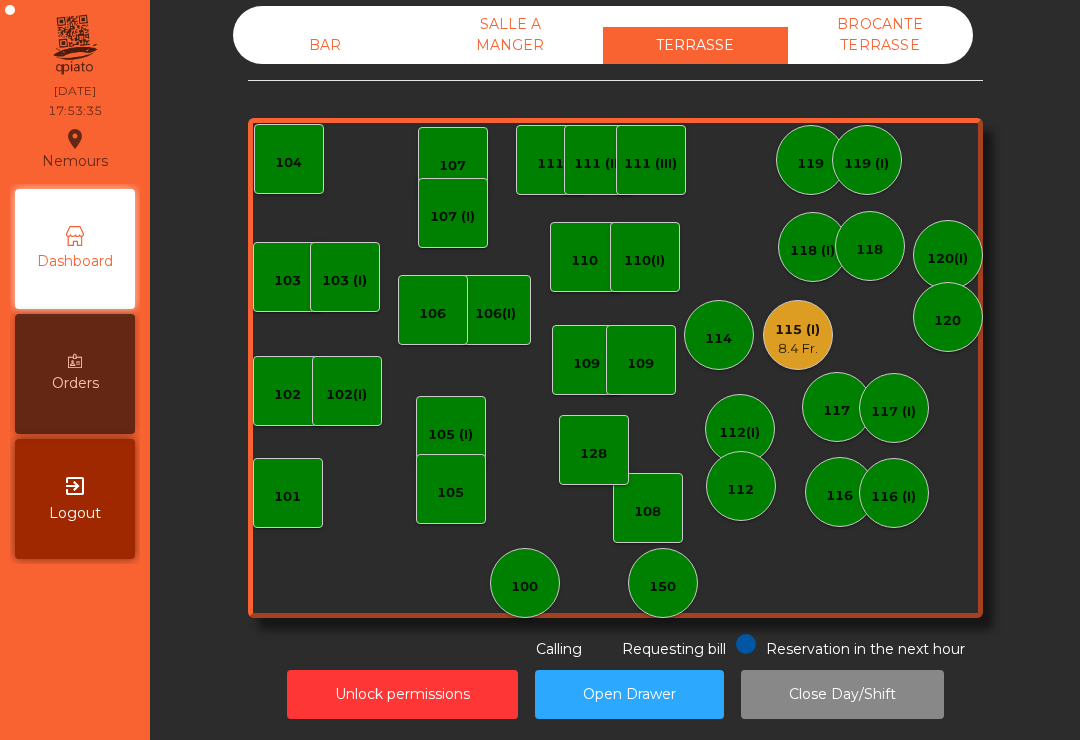 click on "150" 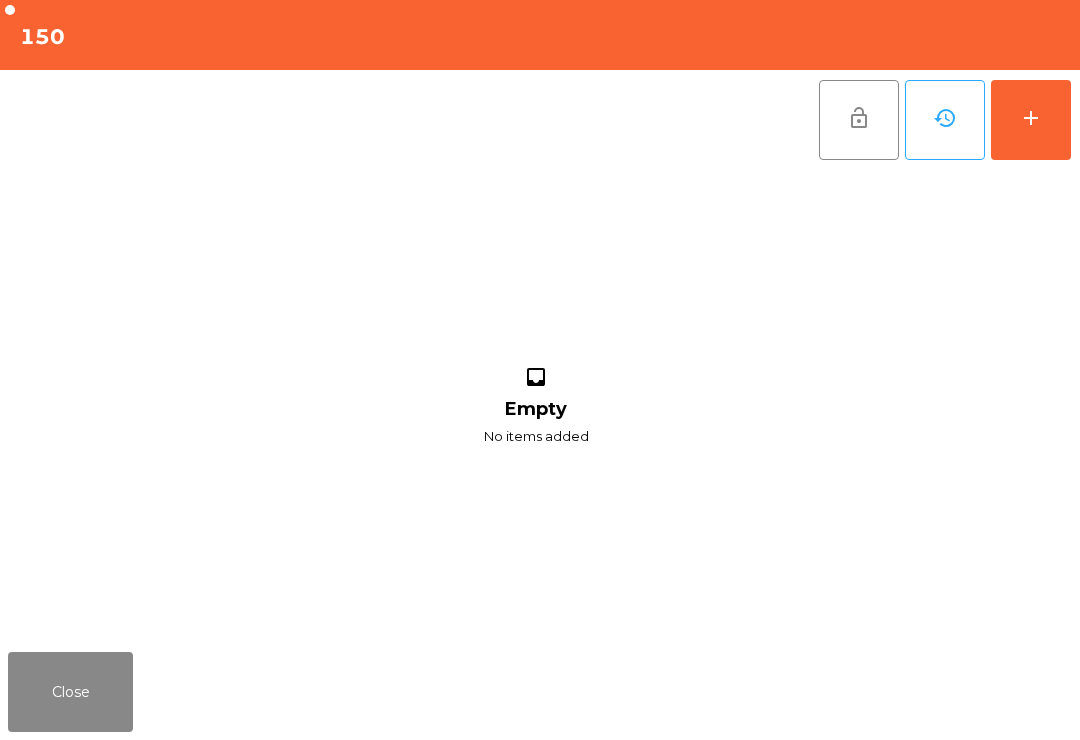 click on "add" 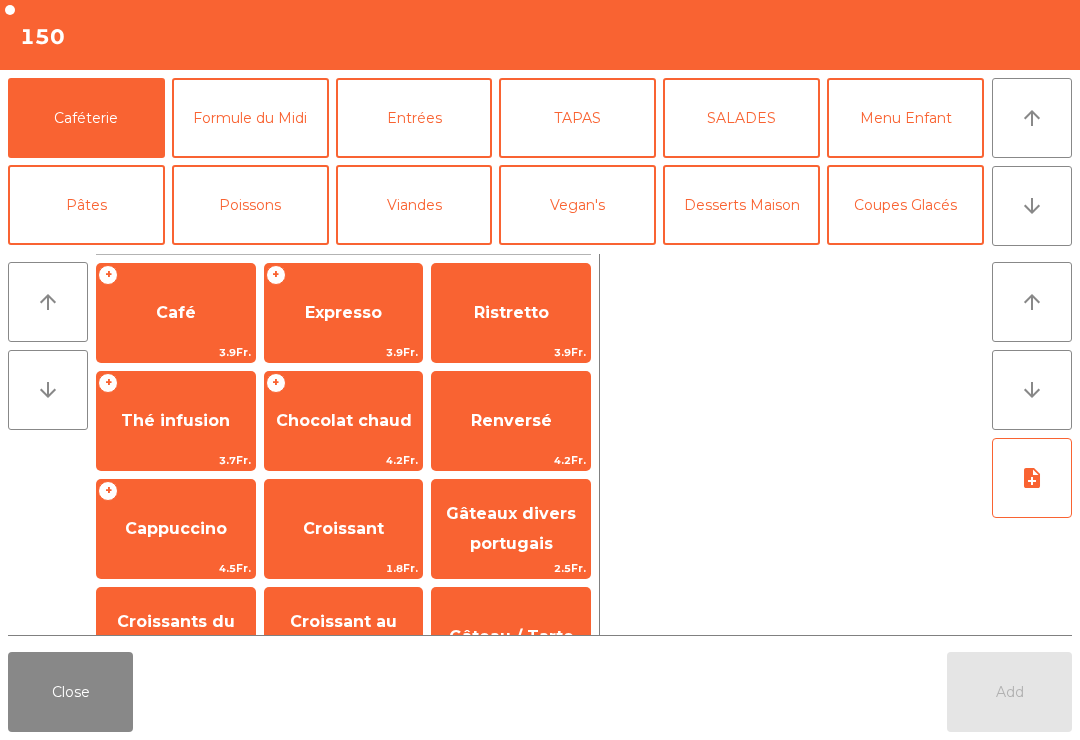 click on "Coupes Glacés" 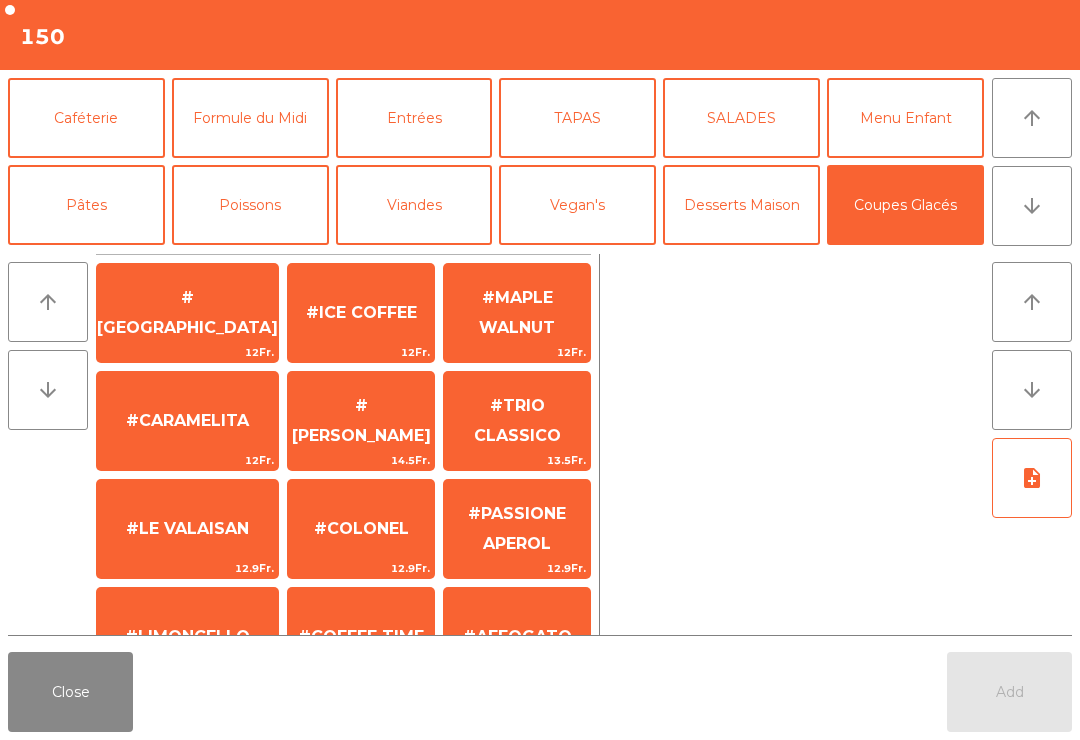 click on "7.9Fr." 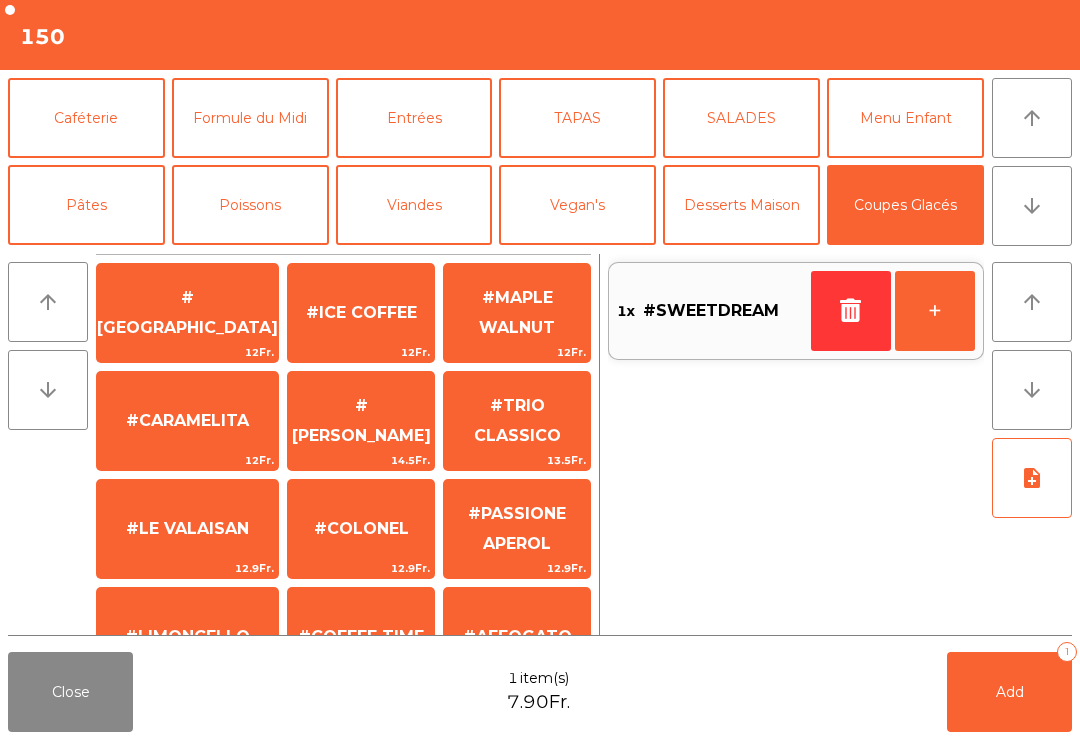 scroll, scrollTop: 354, scrollLeft: 0, axis: vertical 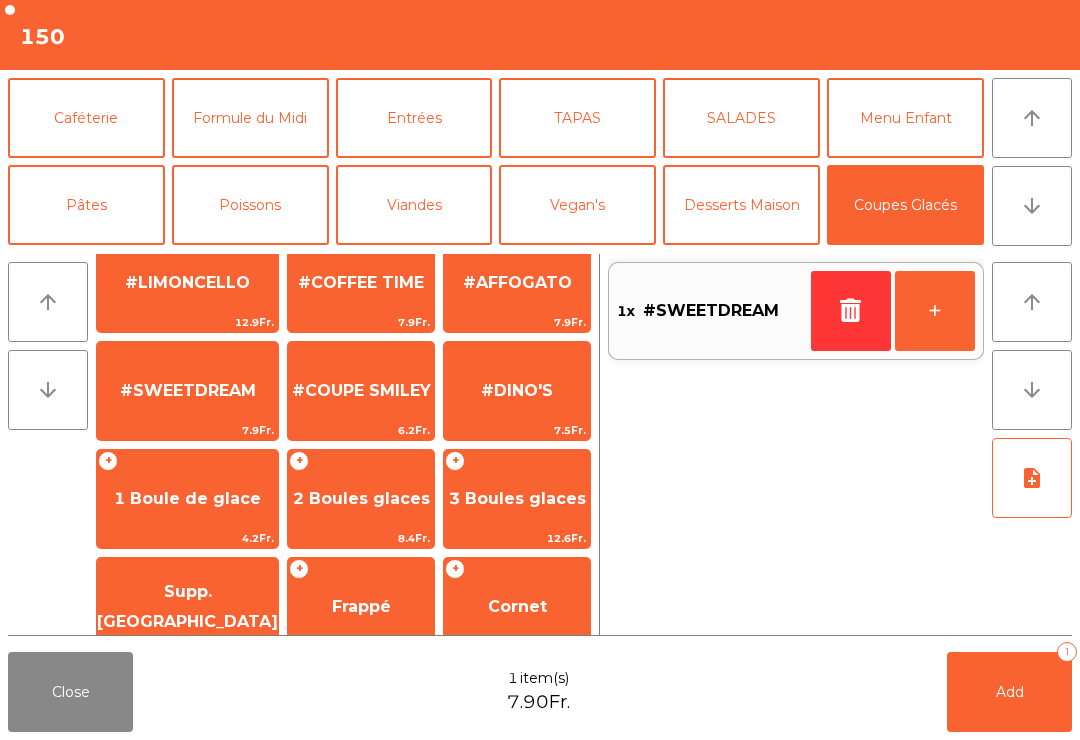 click 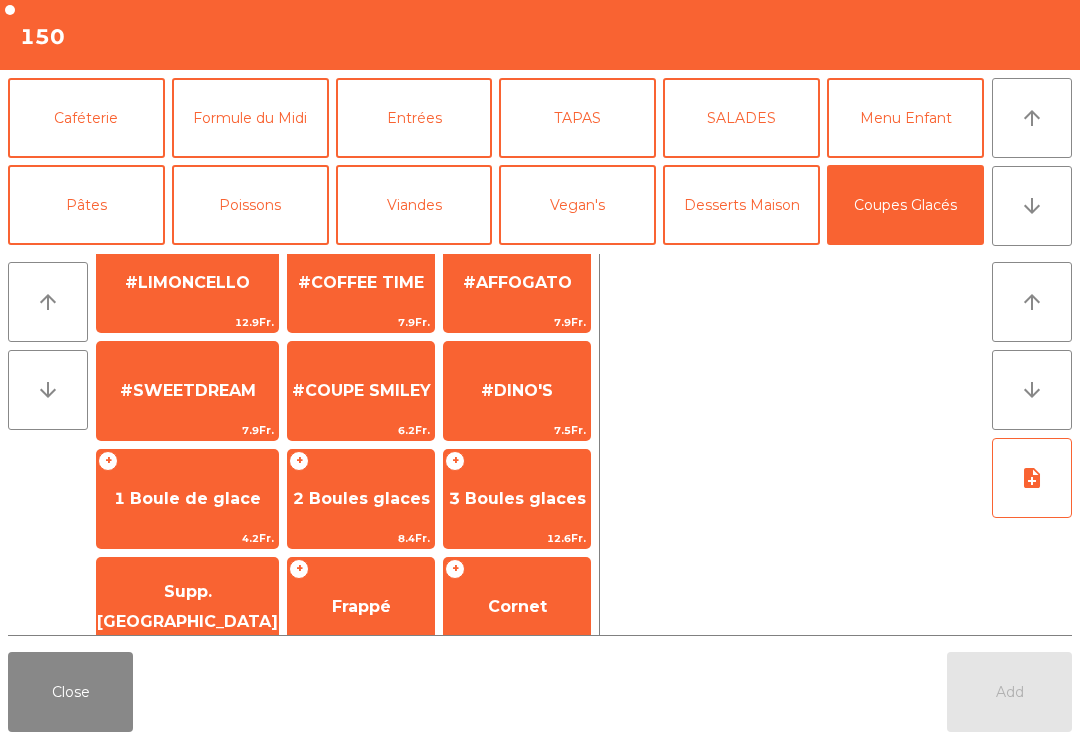 click on "#AFFOGATO   7.9Fr." 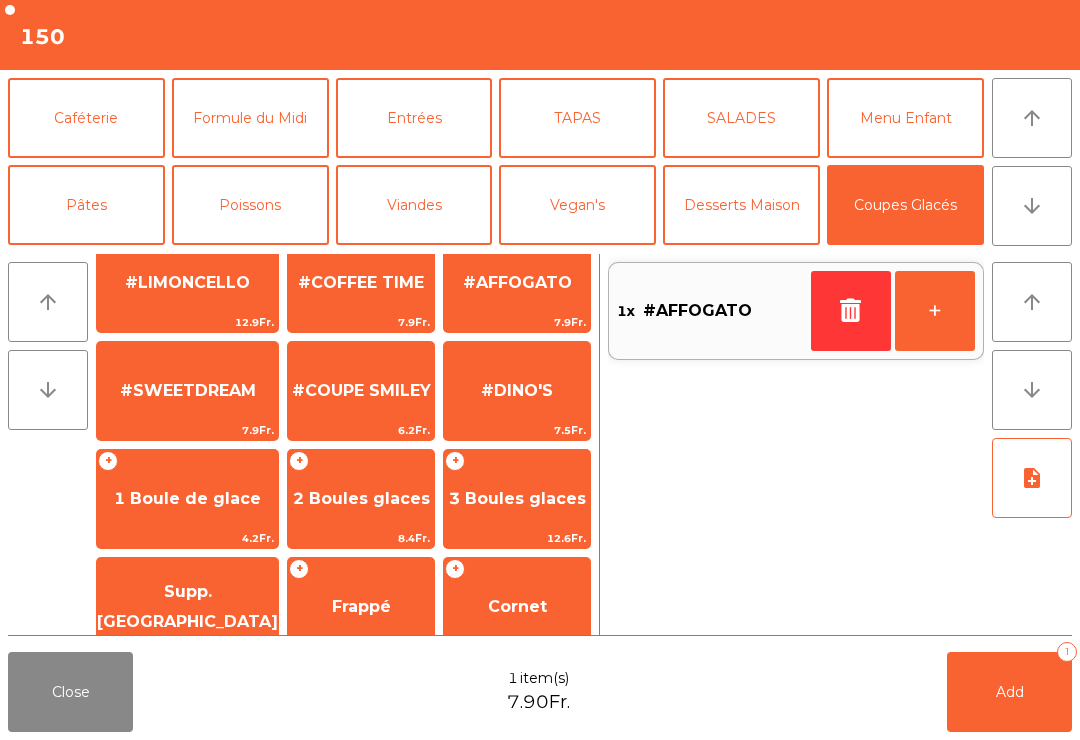 click on "7.9Fr." 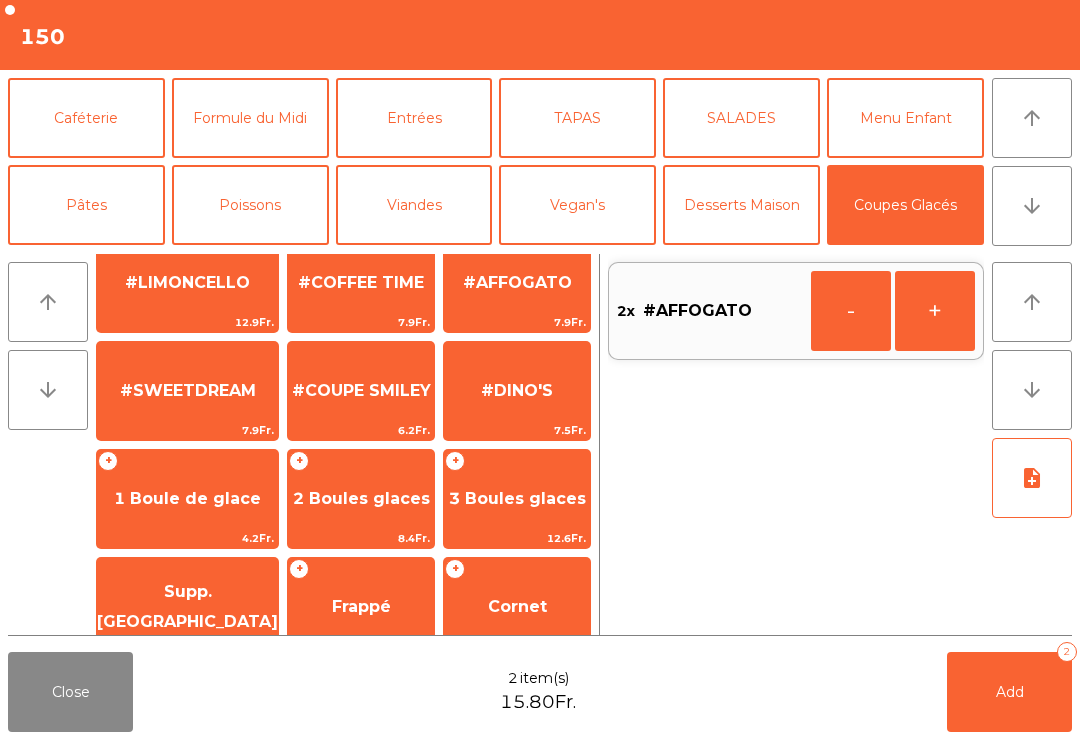 click on "Add   2" 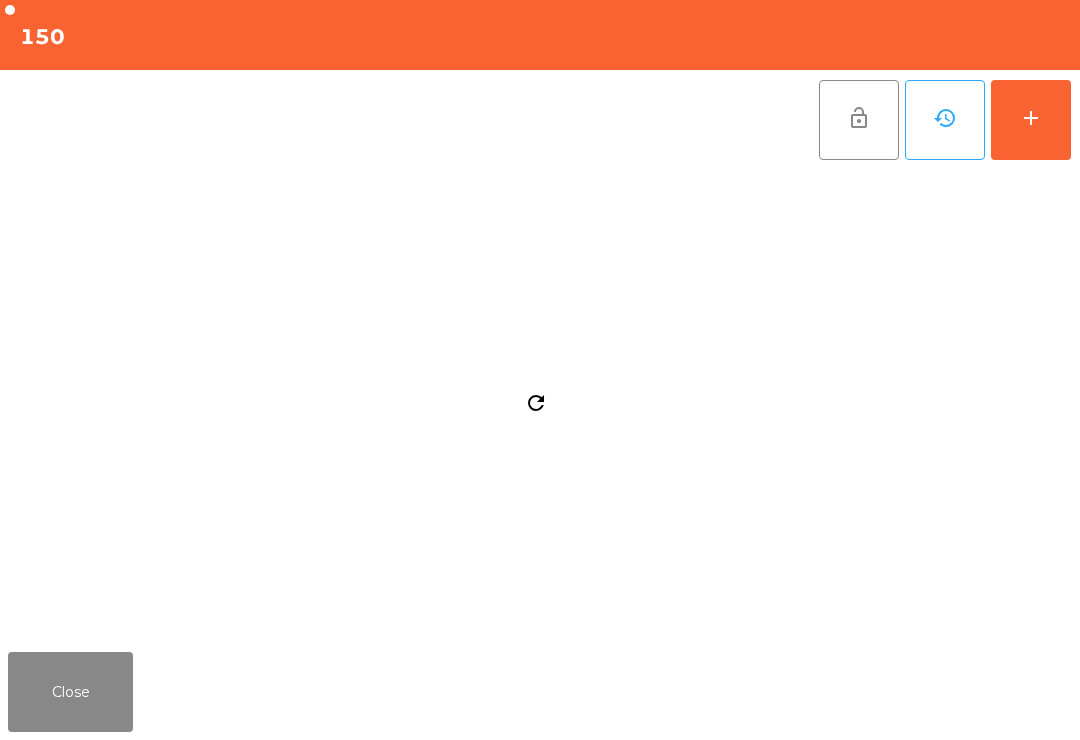 click on "Close" 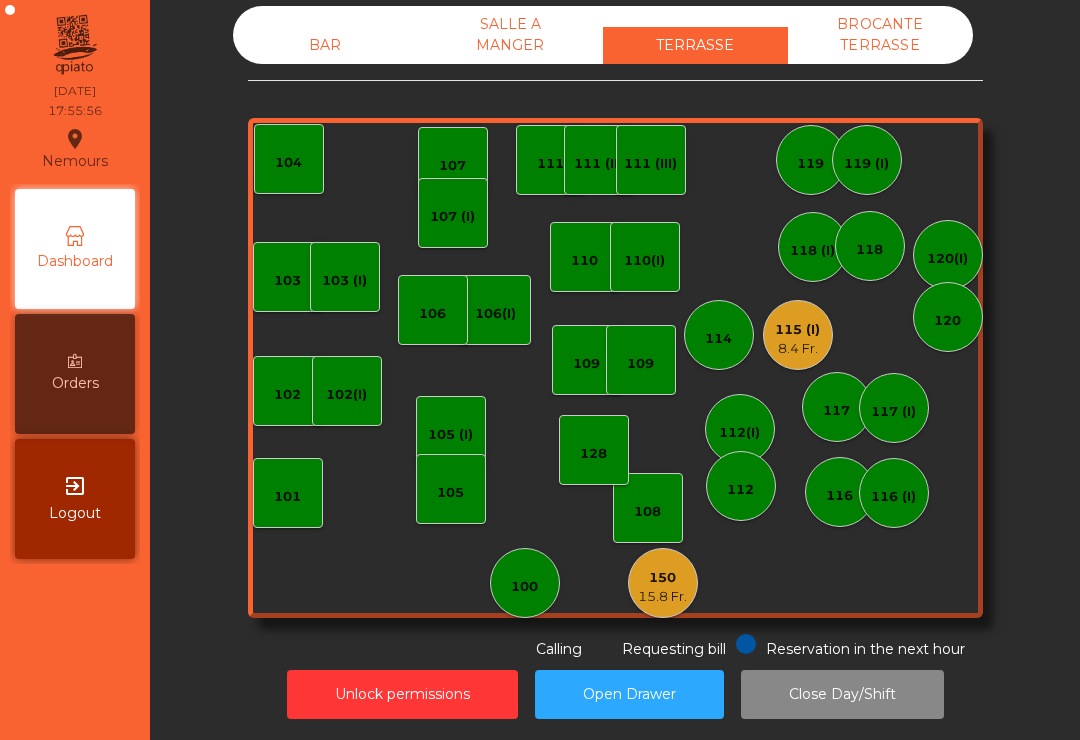 click on "BAR   SALLE A MANGER   TERRASSE   BROCANTE TERRASSE   103    102    101   102(I)   106(I)    104   105 (I)   108    105    107   100   150   15.8 Fr.   110   107 (I)   103 (I)   128   116   116 (I)   109   106   111   111 (II)   111 (III)   117   117 (I)   118 (I)   119   119 (I)   115 (I)   8.4 Fr.   112(I)   112   114   110(I)   118   120(I)   120   109  Reservation in the next hour Requesting bill Calling" 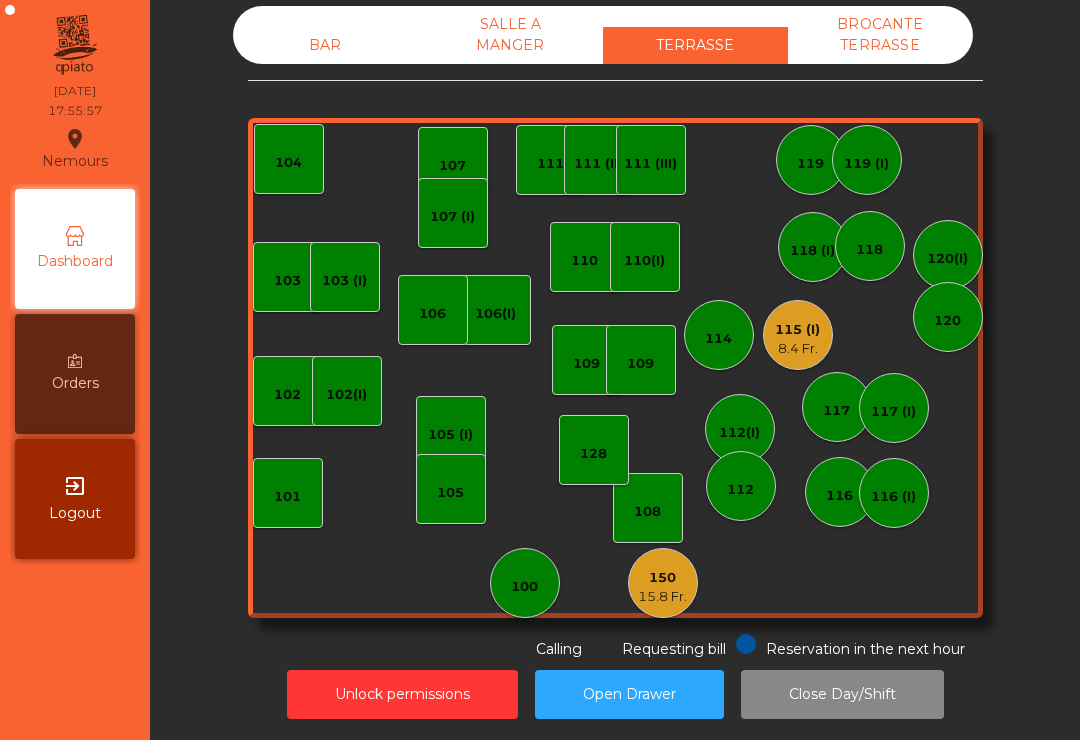 click on "BAR" 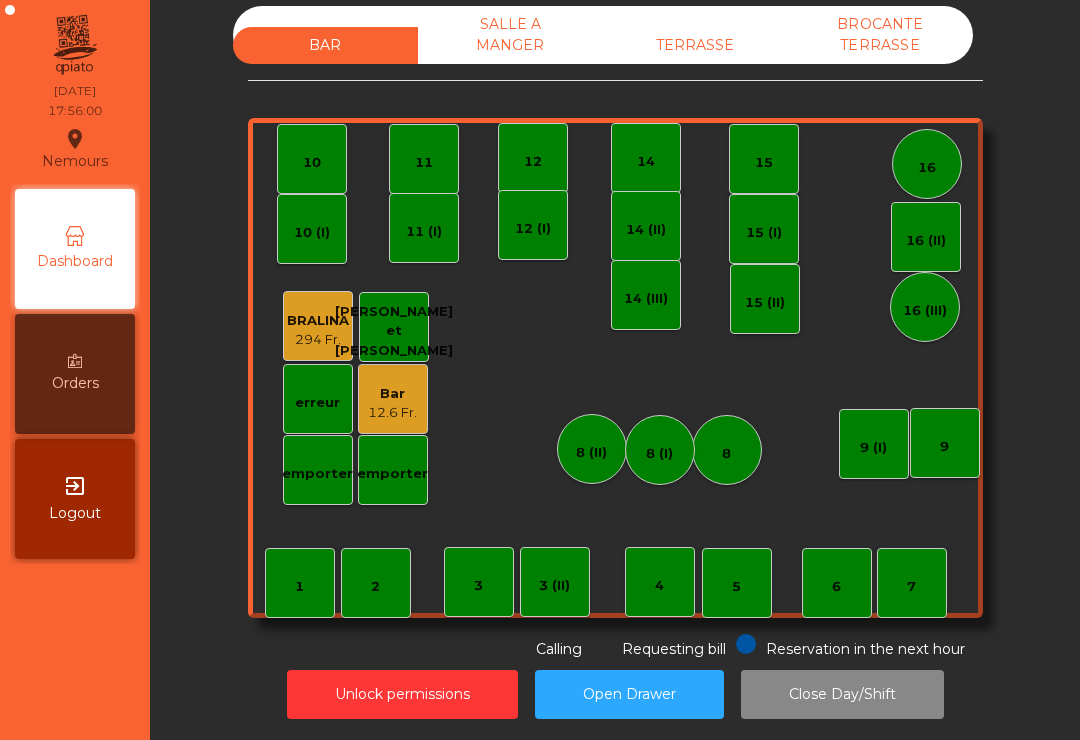 click on "8" 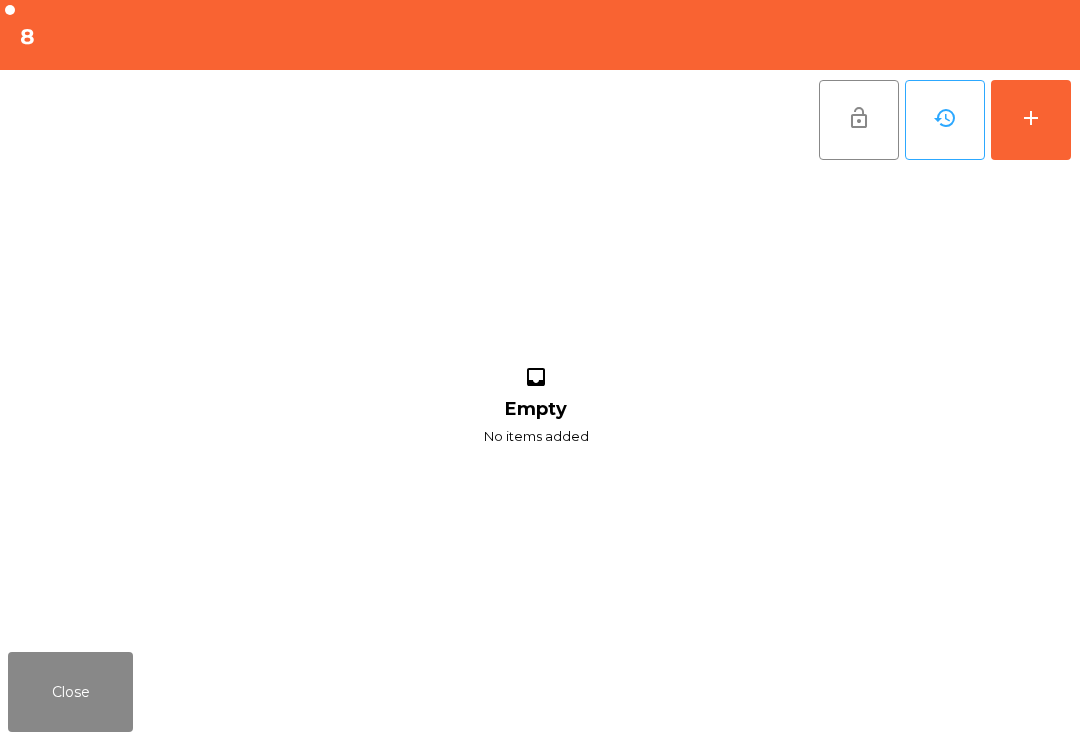 click on "add" 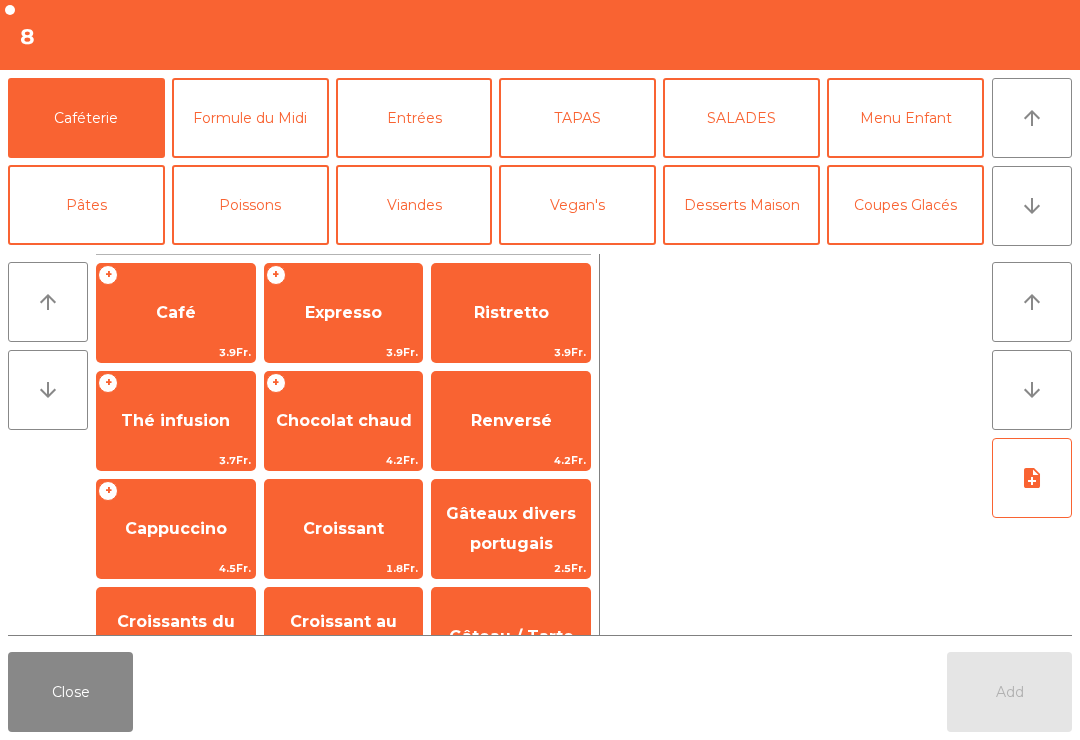 click on "arrow_downward" 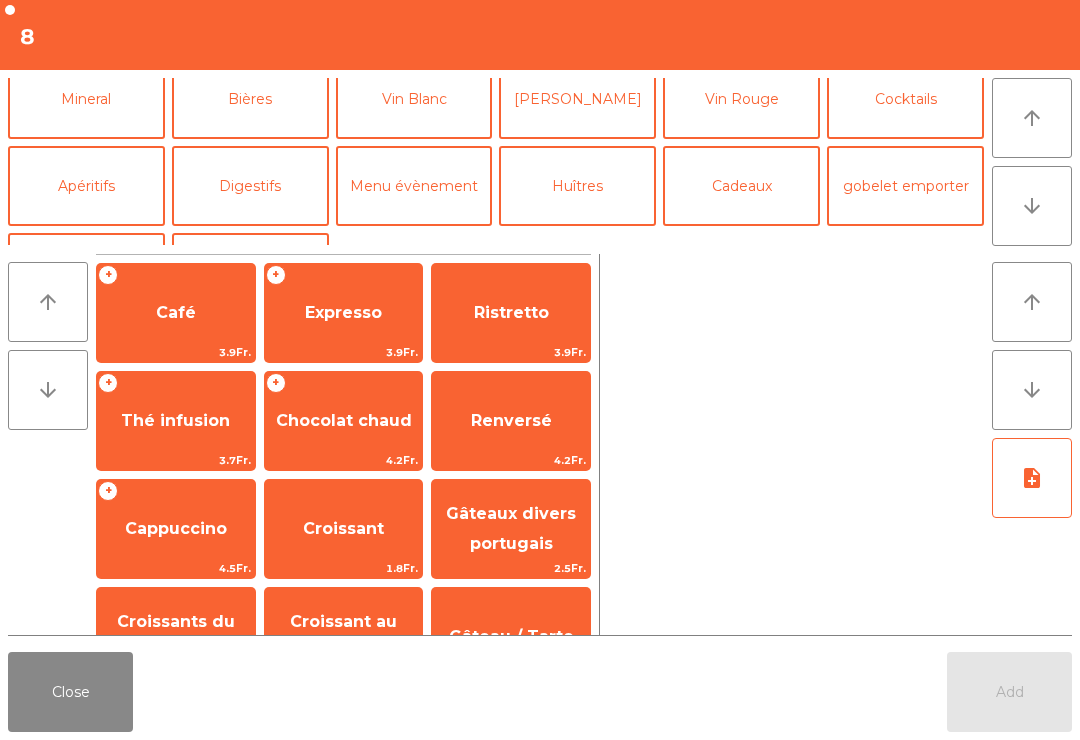 click on "[PERSON_NAME]" 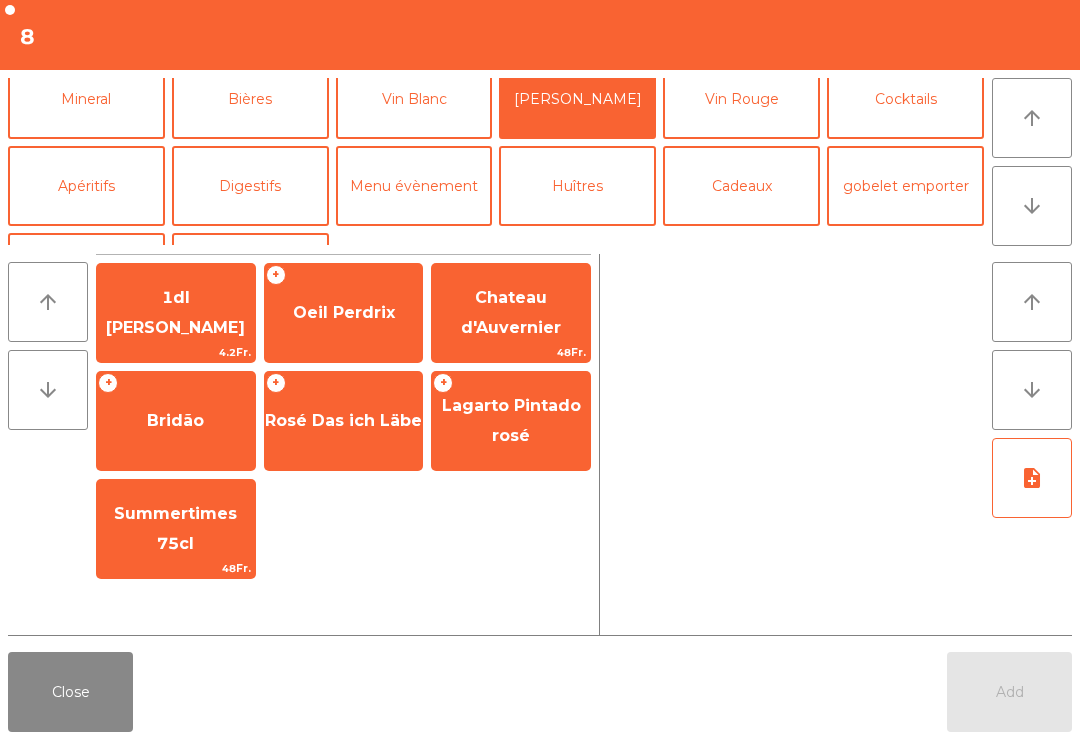 click on "1dl [PERSON_NAME]" 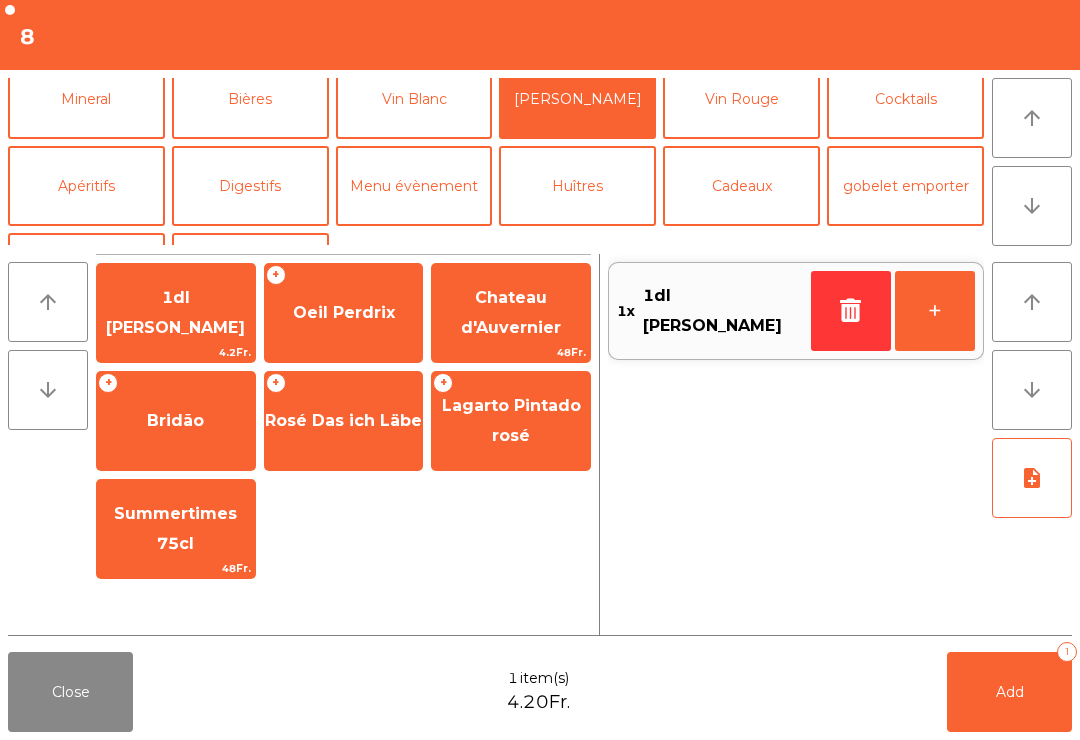 click on "Add   1" 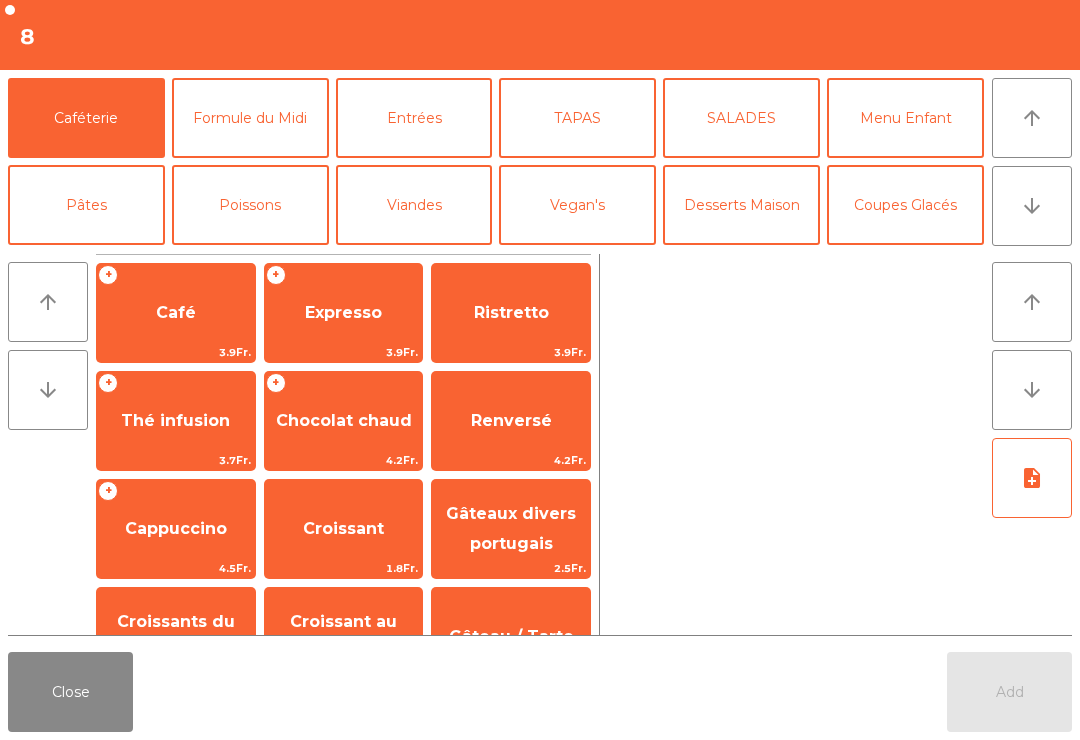 click on "Close" 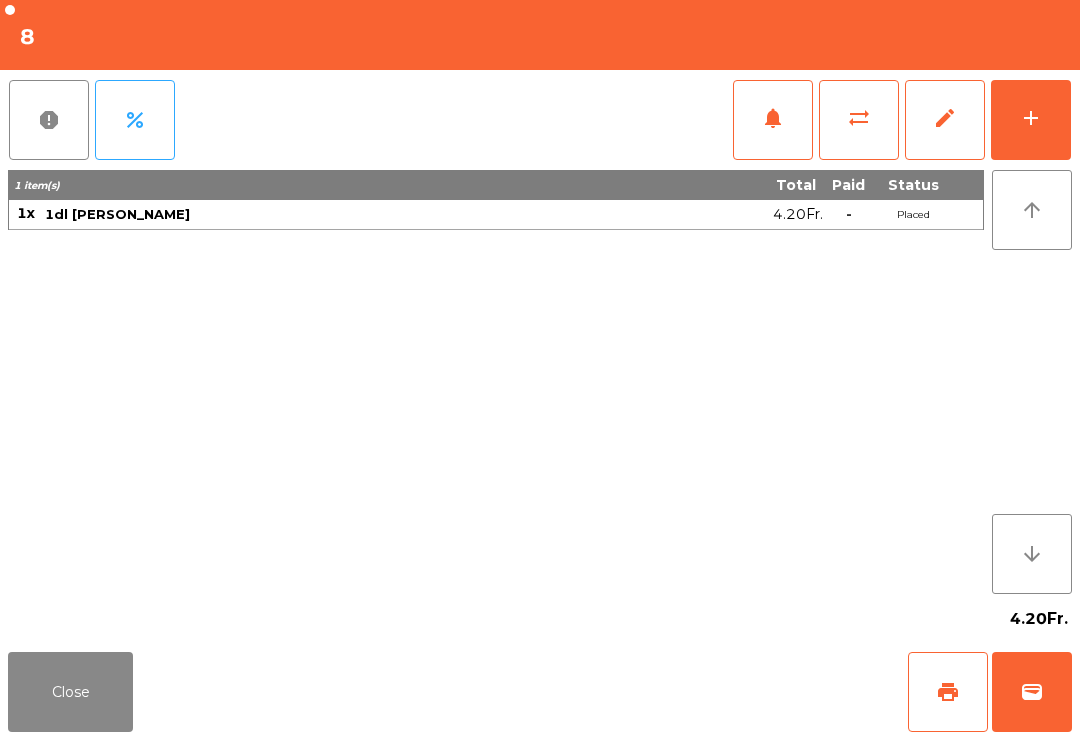 click on "wallet" 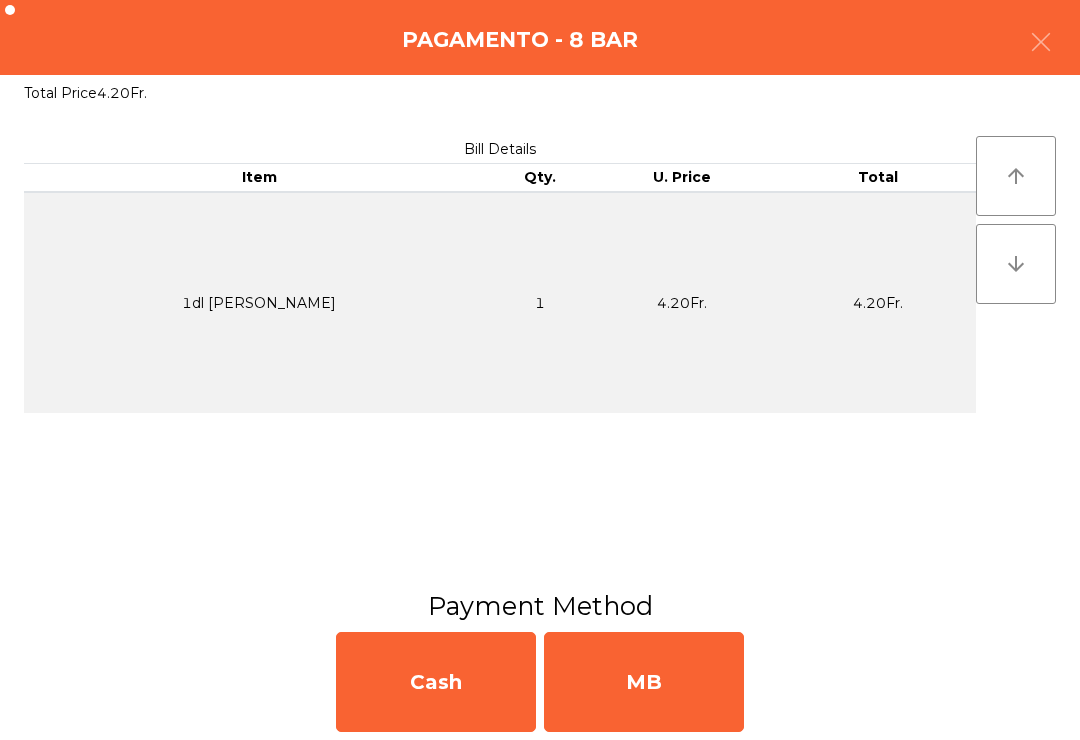 click on "MB" 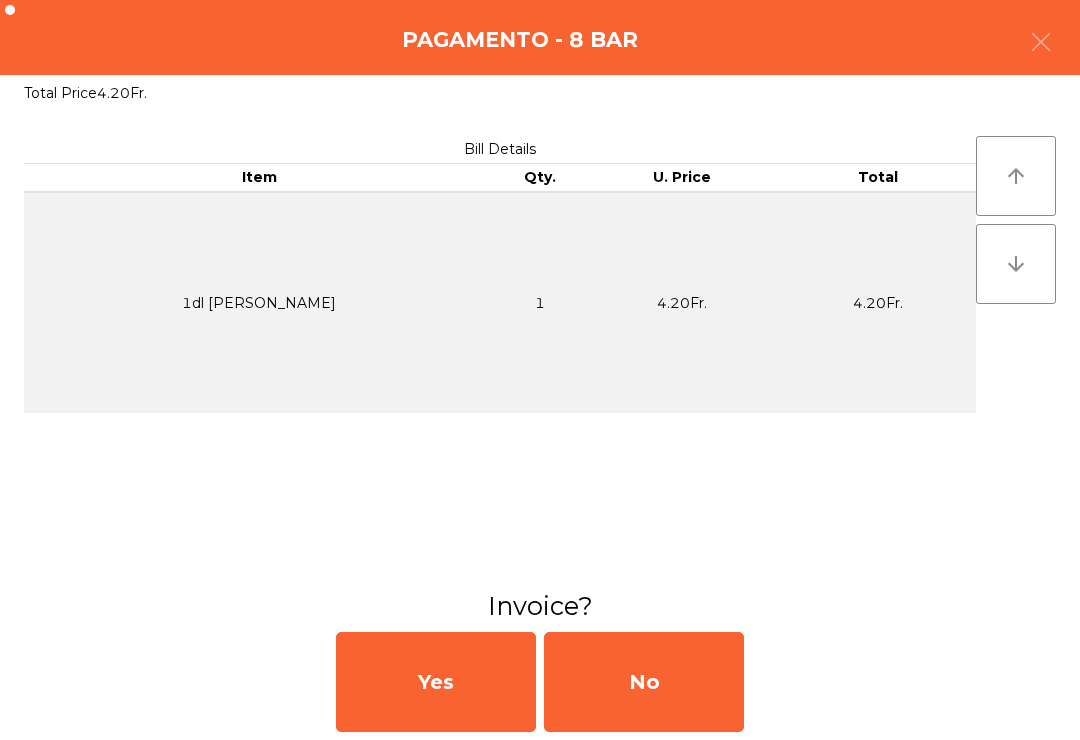 click on "No" 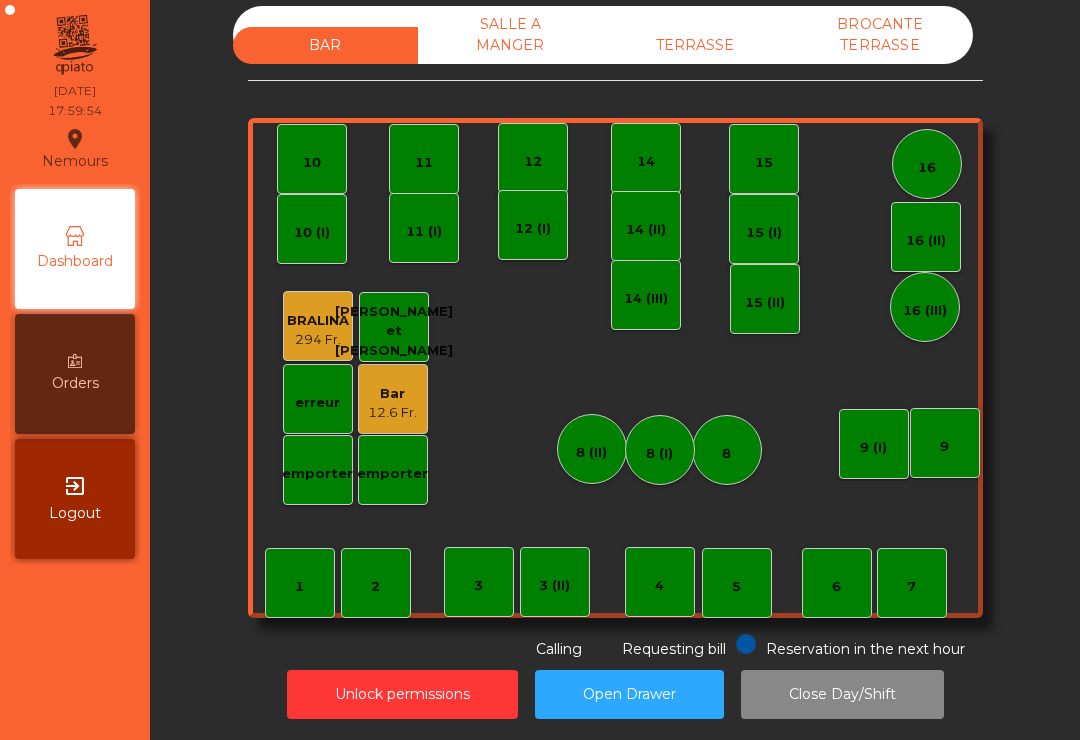 scroll, scrollTop: 0, scrollLeft: 0, axis: both 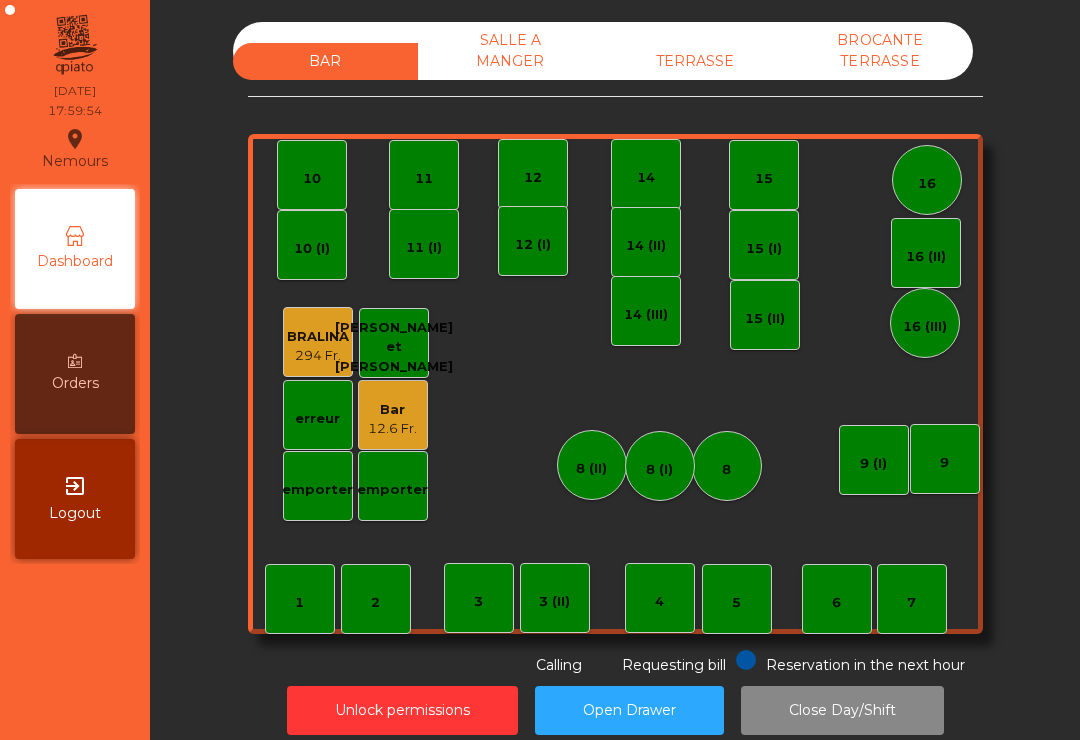 click on "BAR   SALLE A MANGER   TERRASSE   BROCANTE TERRASSE    1   2    3   4    5    6    7    8   9   10    11    12    14   15    16   Bar   12.6 Fr.   3 (II)   14 (II)   15 (I)   erreur    emporter   16 (II)   8 (II)   BRALINA   294 Fr.    14 (III)   15 (II)   16 (III)   9 (I)   10 (I)   11 (I)   12 (I)   8 (I)   Christine et GIGI   emporter  Reservation in the next hour Requesting bill Calling" 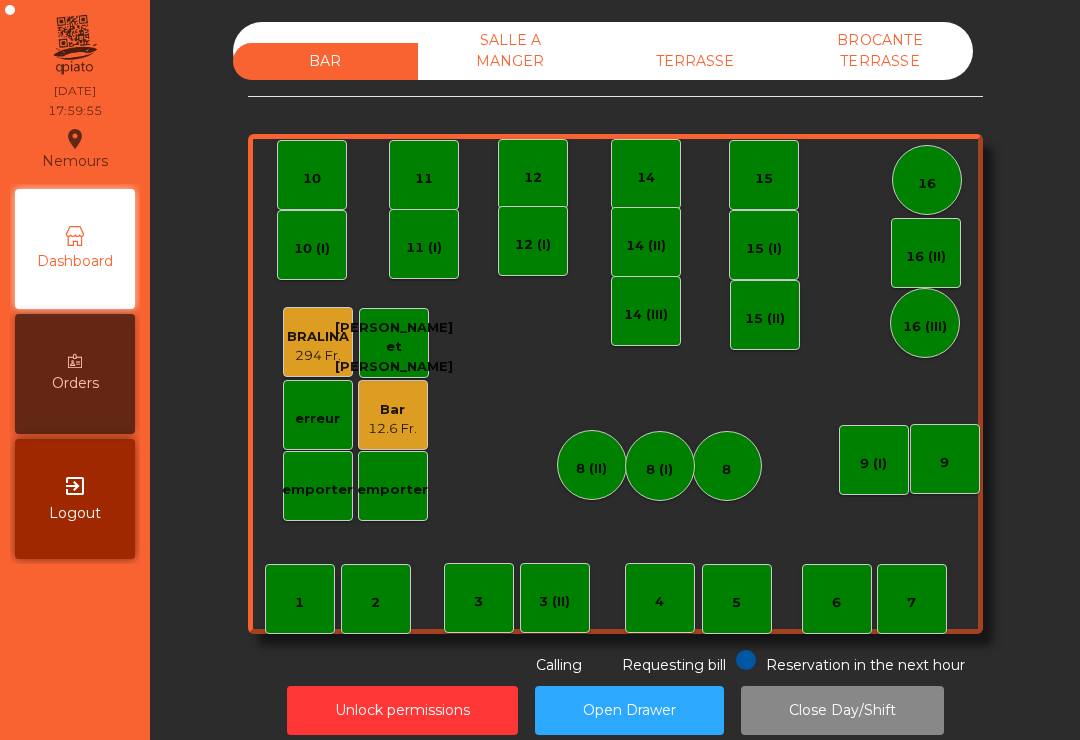 click on "TERRASSE" 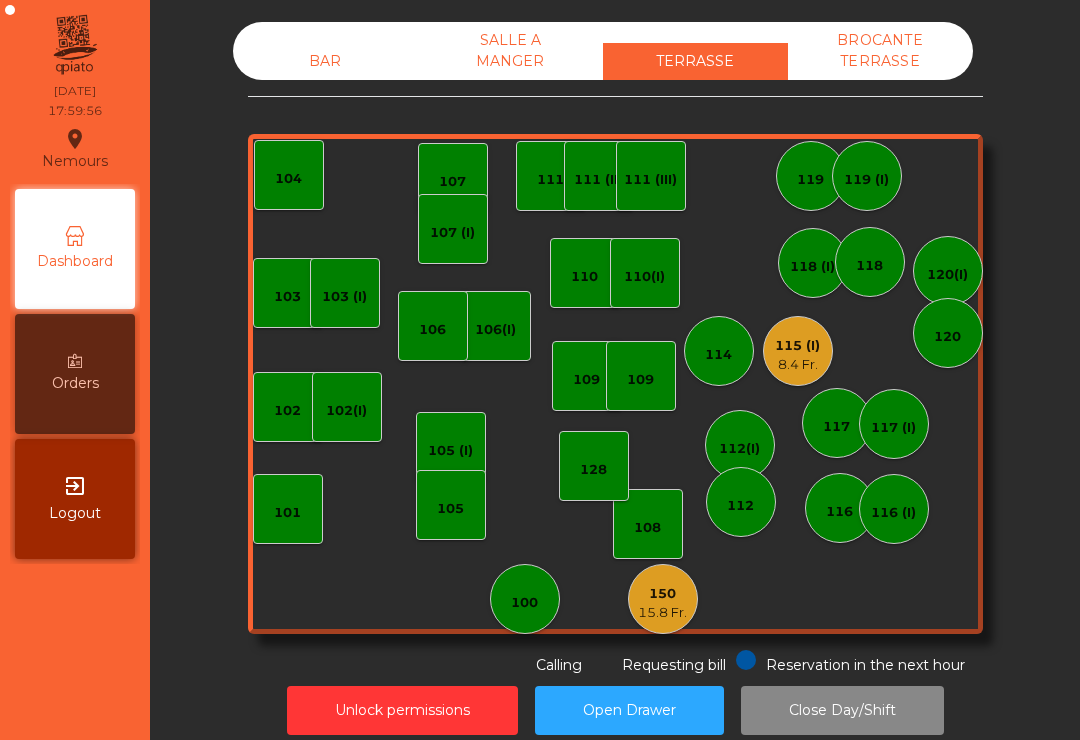click on "TERRASSE" 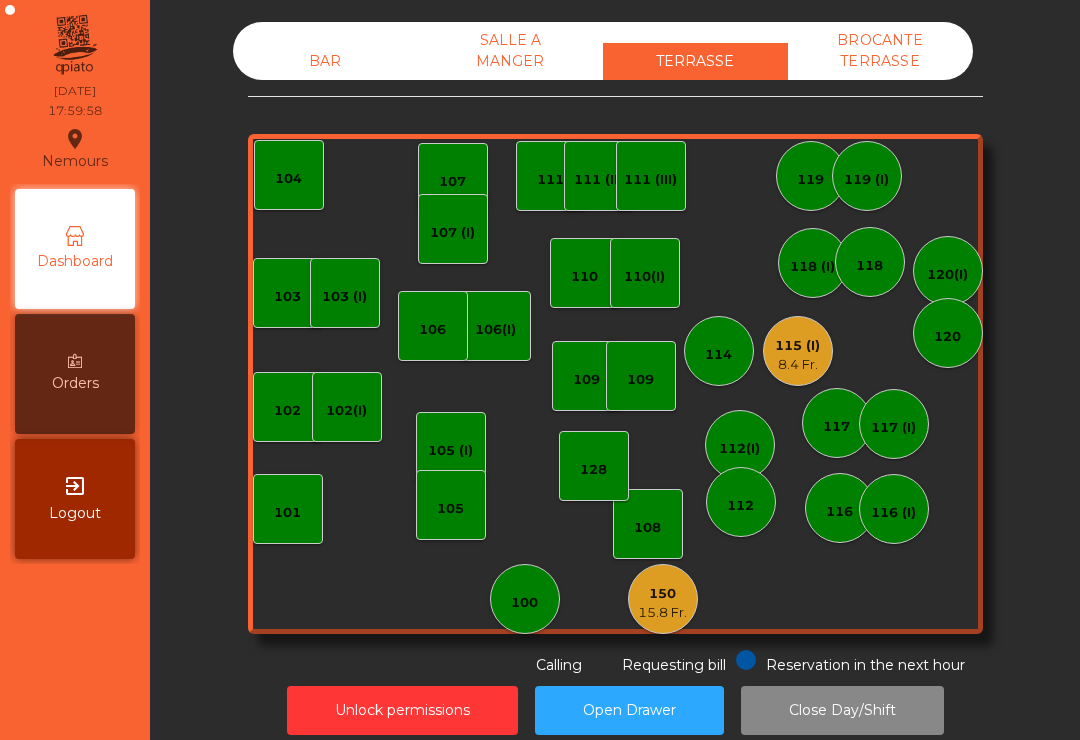 click on "115 (I)" 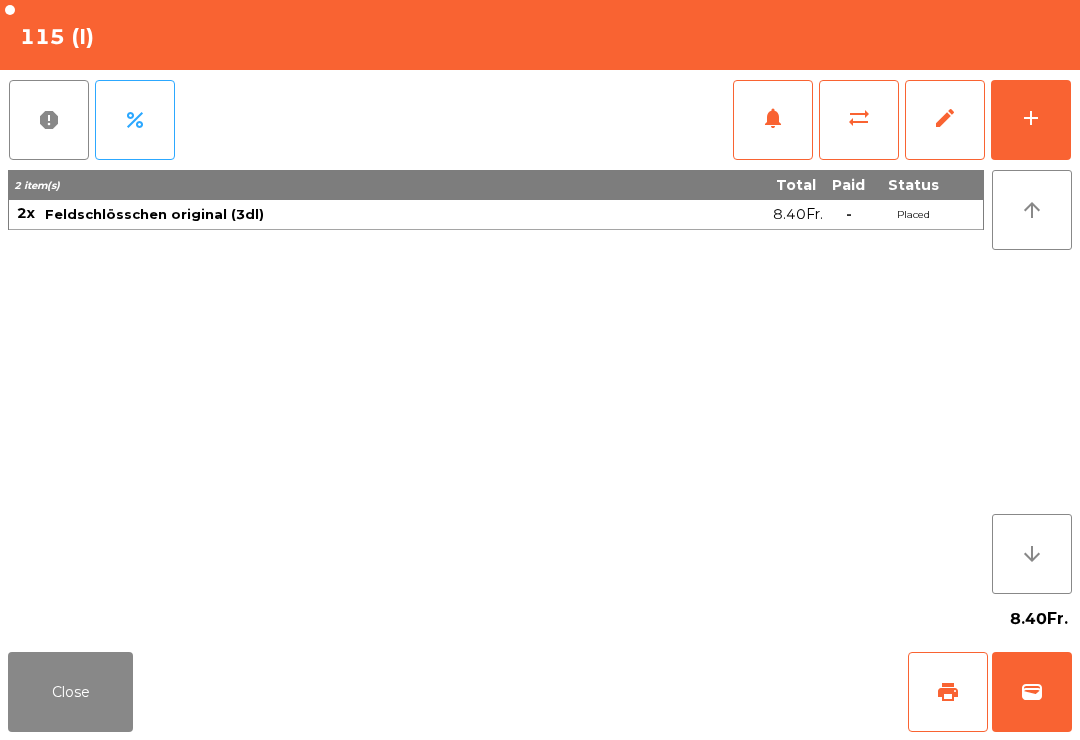 click on "add" 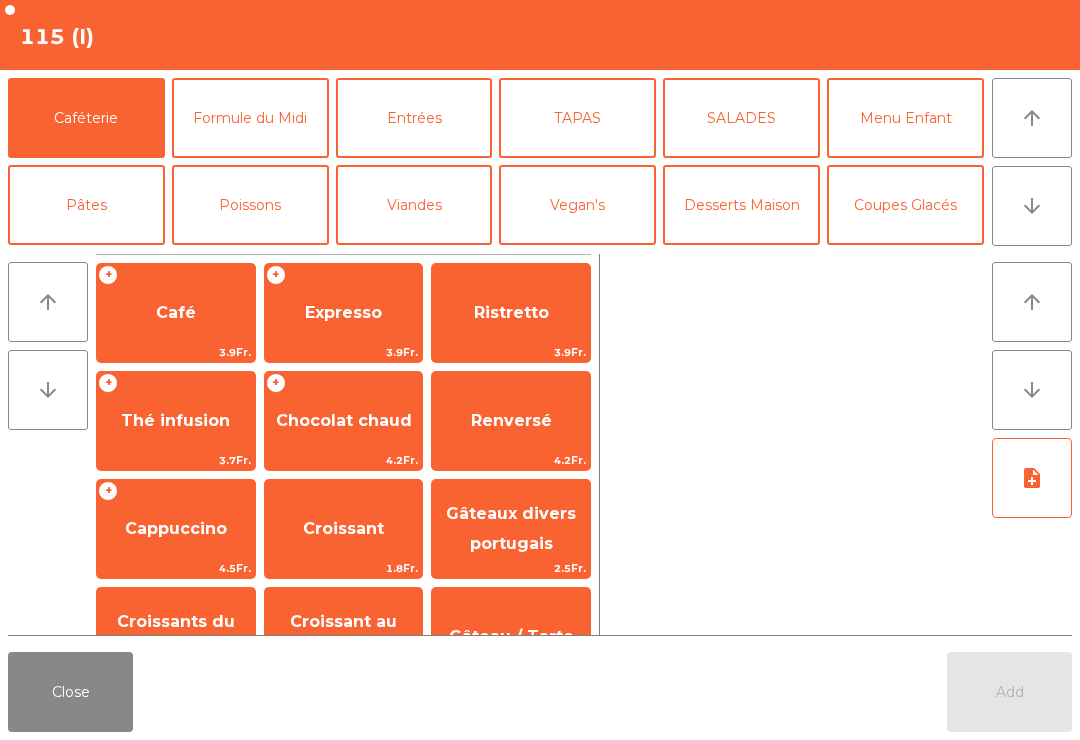 click on "arrow_upward" 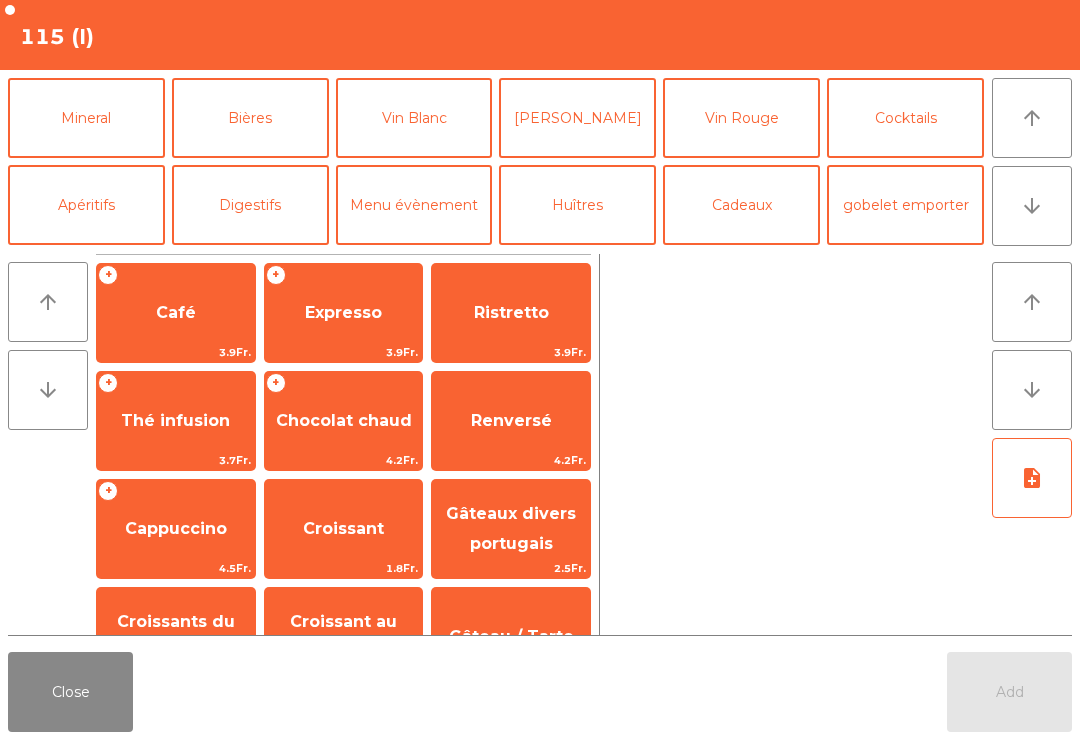 click on "Bières" 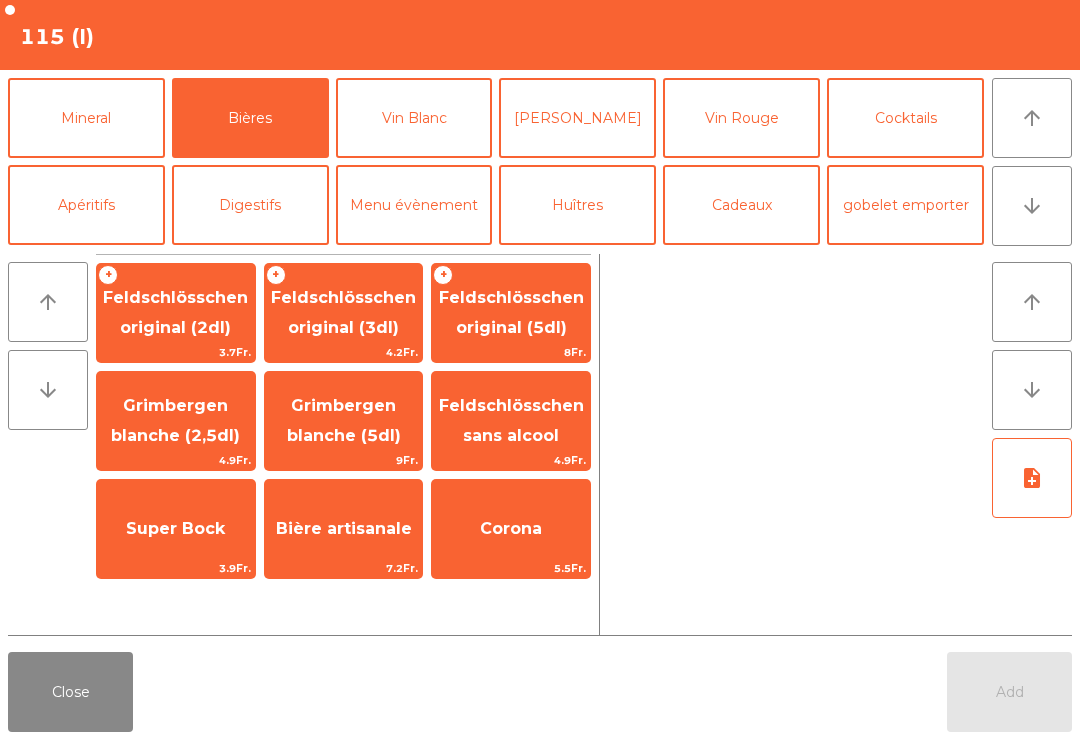 click on "Feldschlösschen original (3dl)" 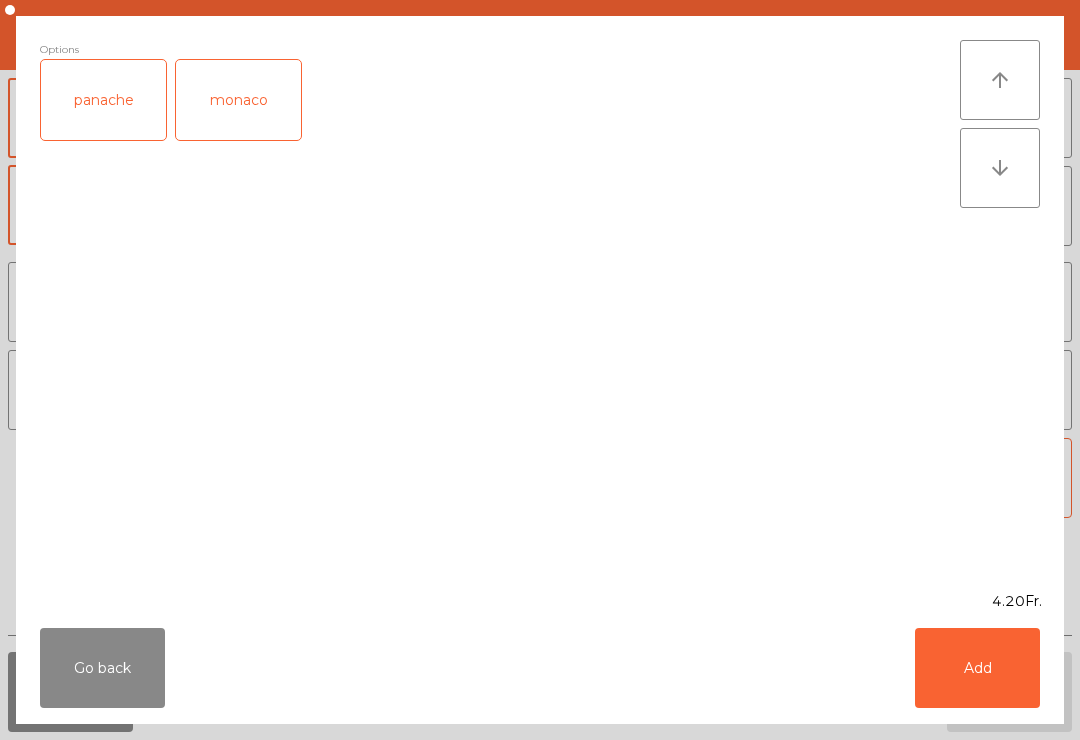 click on "Add" 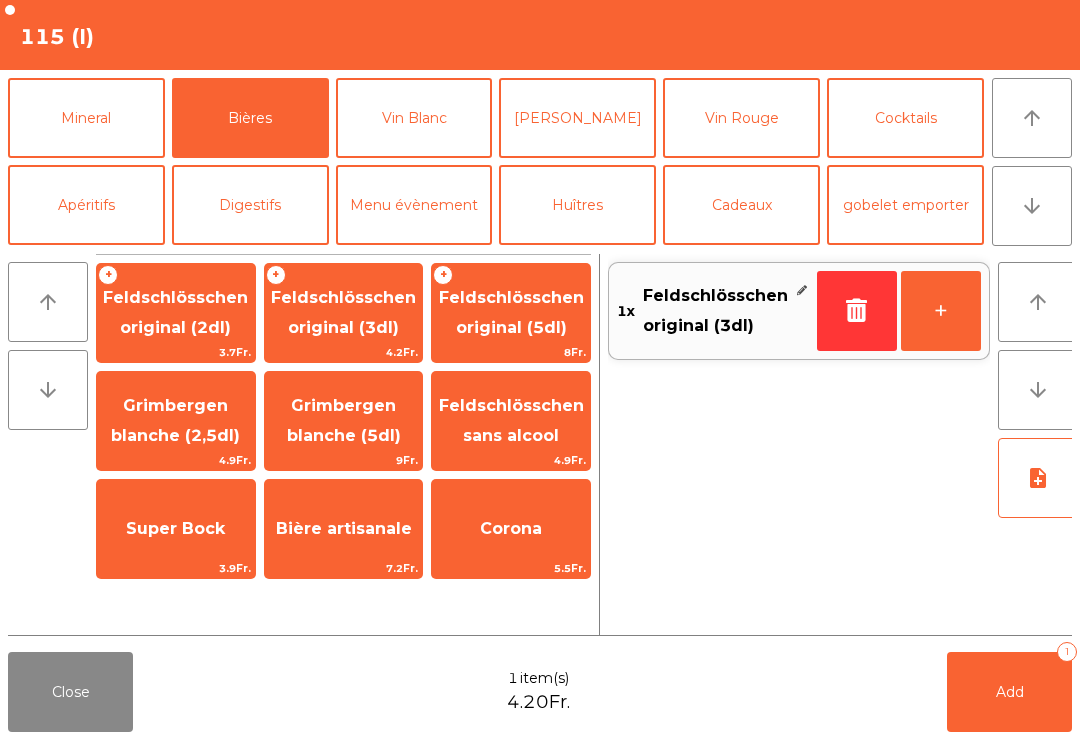 click on "+" 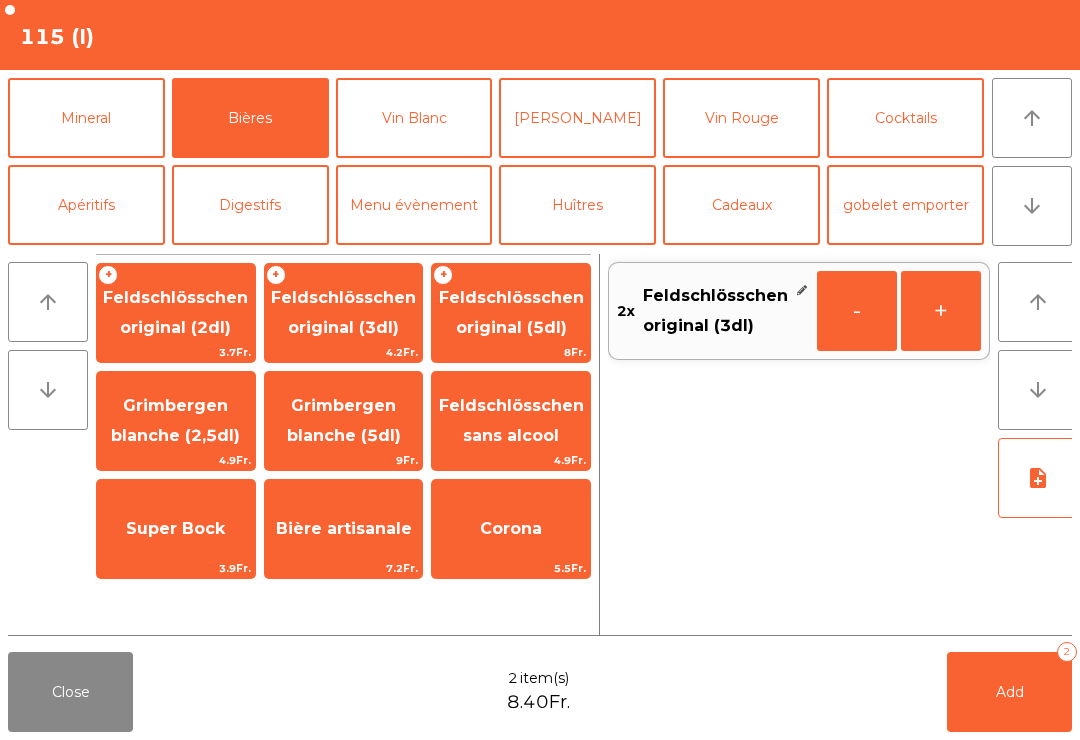 click on "+" 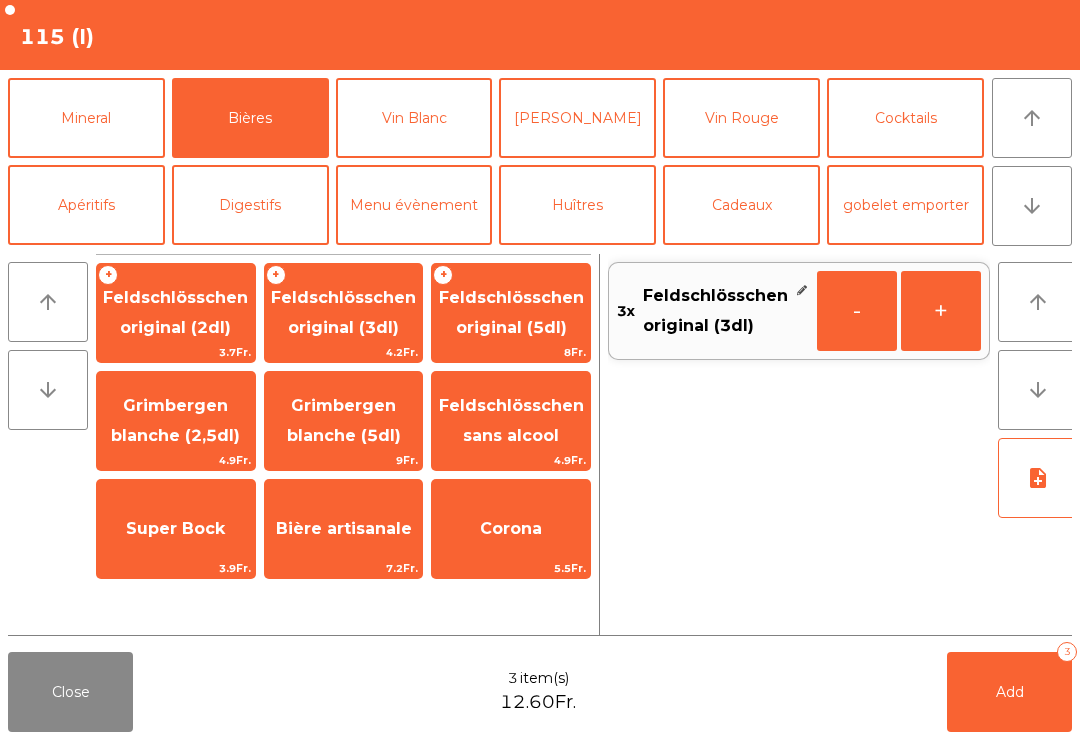 click on "+" 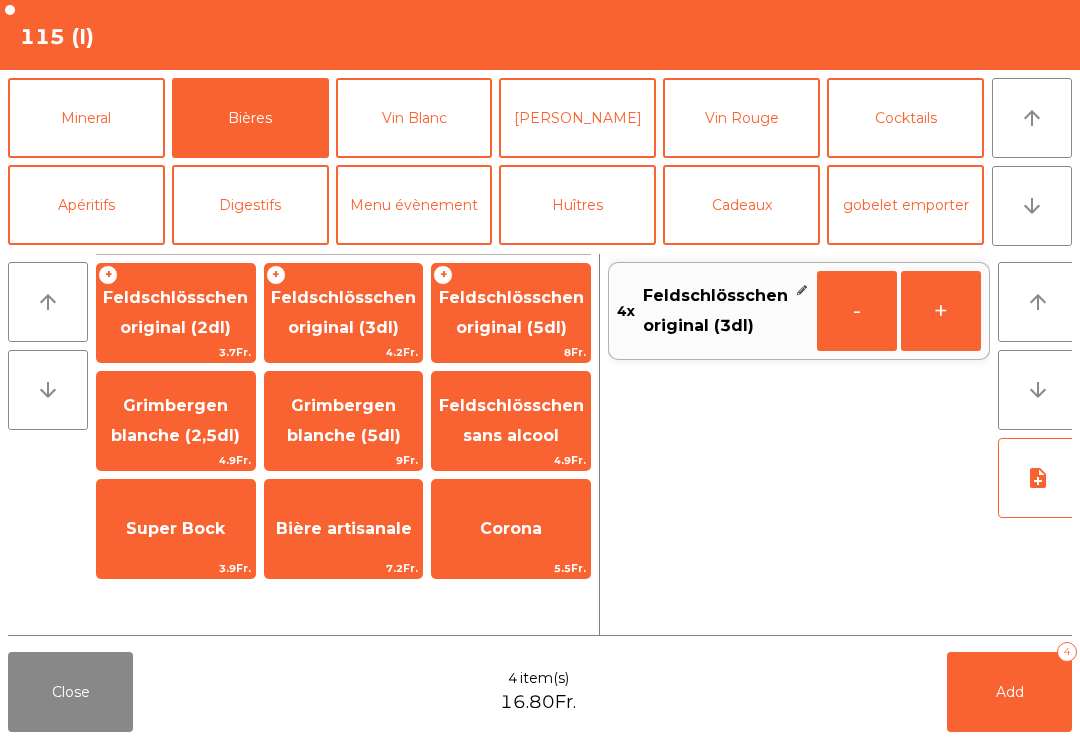 click on "Add   4" 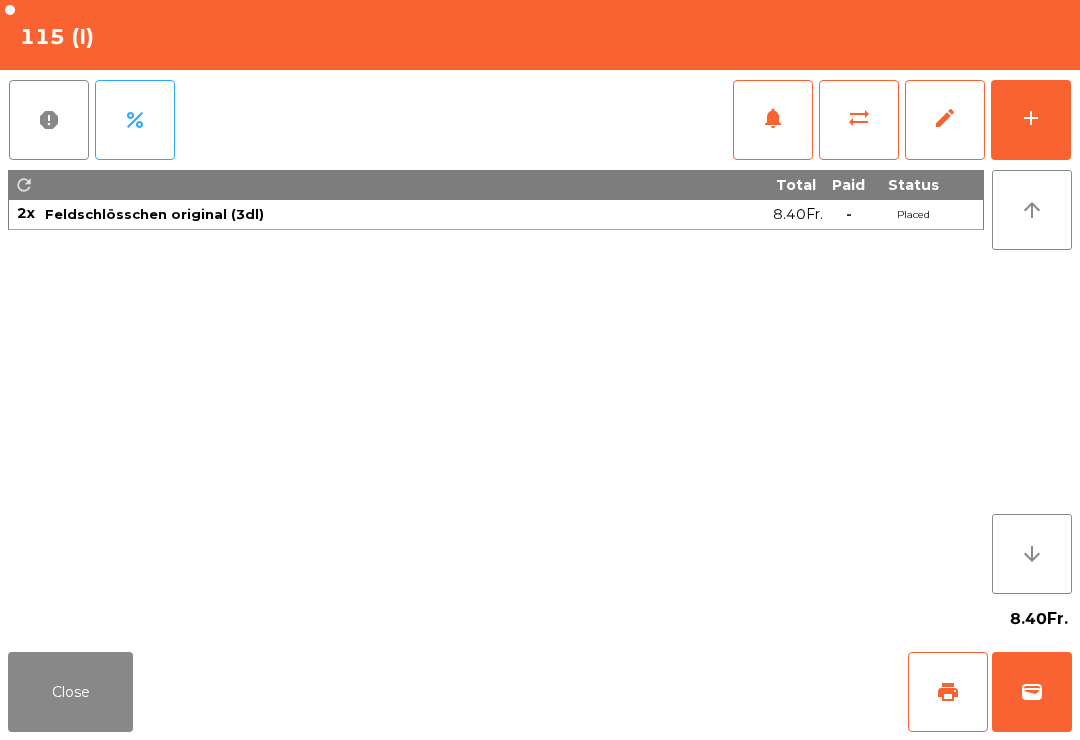 click on "print" 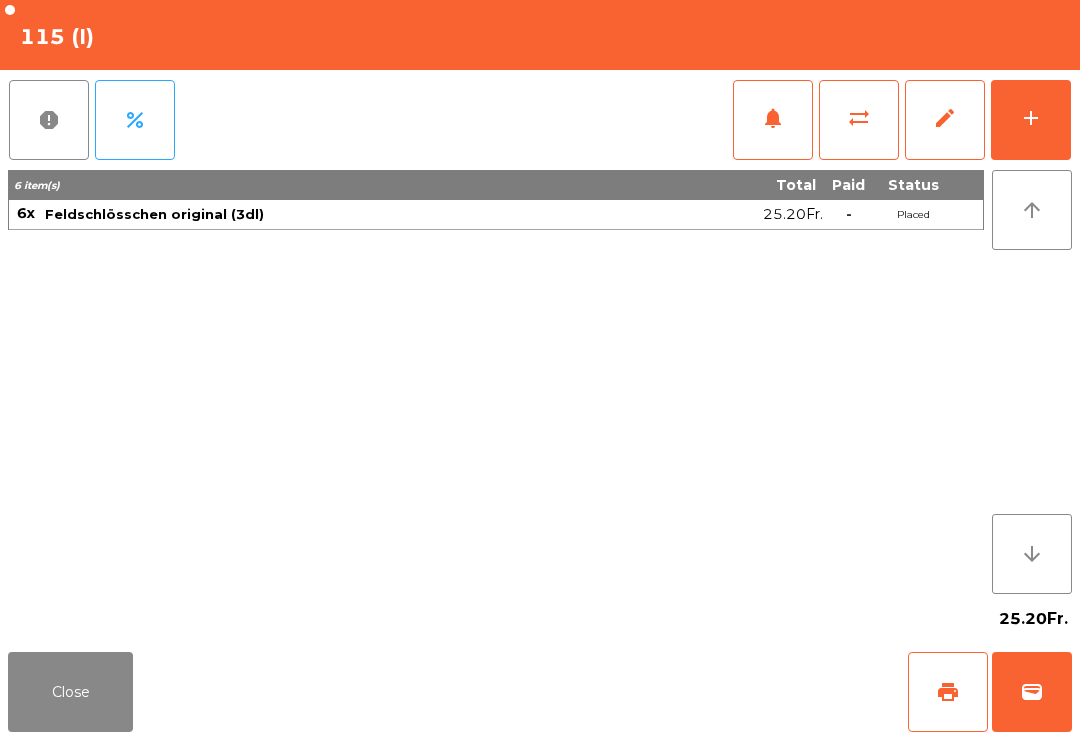 click on "wallet" 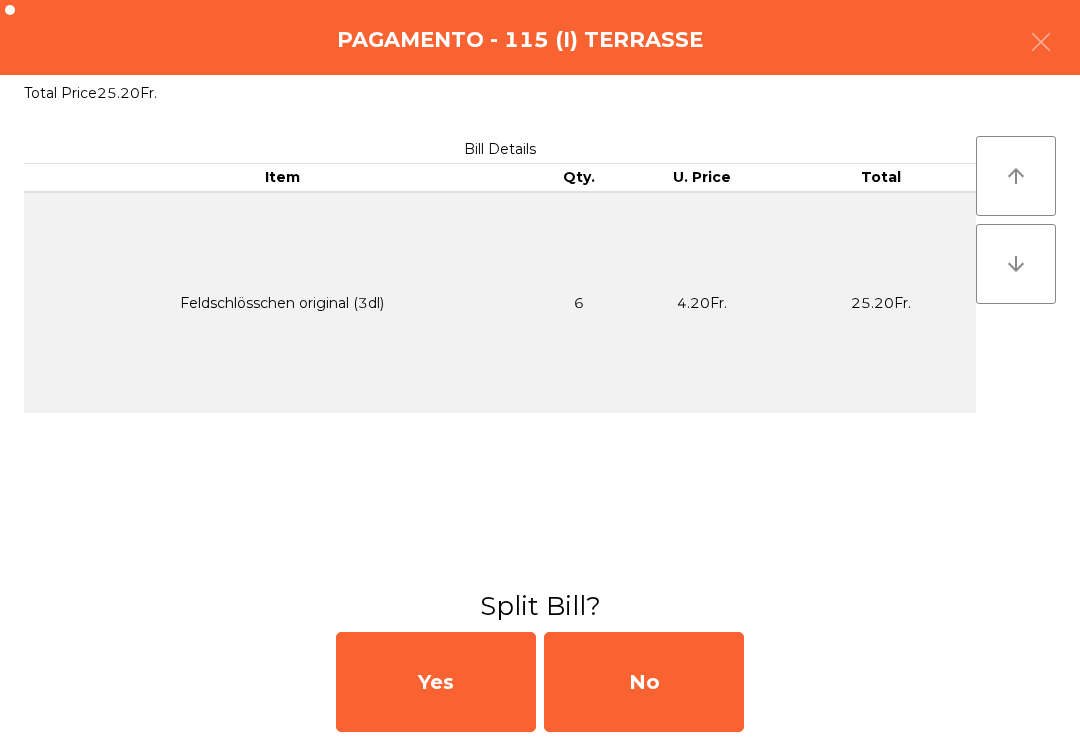 click on "No" 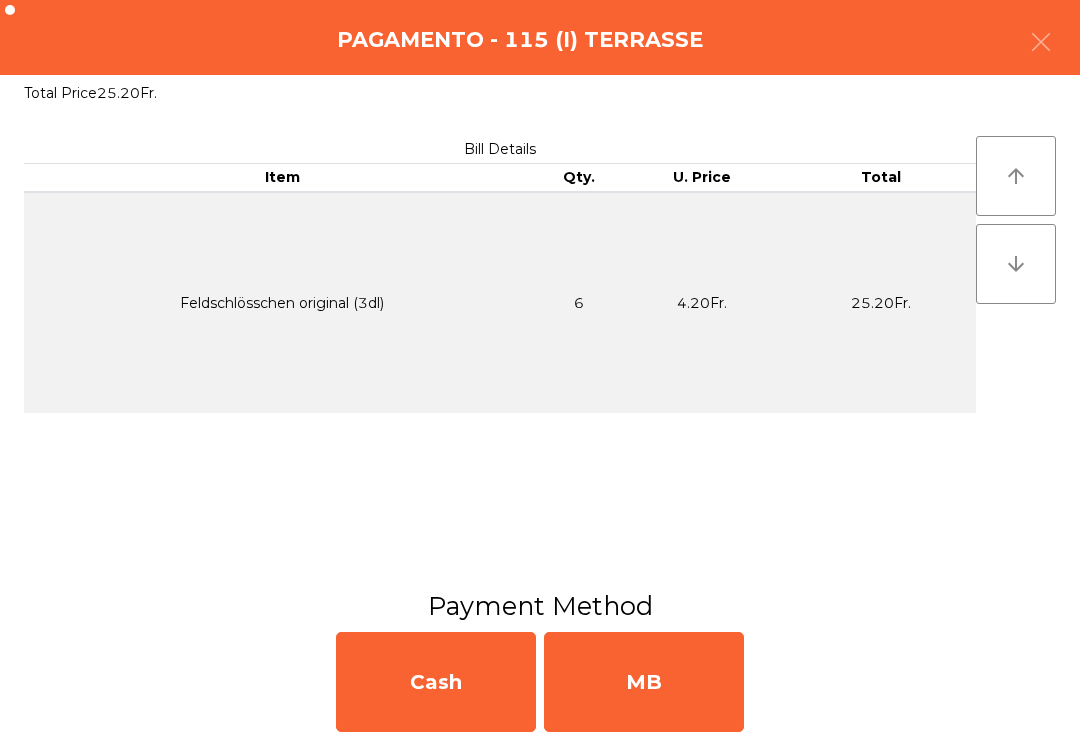 click on "MB" 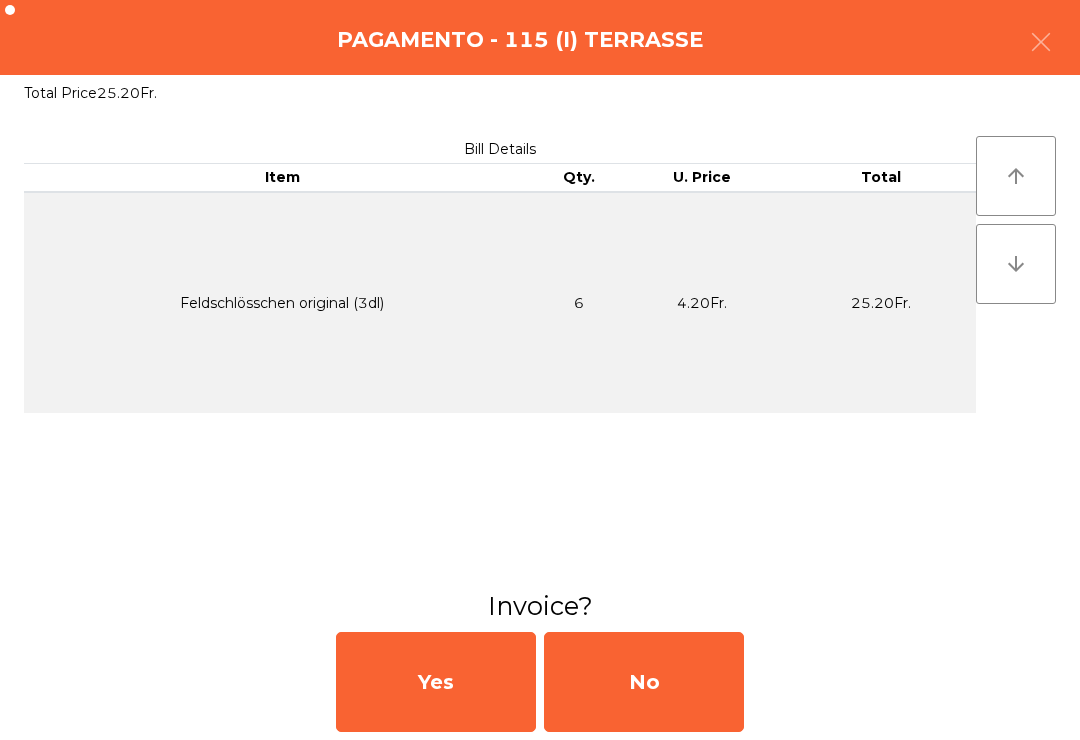 click on "No" 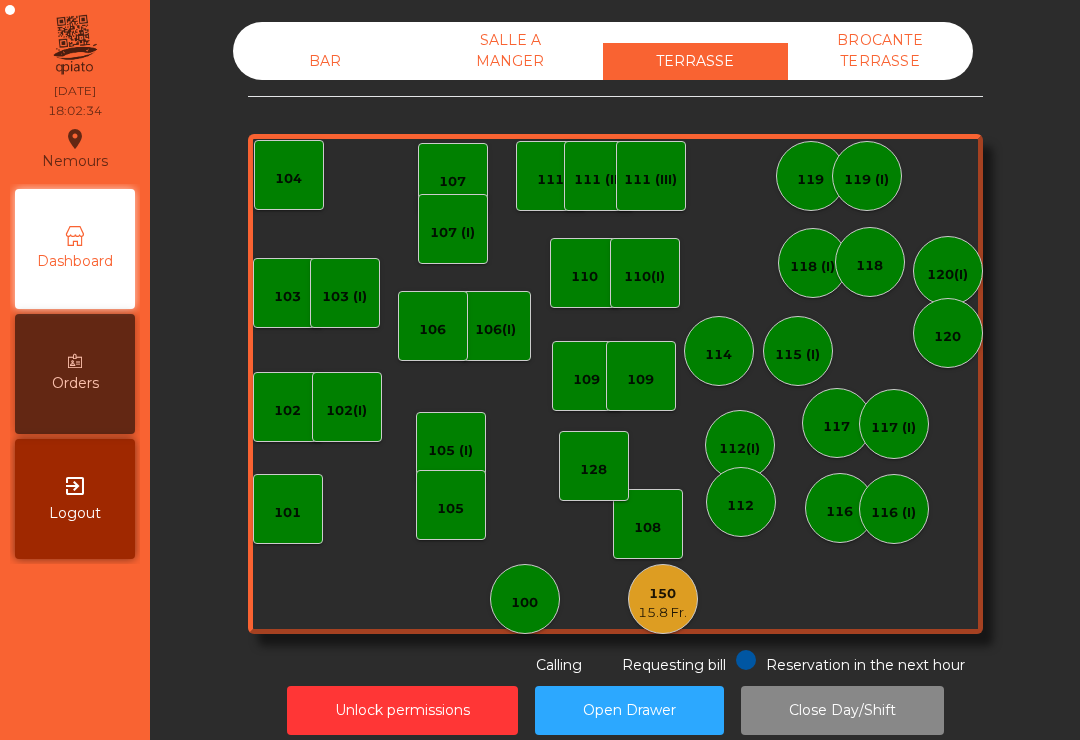 click on "15.8 Fr." 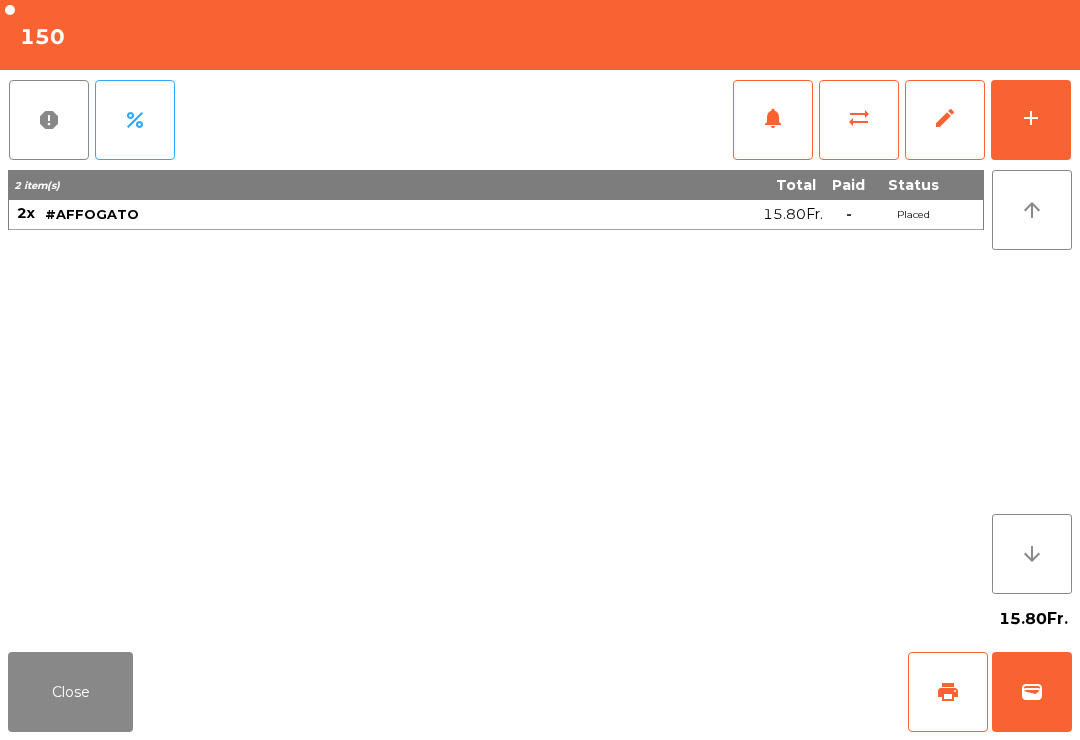 click on "print" 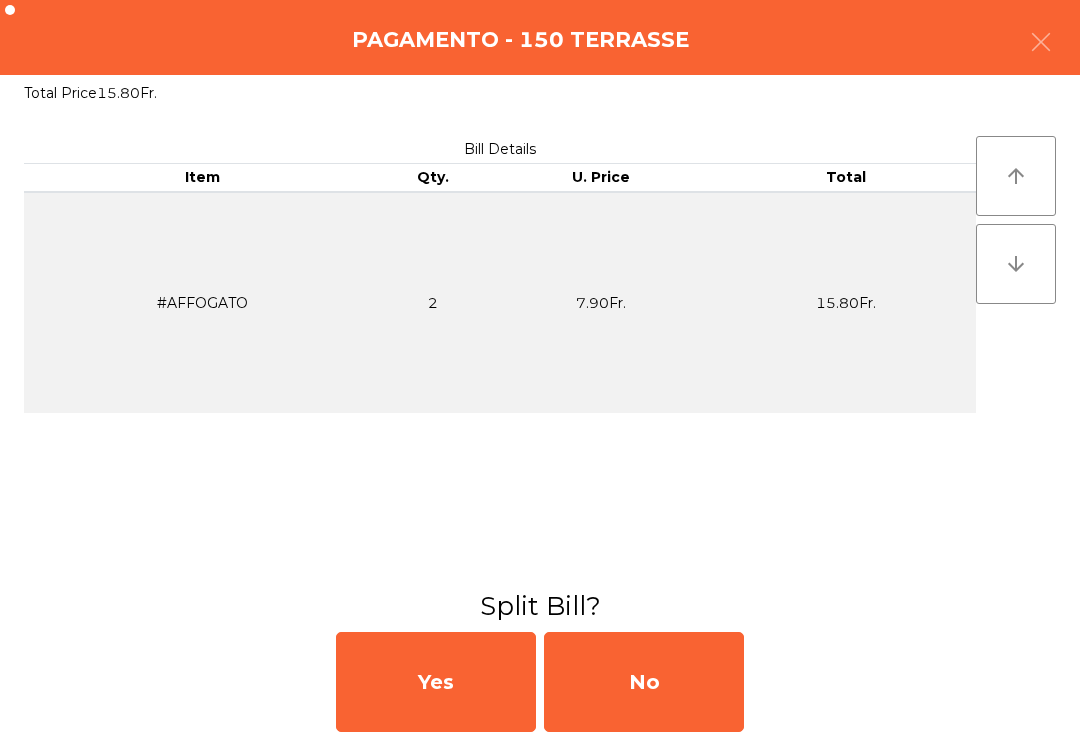 click on "No" 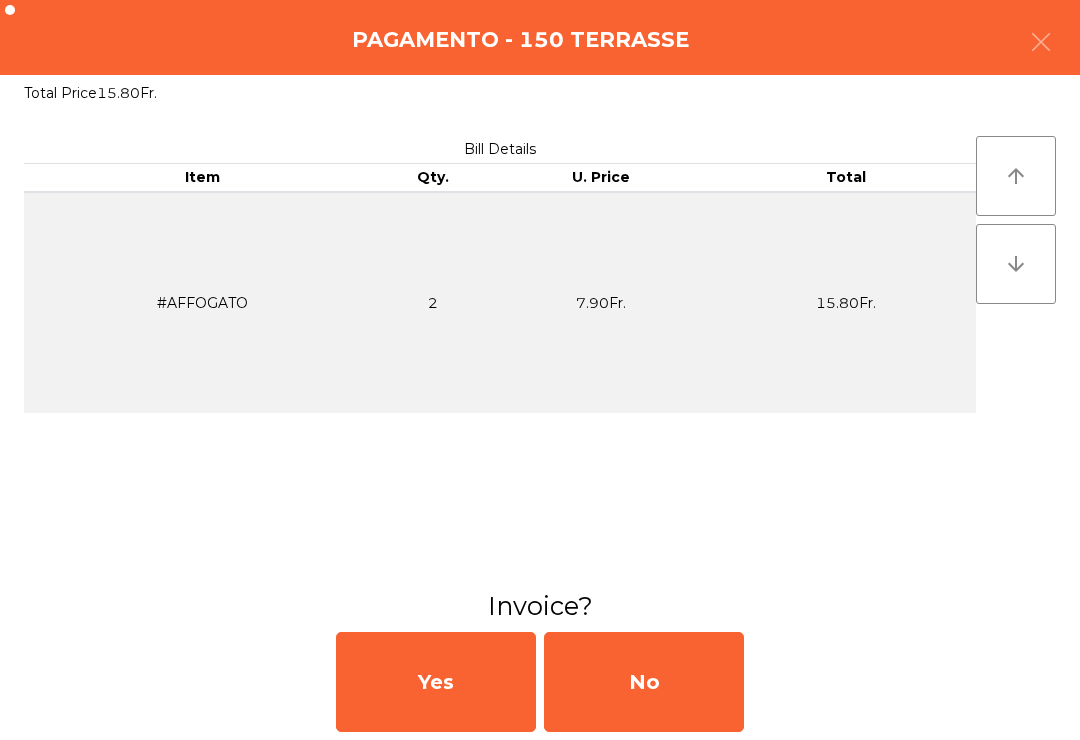 click on "No" 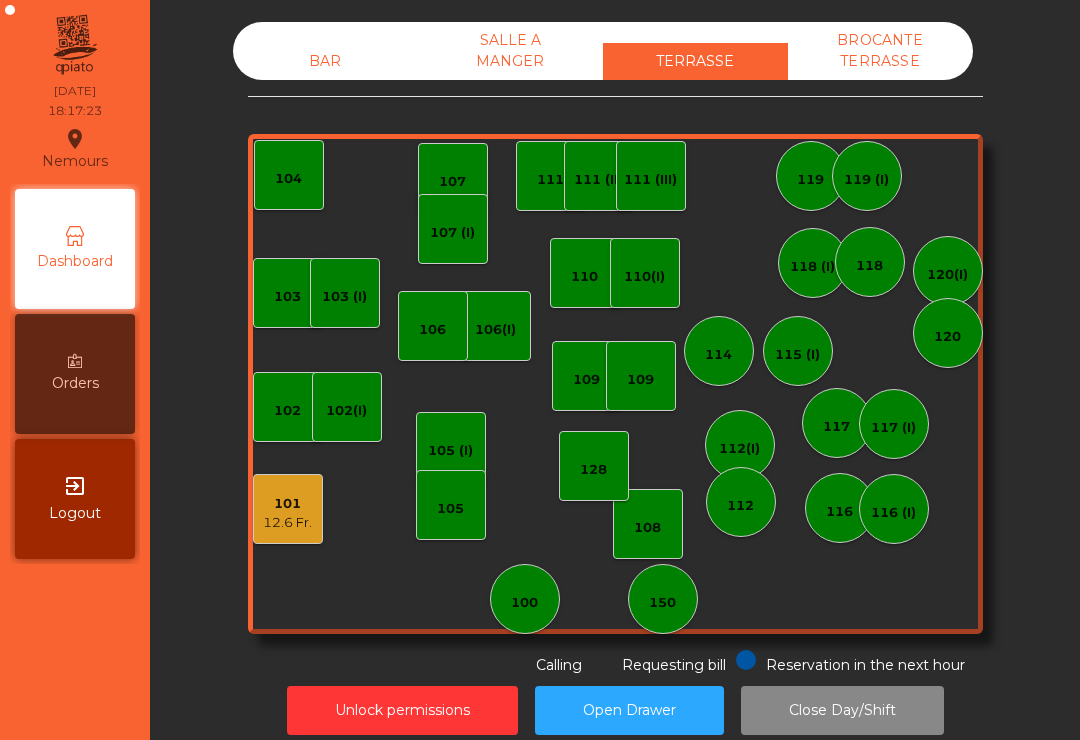 click on "101   12.6 Fr." 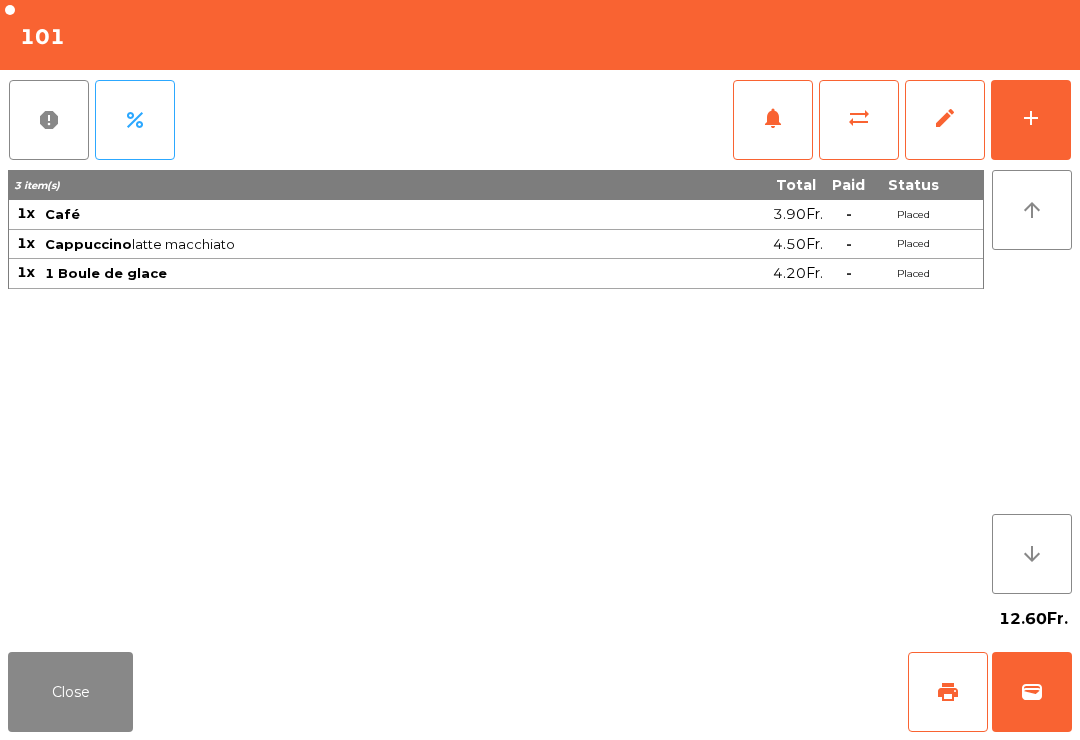 click on "print" 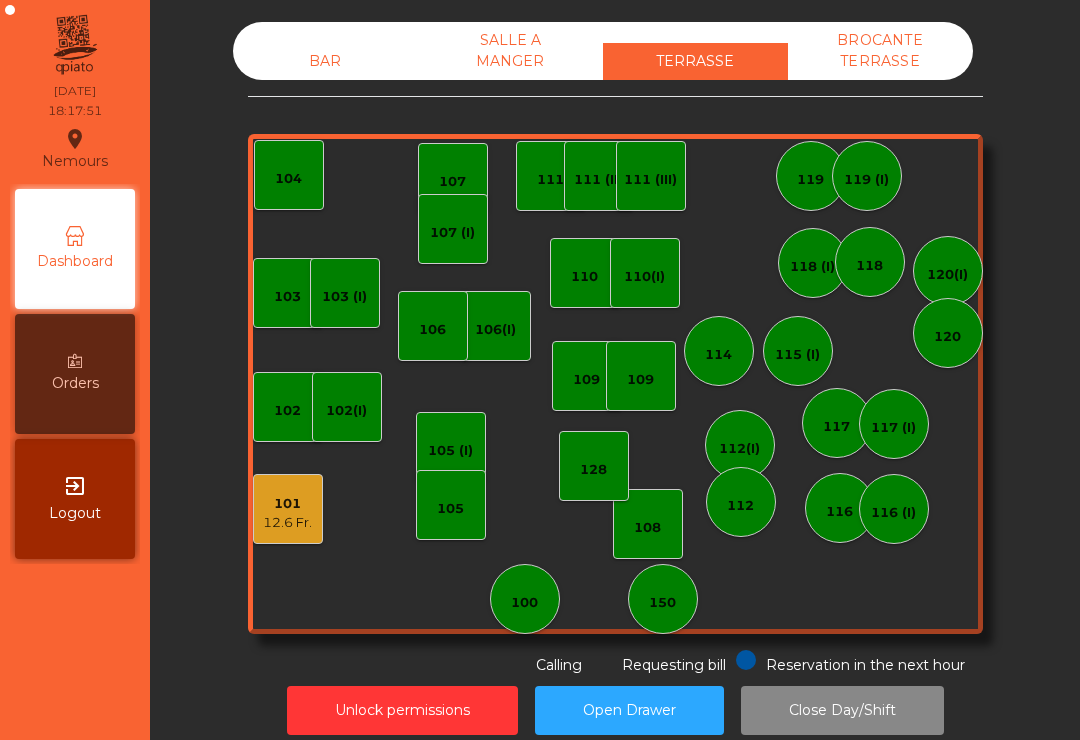 click on "BAR" 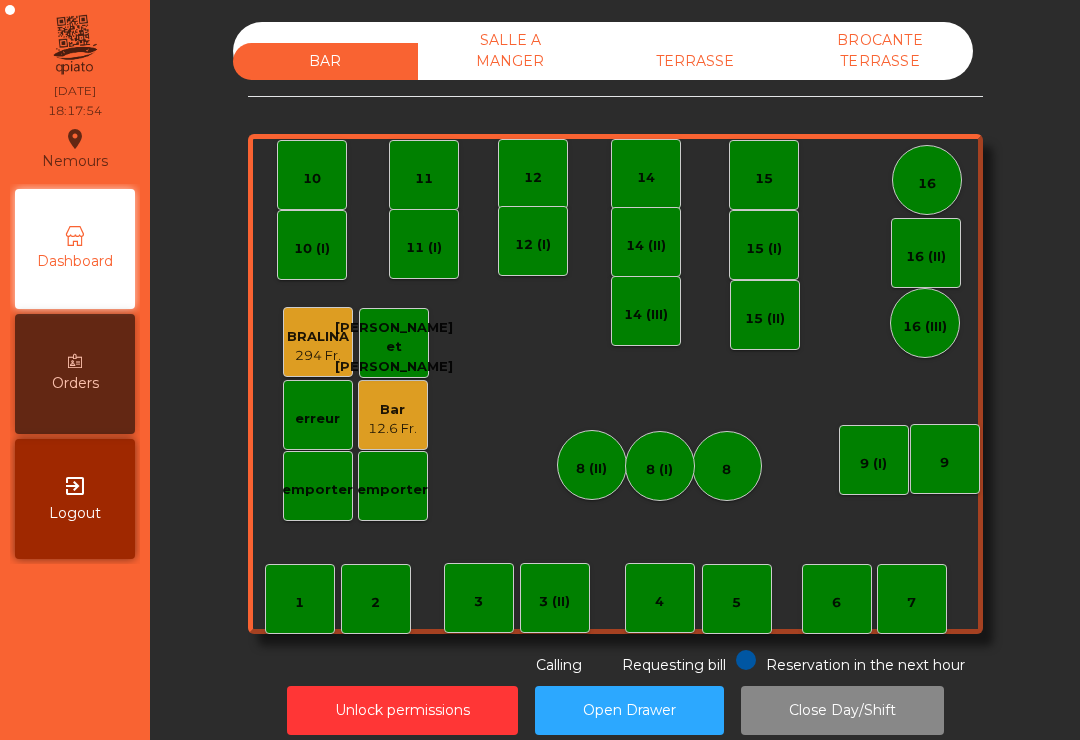 click on "12" 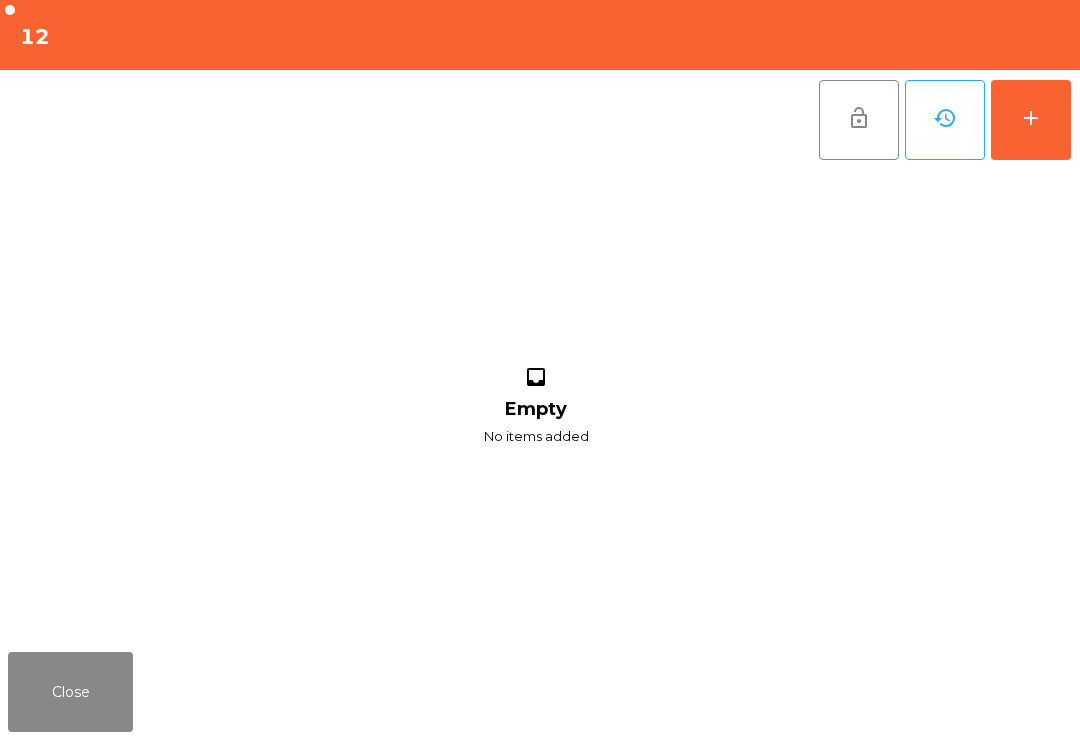 click on "add" 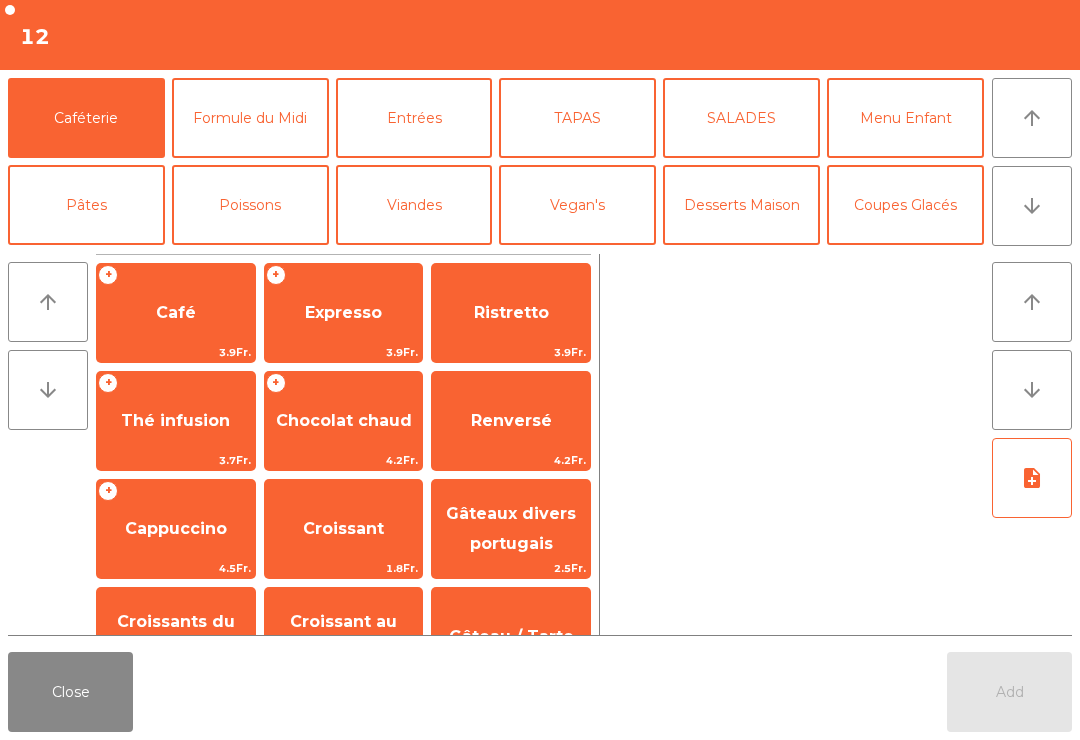 click on "arrow_downward" 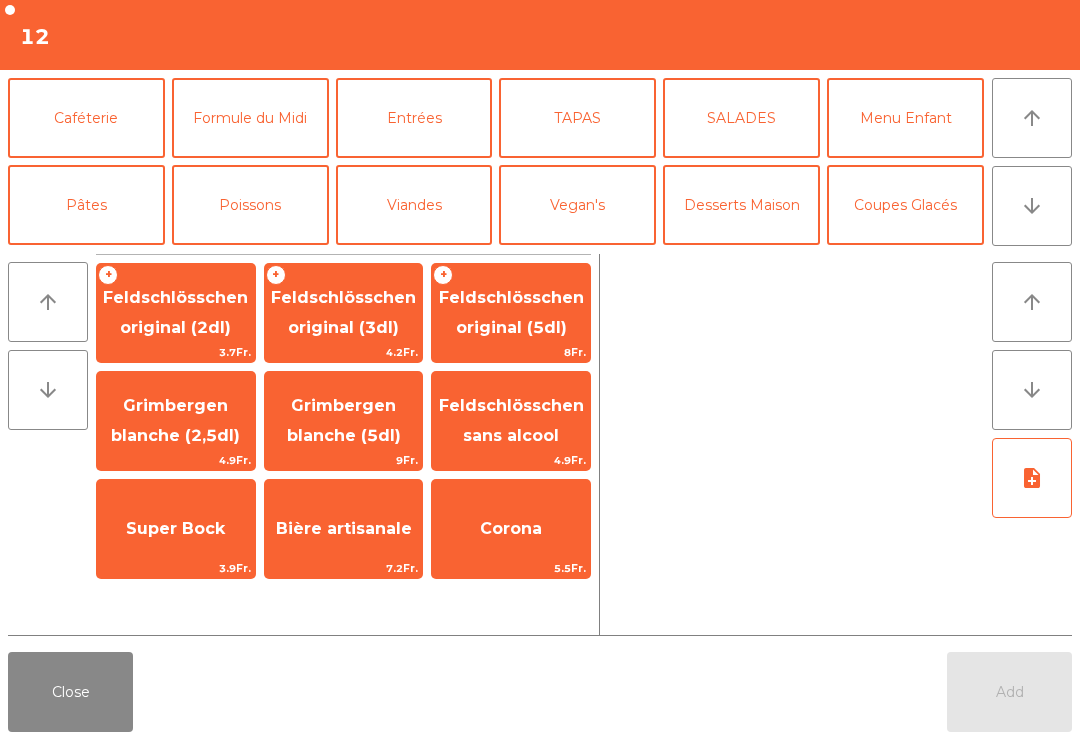 click on "Grimbergen blanche (2,5dl)" 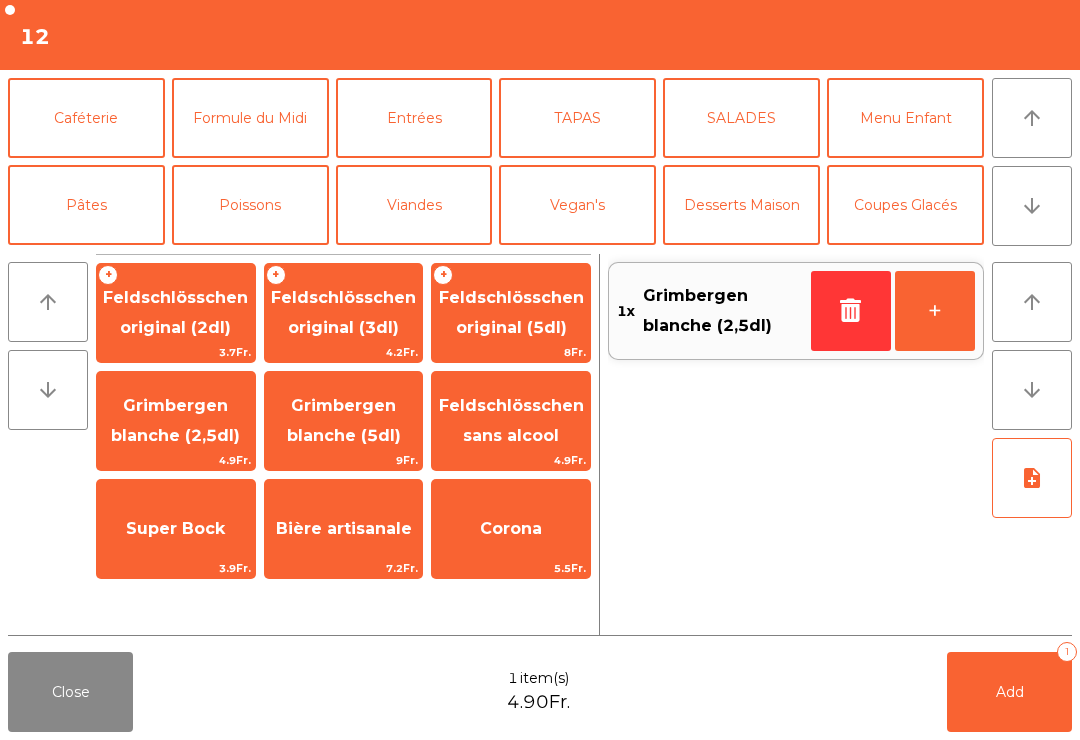 click on "Feldschlösschen sans alcool" 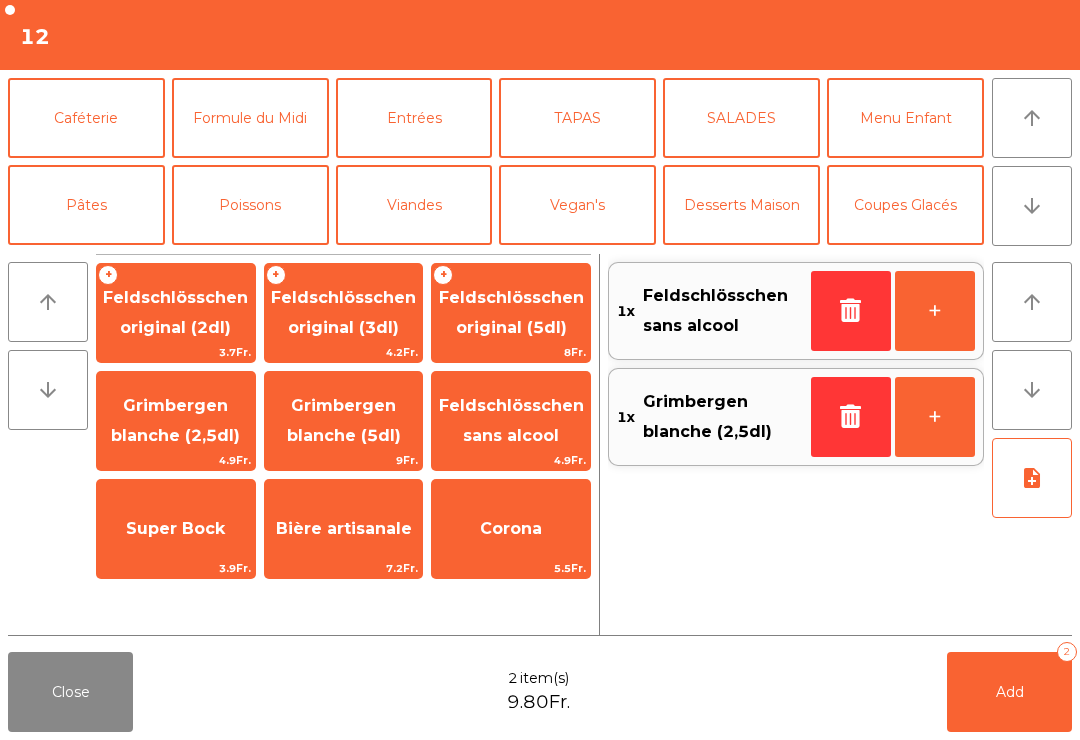 scroll, scrollTop: 174, scrollLeft: 0, axis: vertical 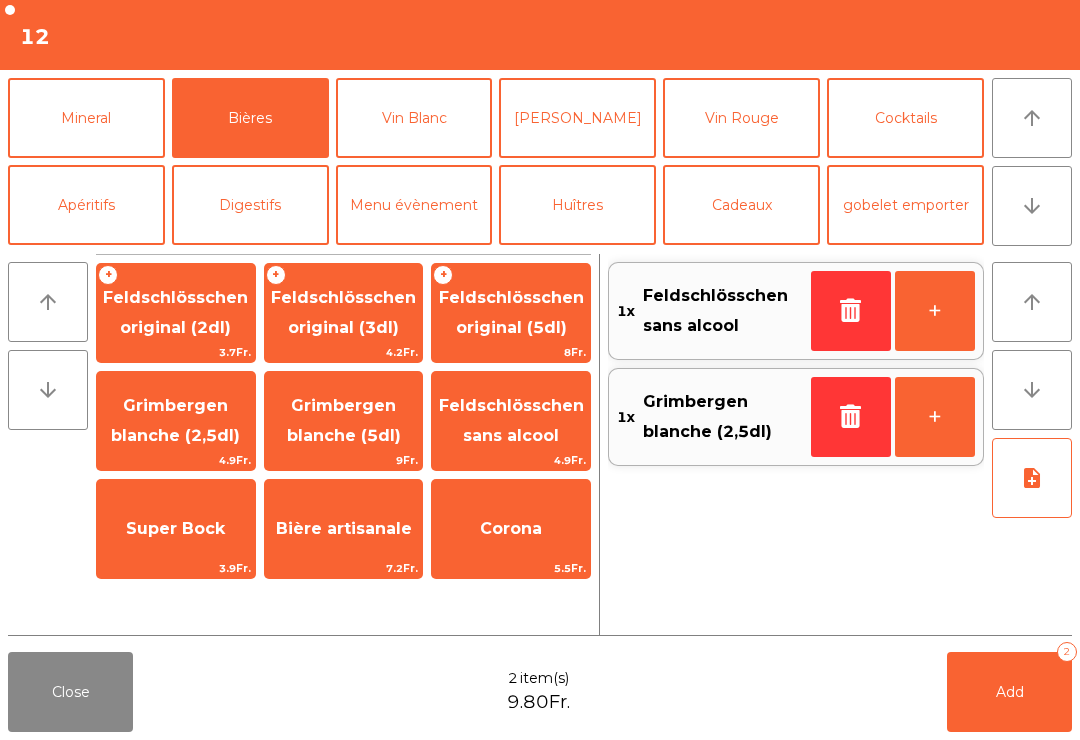 click on "Add   2" 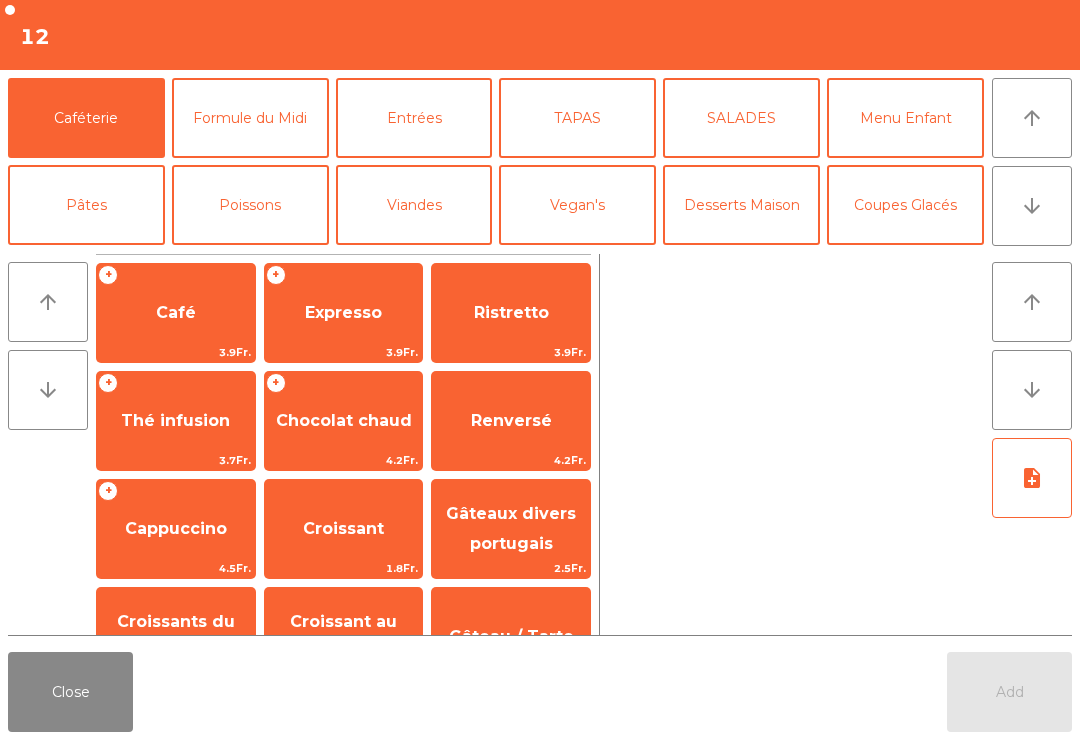 click on "Close" 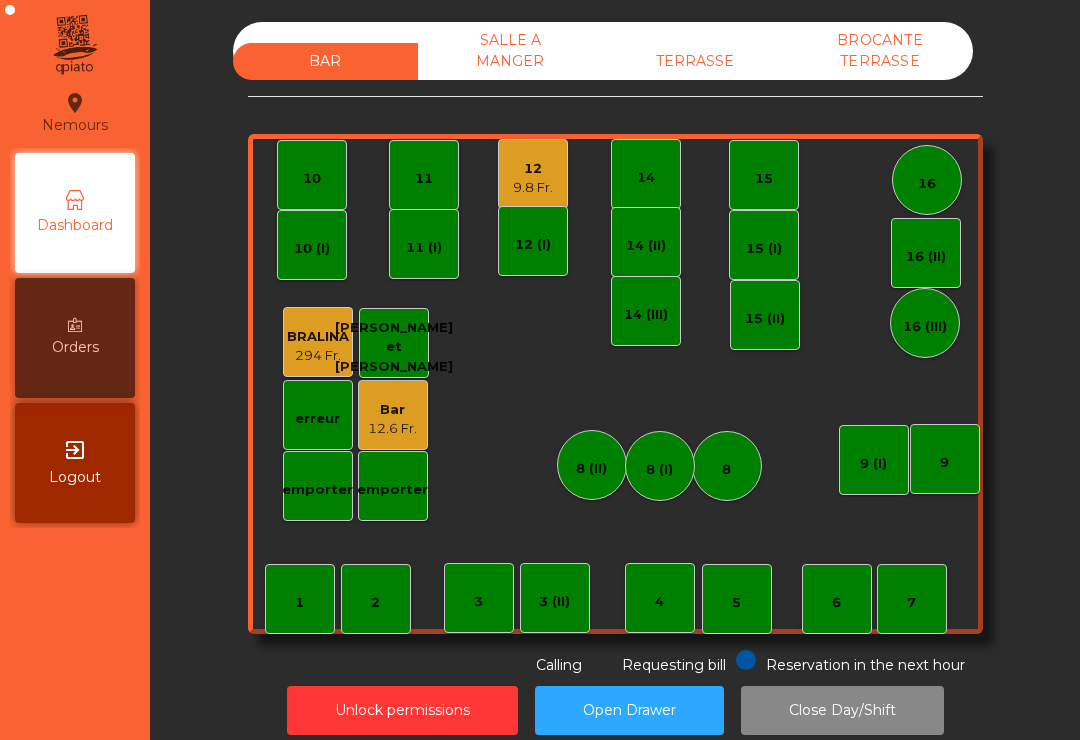 scroll, scrollTop: 0, scrollLeft: 0, axis: both 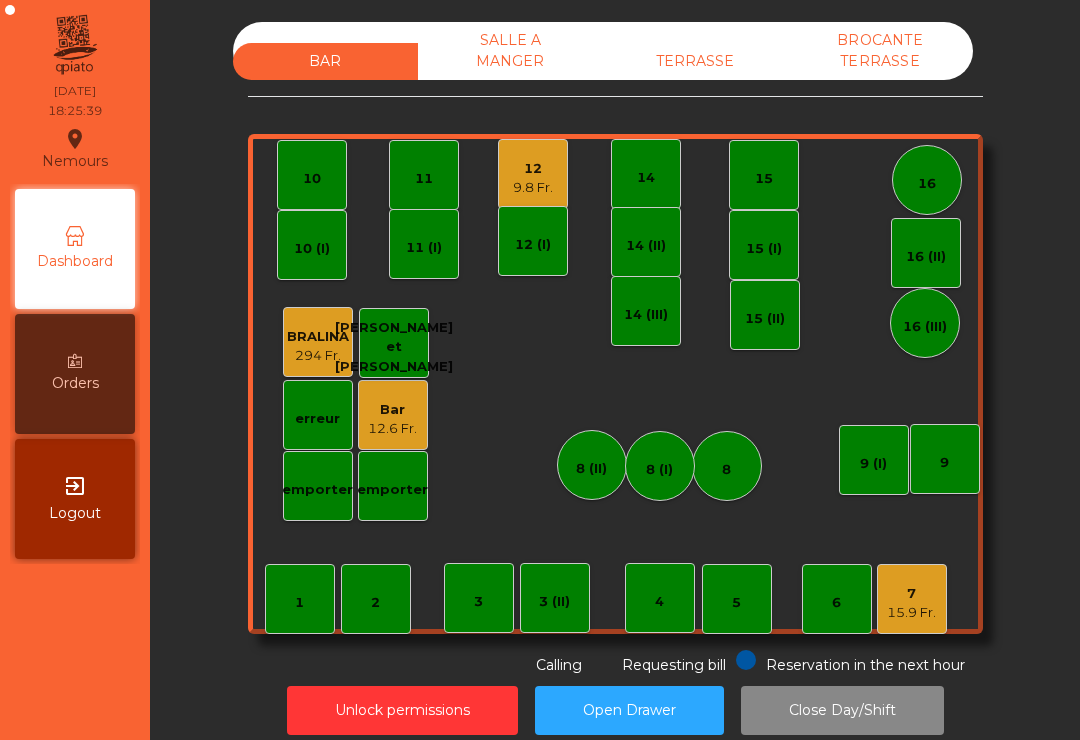 click on "12   9.8 Fr." 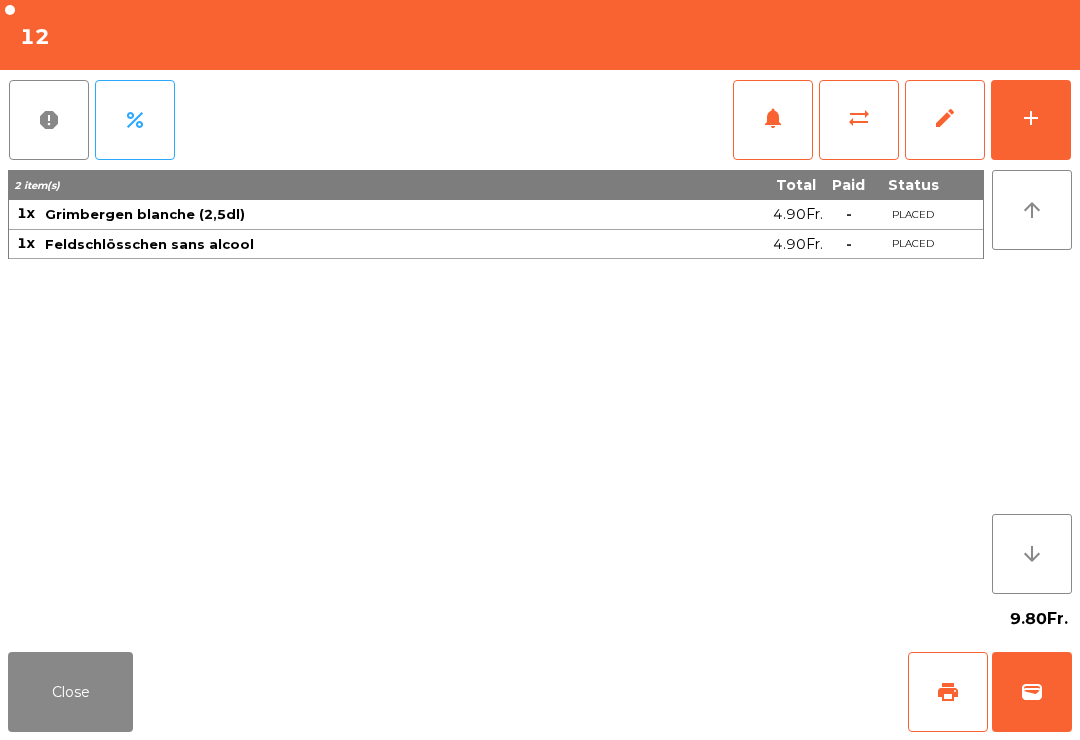 click on "add" 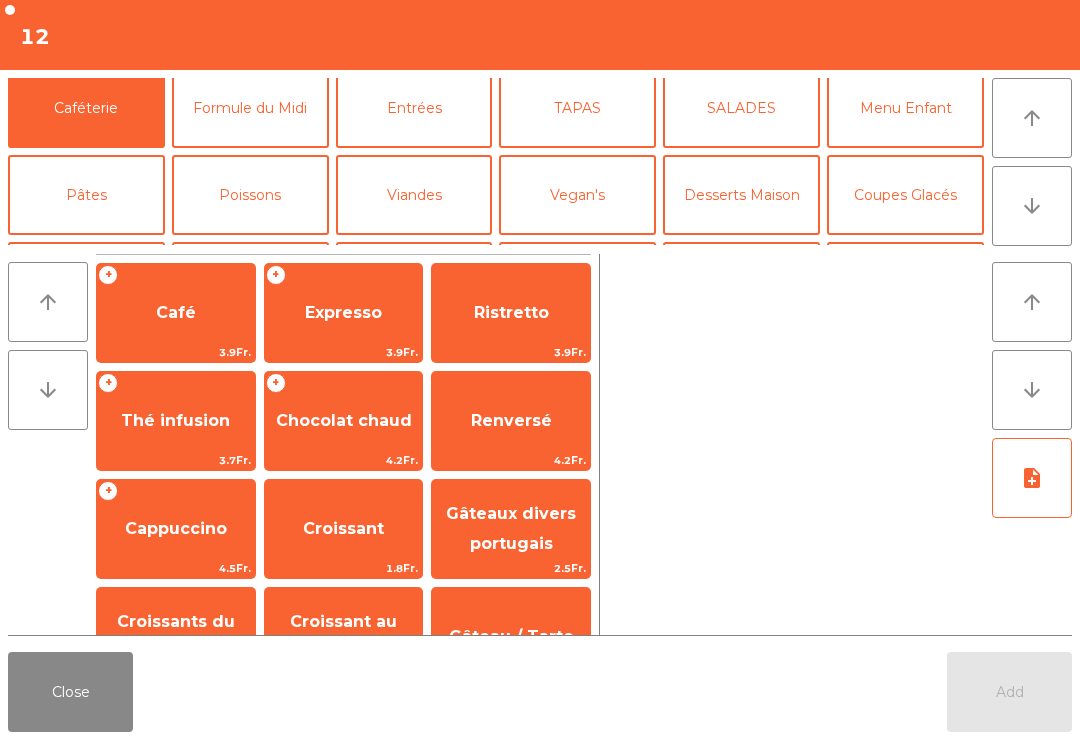 scroll, scrollTop: 11, scrollLeft: 0, axis: vertical 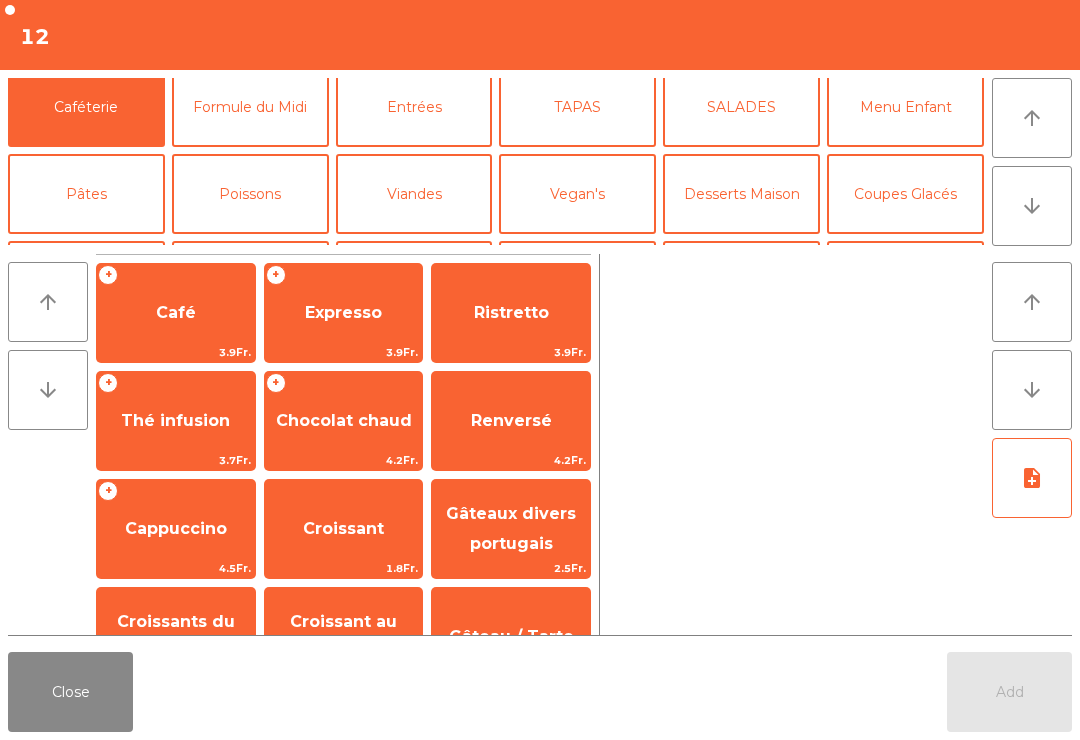 click on "Vegan's" 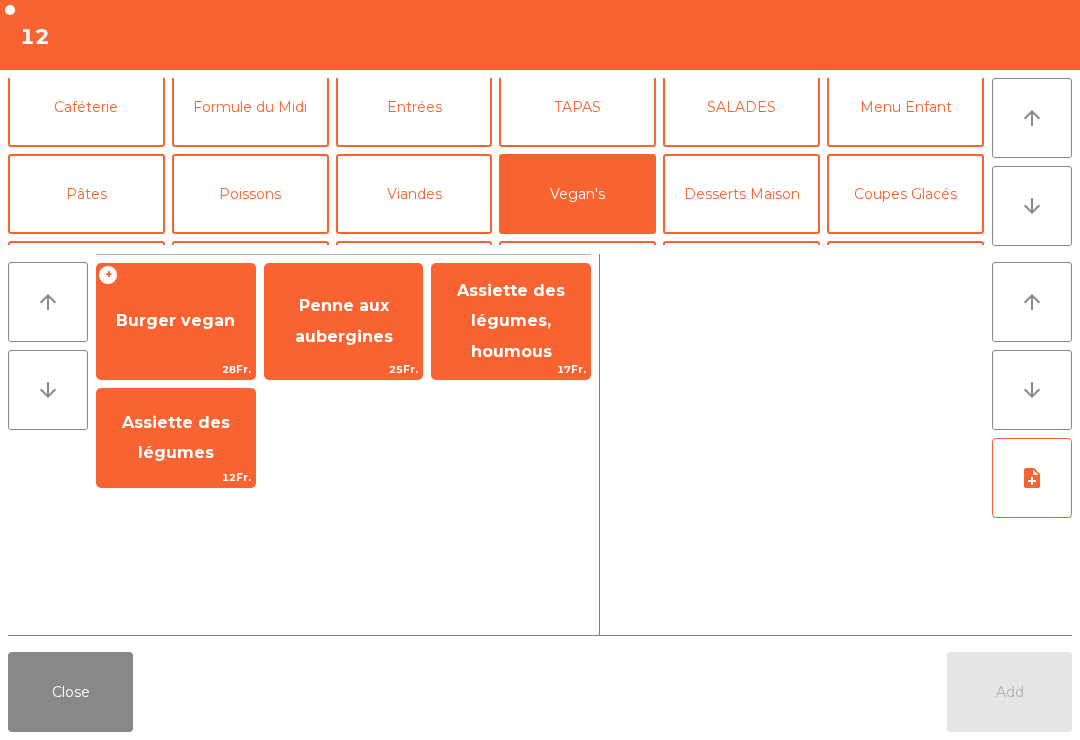 click on "Assiette des légumes, houmous" 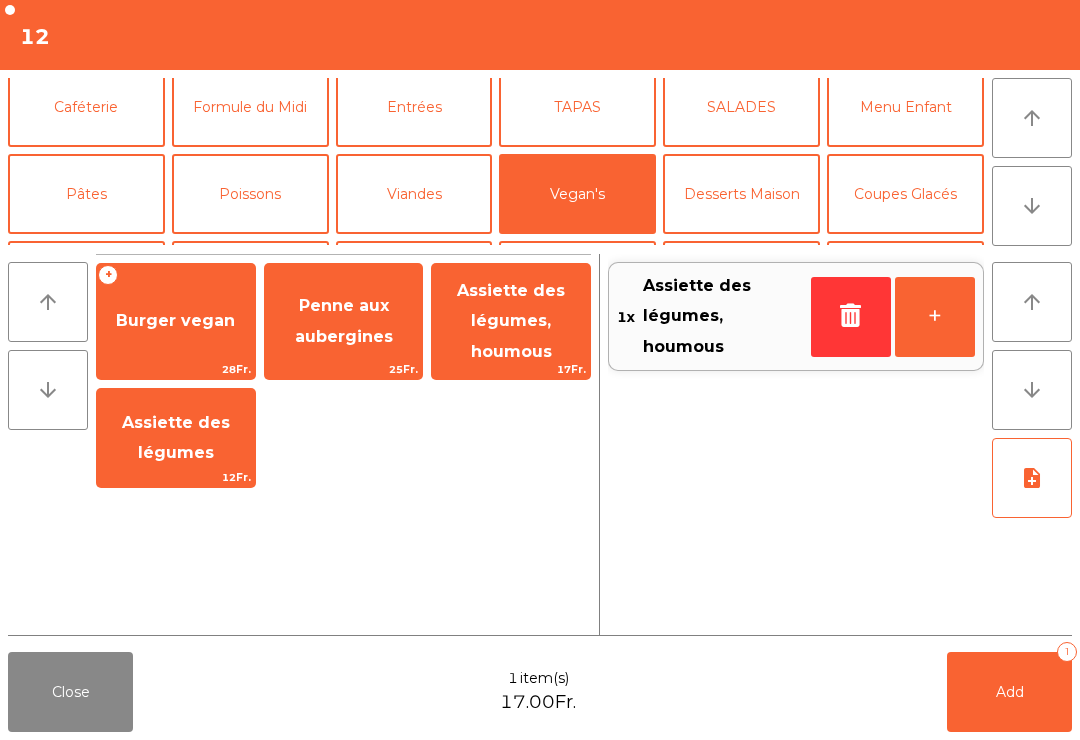 click on "Viandes" 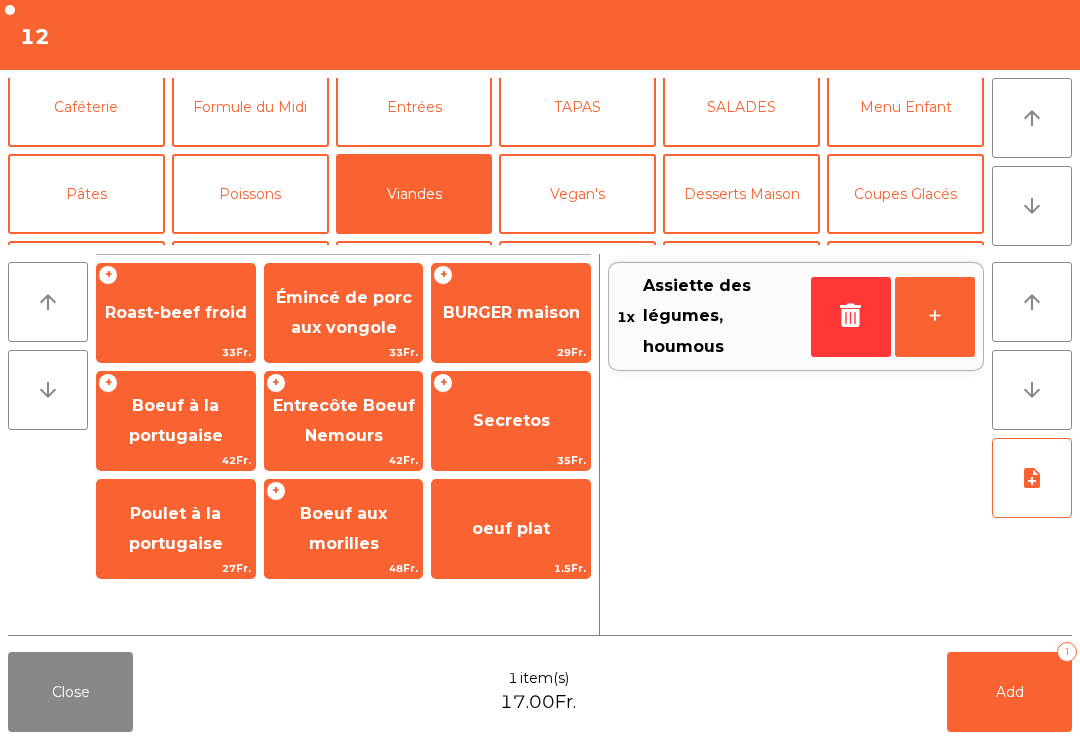click on "+   BURGER maison   29Fr." 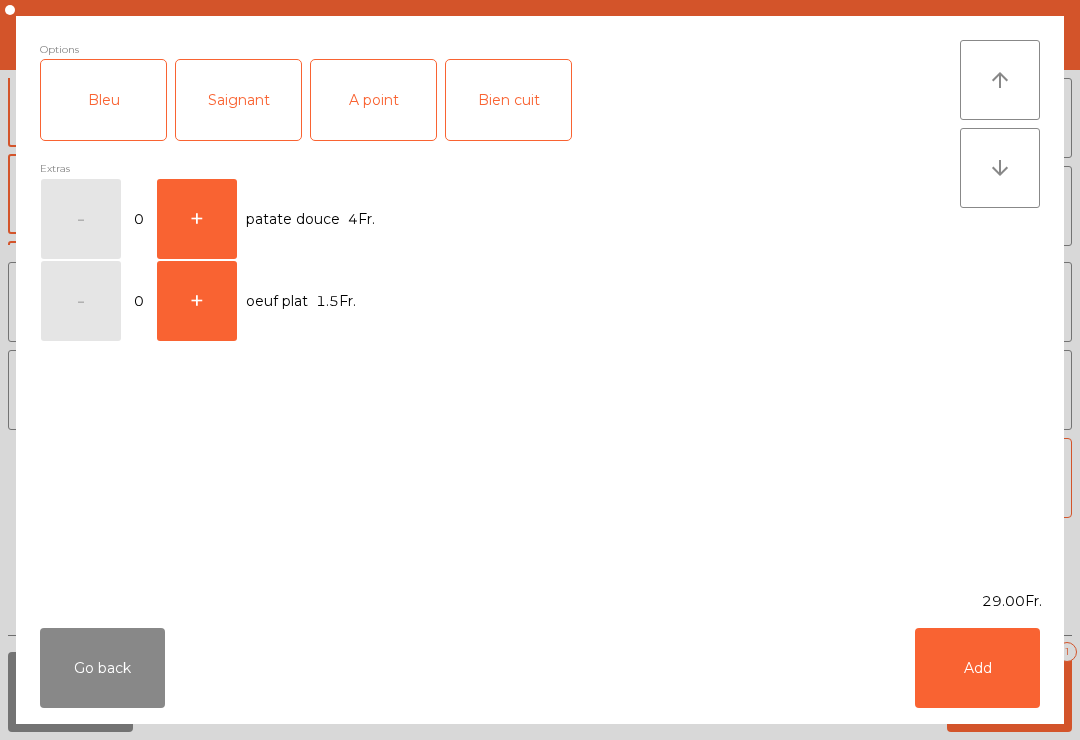 click on "Bien cuit" 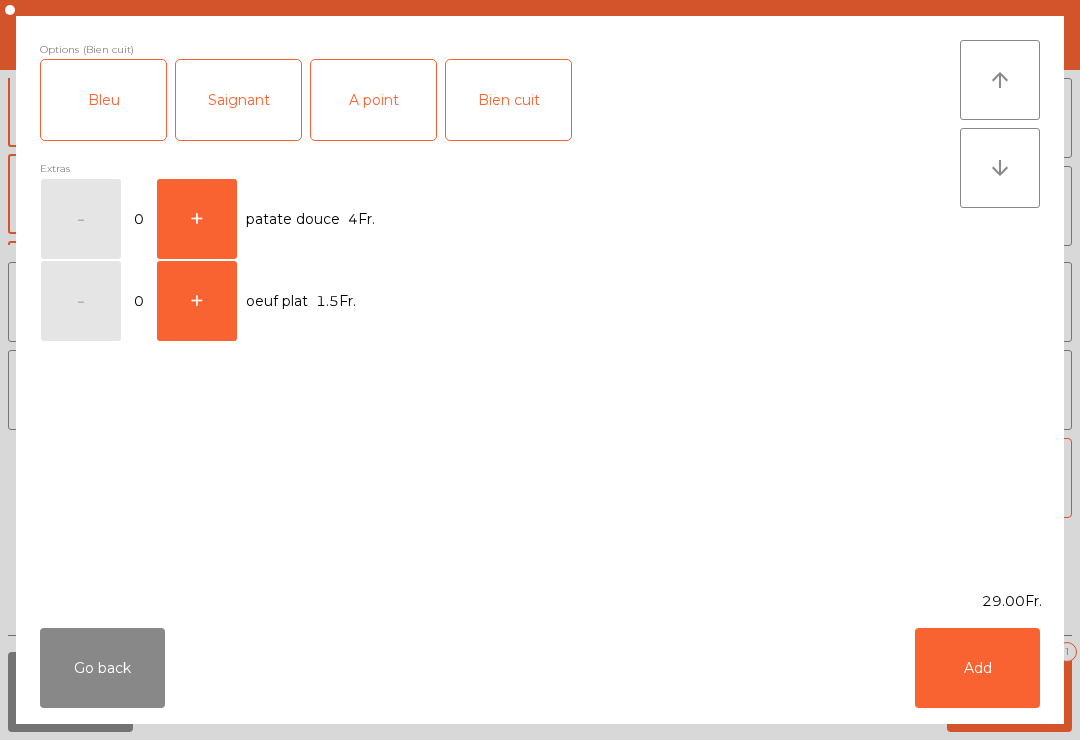 click on "Add" 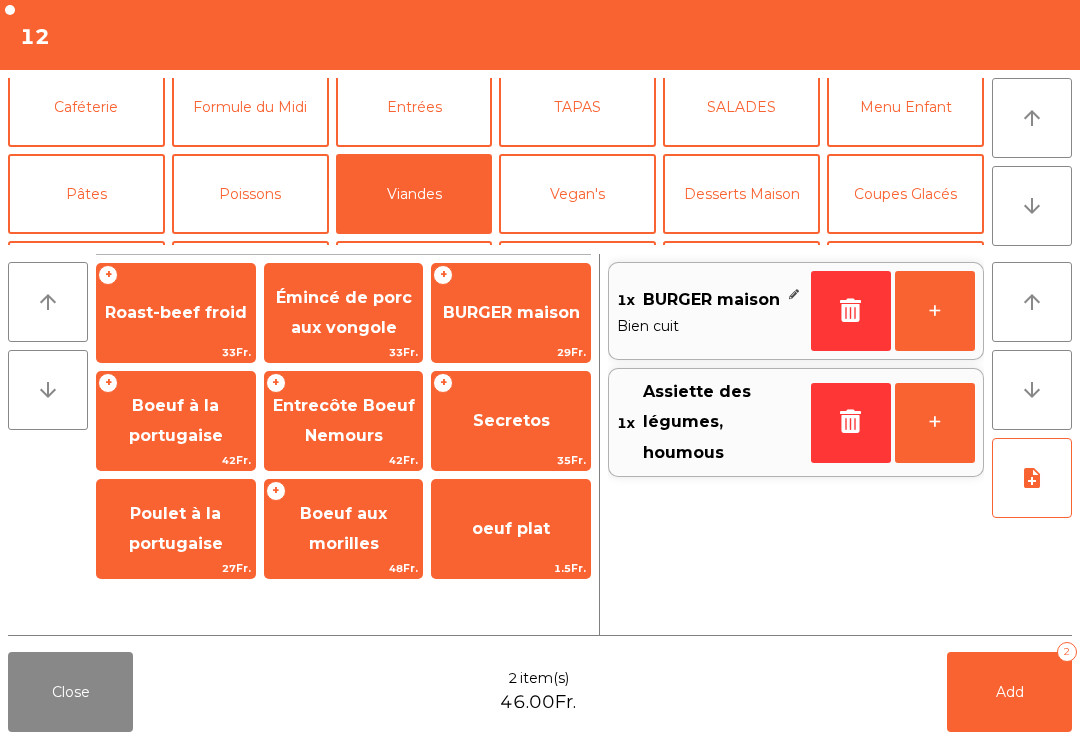 click on "note_add" 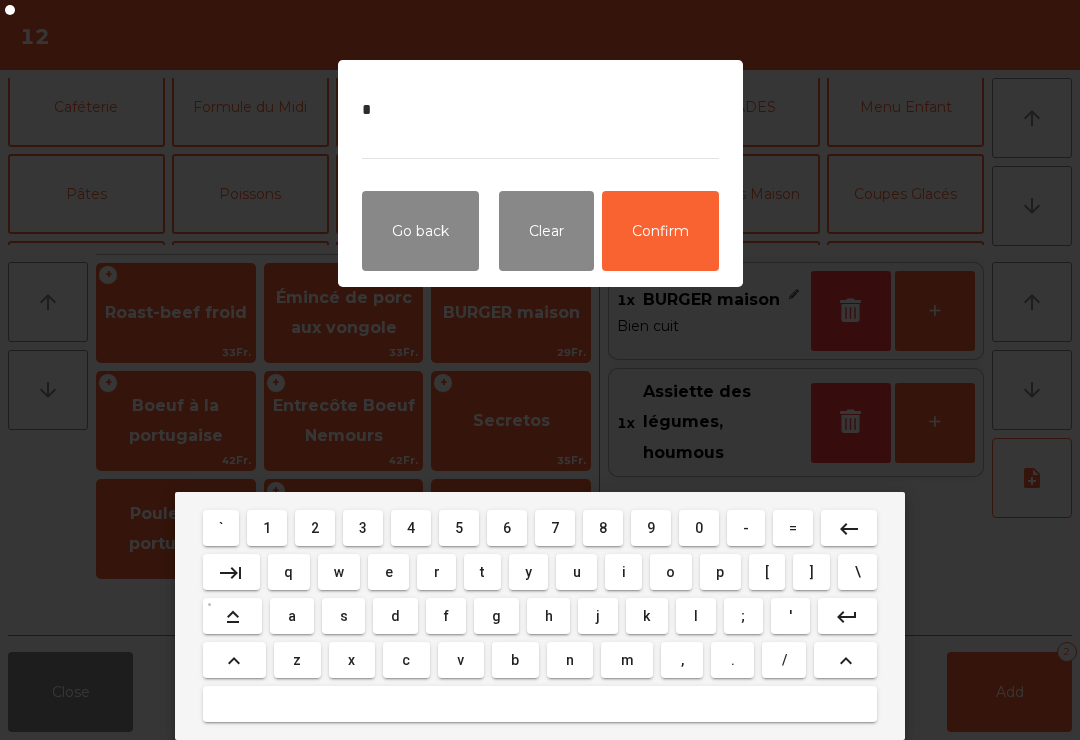 type on "**" 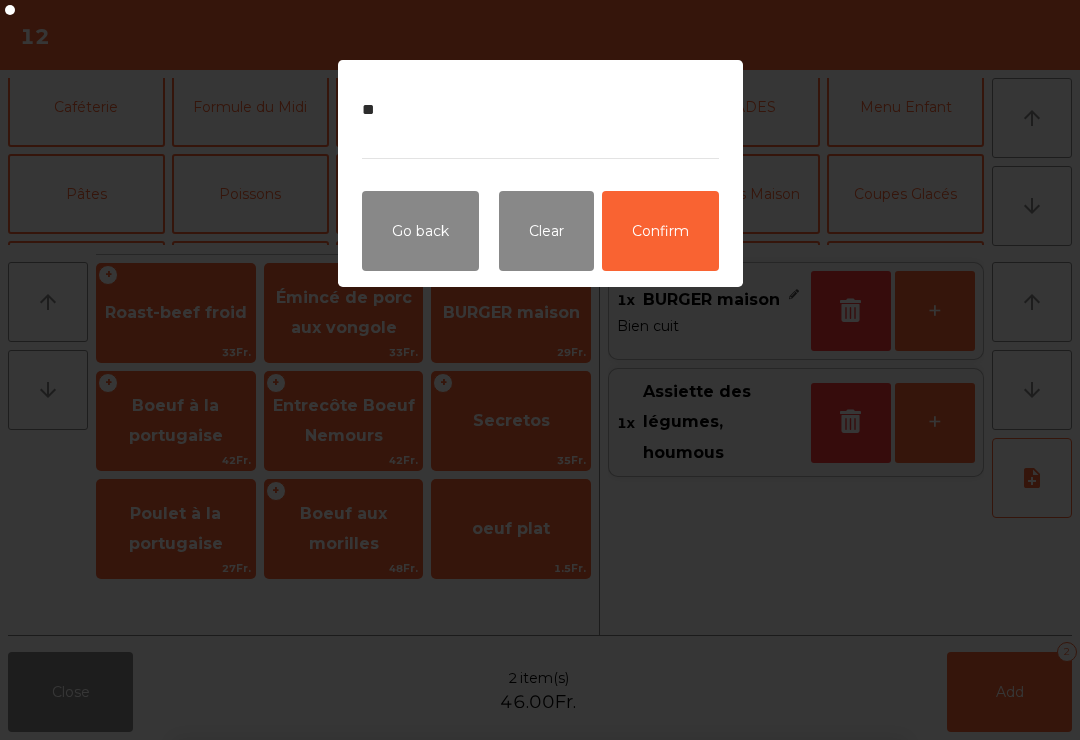 click on "Confirm" 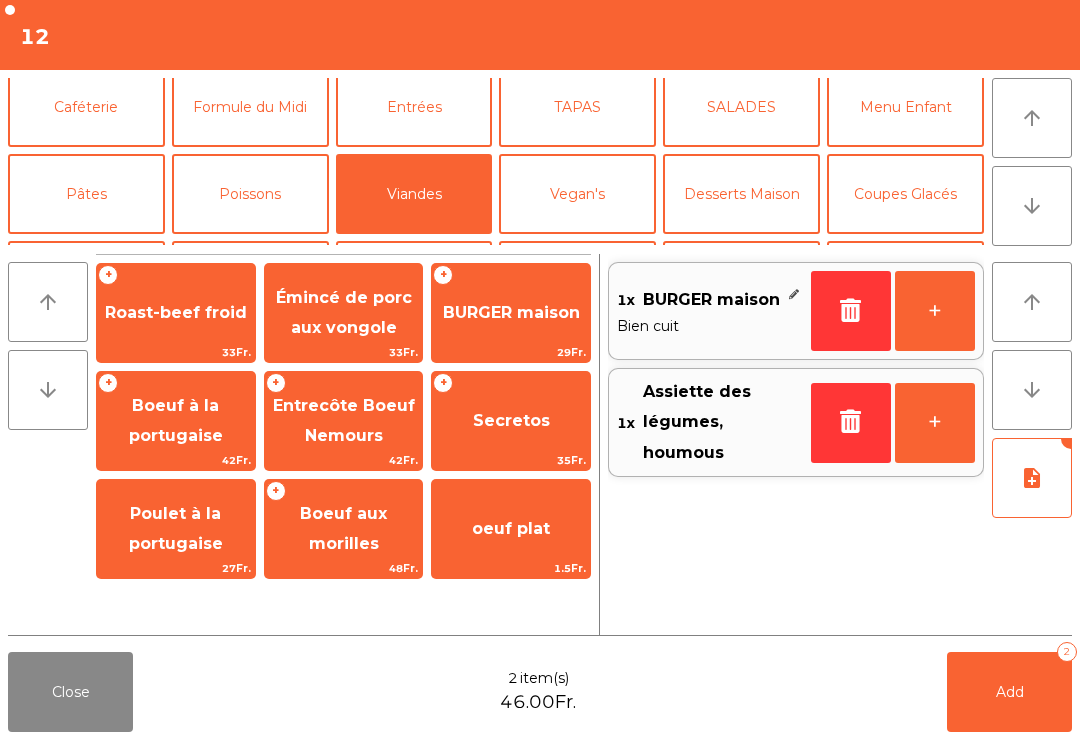 click on "Add" 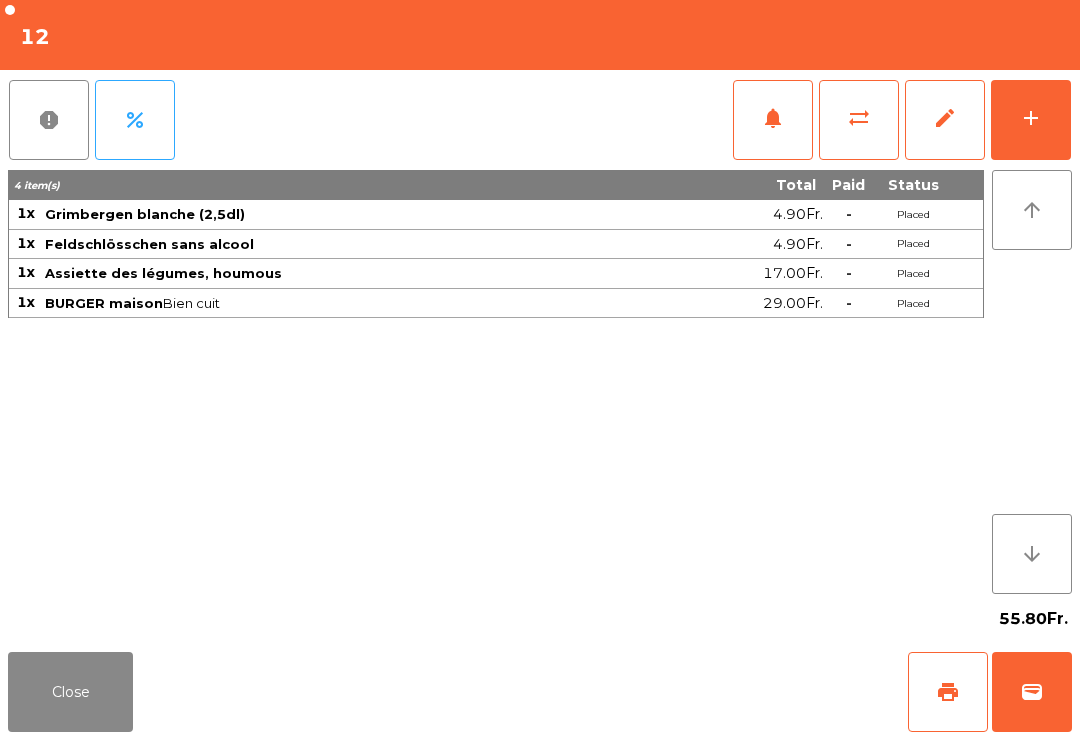 click on "Close" 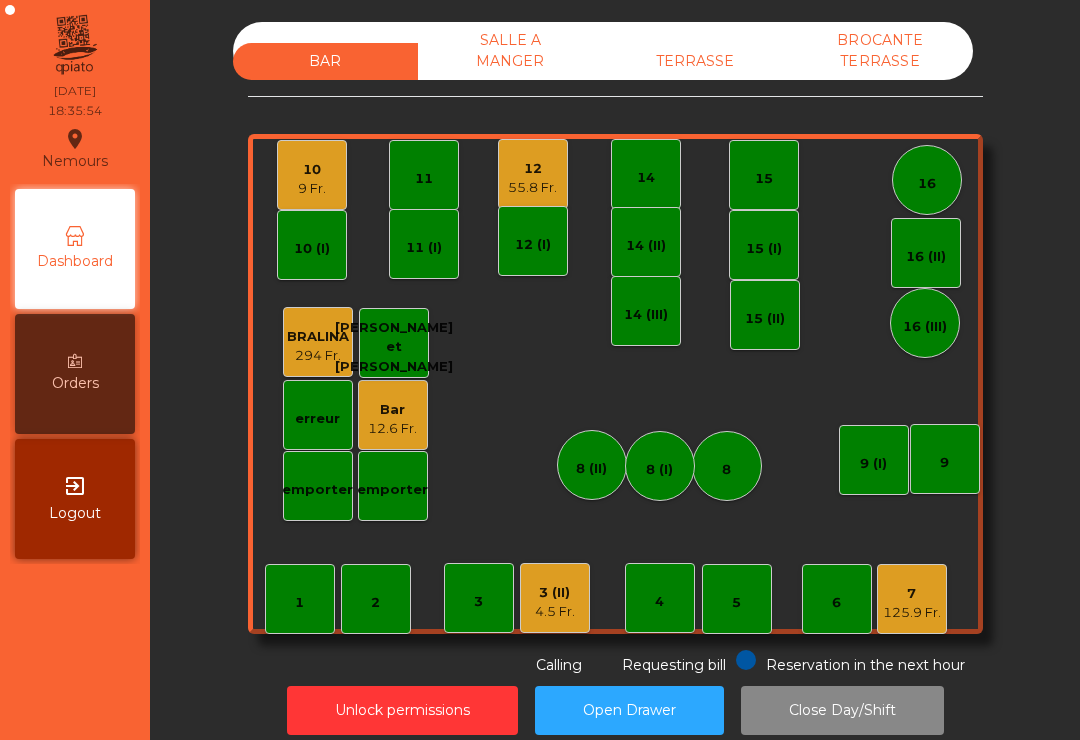 click on "9 Fr." 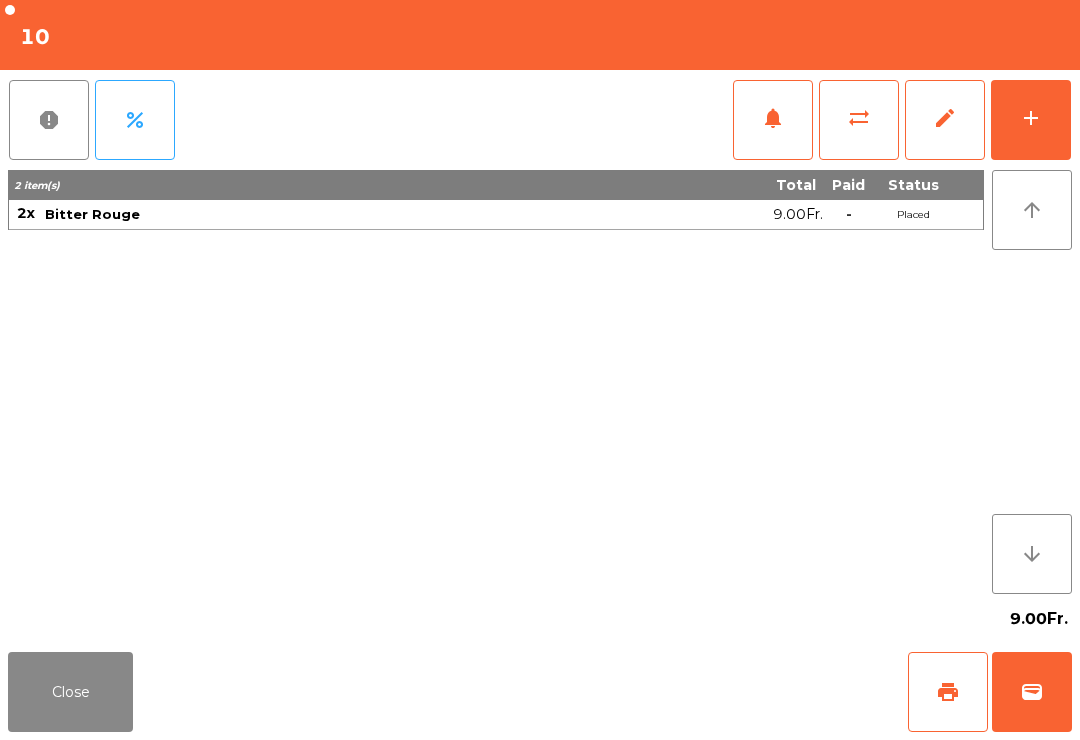 click on "wallet" 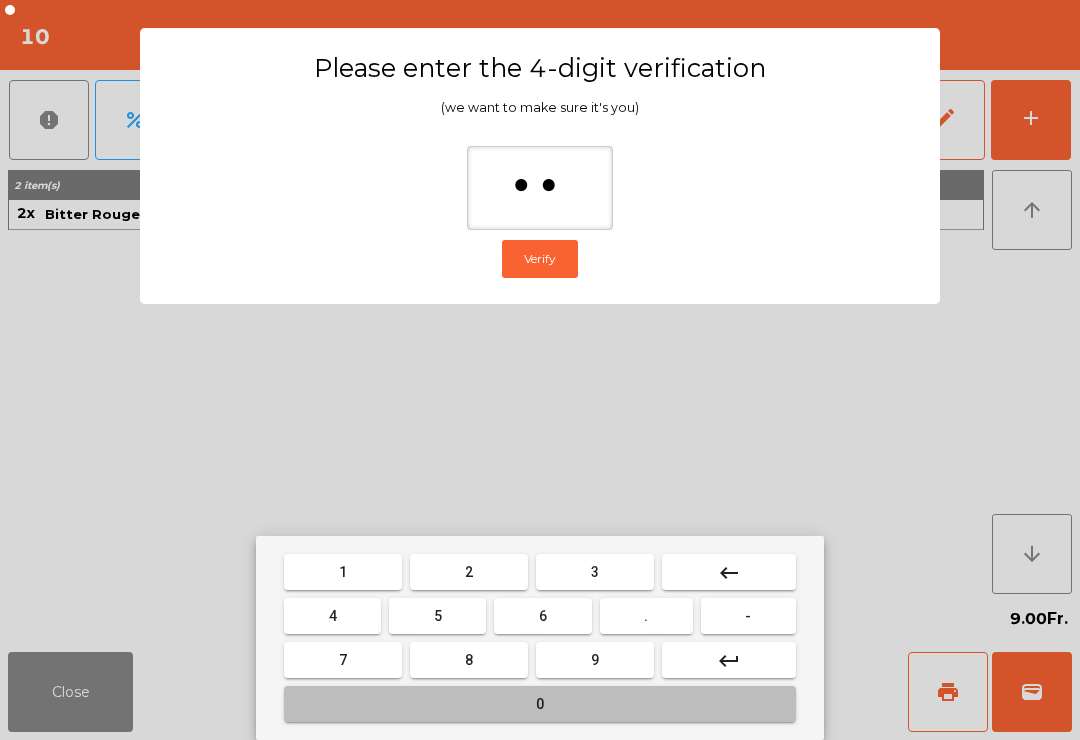 type on "***" 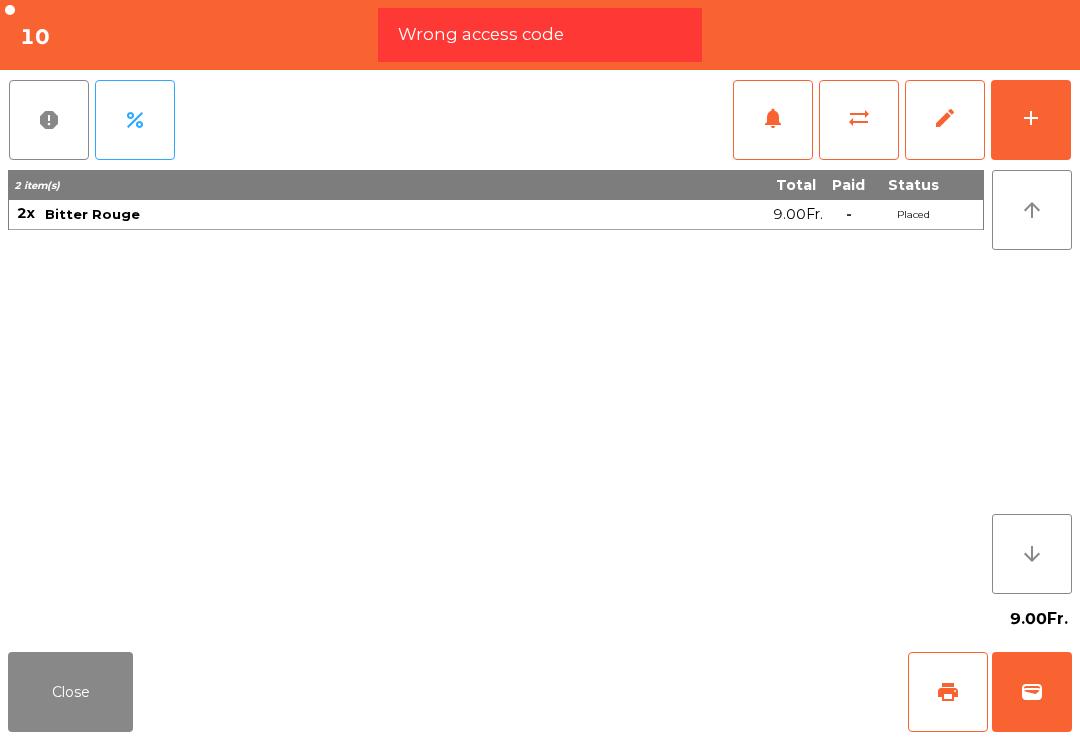 click on "wallet" 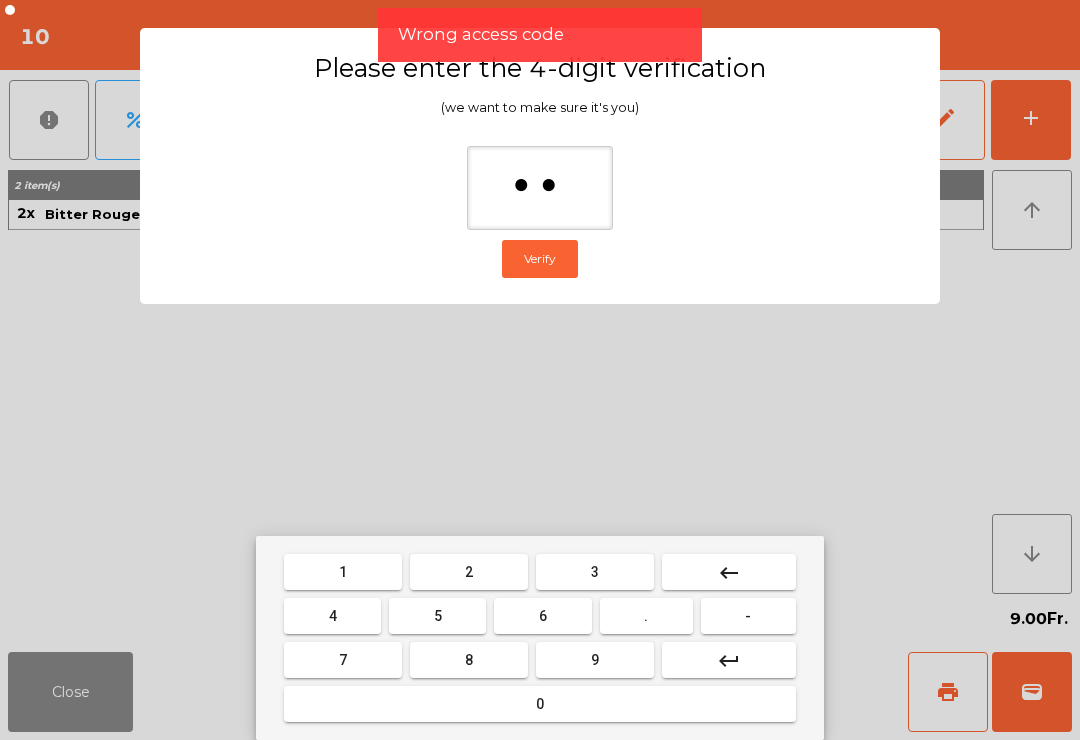type on "***" 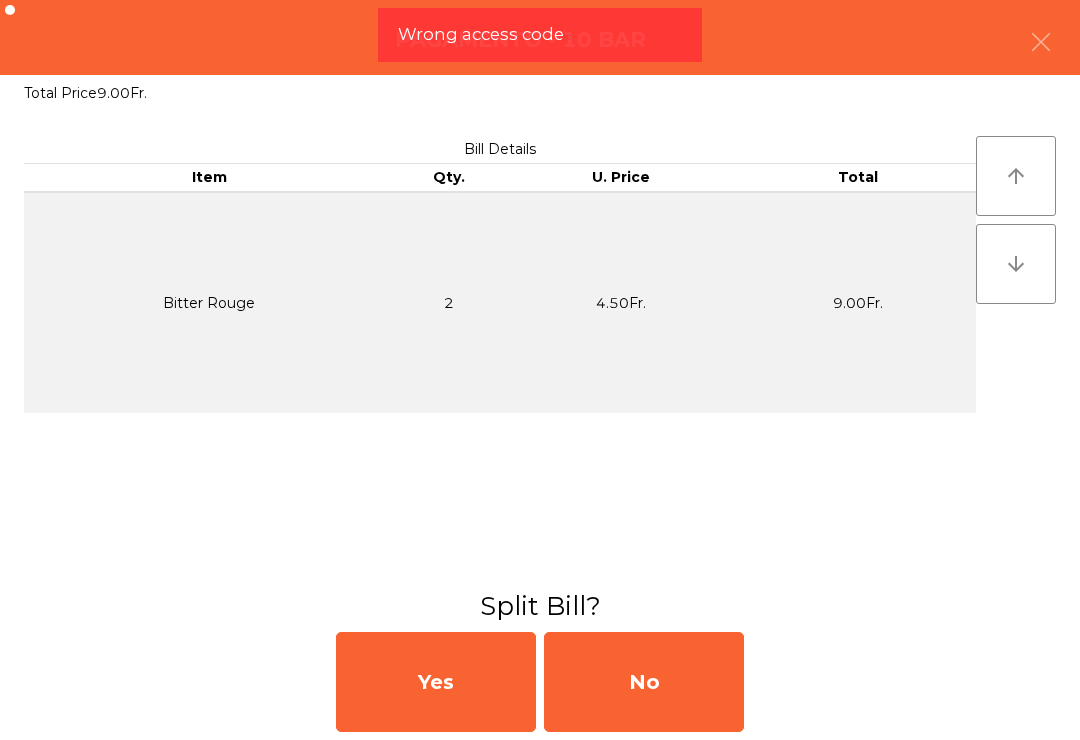 click on "No" 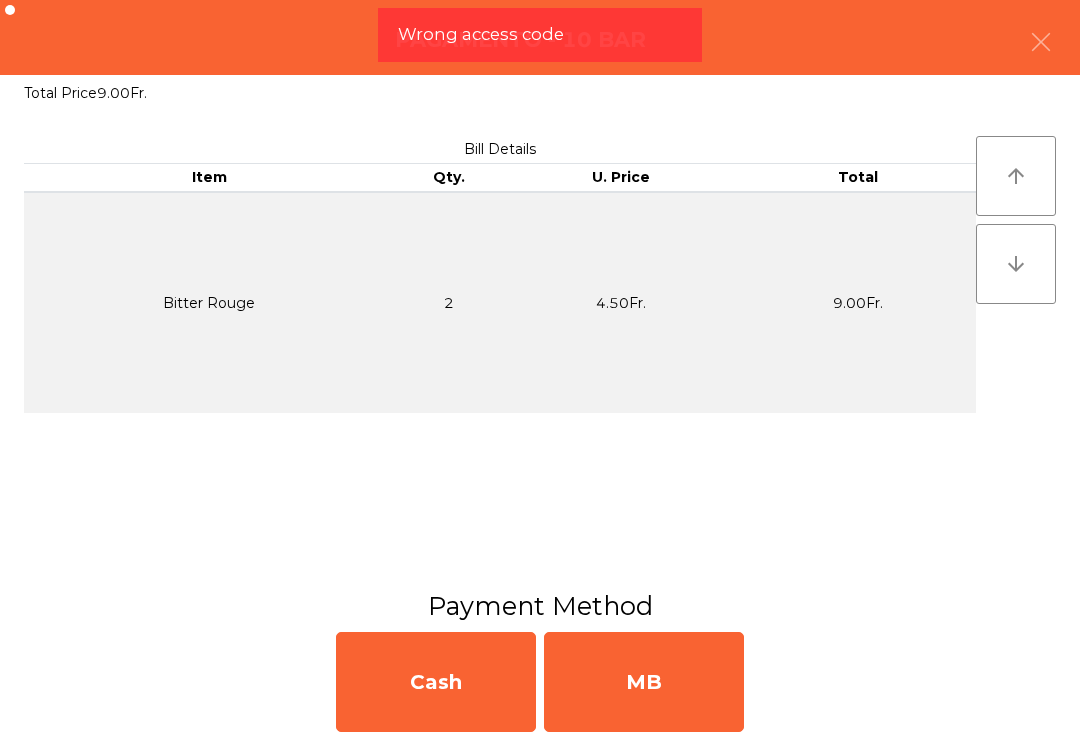 click on "MB" 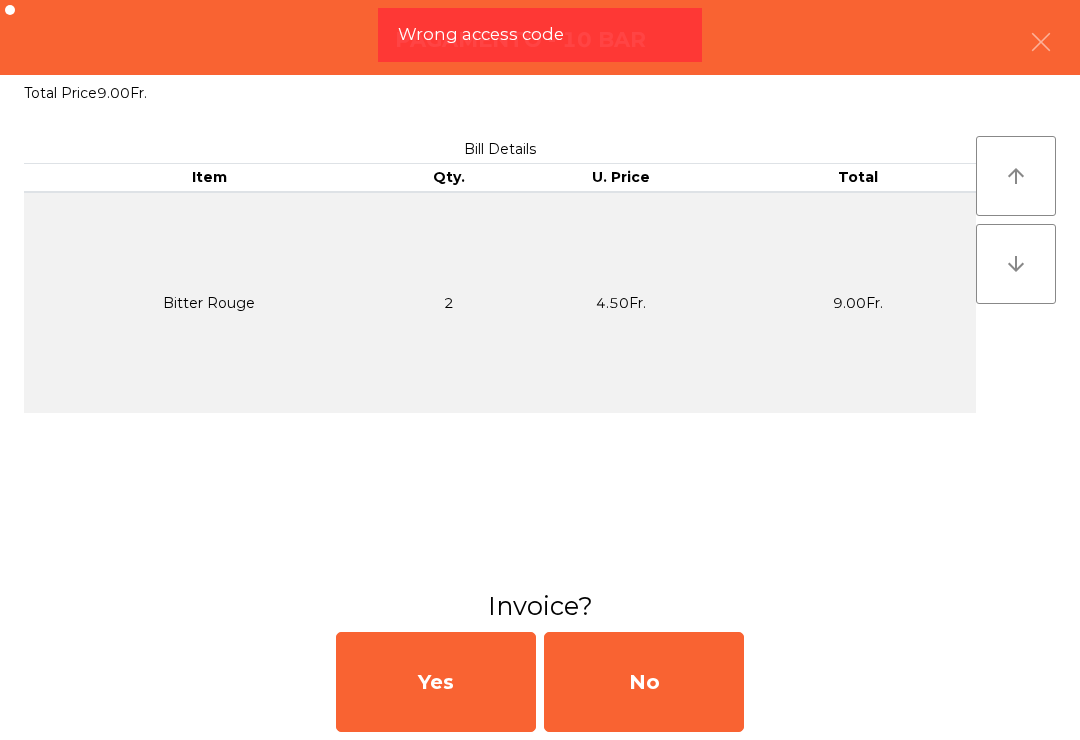 click on "No" 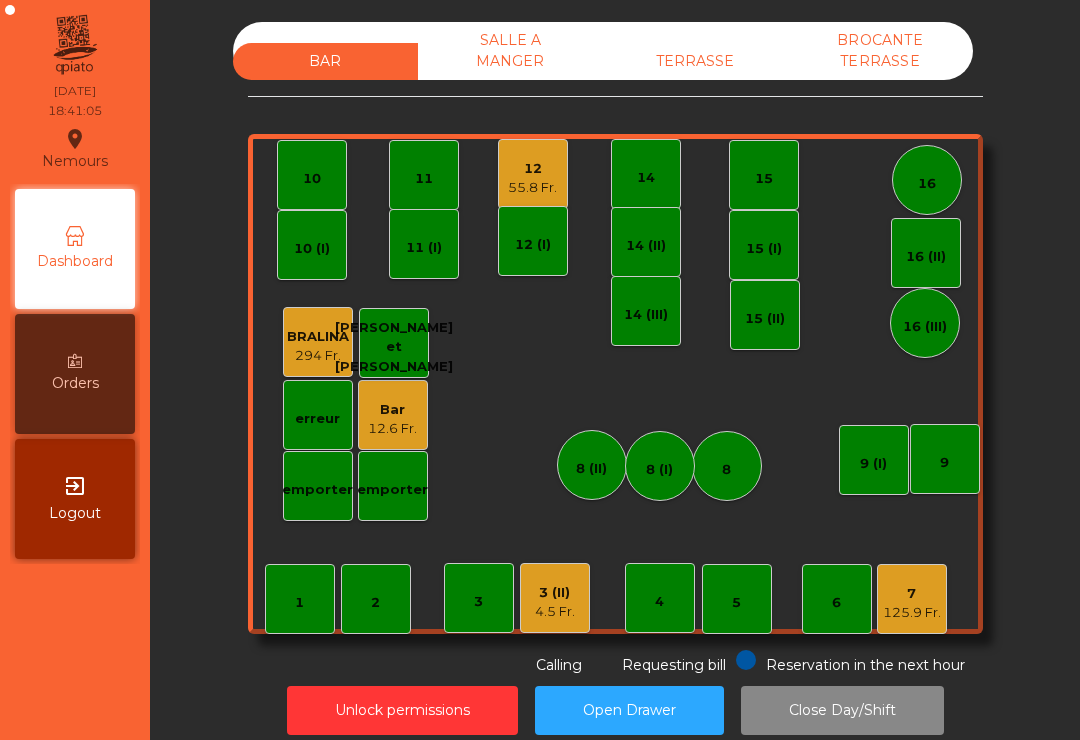 click on "5" 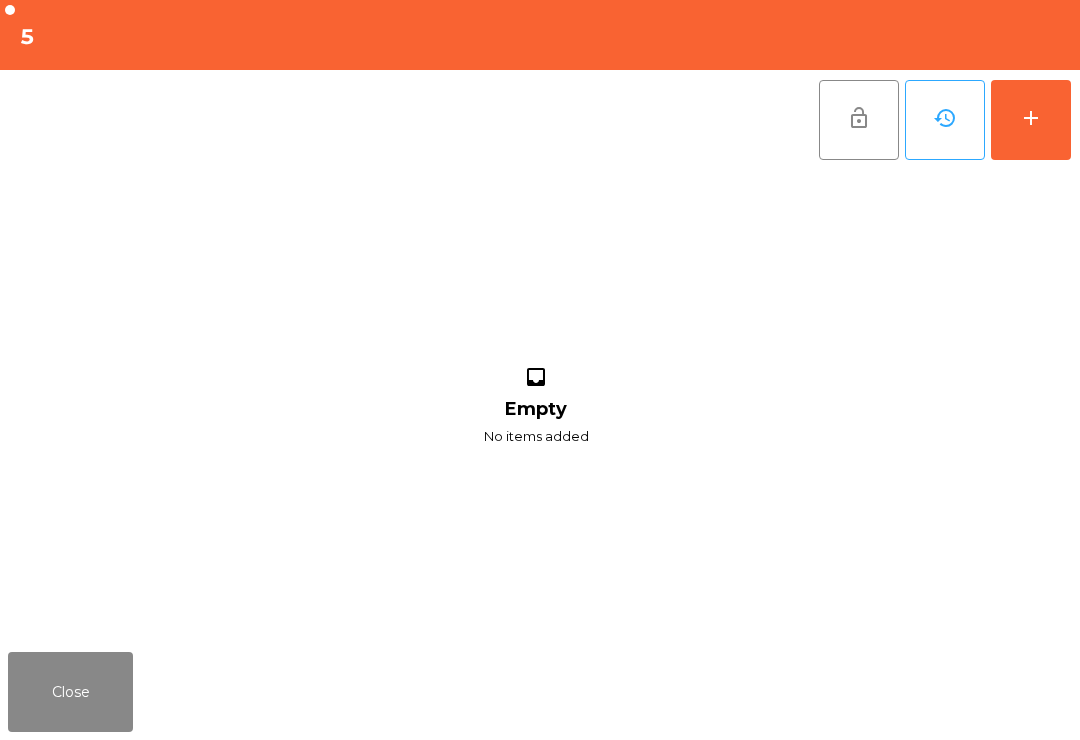 click on "add" 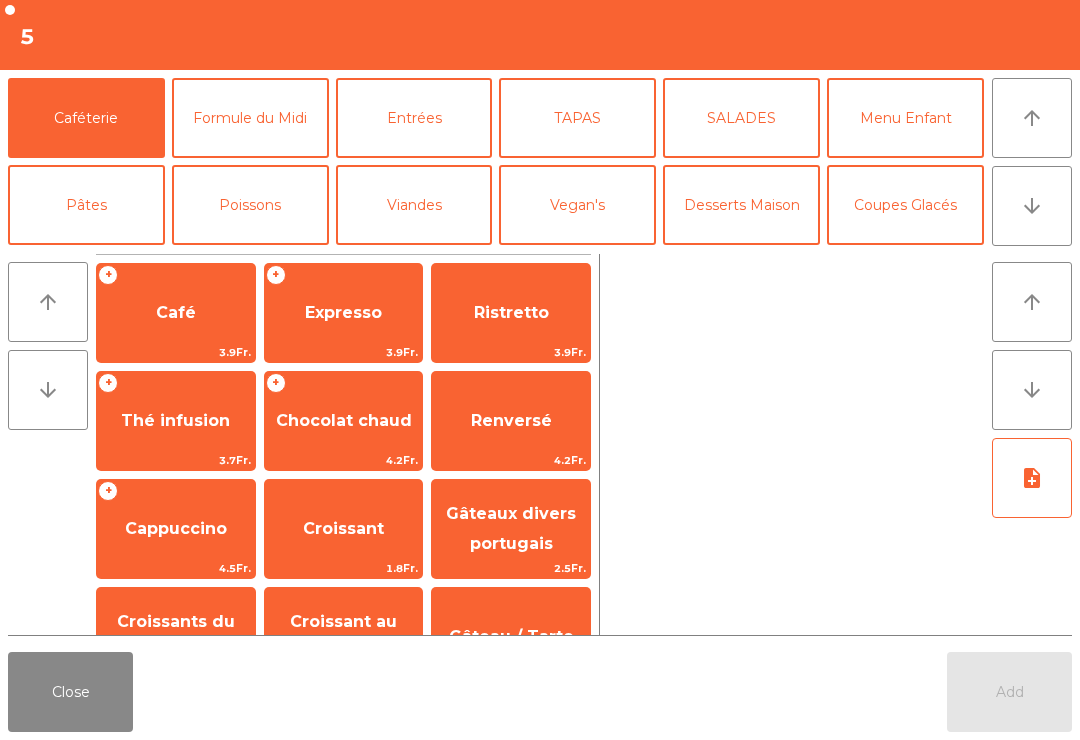 click on "arrow_downward" 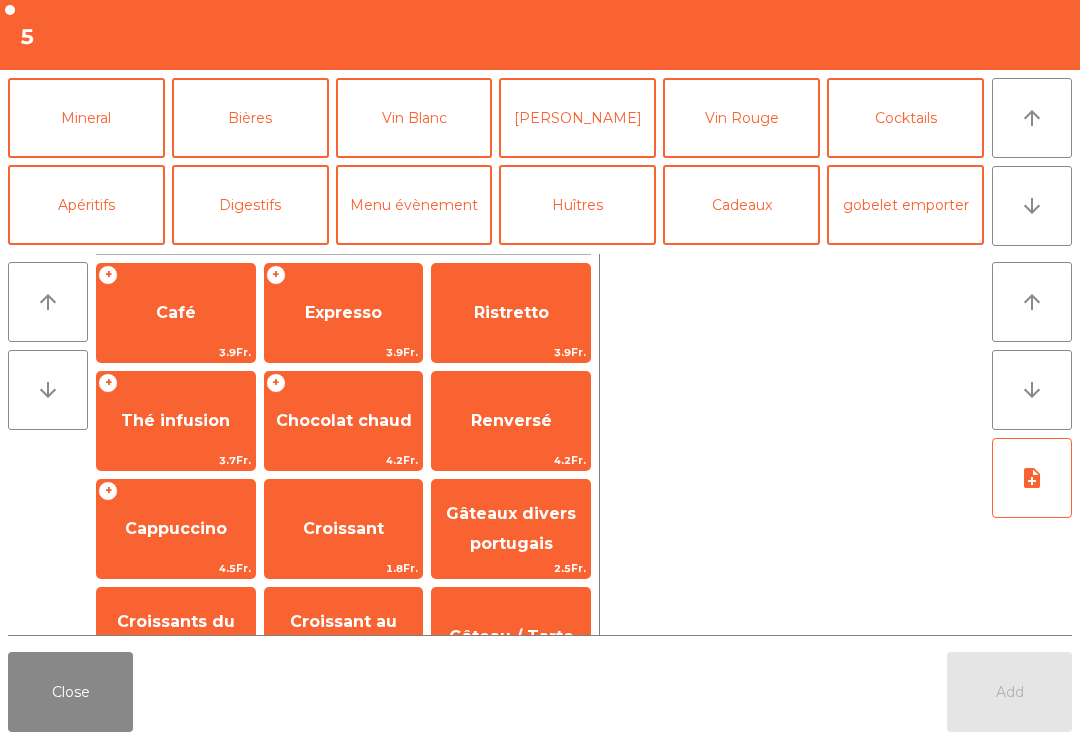 click on "[PERSON_NAME]" 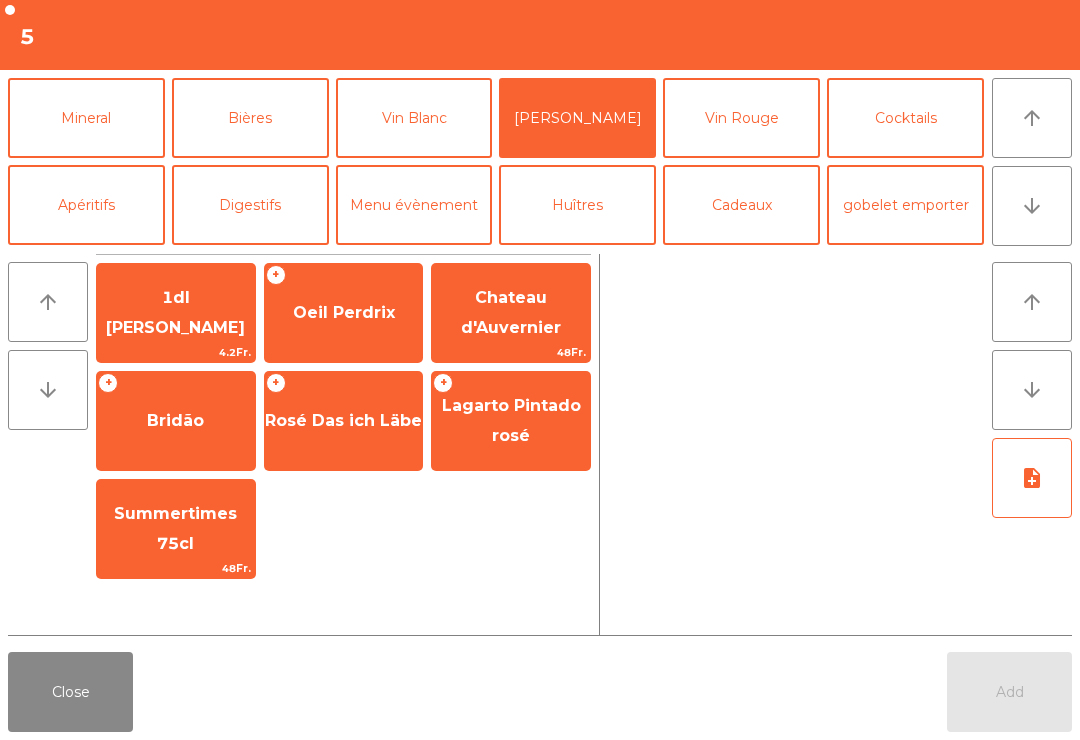 click on "1dl [PERSON_NAME]" 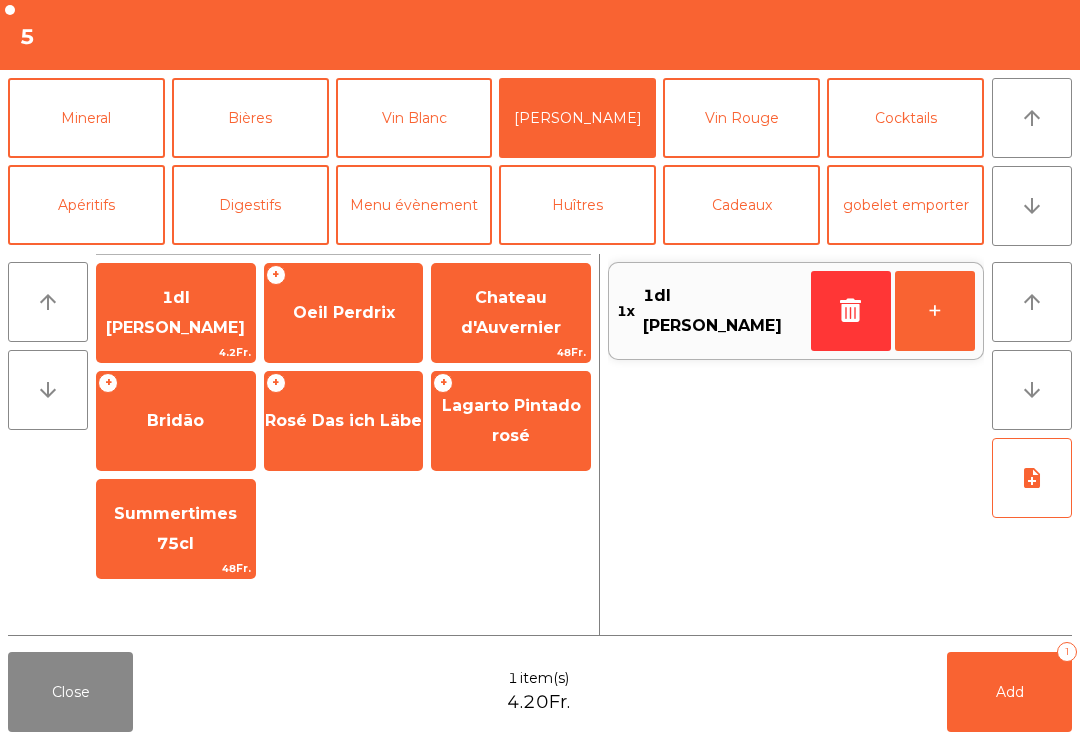 click on "Add   1" 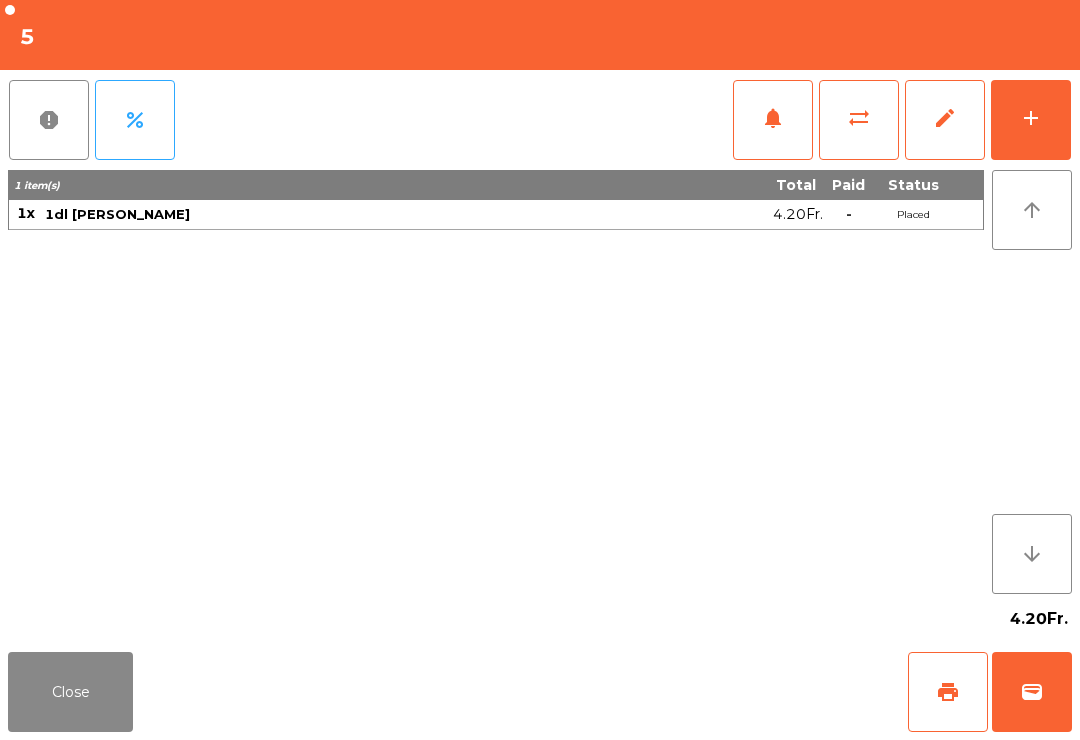 click on "Close" 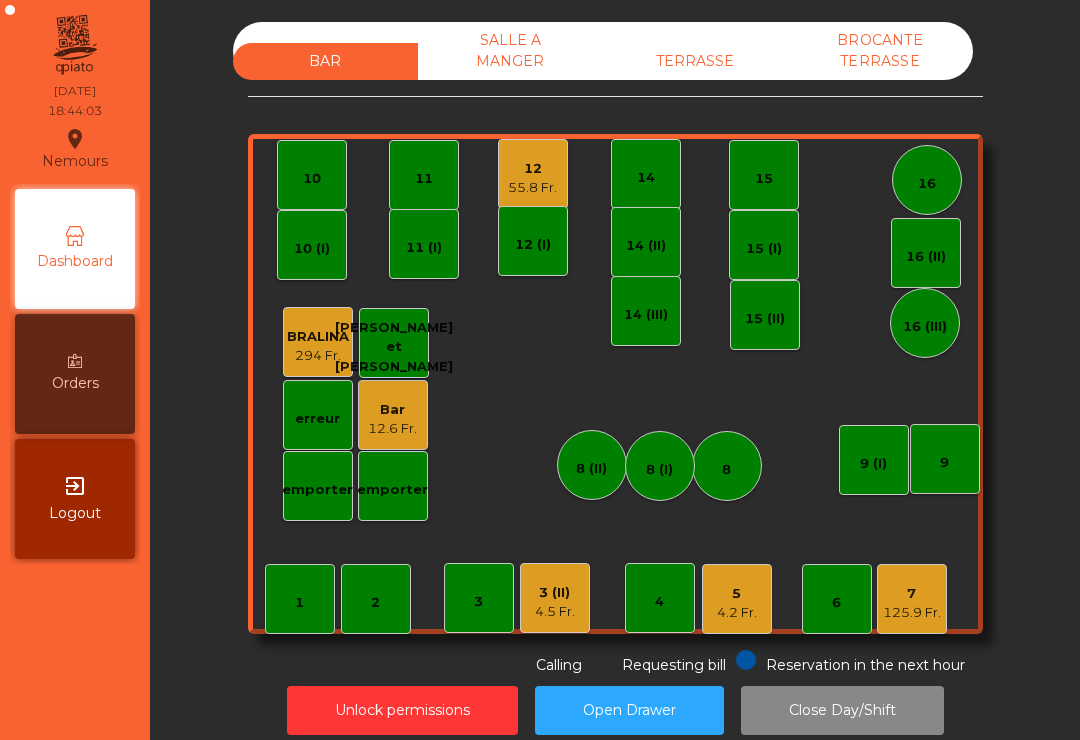 click on "3 (II)" 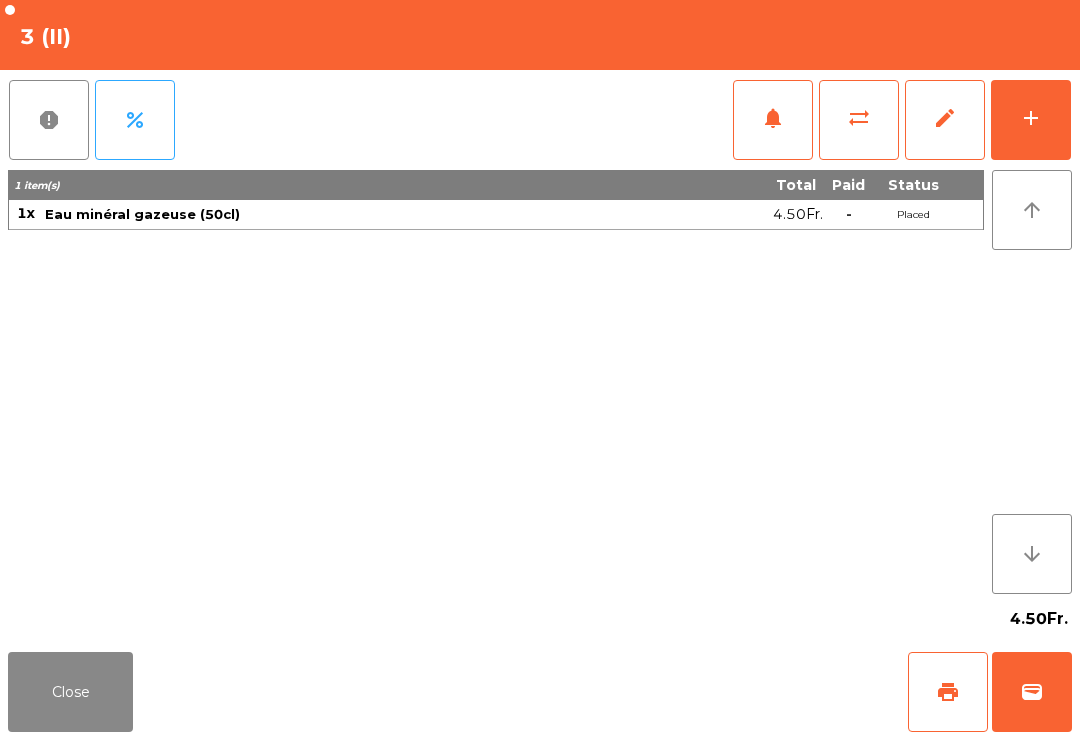 click on "add" 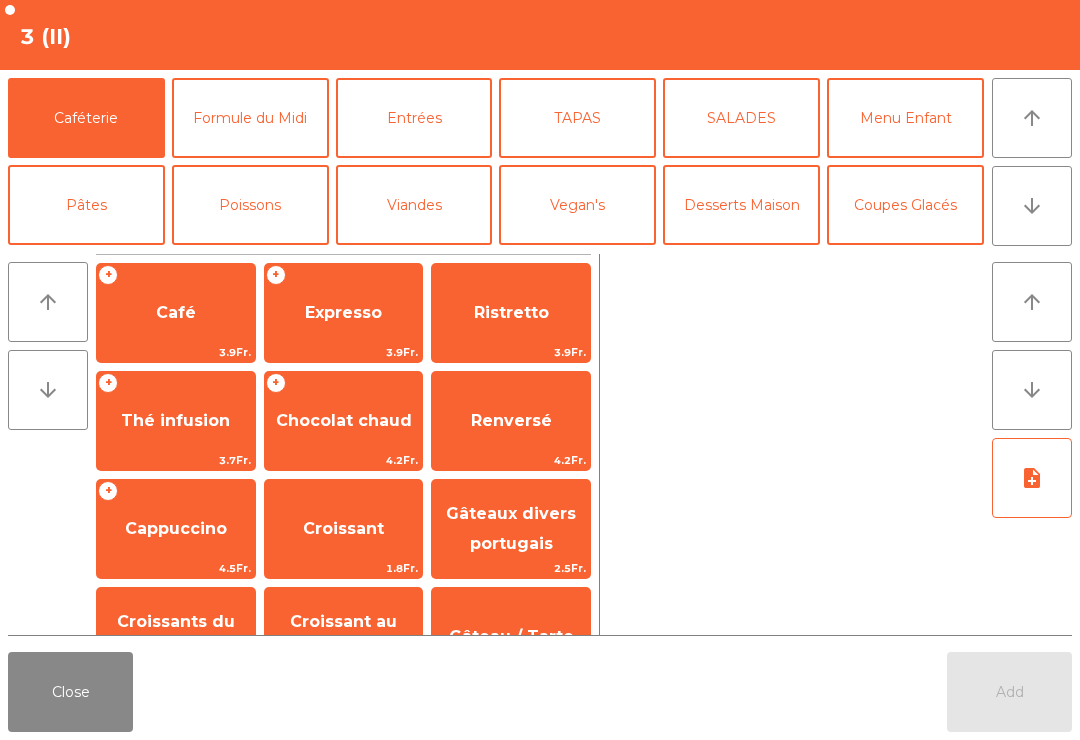 click on "arrow_downward" 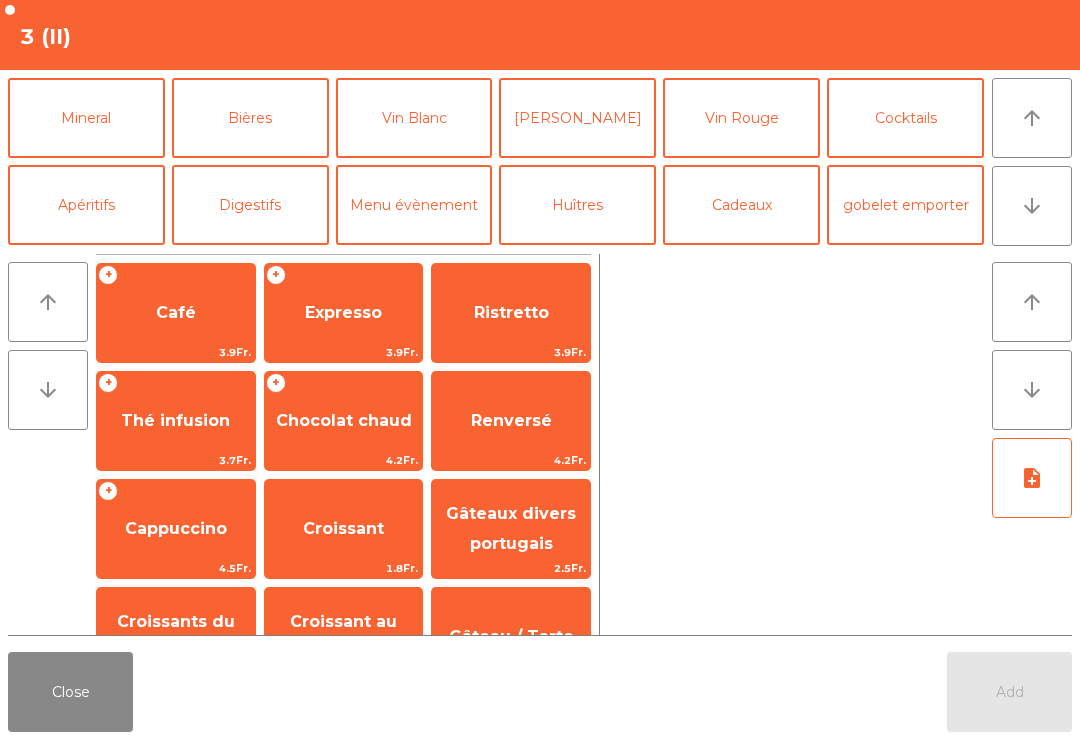 click on "arrow_upward" 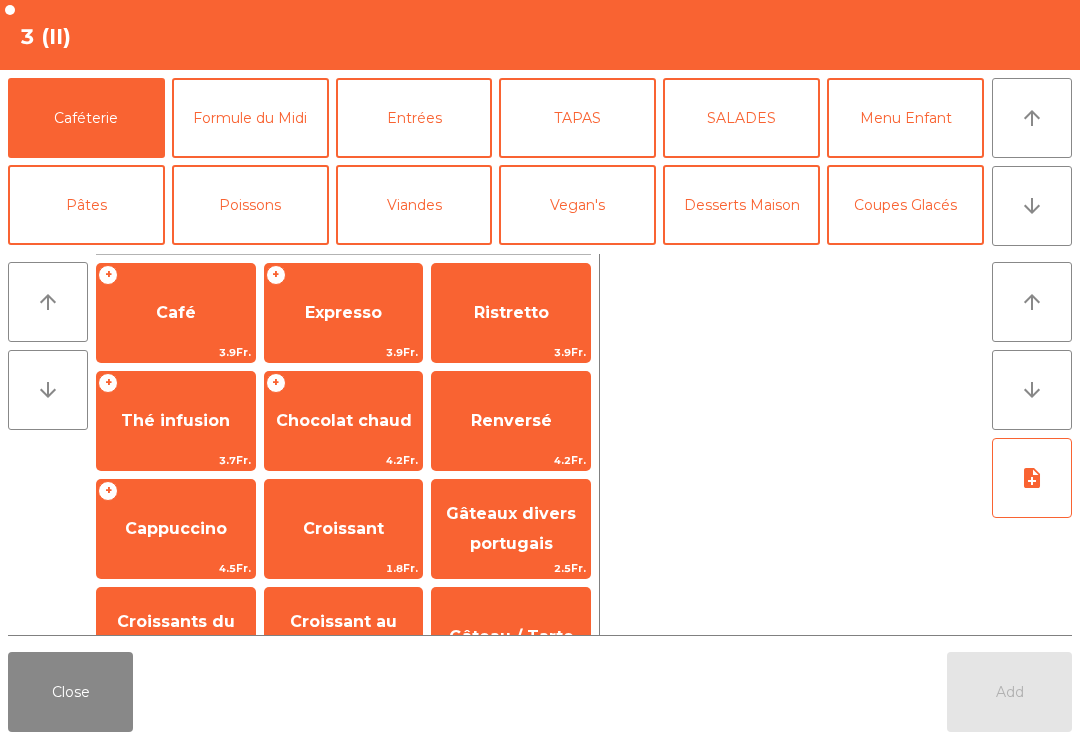 click on "SALADES" 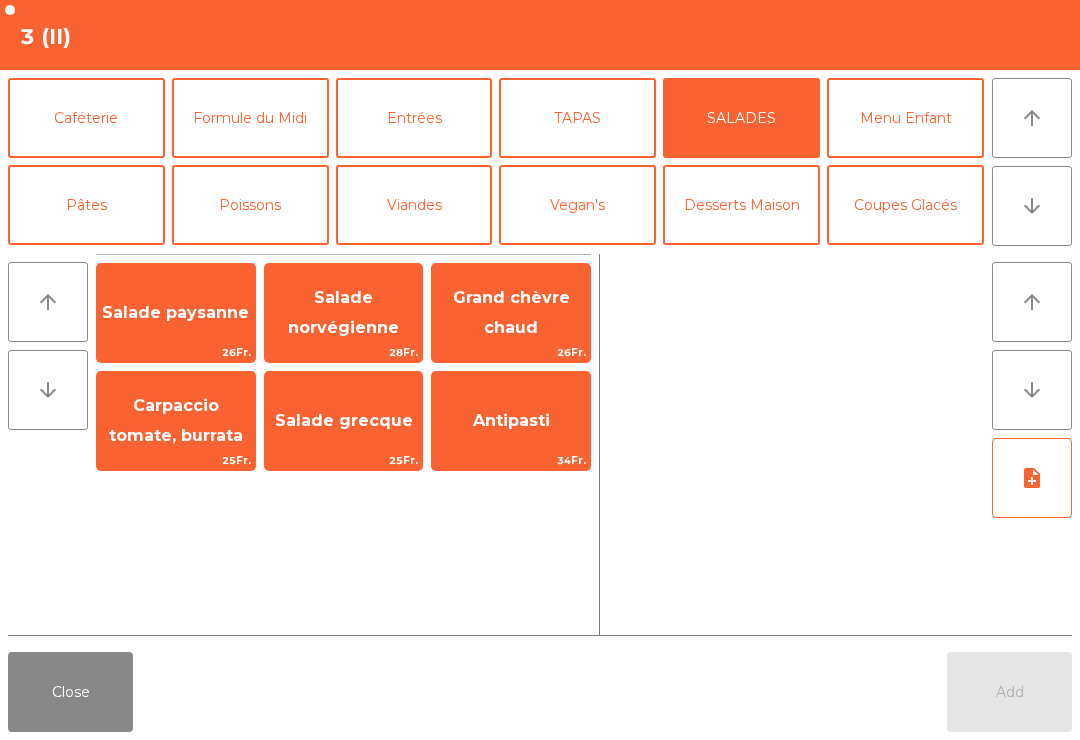 click on "25Fr." 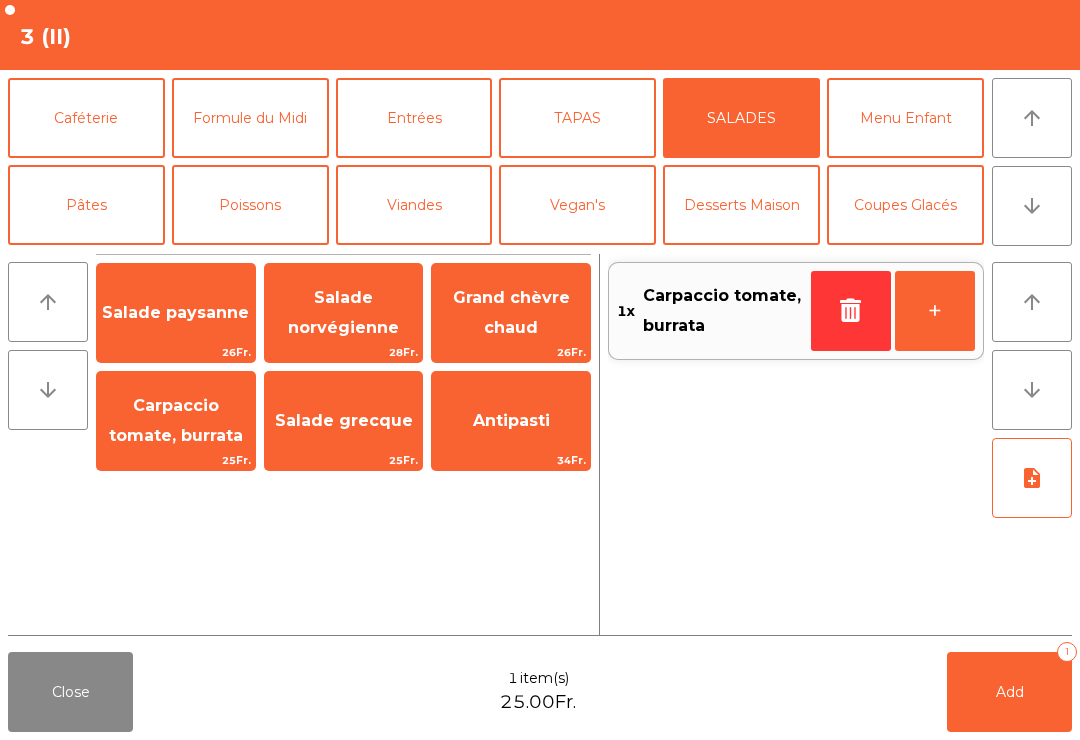 click on "Viandes" 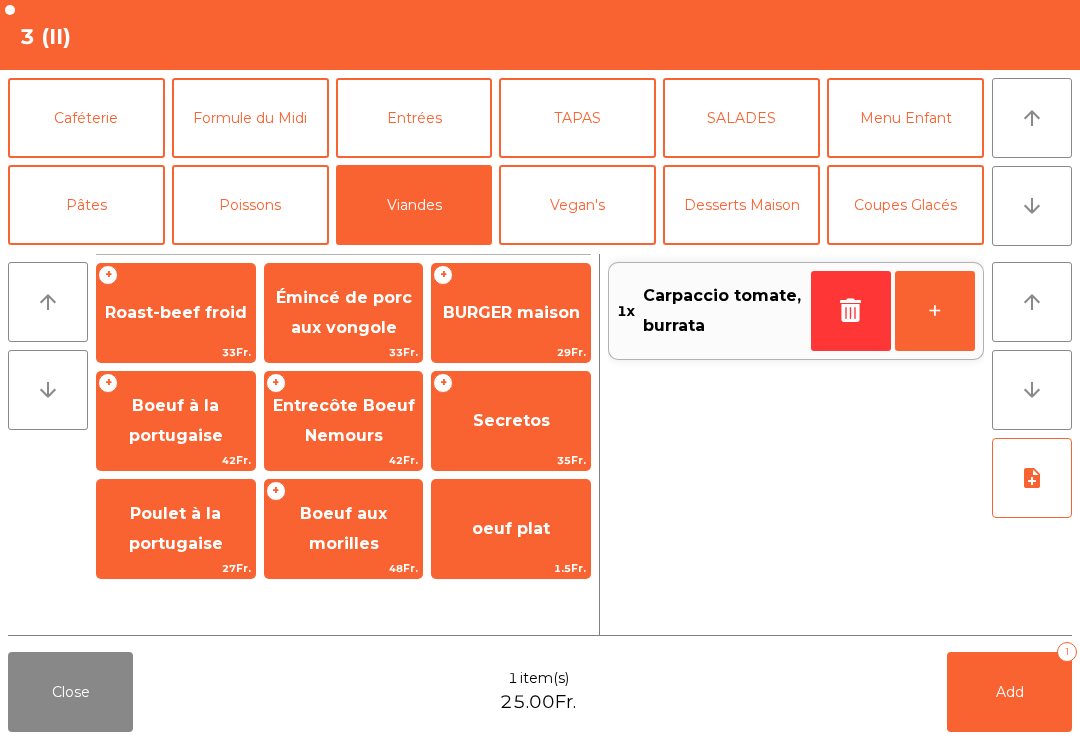 click on "BURGER maison" 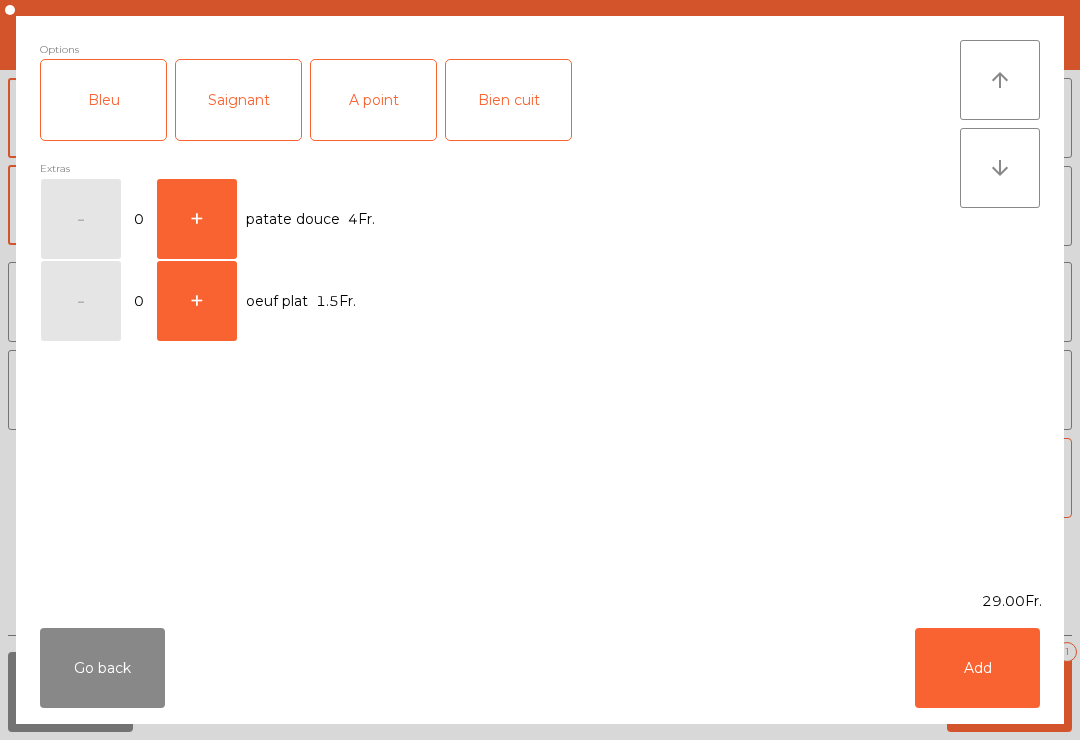 click on "A point" 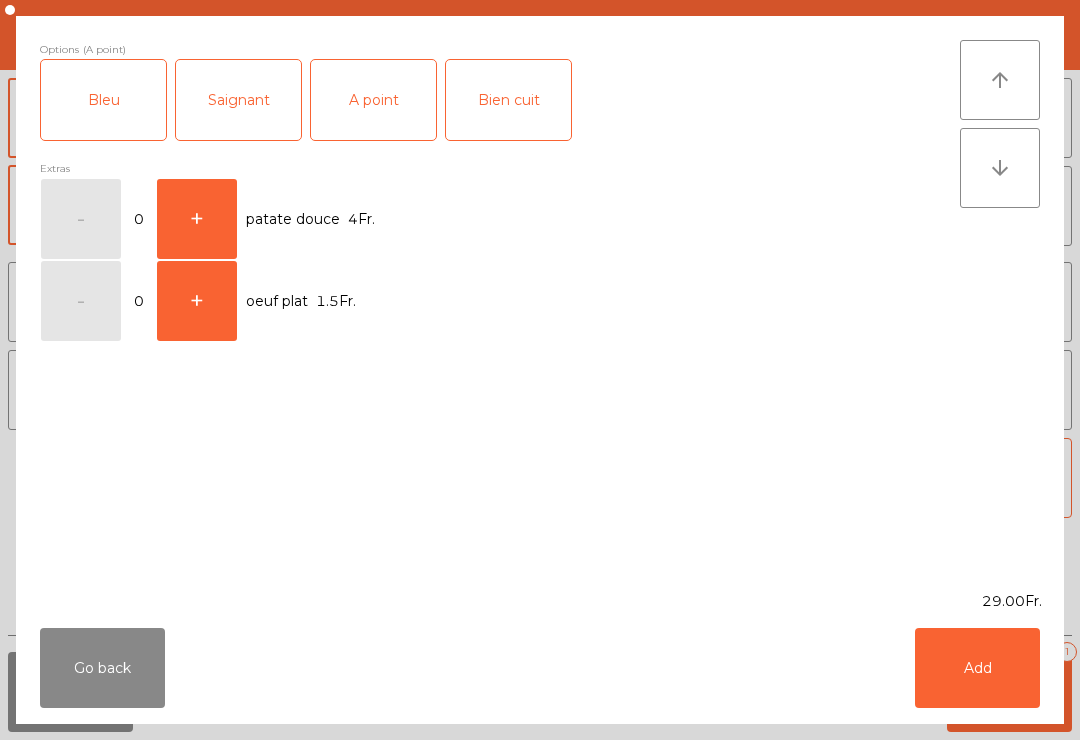 click on "Add" 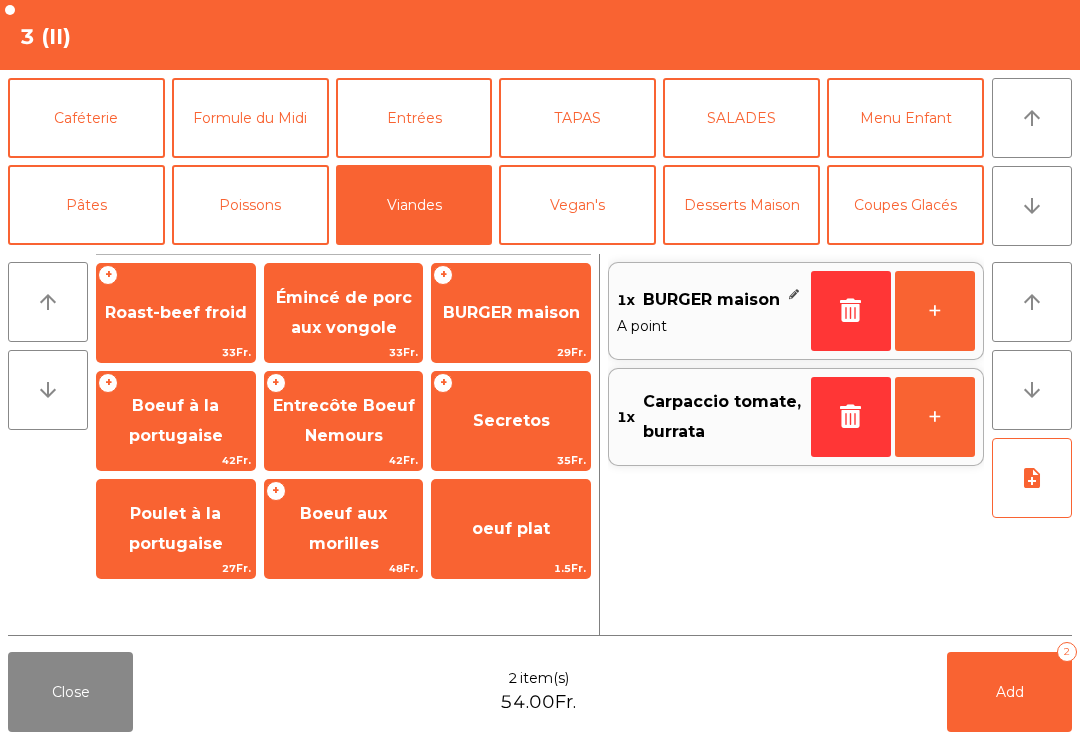 click on "Add   2" 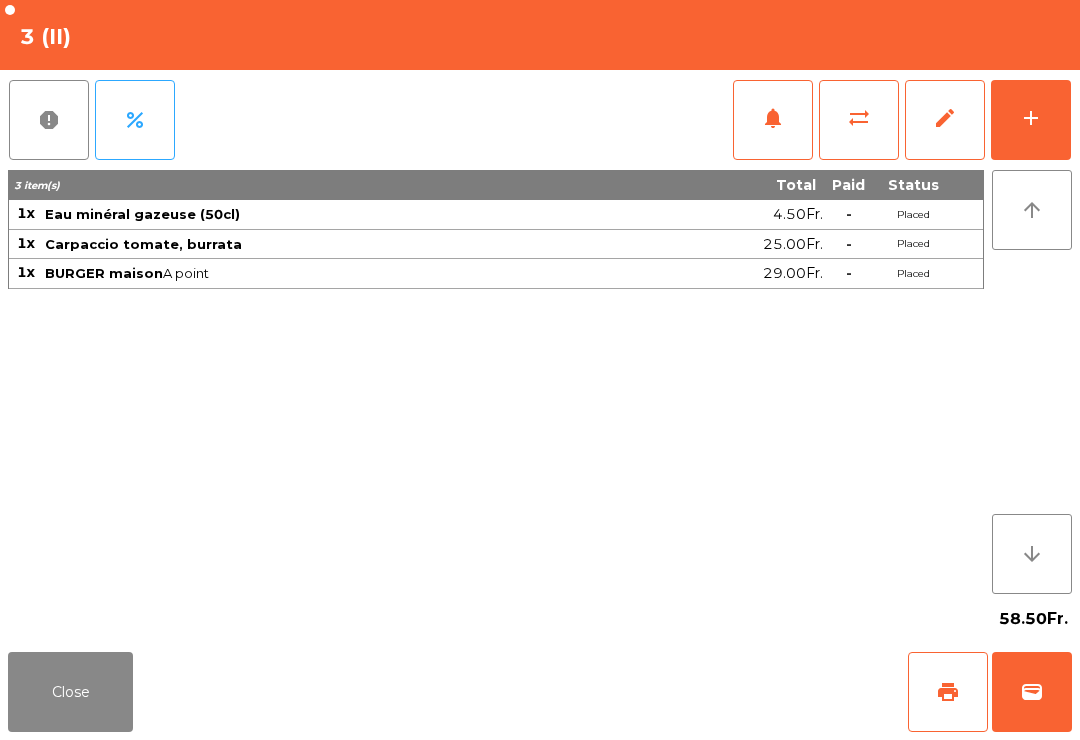 click on "Close" 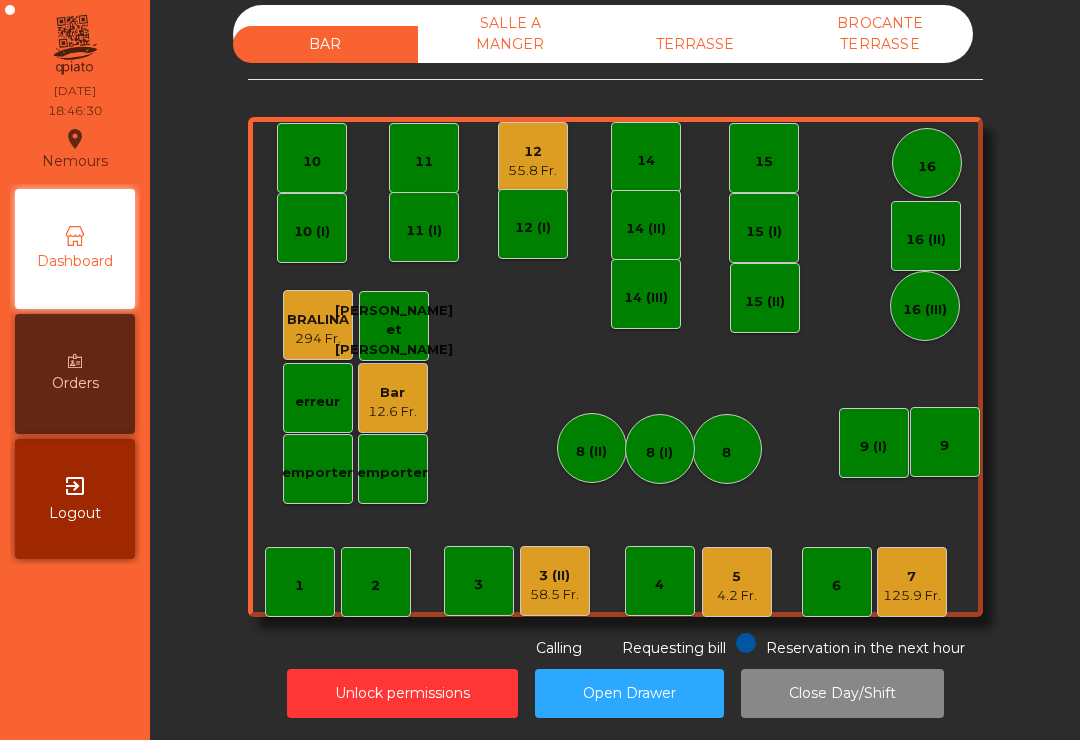 scroll, scrollTop: 16, scrollLeft: 0, axis: vertical 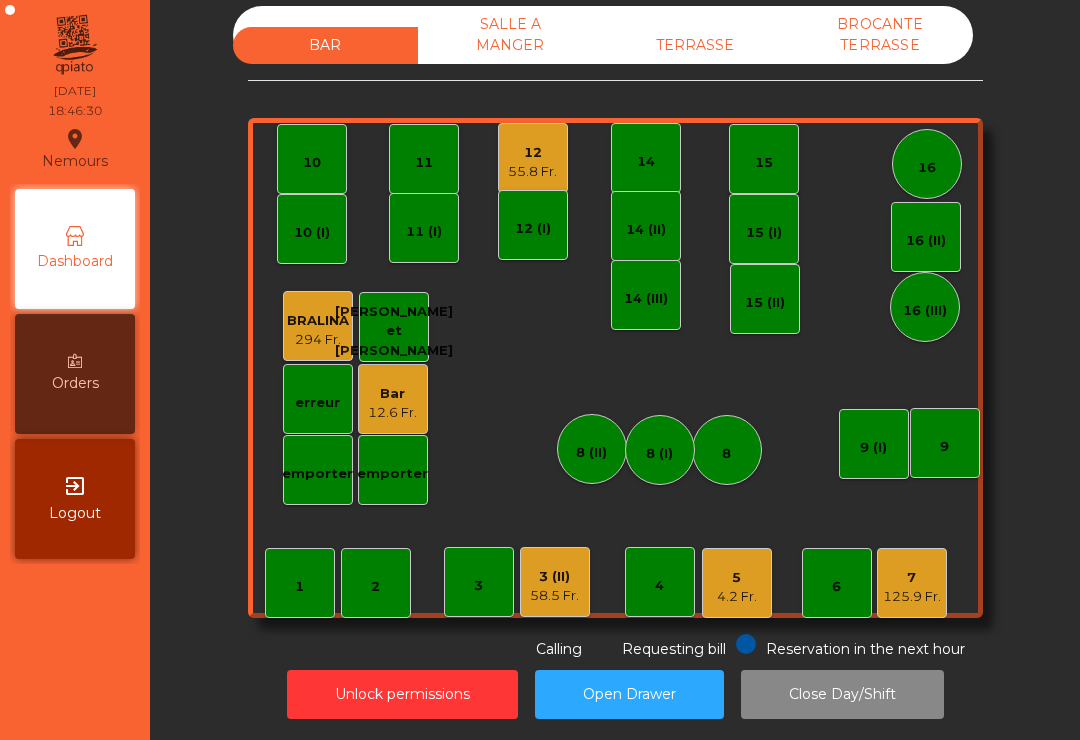 click on "16" 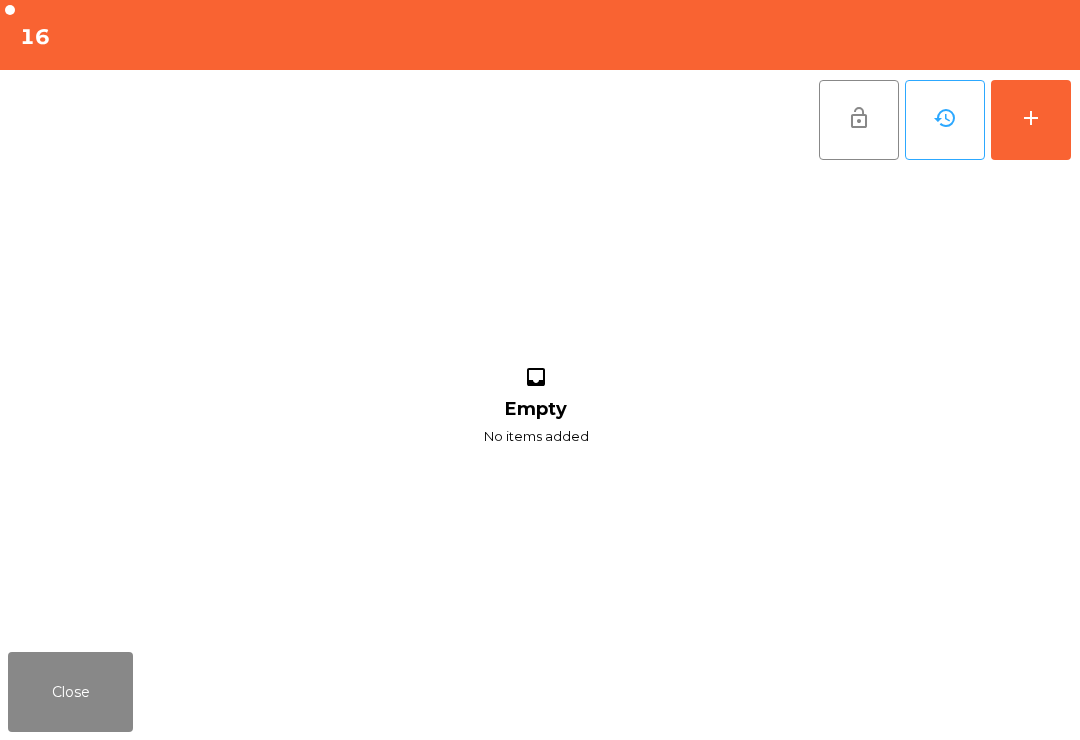 scroll, scrollTop: 11, scrollLeft: 0, axis: vertical 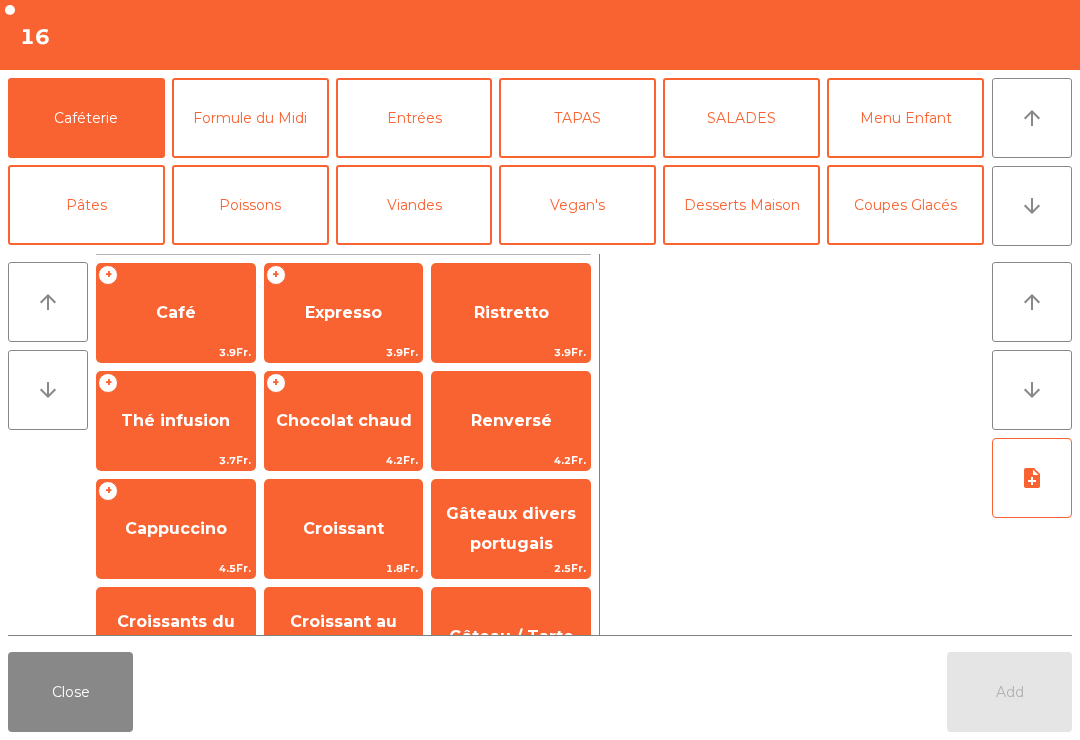 click on "arrow_downward" 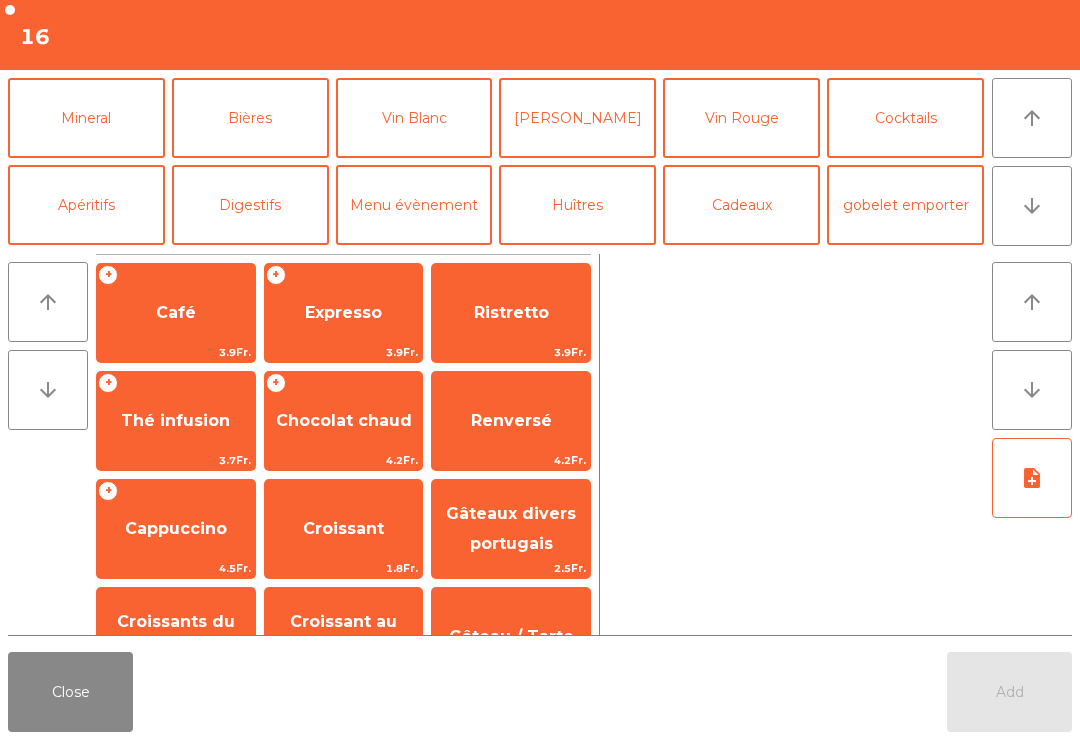 click on "Bières" 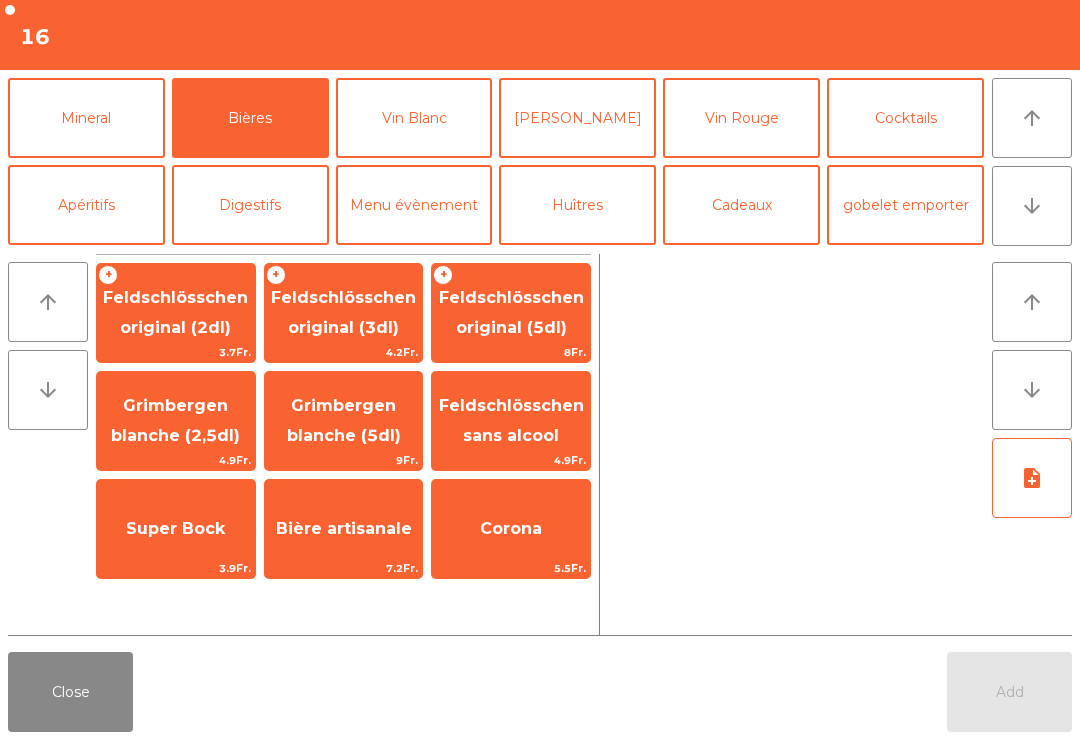 click on "8Fr." 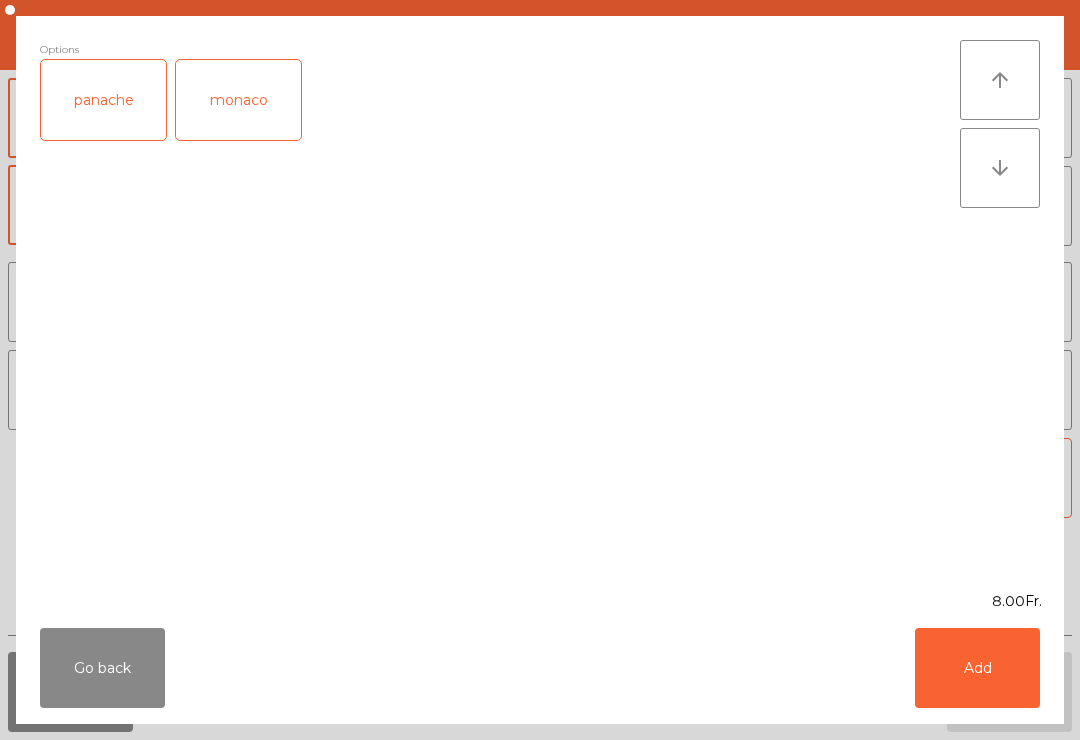 click on "panache" 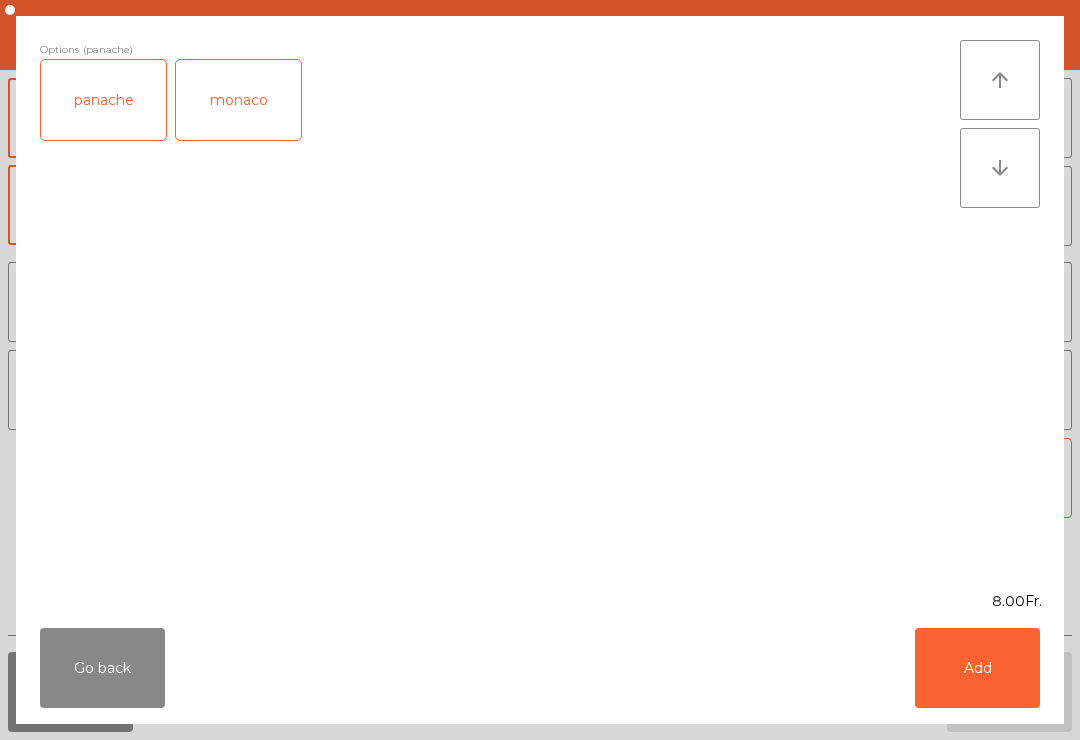 click on "Add" 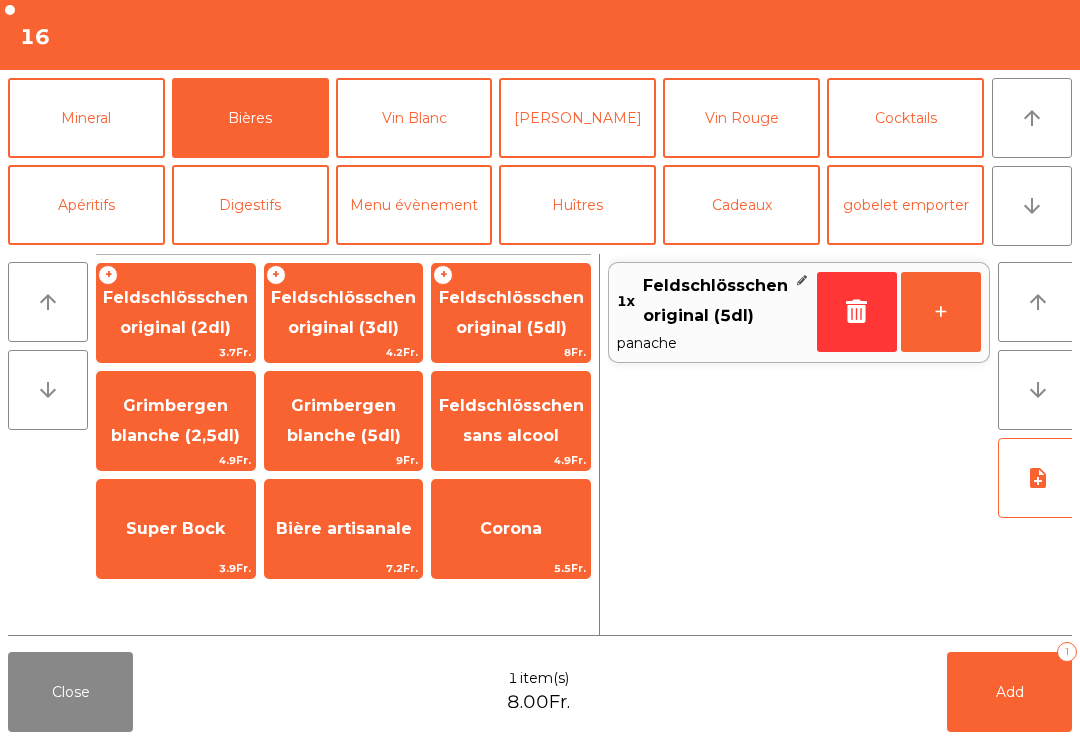 click on "+" 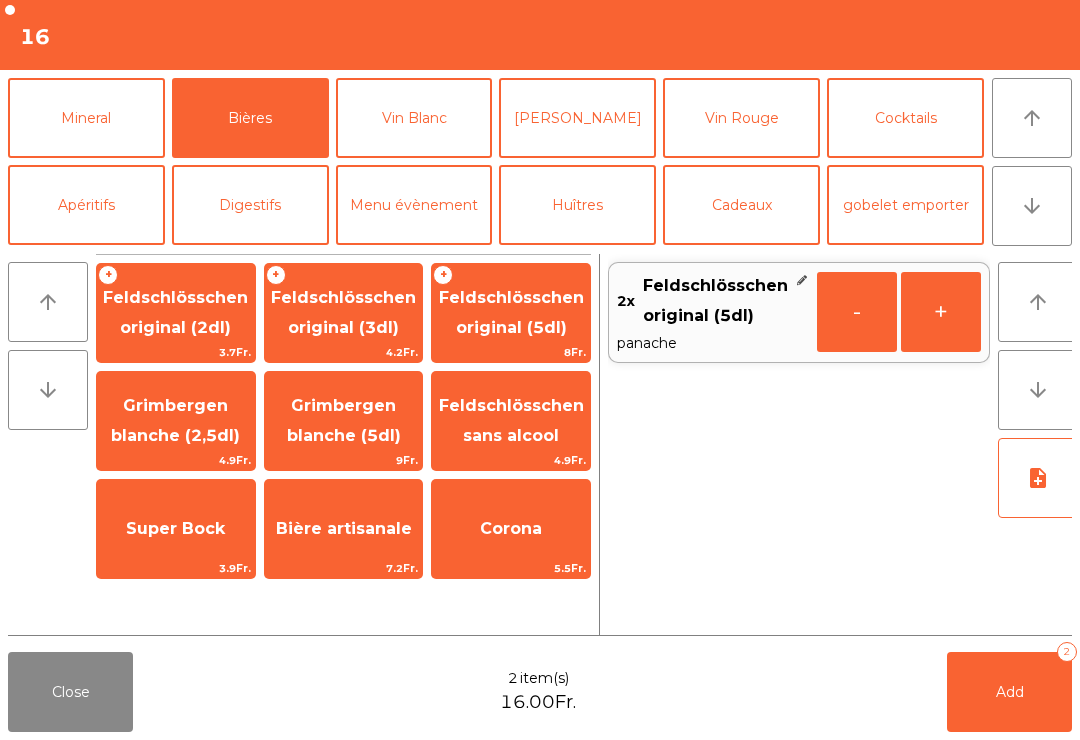 click on "arrow_downward" 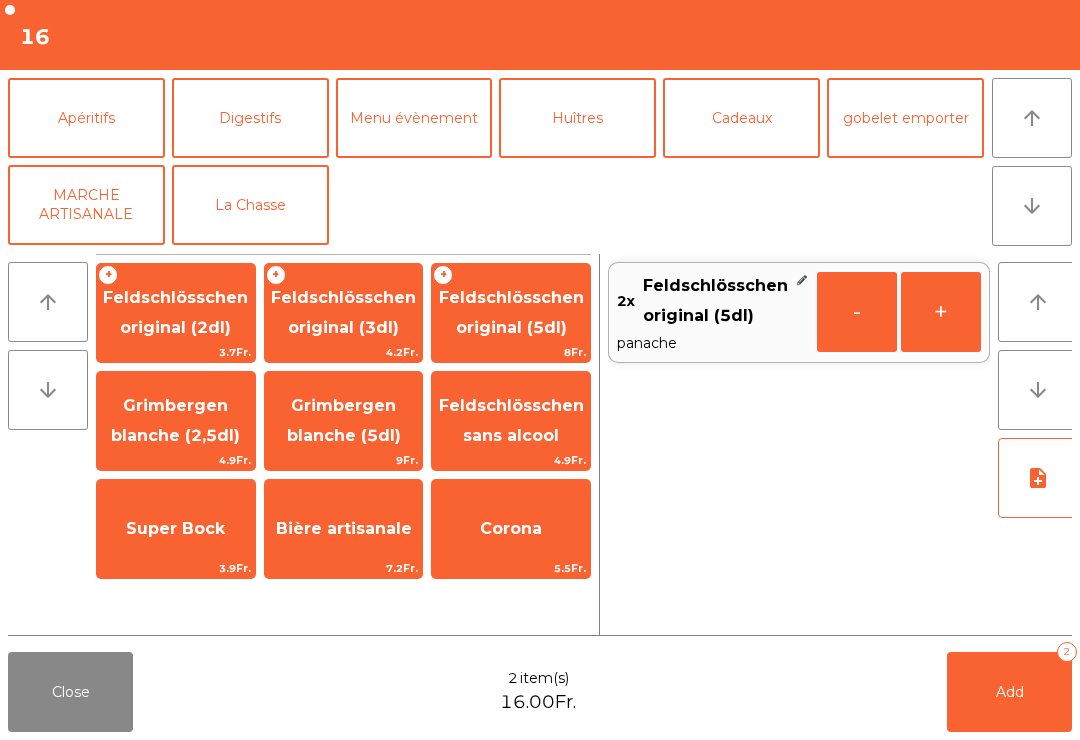 click on "arrow_upward" 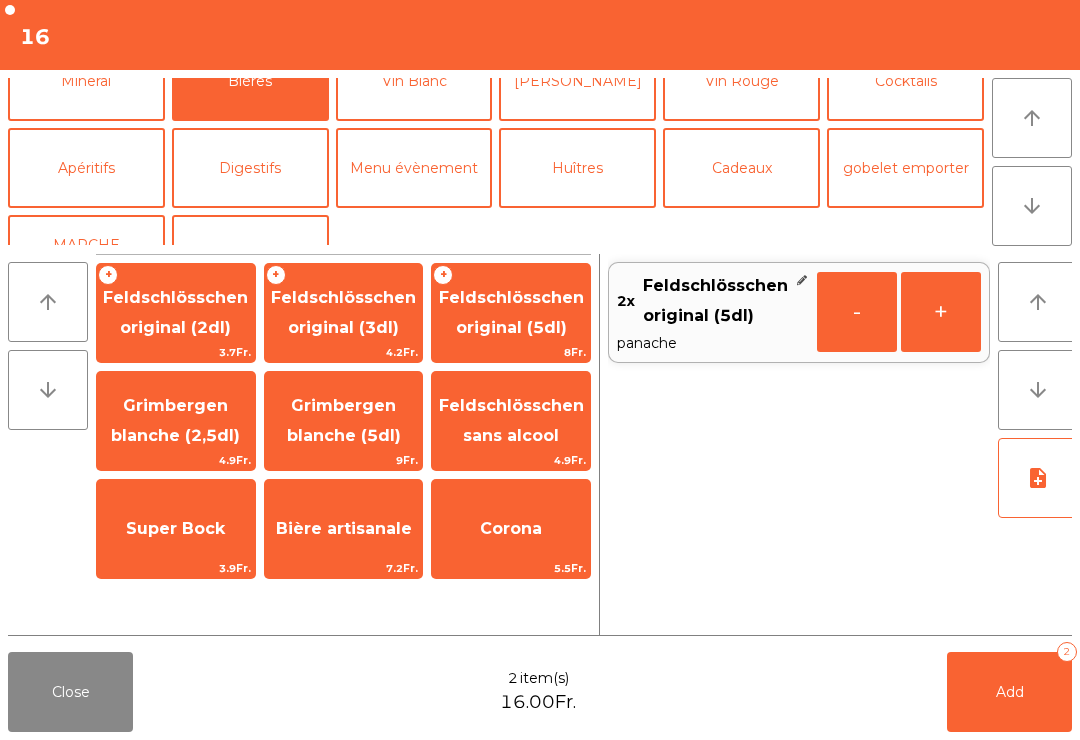 click on "Poissons" 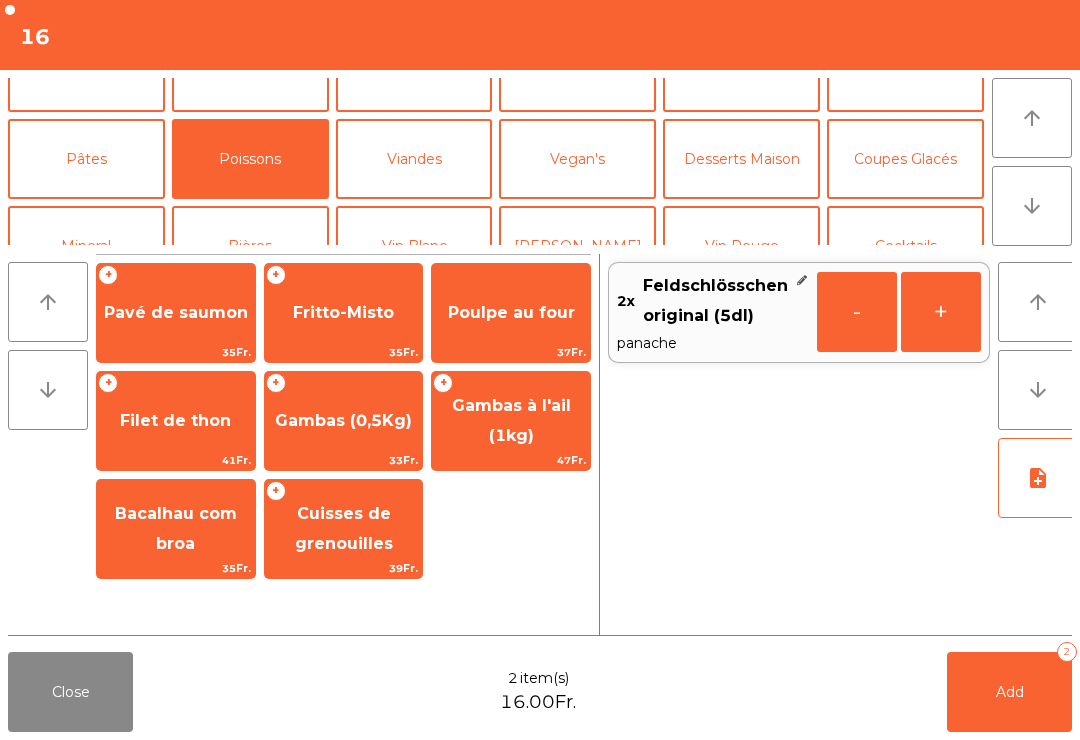 click on "Fritto-Misto" 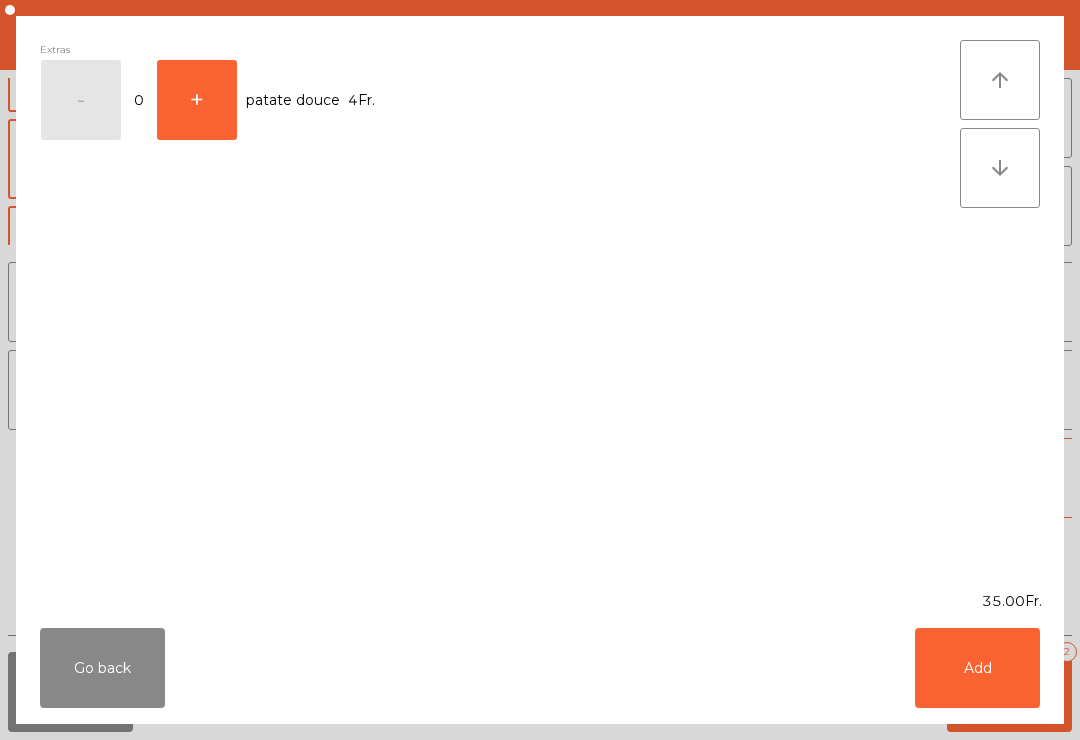 click on "Add" 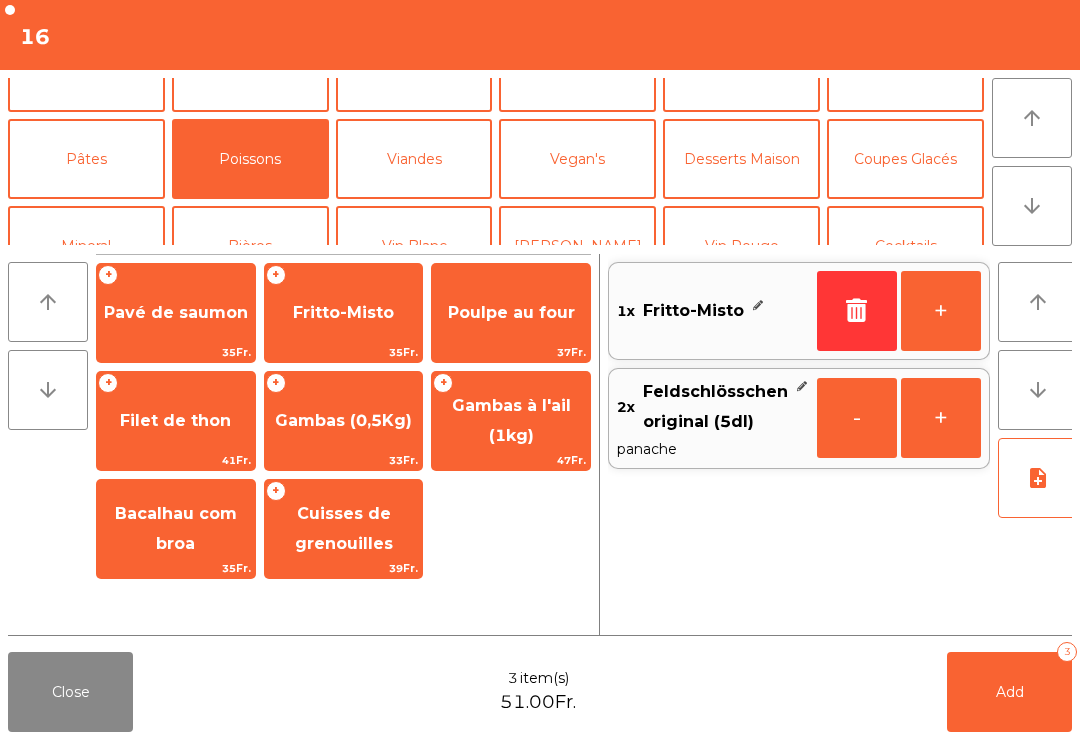 click on "Fritto-Misto" 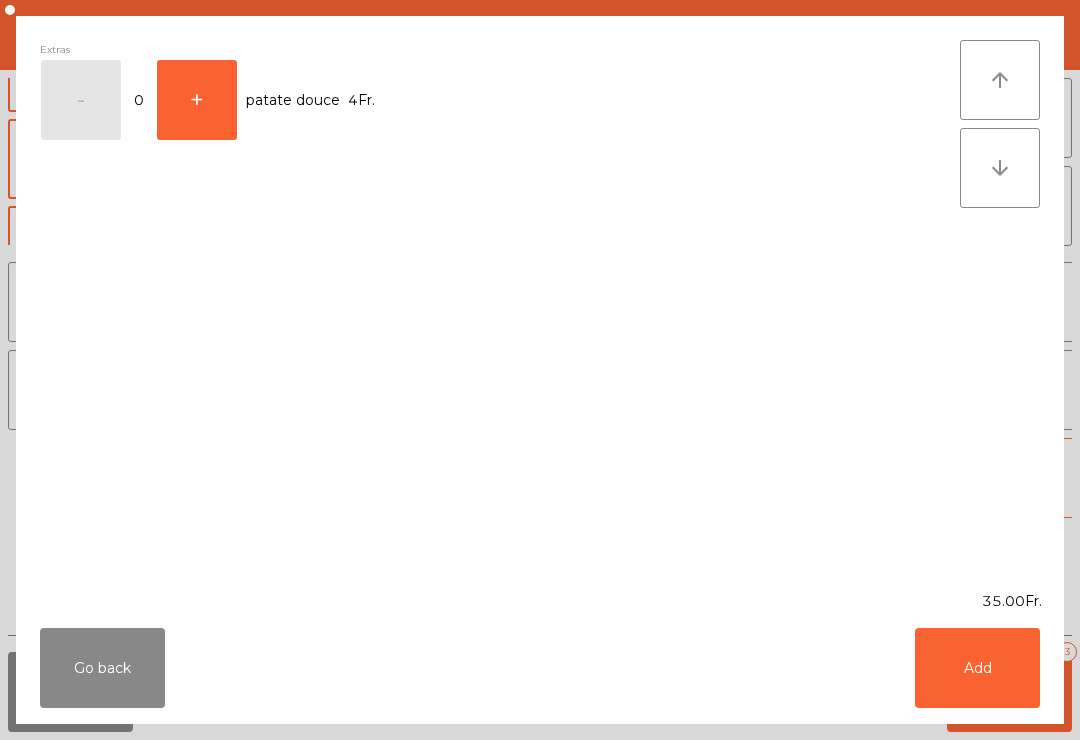 click on "Go back" 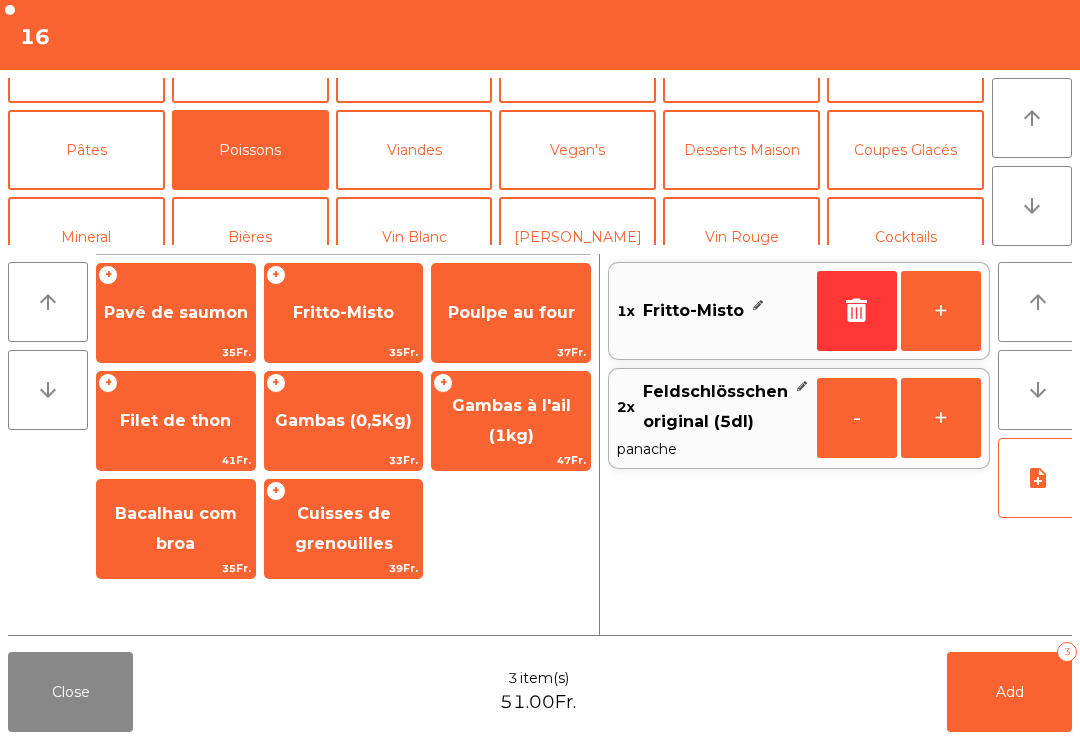 click on "Viandes" 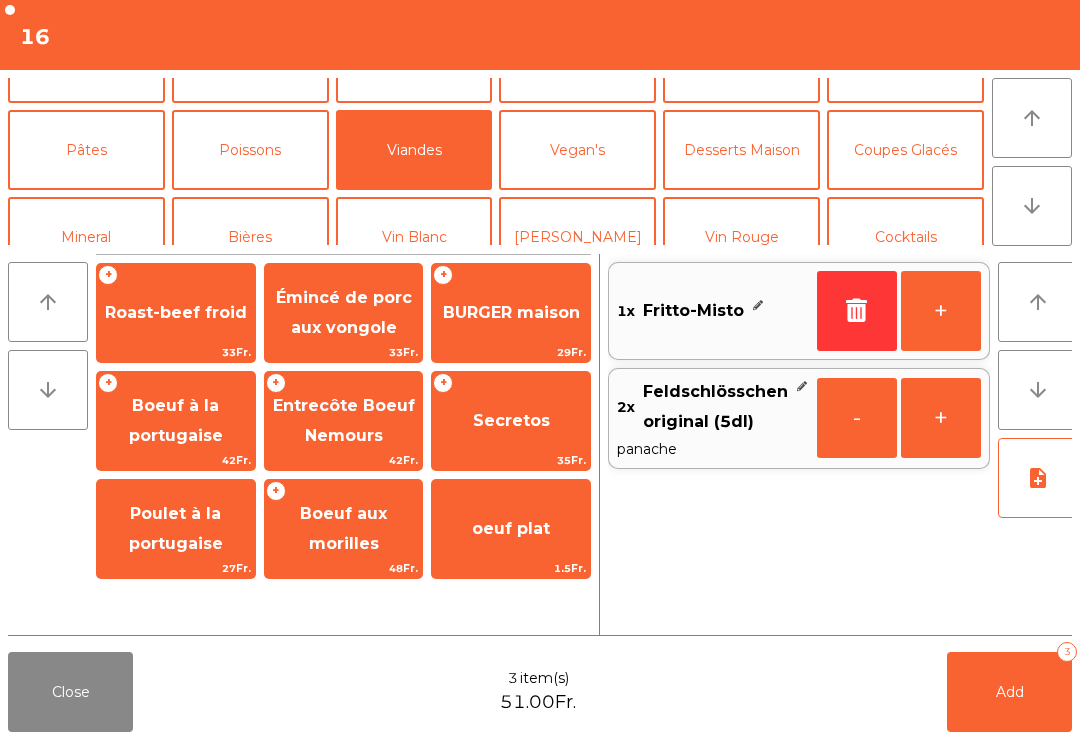 scroll, scrollTop: 53, scrollLeft: 0, axis: vertical 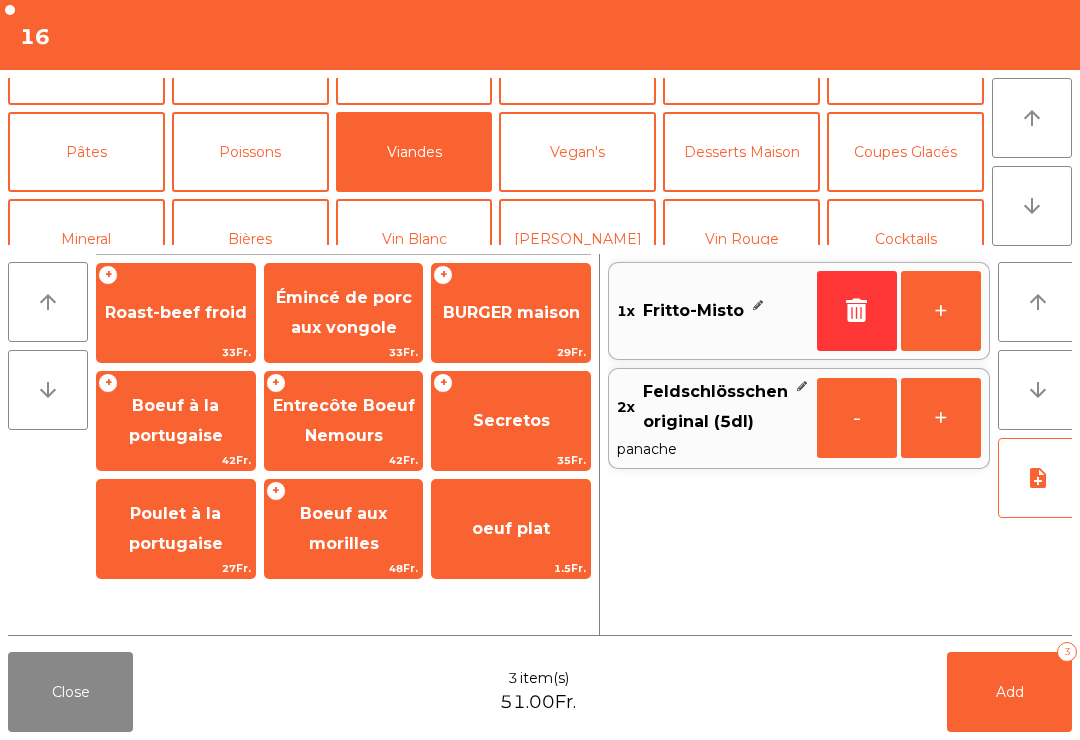 click on "Entrecôte Boeuf  Nemours" 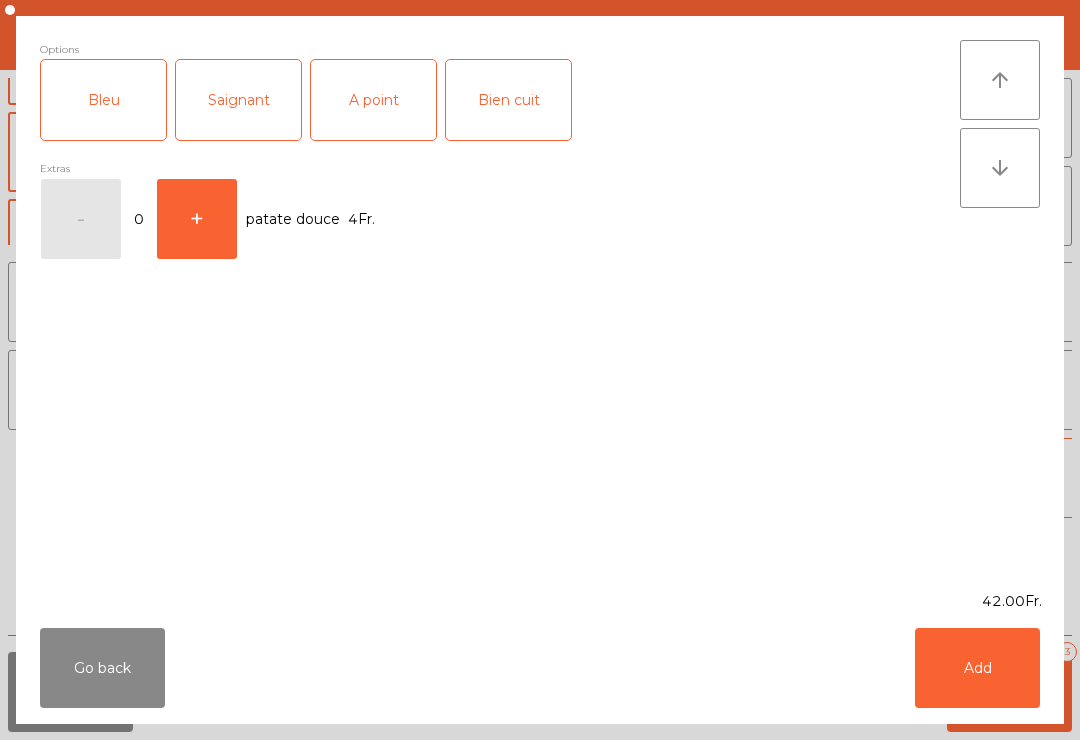 click on "Saignant" 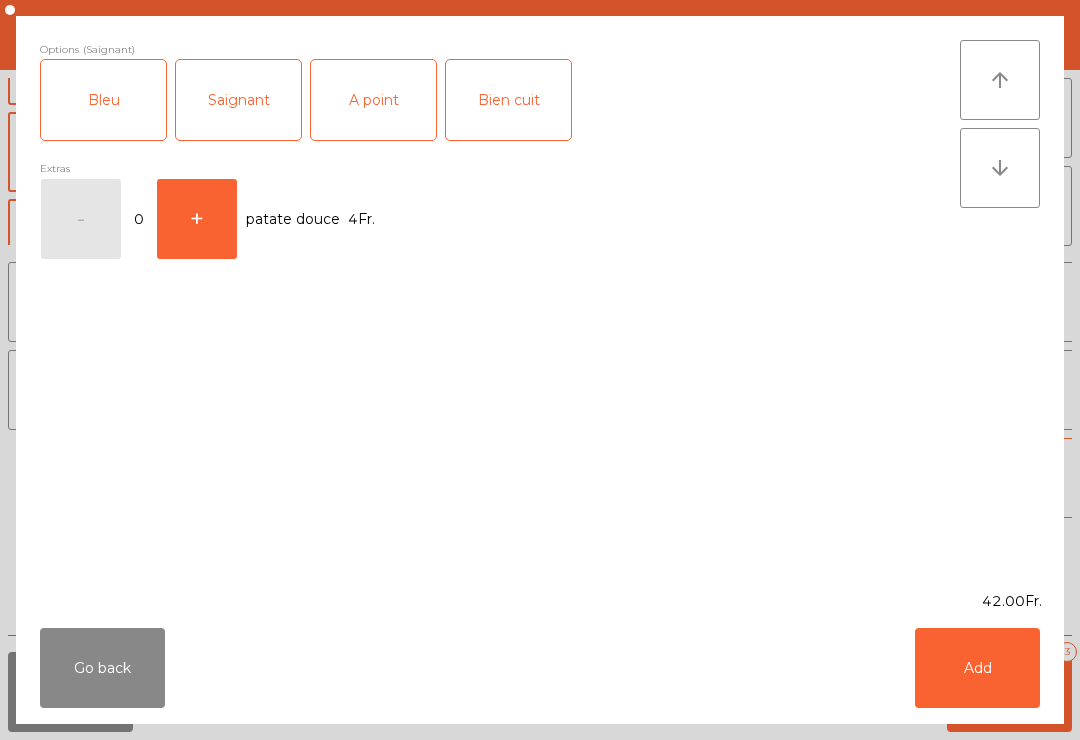 click on "Add" 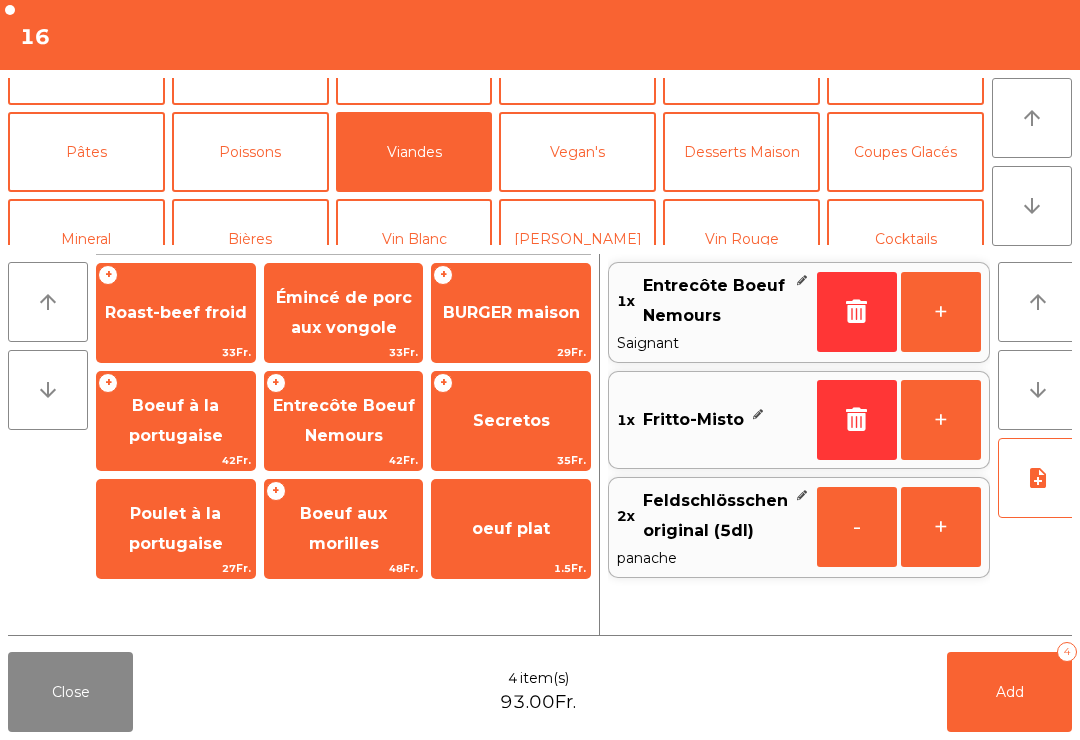 click on "Boeuf à la portugaise" 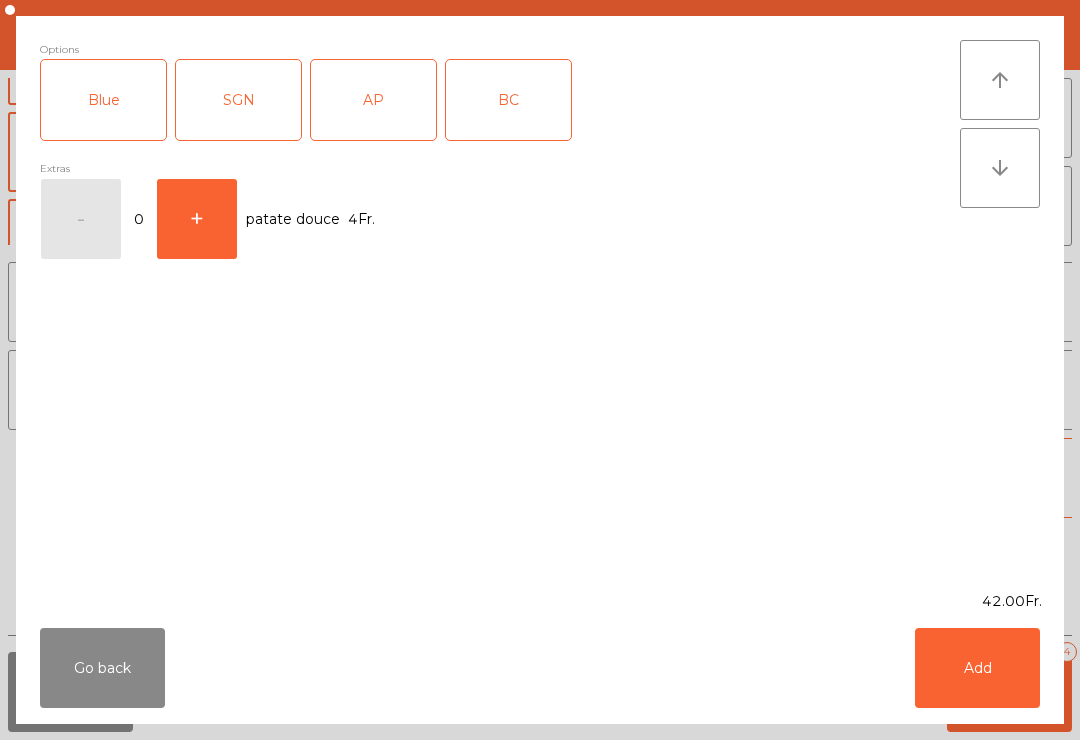 click on "Blue" 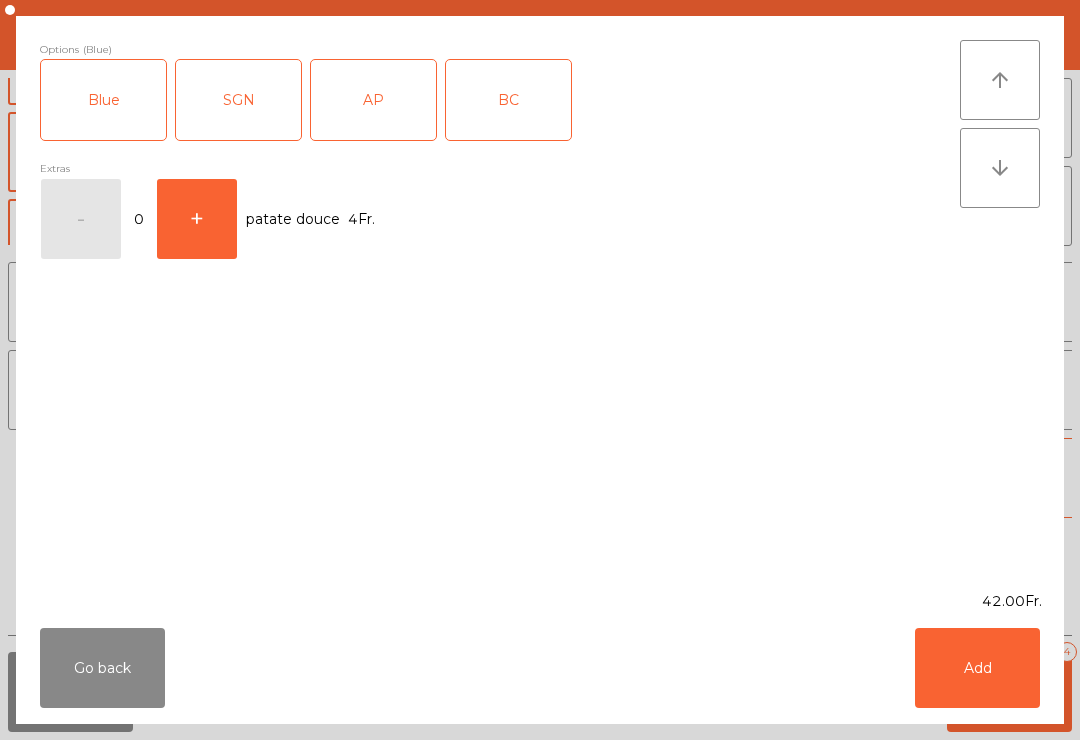click on "Add" 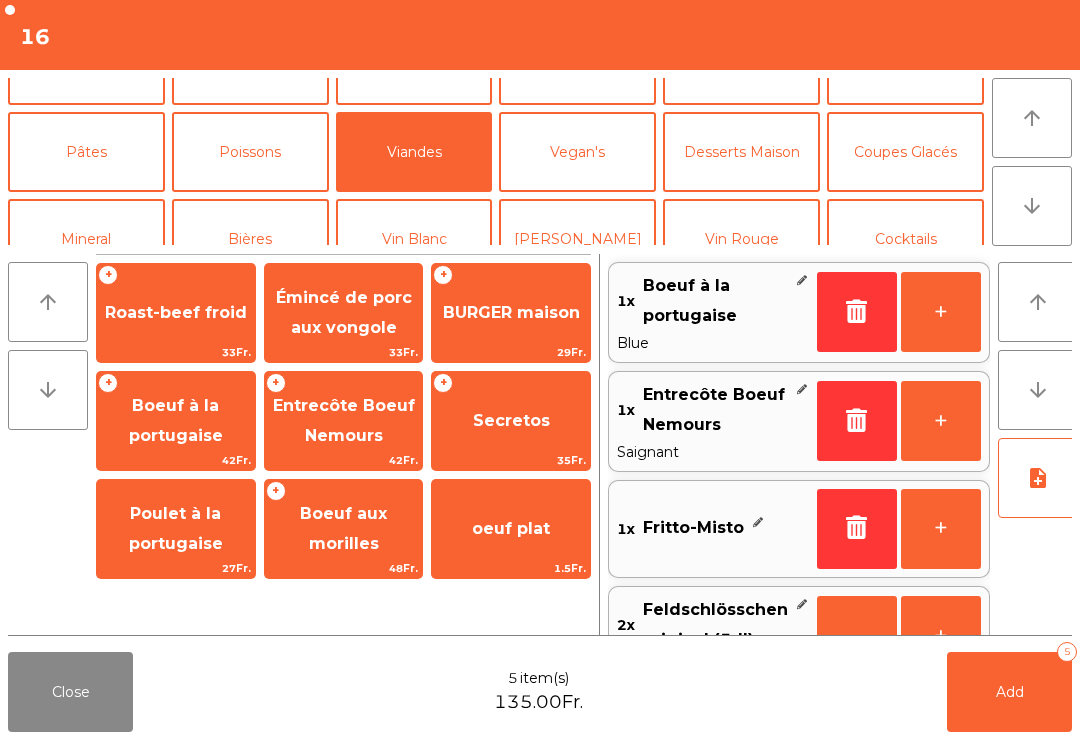 click on "Boeuf à la portugaise" 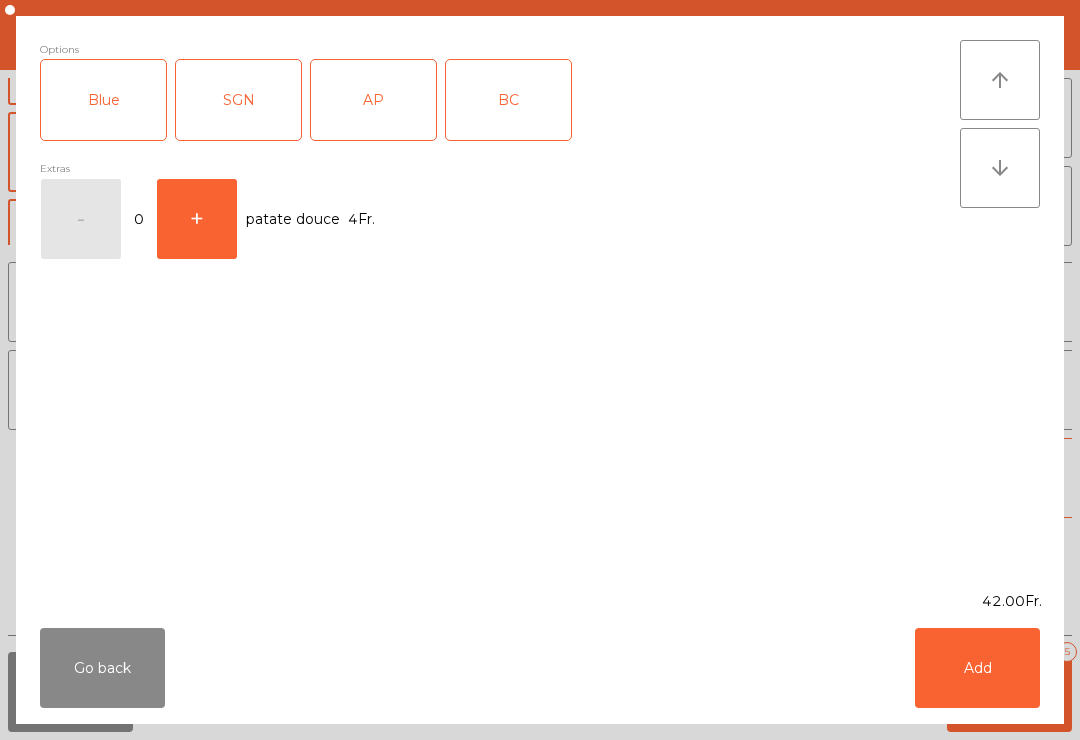 click on "SGN" 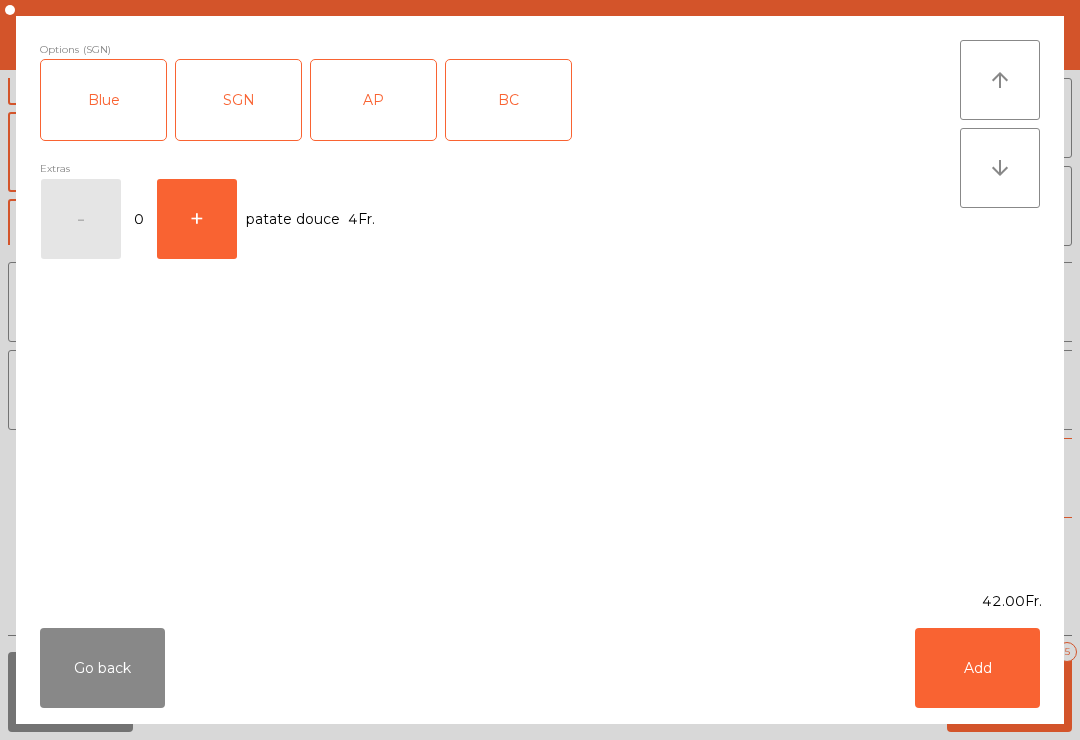 click on "Add" 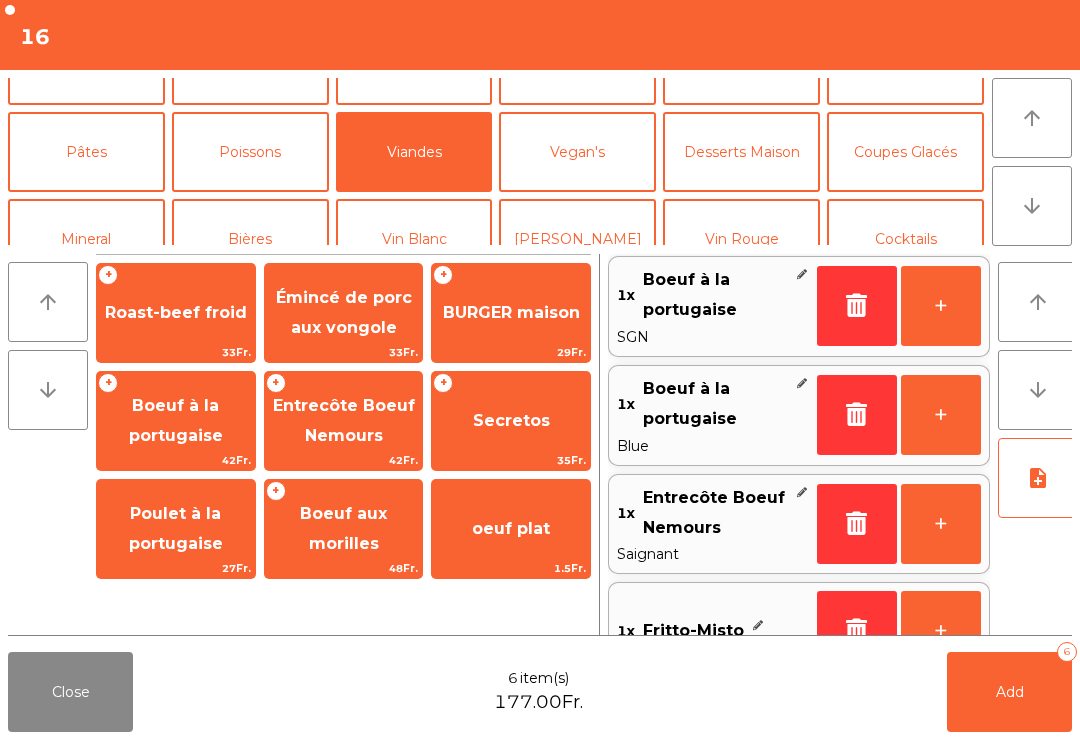 scroll, scrollTop: 8, scrollLeft: 0, axis: vertical 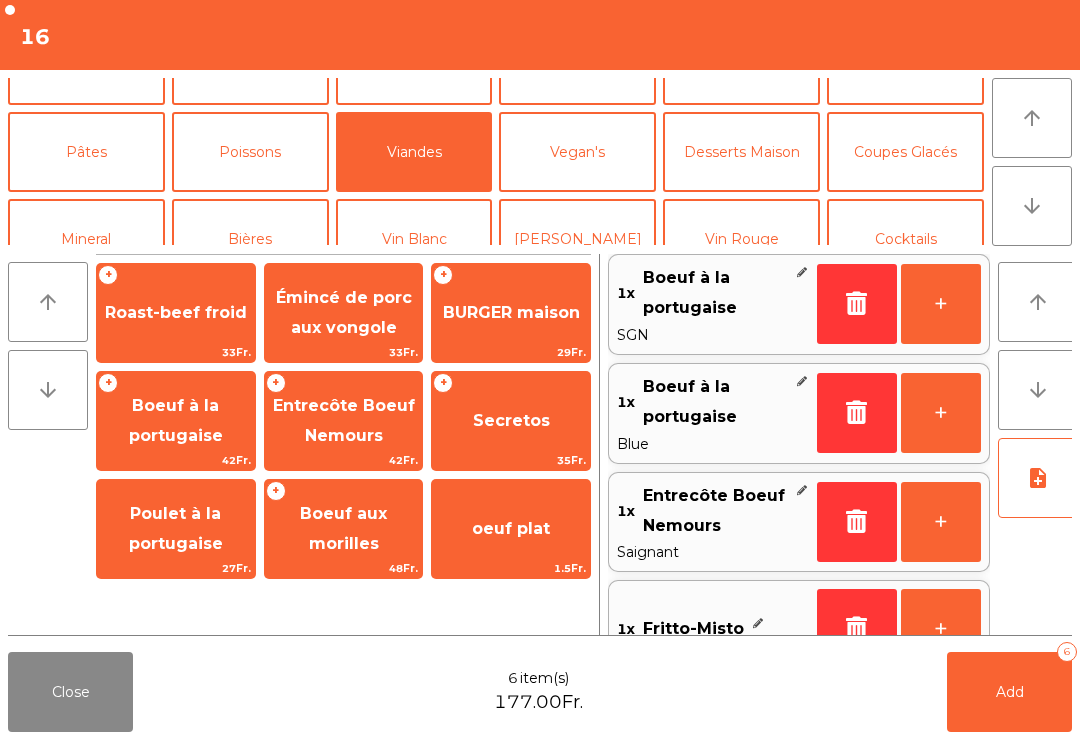 click on "Add   6" 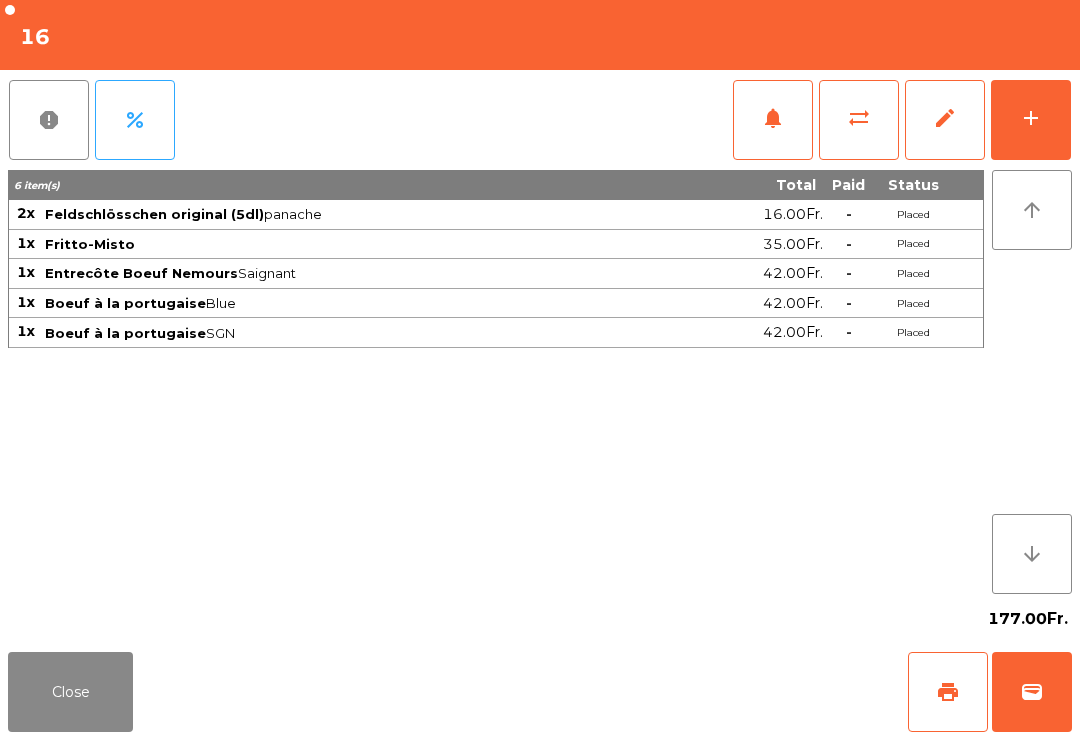 click on "Close" 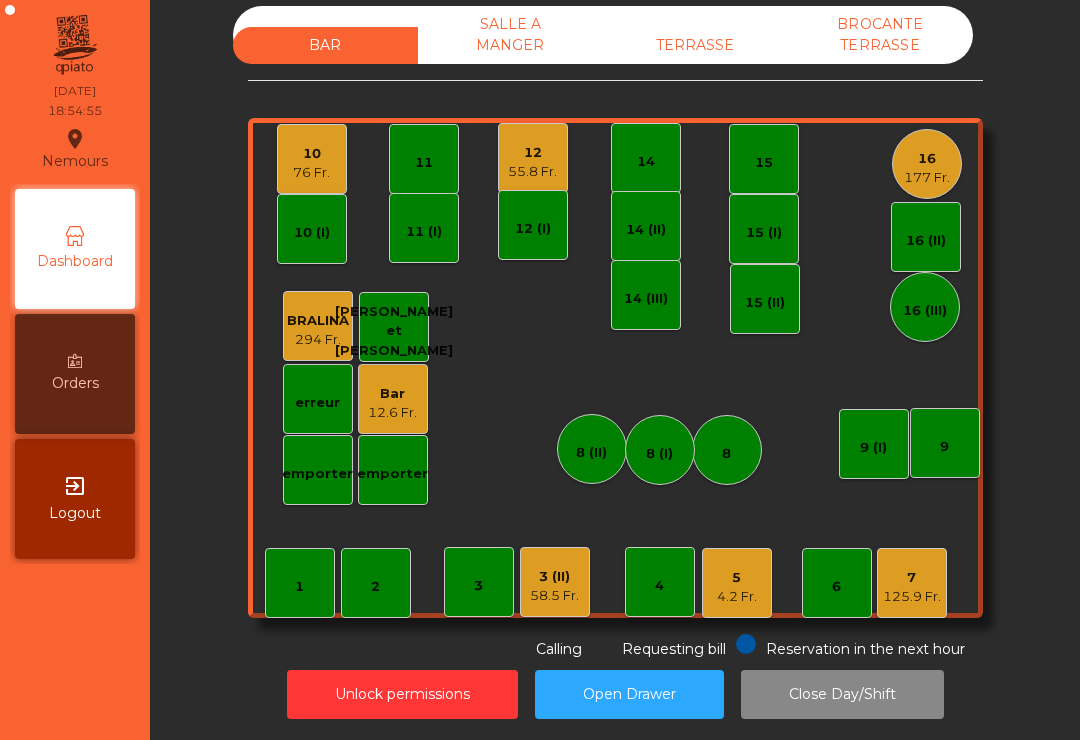 click on "14" 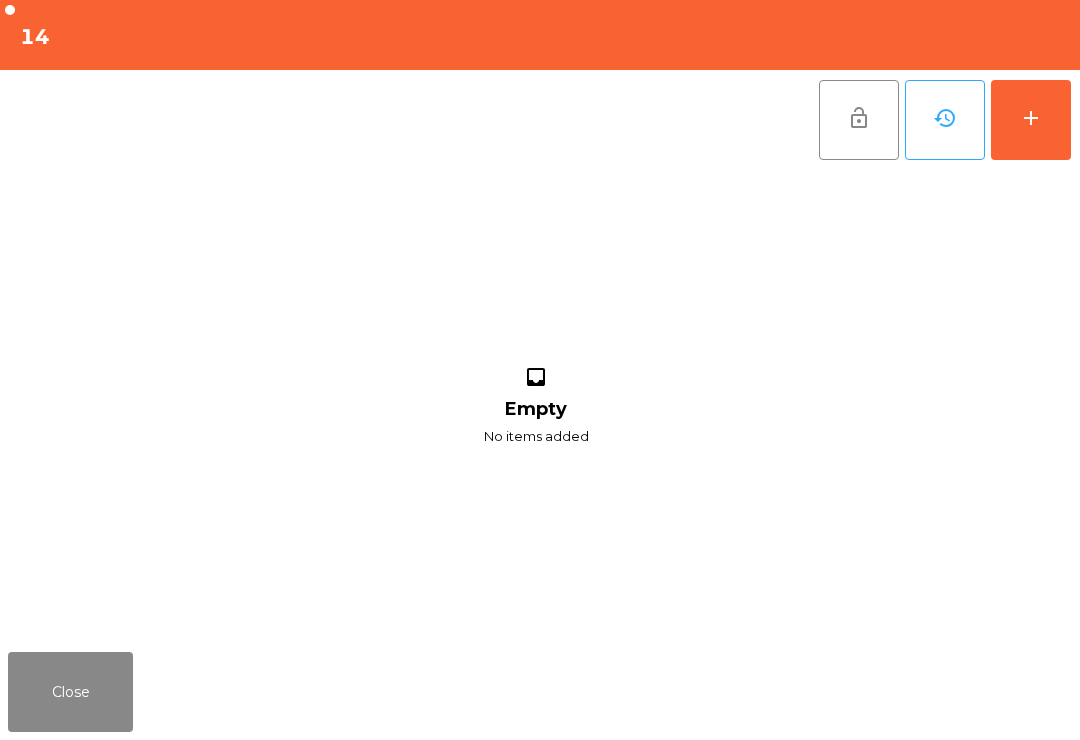 scroll, scrollTop: 0, scrollLeft: 0, axis: both 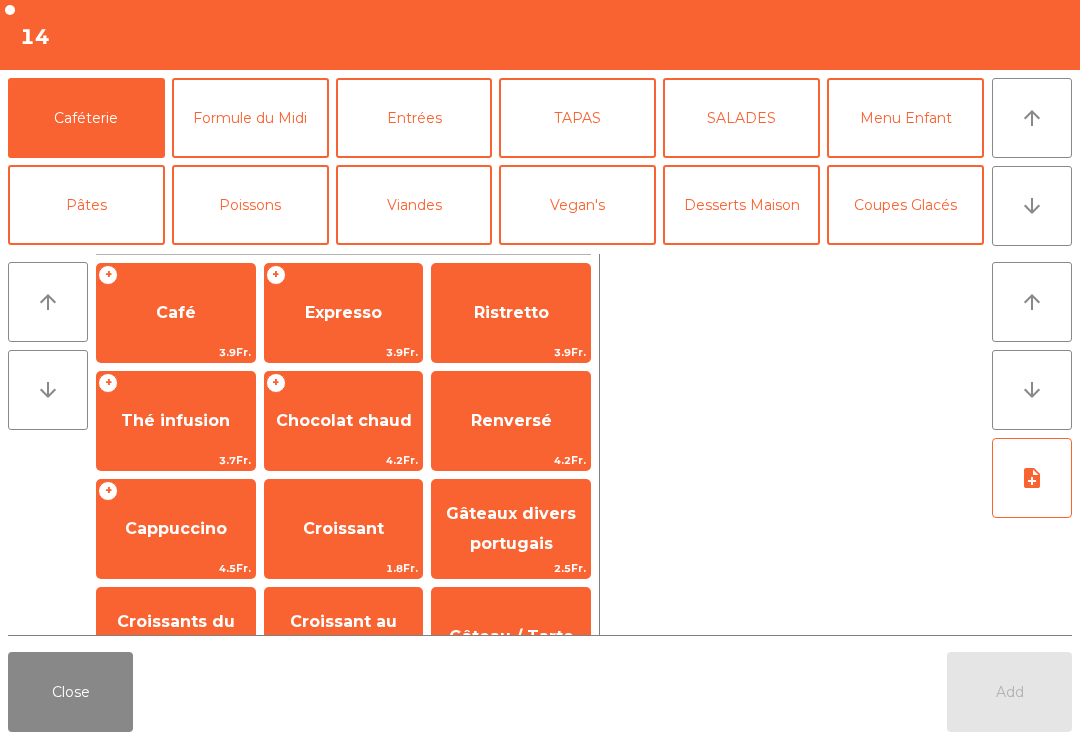 click on "arrow_downward" 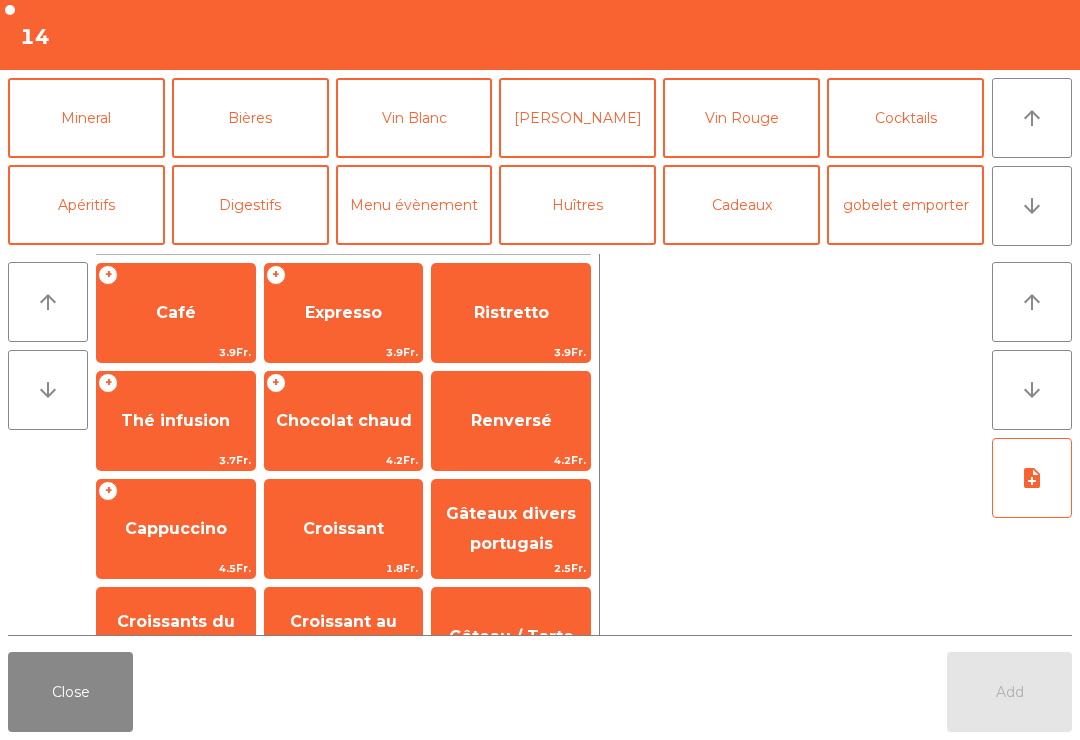 click on "[PERSON_NAME]" 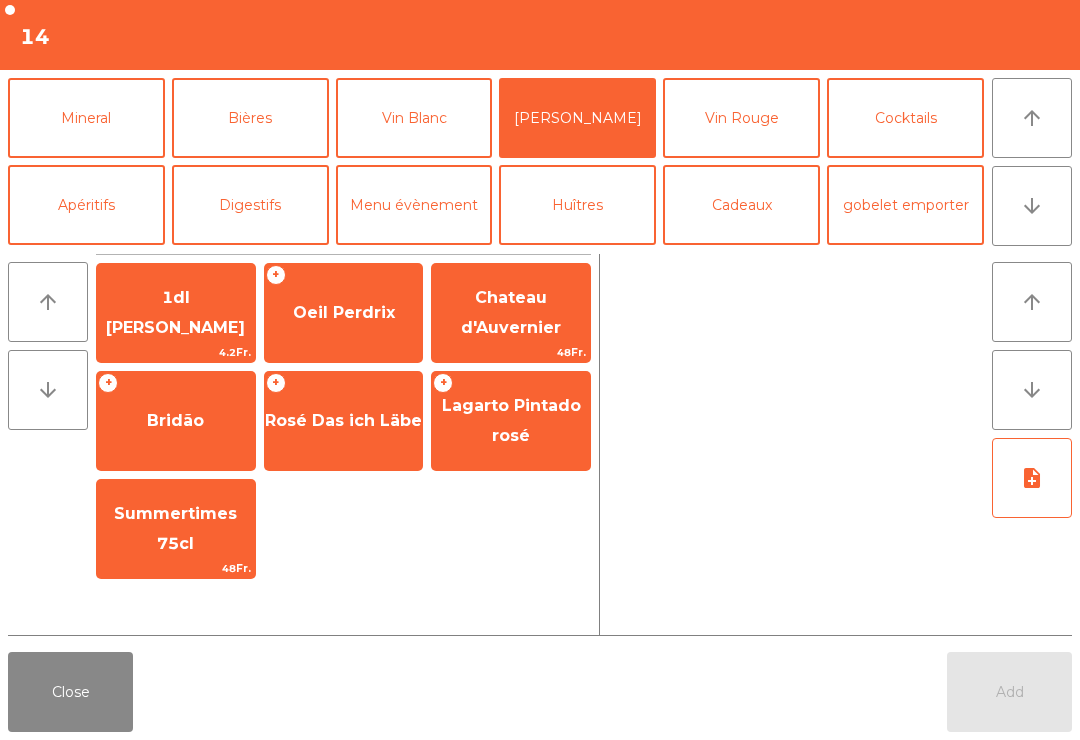 click on "Rosé Das ich Läbe" 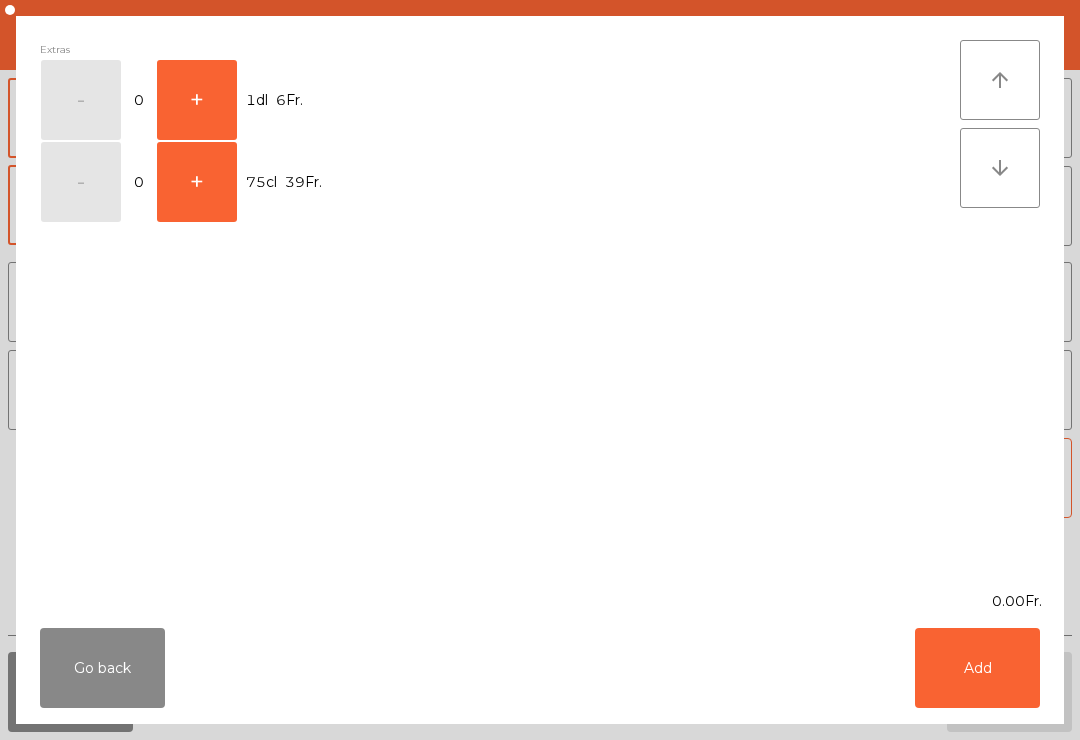 click on "+" 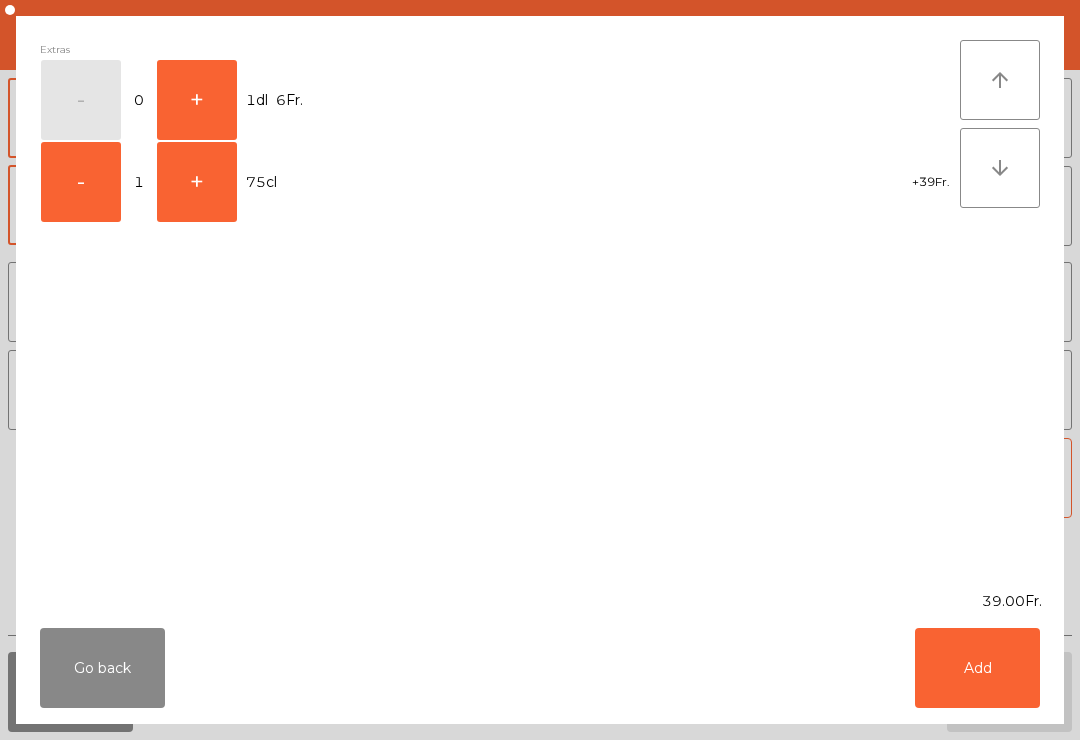 click on "Add" 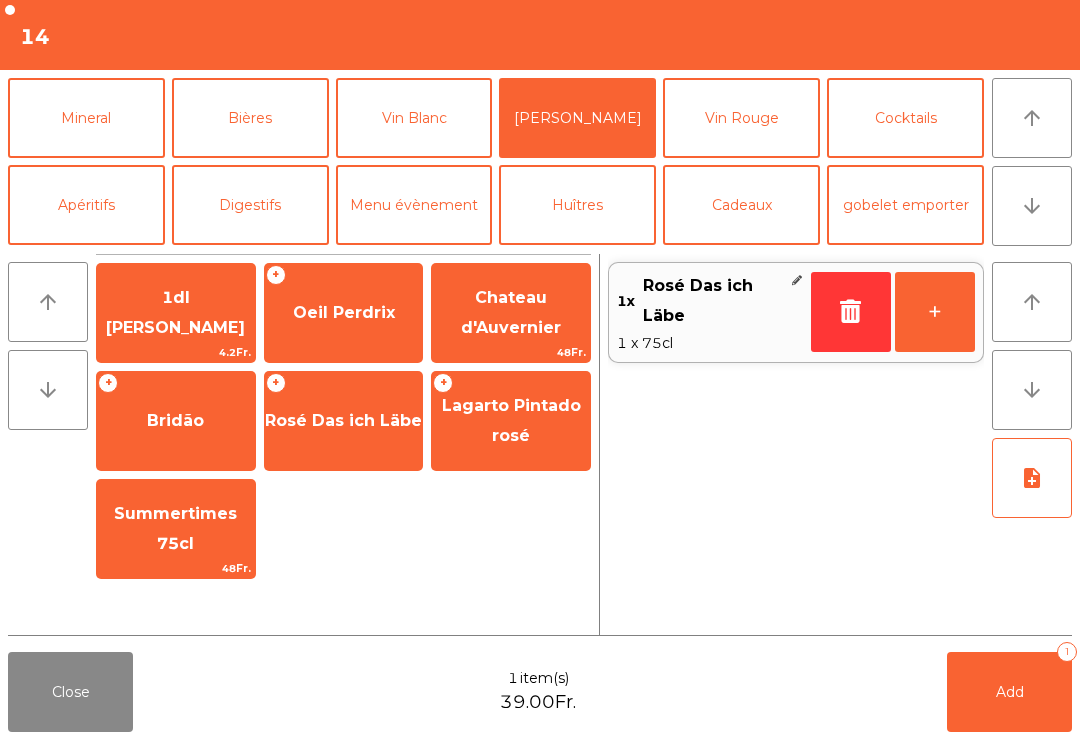 click on "Add   1" 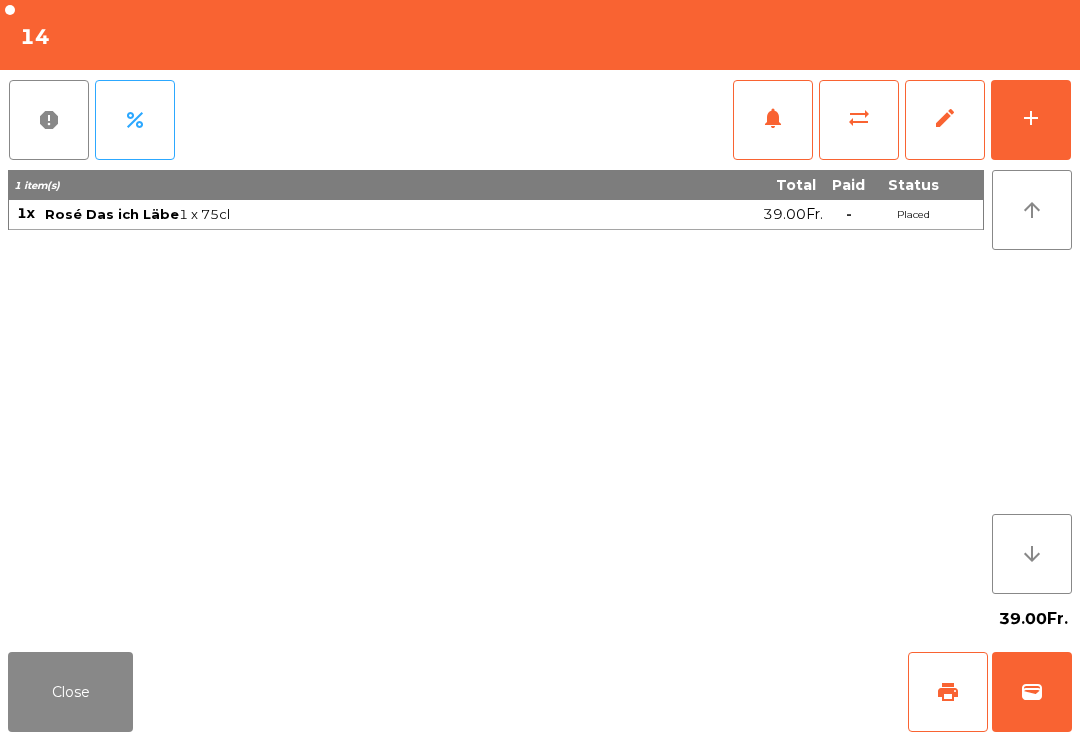 click on "Close" 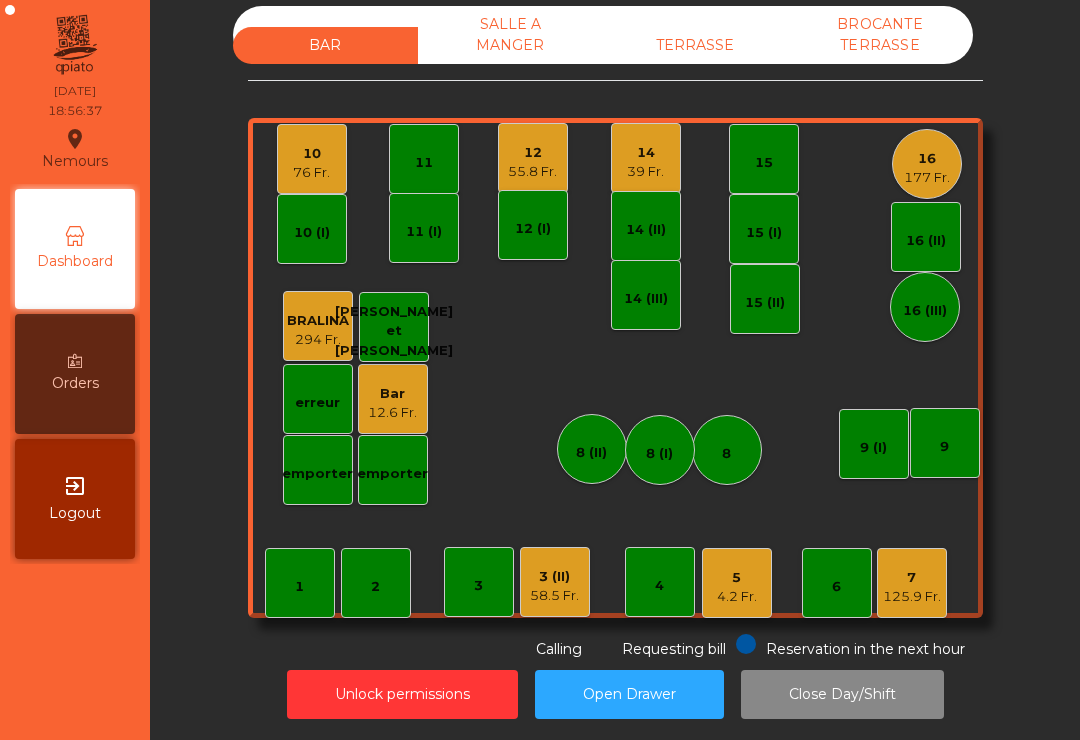 click on "11" 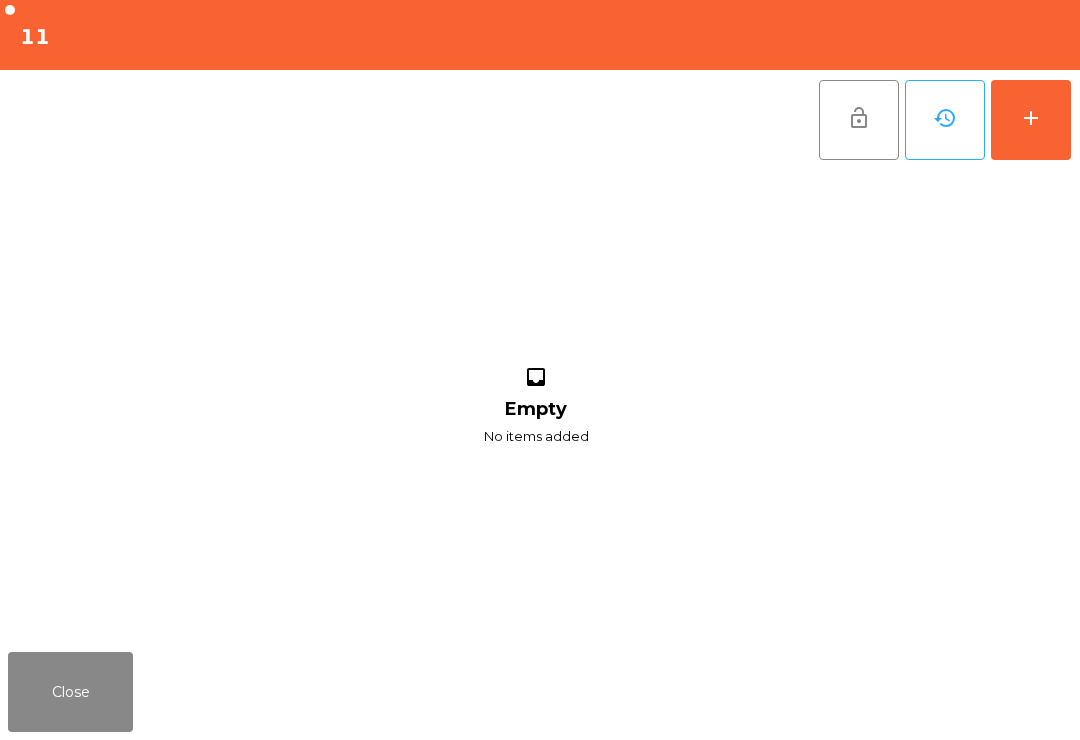 click on "lock_open   history   add  inbox Empty No items added" 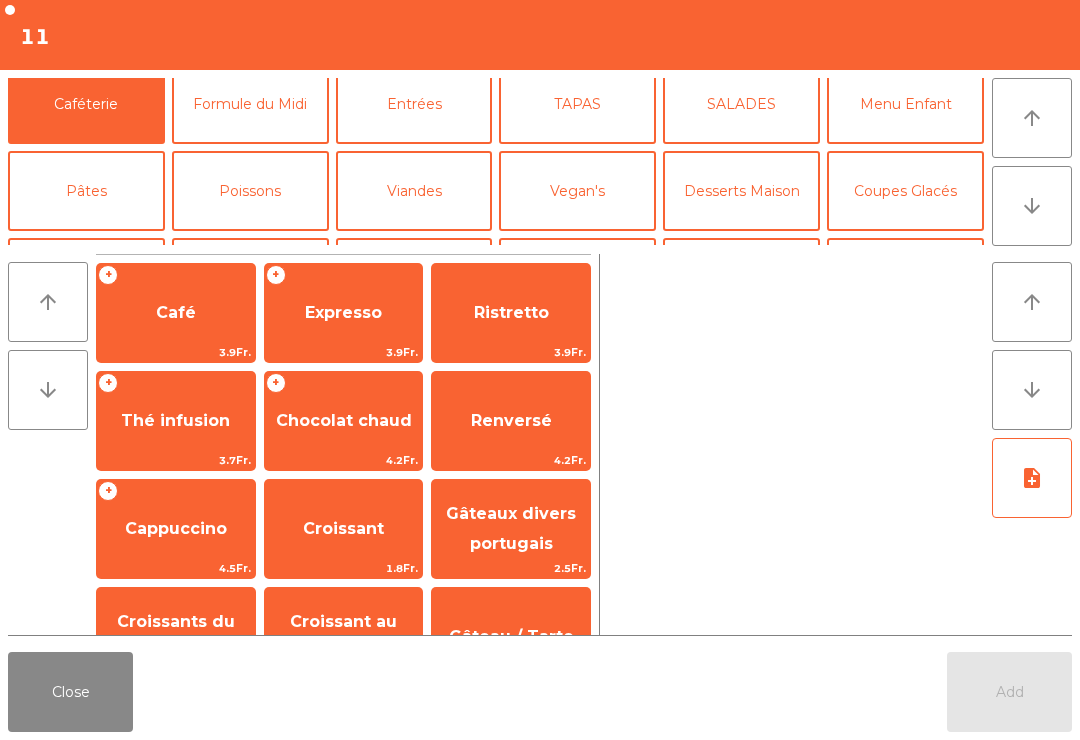 scroll, scrollTop: 69, scrollLeft: 0, axis: vertical 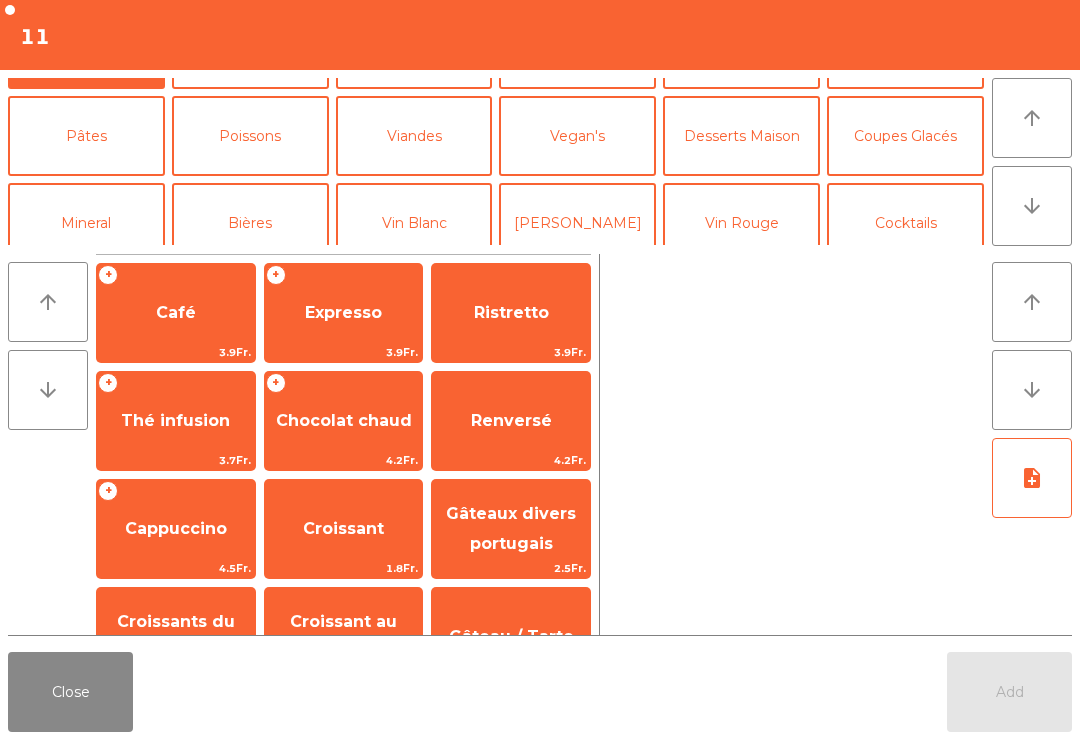 click on "[PERSON_NAME]" 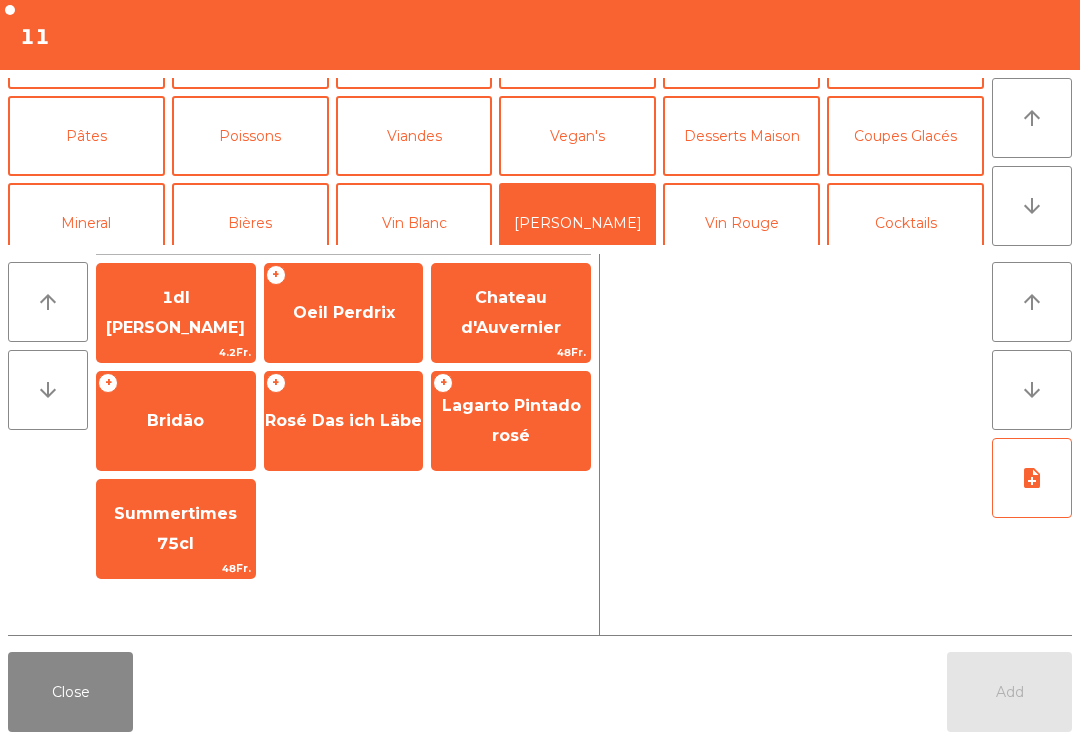 click on "Oeil Perdrix" 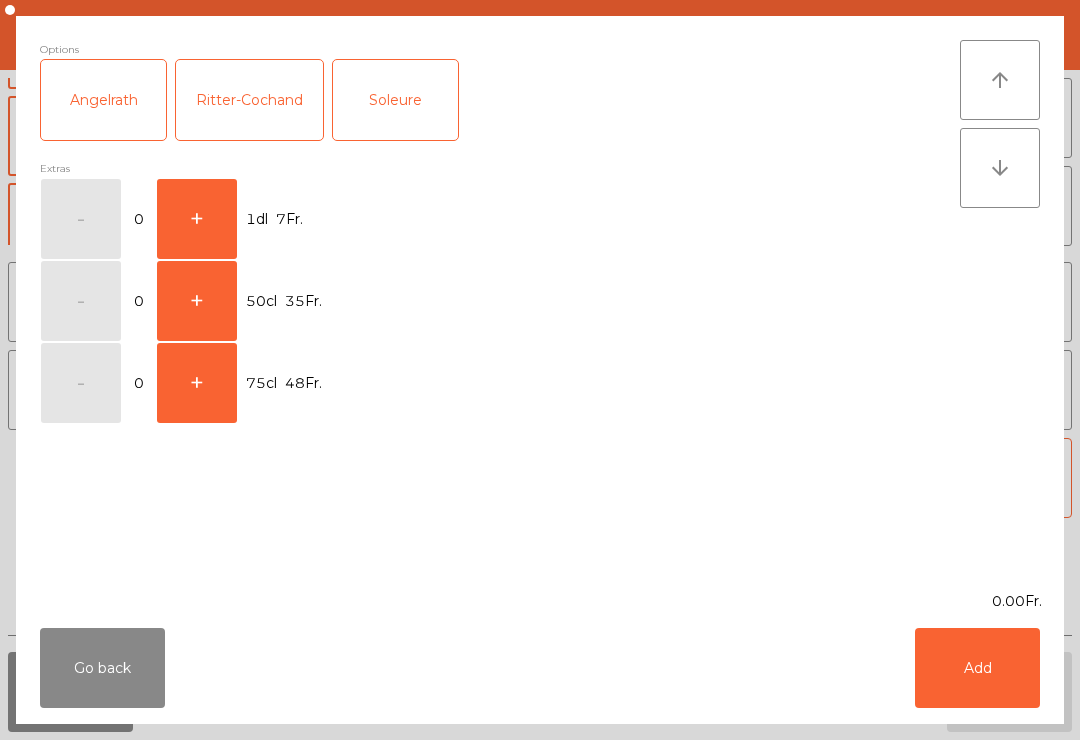 click on "Add" 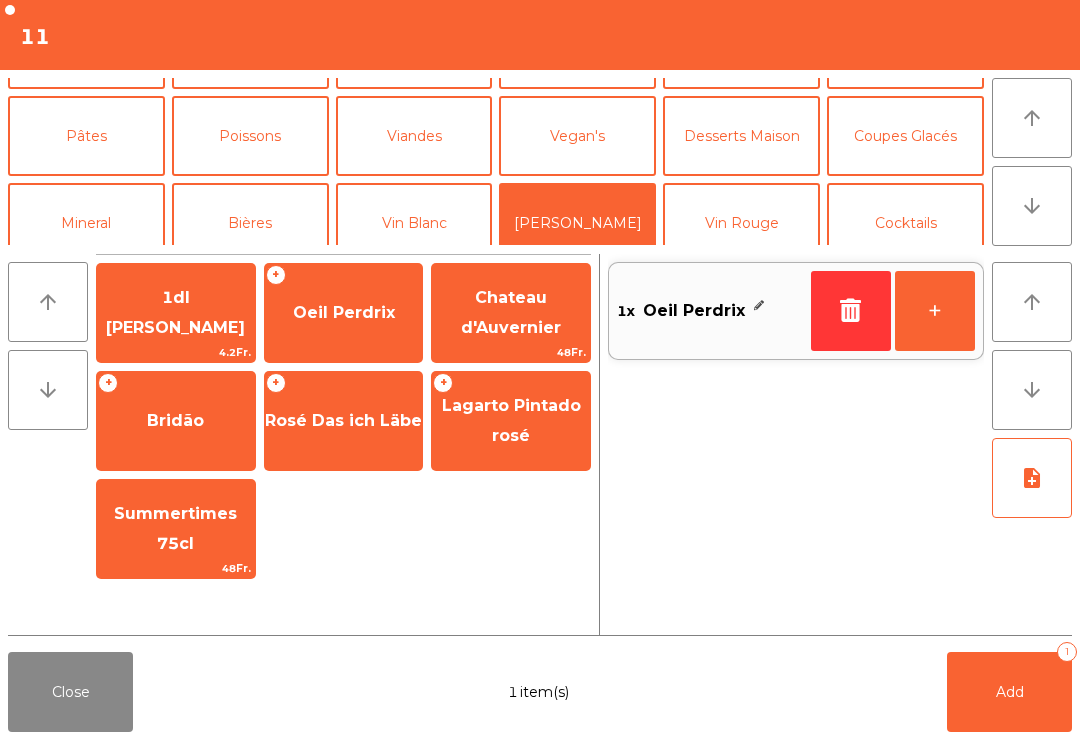 click on "Bières" 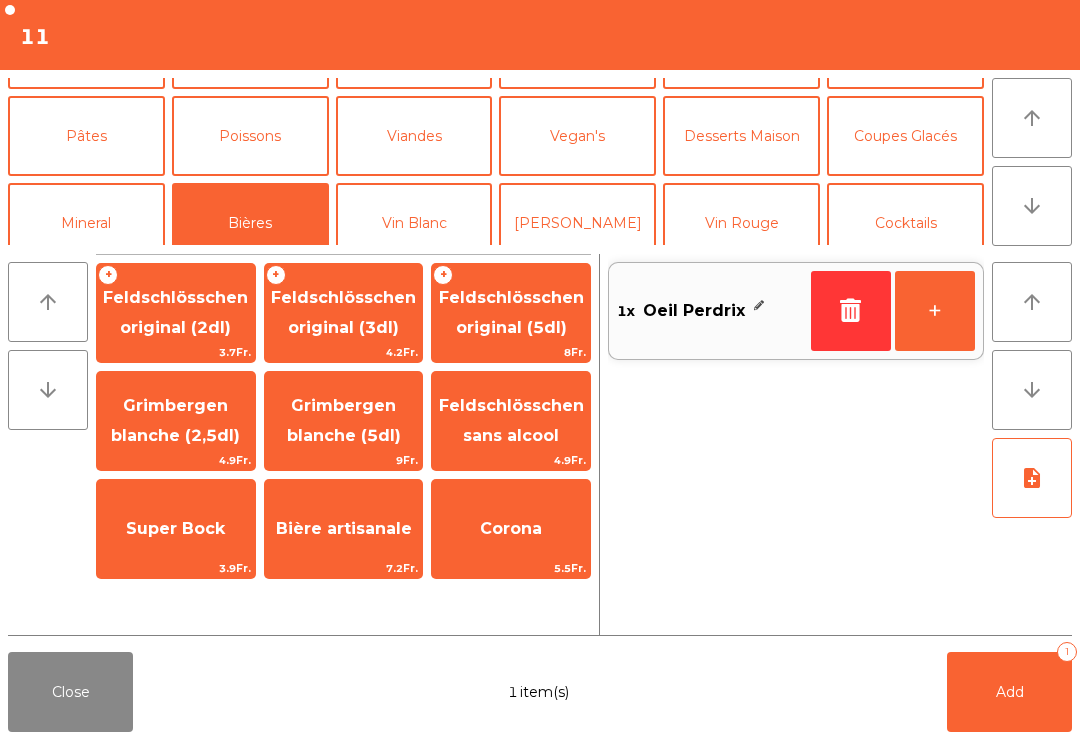 click on "Feldschlösschen original (3dl)" 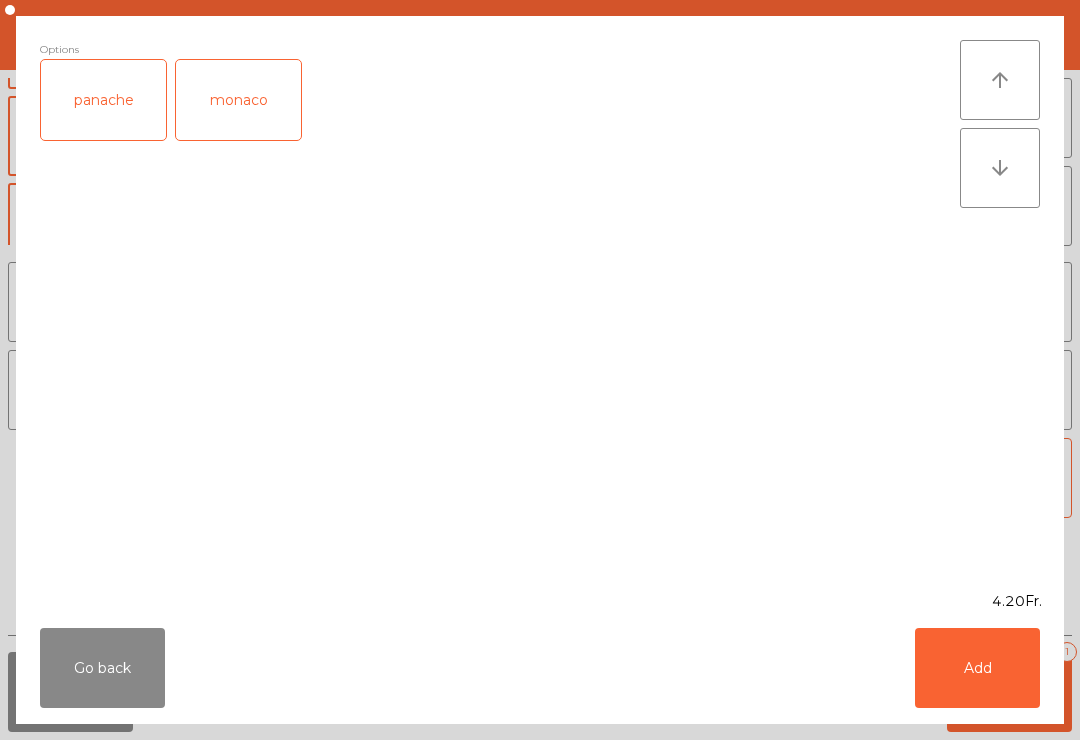 click on "Add" 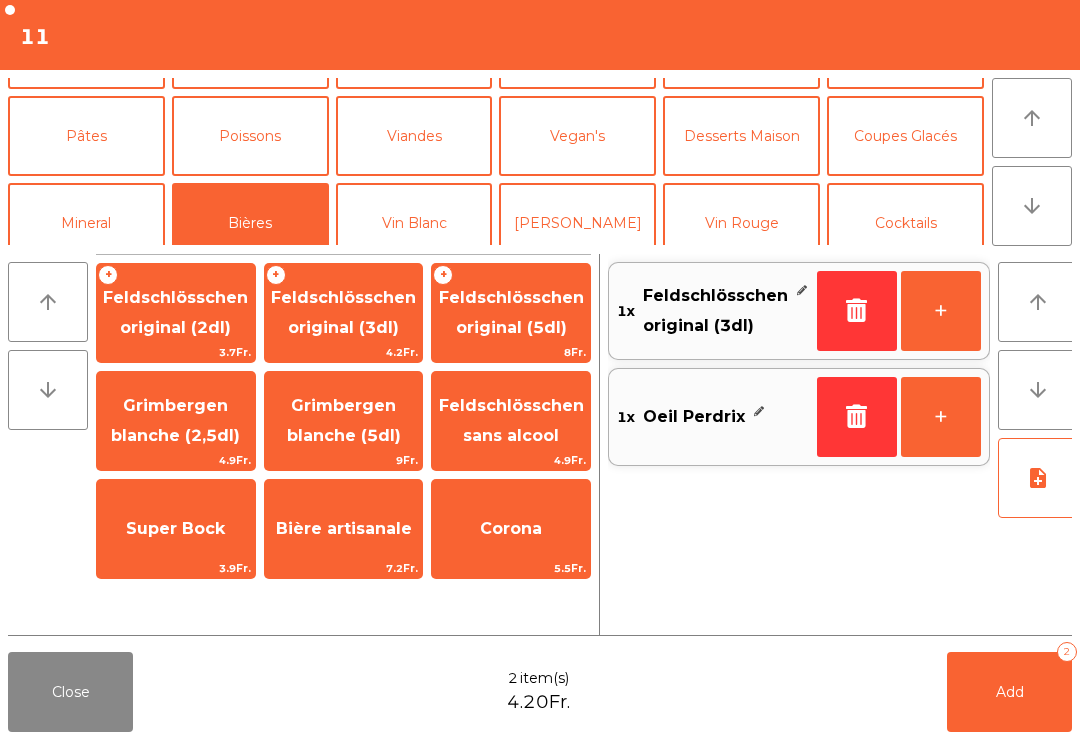 click on "Add" 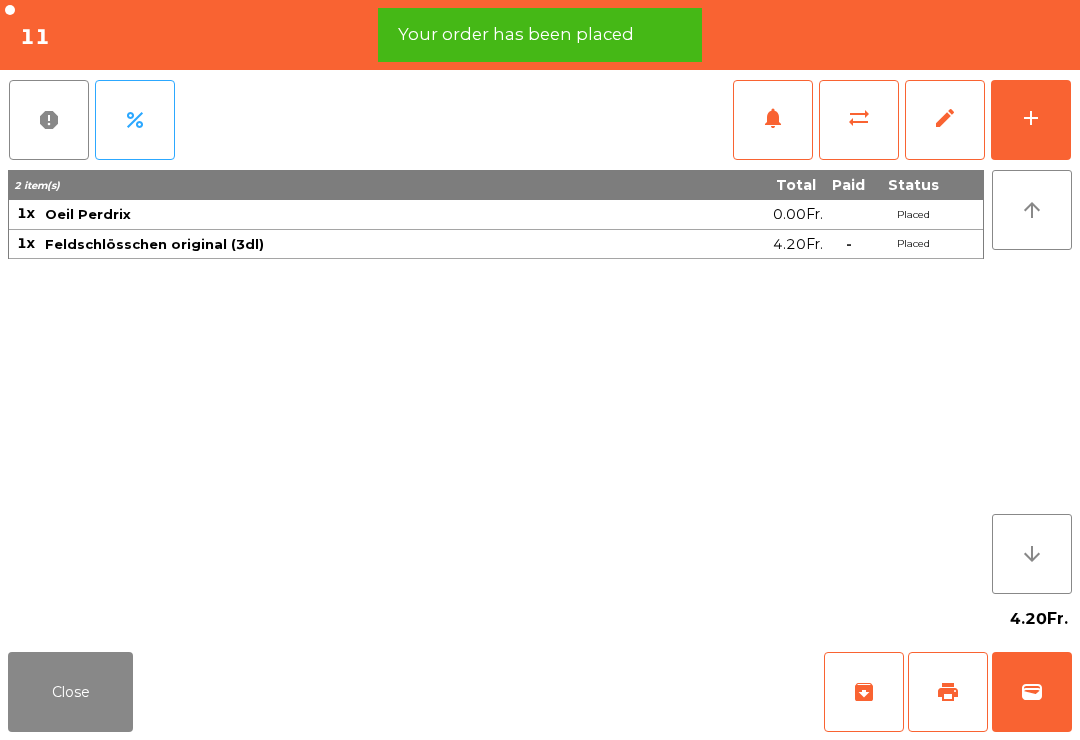 click on "add" 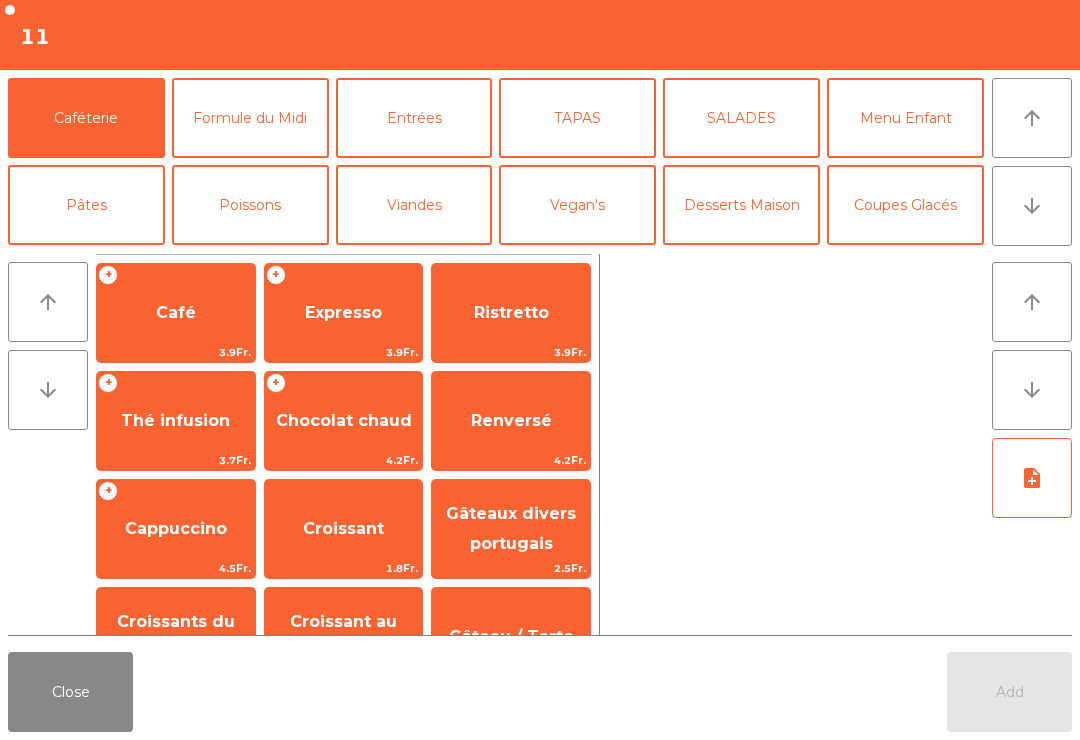 scroll, scrollTop: 102, scrollLeft: 0, axis: vertical 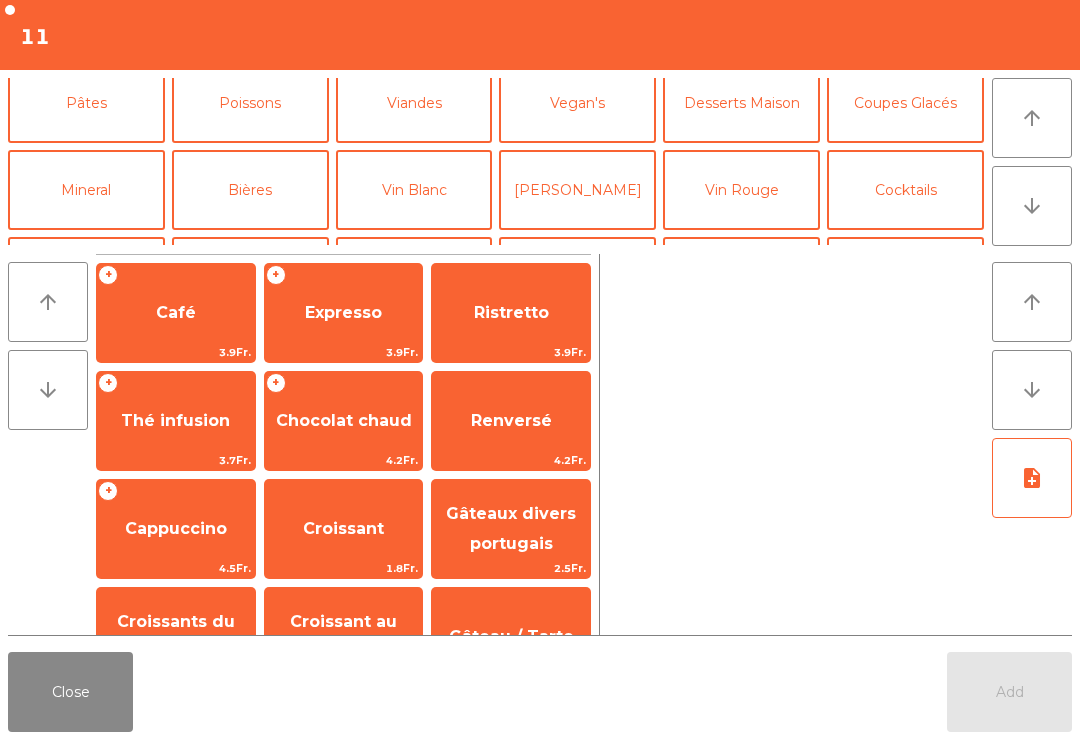 click on "[PERSON_NAME]" 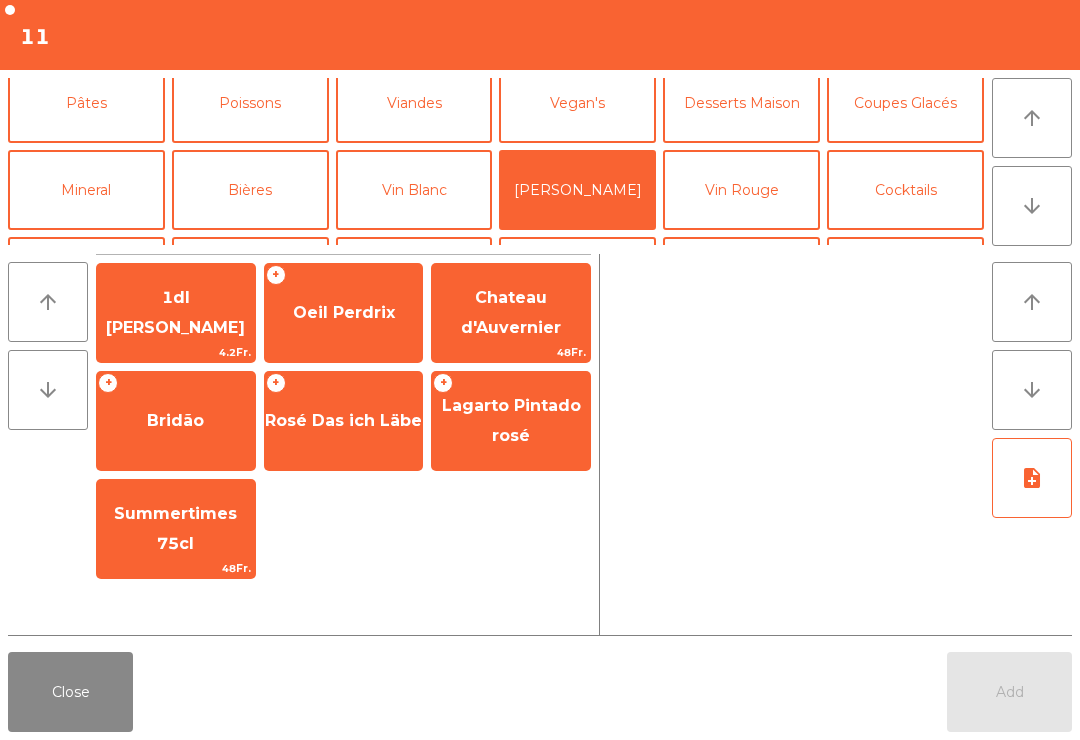 click on "Oeil Perdrix" 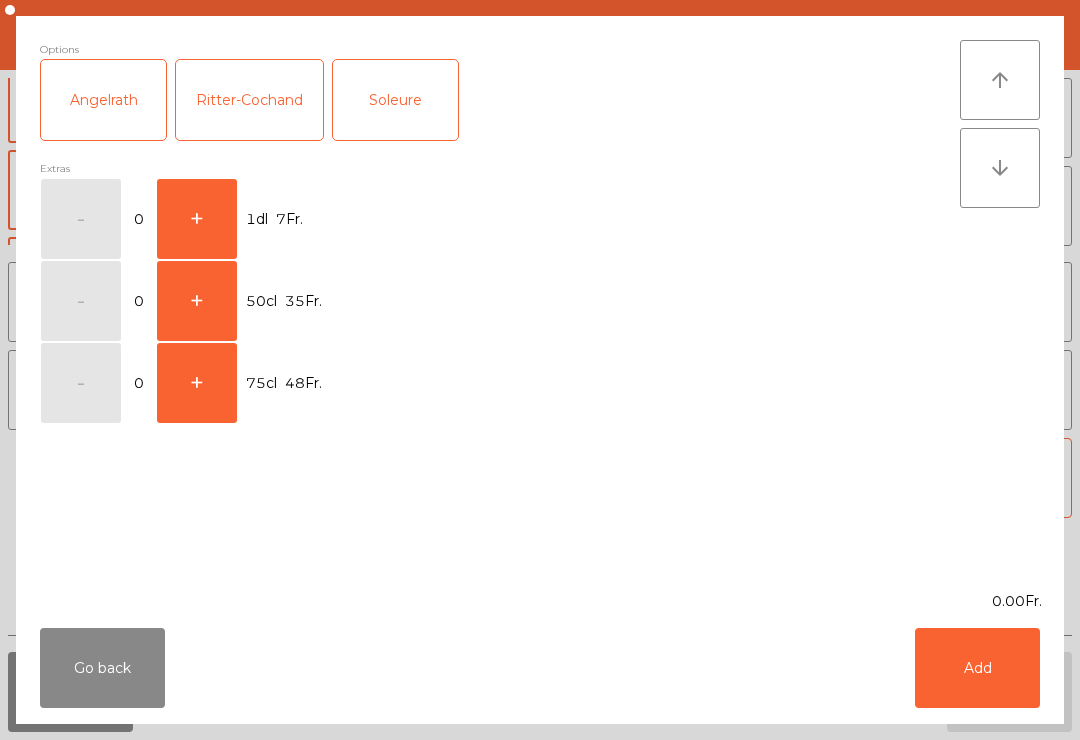 click on "+" 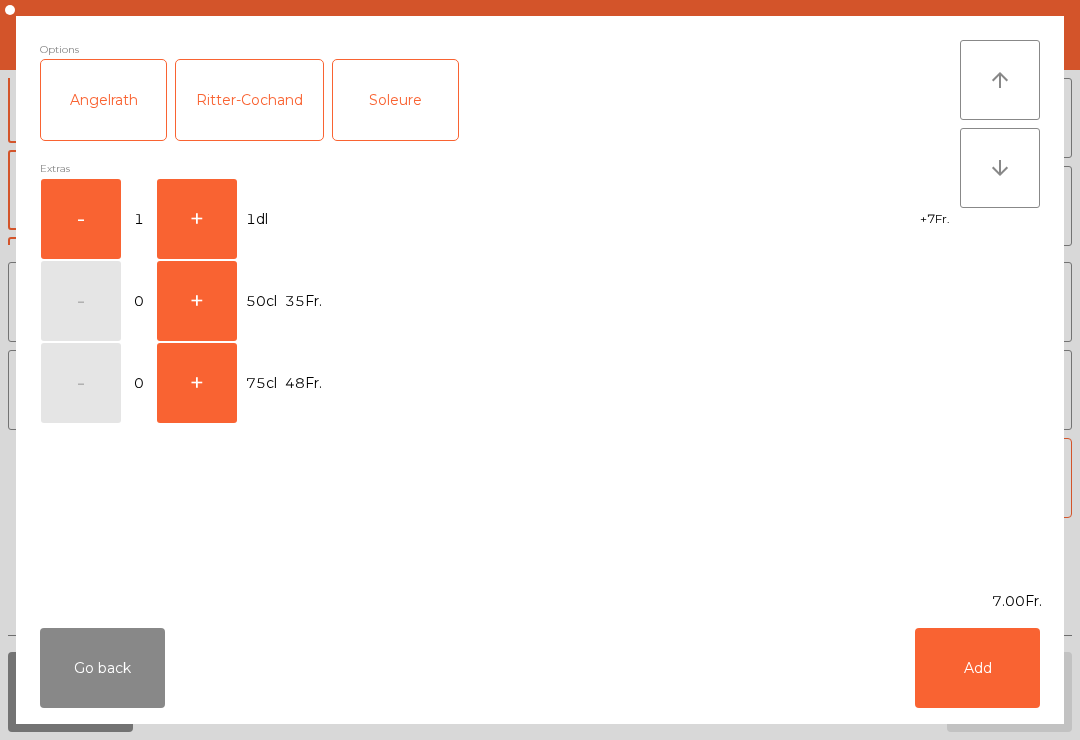 click on "Add" 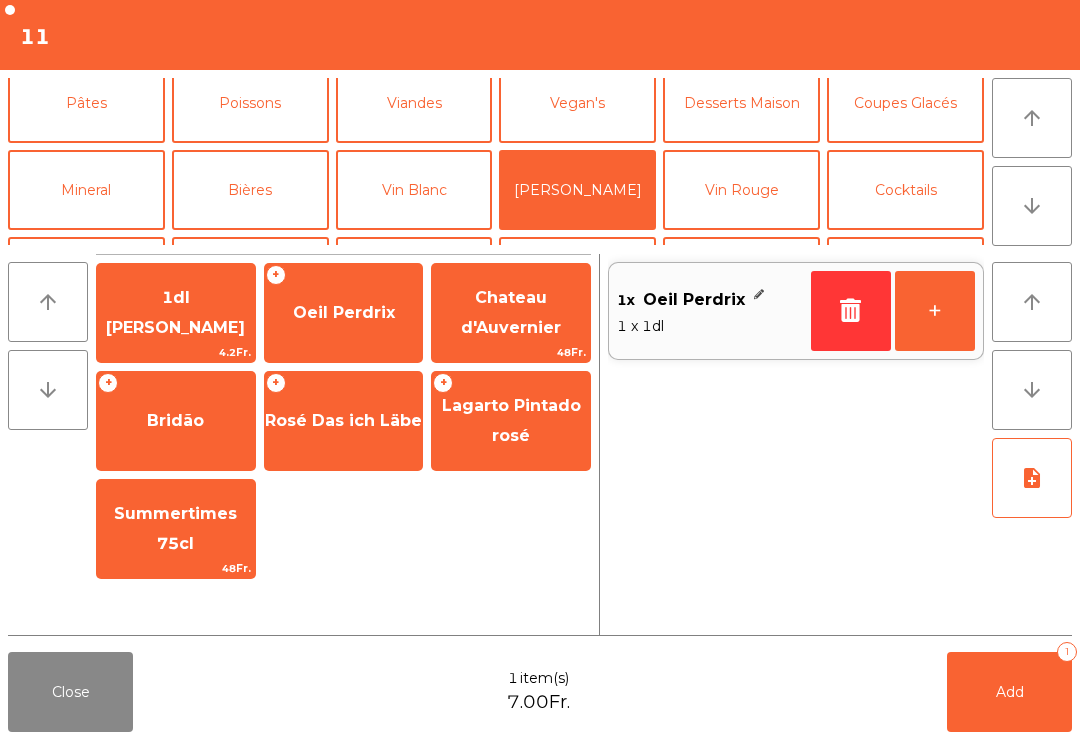 click on "Add   1" 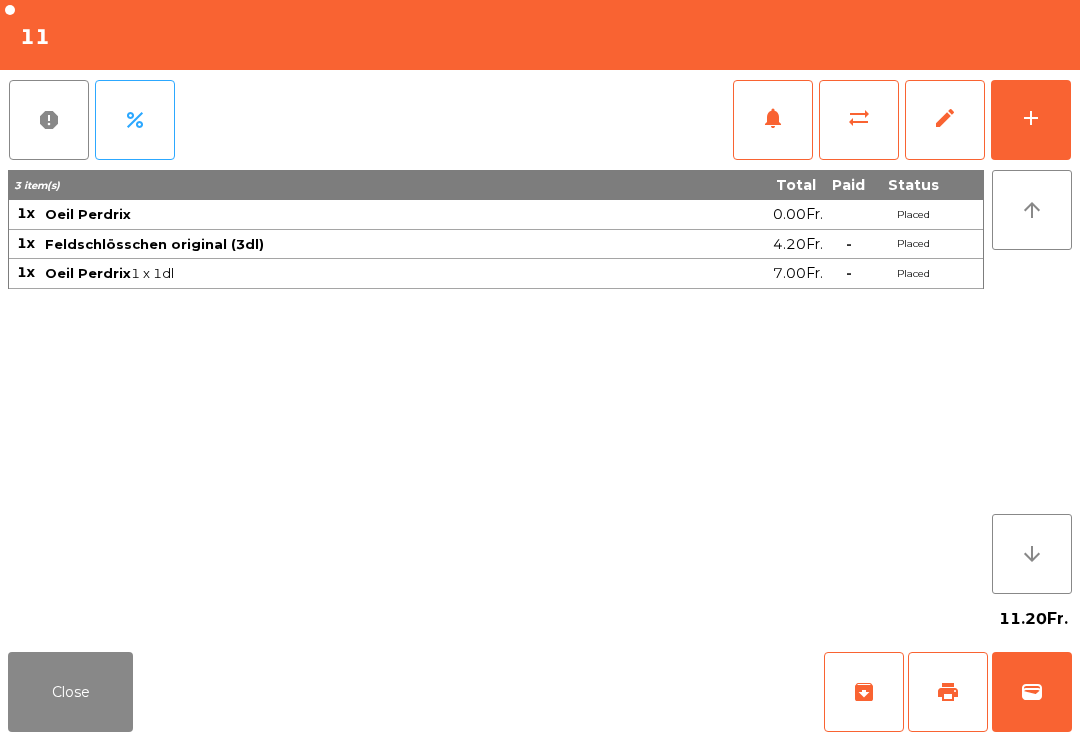 click on "Close" 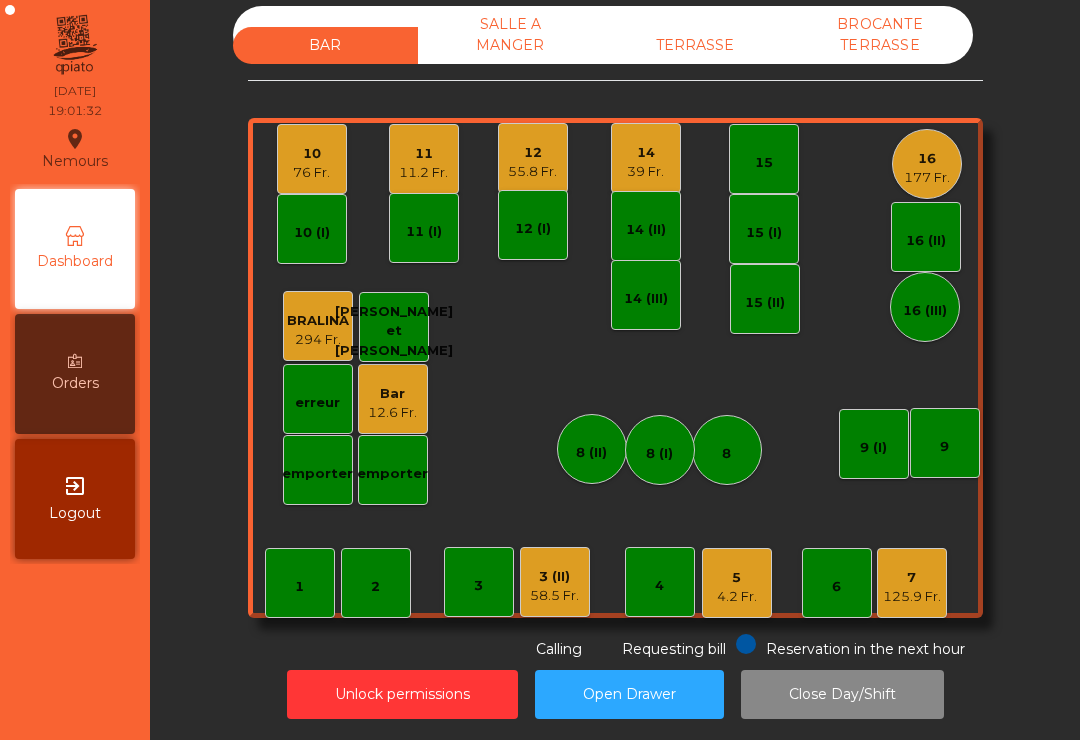 click on "14 (II)" 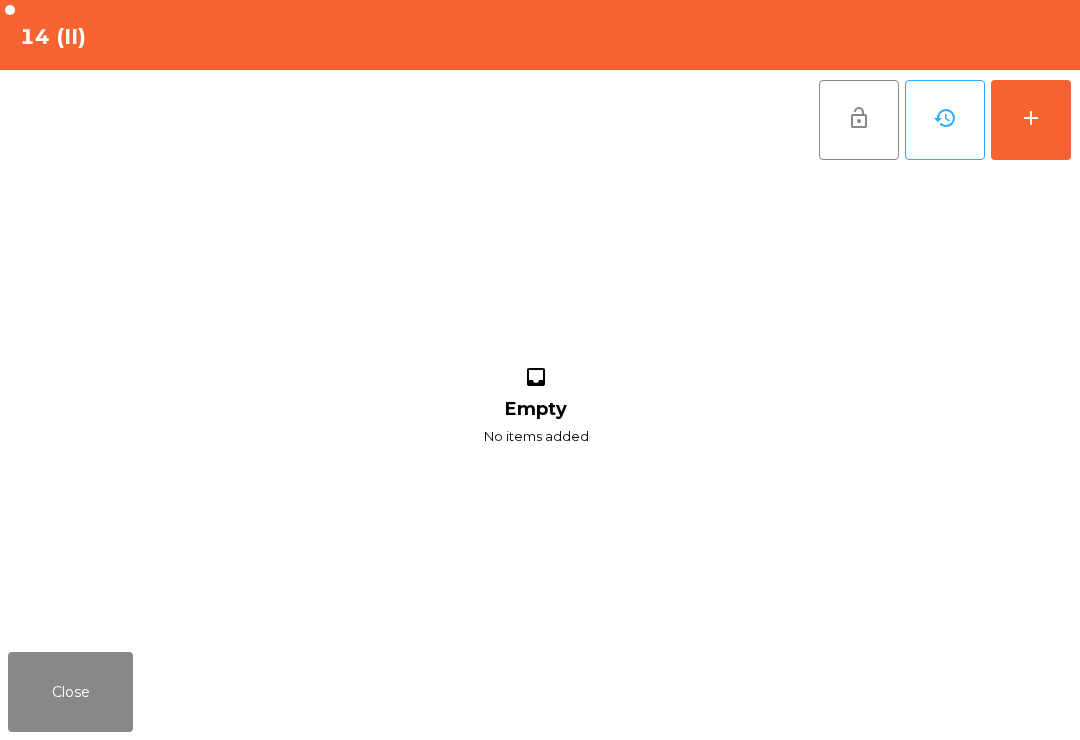 scroll, scrollTop: 31, scrollLeft: 0, axis: vertical 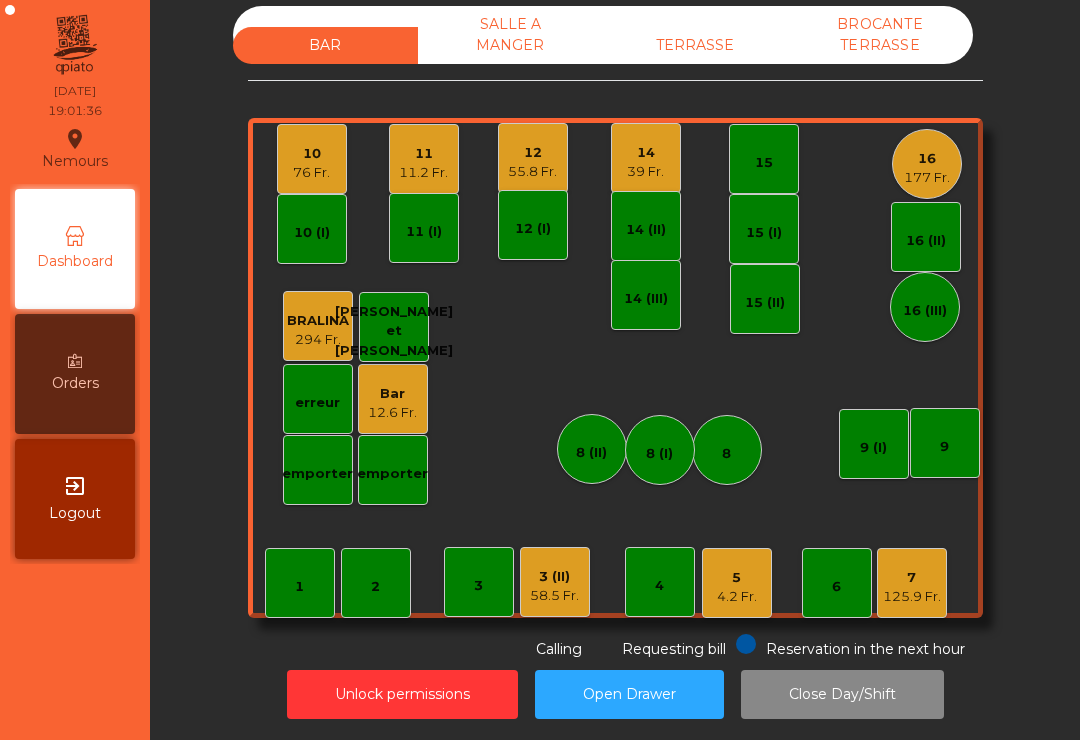 click on "14" 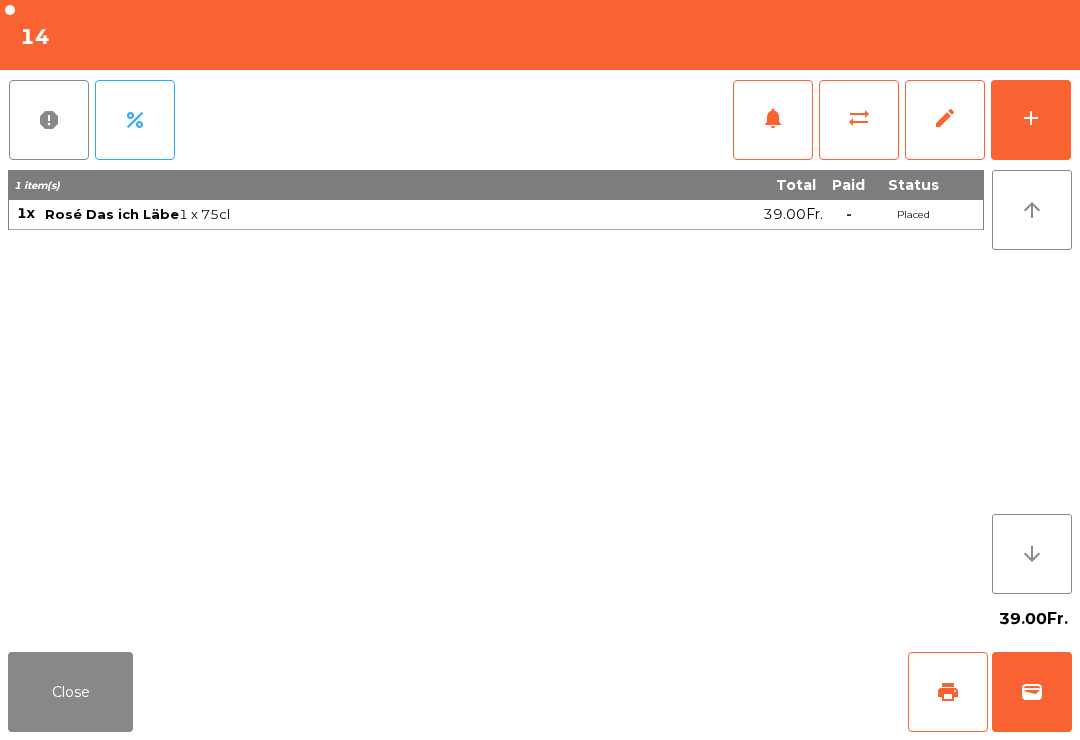 click on "add" 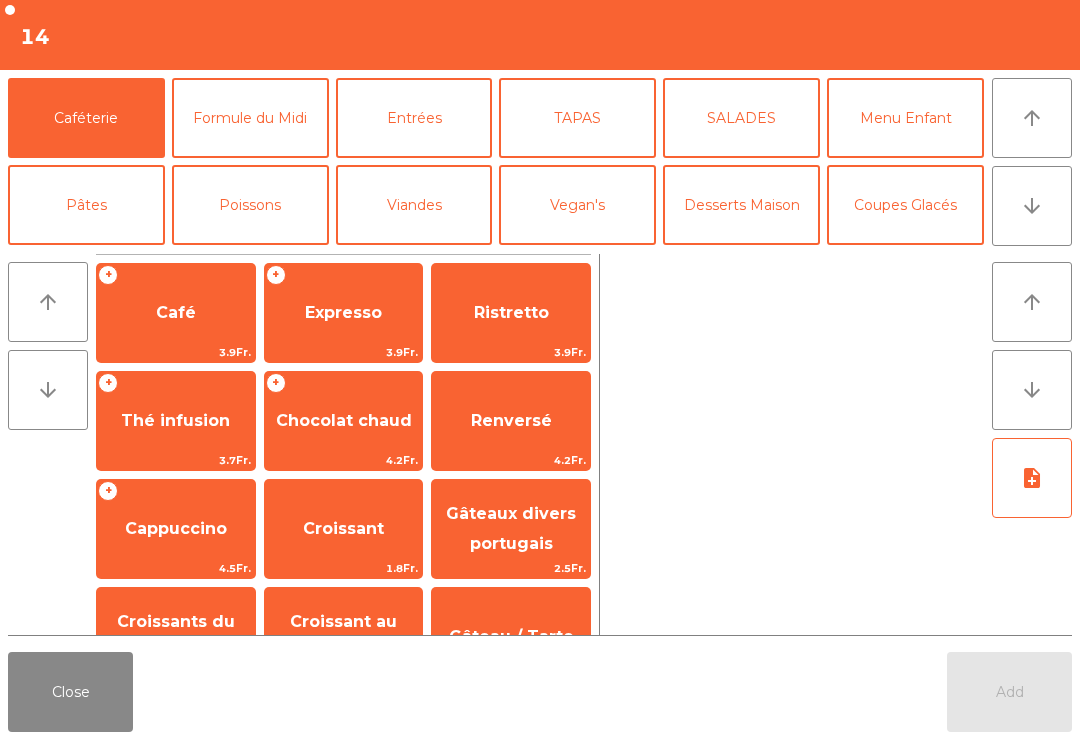 scroll, scrollTop: 0, scrollLeft: 0, axis: both 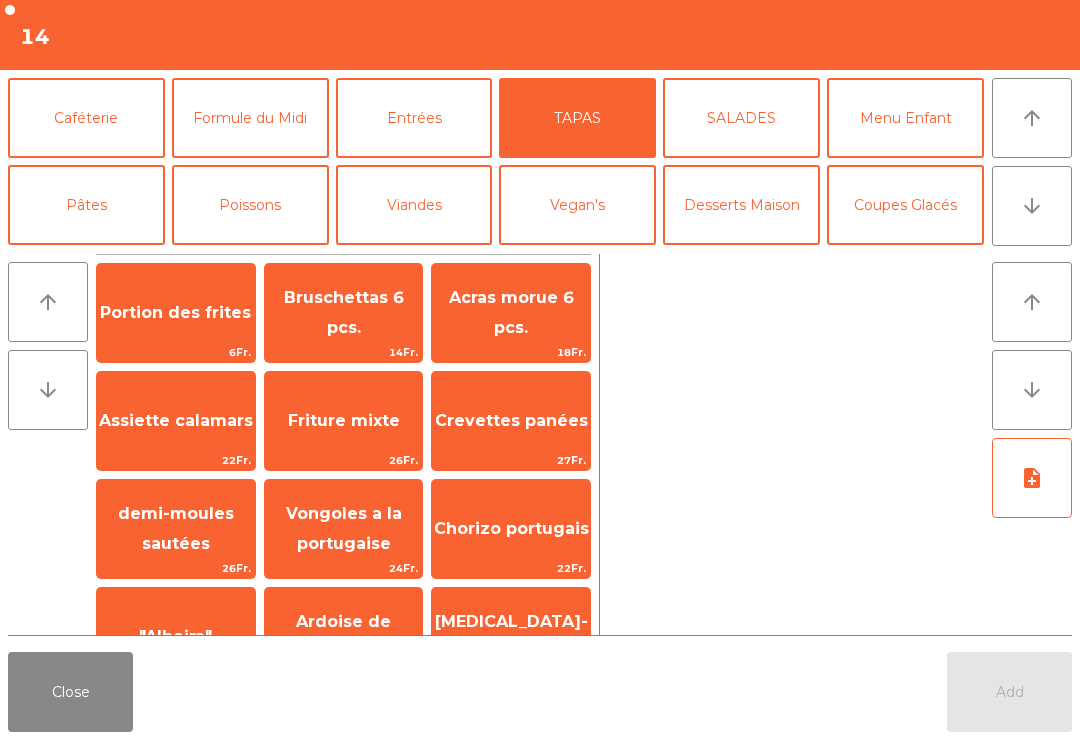 click on "Acras morue 6 pcs." 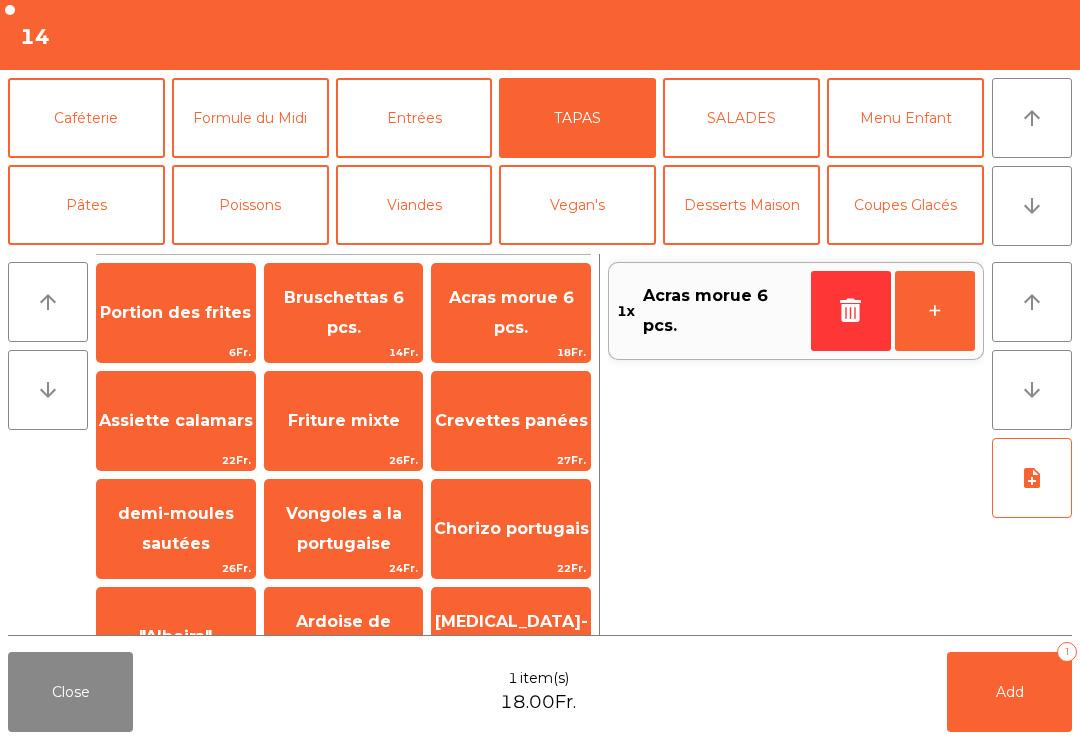 click on "Poissons" 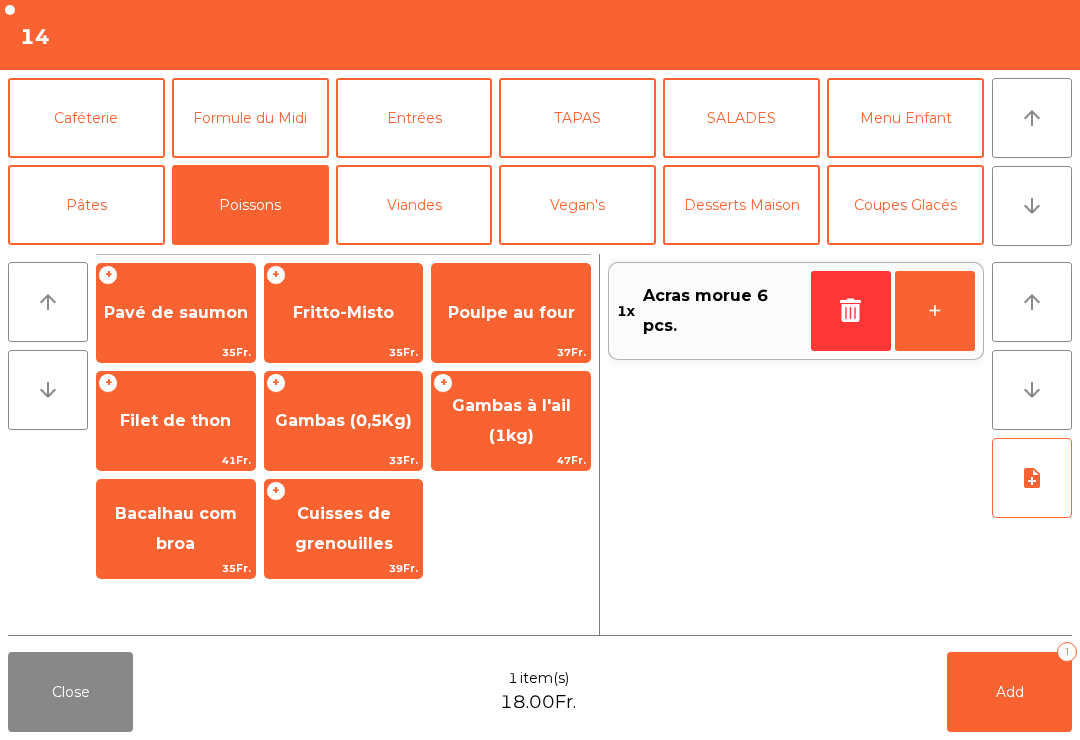 click on "Bacalhau com broa" 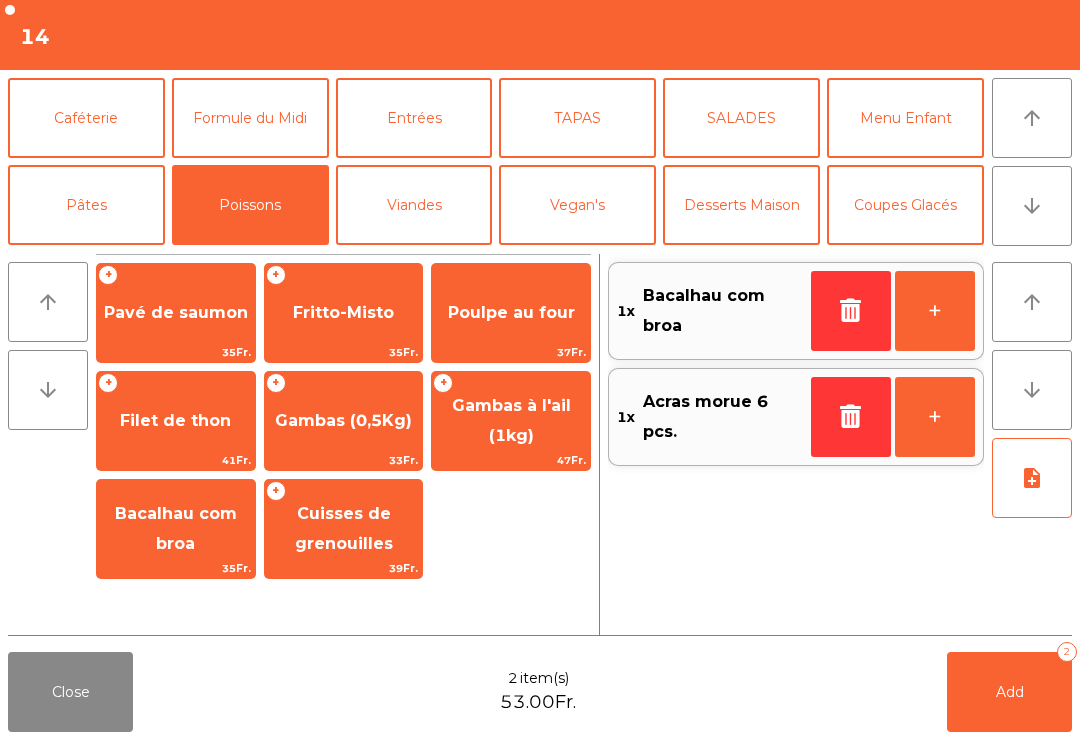 click on "Gambas (0,5Kg)" 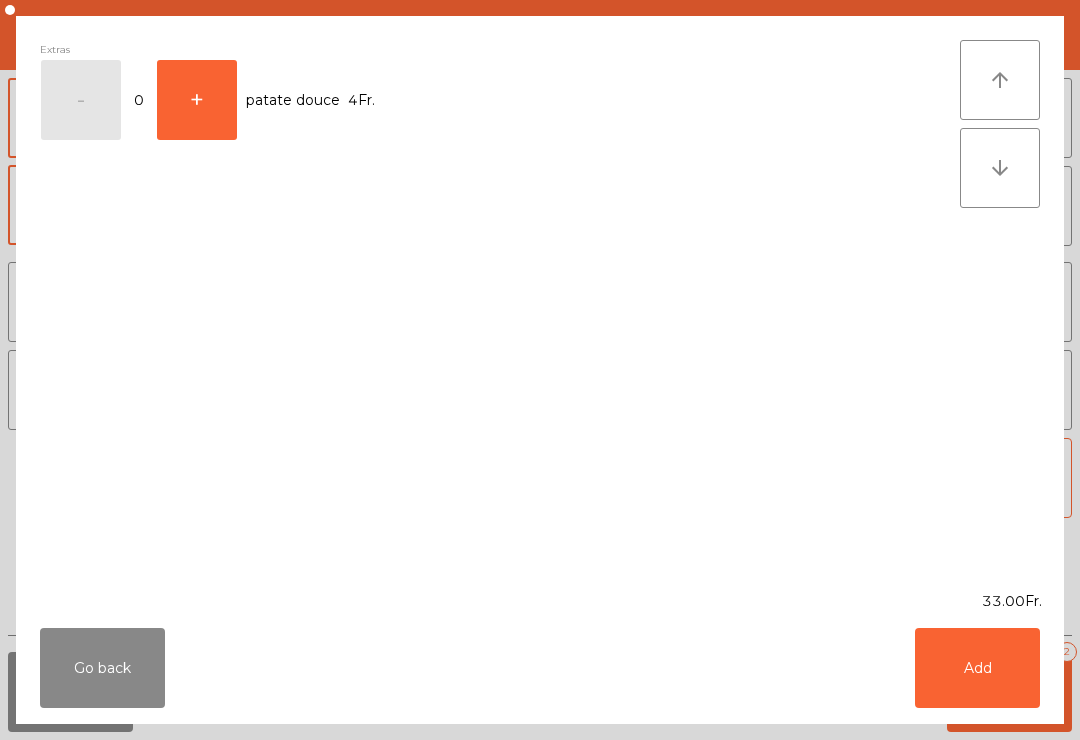 click on "Add" 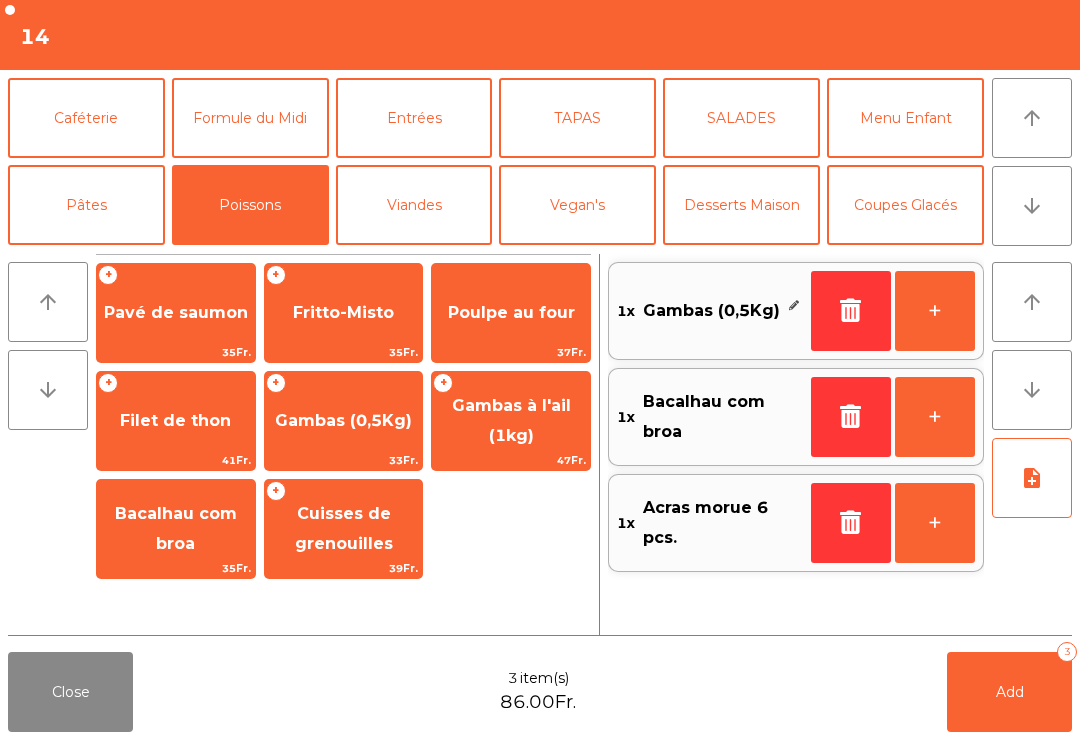 click on "Viandes" 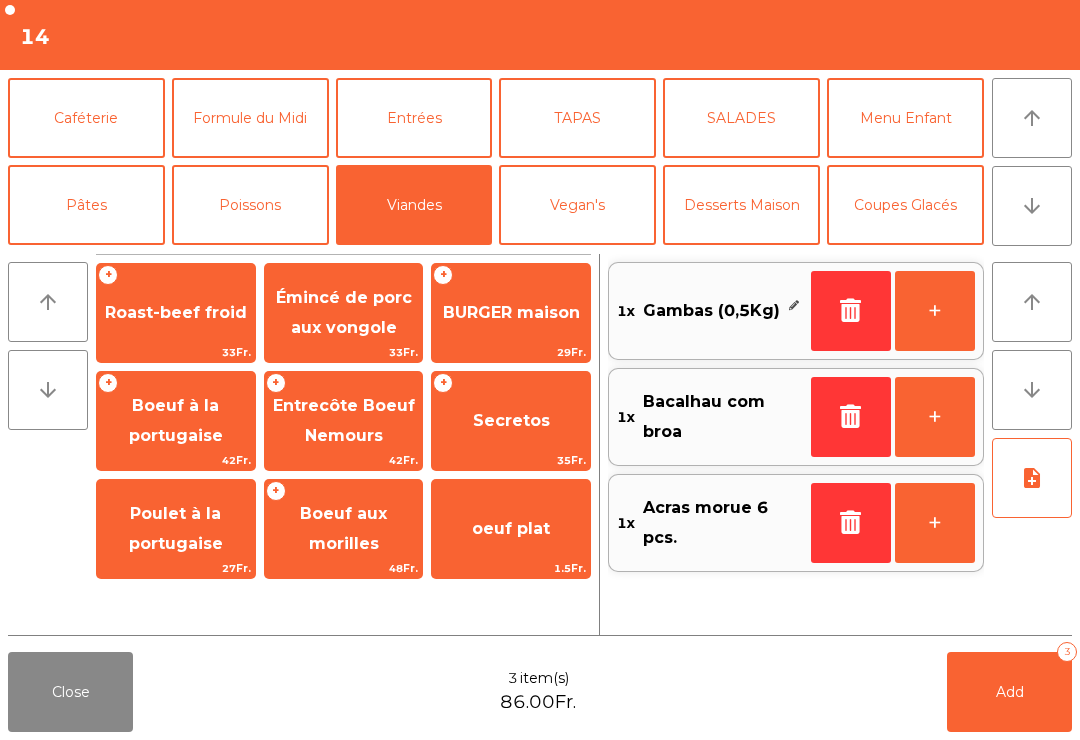 click on "Secretos" 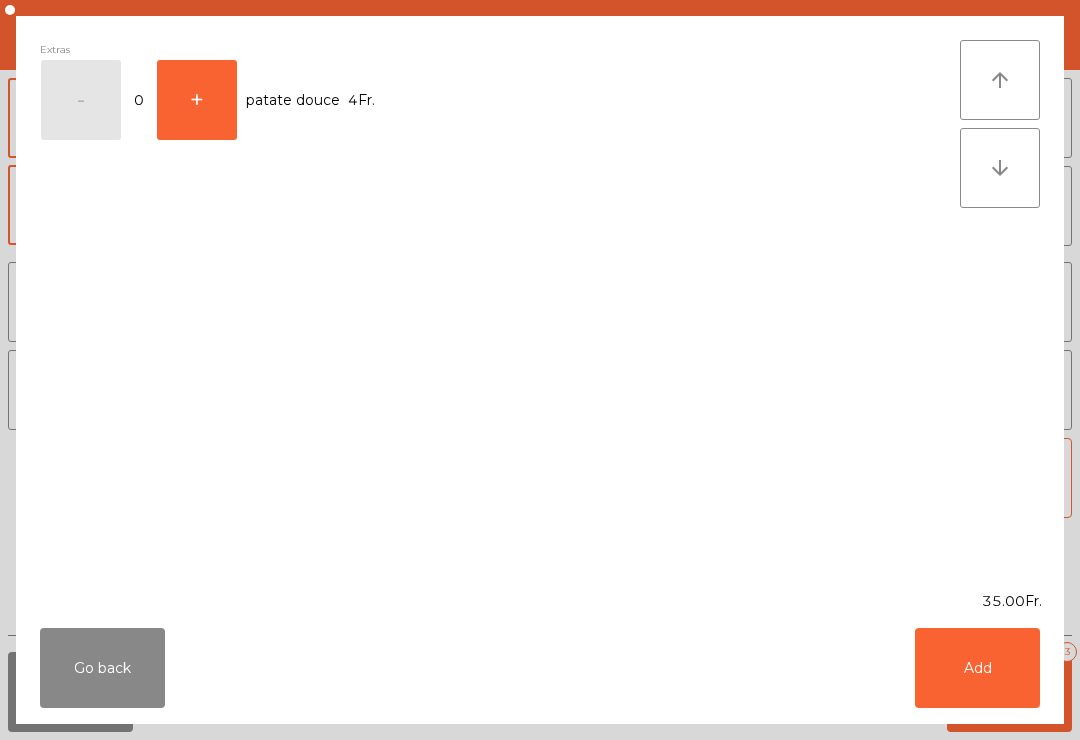 click on "Add" 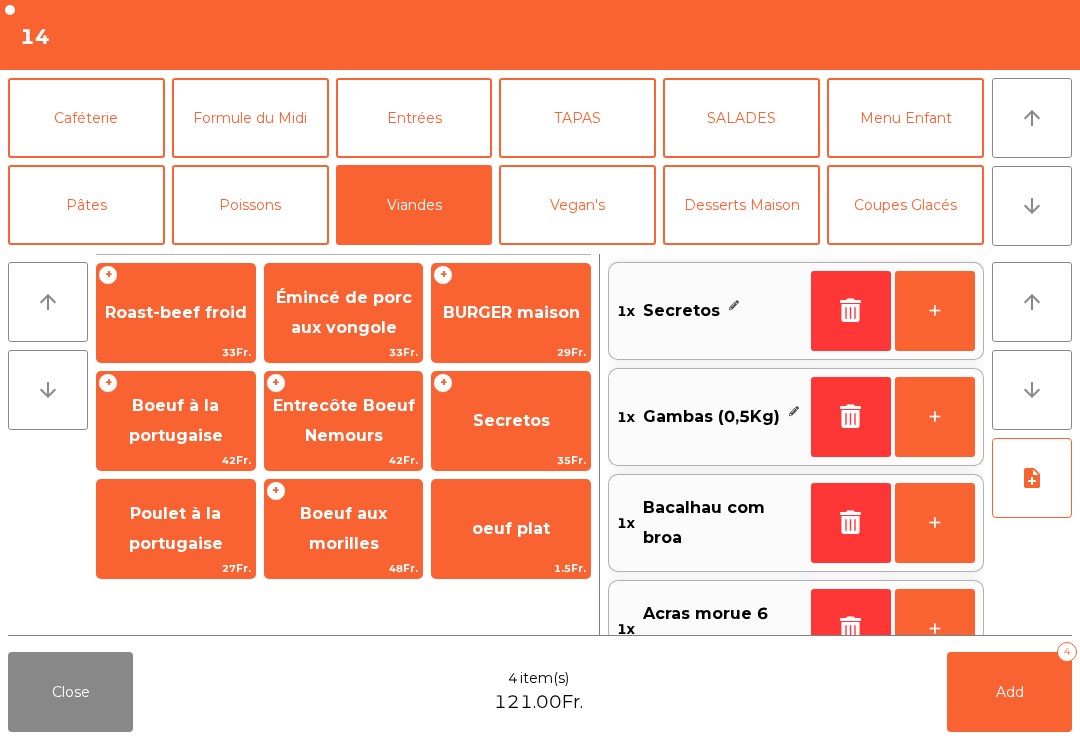 click on "note_add" 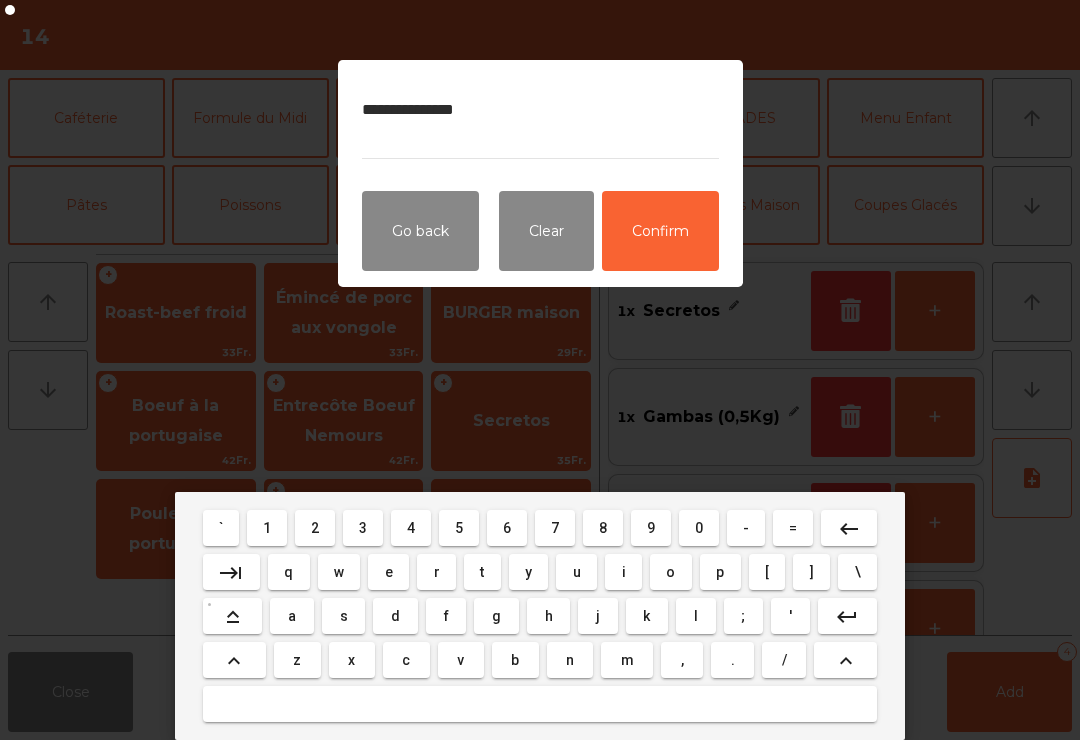 type on "**********" 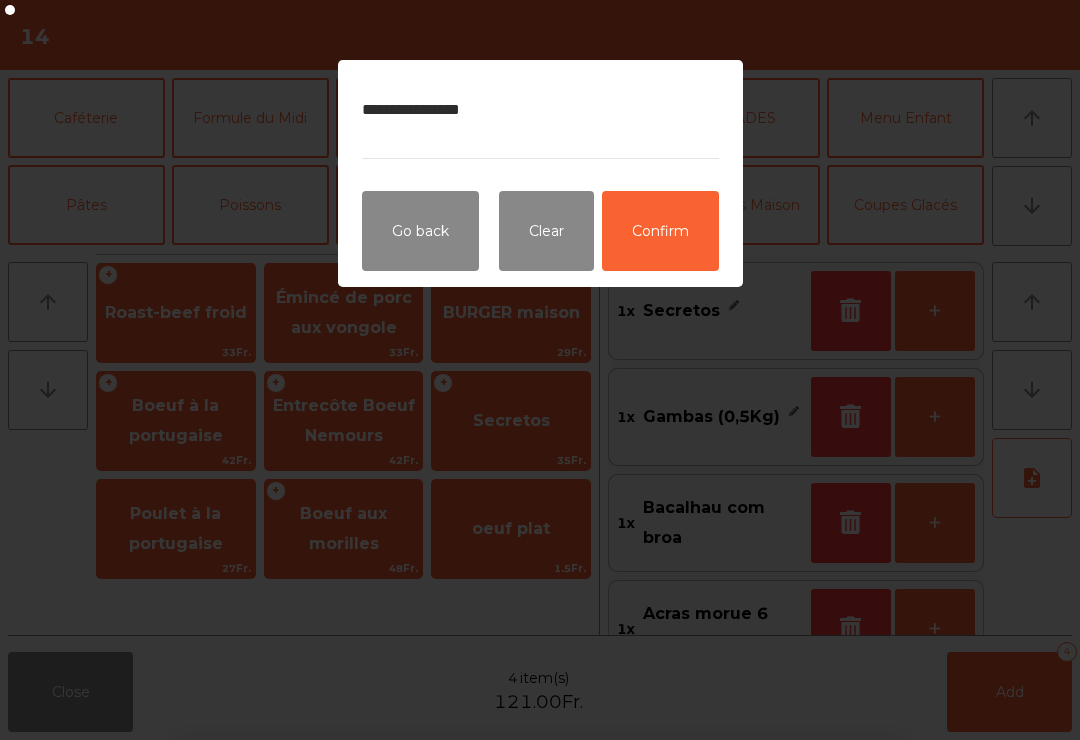 click on "Confirm" 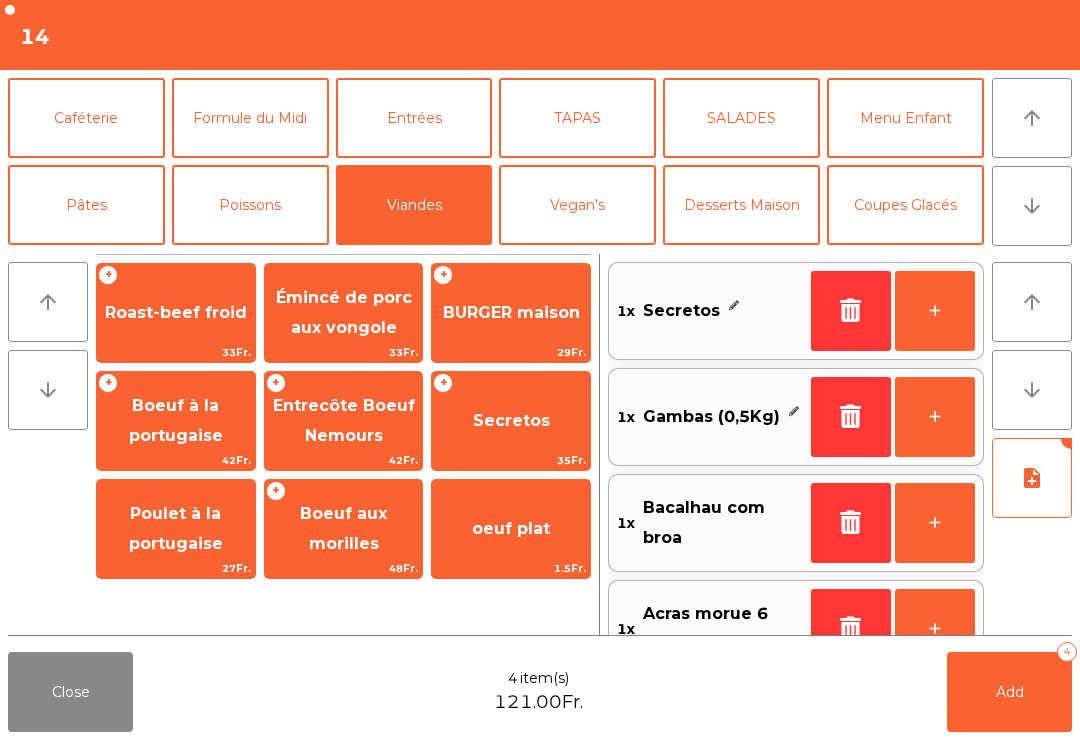 click on "Add   4" 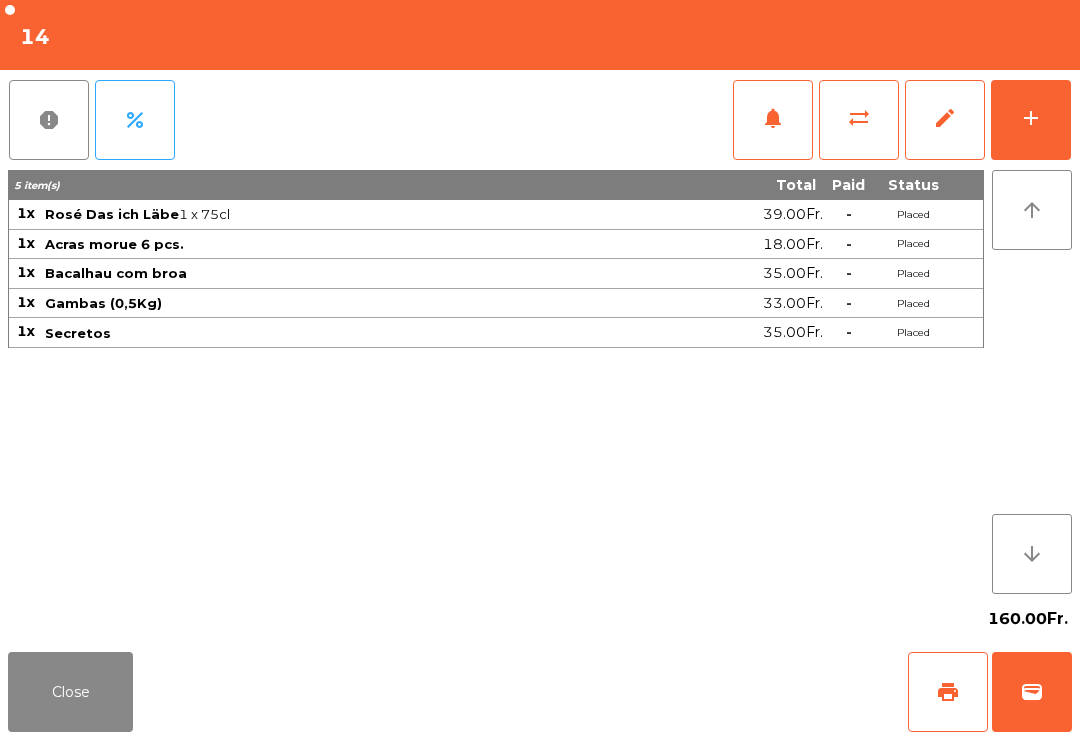 click on "Close" 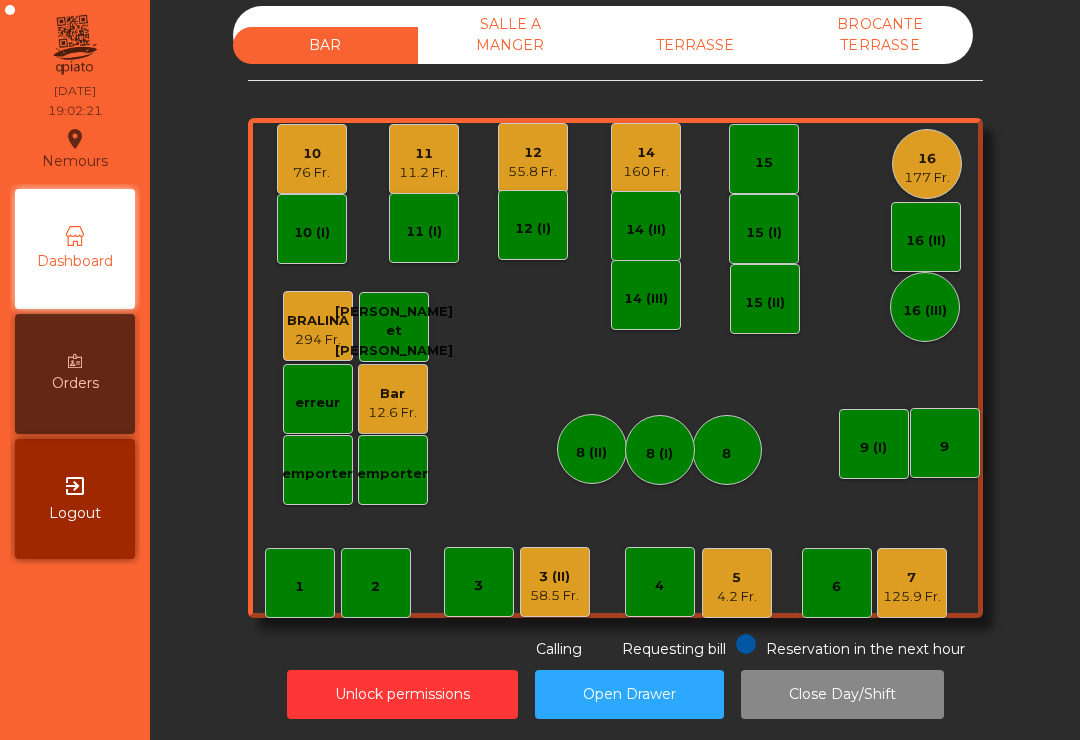click on "11" 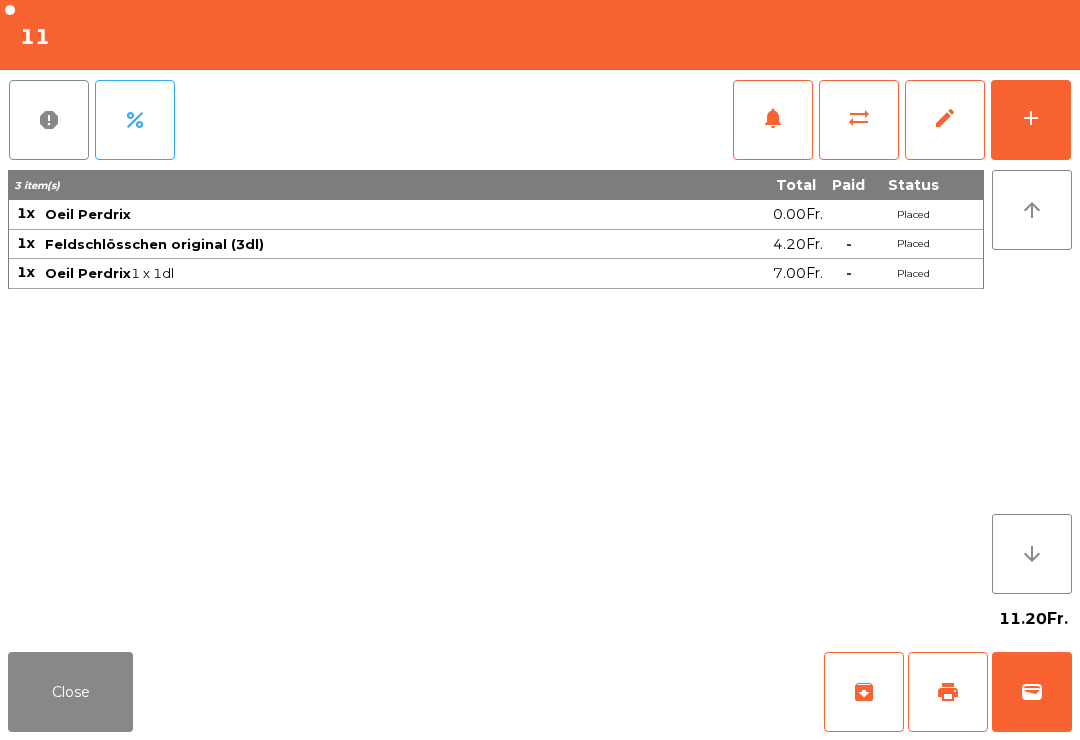 click on "edit" 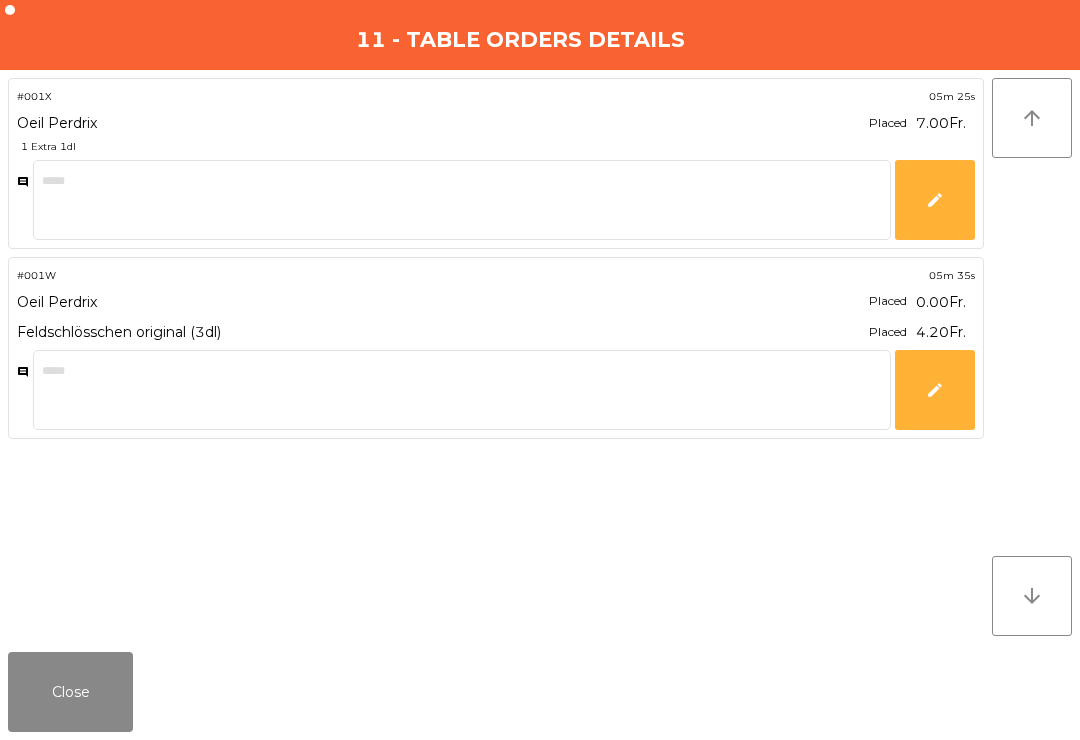 click on "Close" 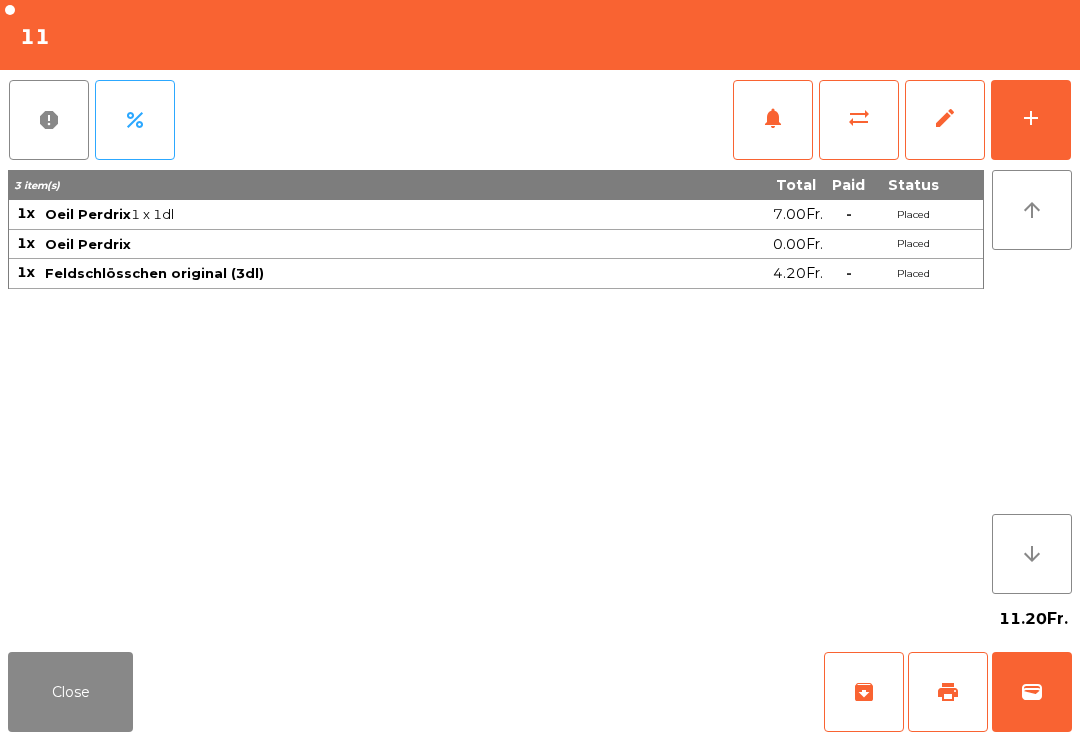 click on "add" 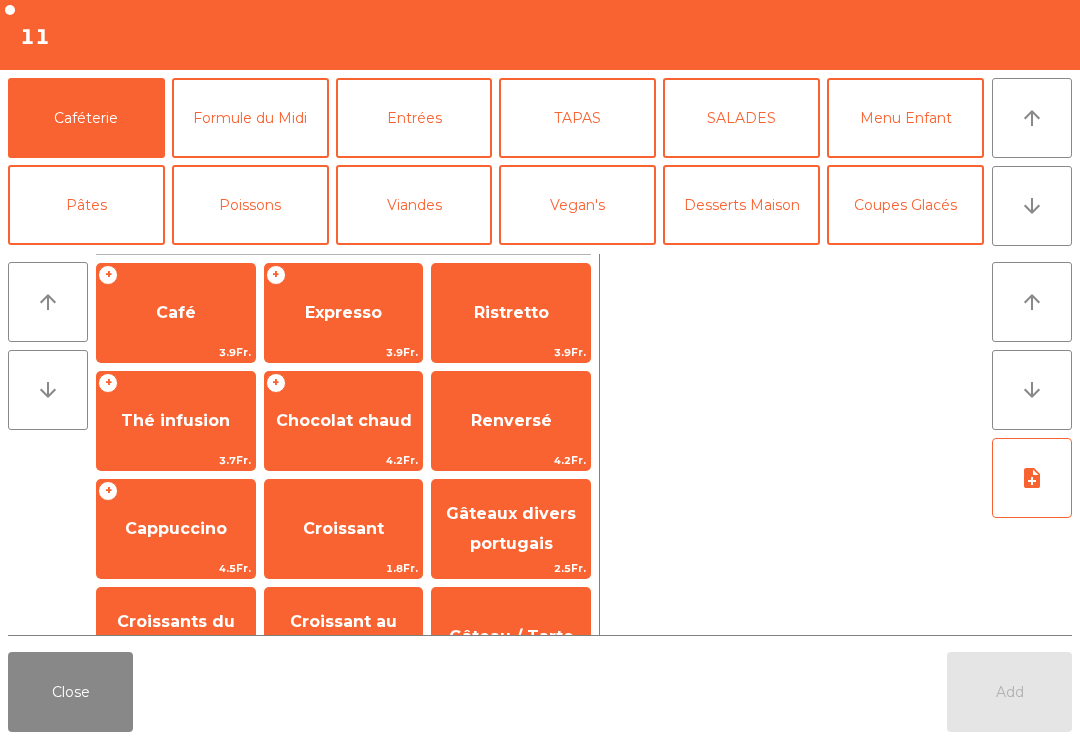 scroll, scrollTop: 10, scrollLeft: 0, axis: vertical 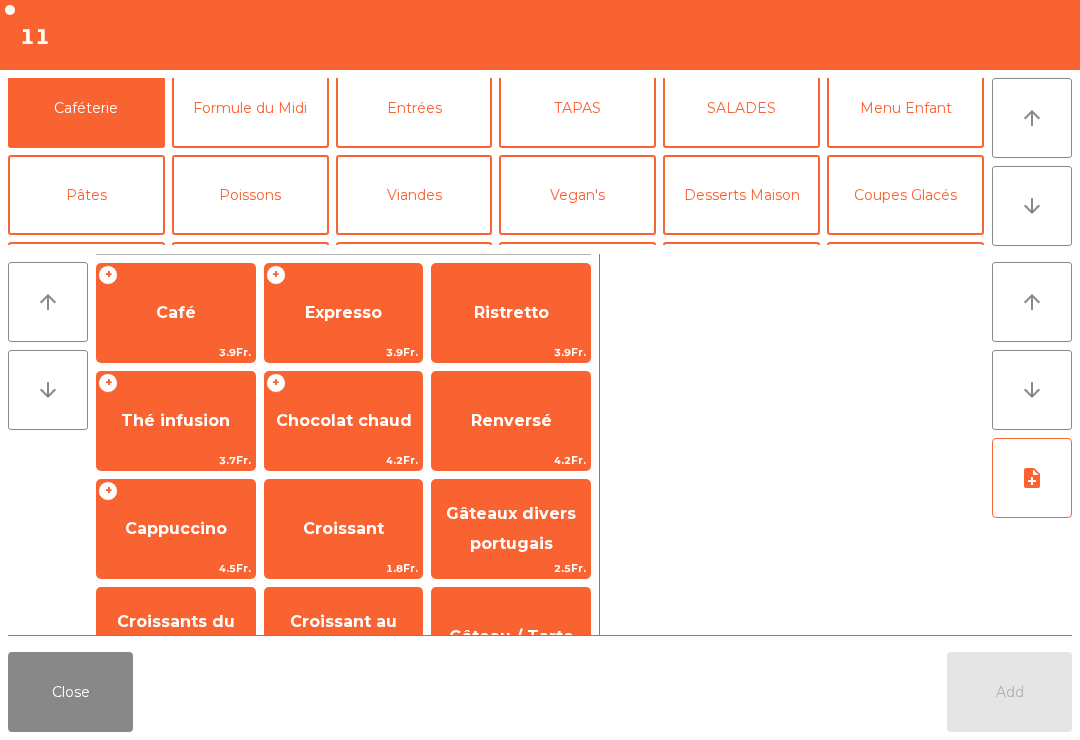 click on "Mineral" 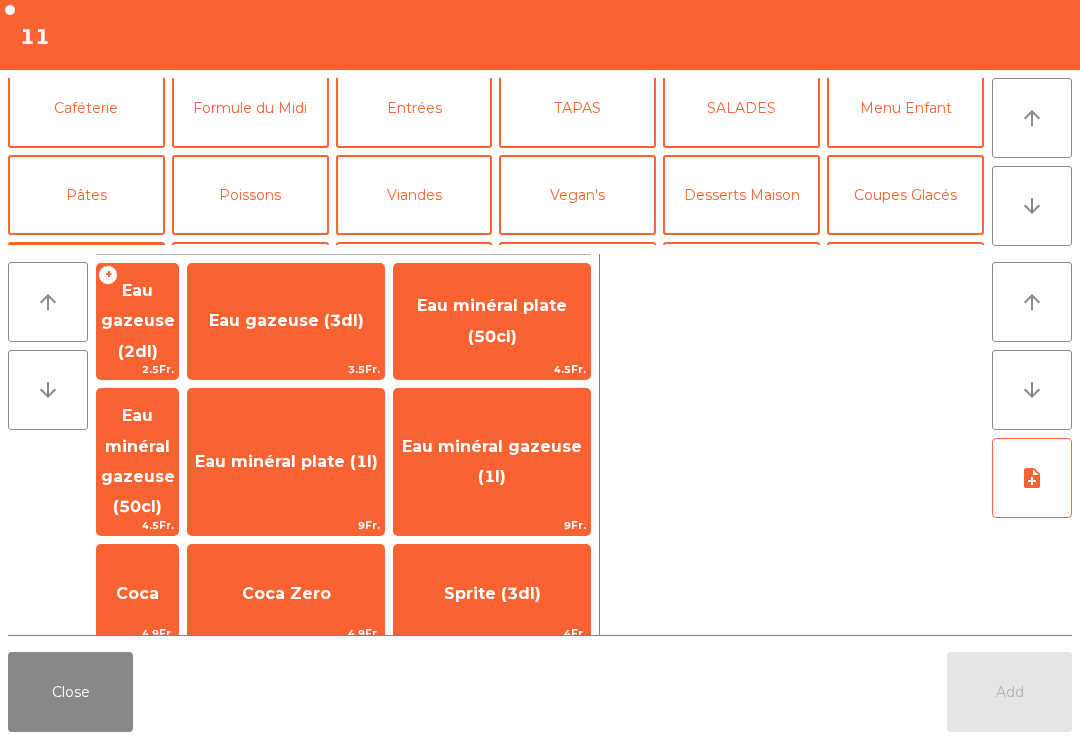 scroll, scrollTop: 88, scrollLeft: 0, axis: vertical 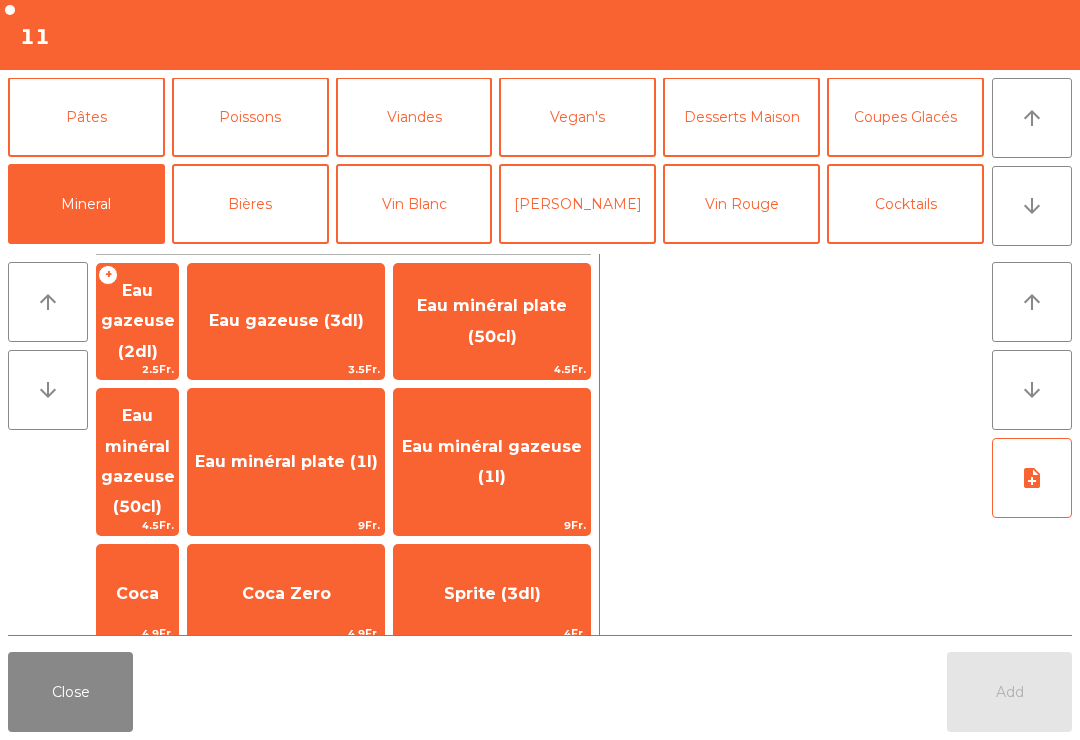 click on "Eau minéral plate (50cl)" 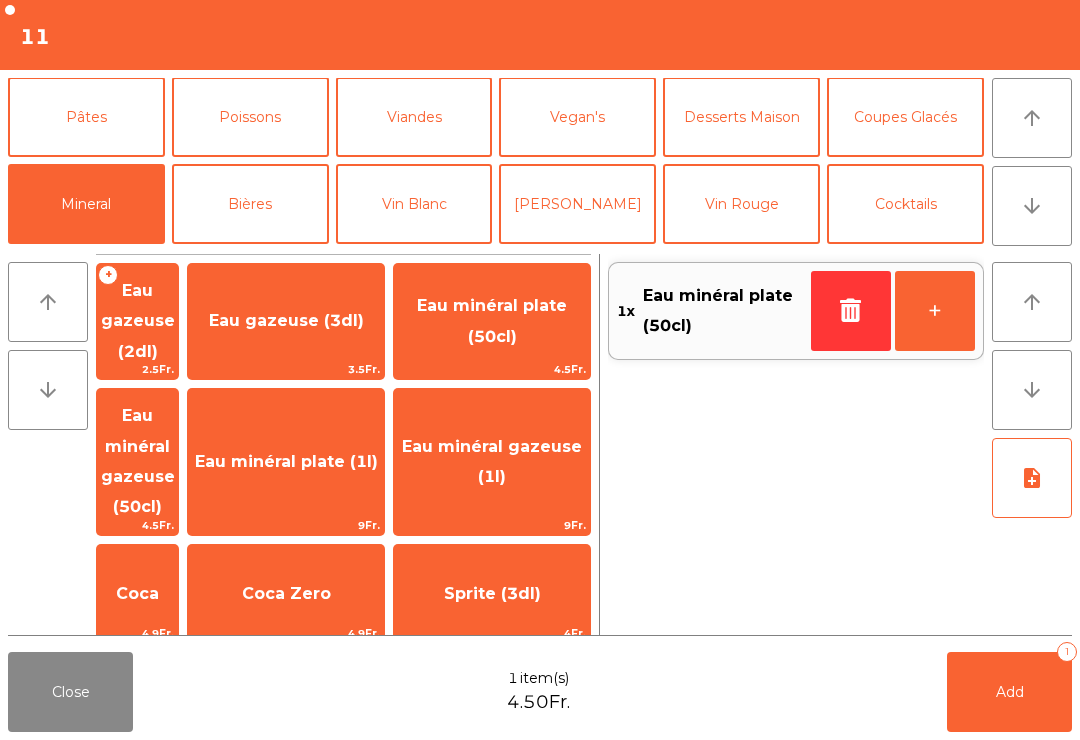 click on "Add   1" 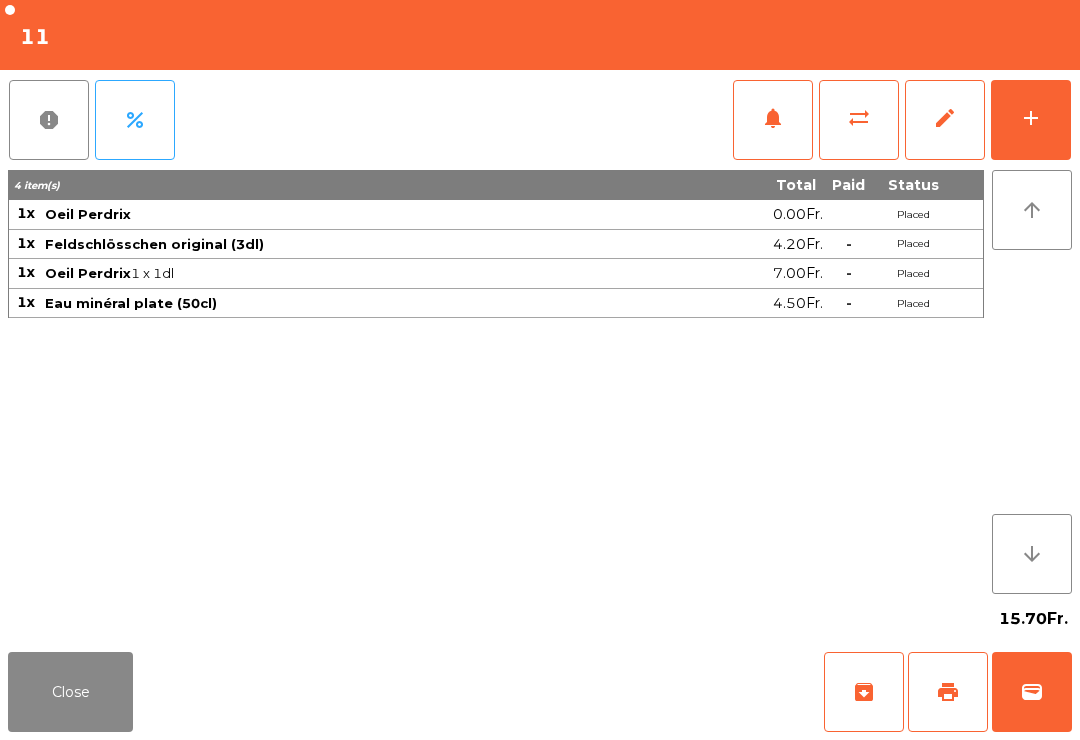 click on "Close   archive   print   wallet" 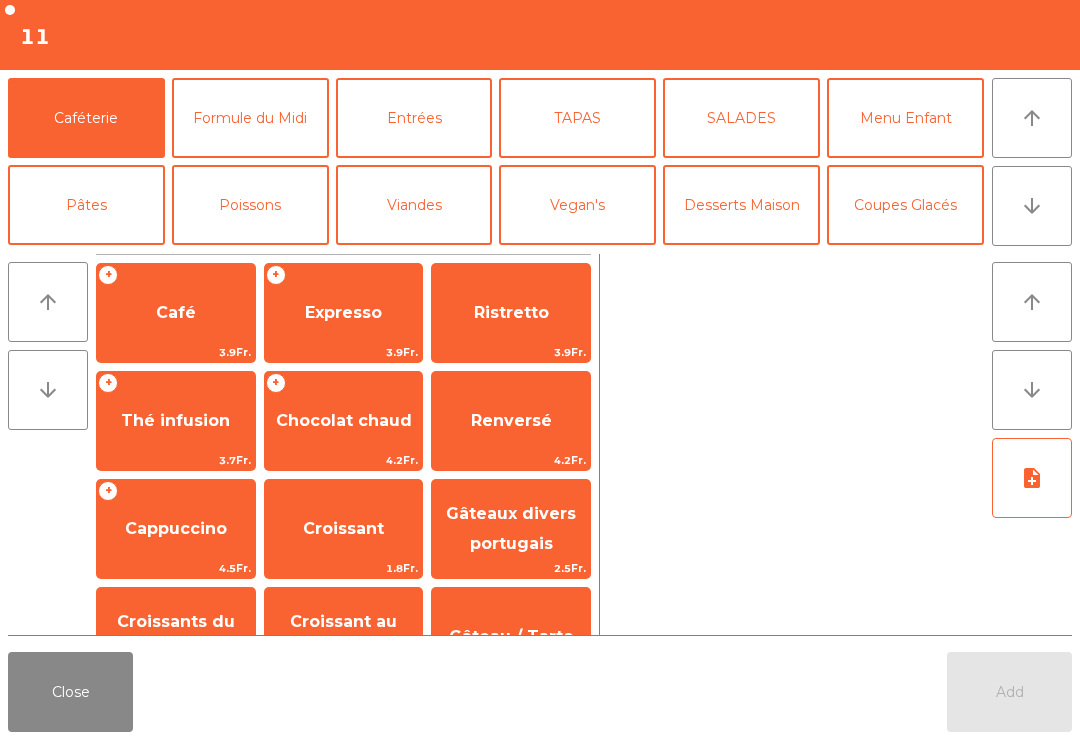 click on "Close" 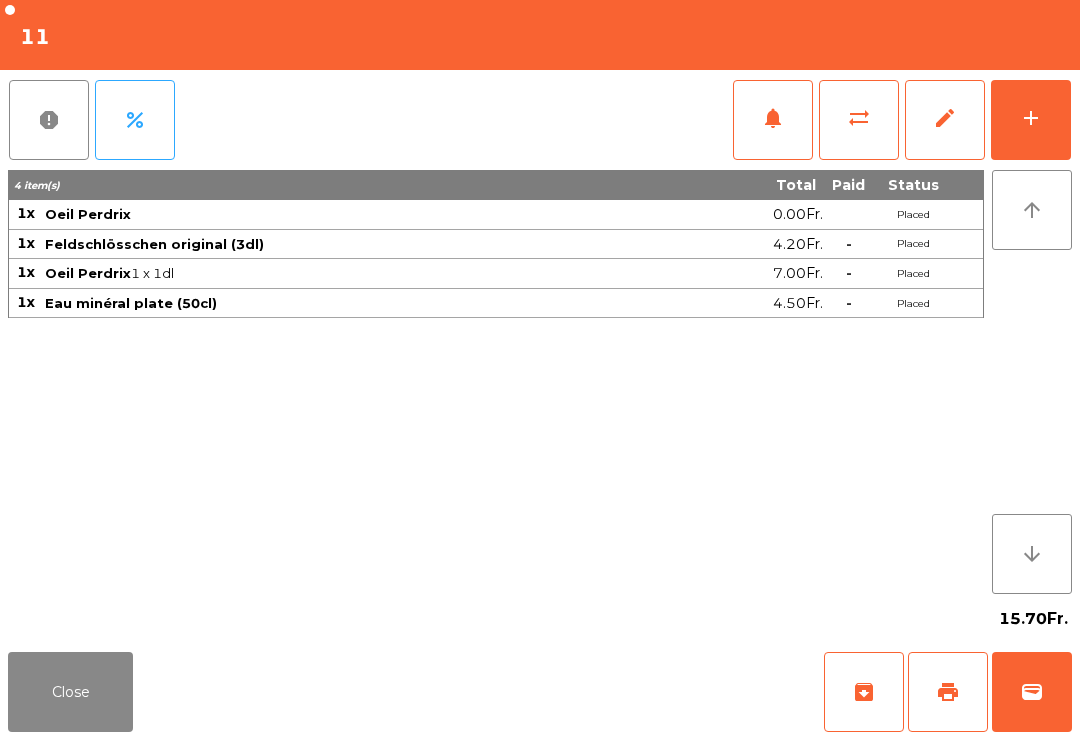 click on "Close" 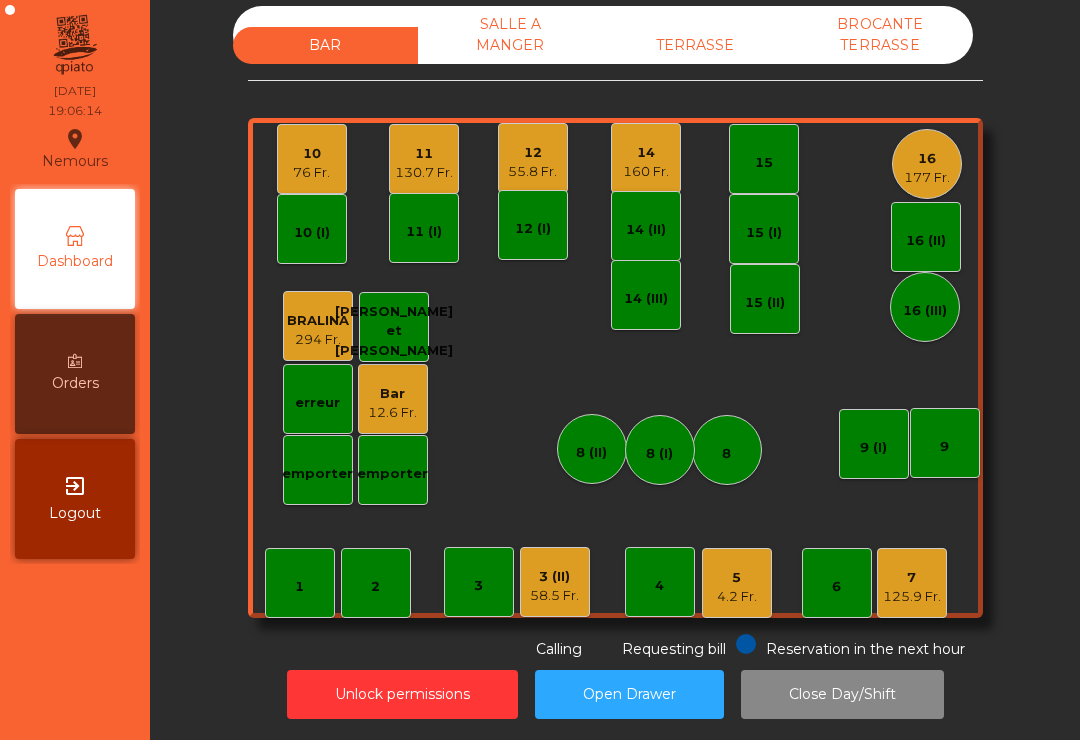 click on "Calling" 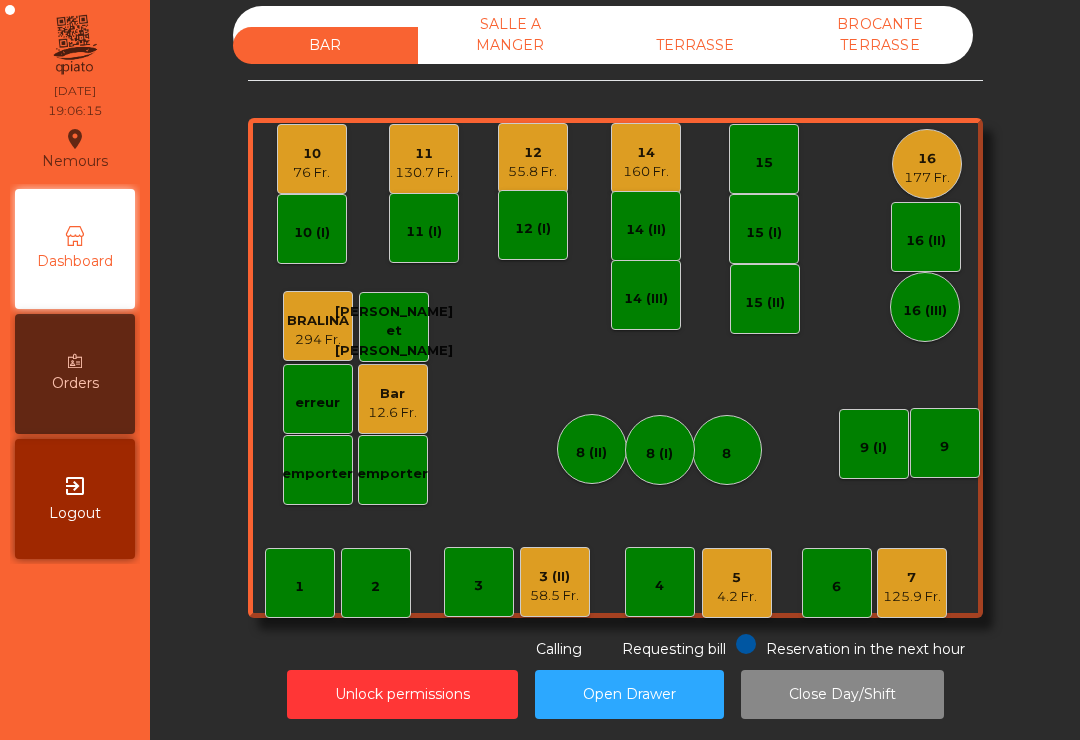 click on "58.5 Fr." 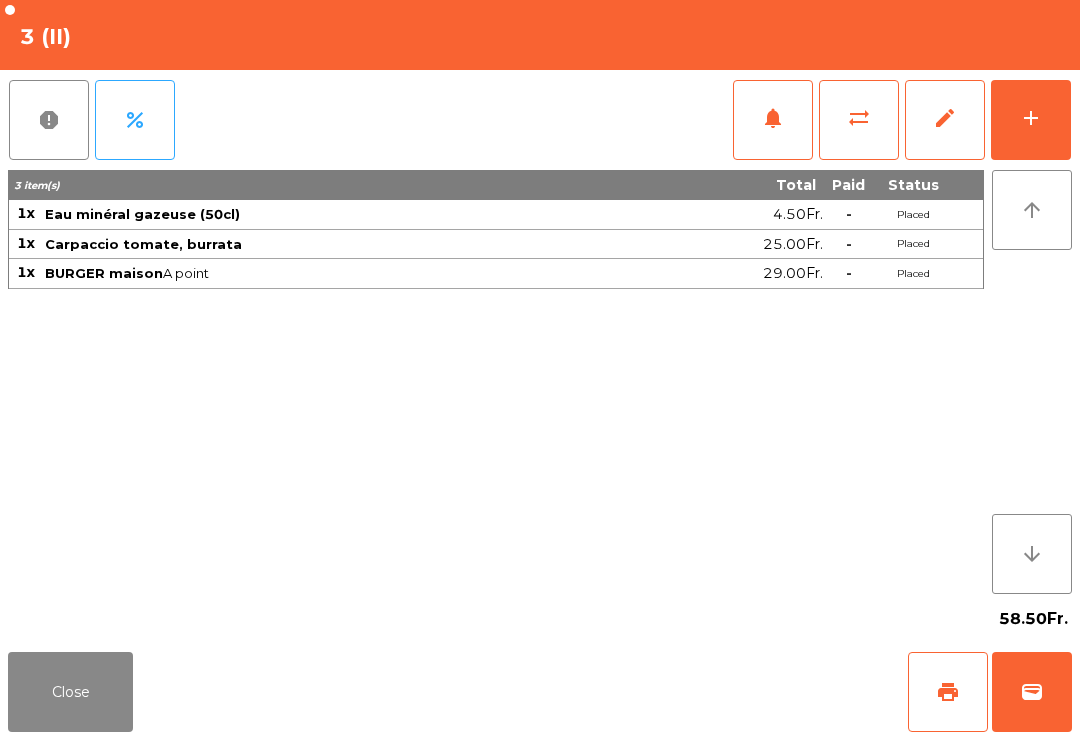 scroll, scrollTop: 29, scrollLeft: 0, axis: vertical 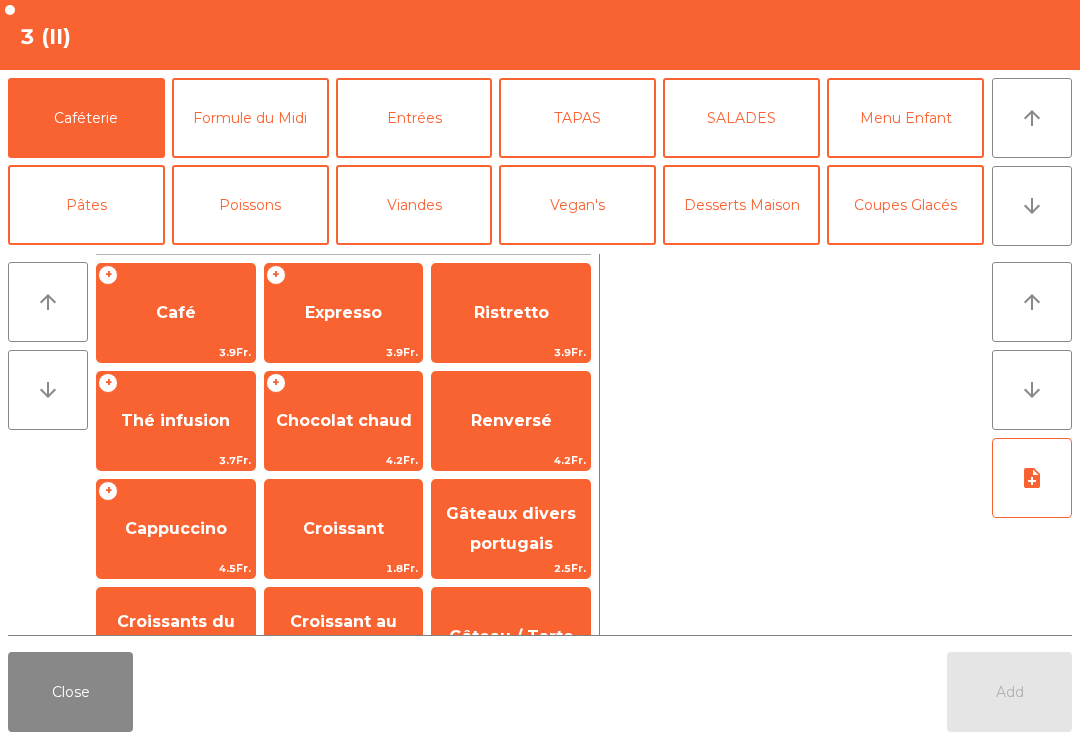 click on "arrow_downward" 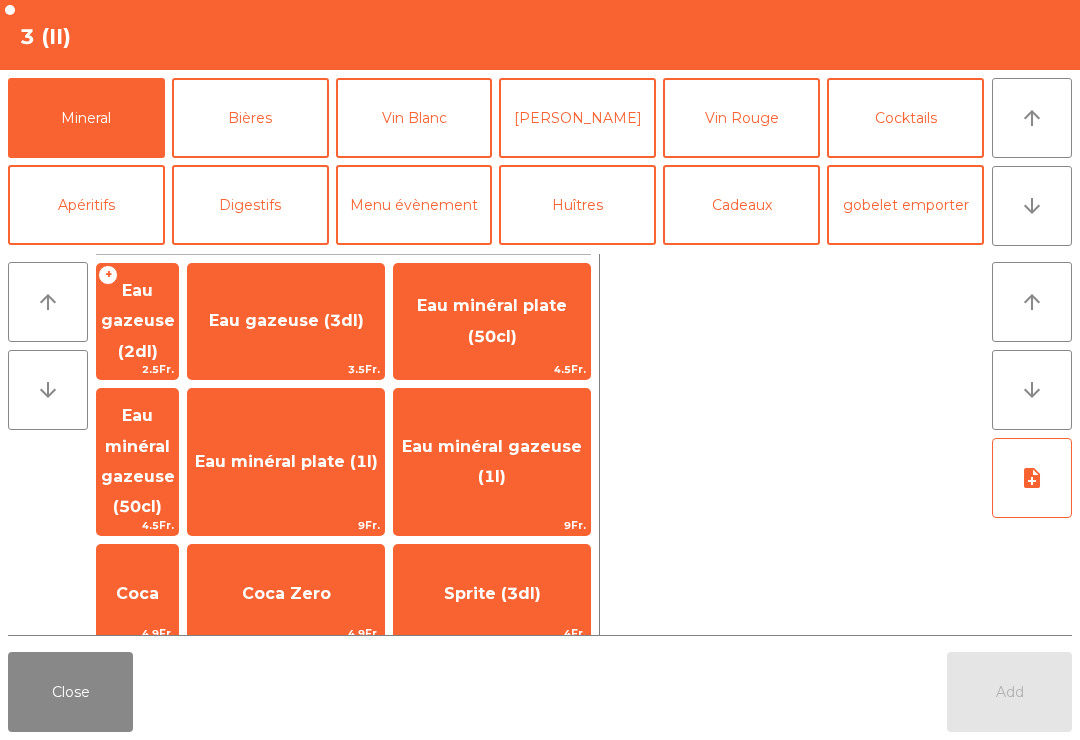 click on "Eau minéral plate (50cl)" 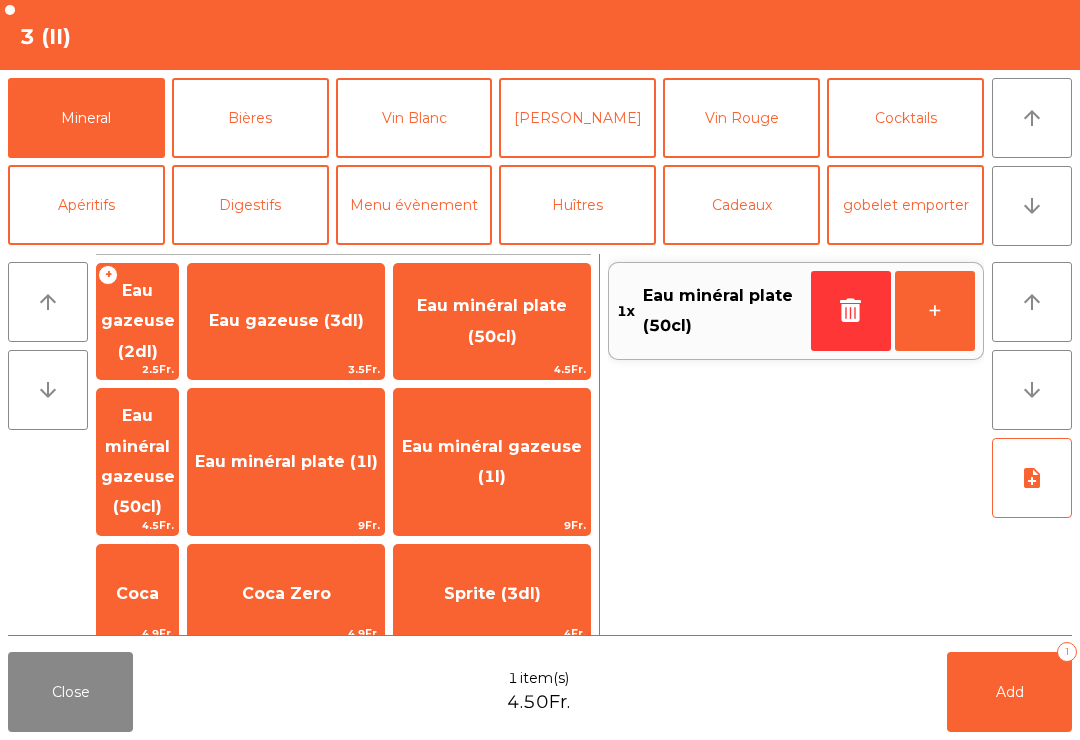 click 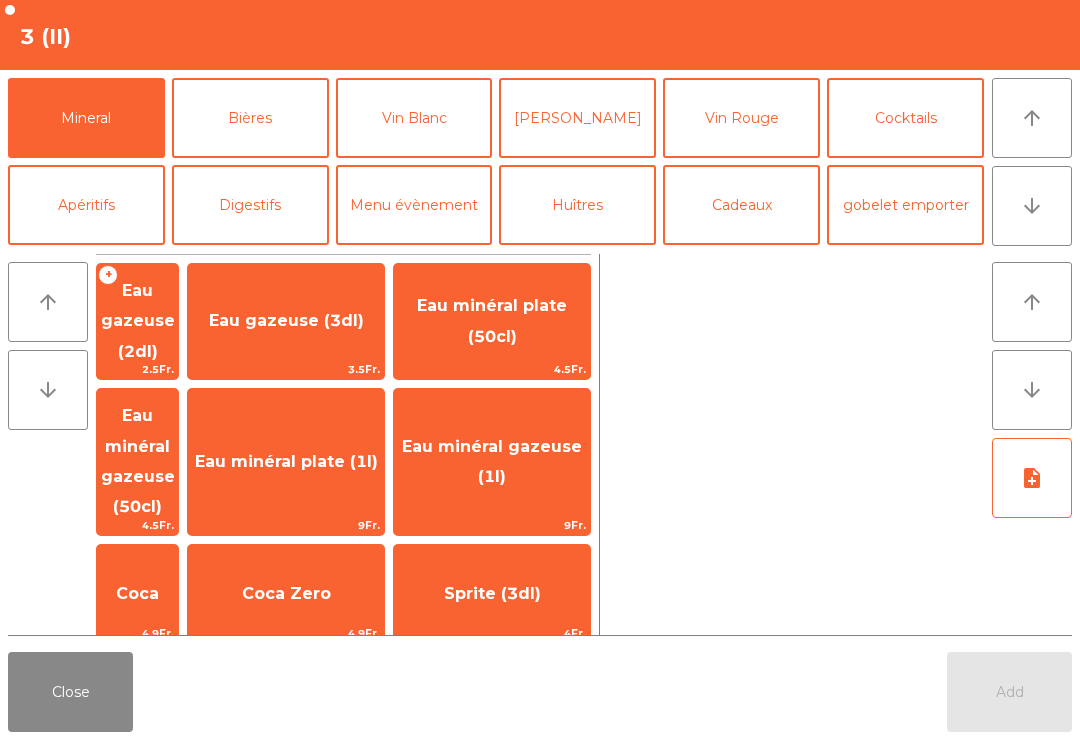 click on "Eau minéral gazeuse (50cl)" 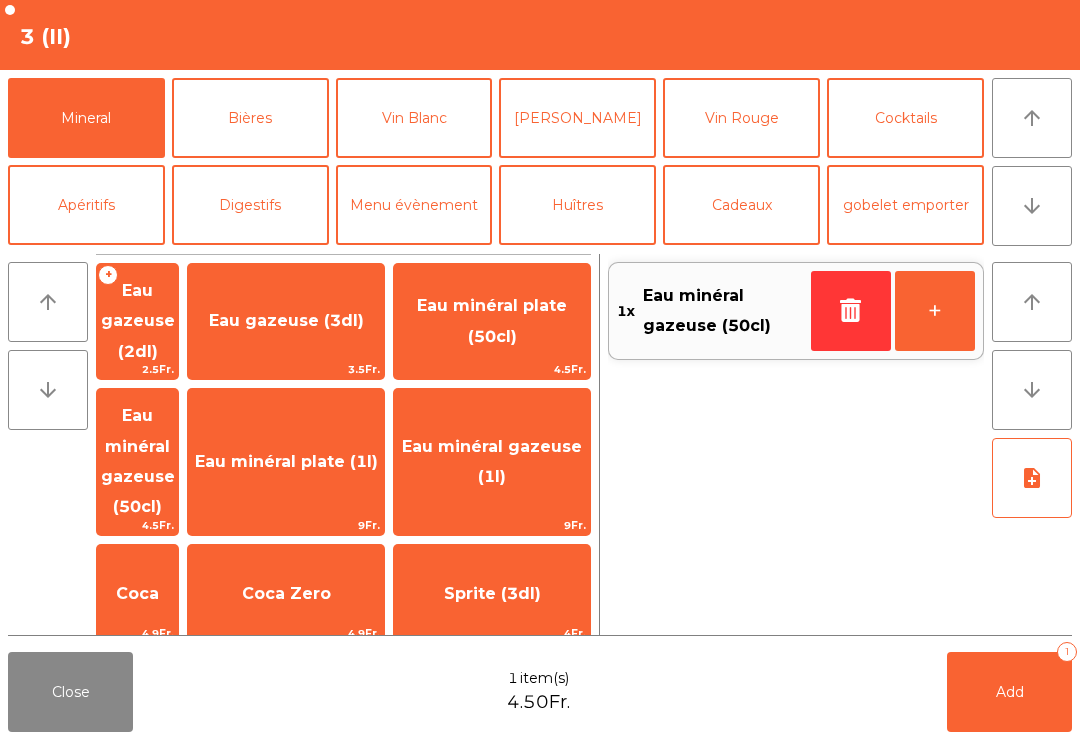 click on "Add" 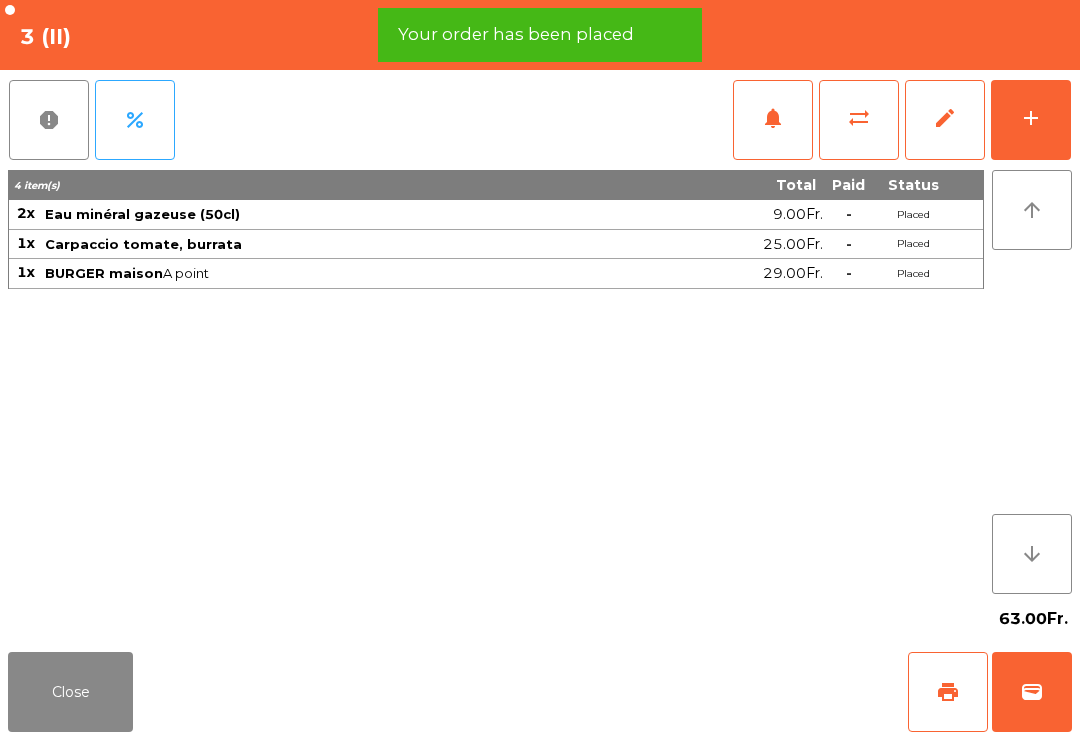 click on "Close" 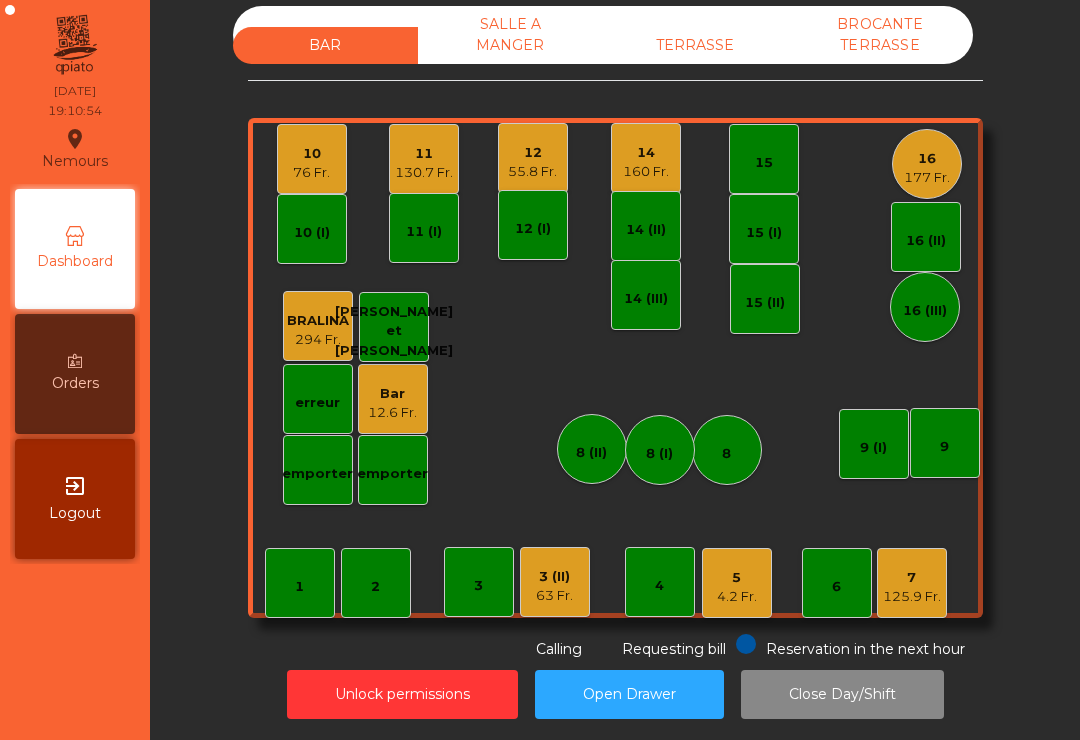click on "15" 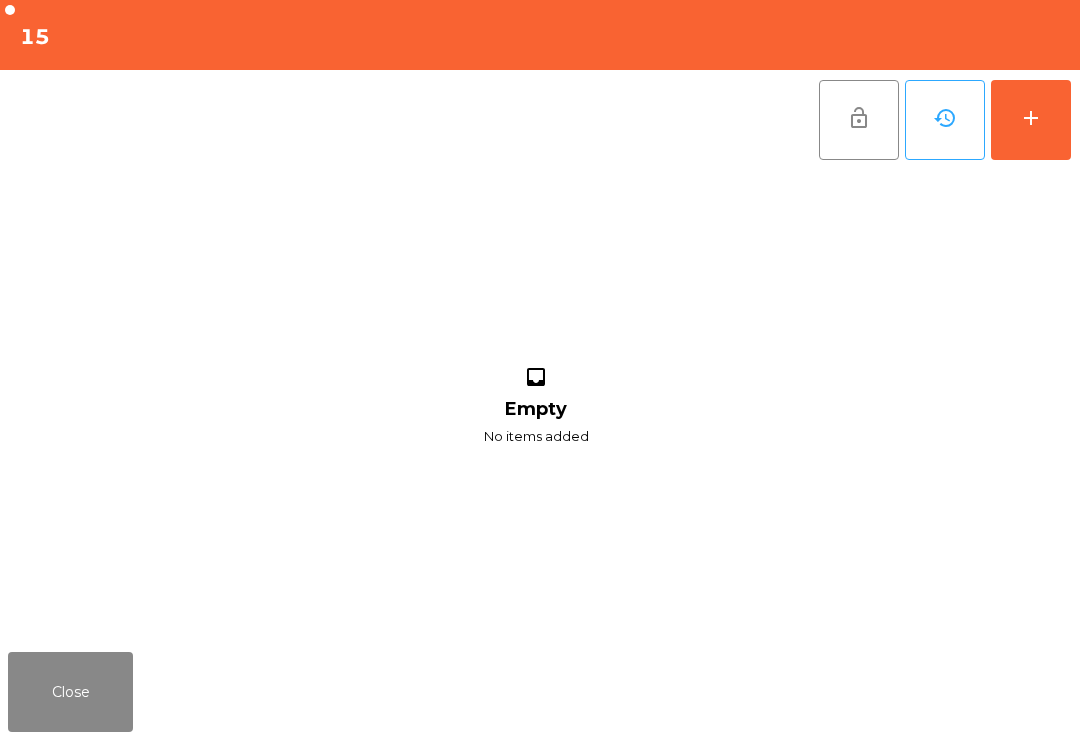 click on "add" 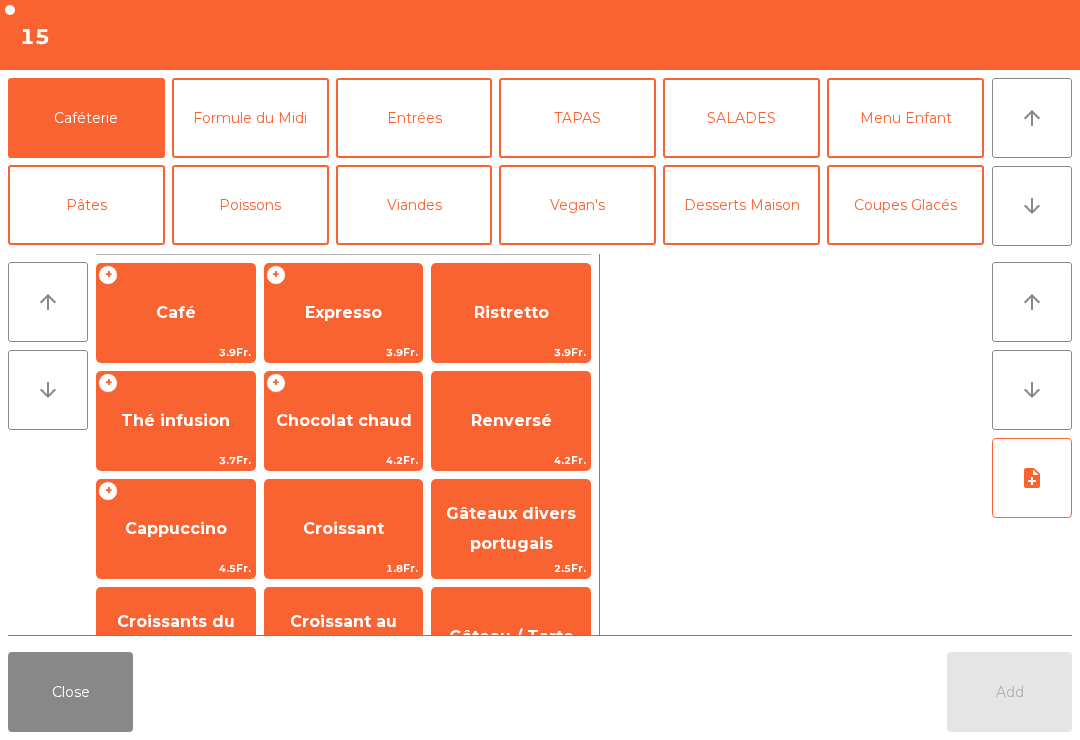 click on "arrow_downward" 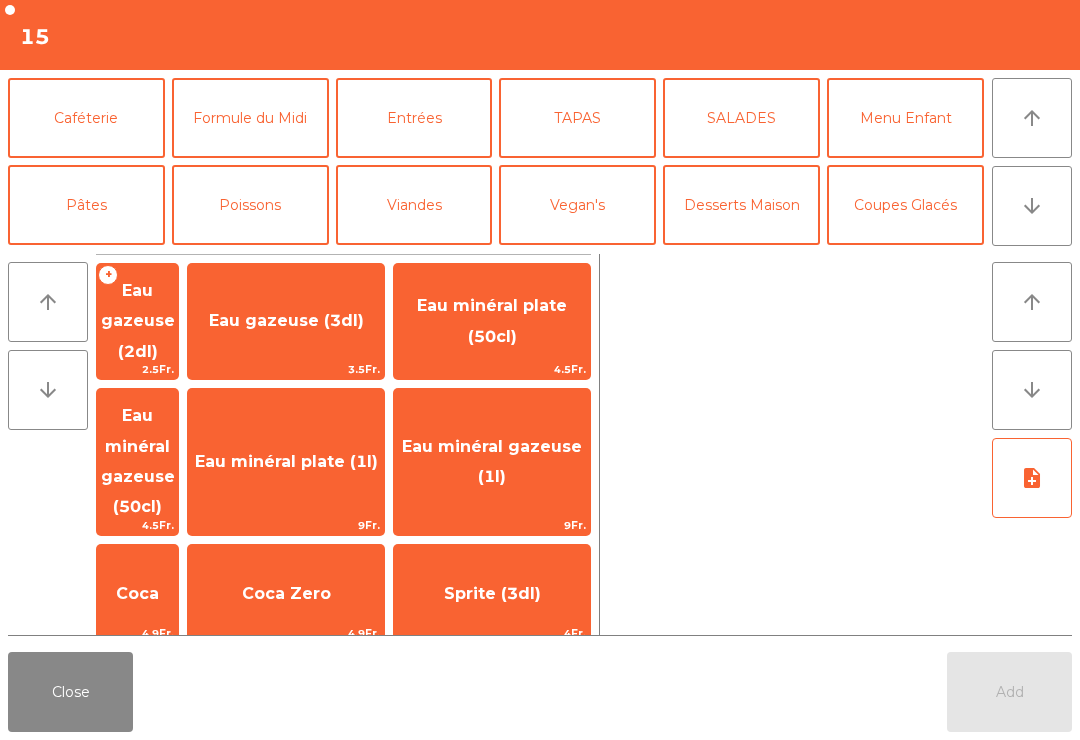scroll, scrollTop: 174, scrollLeft: 0, axis: vertical 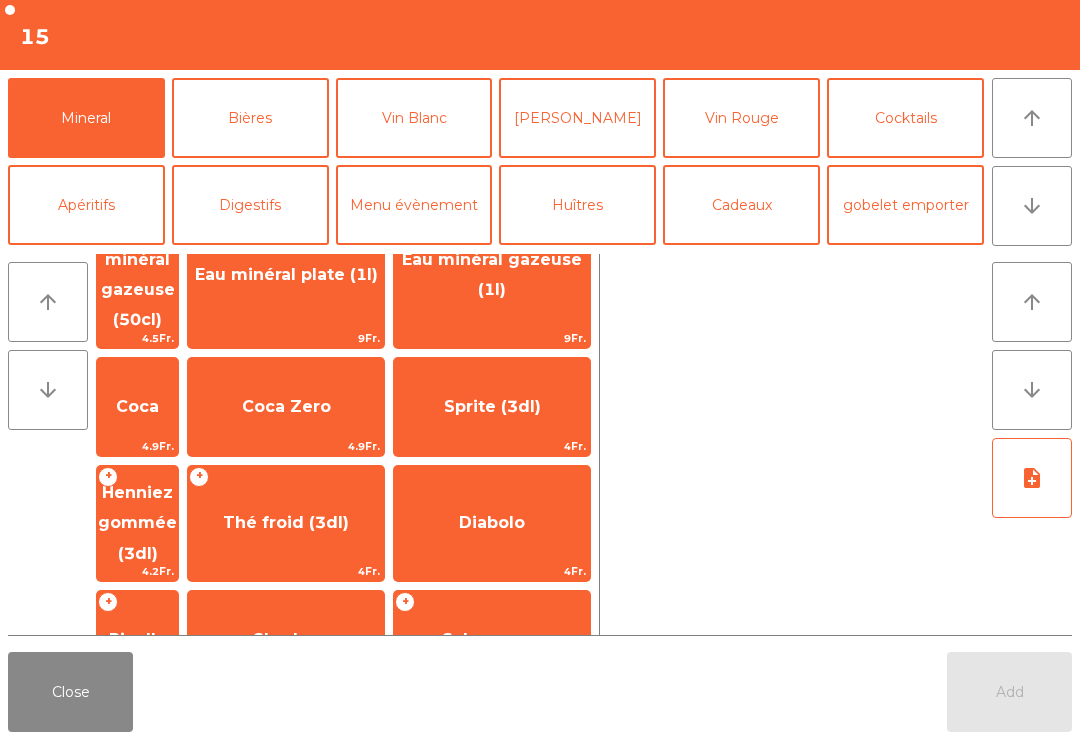 click on "Thé froid (3dl)" 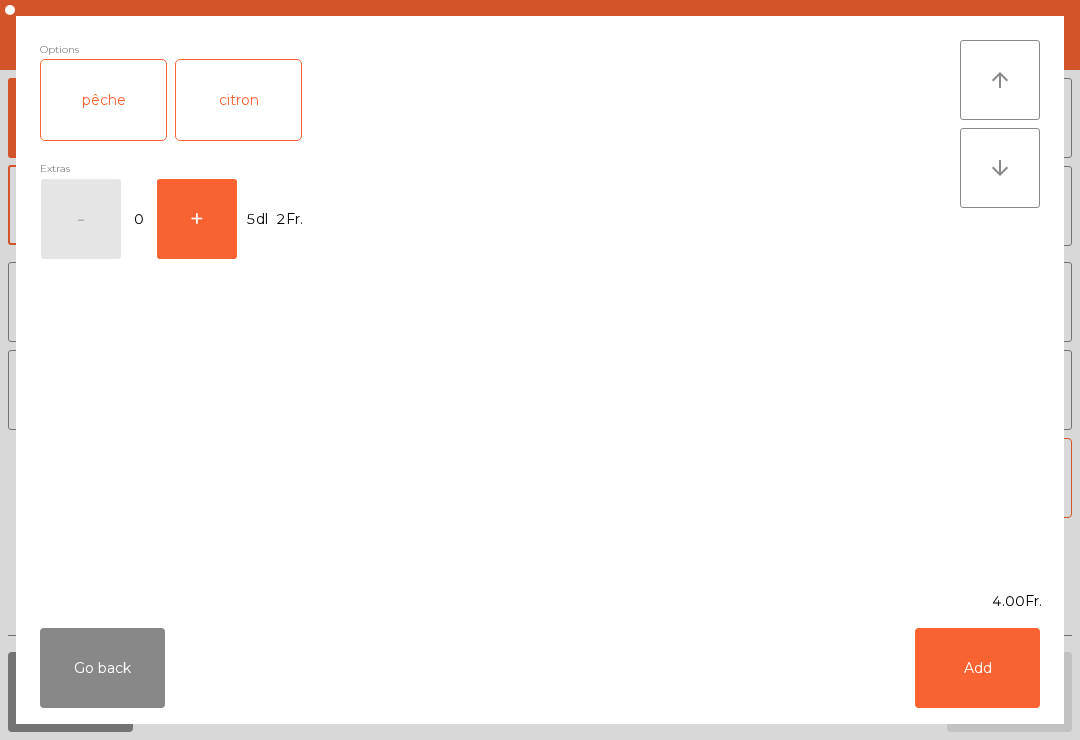 click on "pêche" 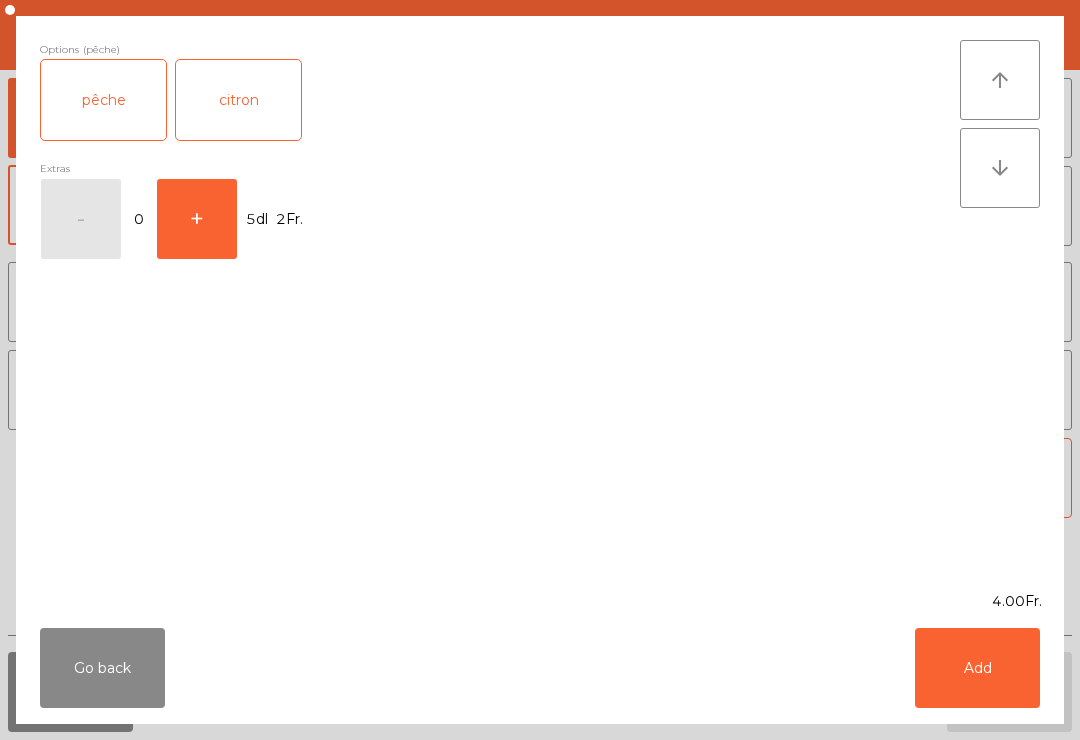 click on "Add" 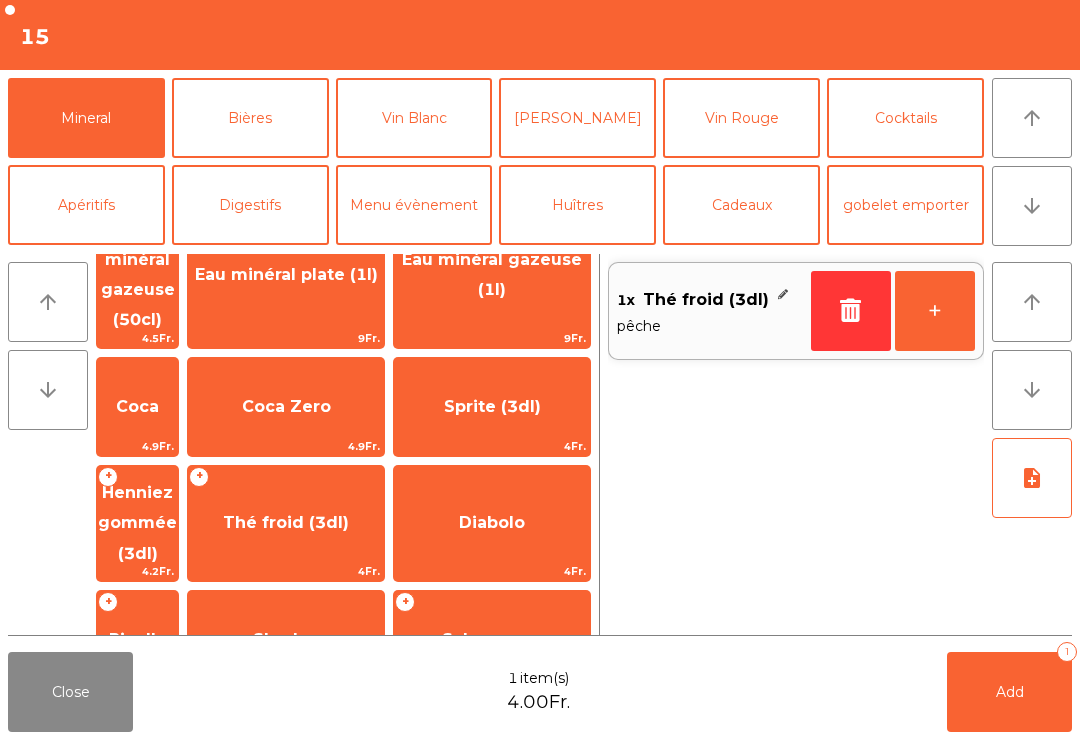 click on "+" 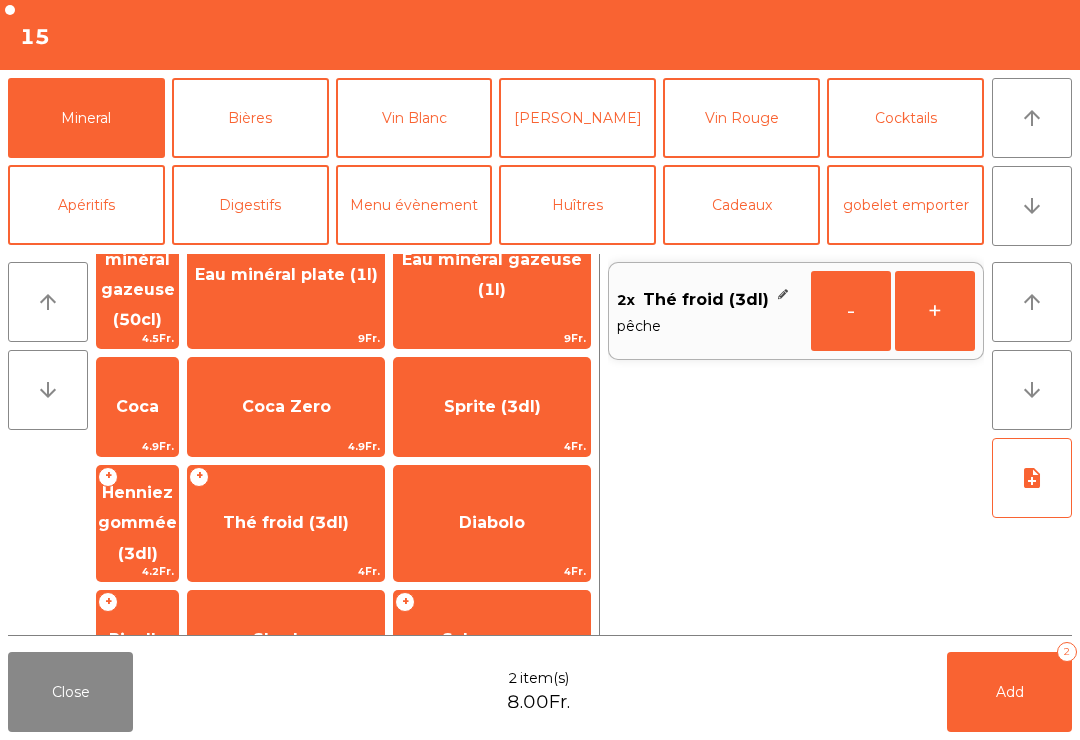 click on "arrow_downward" 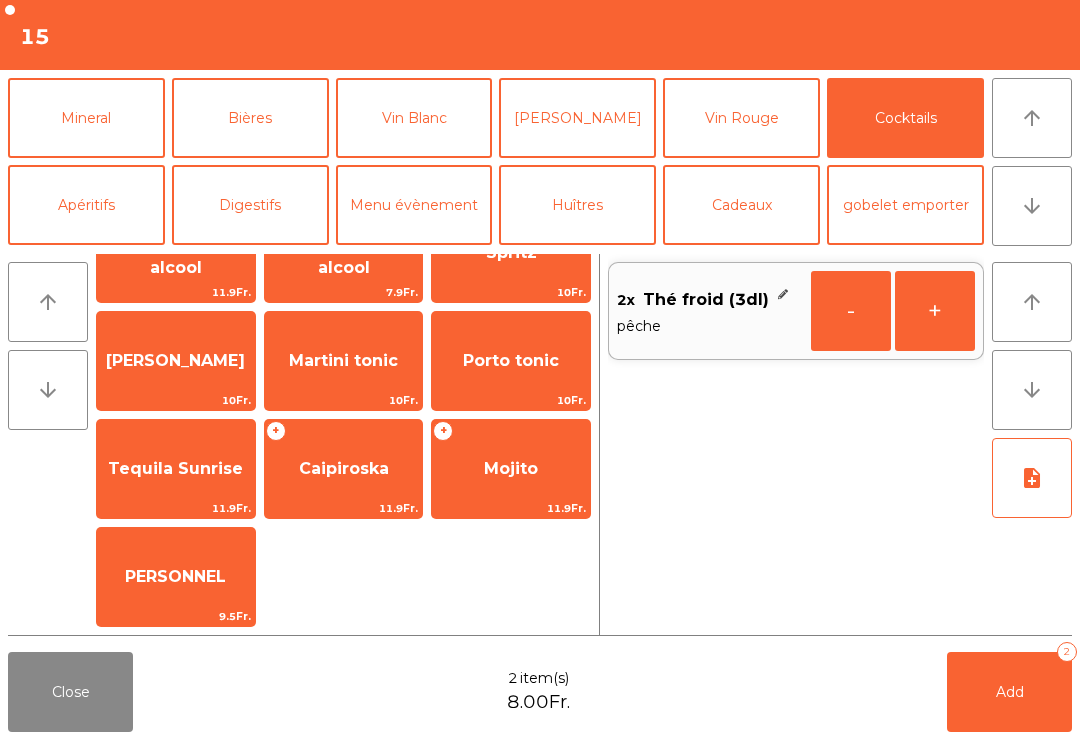 scroll, scrollTop: -19, scrollLeft: 0, axis: vertical 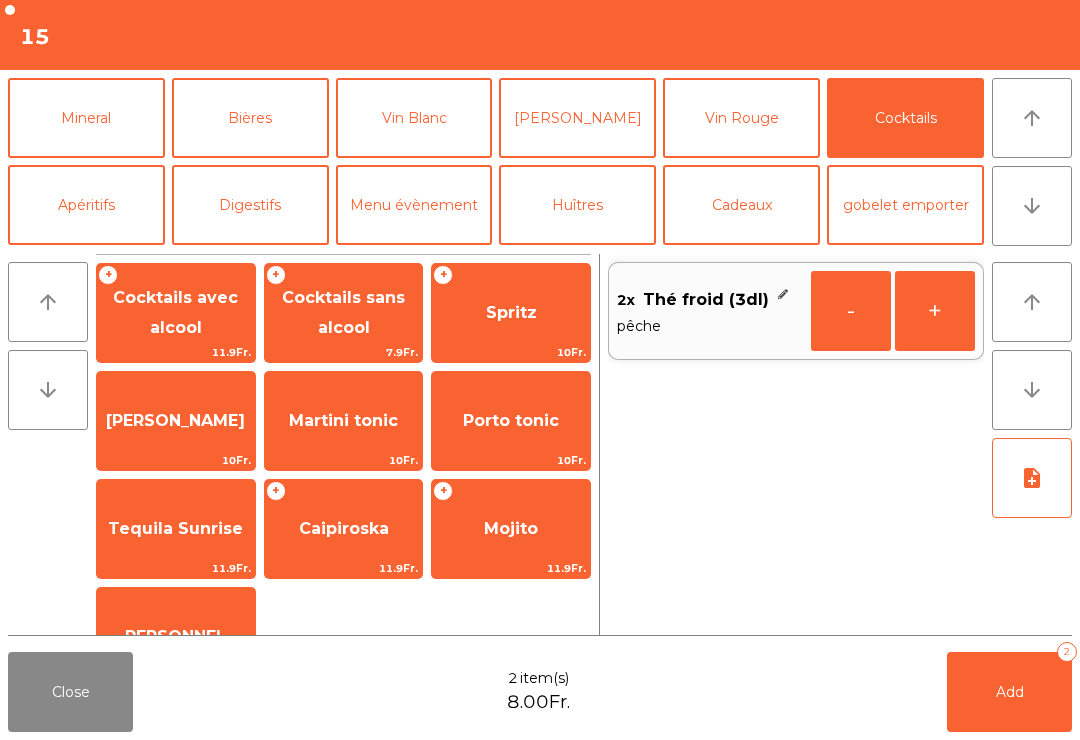 click on "[PERSON_NAME]" 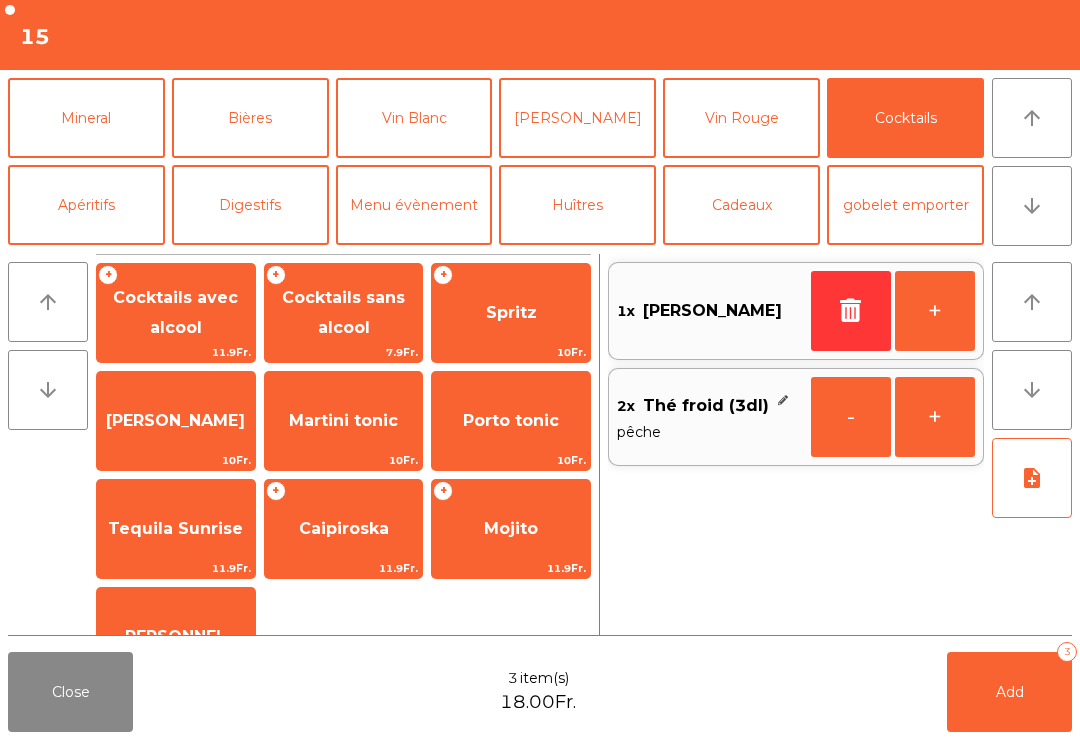 scroll, scrollTop: 0, scrollLeft: 0, axis: both 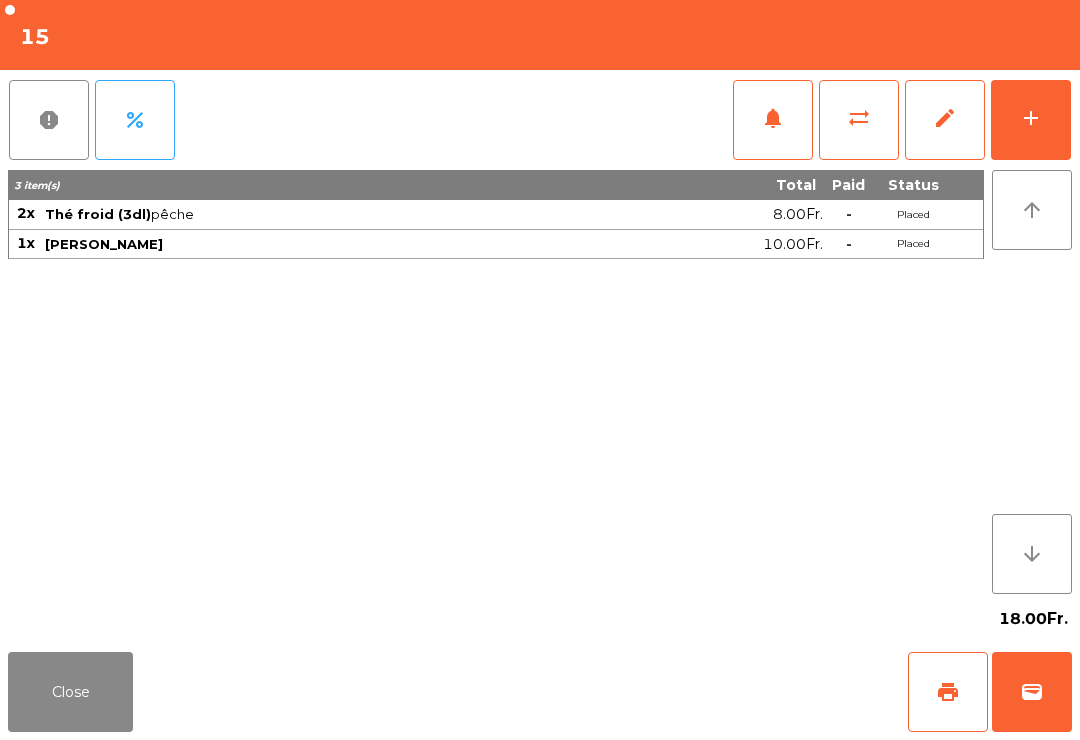 click on "Close" 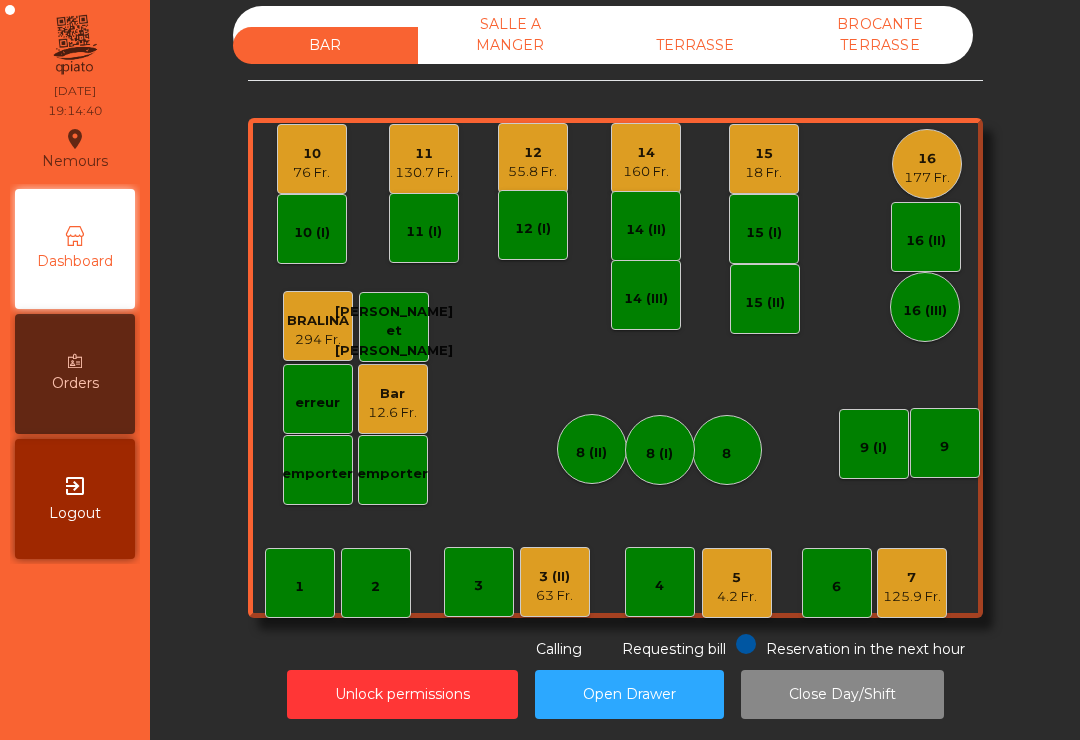 click on "TERRASSE" 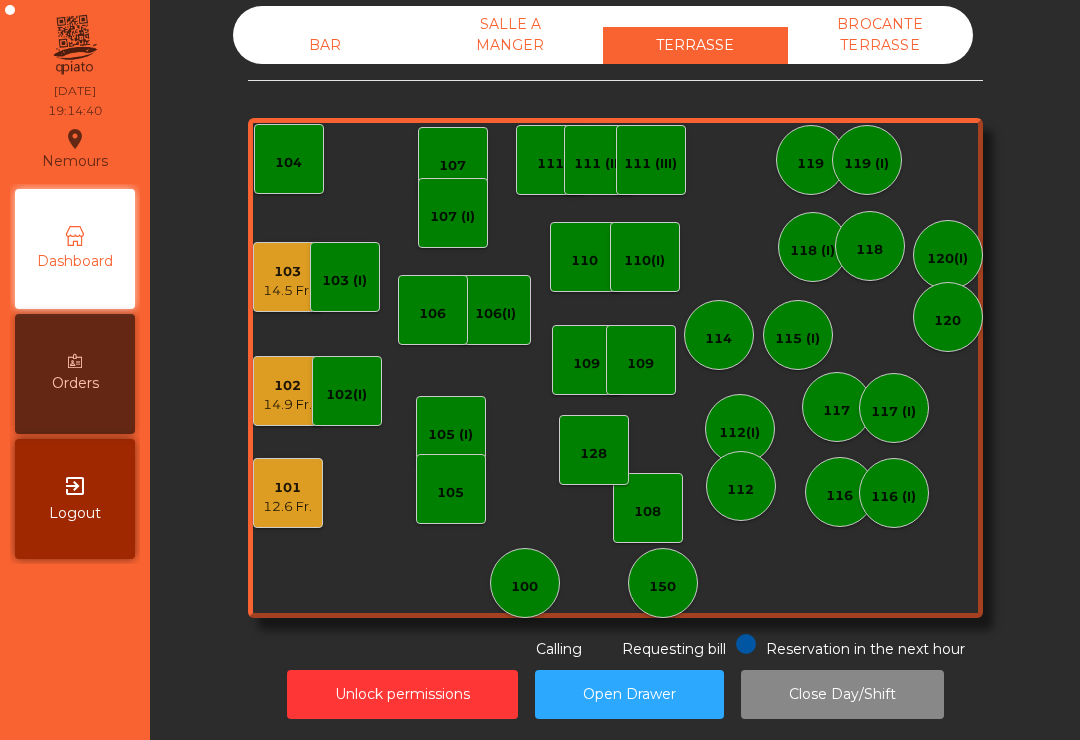 click on "TERRASSE" 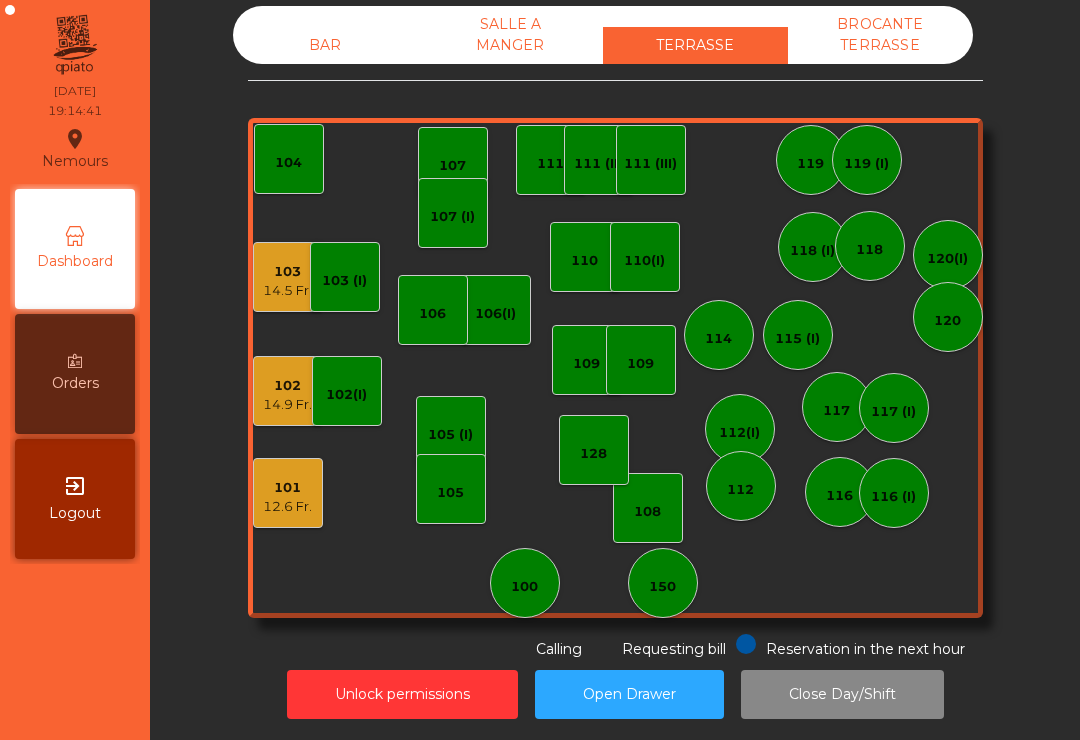 scroll, scrollTop: 31, scrollLeft: 0, axis: vertical 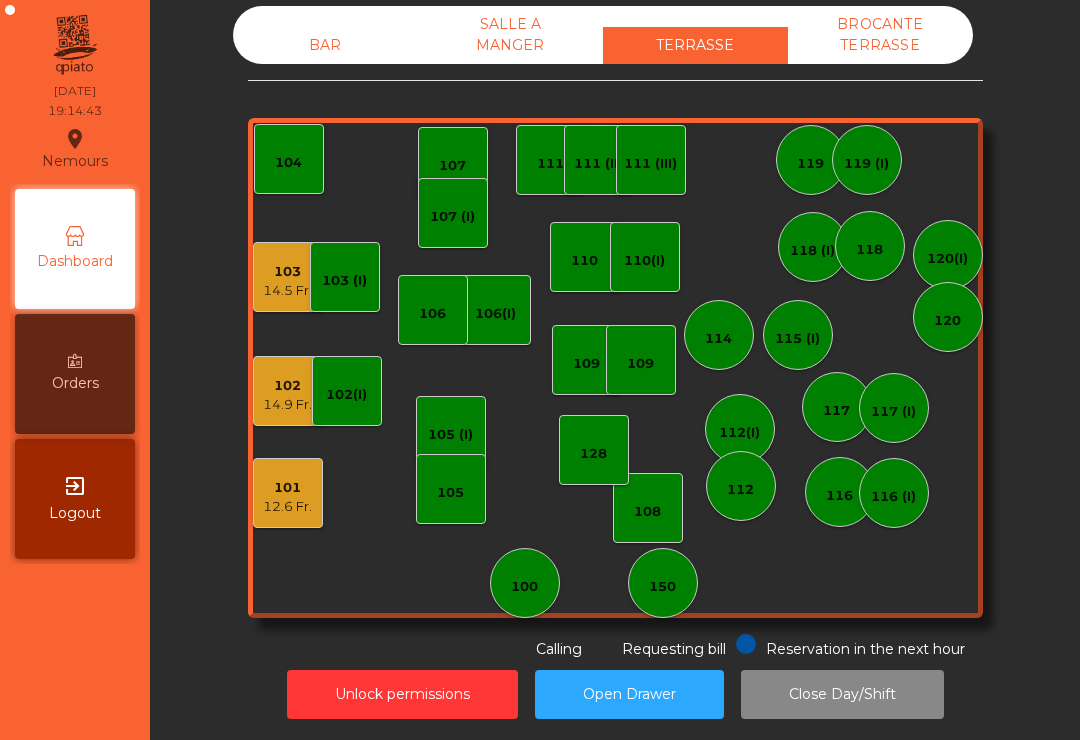 click on "102   14.9 Fr." 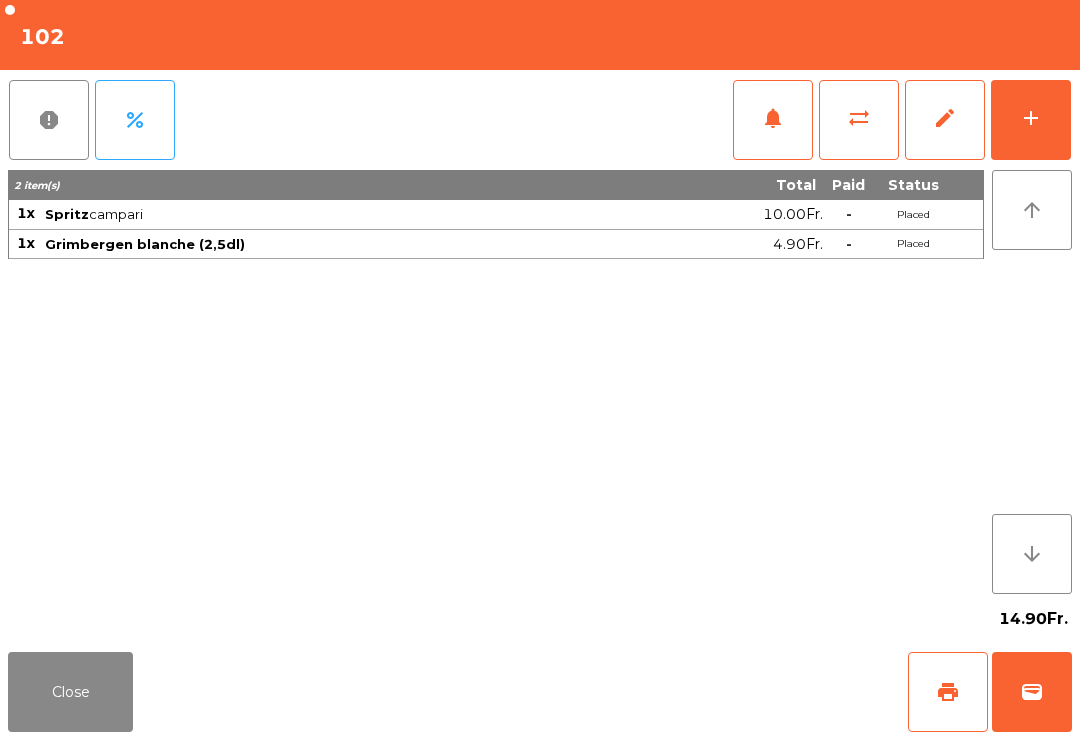 click on "print" 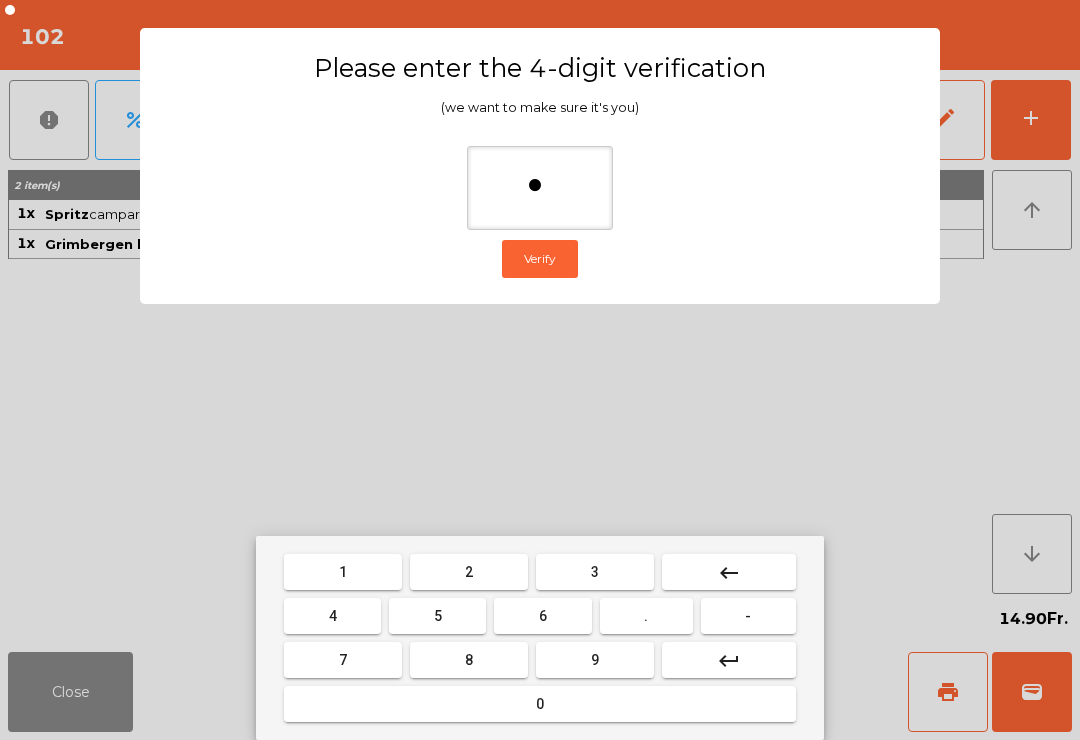 type on "**" 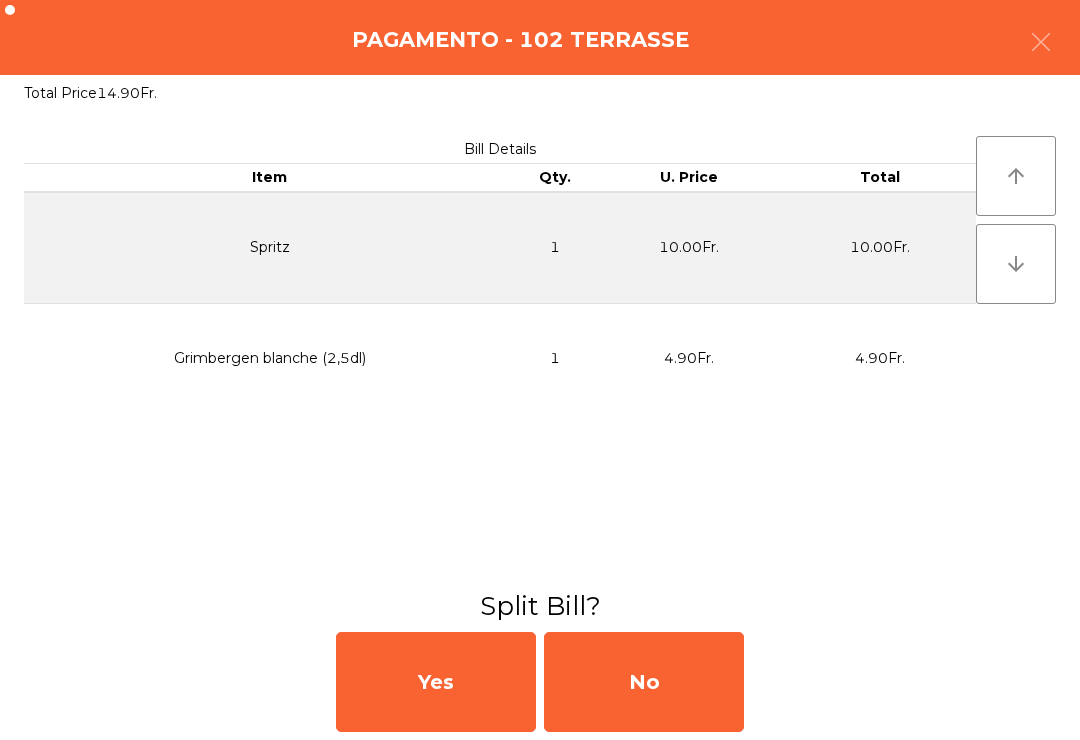 click on "No" 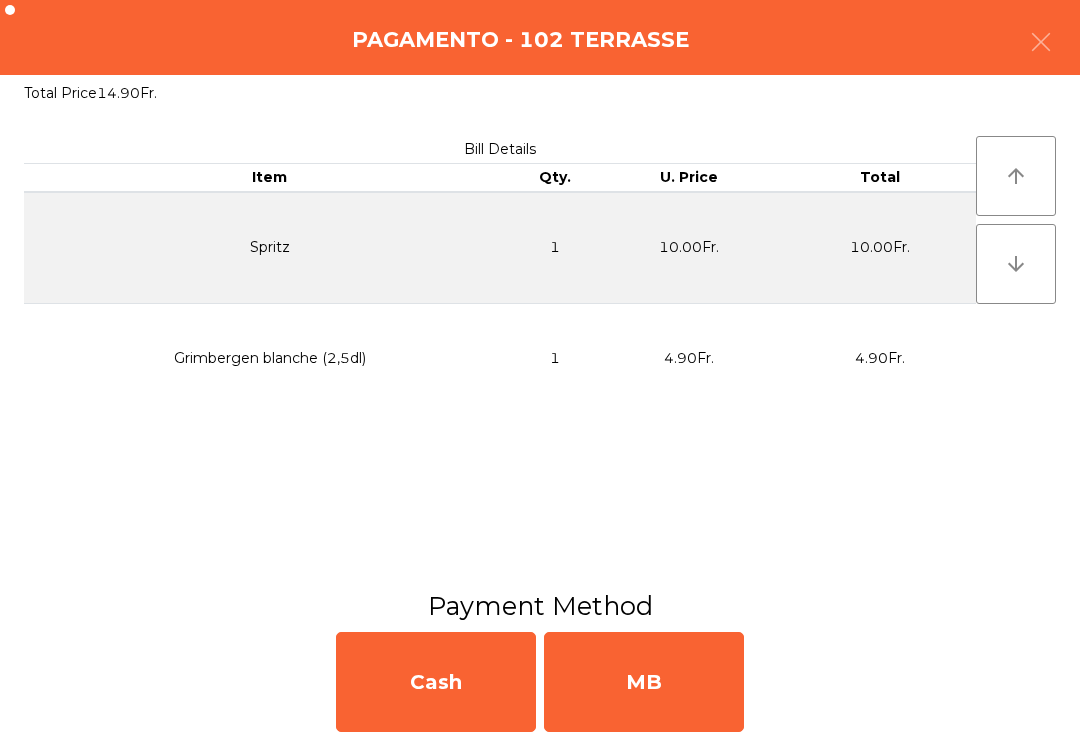 click on "MB" 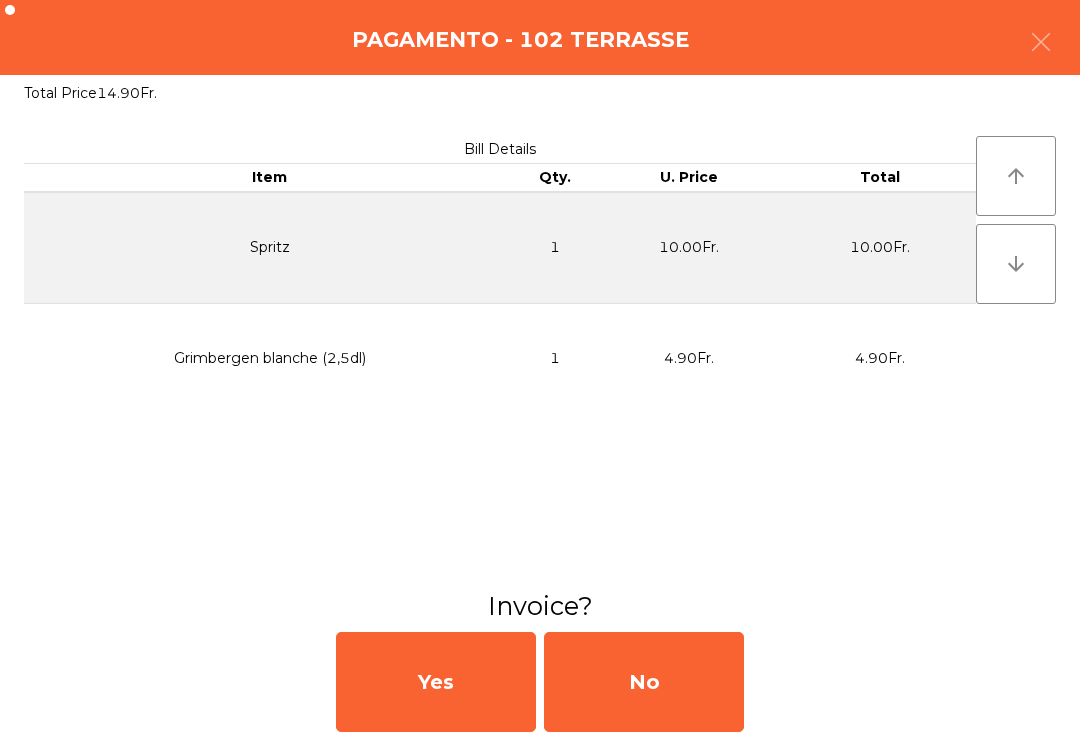 click on "No" 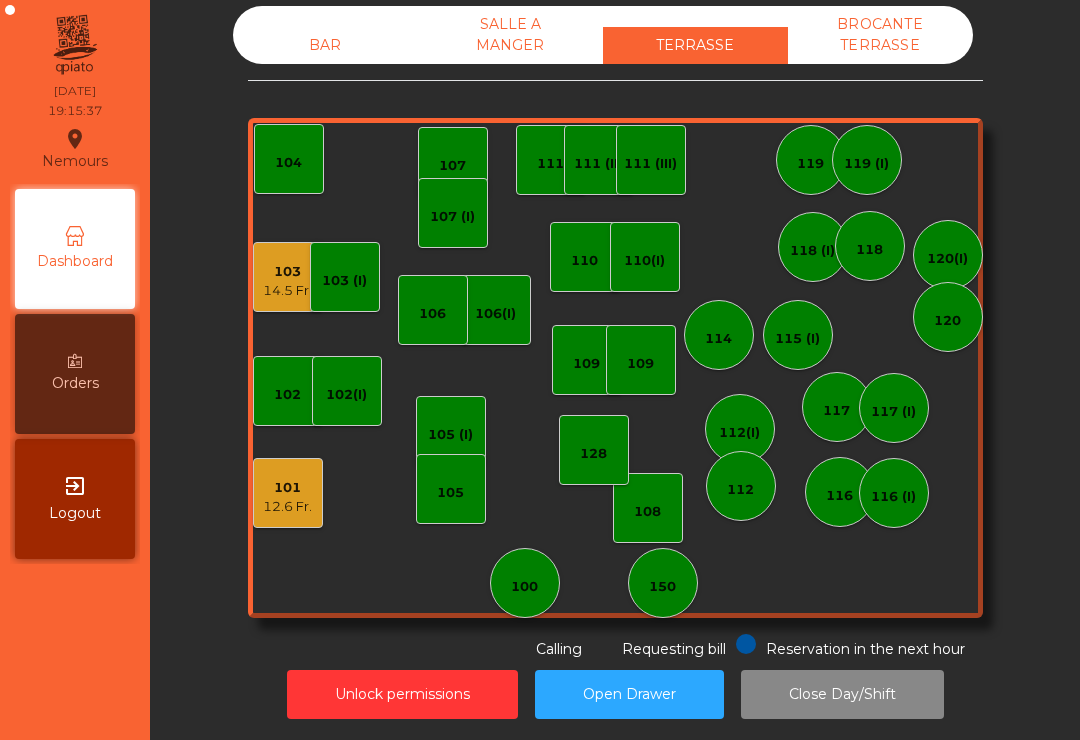 click on "BAR" 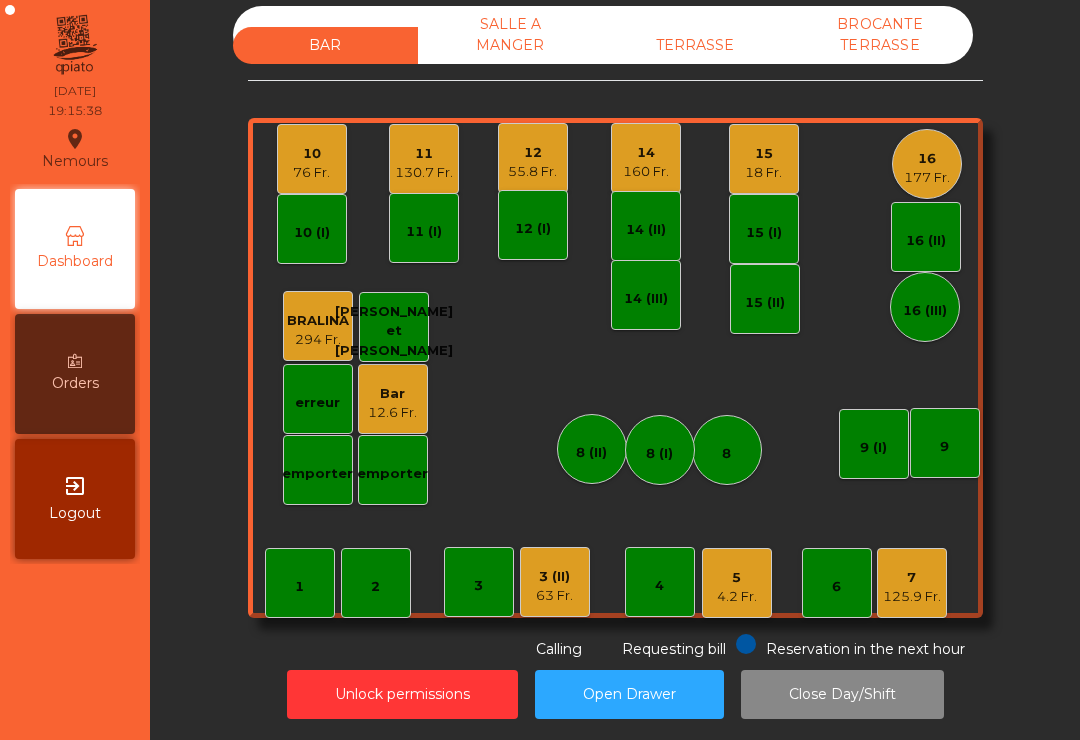 scroll, scrollTop: 0, scrollLeft: 0, axis: both 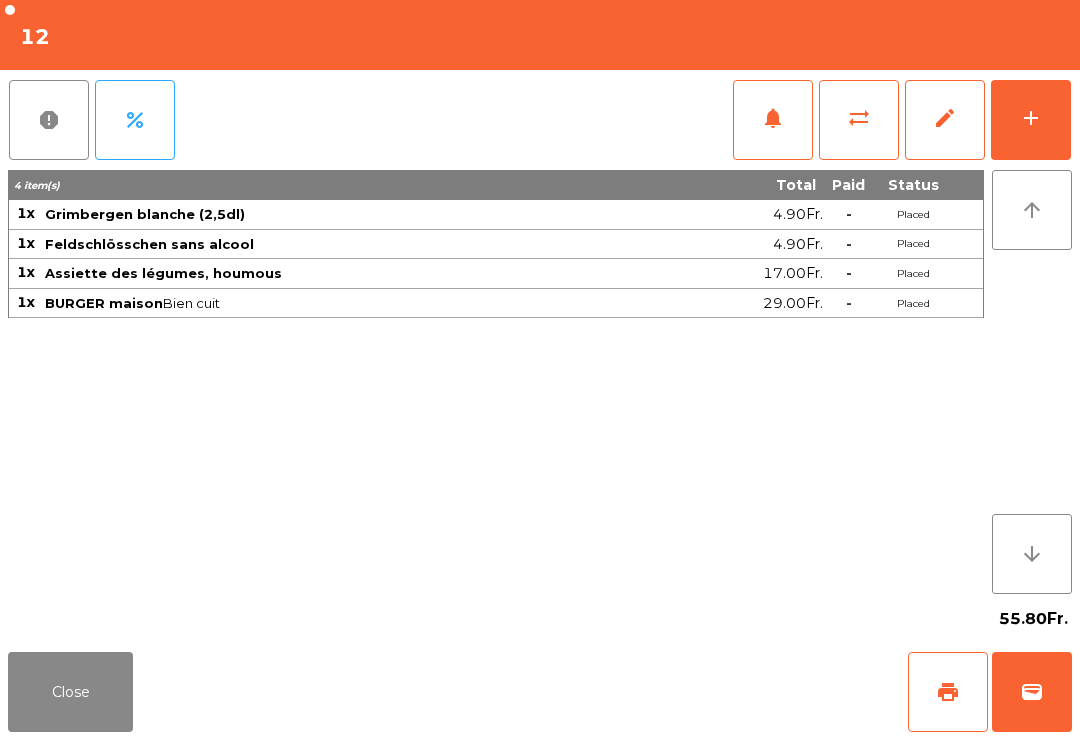 click on "add" 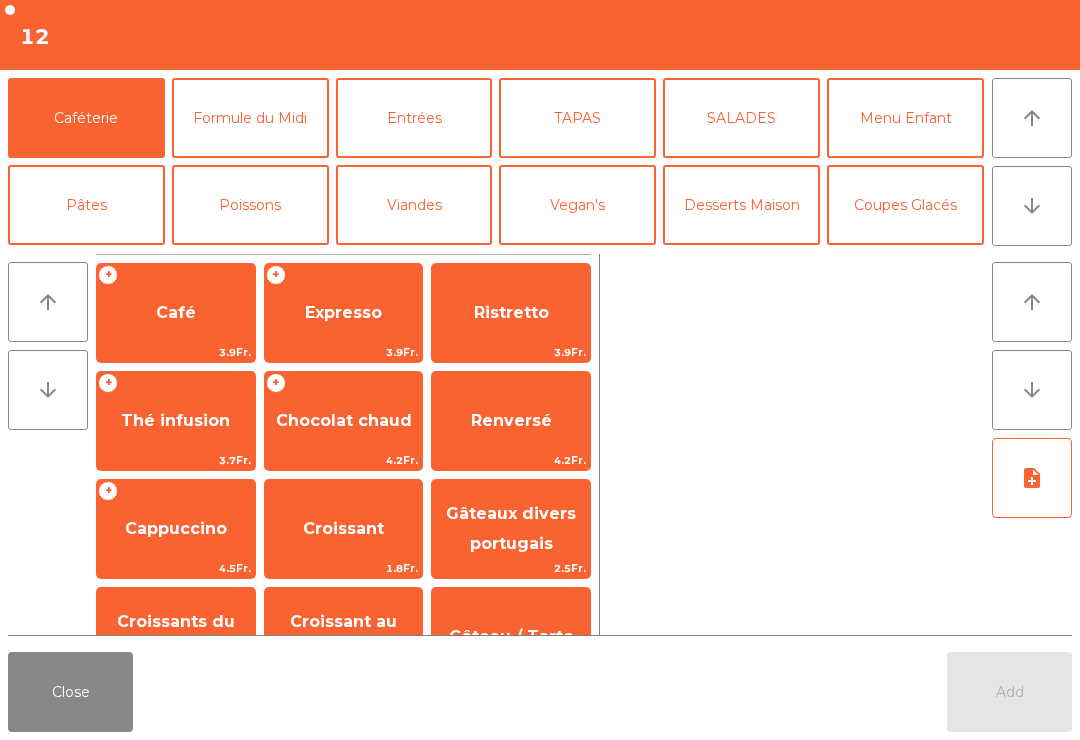 click on "arrow_upward" 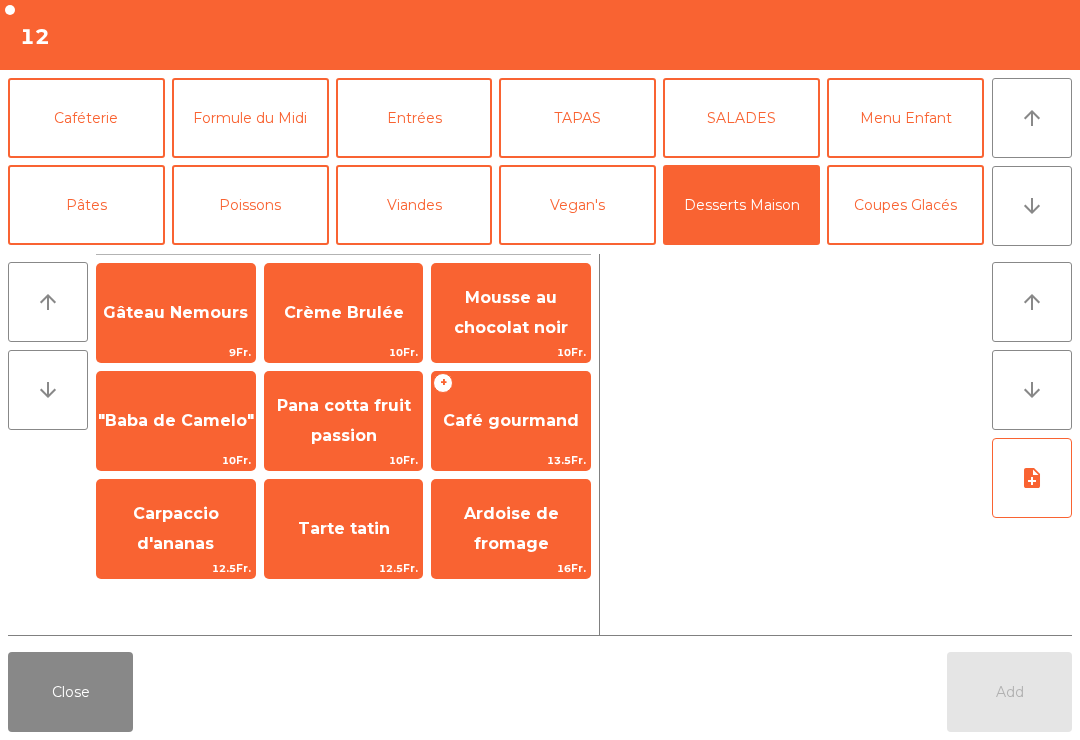 click on "Gâteau Nemours" 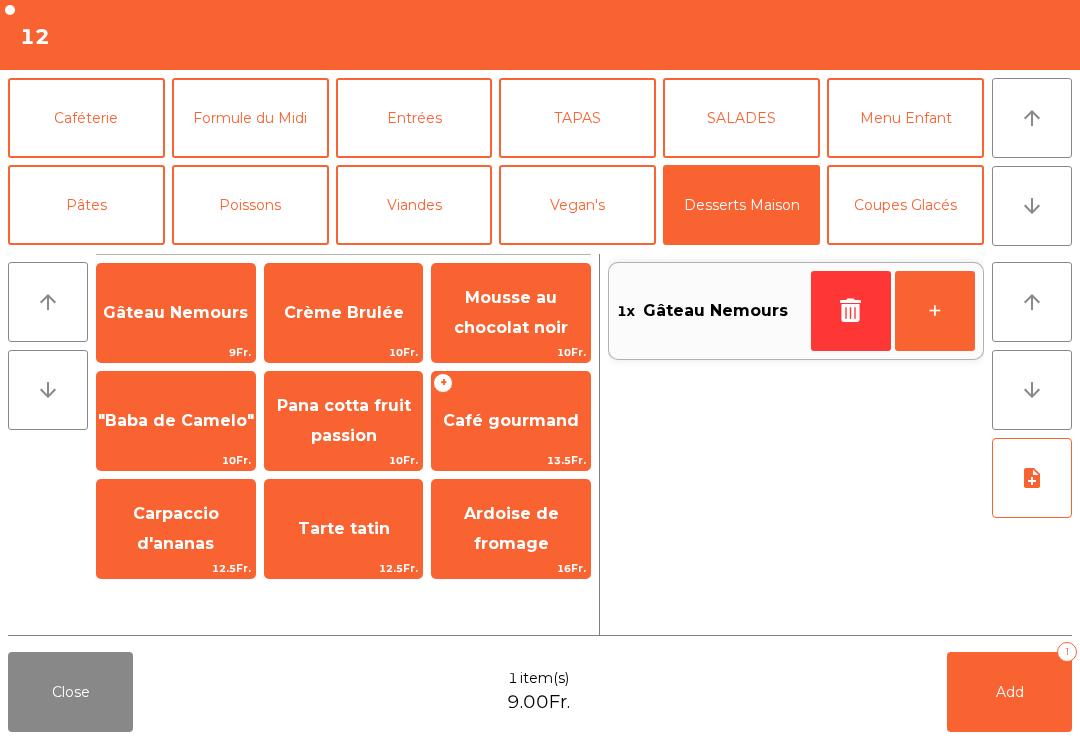 click on "Caféterie" 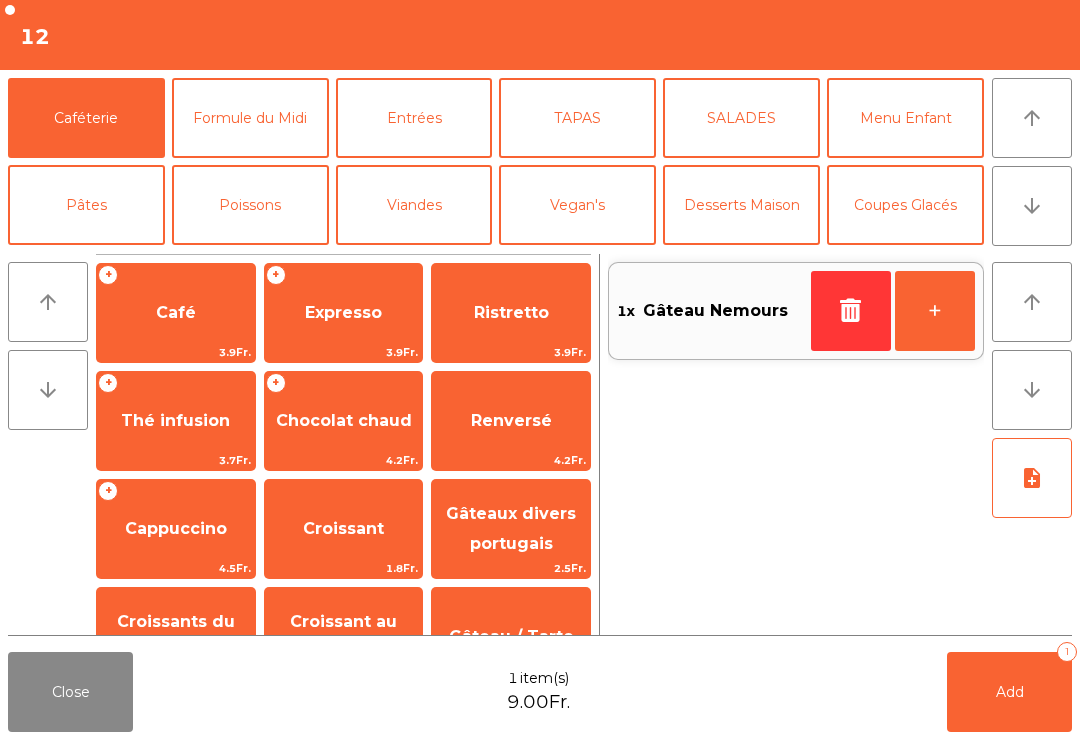click on "Café" 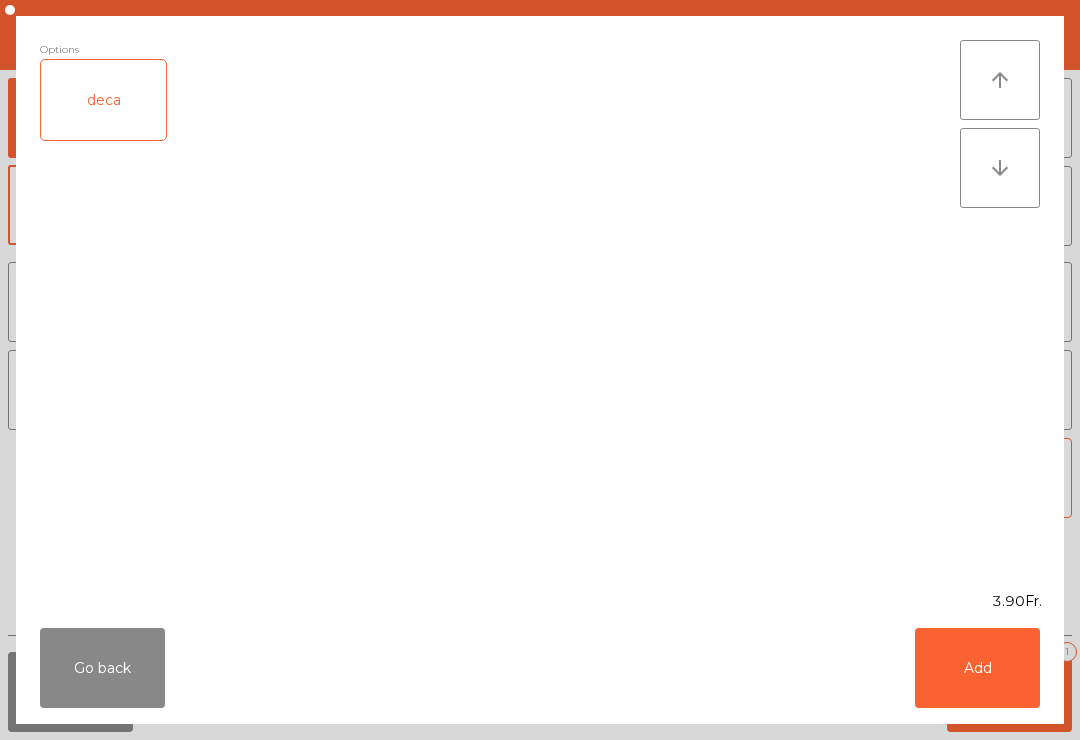 click on "Go back" 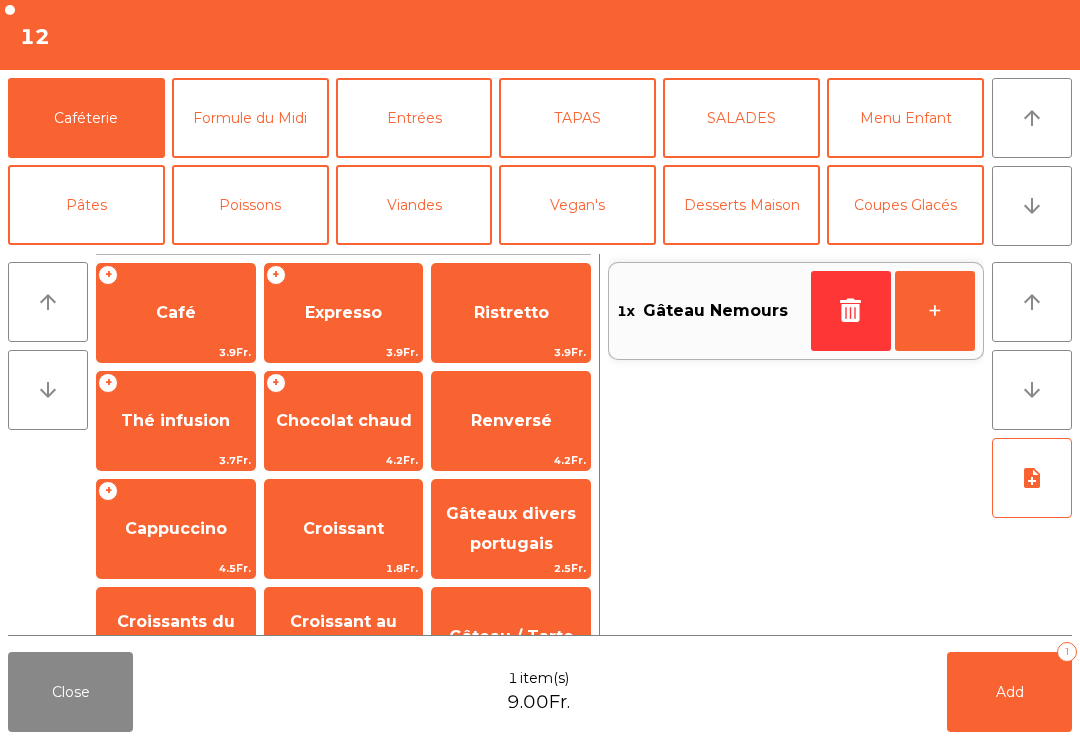 click on "Café" 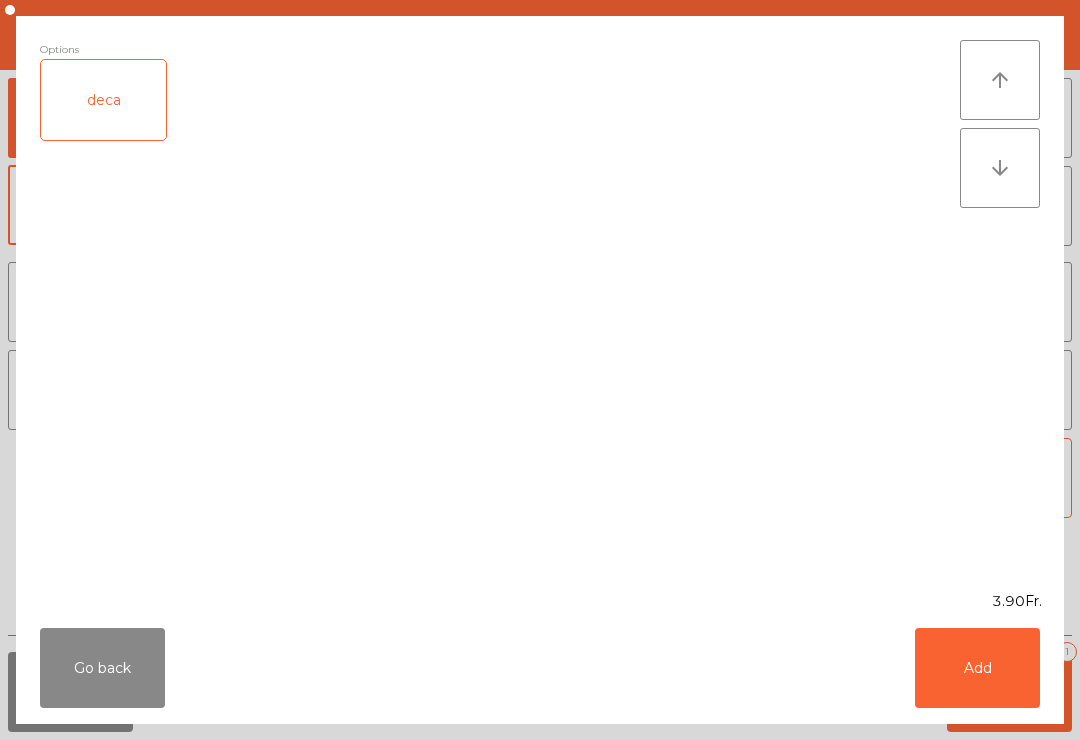 click on "Add" 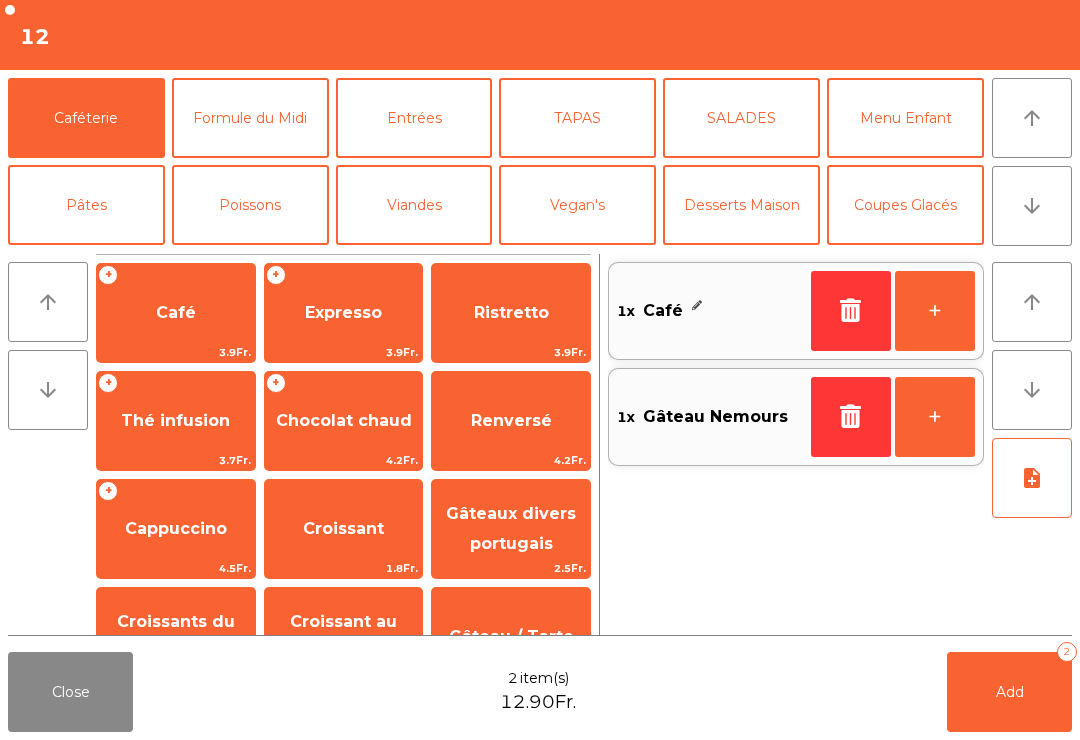 click on "Add   2" 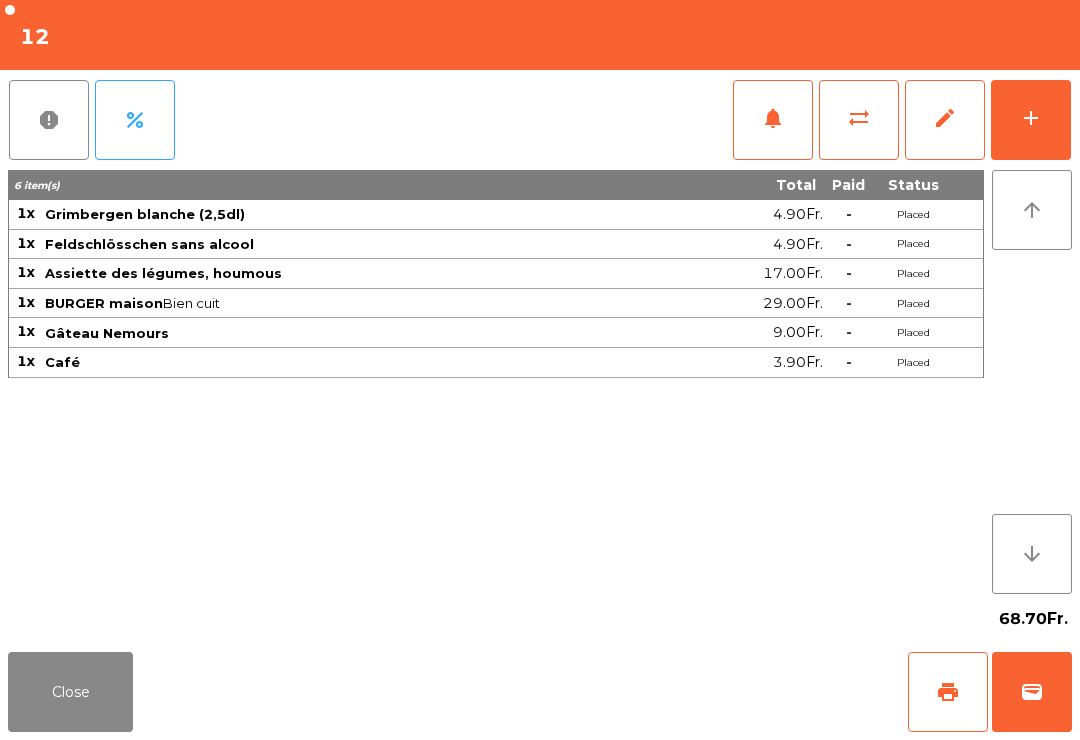 click on "Close" 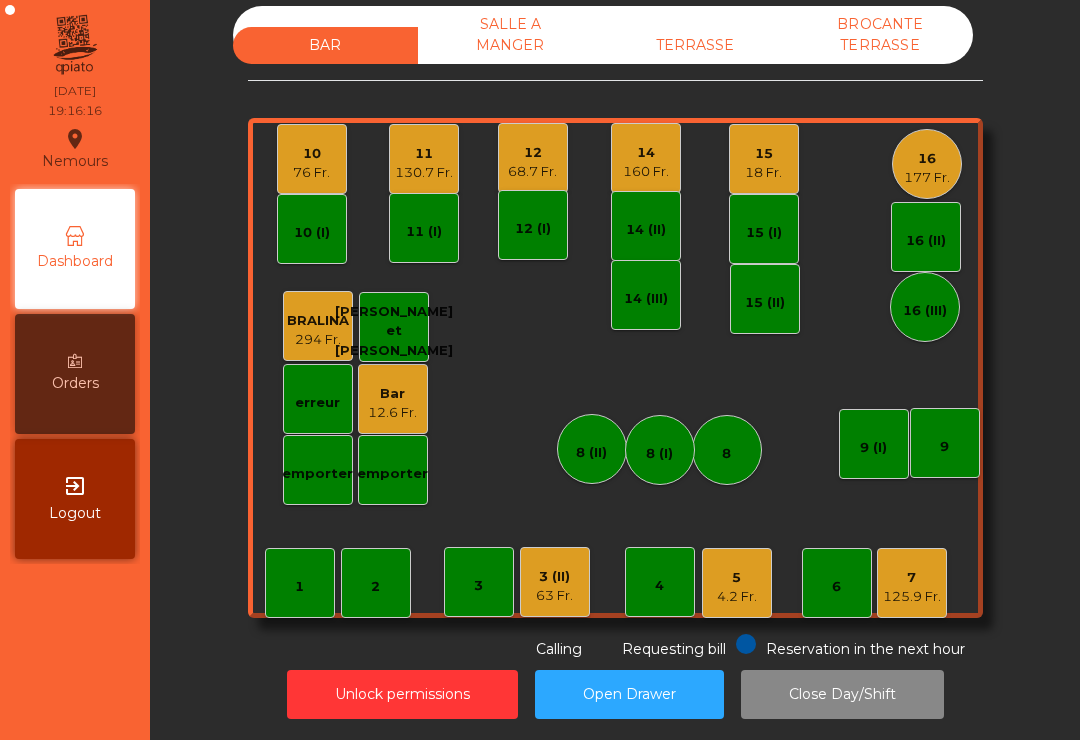click on "160 Fr." 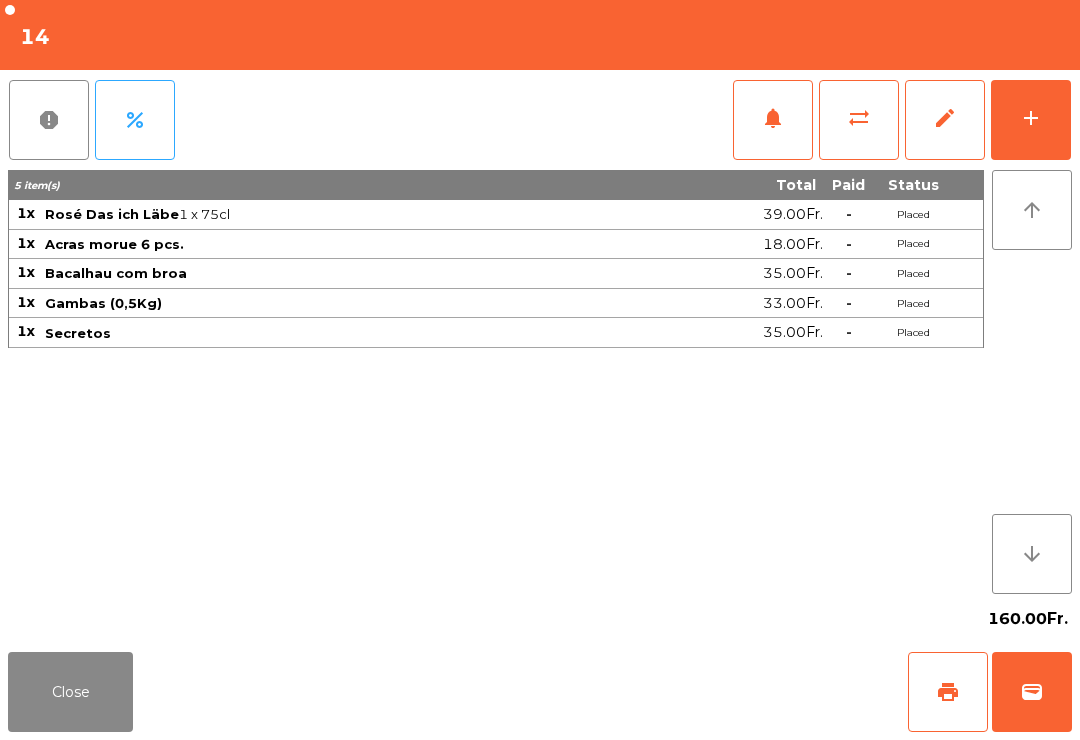 click on "notifications" 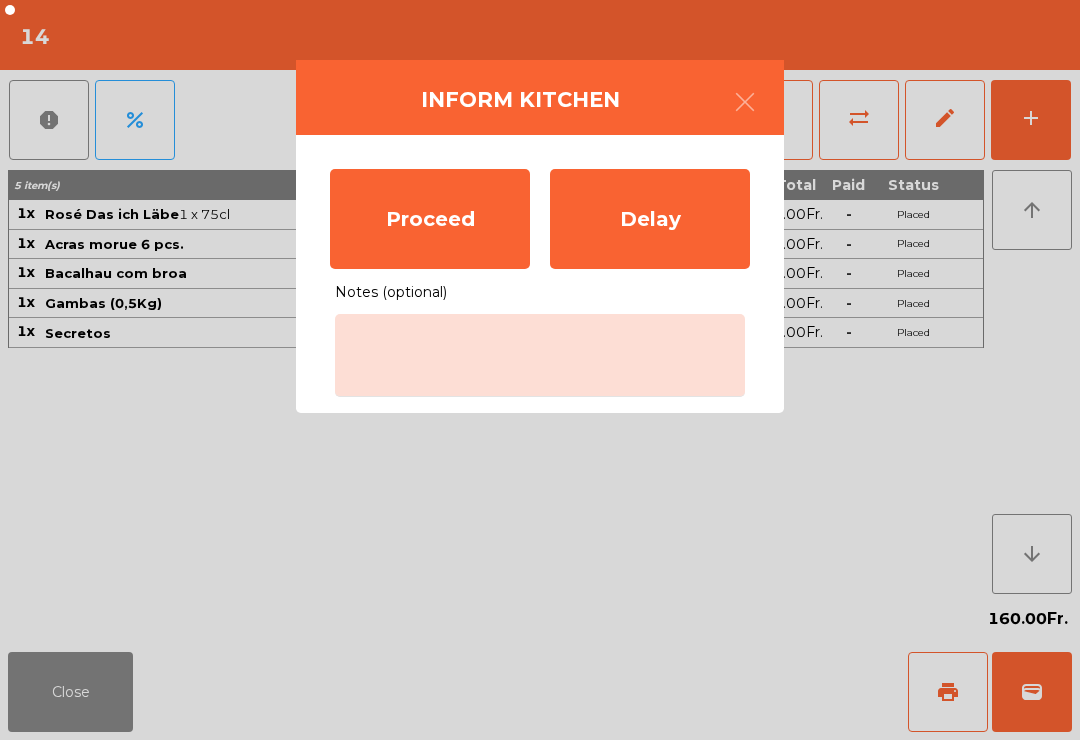 click on "Proceed" 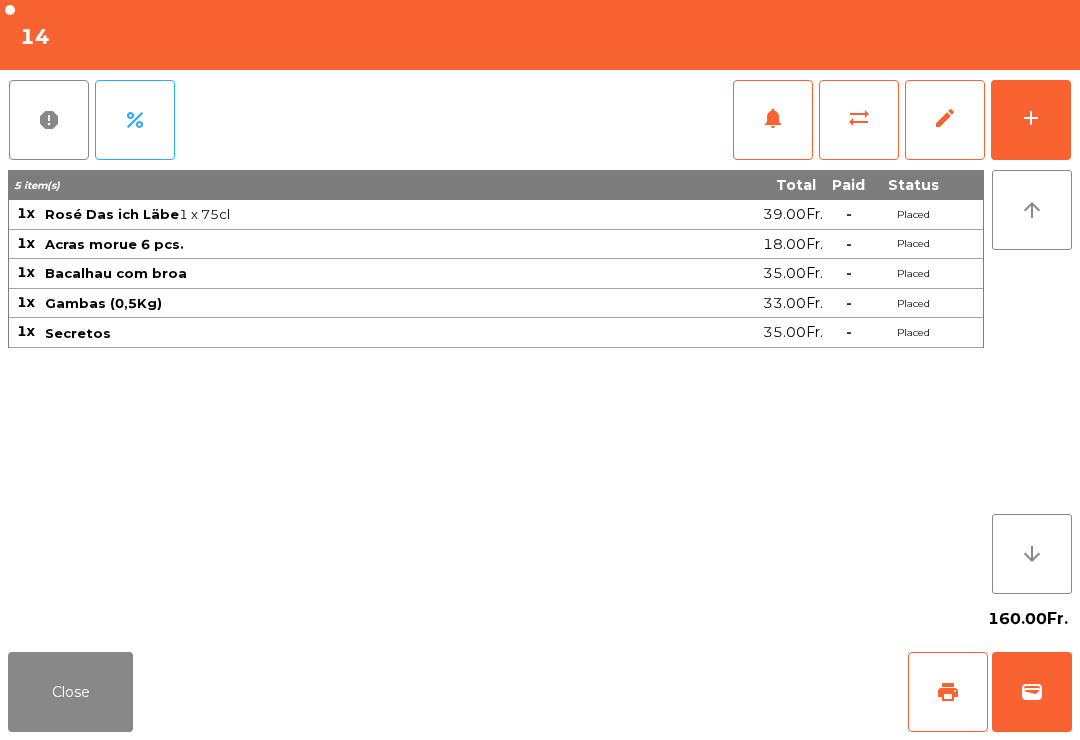click on "Close" 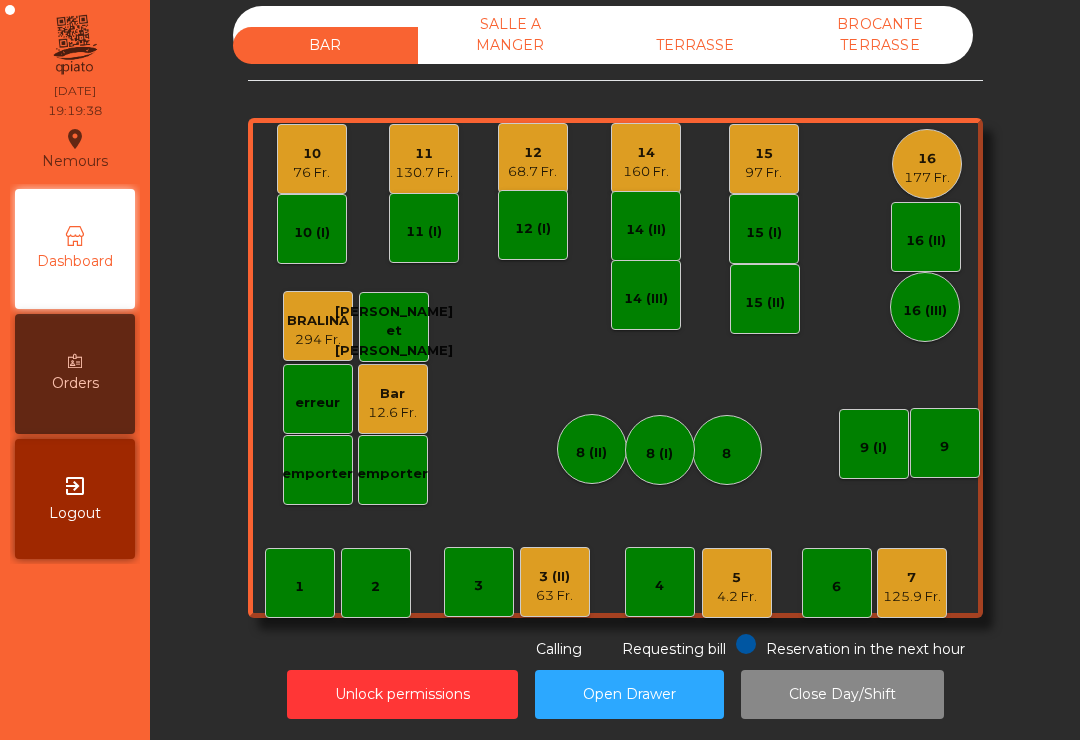 click on "7   125.9 Fr." 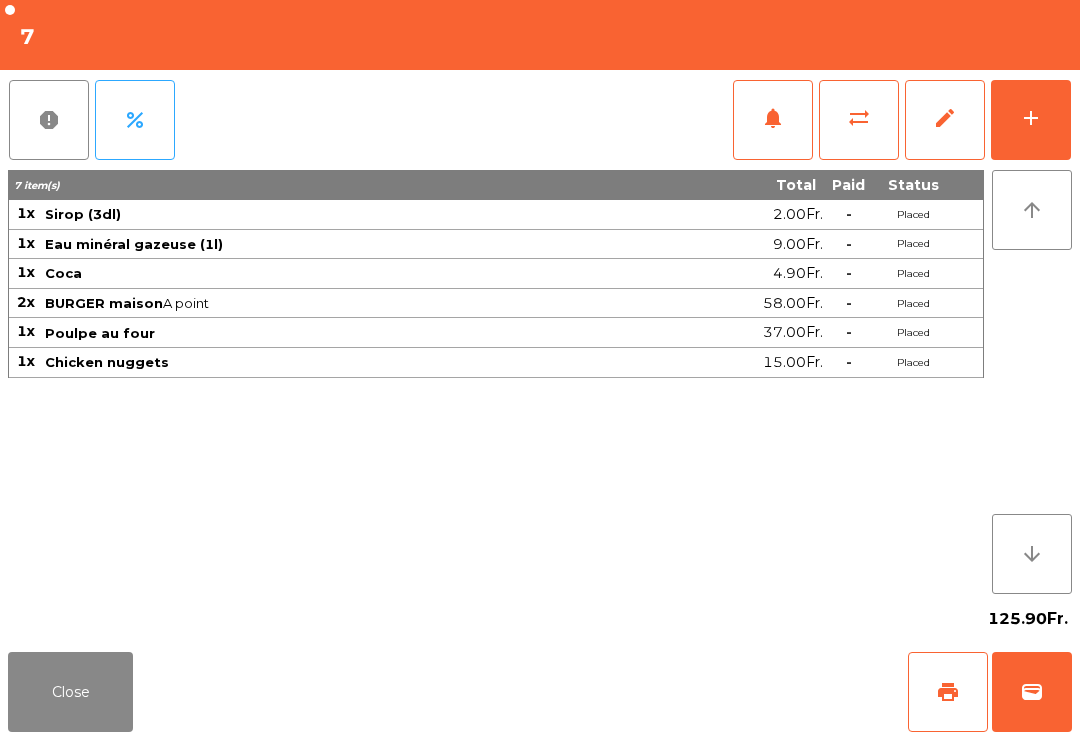 click on "print" 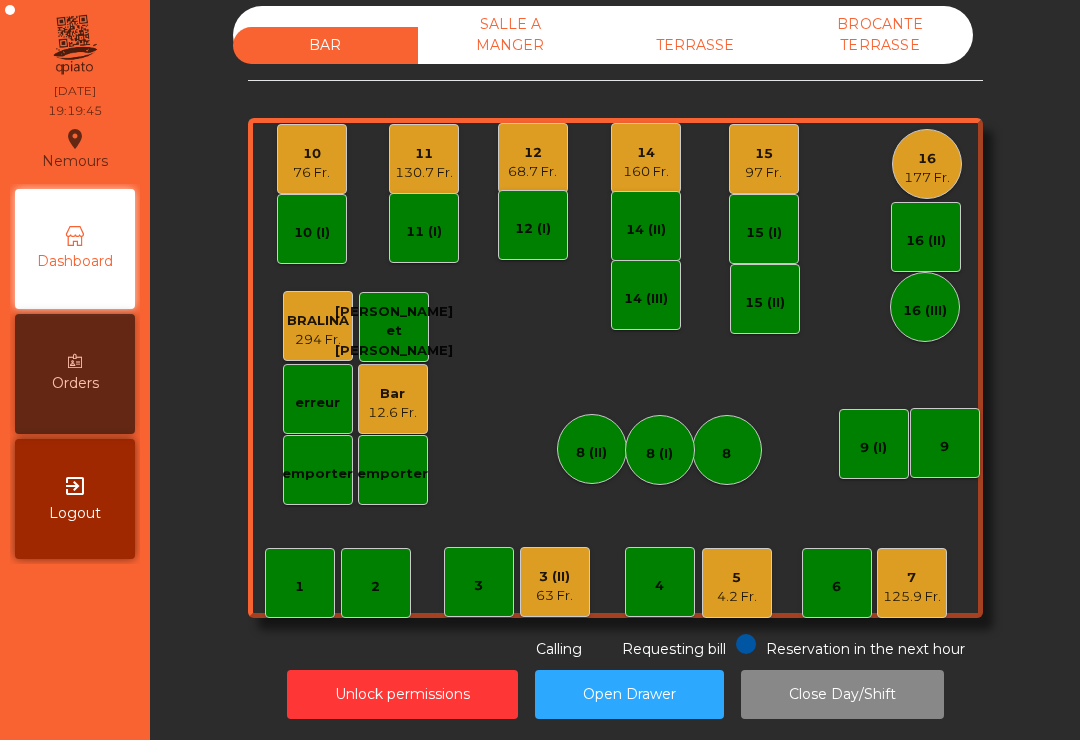 click on "3 (II)   63 Fr." 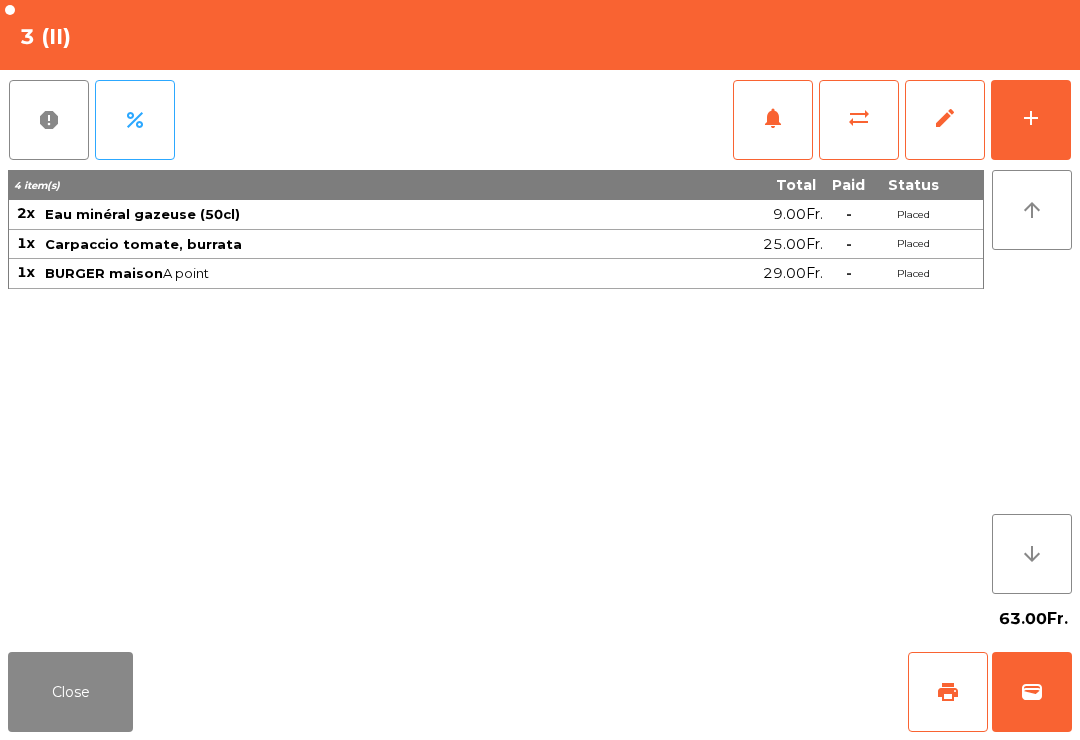 click on "Close" 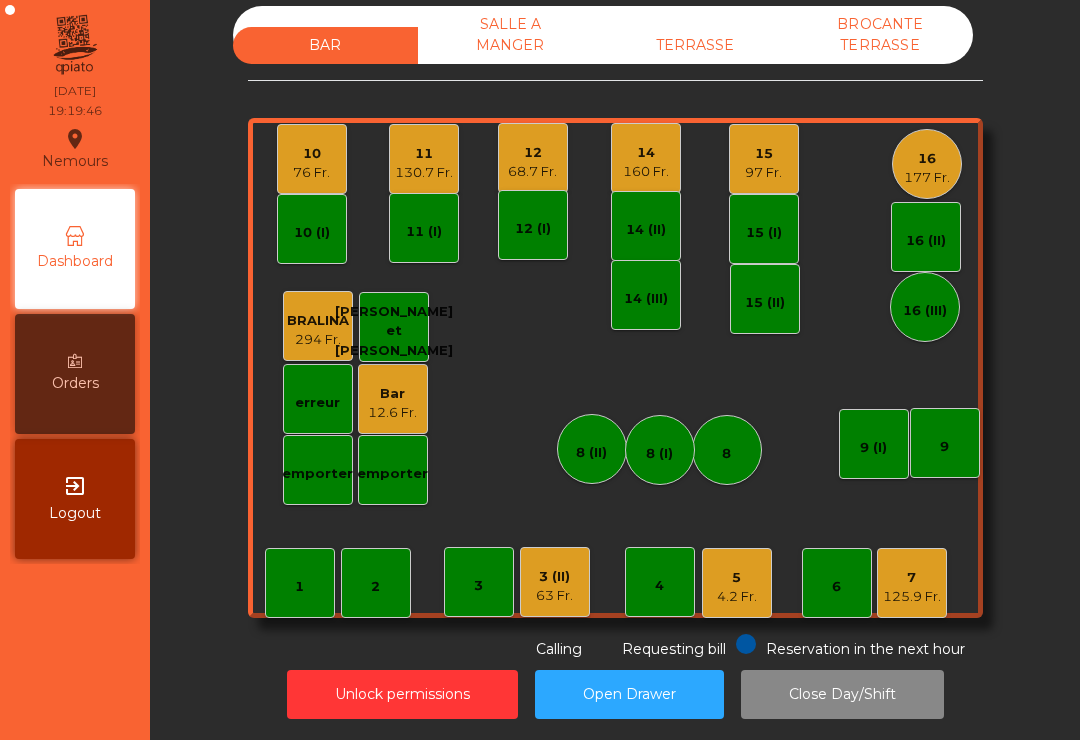 click on "5   4.2 Fr." 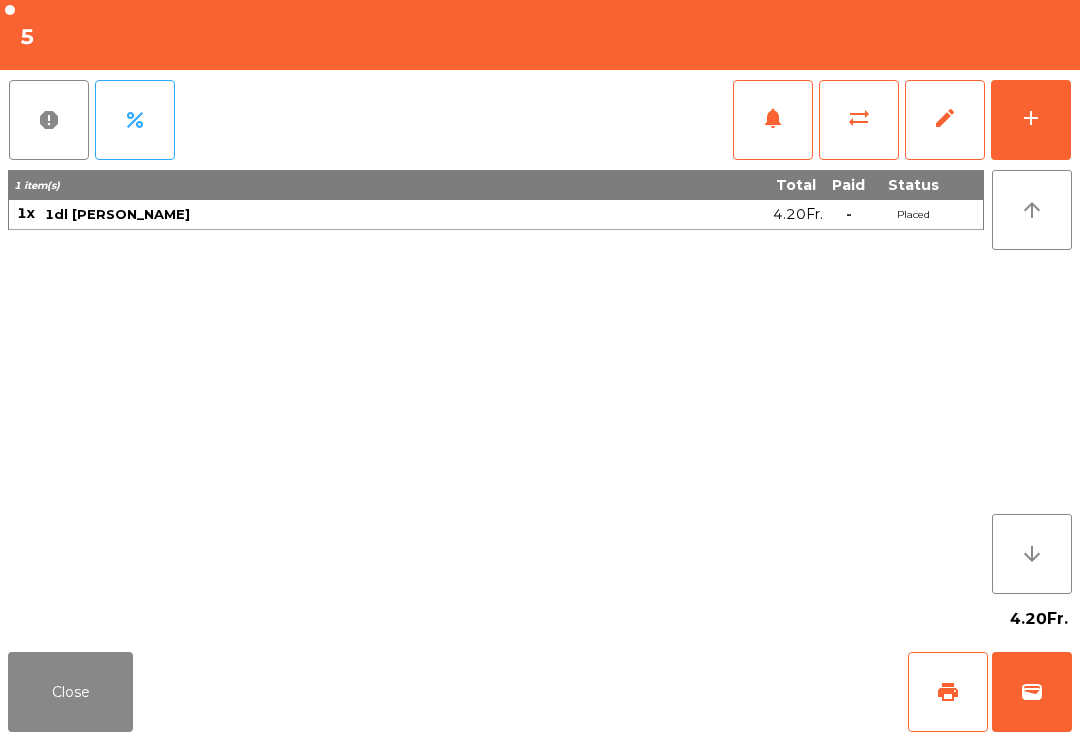 click on "add" 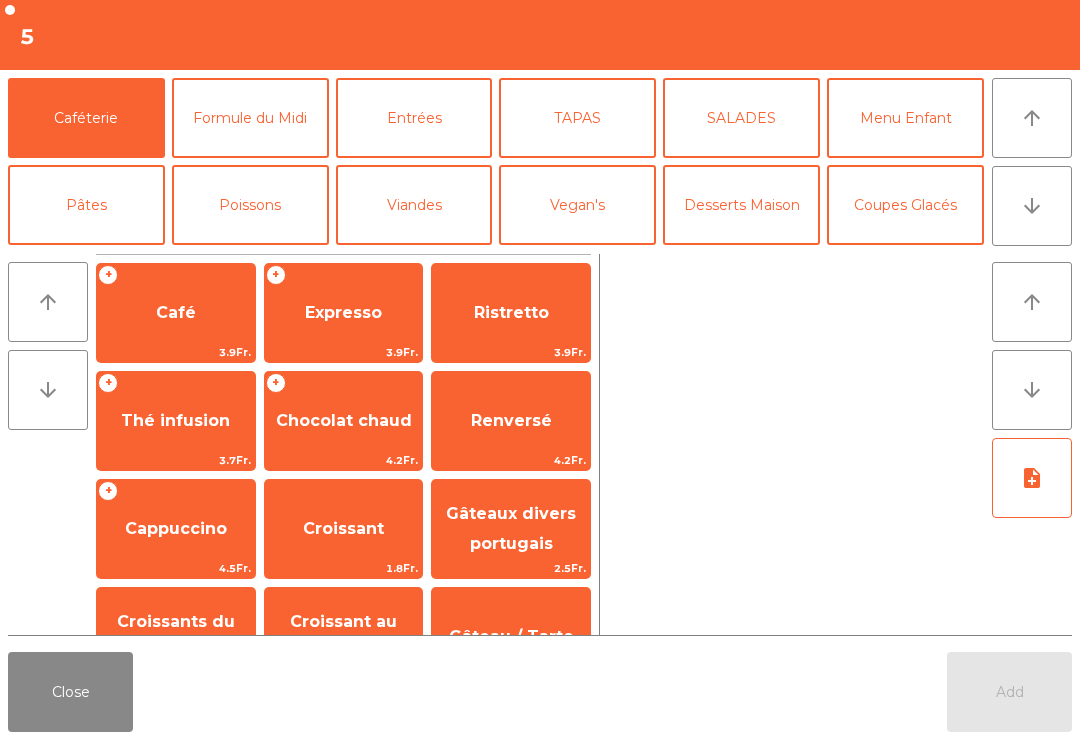 click on "arrow_downward" 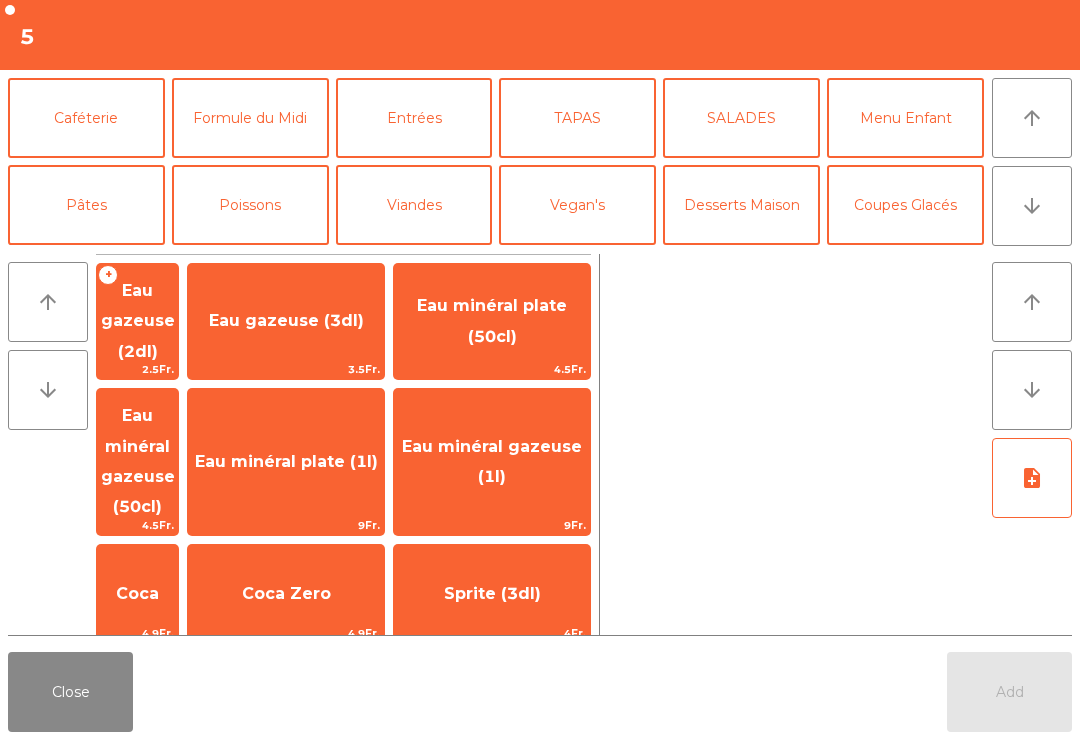scroll, scrollTop: 174, scrollLeft: 0, axis: vertical 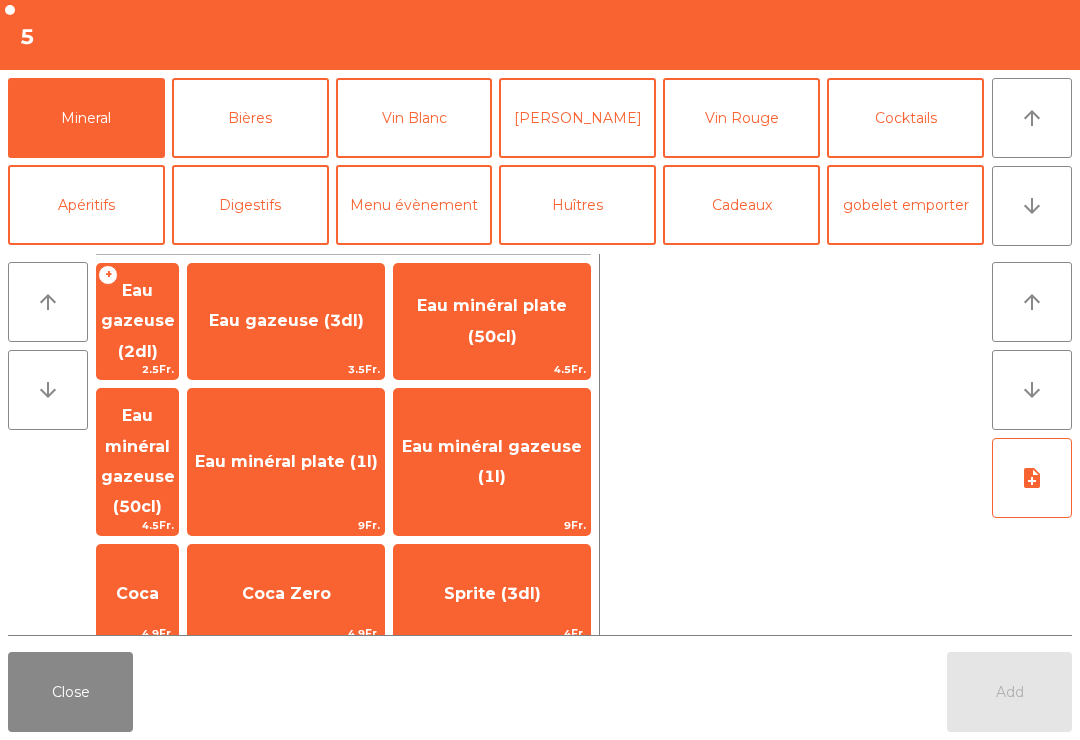 click on "[PERSON_NAME]" 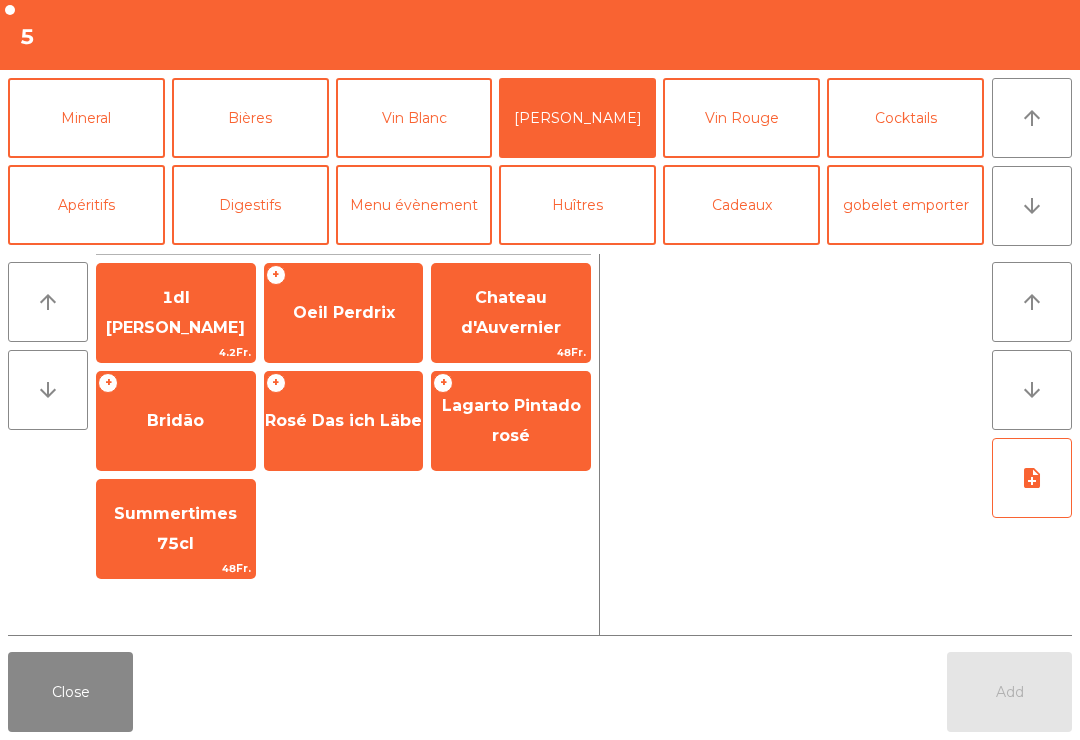 click on "1dl [PERSON_NAME]" 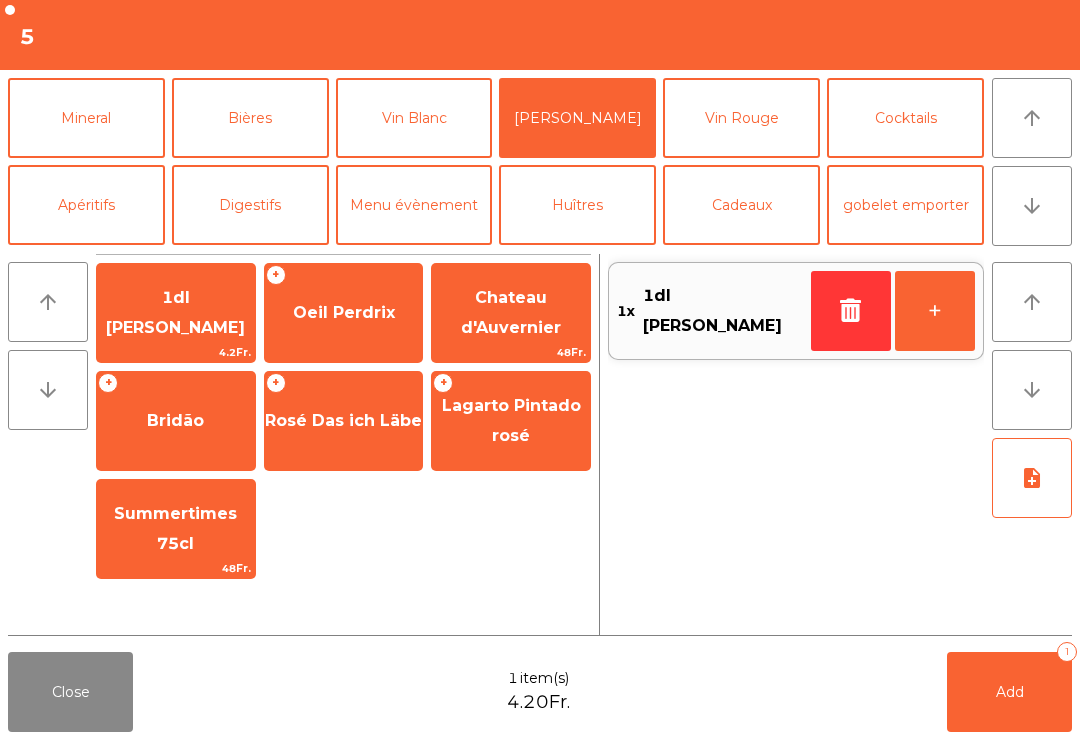 click on "Add" 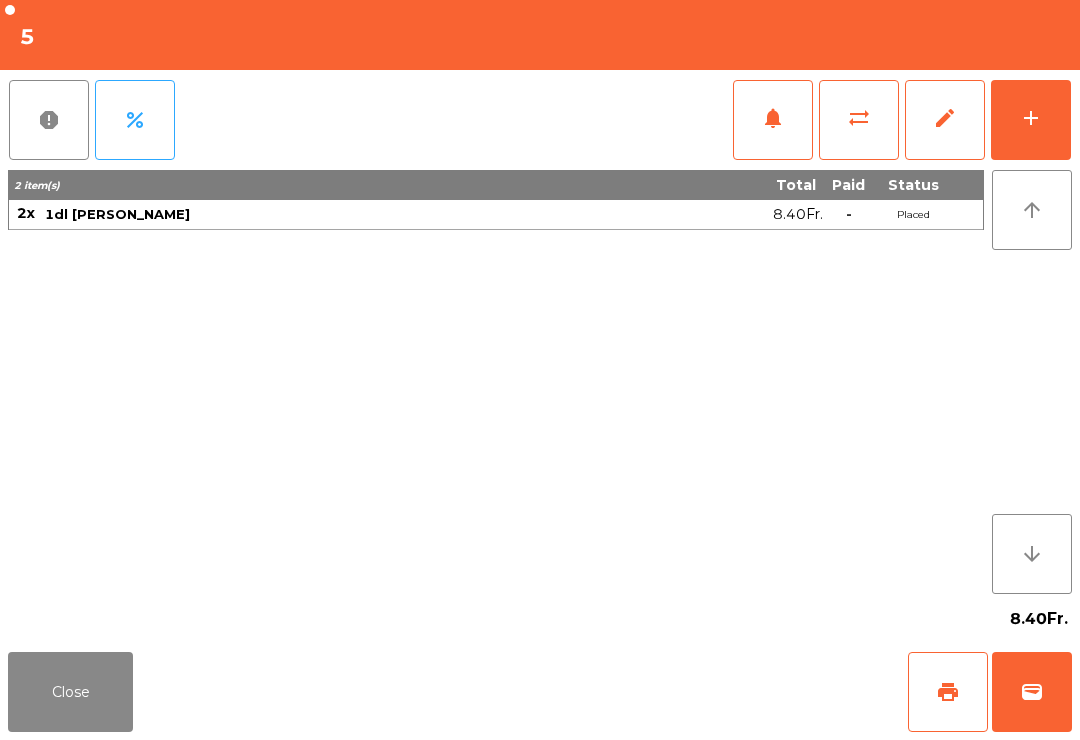 click on "Close" 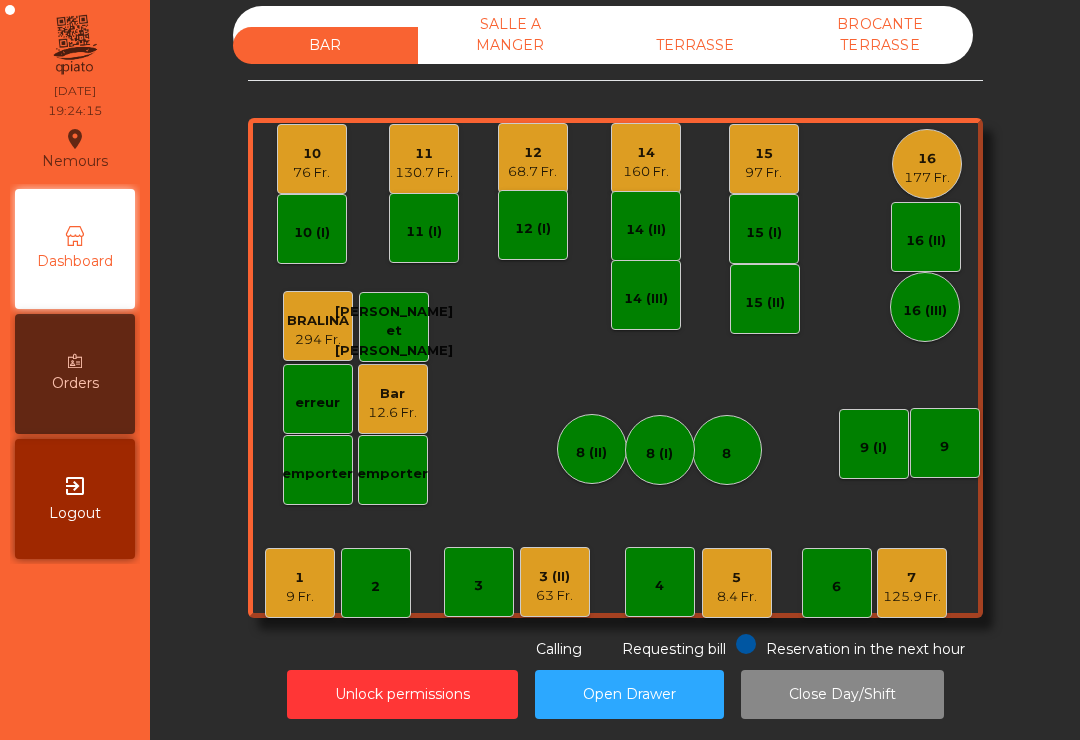 click on "130.7 Fr." 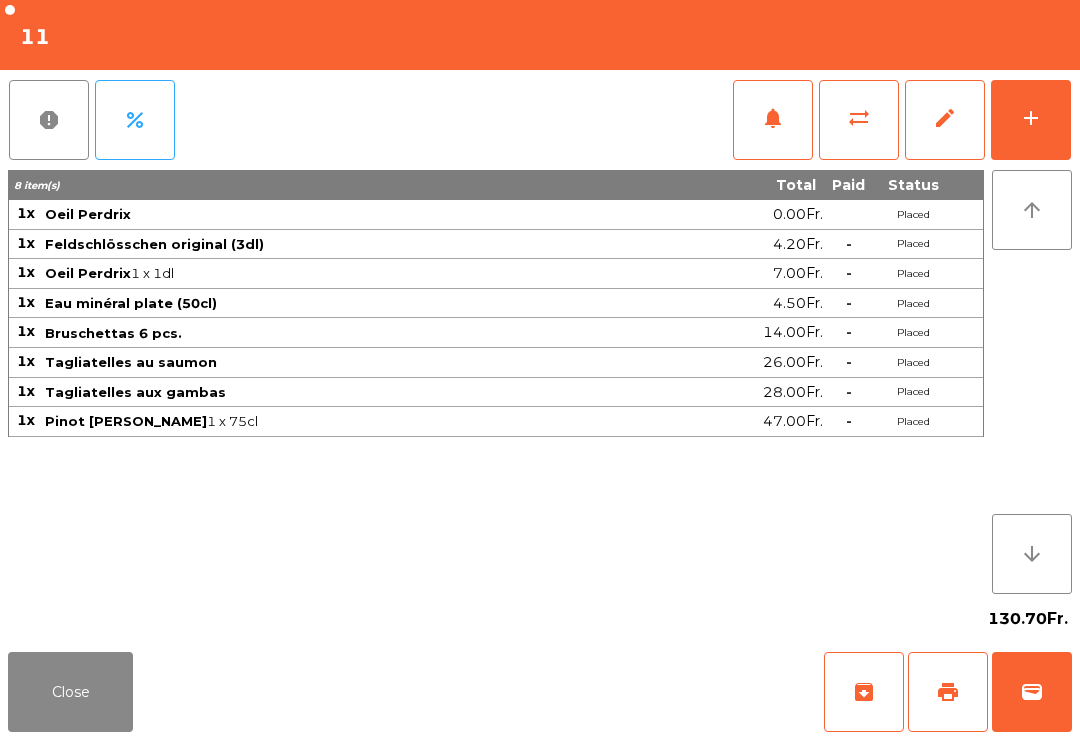 click on "Close" 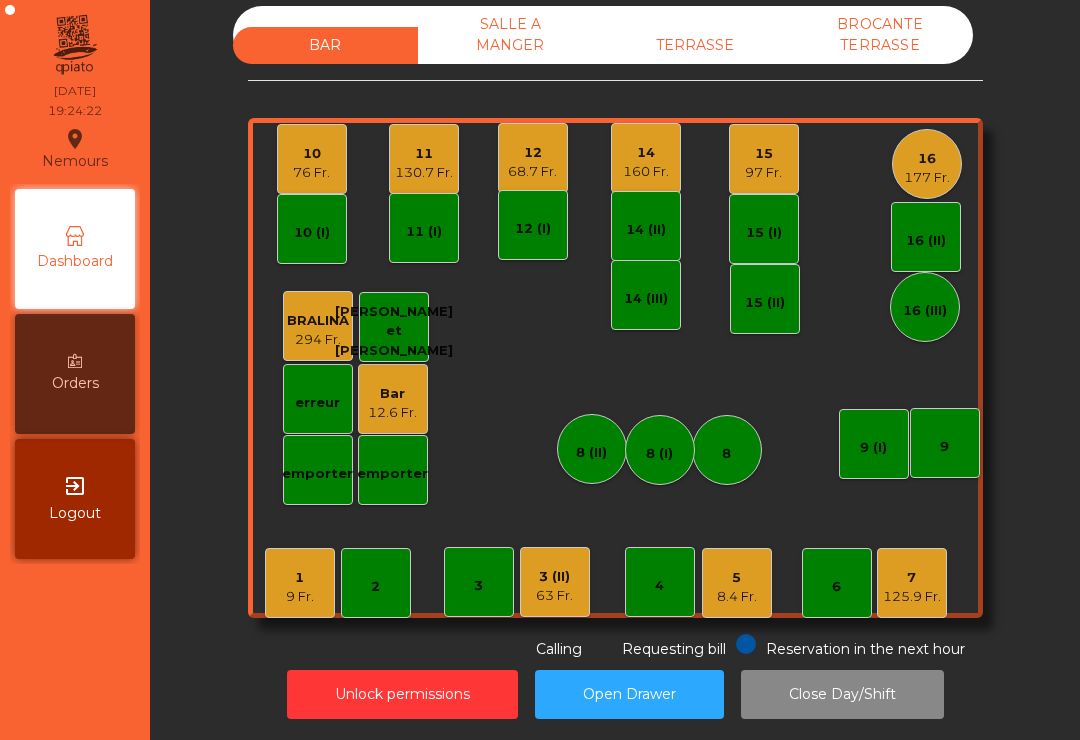 click on "130.7 Fr." 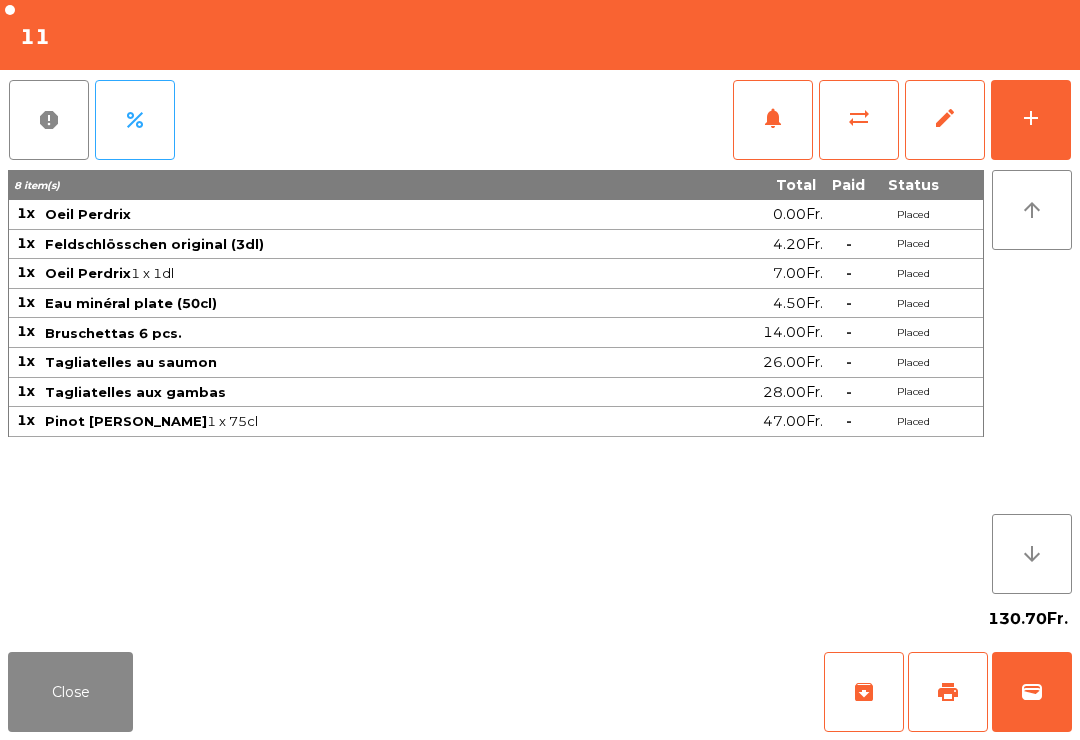 click on "Close" 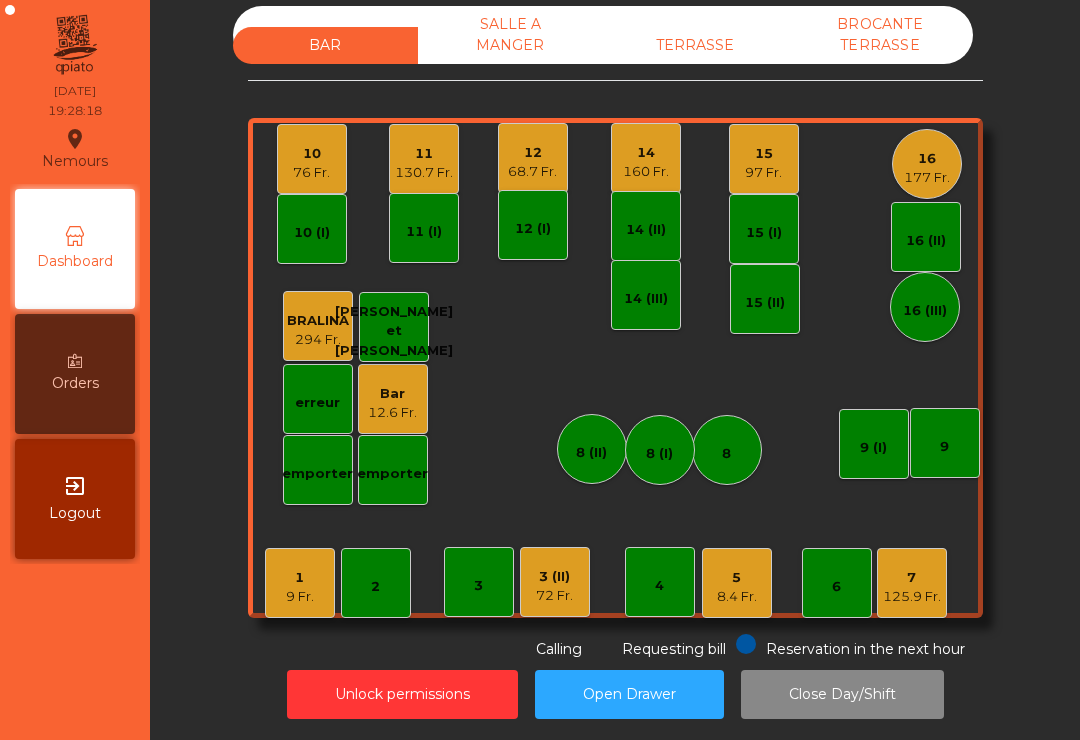 click on "12   68.7 Fr." 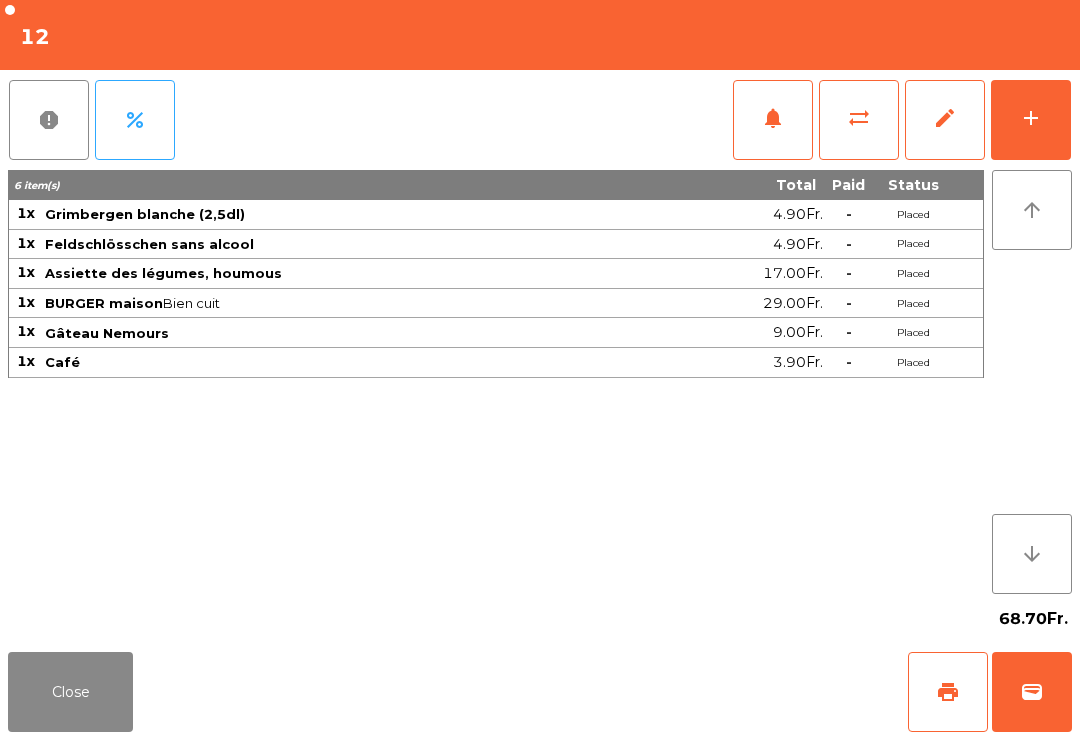 click on "print" 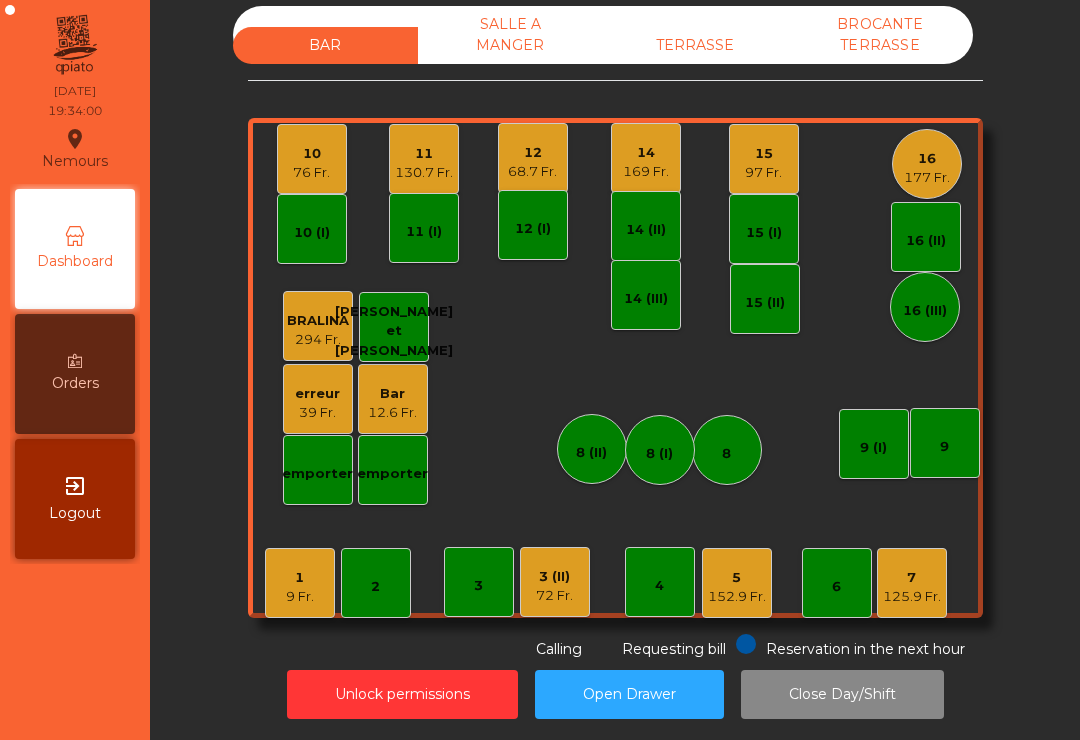 click on "1   9 Fr." 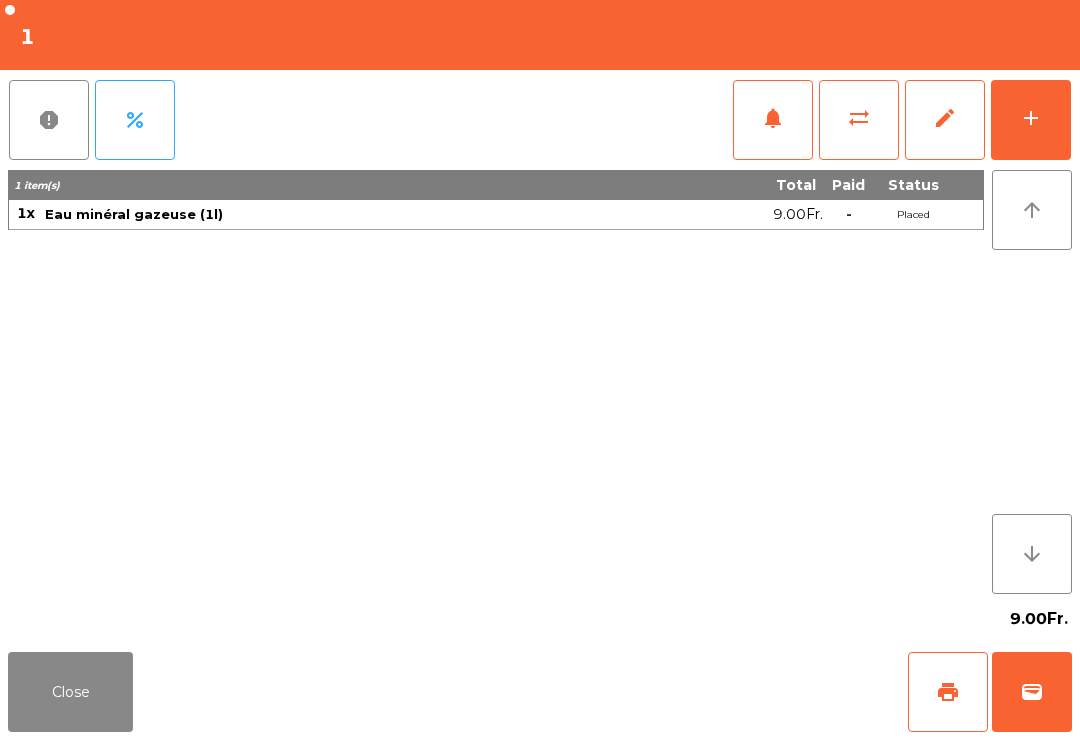 click on "add" 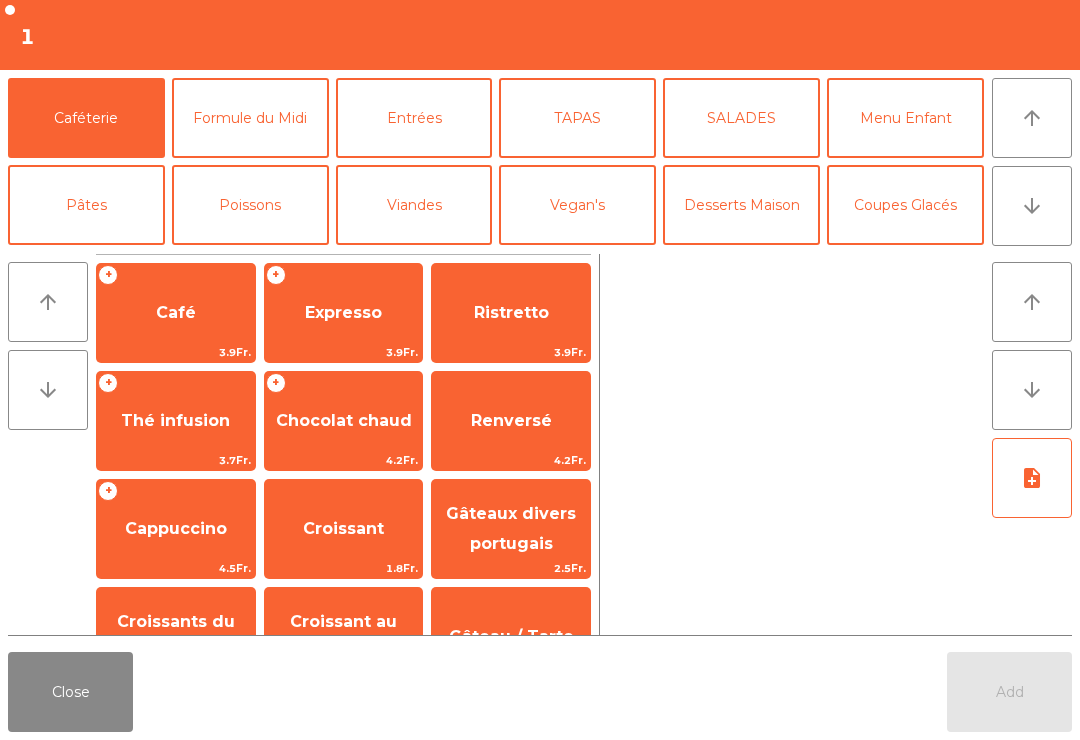 click on "Entrées" 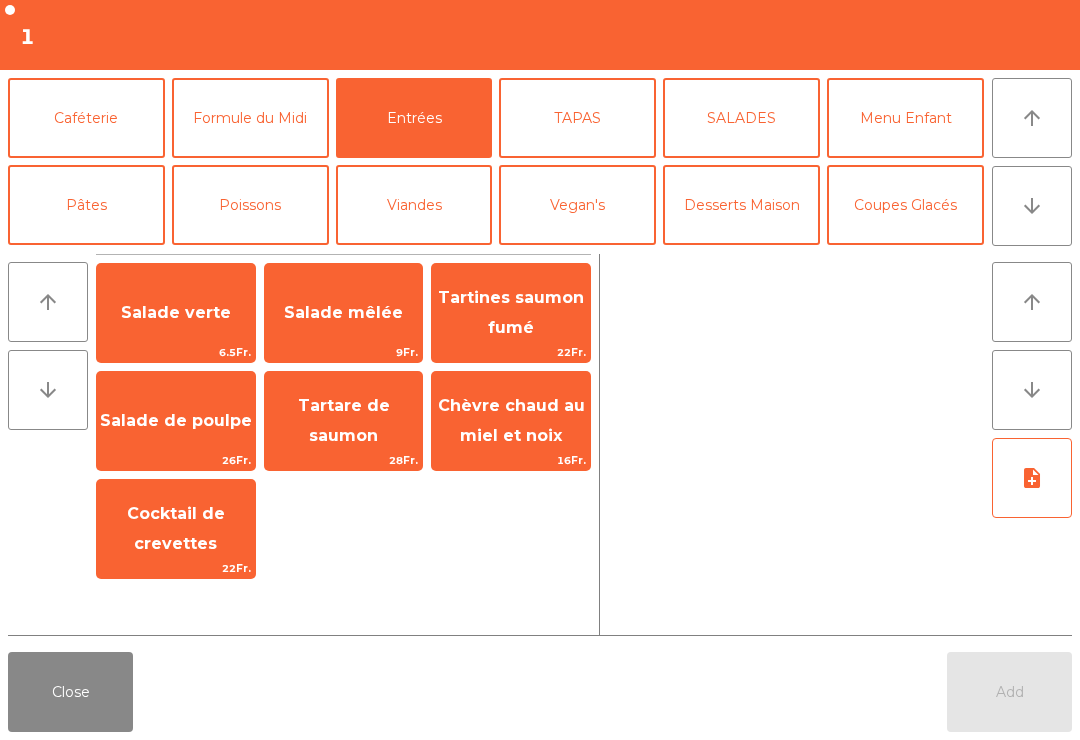 click on "Chèvre chaud au miel et noix" 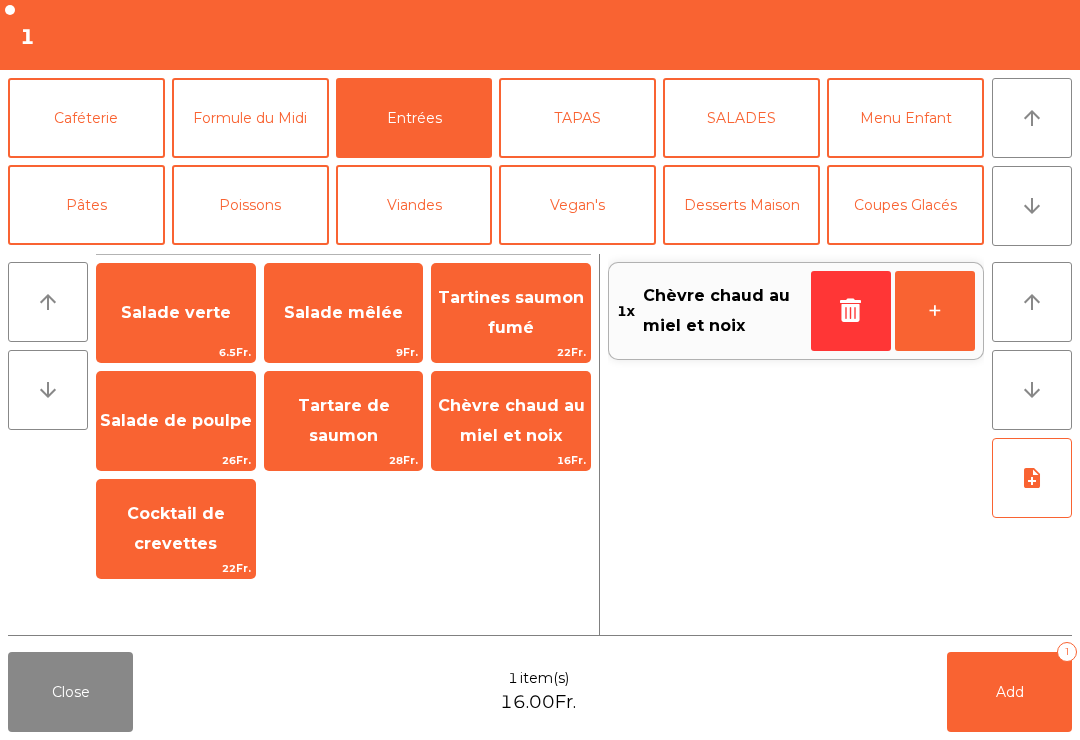 click on "Poissons" 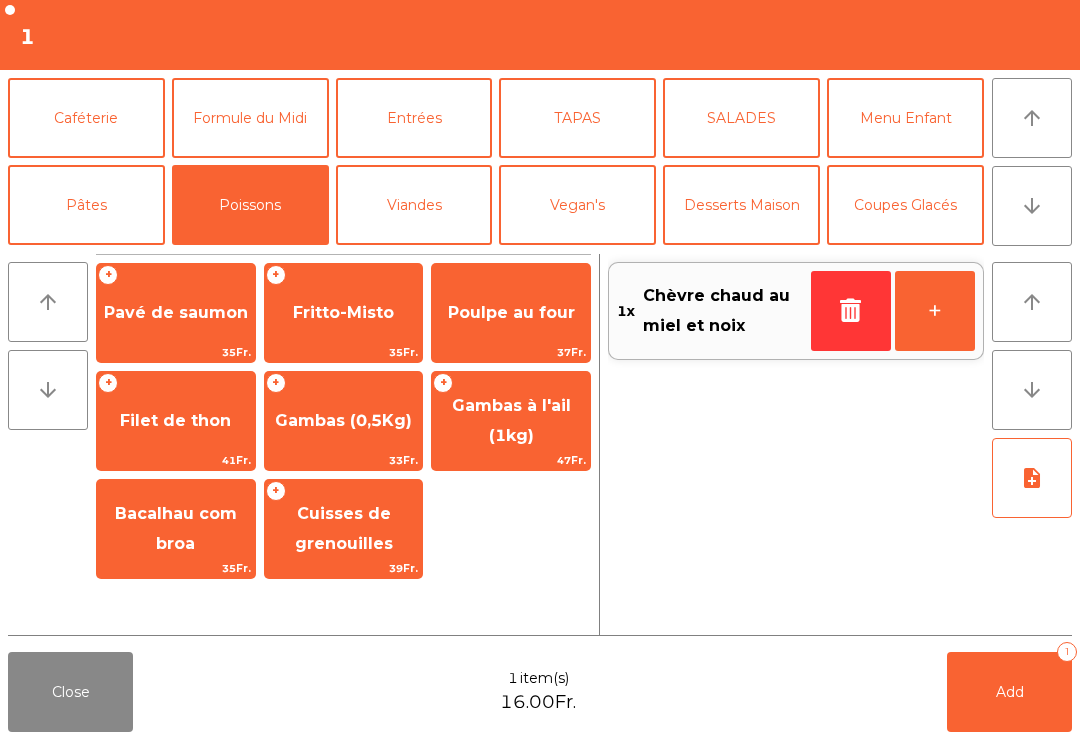 click on "Poulpe au four" 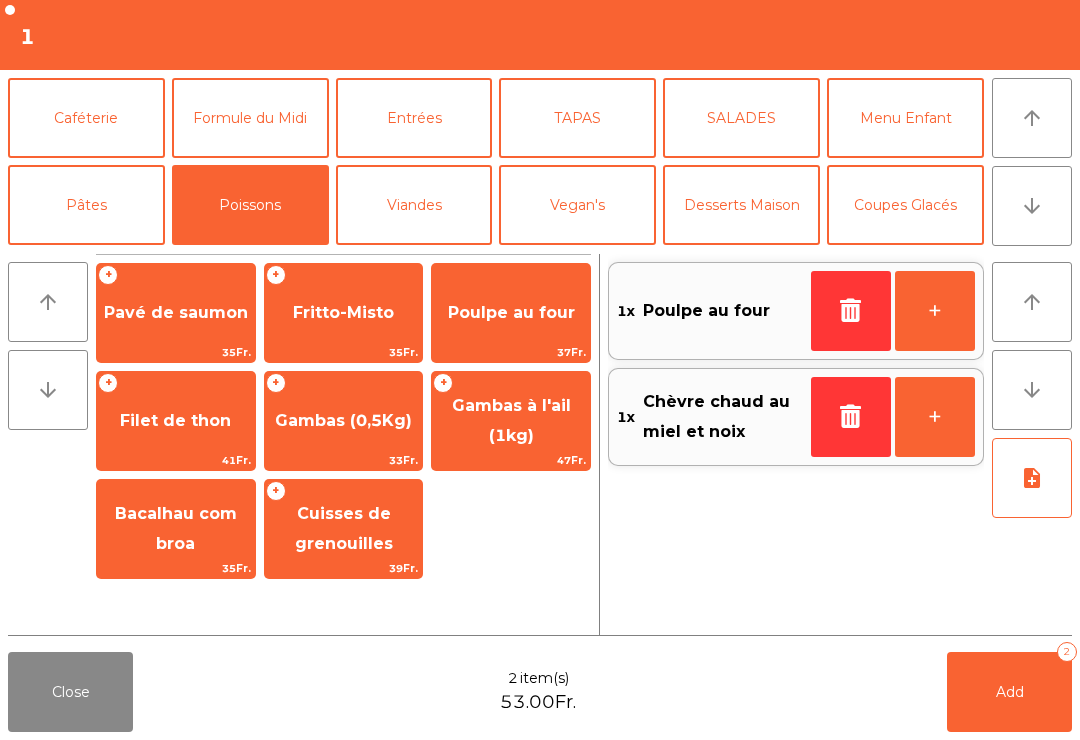 click on "Filet de thon" 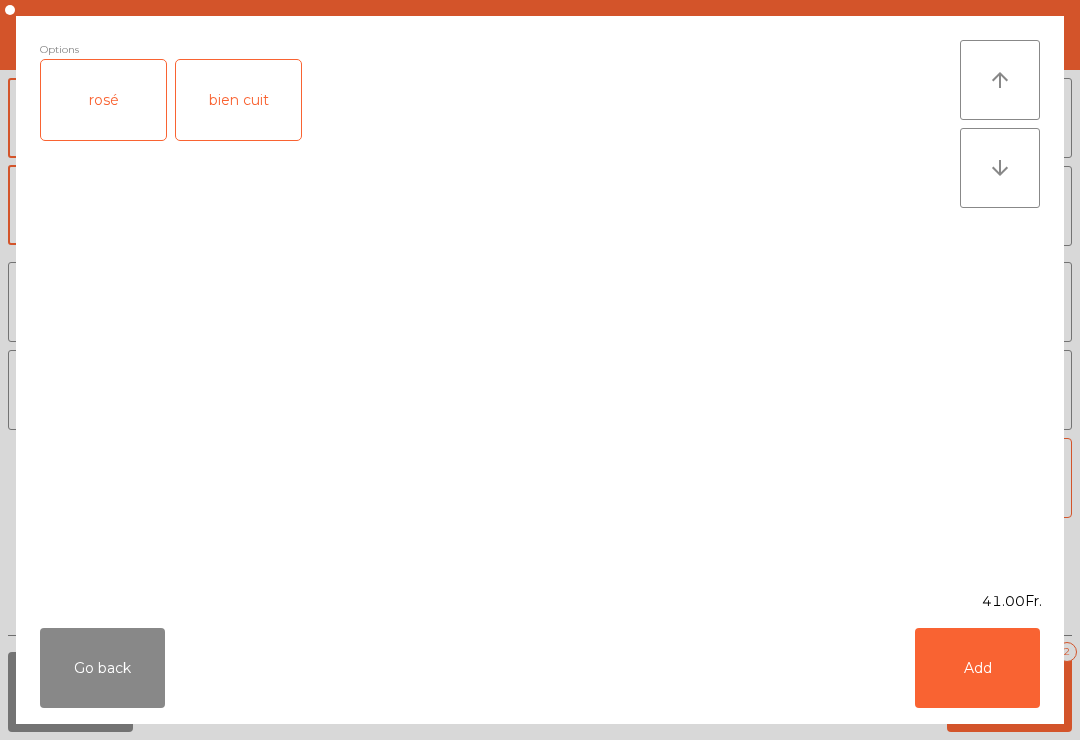 click on "rosé" 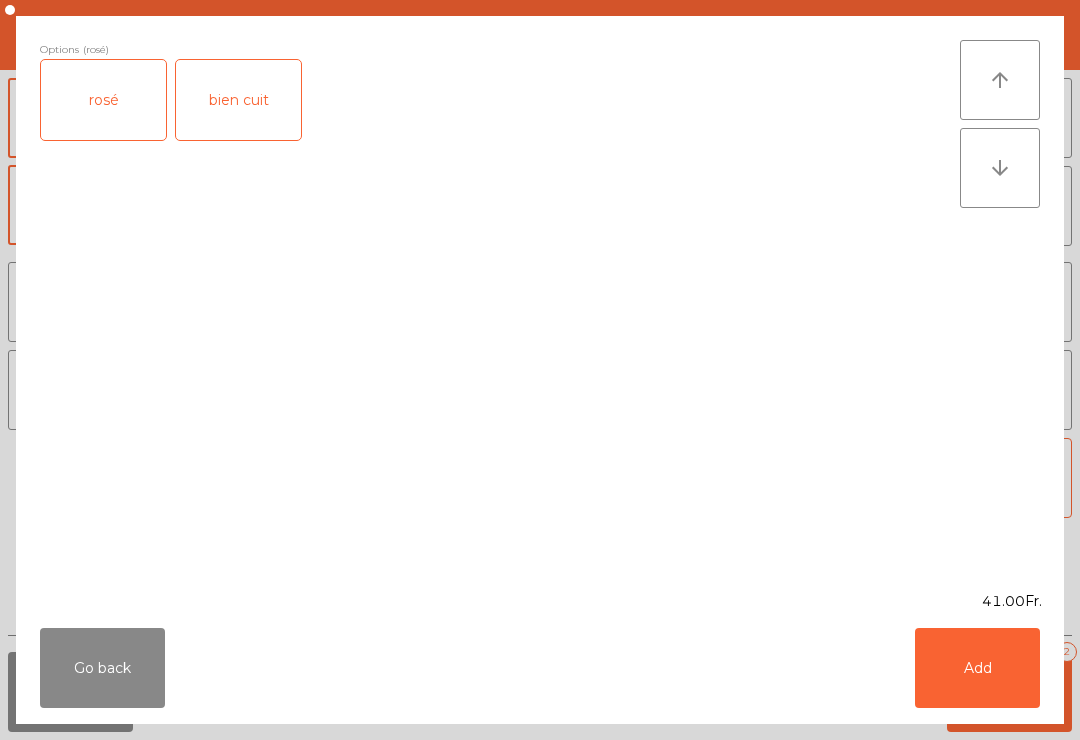 click on "Add" 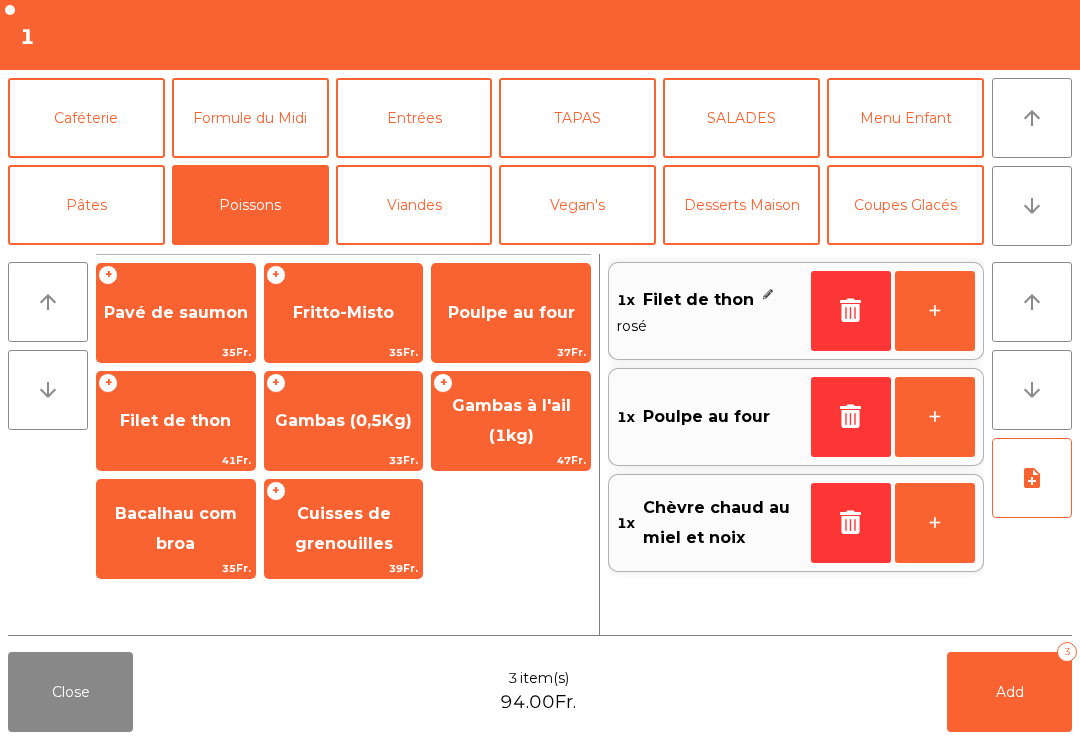 click on "Viandes" 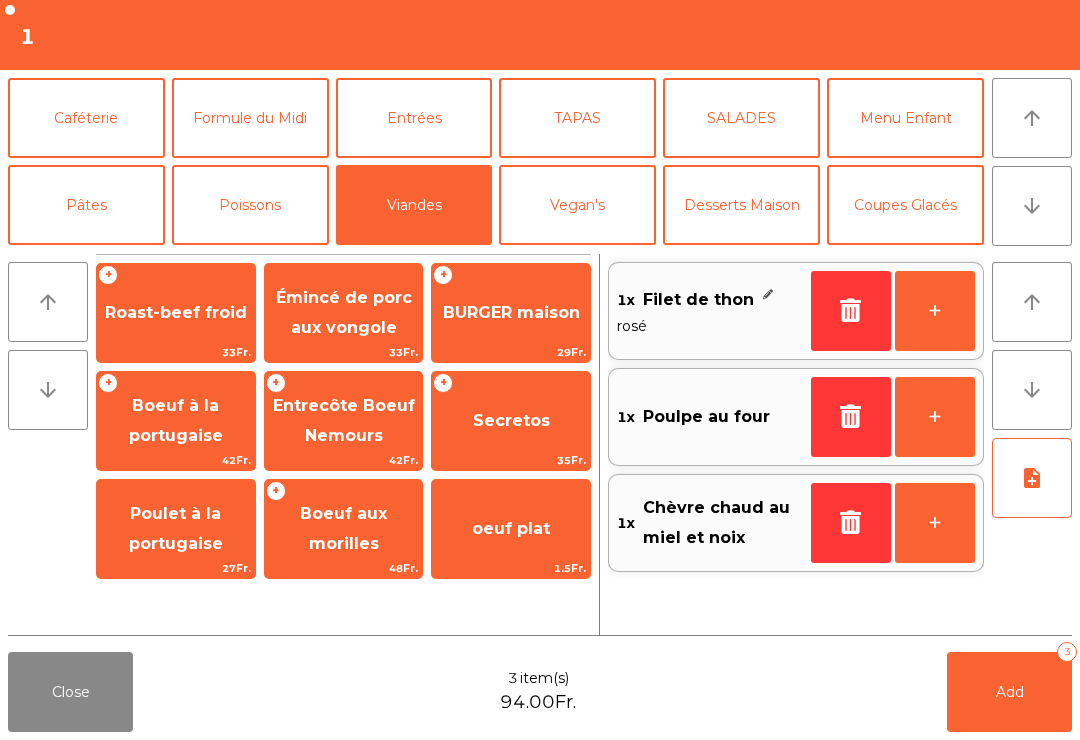 click on "BURGER maison" 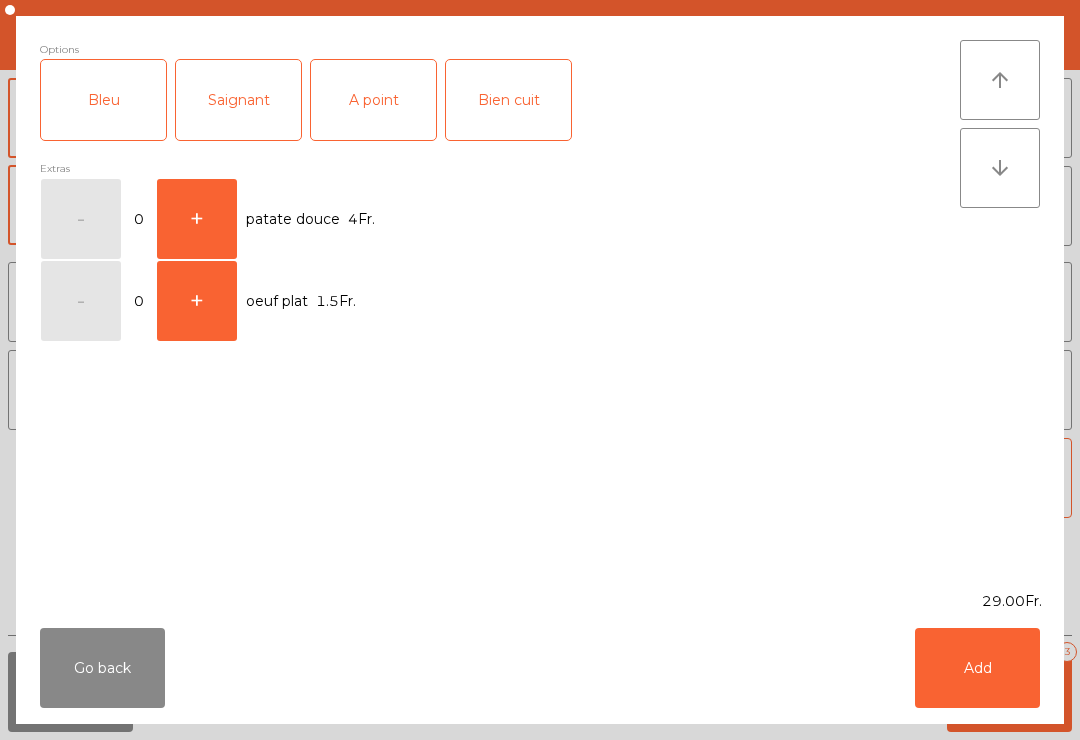 click on "Add" 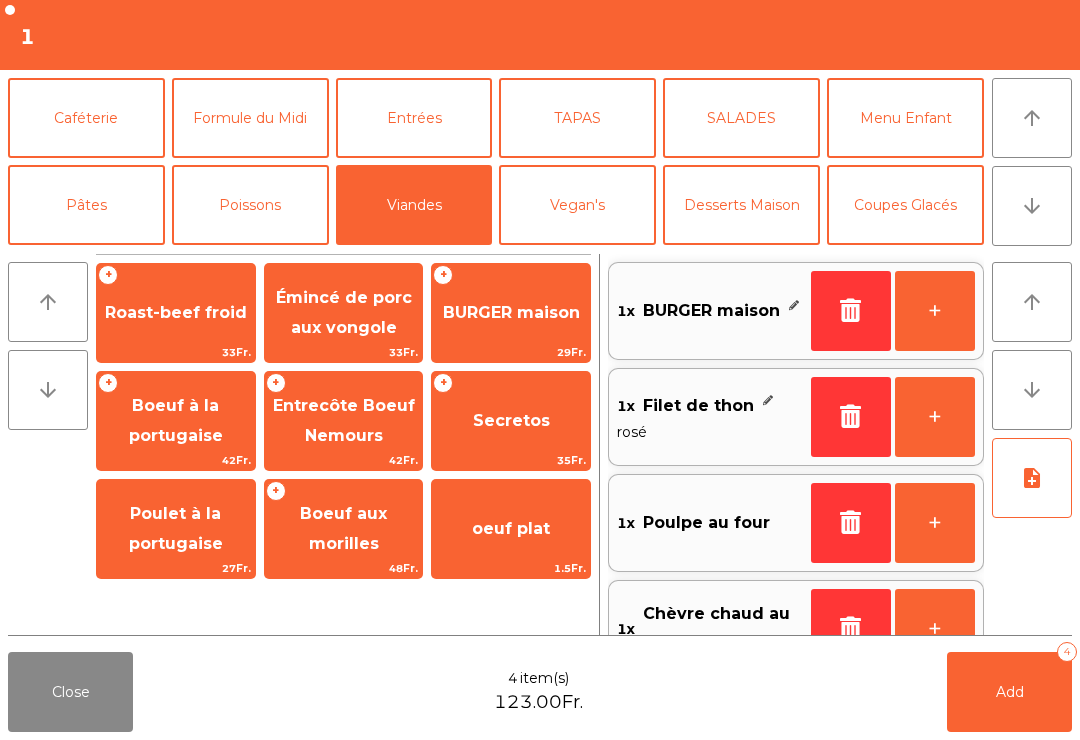 click 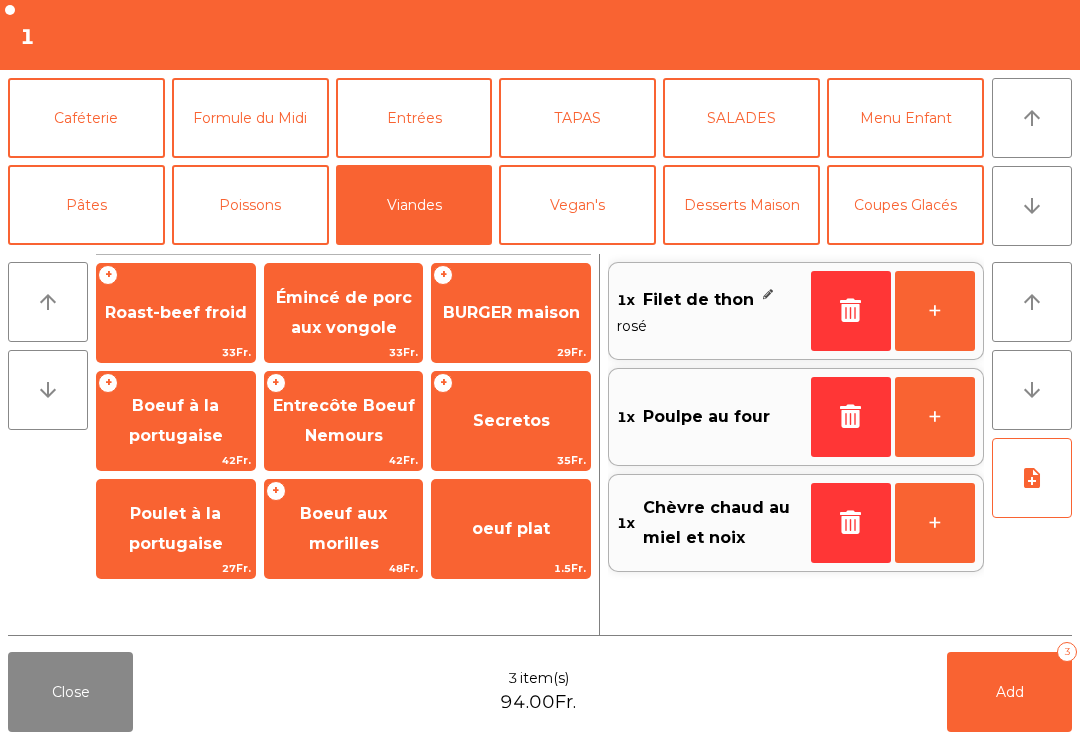 click on "BURGER maison" 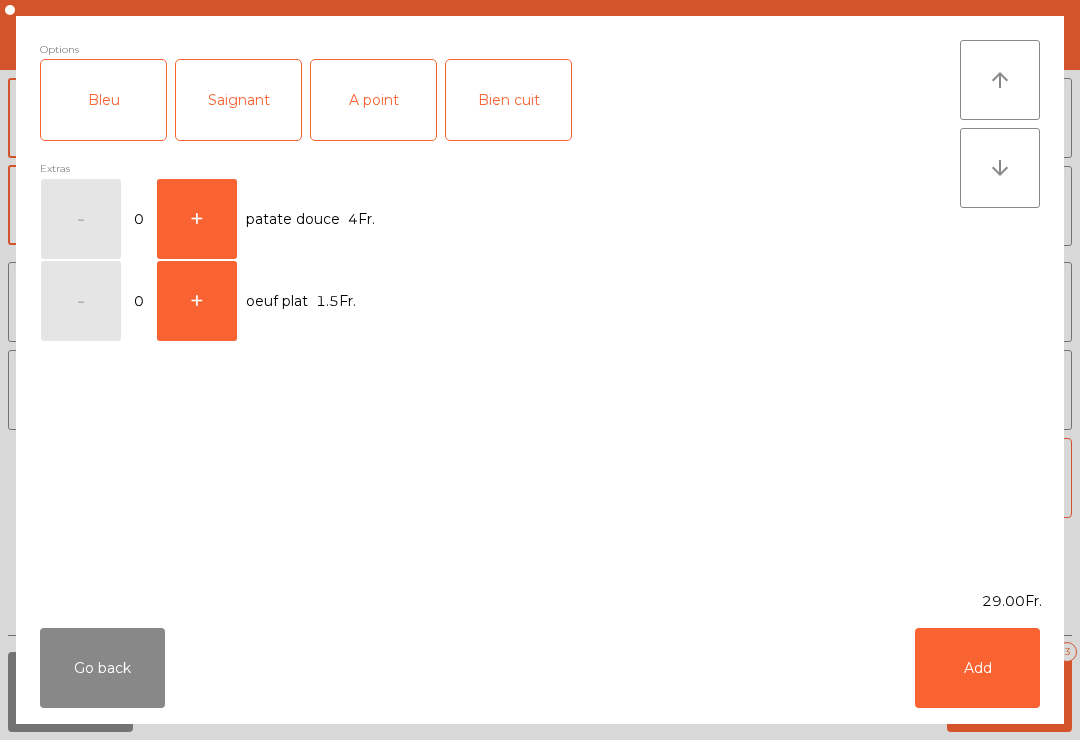 click on "A point" 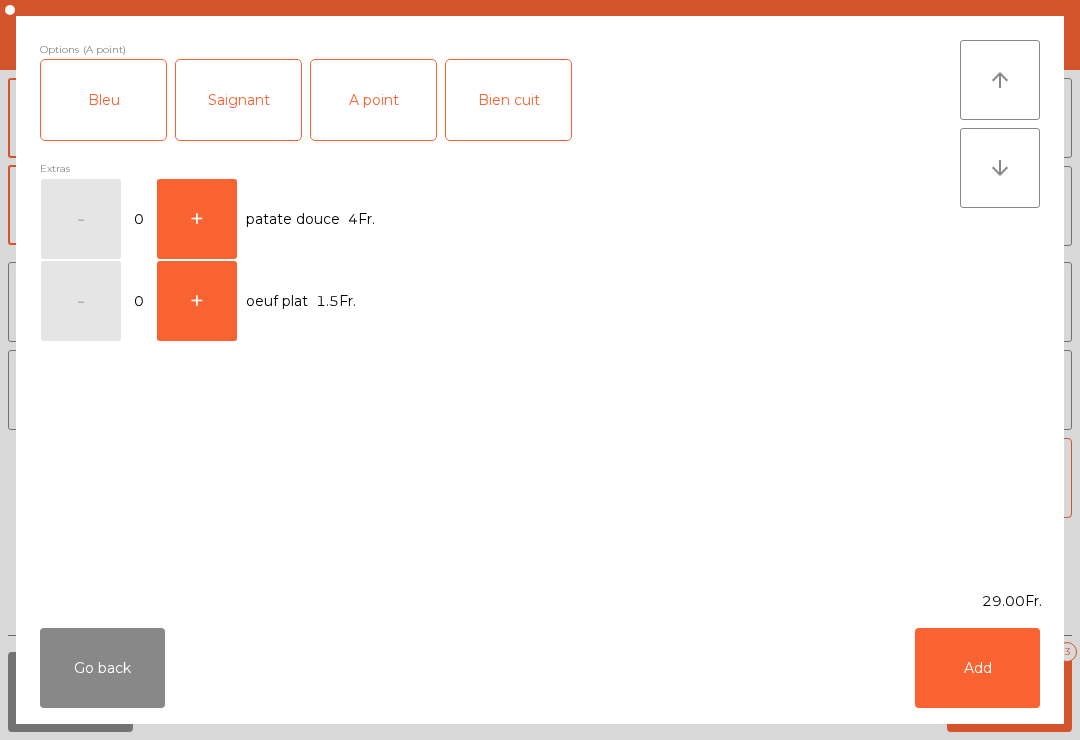 click on "Add" 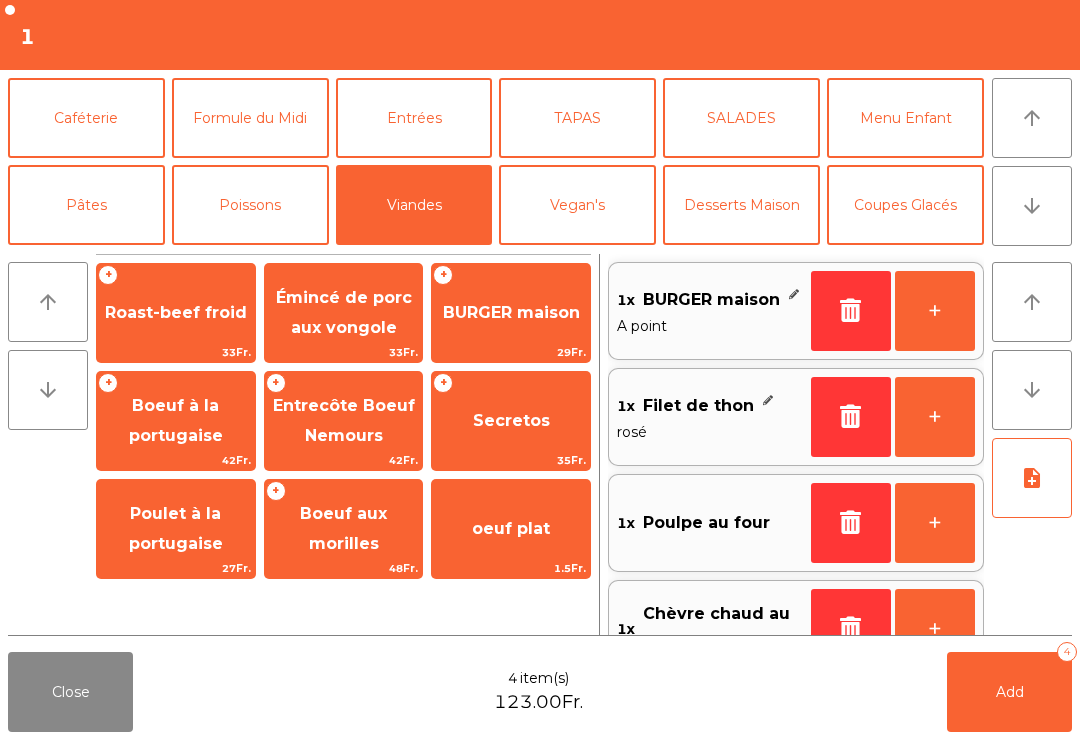 click on "+" 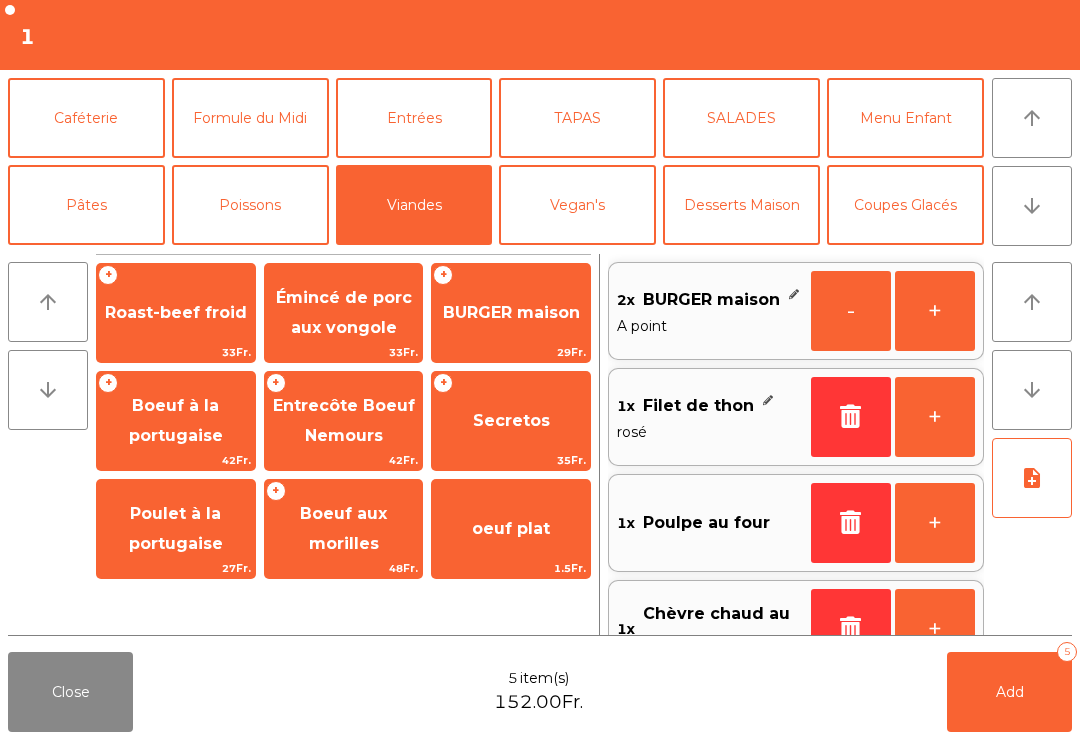 click on "Add   5" 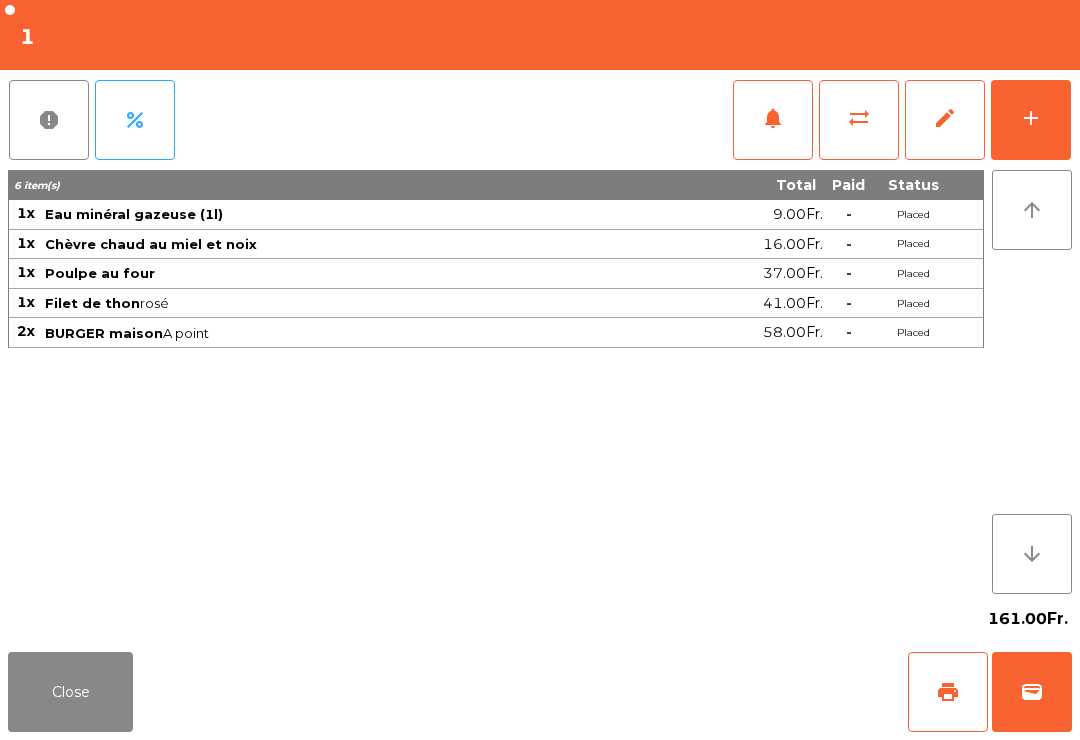 click on "Close" 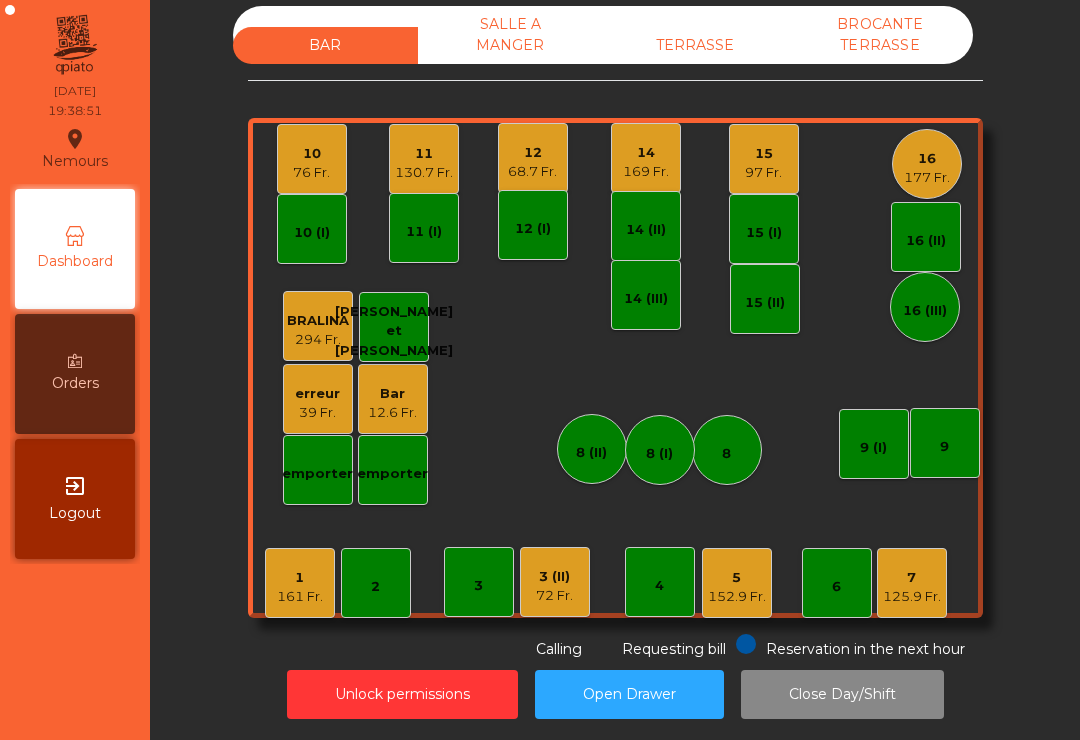 click on "7" 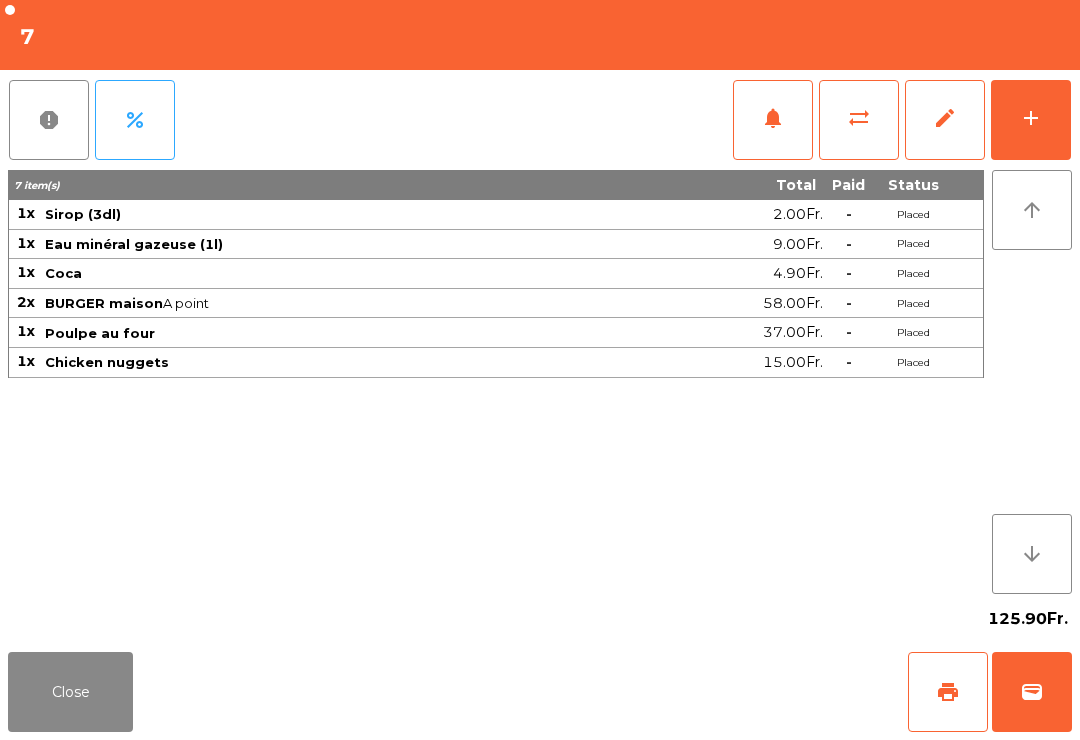 click on "wallet" 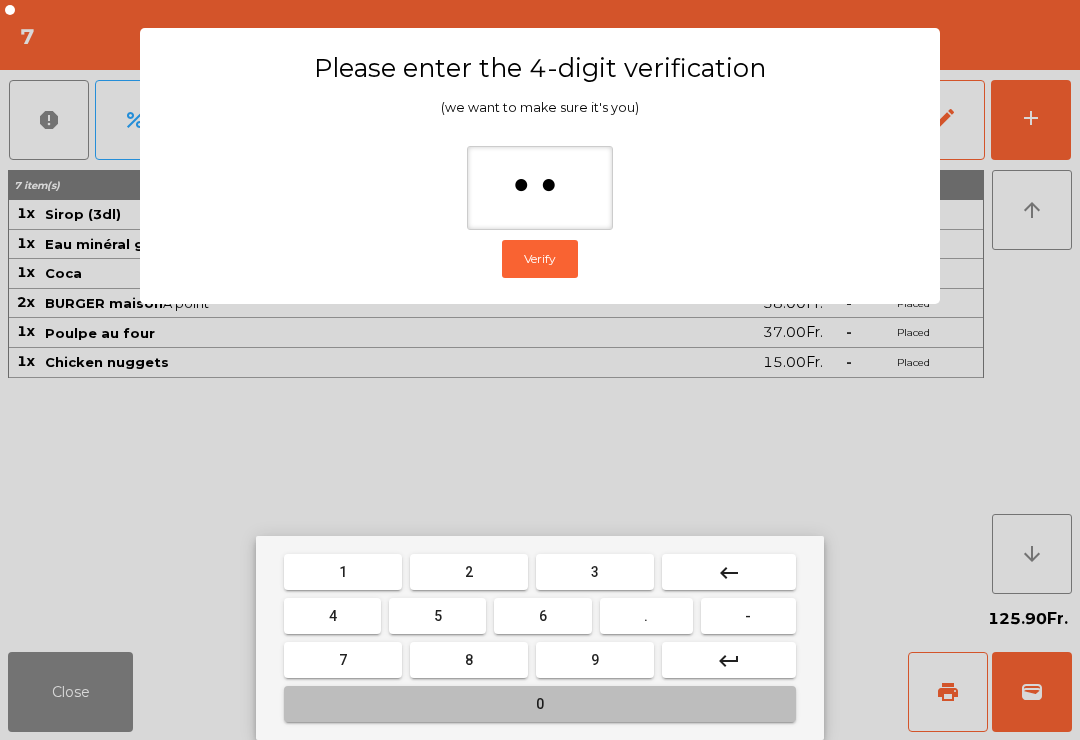 type on "***" 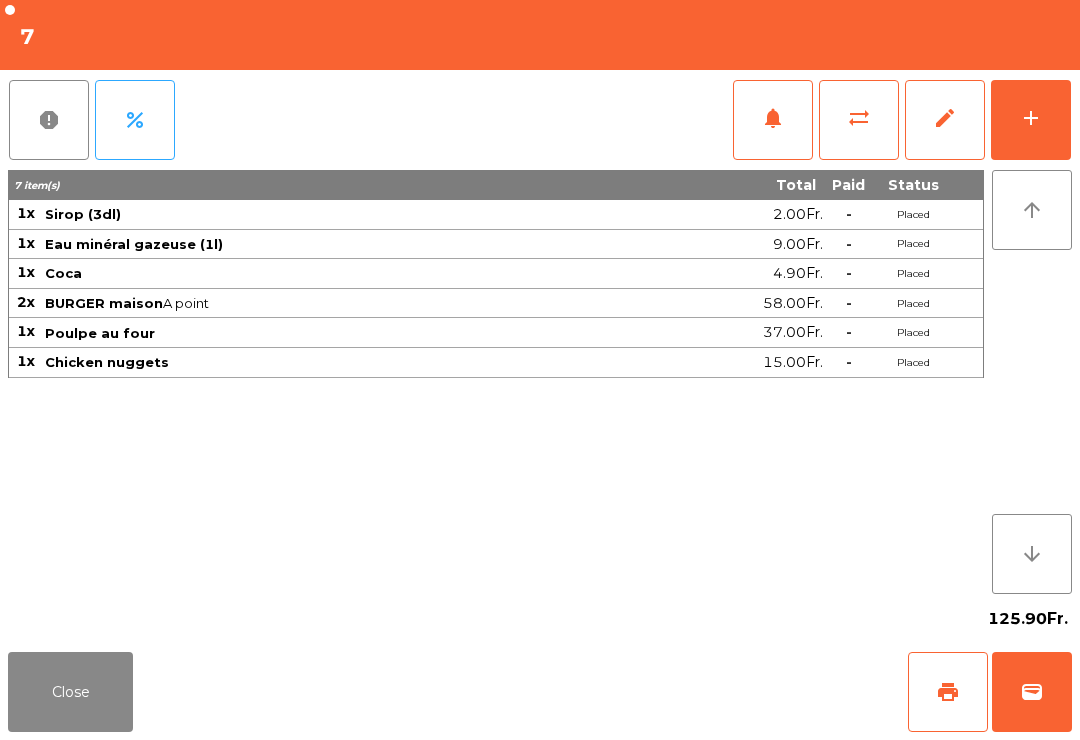 click on "Close   print   wallet" 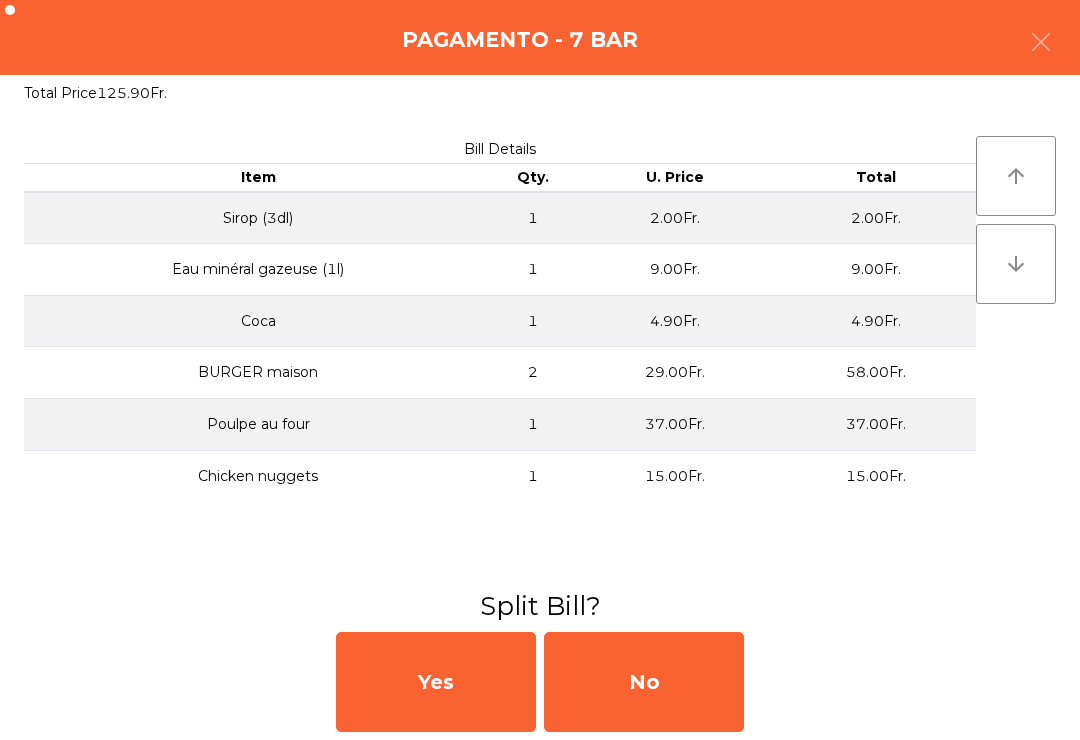 click on "No" 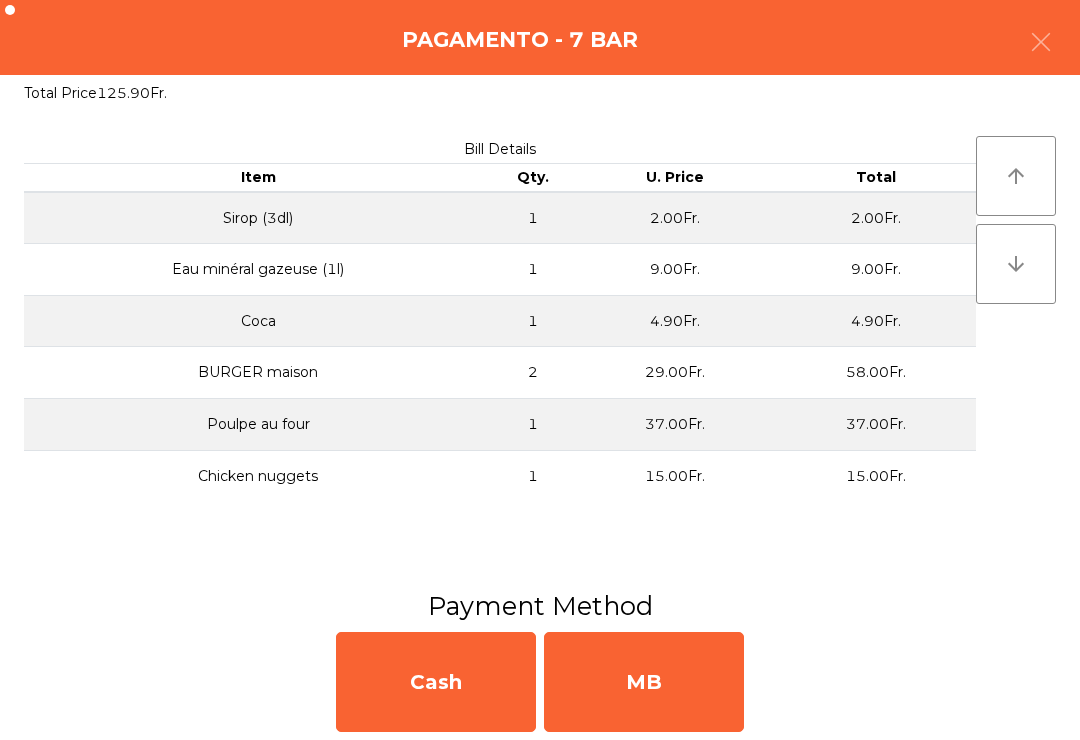 click on "MB" 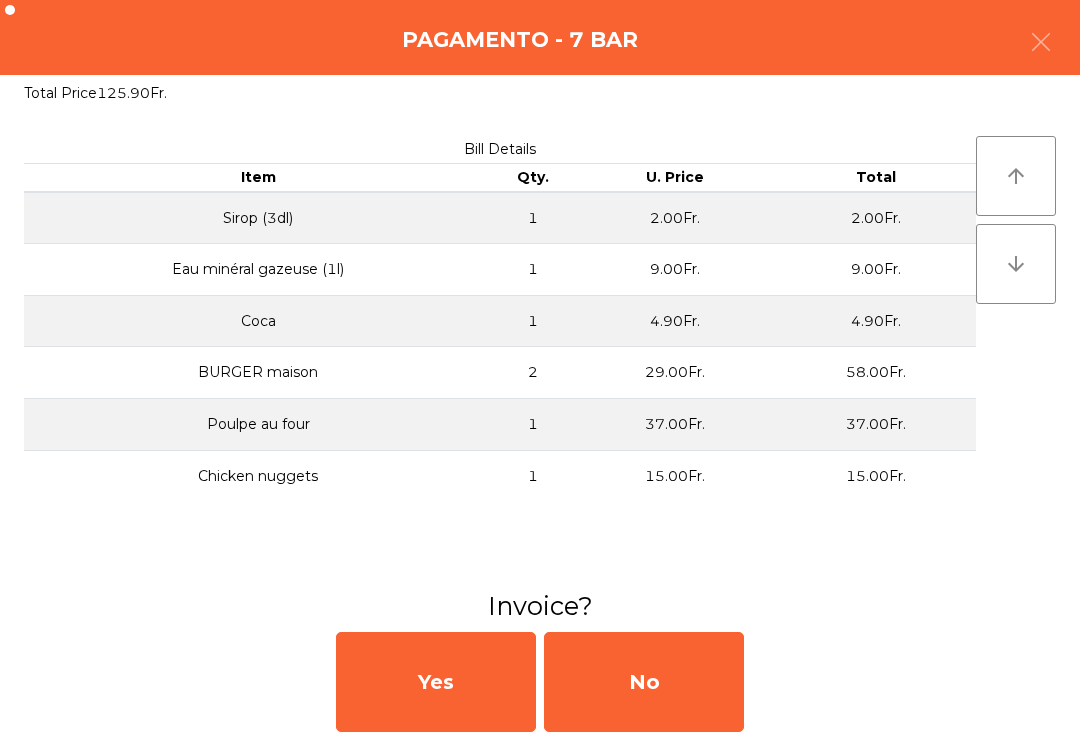 click on "No" 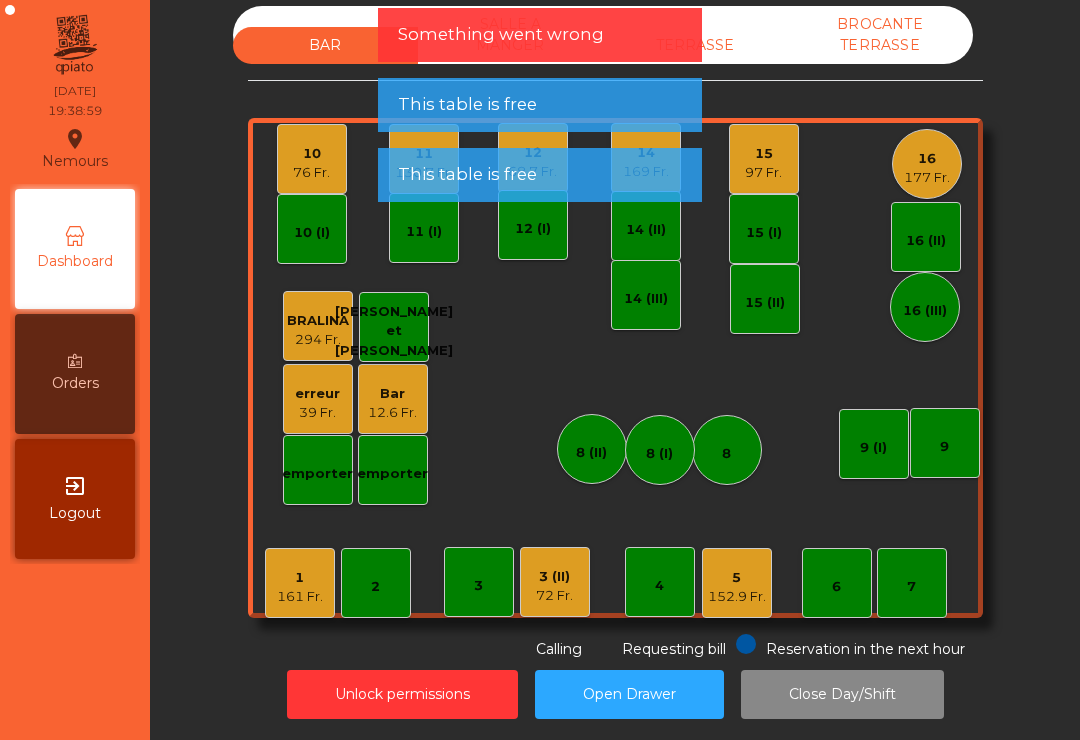 click on "This table is free" 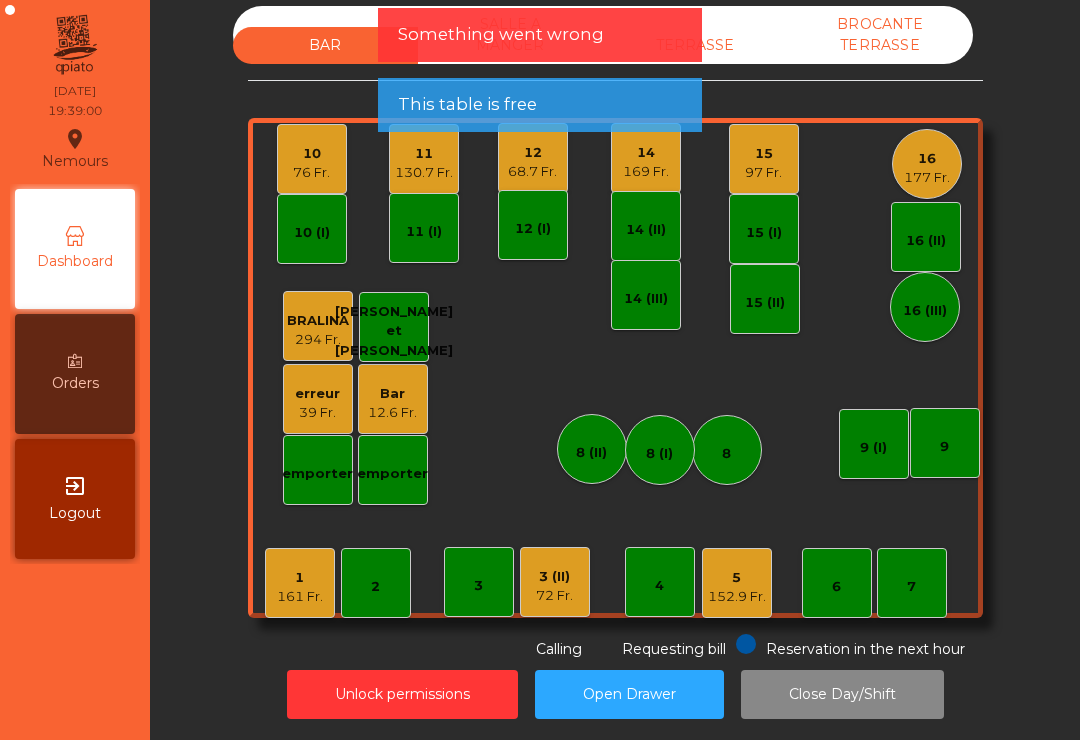 click on "68.7 Fr." 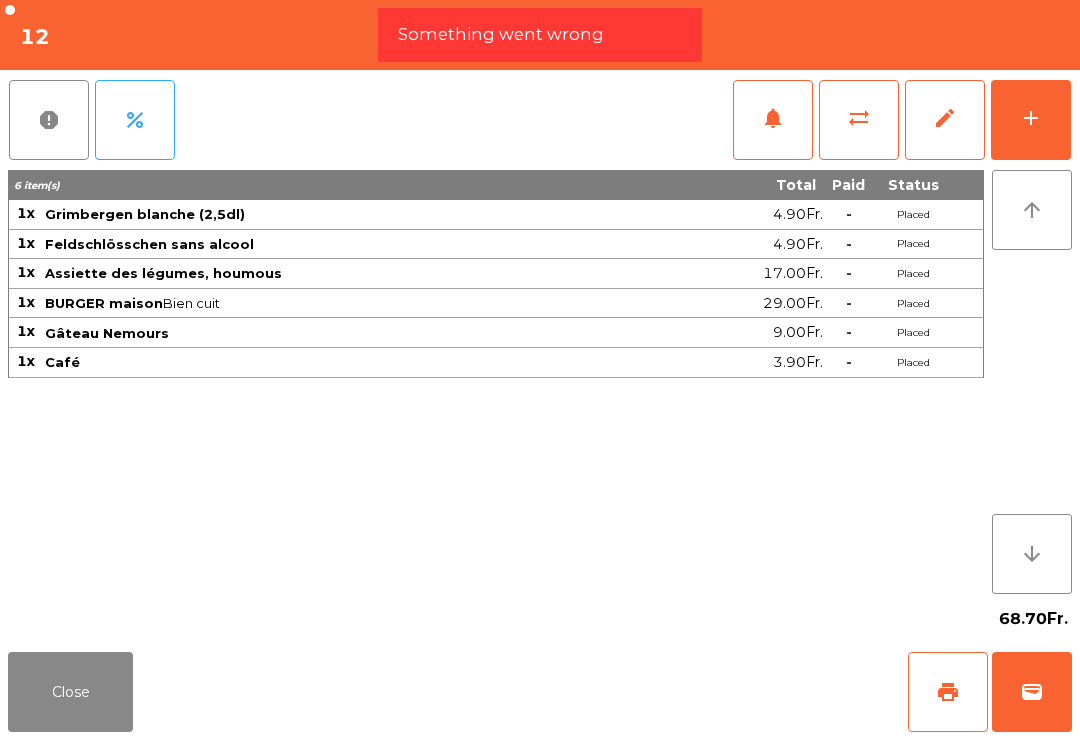 click on "wallet" 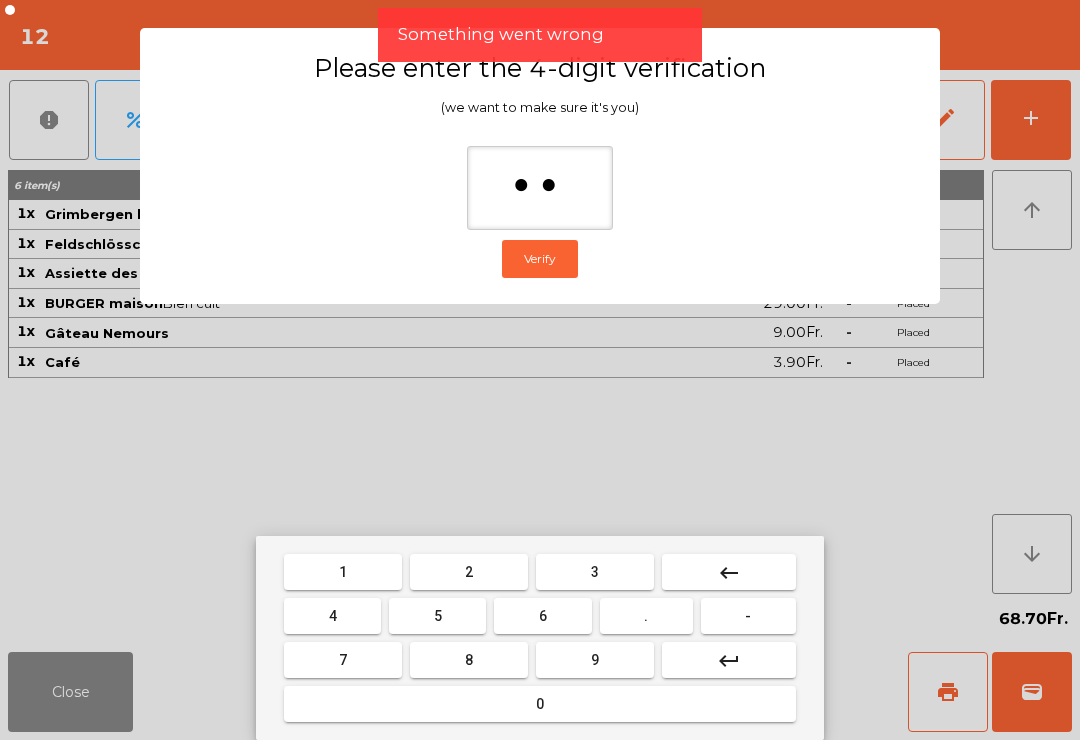 type on "***" 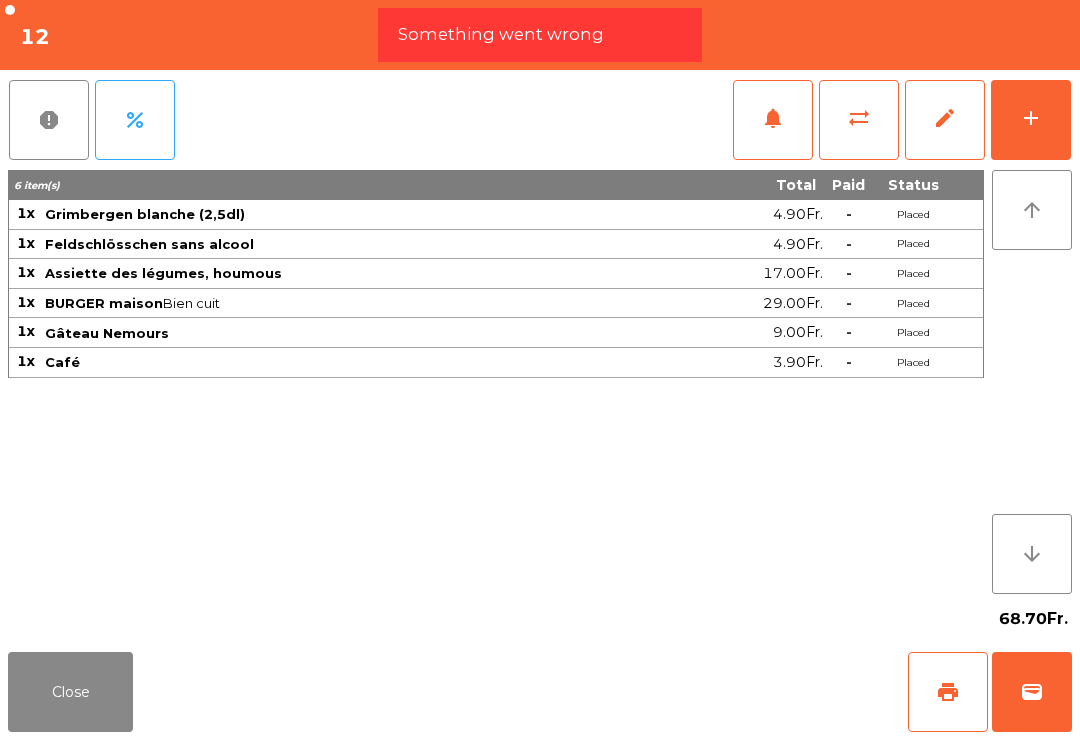 click on "Close   print   wallet" 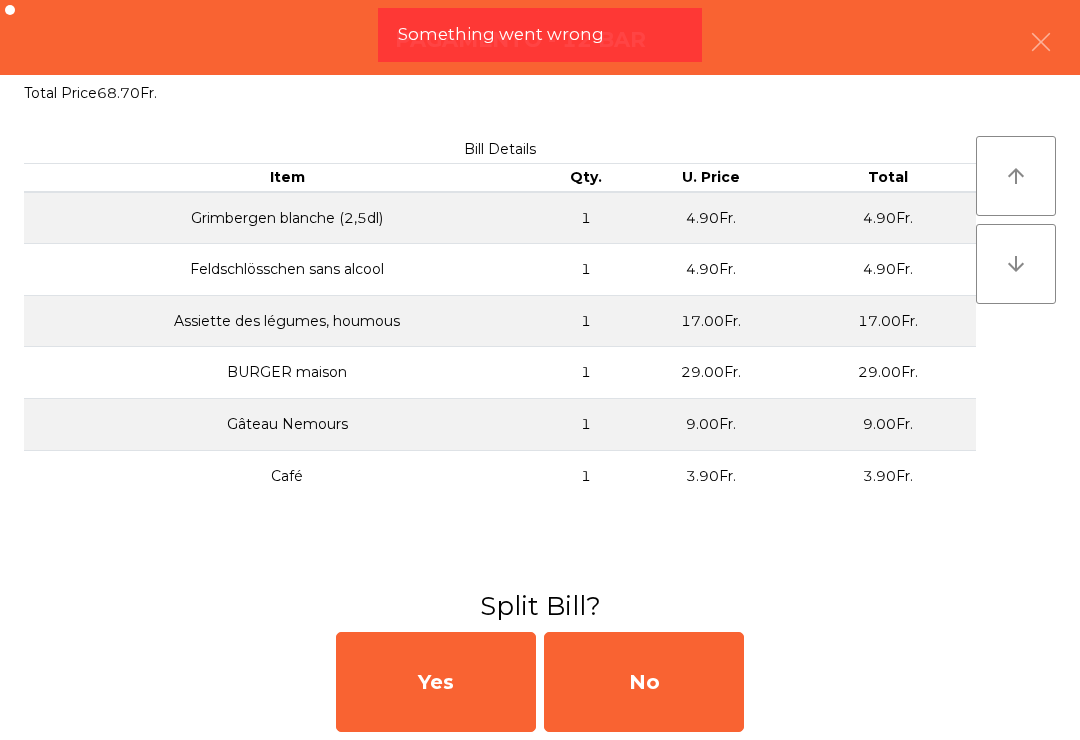 click on "No" 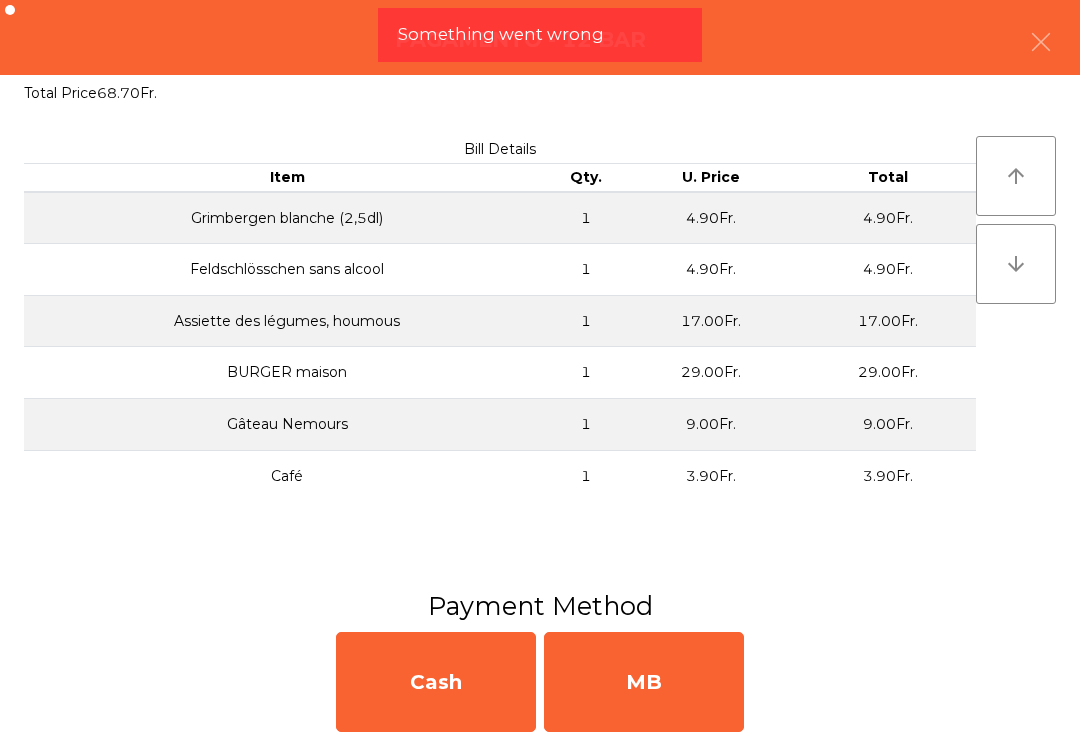 click on "MB" 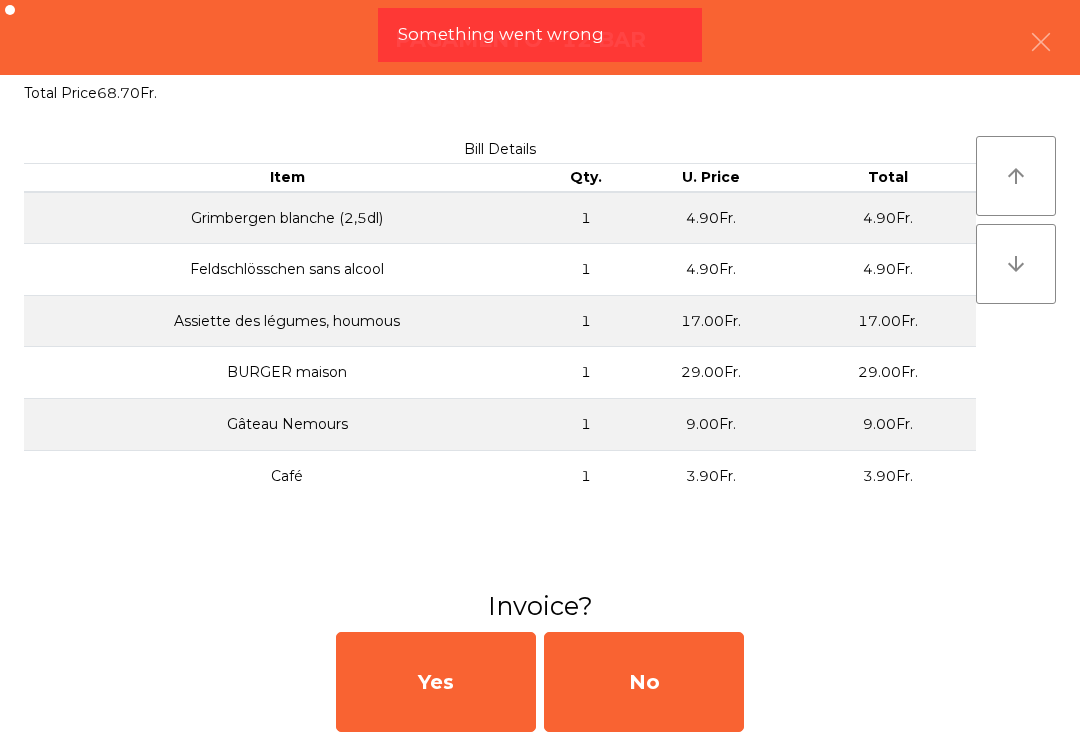 click on "No" 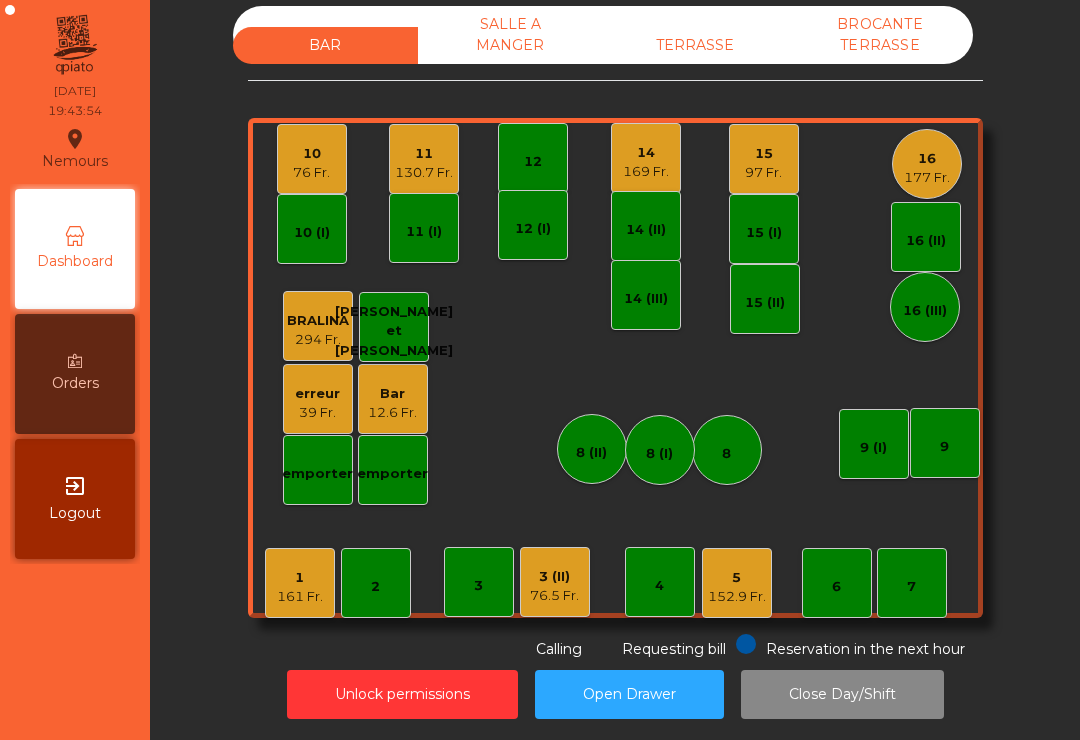 click on "76 Fr." 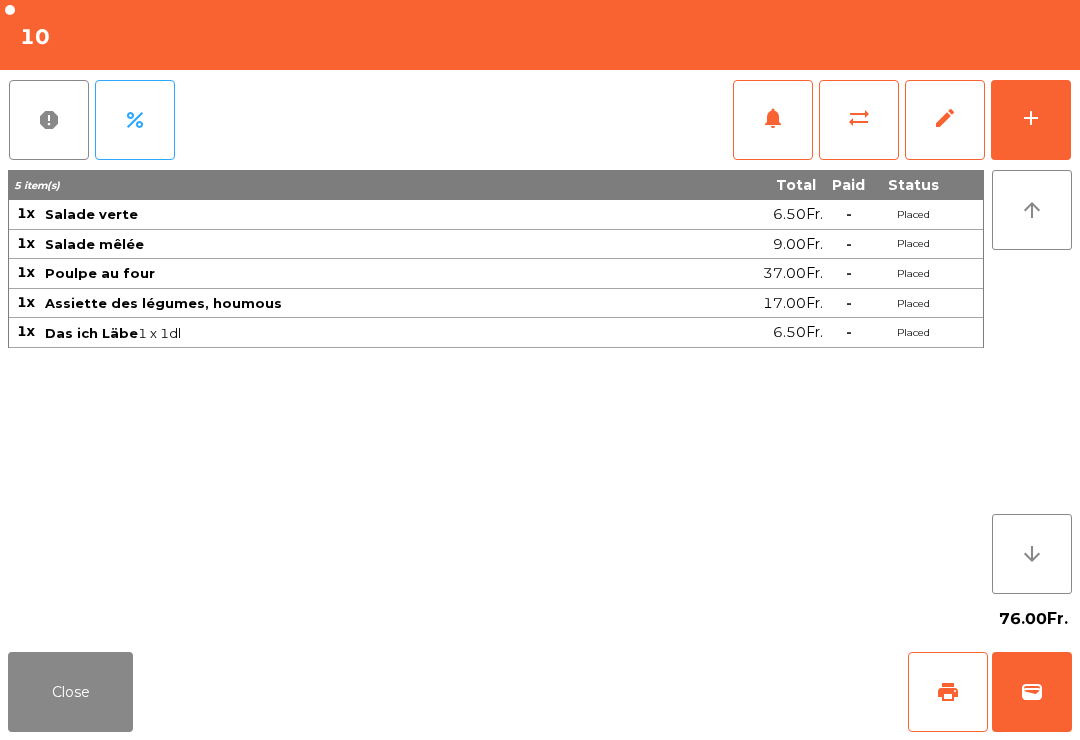 click on "wallet" 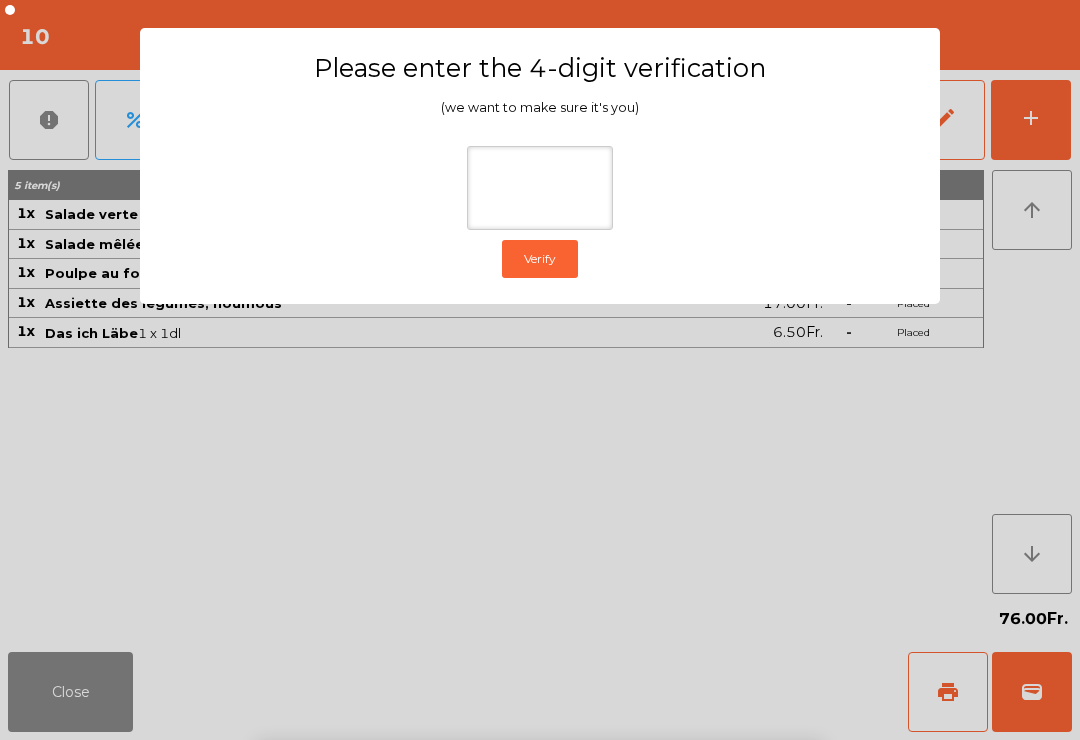 click on "Please enter the 4-digit verification (we want to make sure it's you)  Verify" 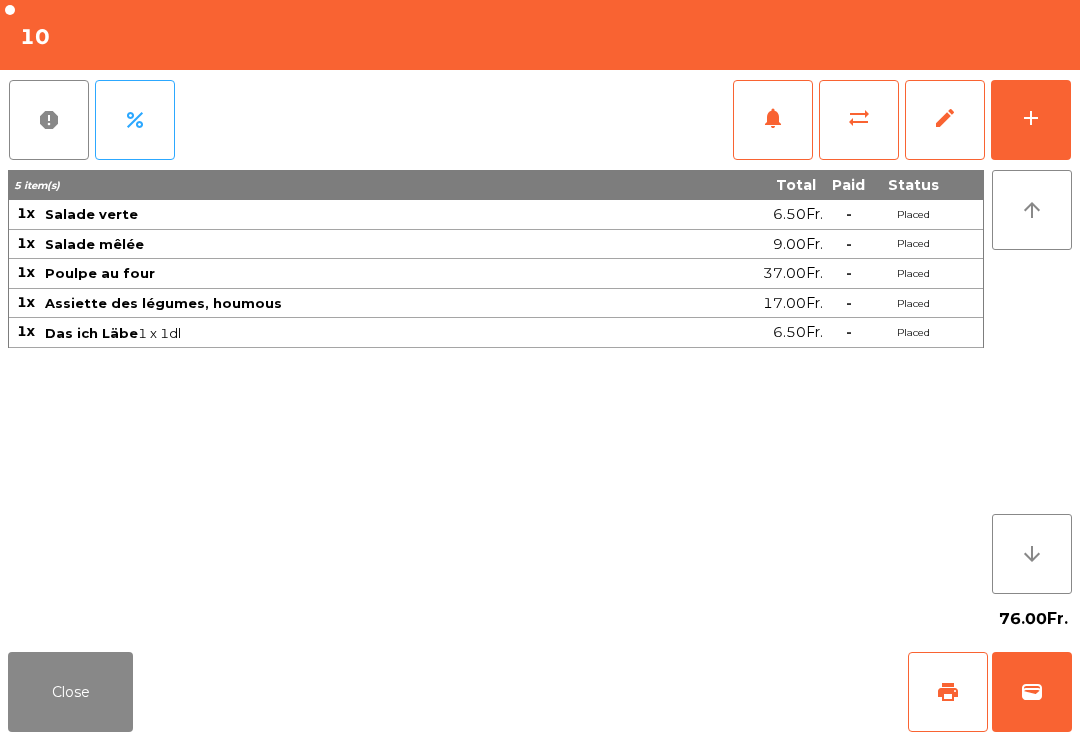 click on "print" 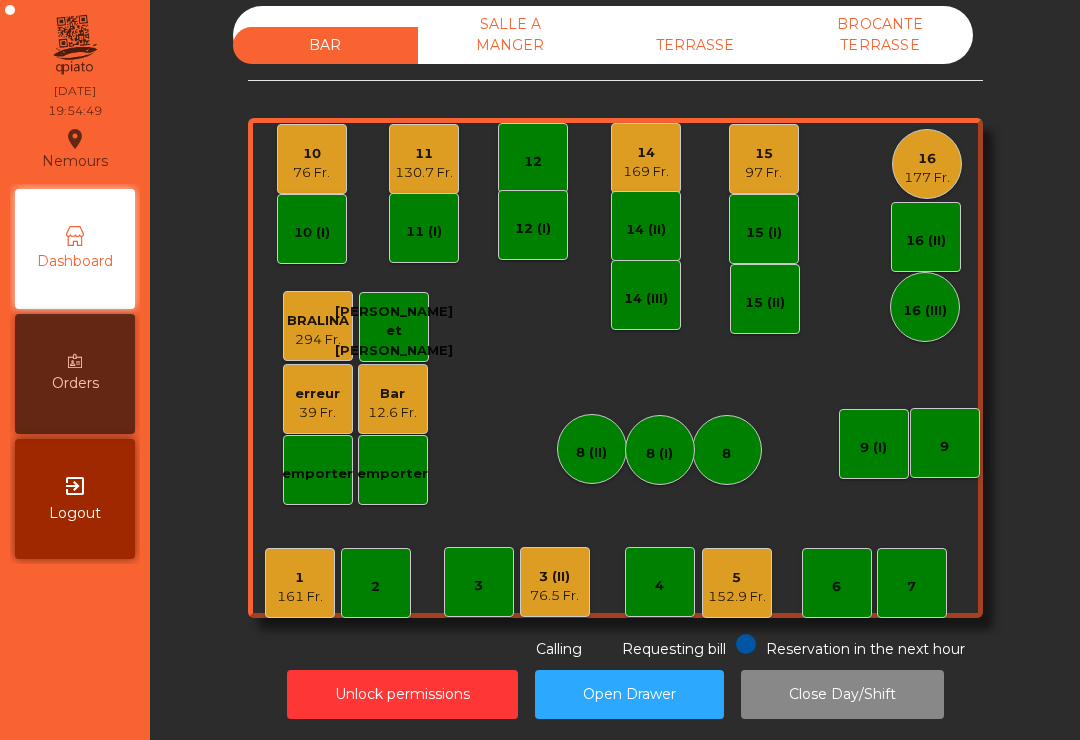 click on "152.9 Fr." 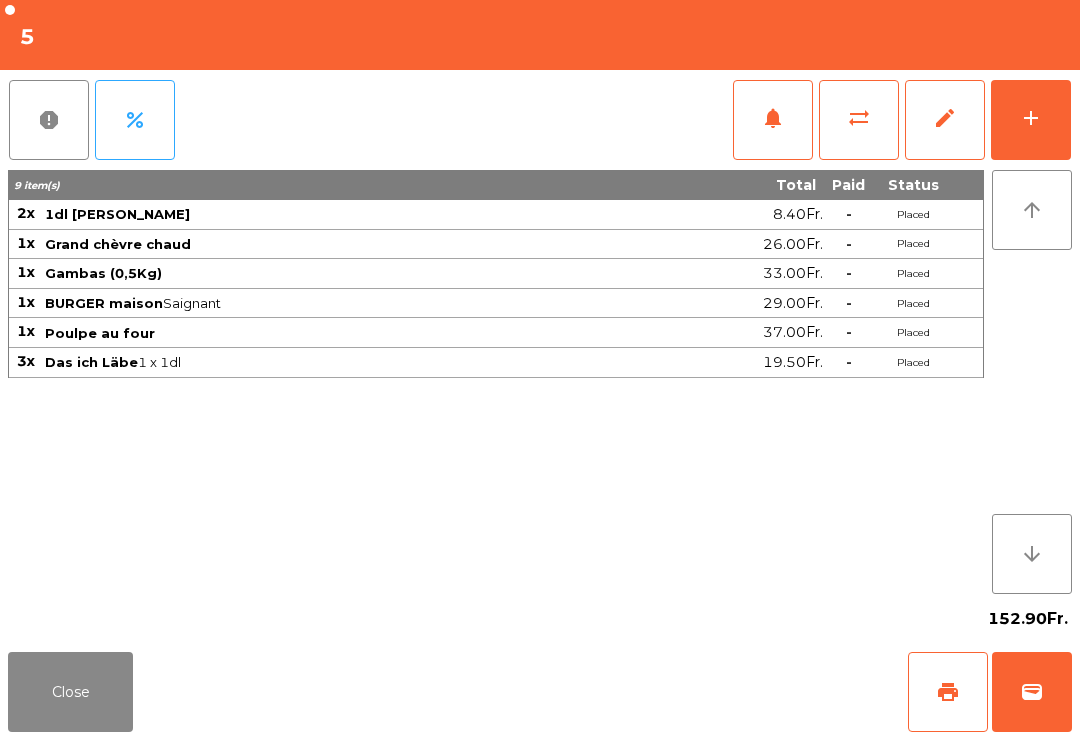 click on "notifications" 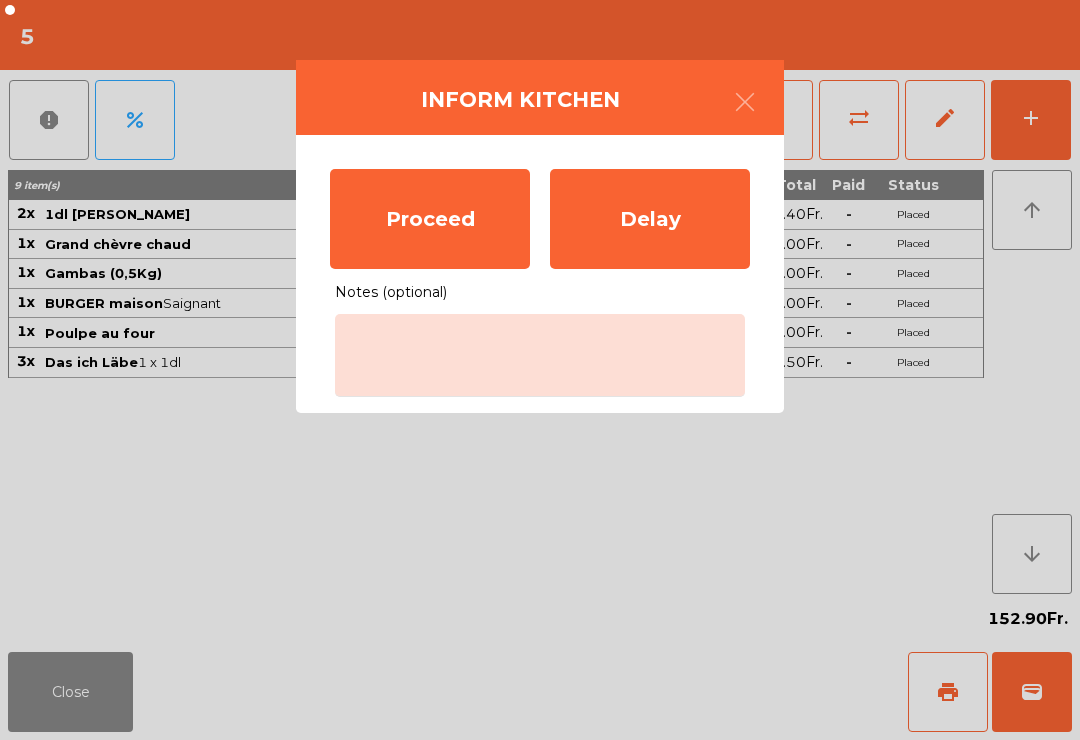 click on "Proceed" 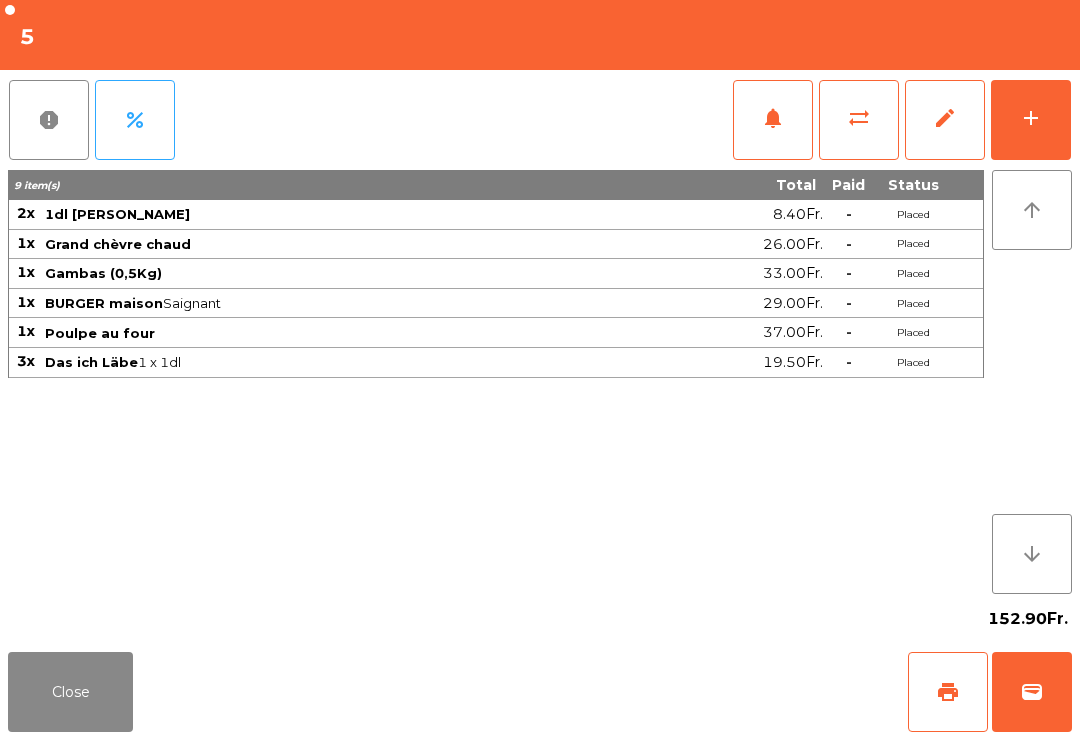 click on "Close" 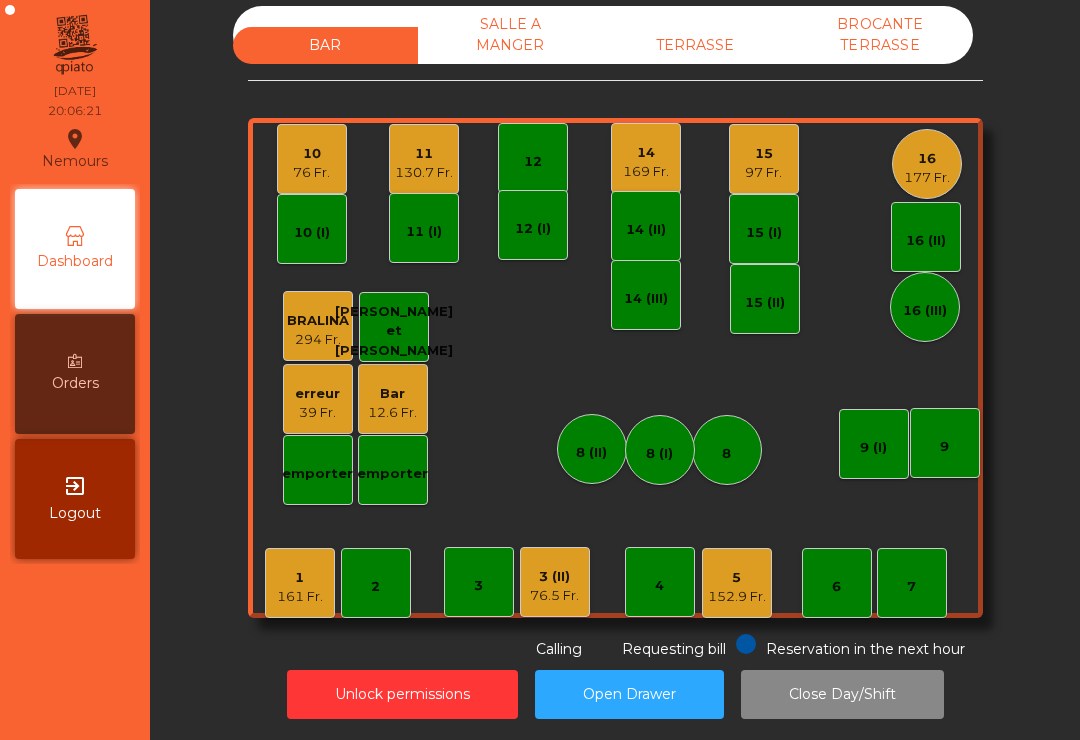 click on "BAR   SALLE A MANGER   TERRASSE   BROCANTE [STREET_ADDRESS].   2    3   4    5   152.9 Fr.    6    7    8   9   10   76 Fr.    11   130.7 Fr.    12    14   169 Fr.   15   97 Fr.    16   177 Fr.   Bar   12.6 Fr.   3 (II)   76.5 Fr.   14 (II)   15 (I)   erreur    39 Fr.   emporter   16 (II)   8 (II)   BRALINA   294 Fr.    14 (III)   15 (II)   16 (III)   9 (I)   10 (I)   11 (I)   12 (I)   8 (I)   [PERSON_NAME] et [PERSON_NAME]   emporter  Reservation in the next hour Requesting bill Calling" 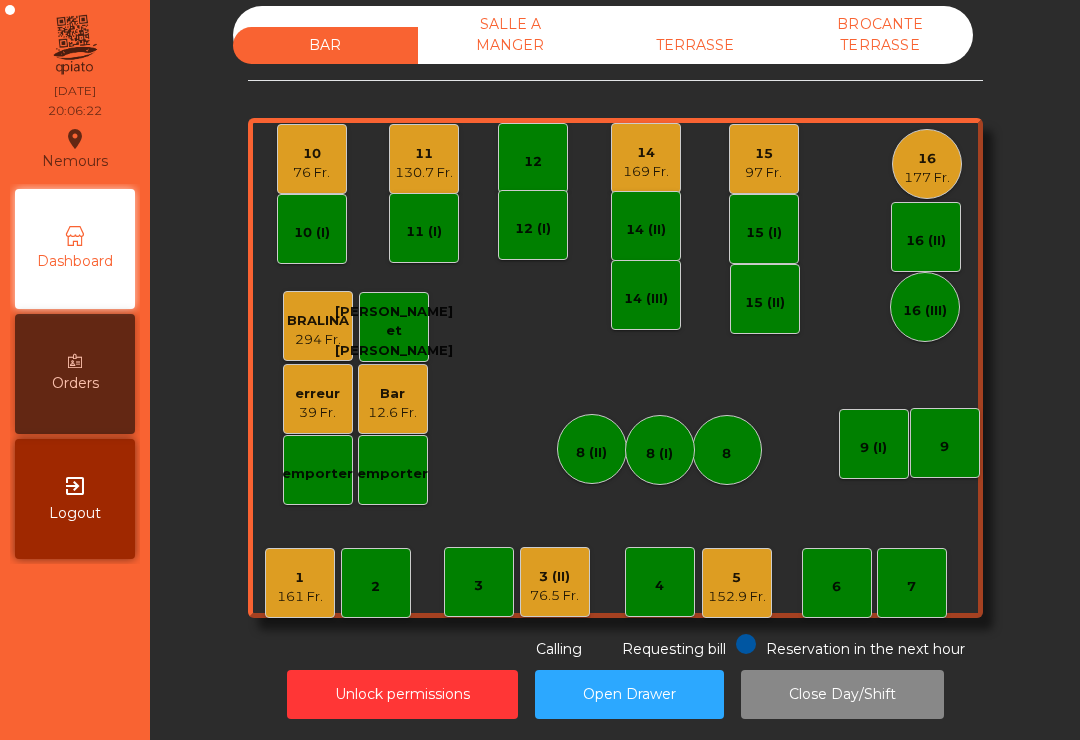 click on "TERRASSE" 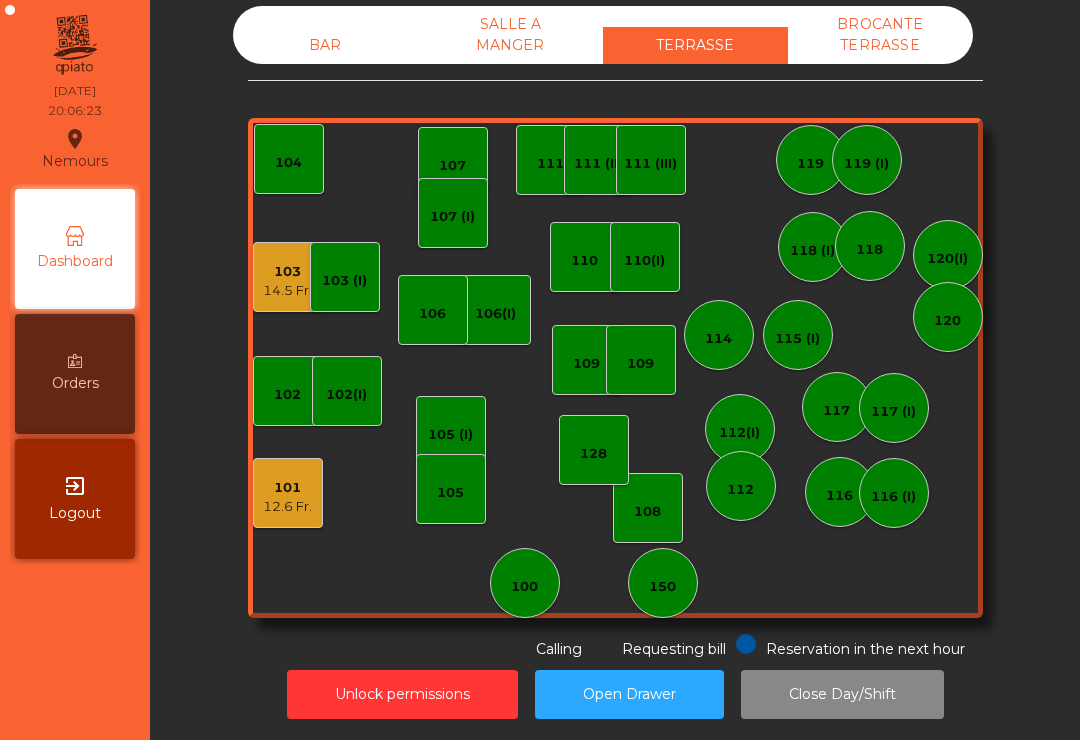 click on "150" 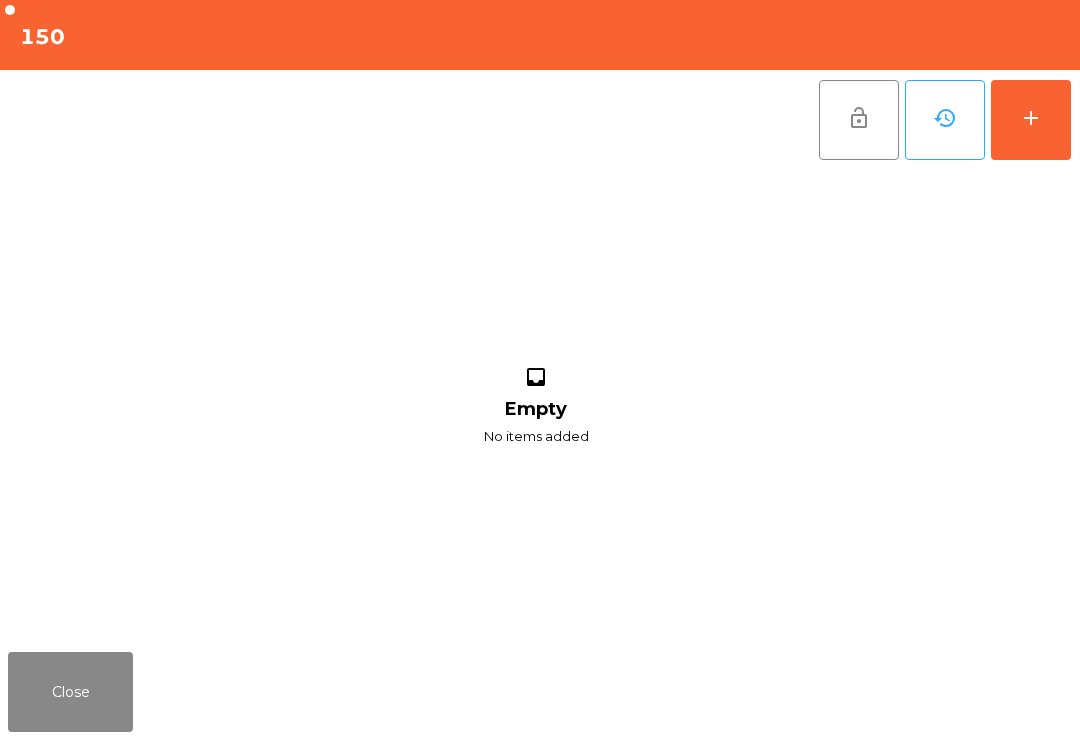 click on "add" 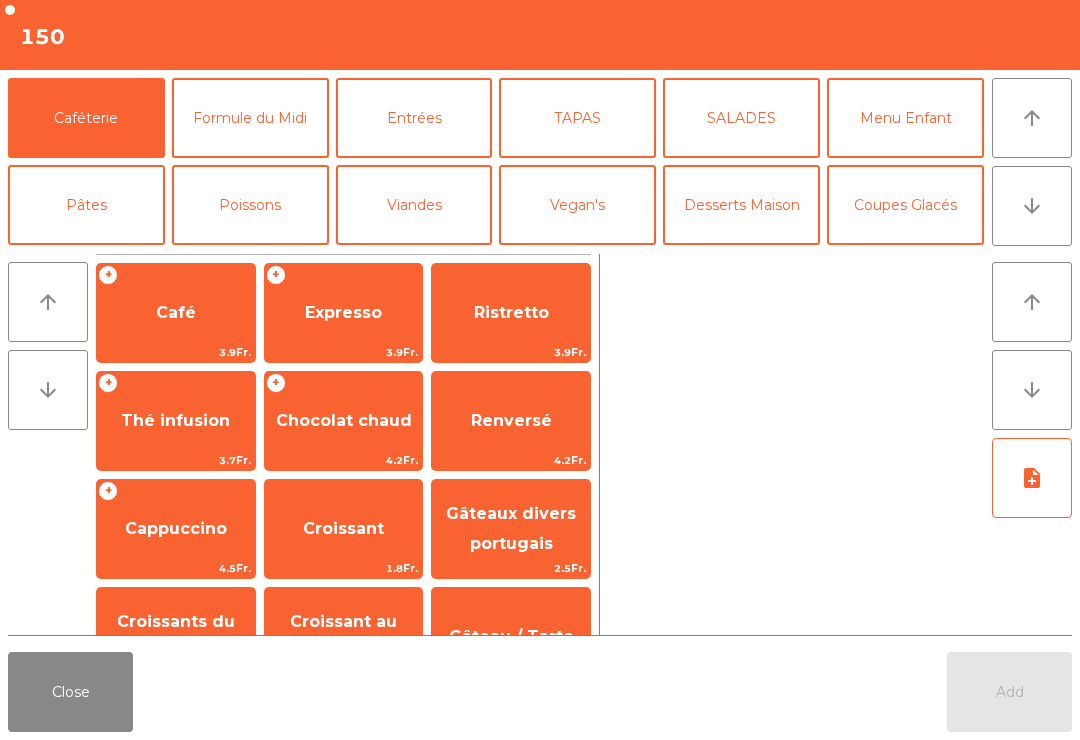 click on "Café" 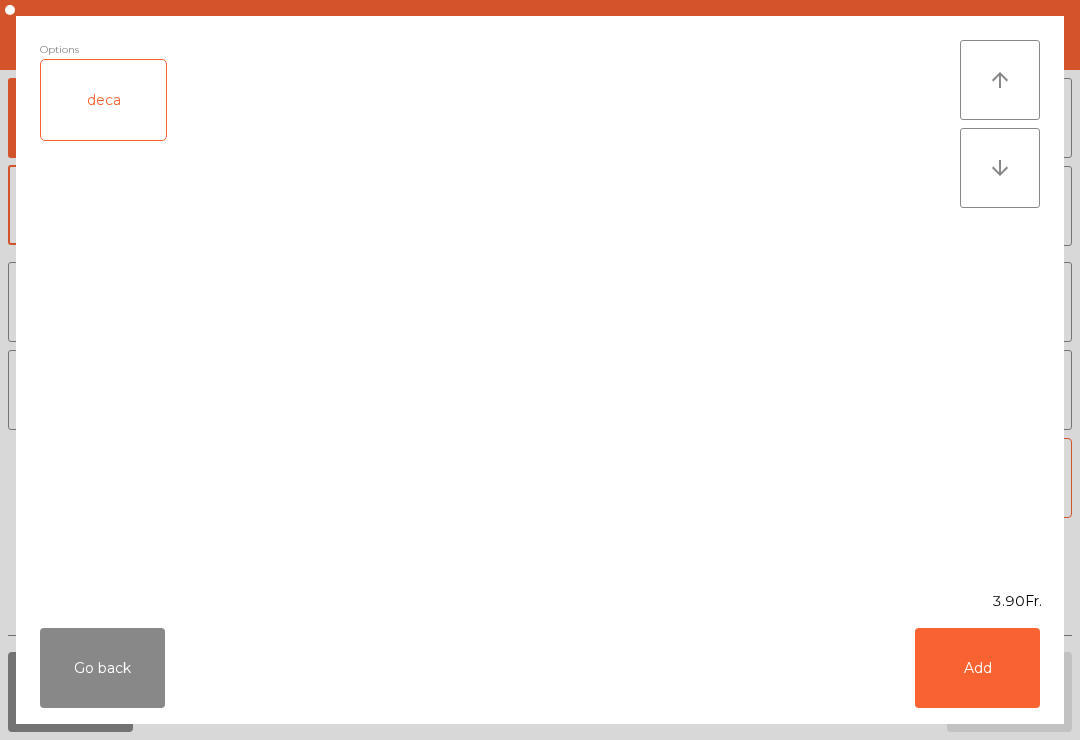 click on "Go back" 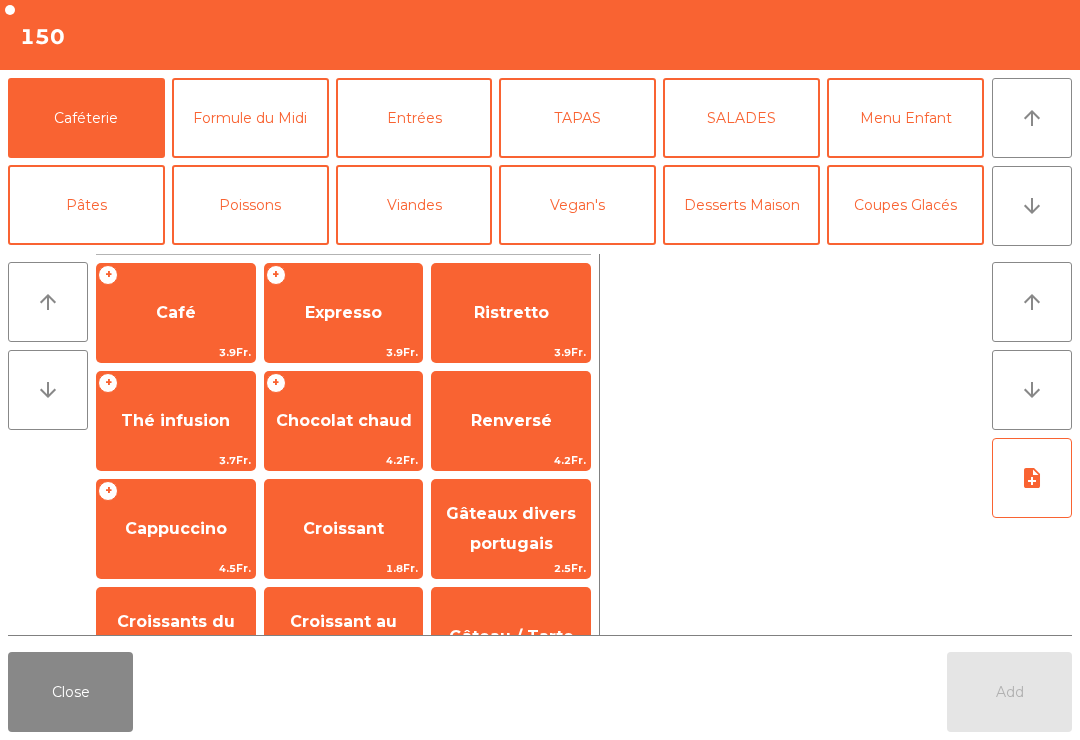 click on "Expresso" 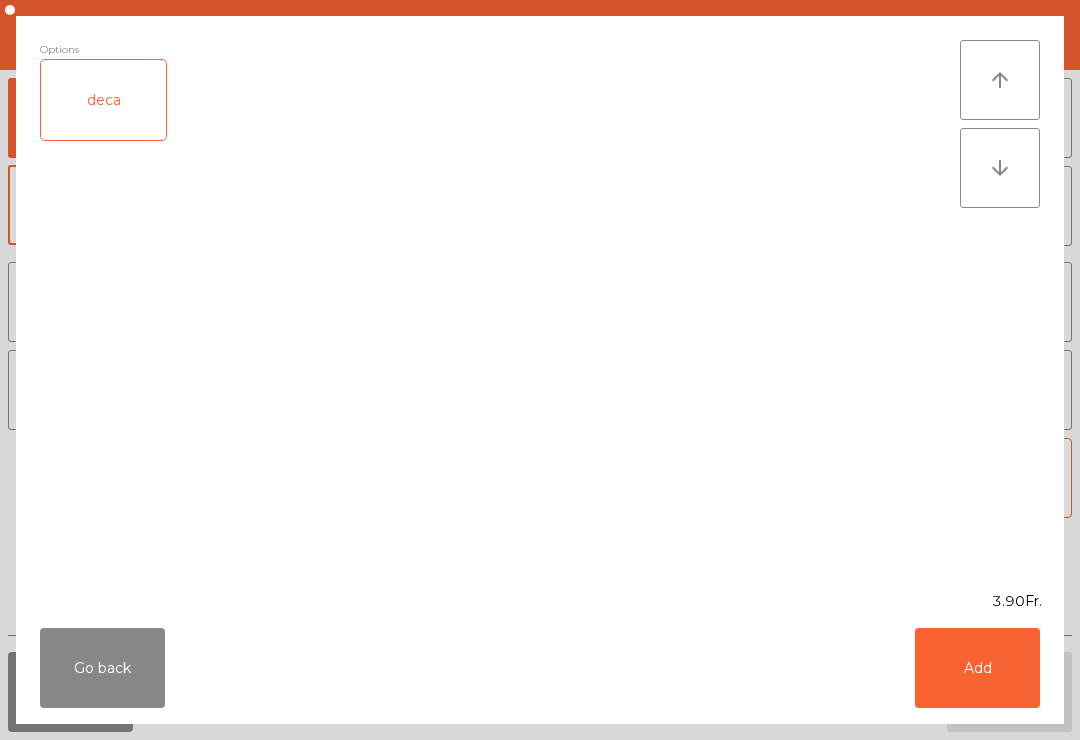 click on "Add" 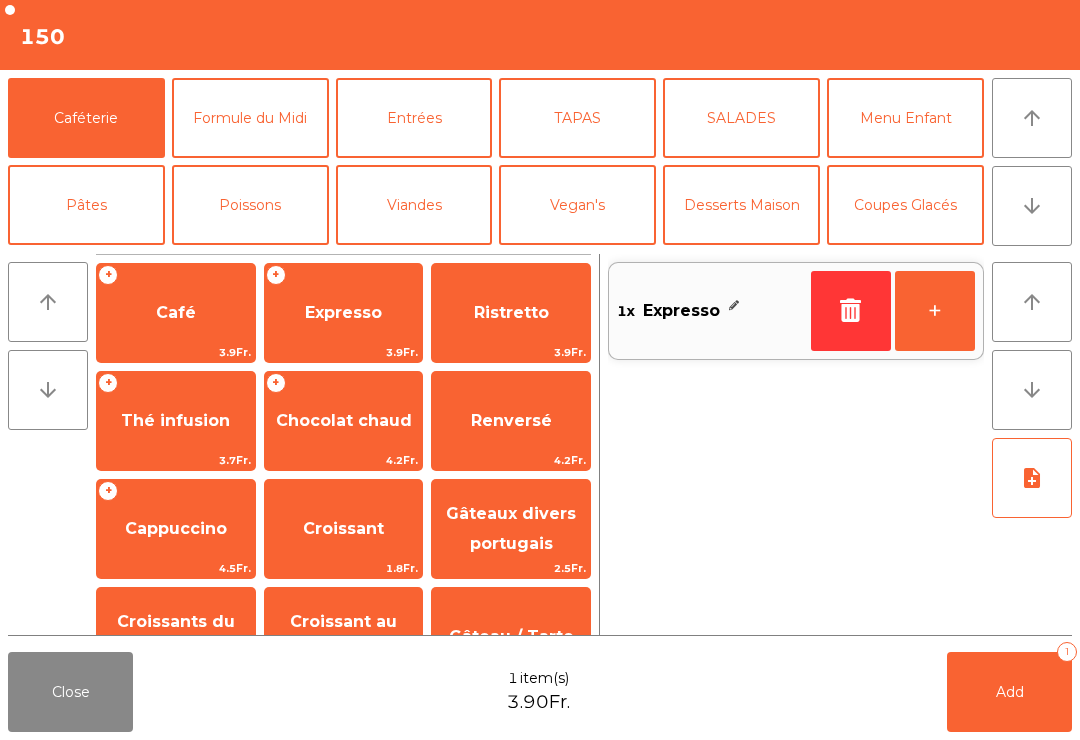 click on "Thé infusion" 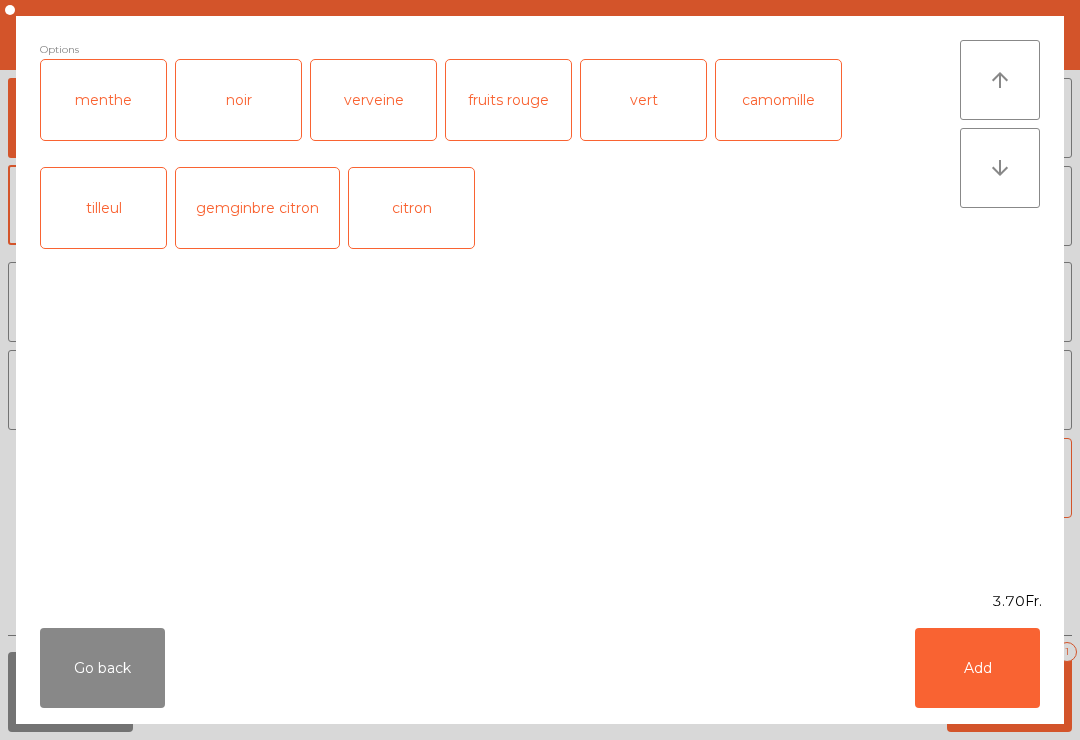 click on "Add" 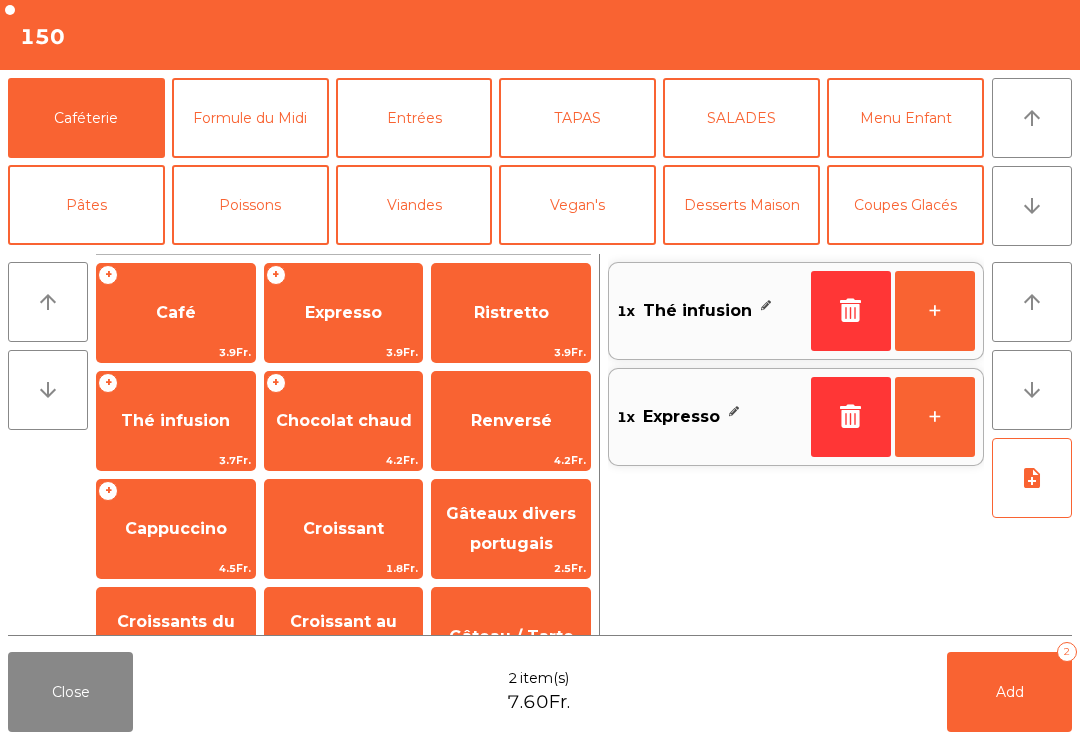 click on "Add" 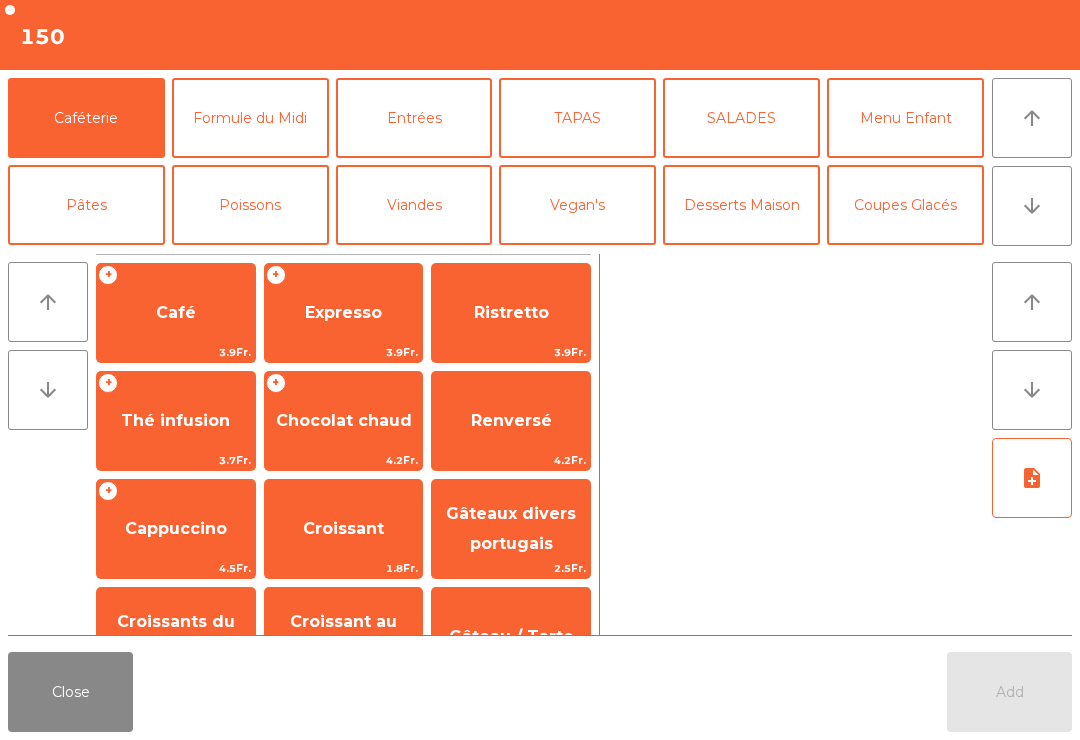 click on "Close" 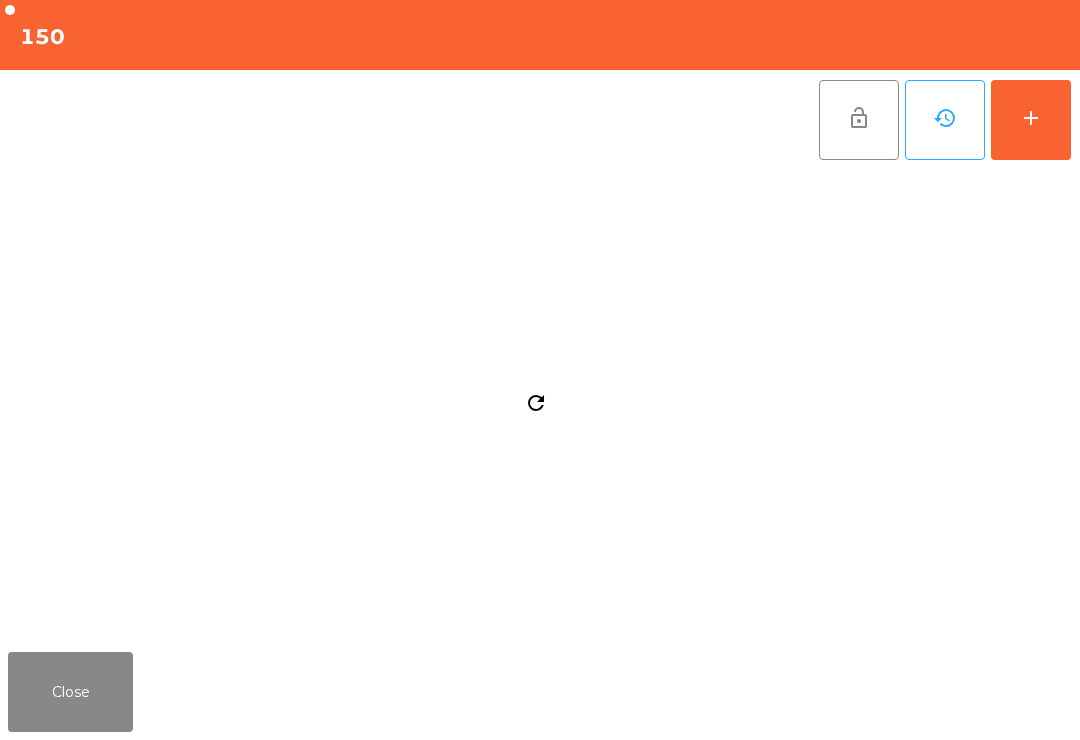 click on "Close" 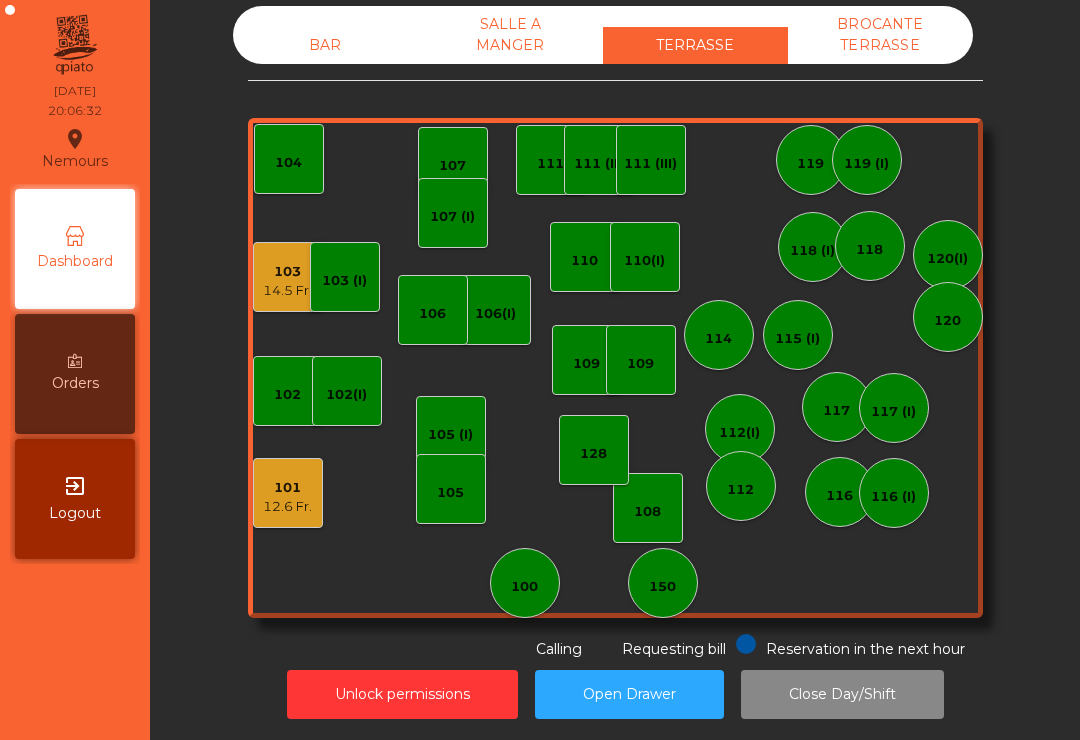 click on "101" 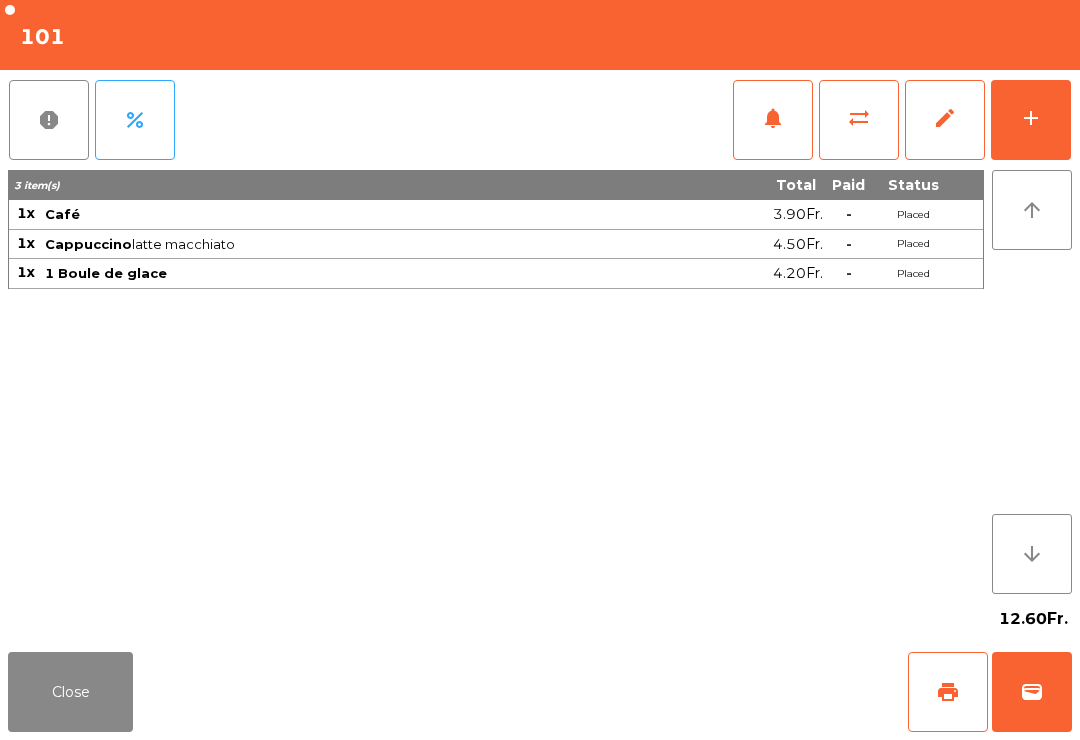 click on "wallet" 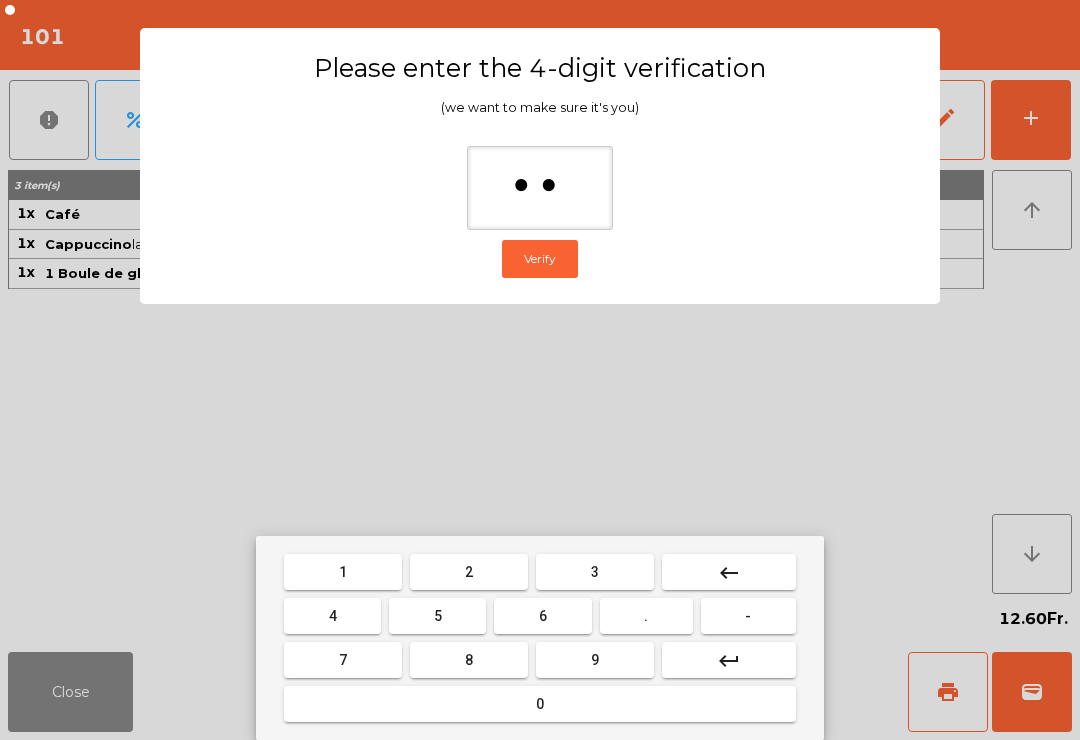 type on "*" 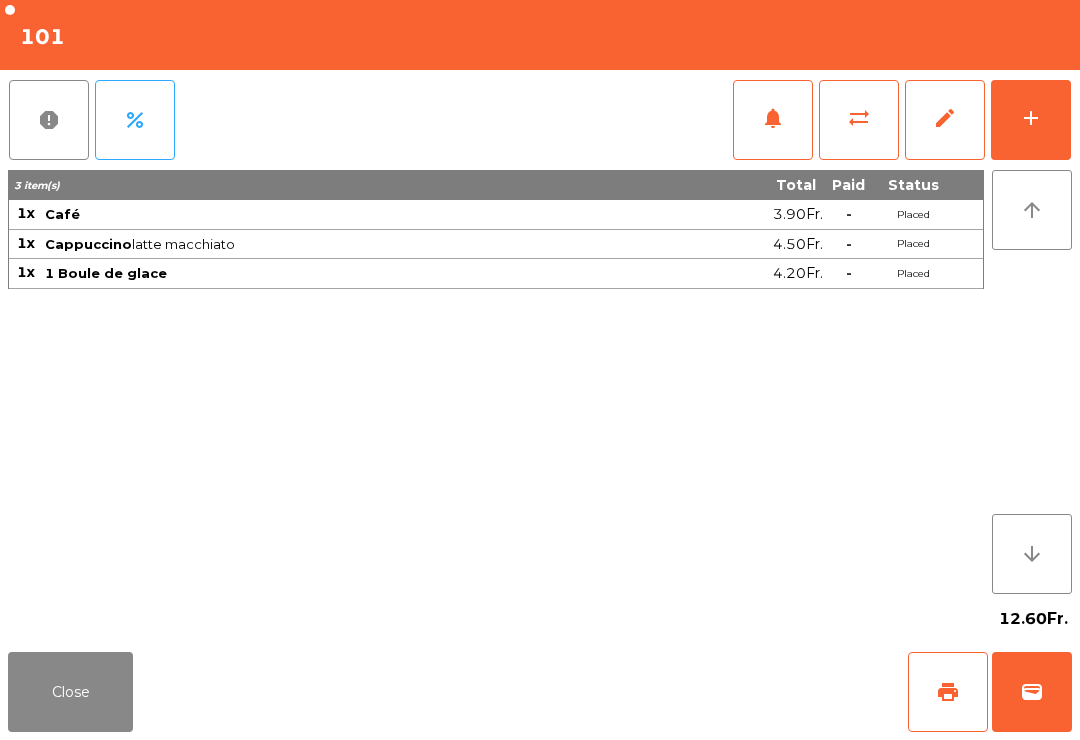 click on "Close   print   wallet" 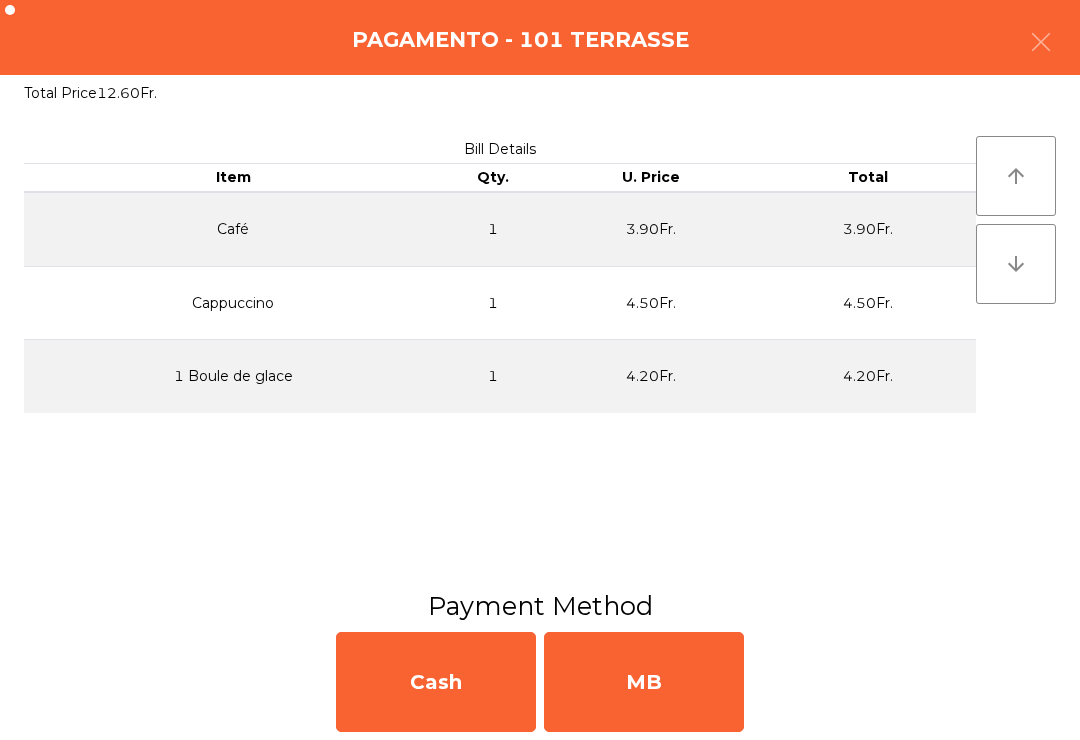 click on "MB" 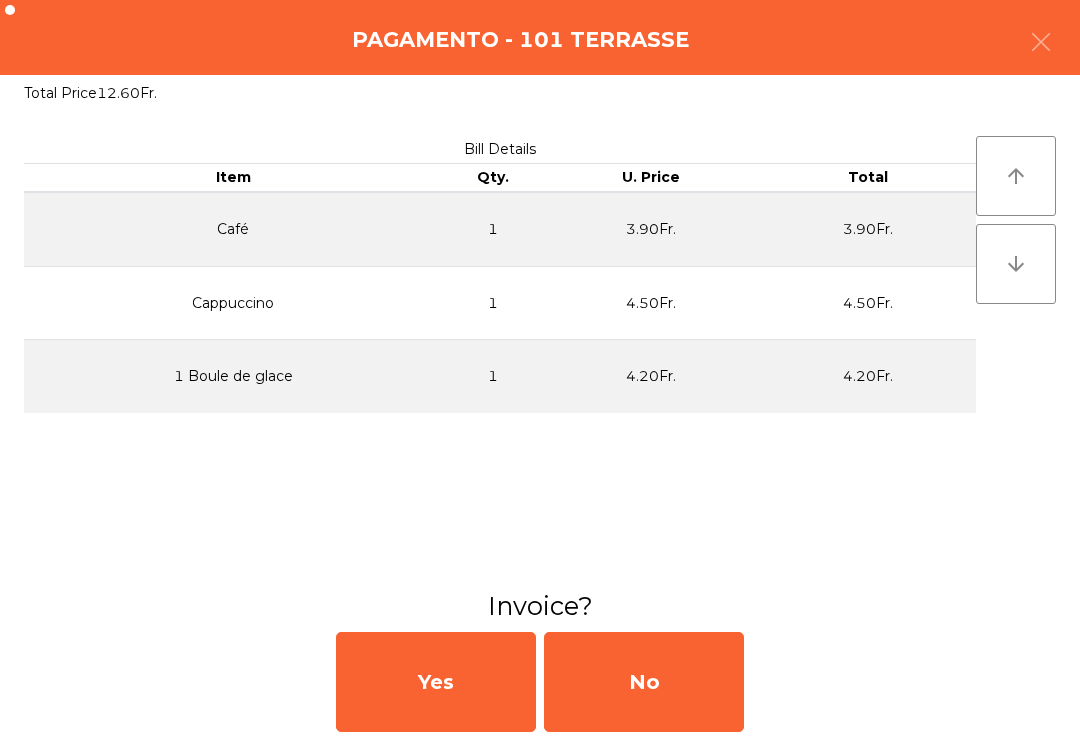 click on "No" 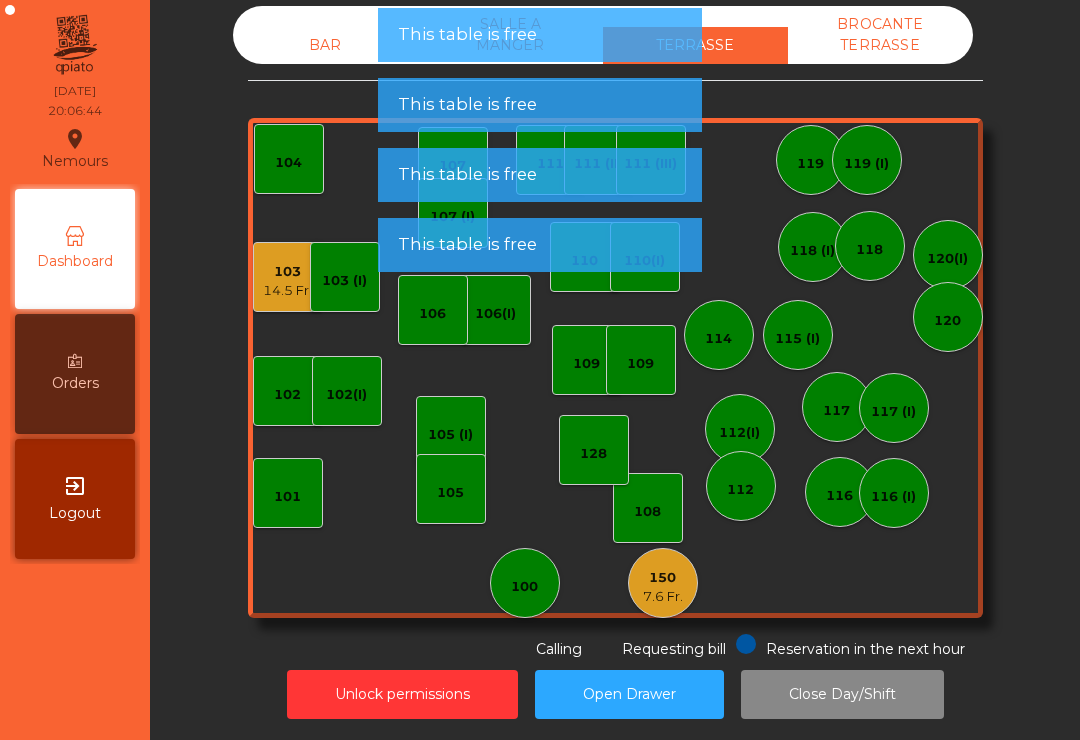 click on "14.5 Fr." 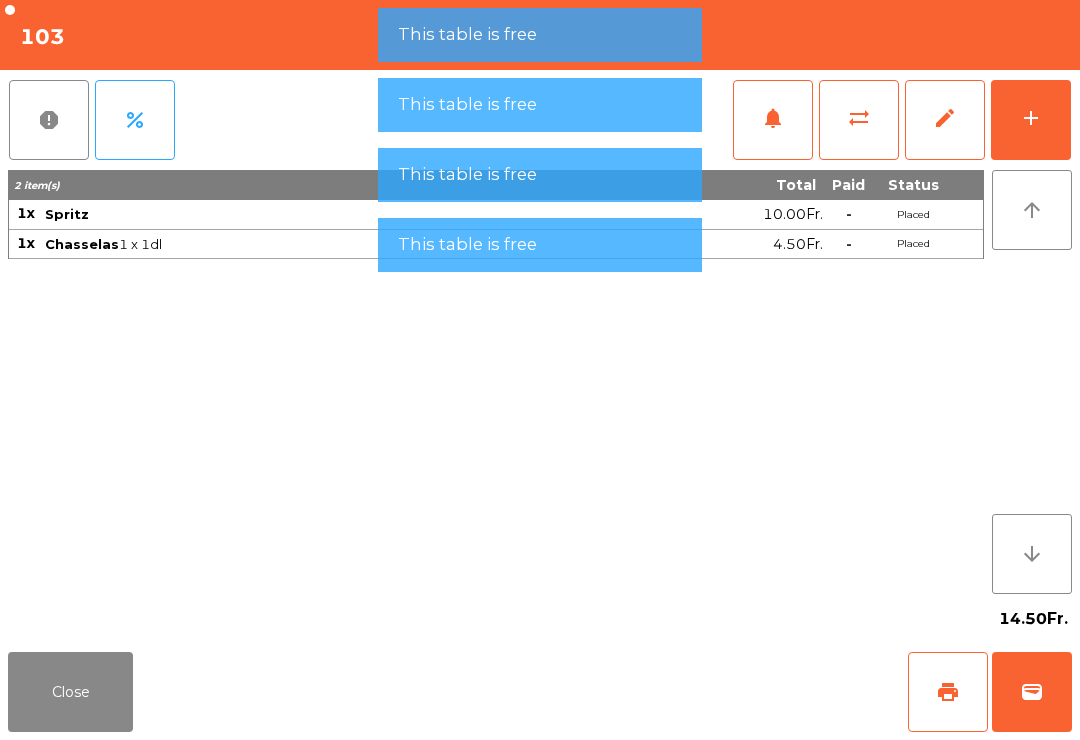 click on "wallet" 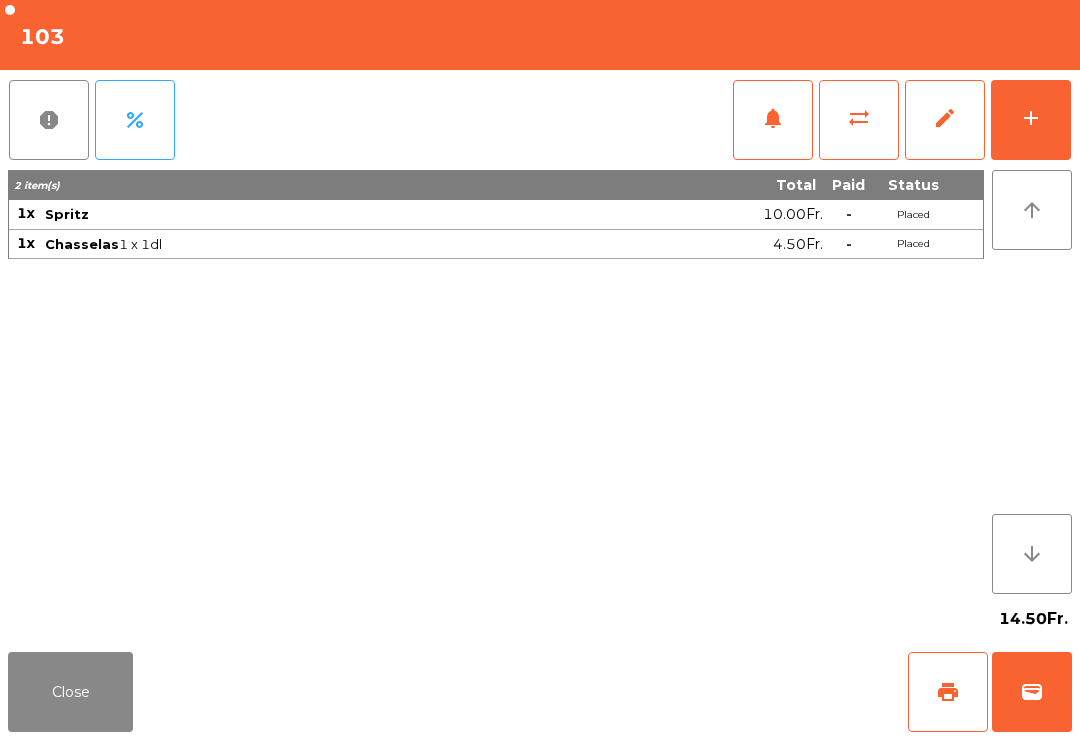 click on "Close   print   wallet" 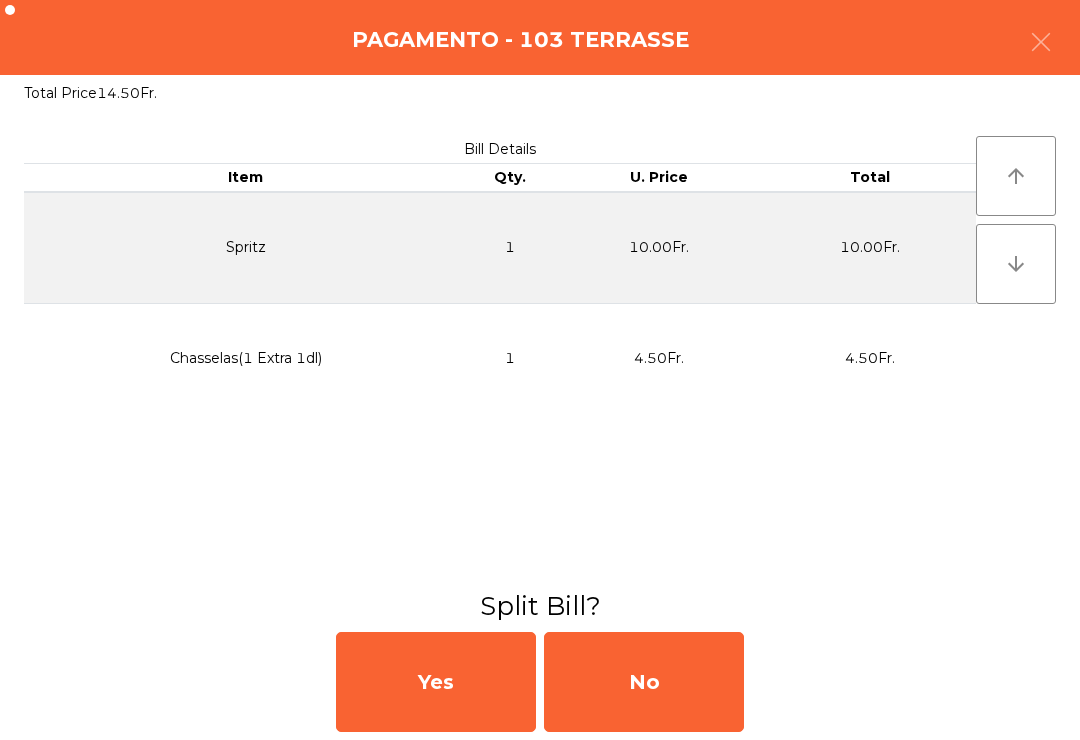click on "No" 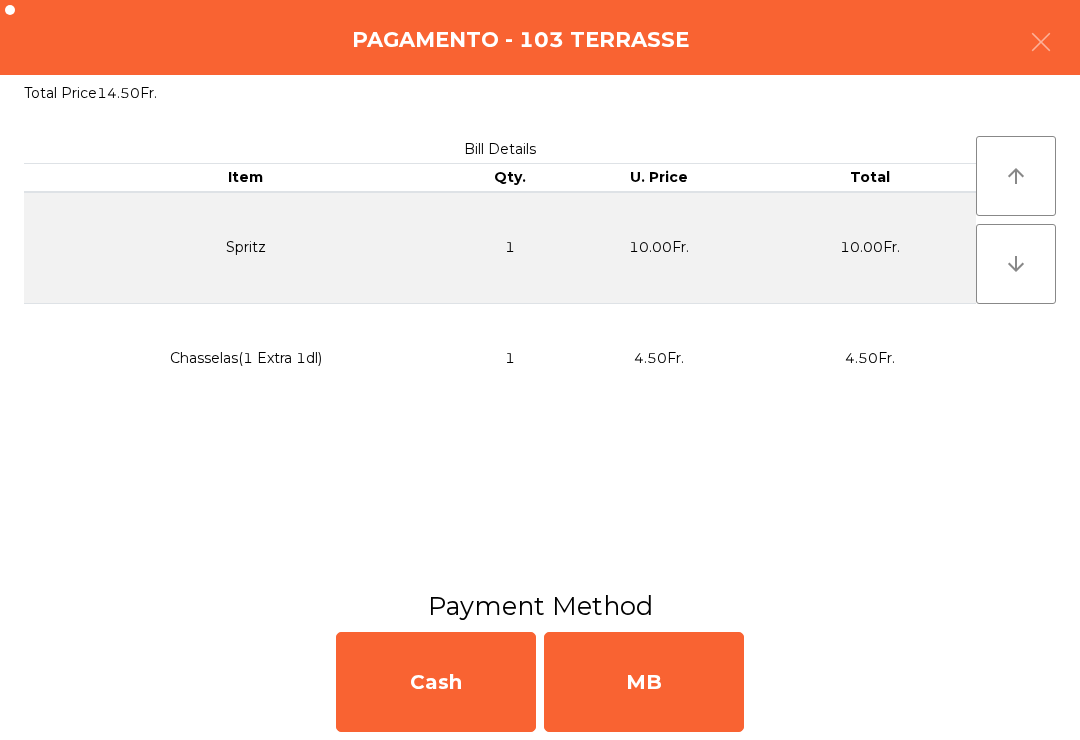 click on "MB" 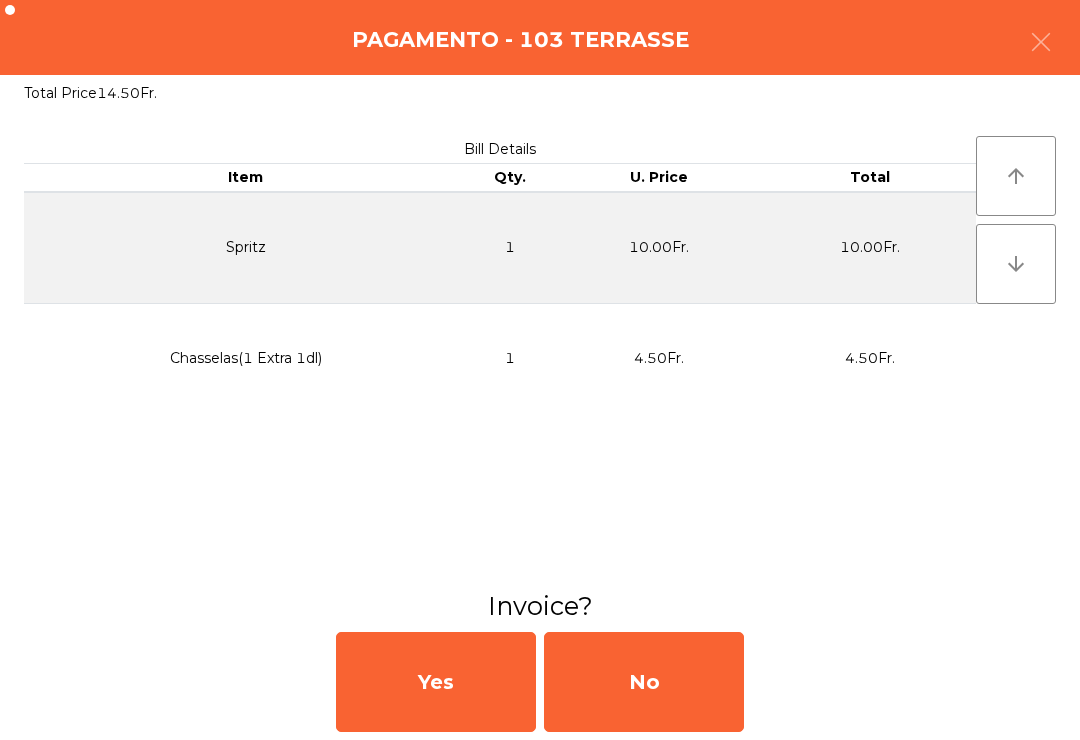 click on "No" 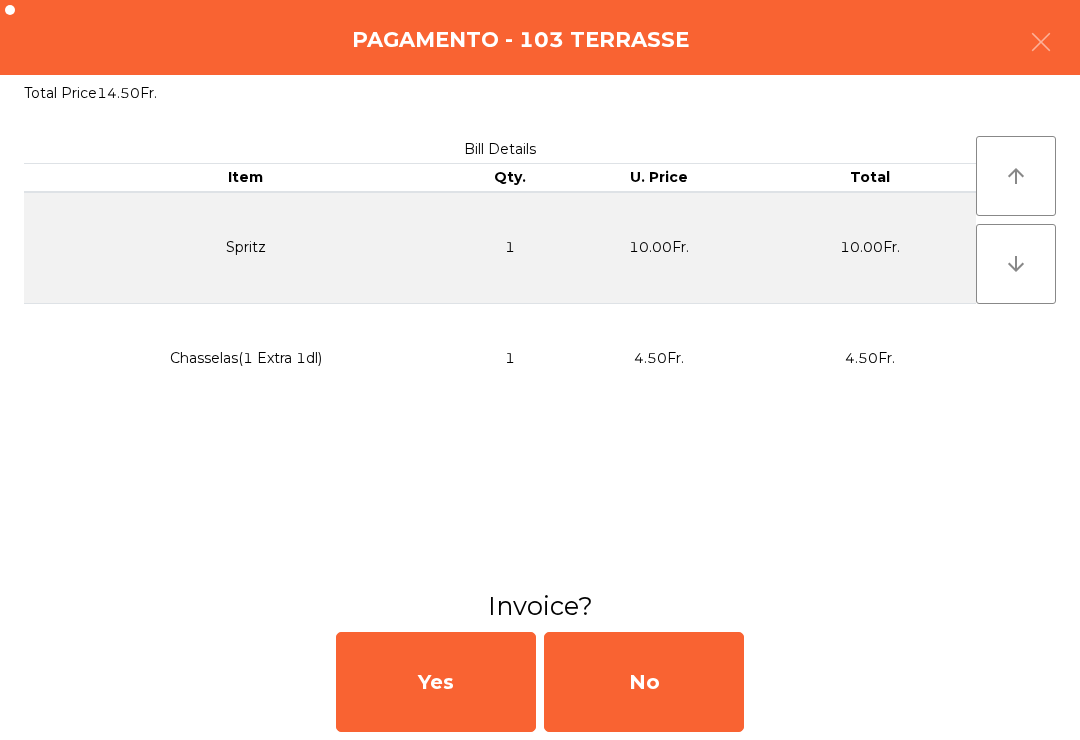 click on "No" 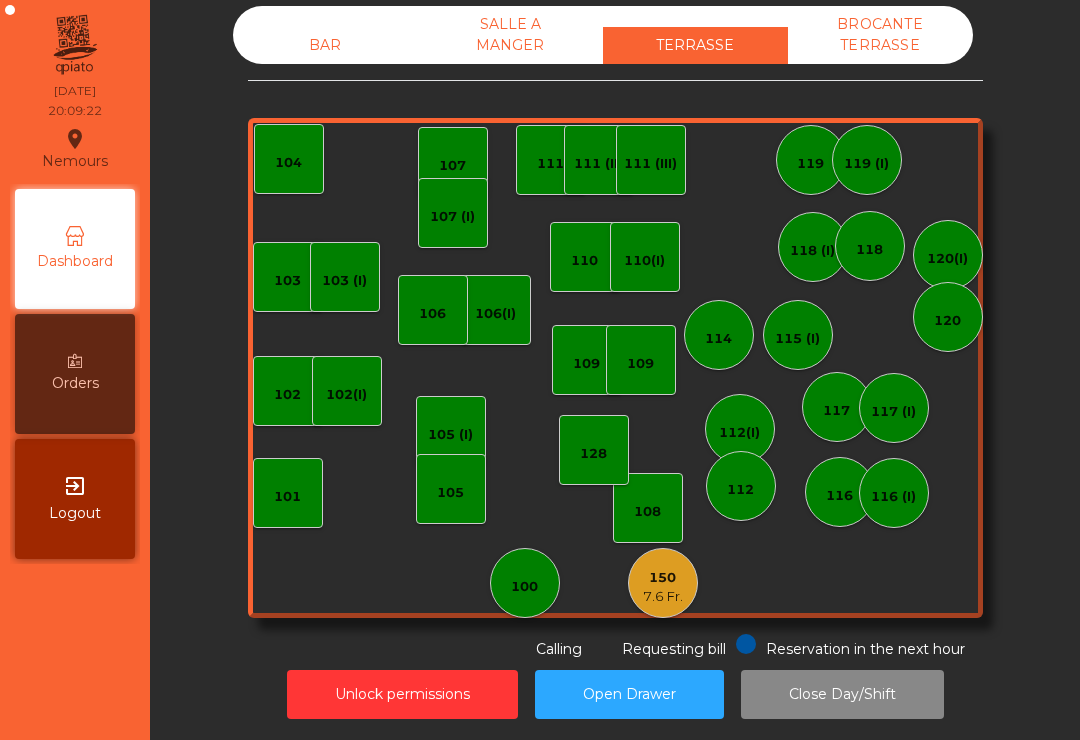 click on "BAR" 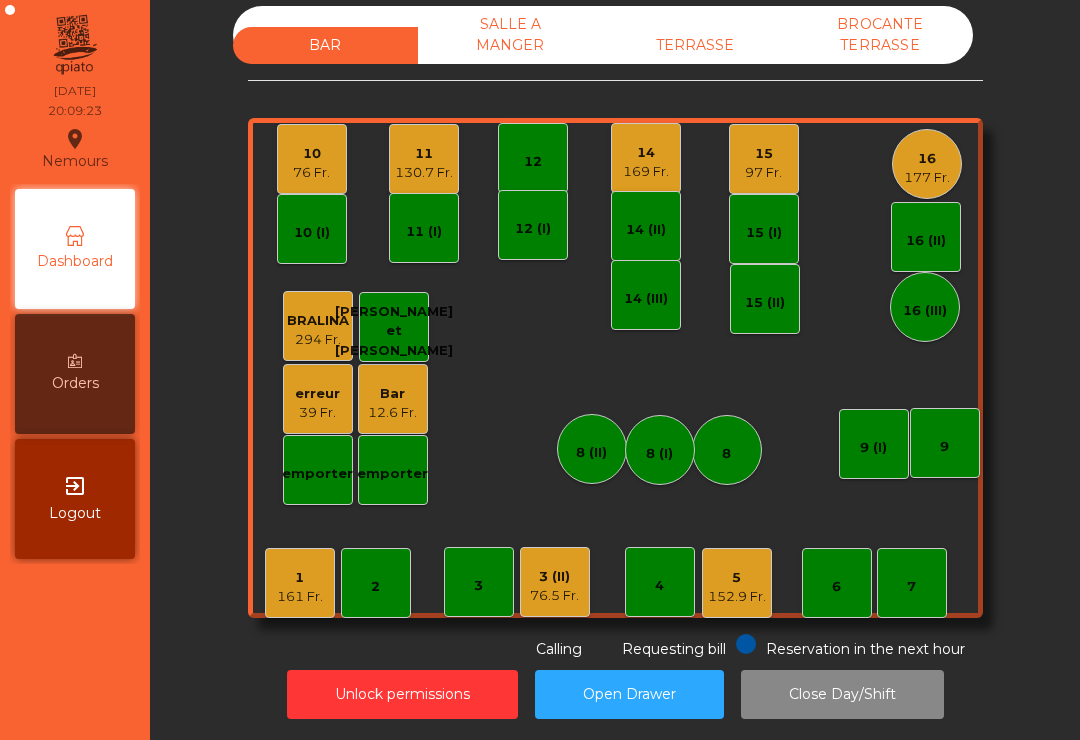 click on "15" 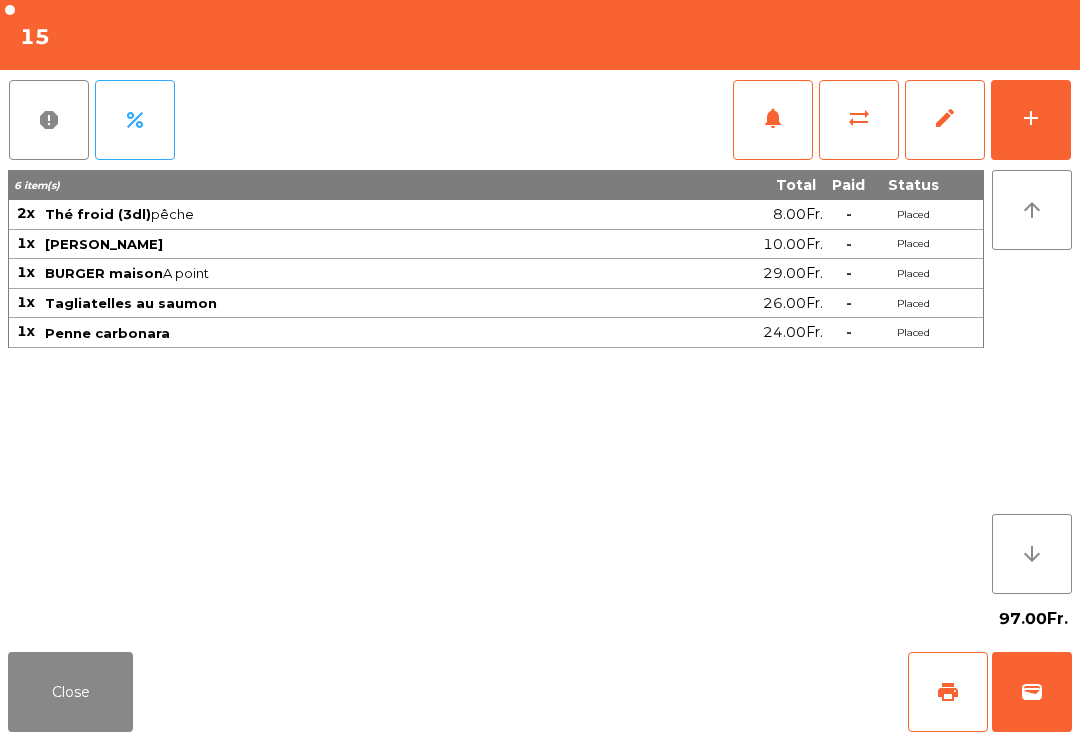 click on "print" 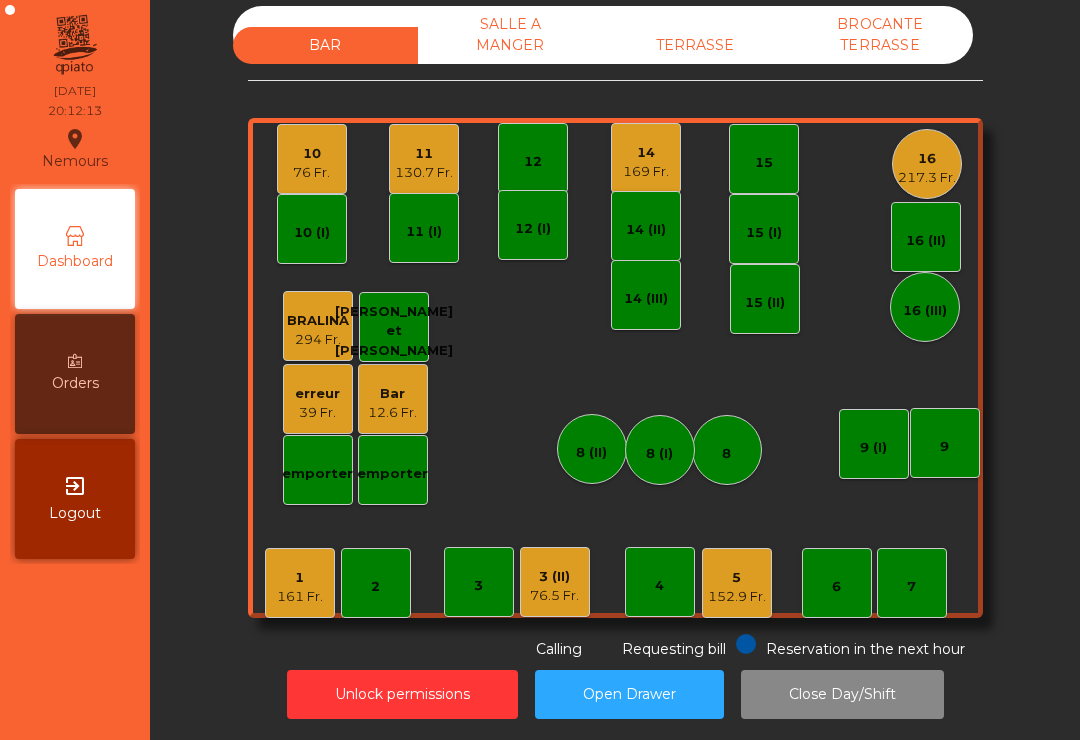 click on "130.7 Fr." 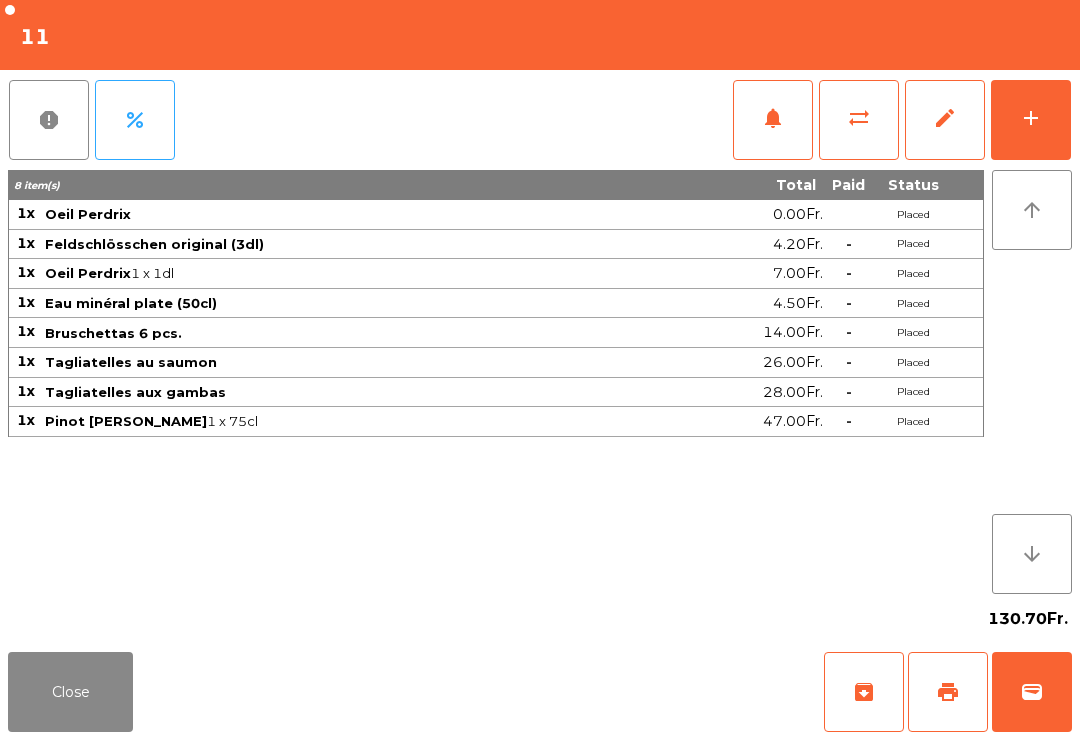 click on "add" 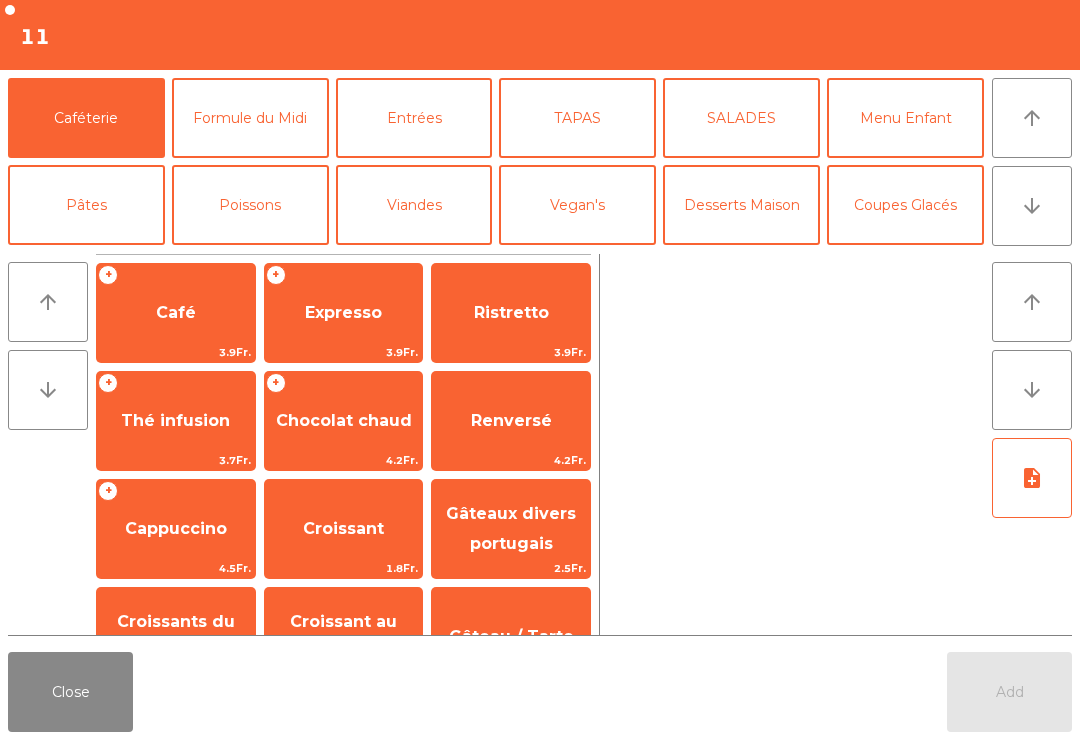 scroll, scrollTop: 100, scrollLeft: 0, axis: vertical 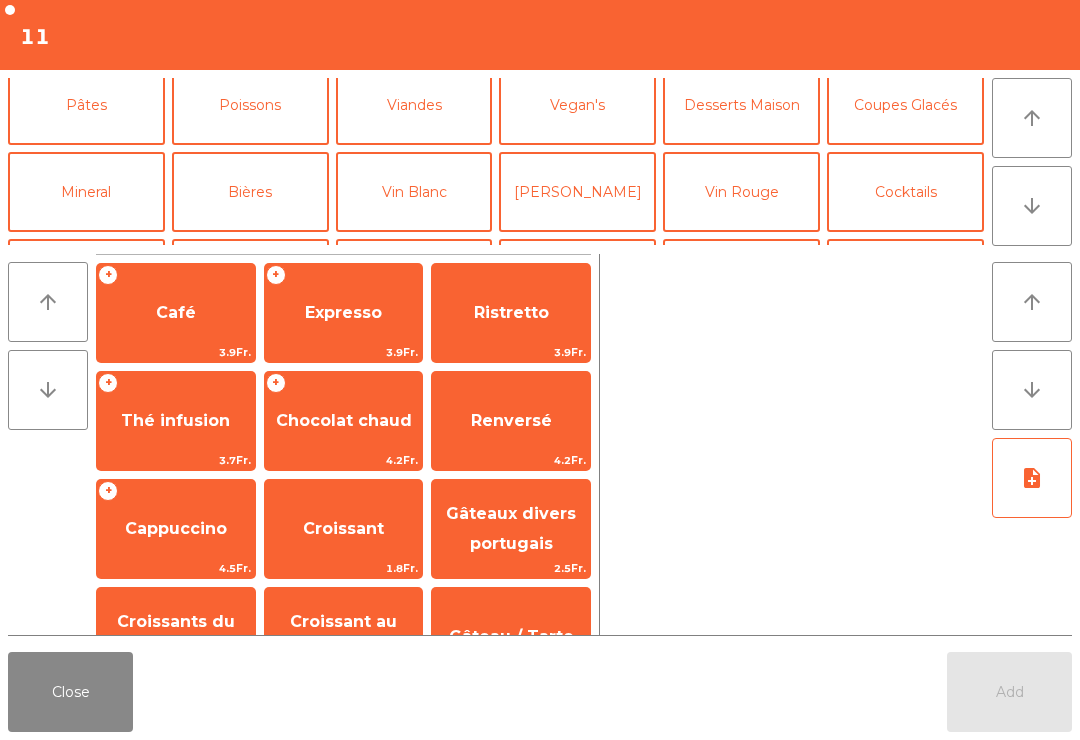 click on "Desserts Maison" 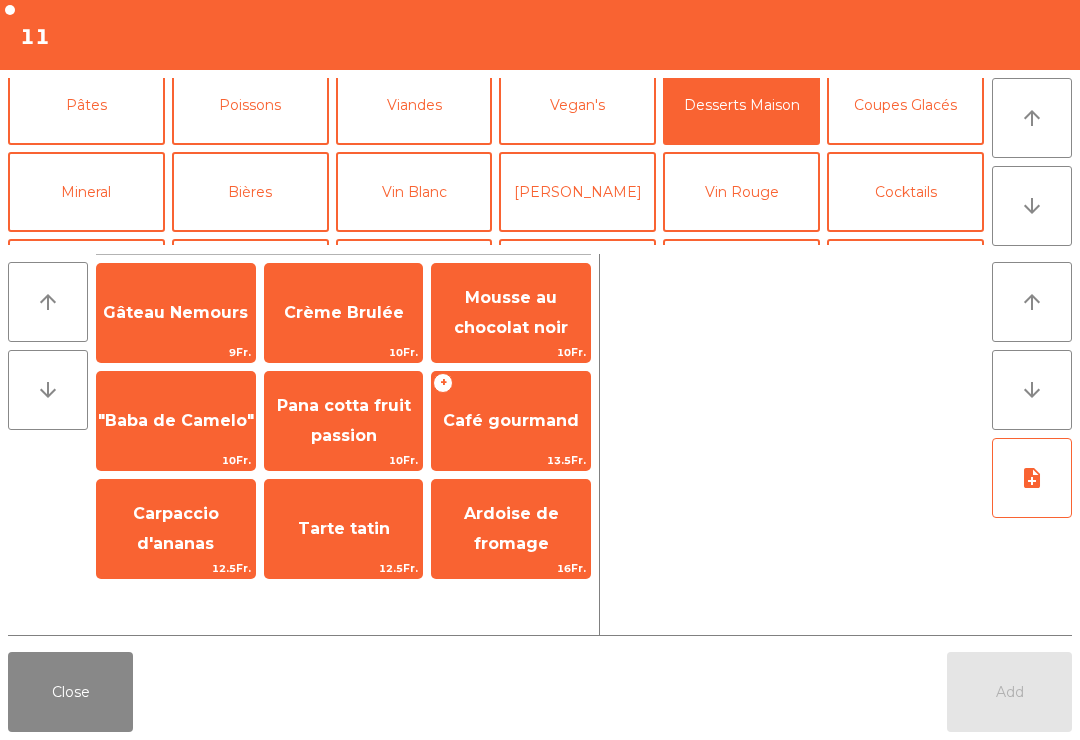 scroll, scrollTop: 34, scrollLeft: 0, axis: vertical 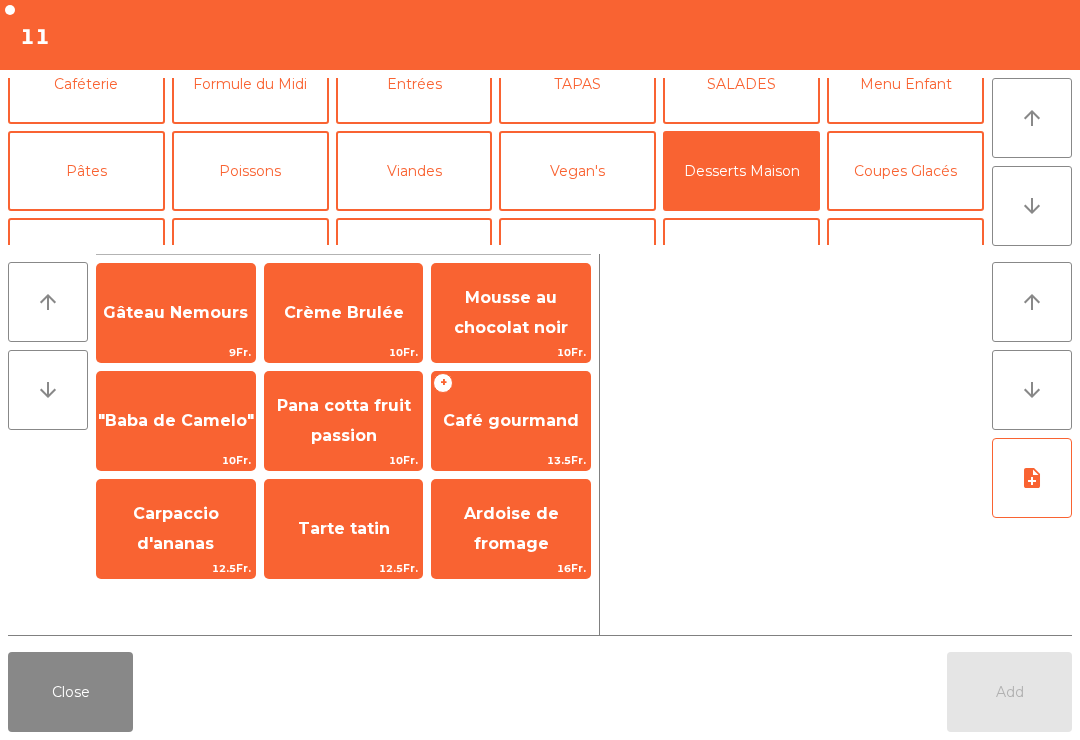 click on "Crème Brulée" 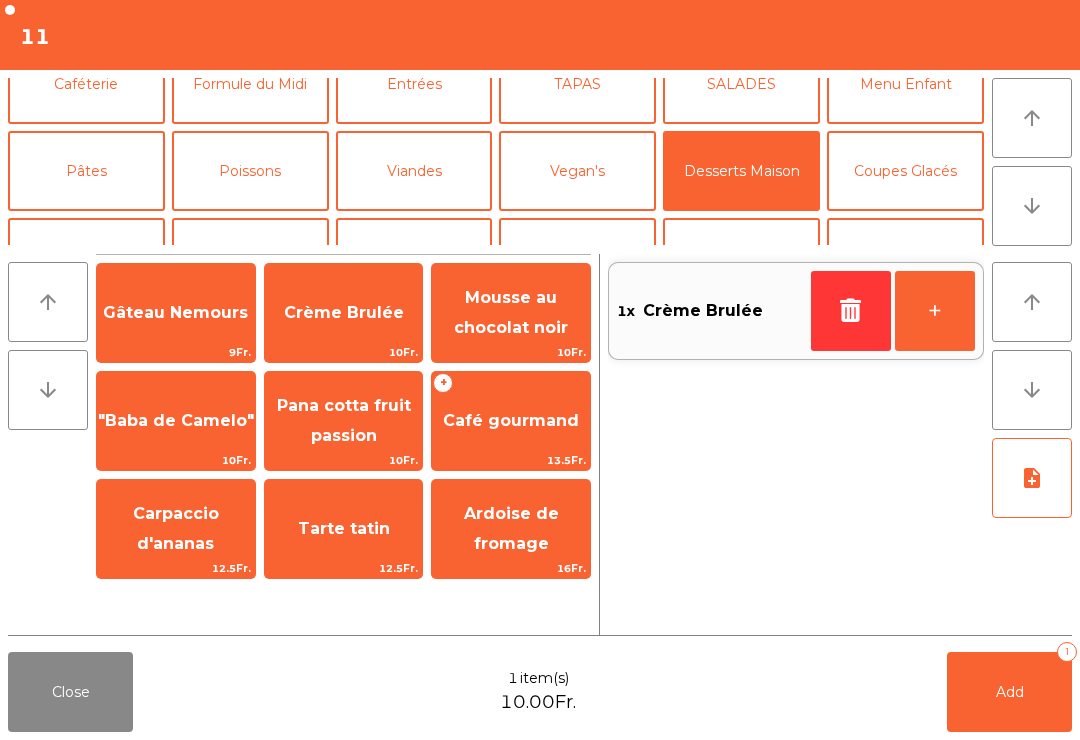 click on "Carpaccio d'ananas" 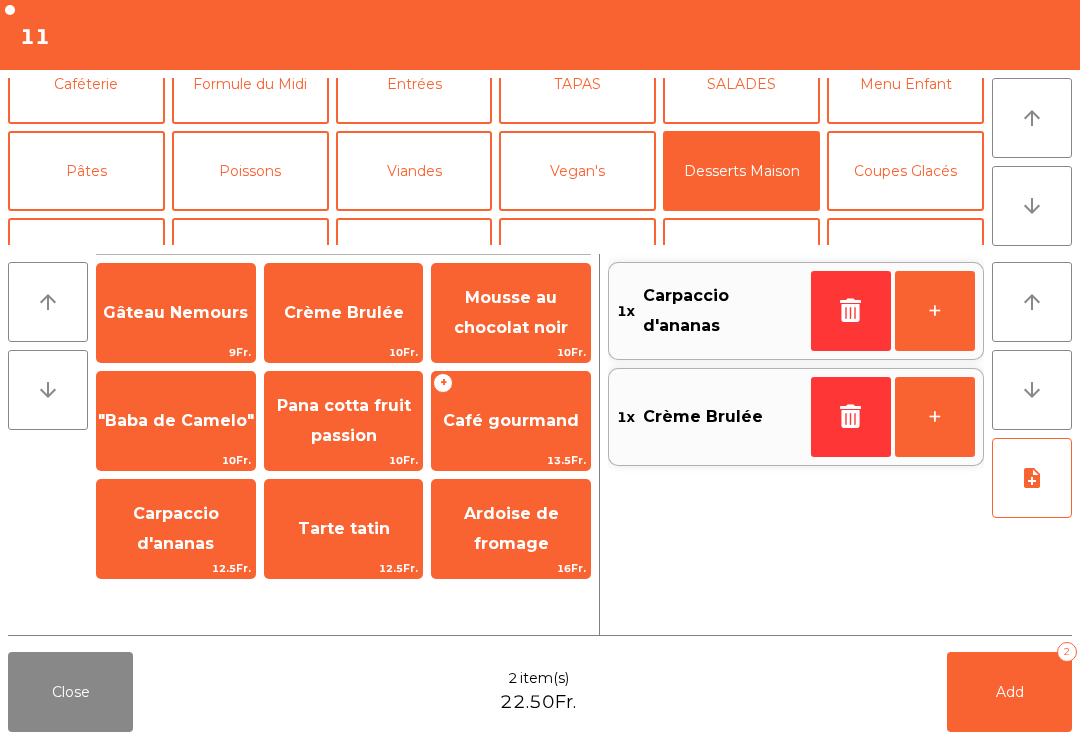 scroll, scrollTop: 96, scrollLeft: 0, axis: vertical 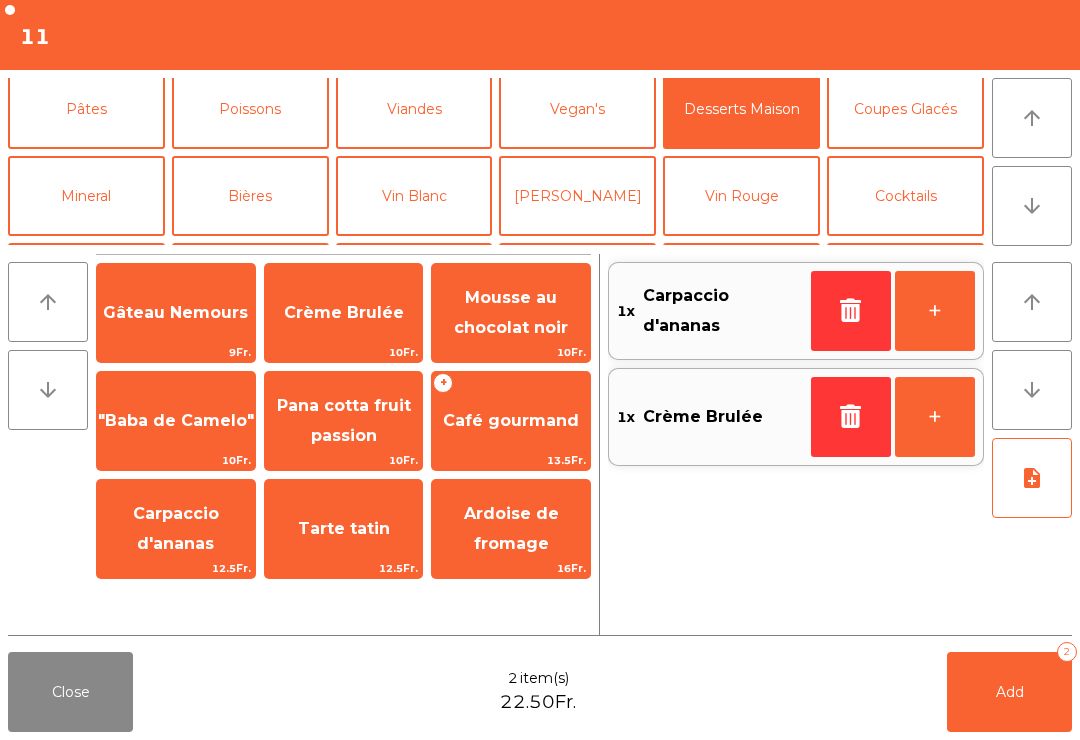 click on "Digestifs" 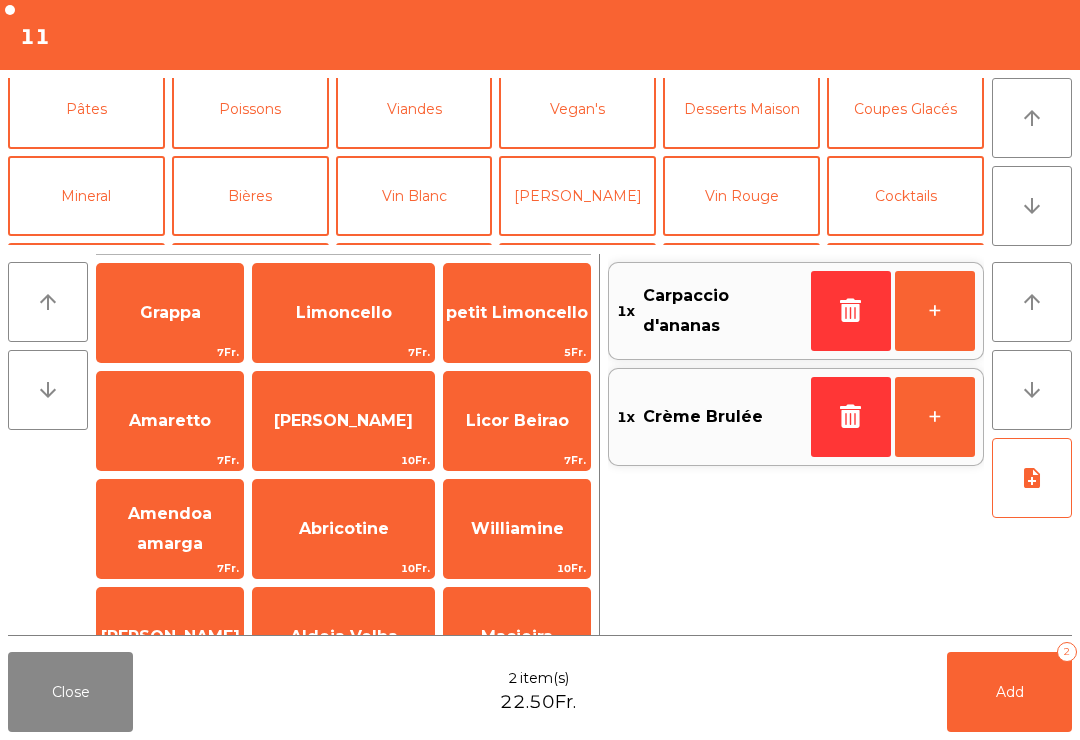 click on "Limoncello" 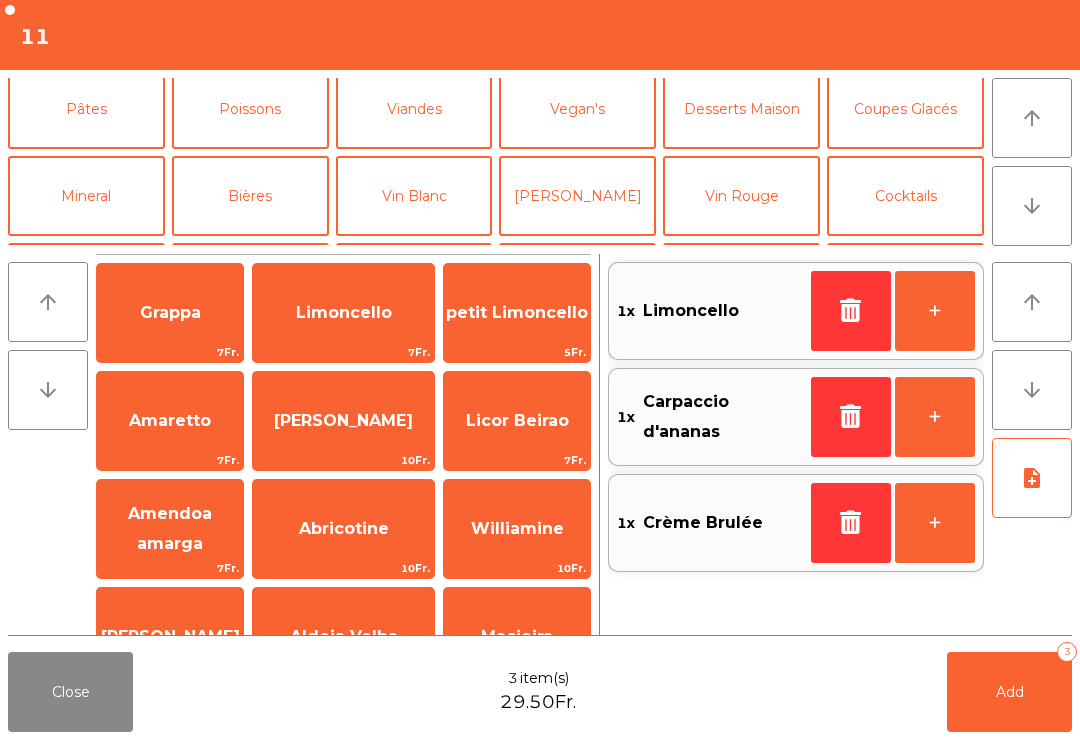 click on "Amaretto" 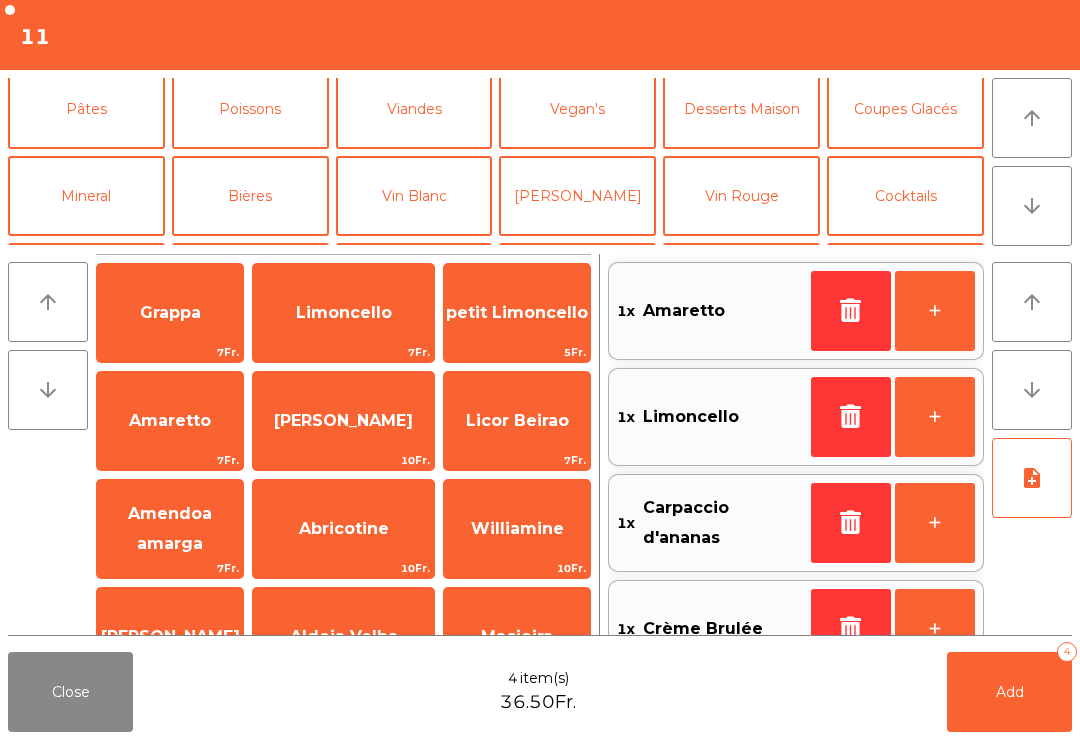 scroll, scrollTop: 193, scrollLeft: 0, axis: vertical 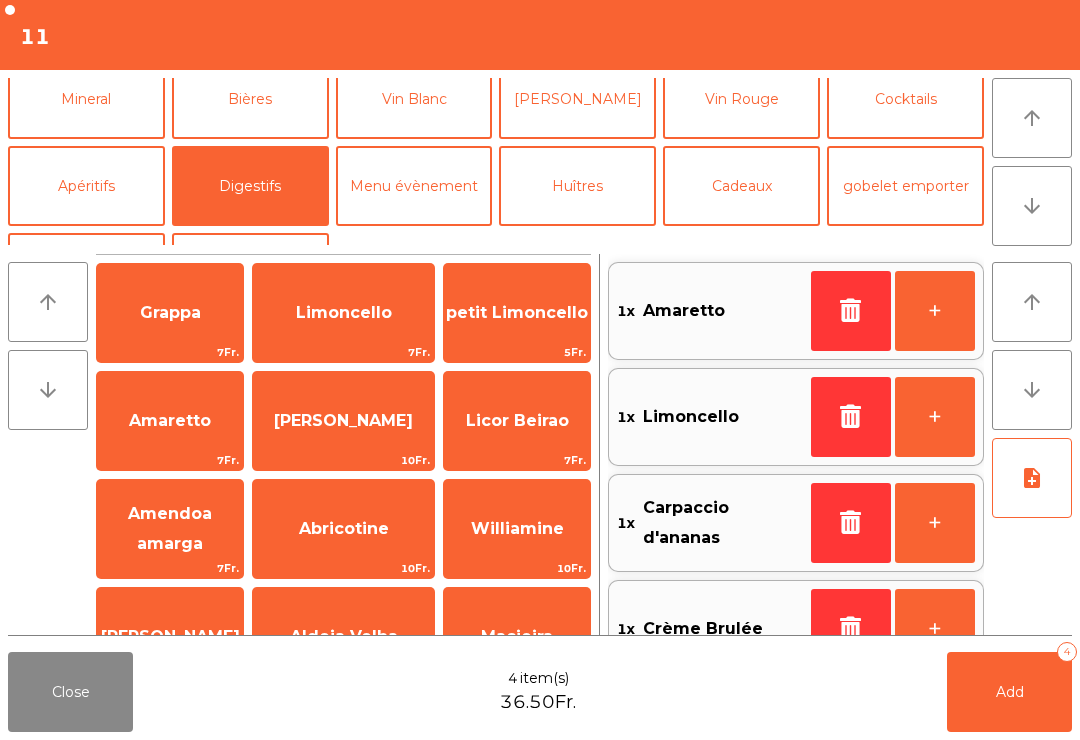 click on "Add   4" 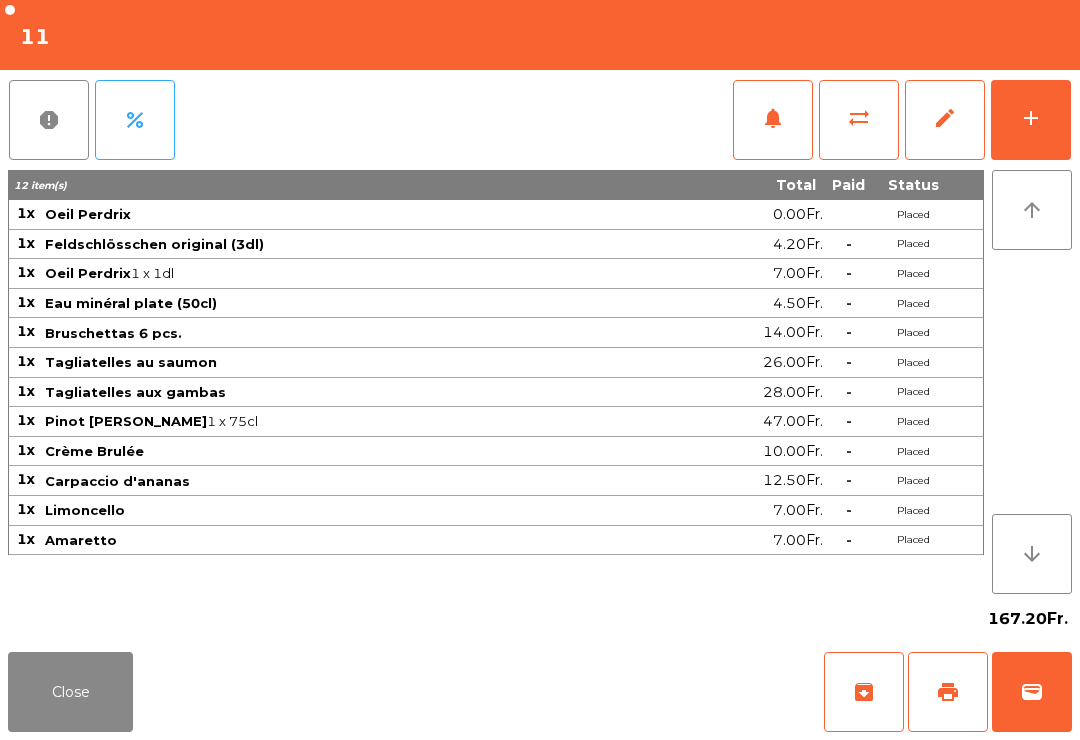 click on "Close" 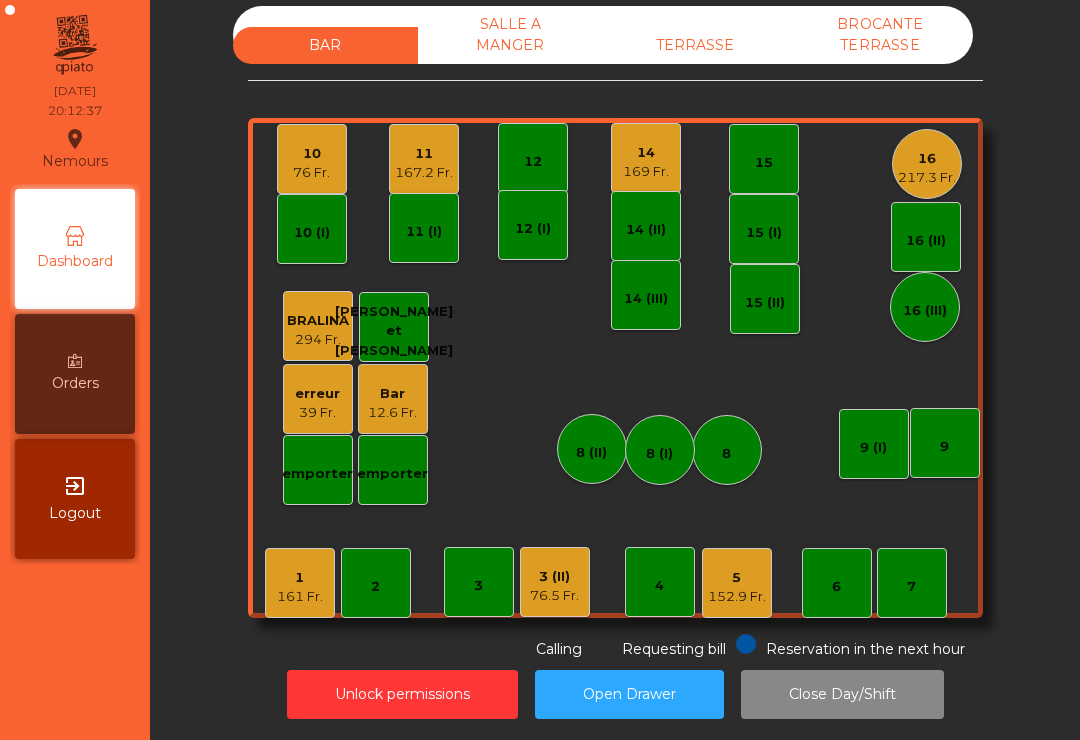 click on "10" 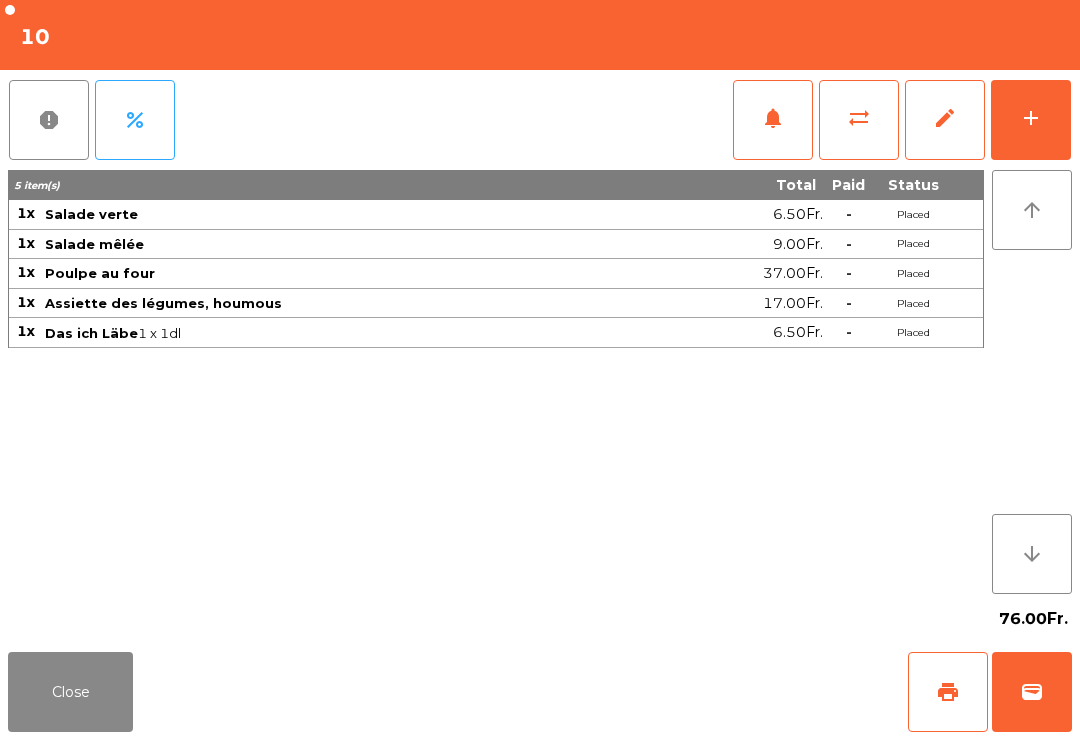 click on "wallet" 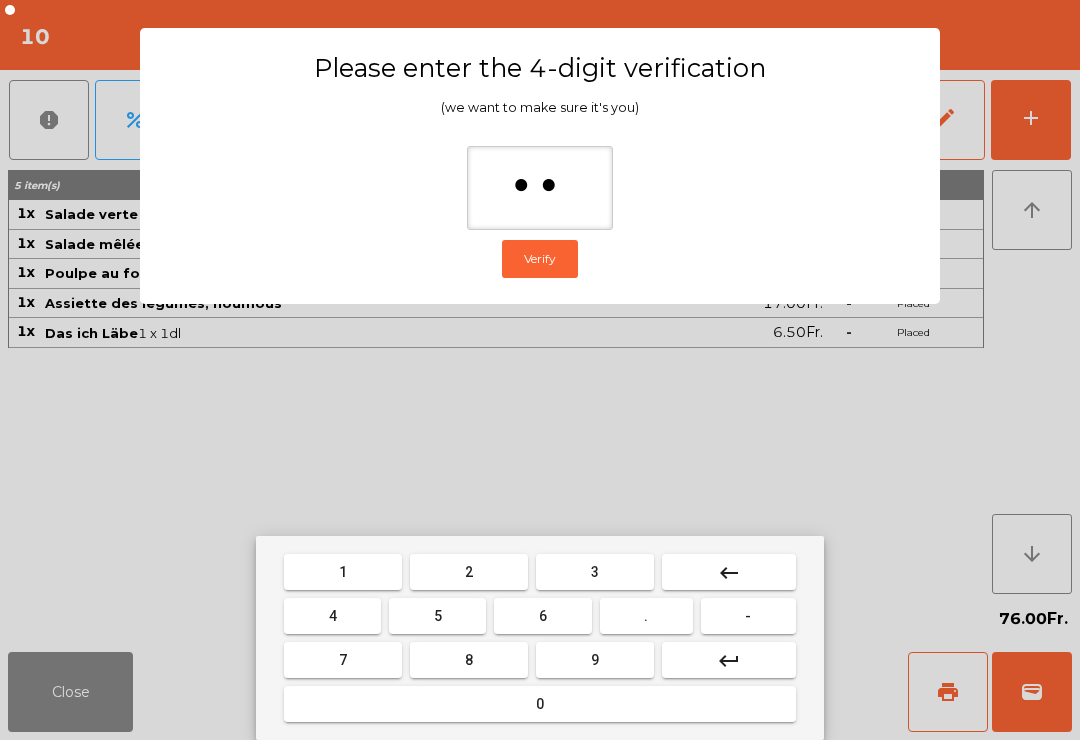 type on "***" 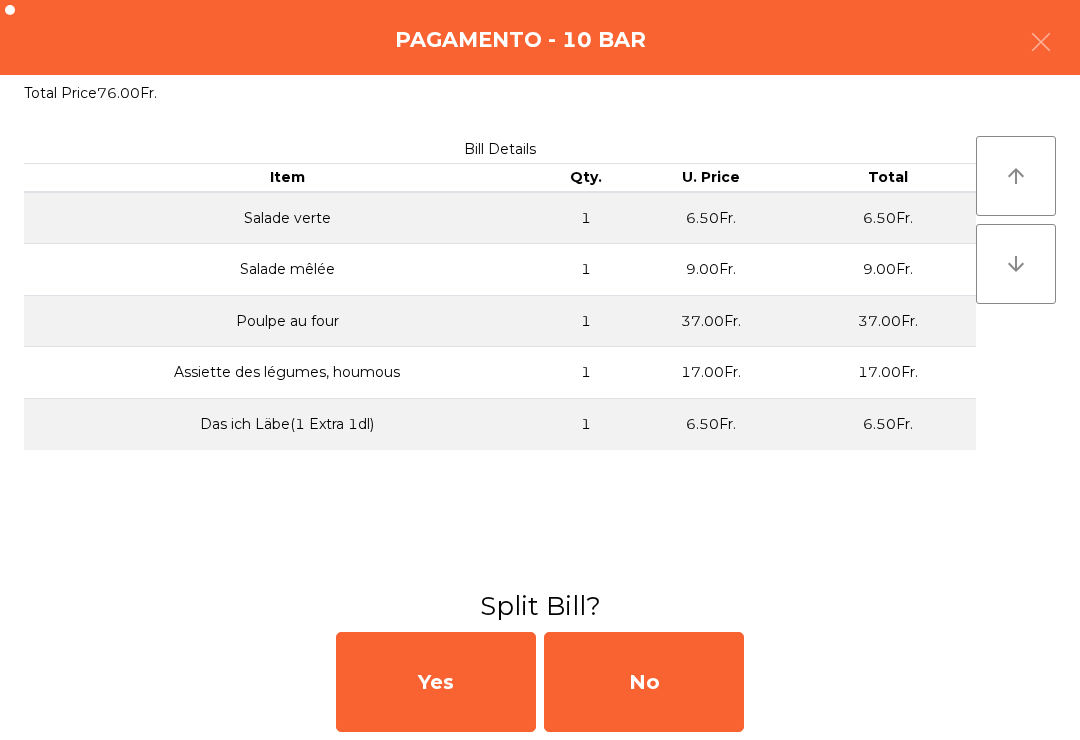 click on "No" 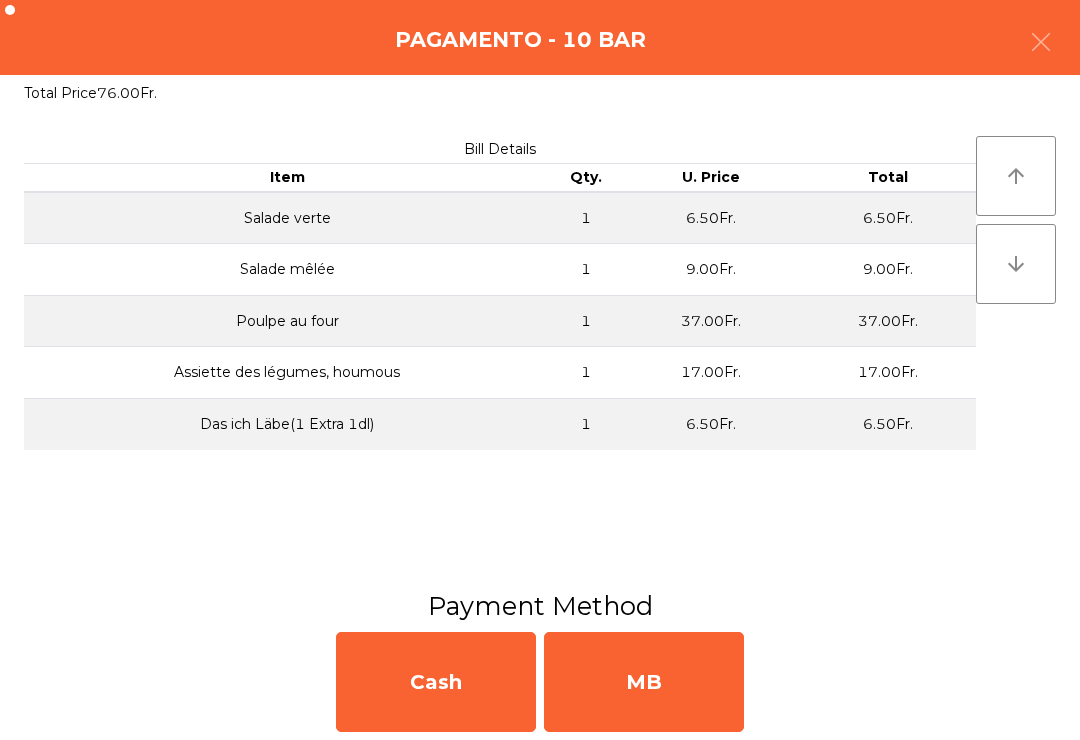 click on "MB" 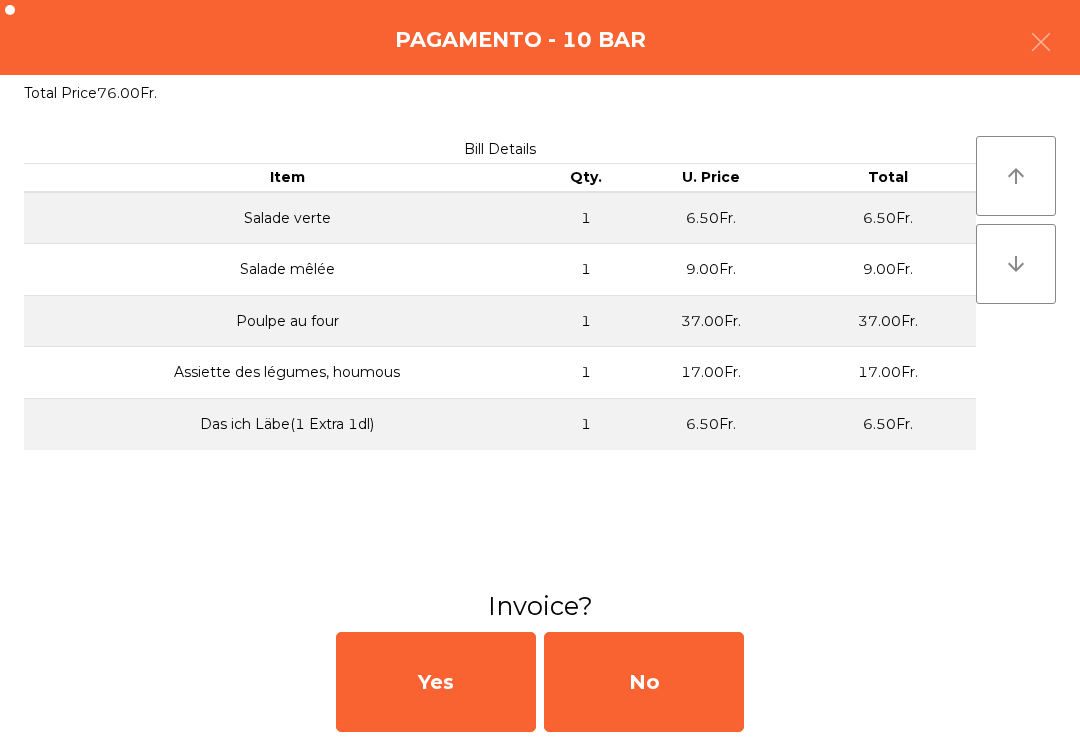 click on "No" 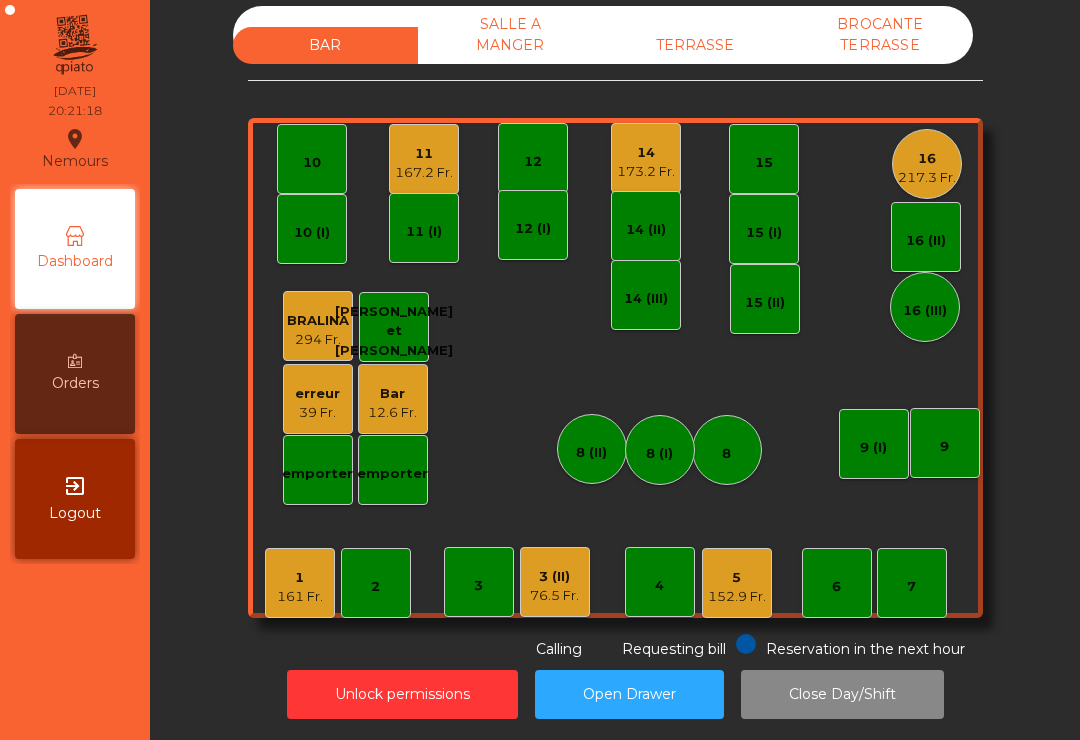 click on "173.2 Fr." 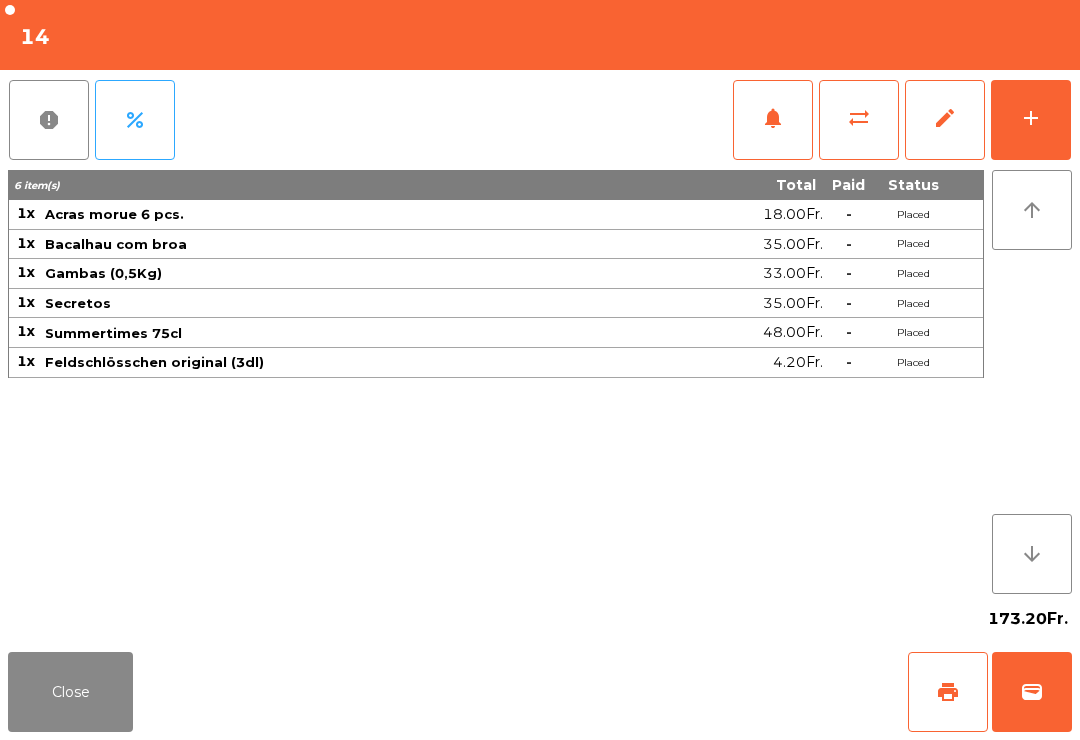 click on "wallet" 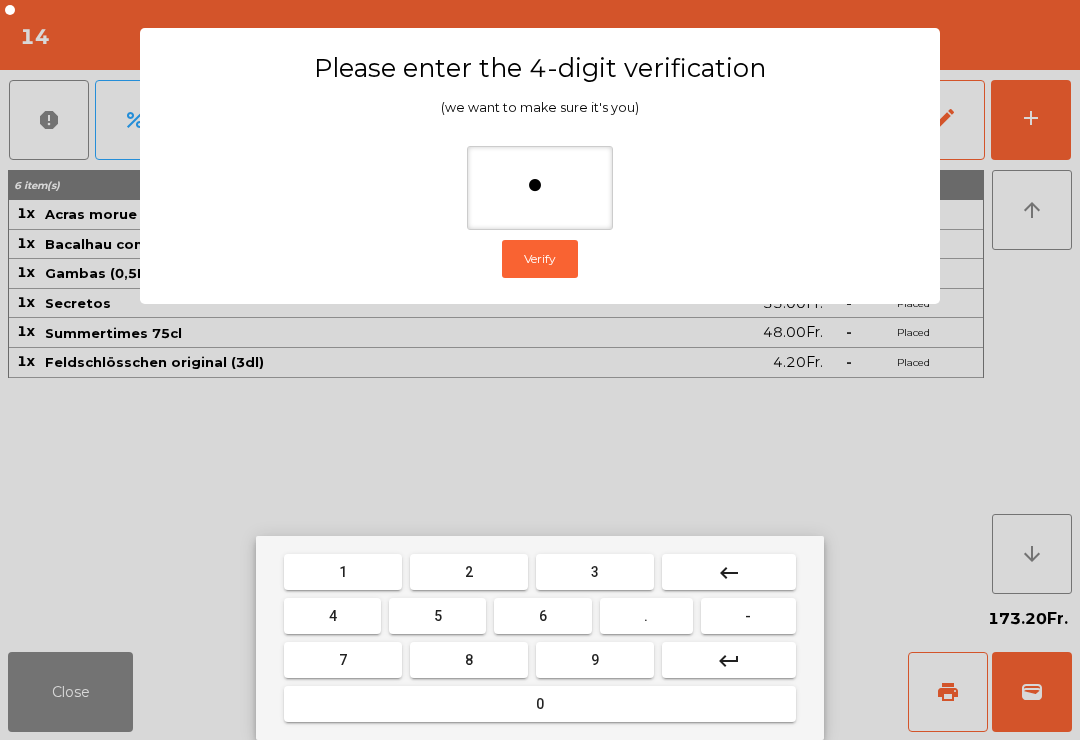 type on "**" 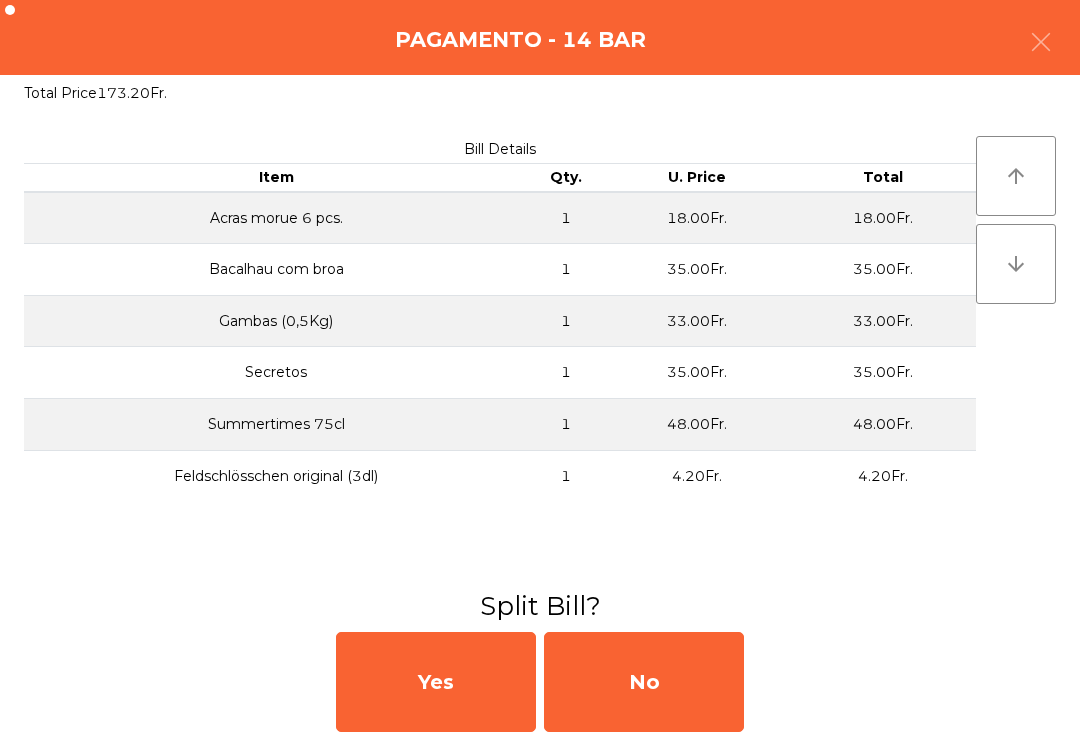 click on "No" 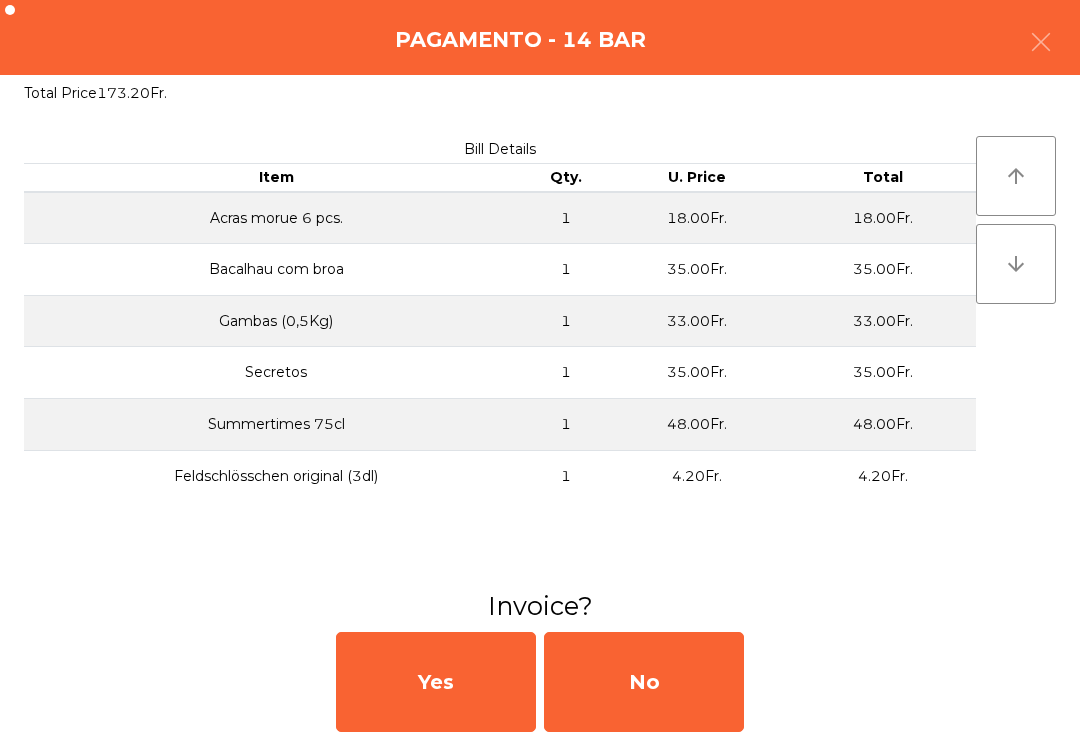 click on "No" 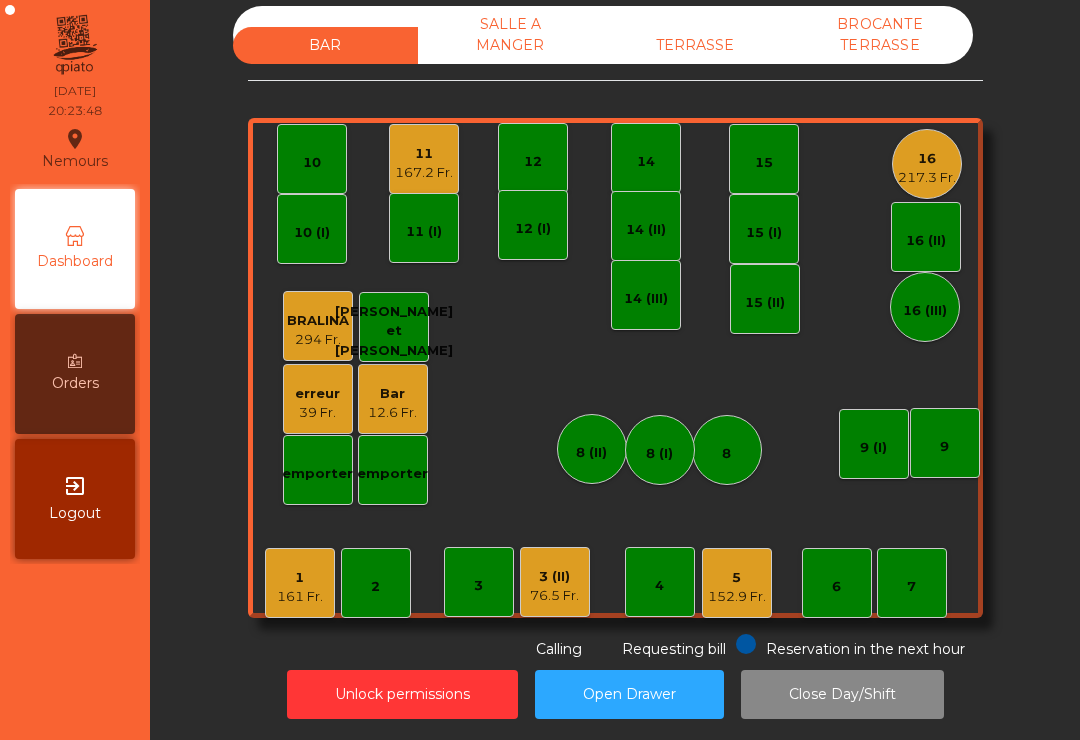 click on "TERRASSE" 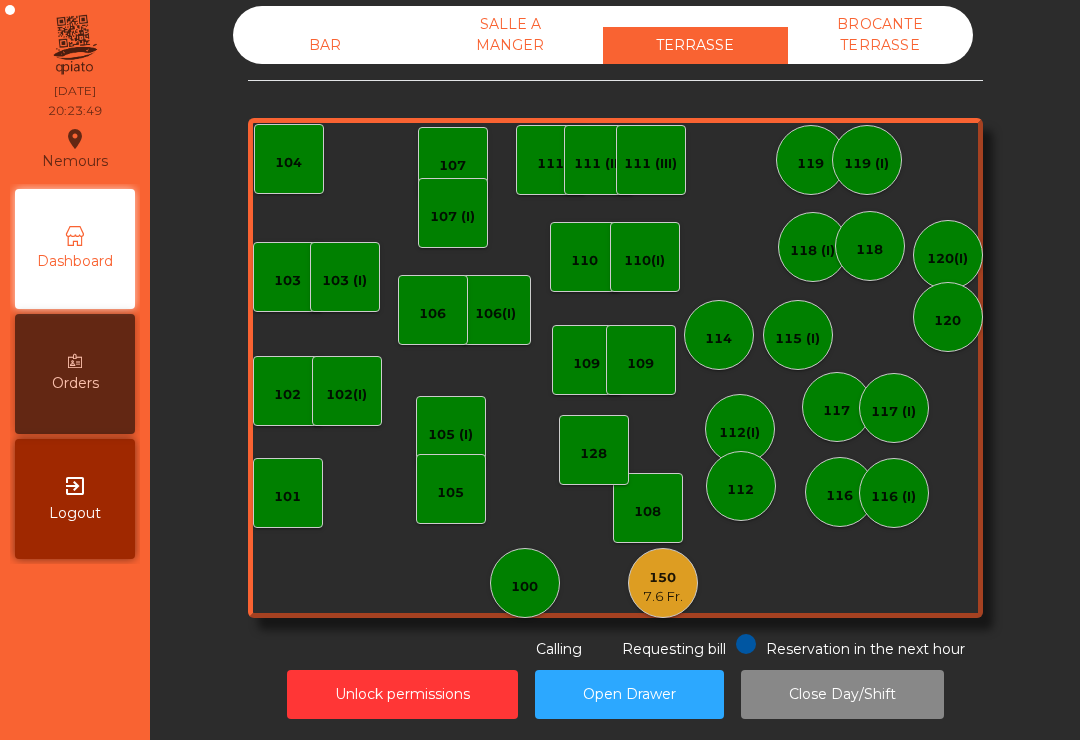 click on "150" 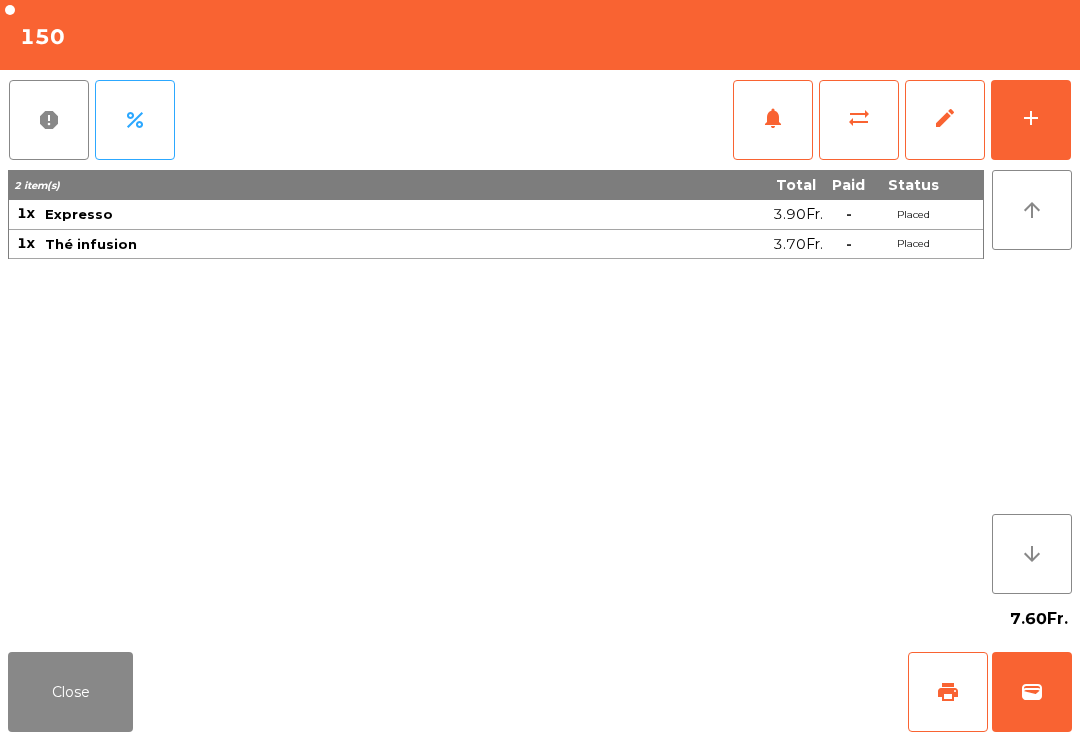 click on "wallet" 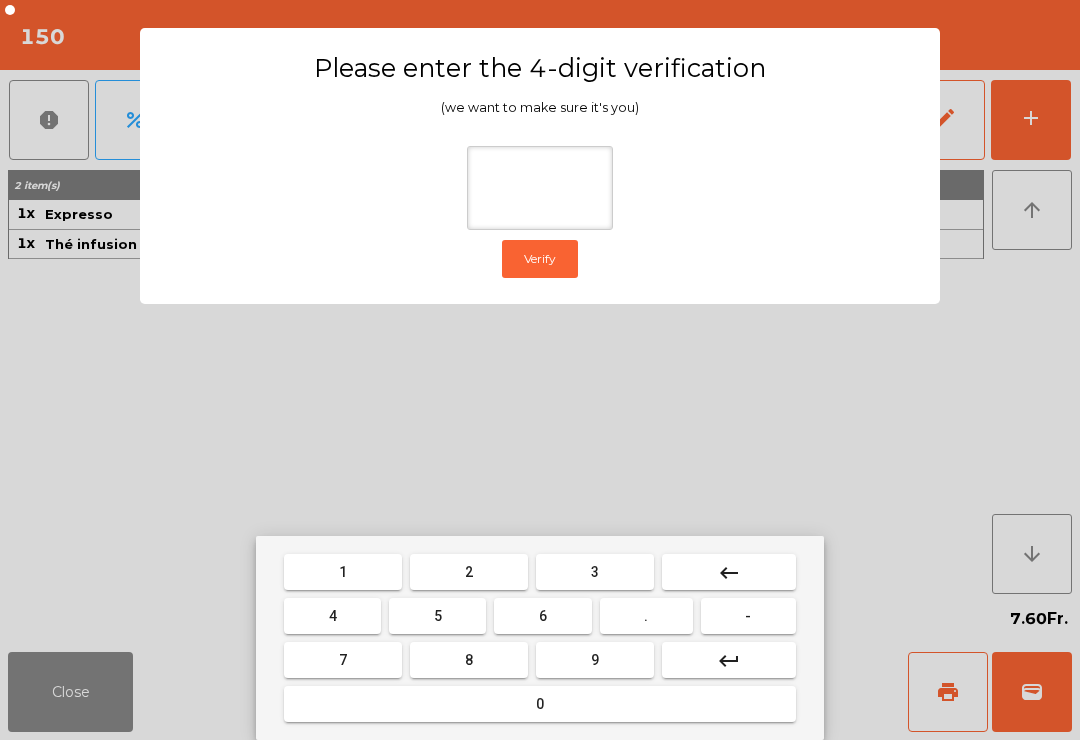 type on "*" 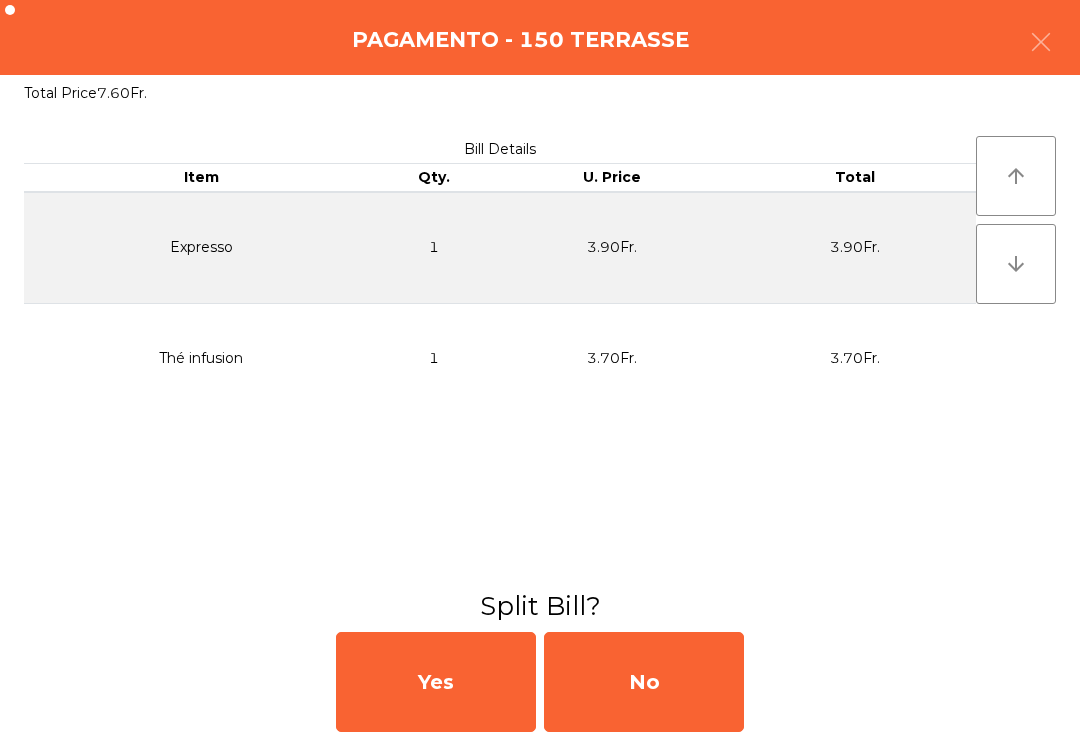 click on "Yes   No" 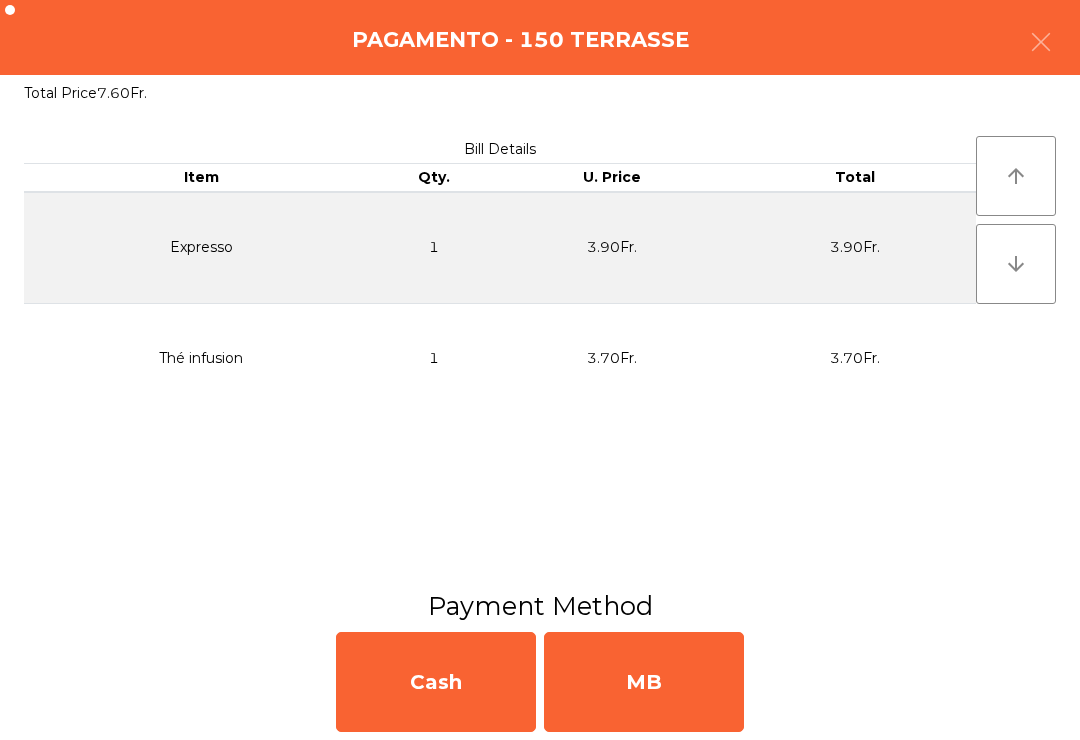 click on "MB" 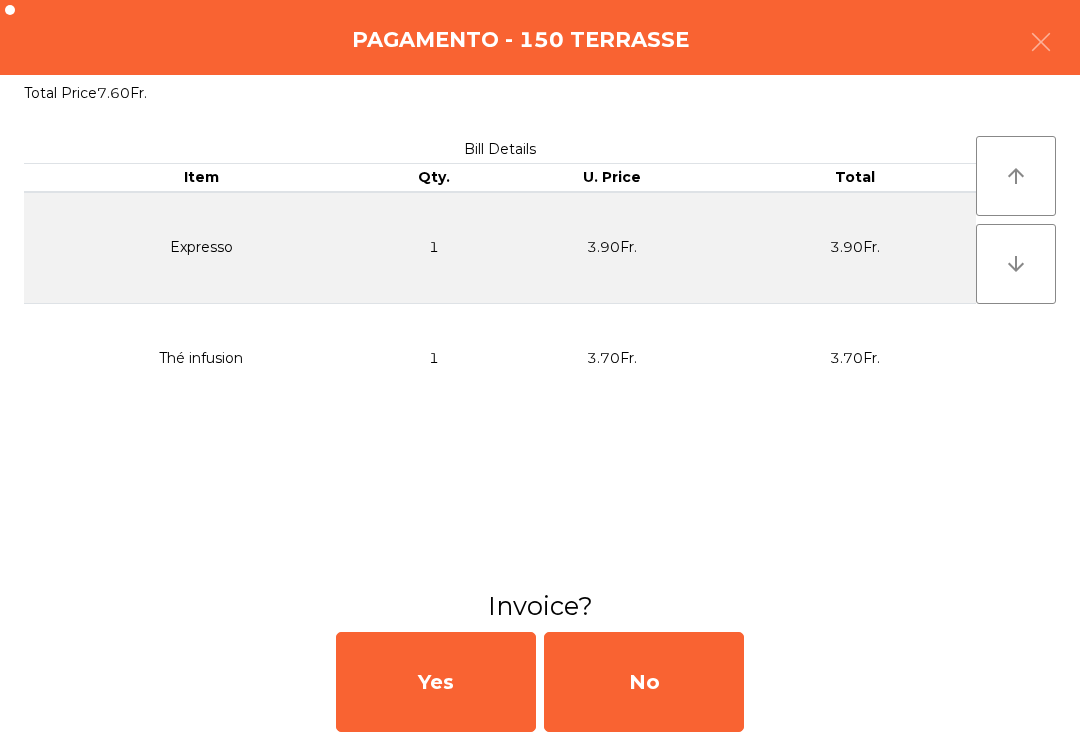 click on "No" 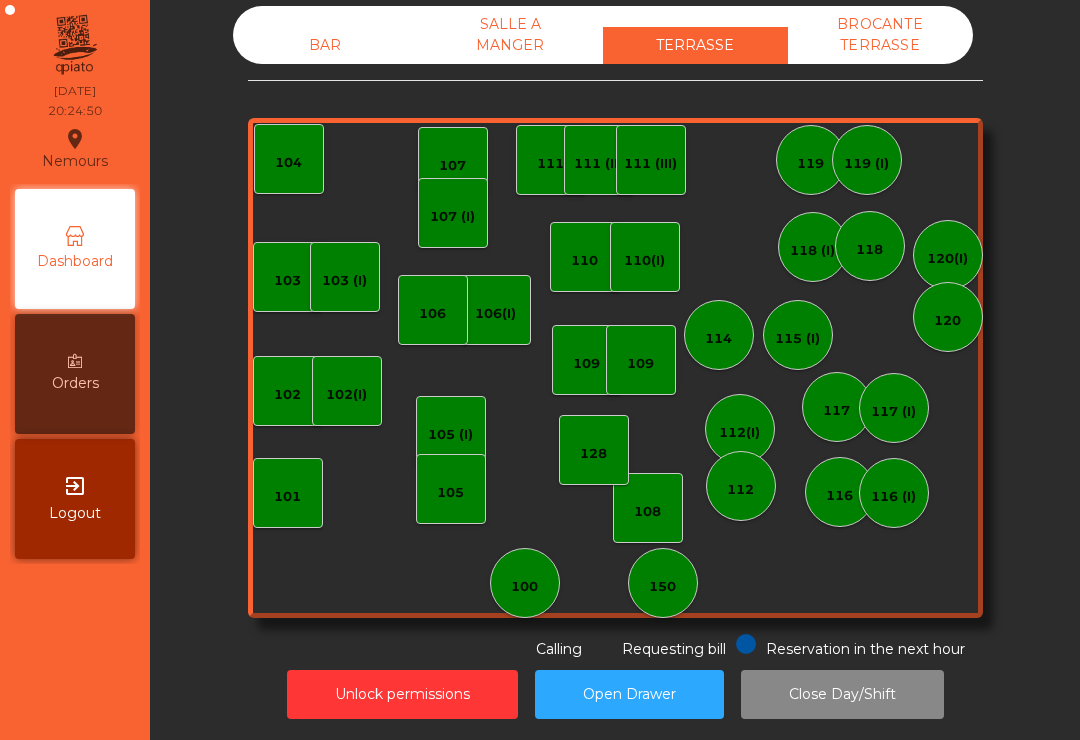 click on "BAR" 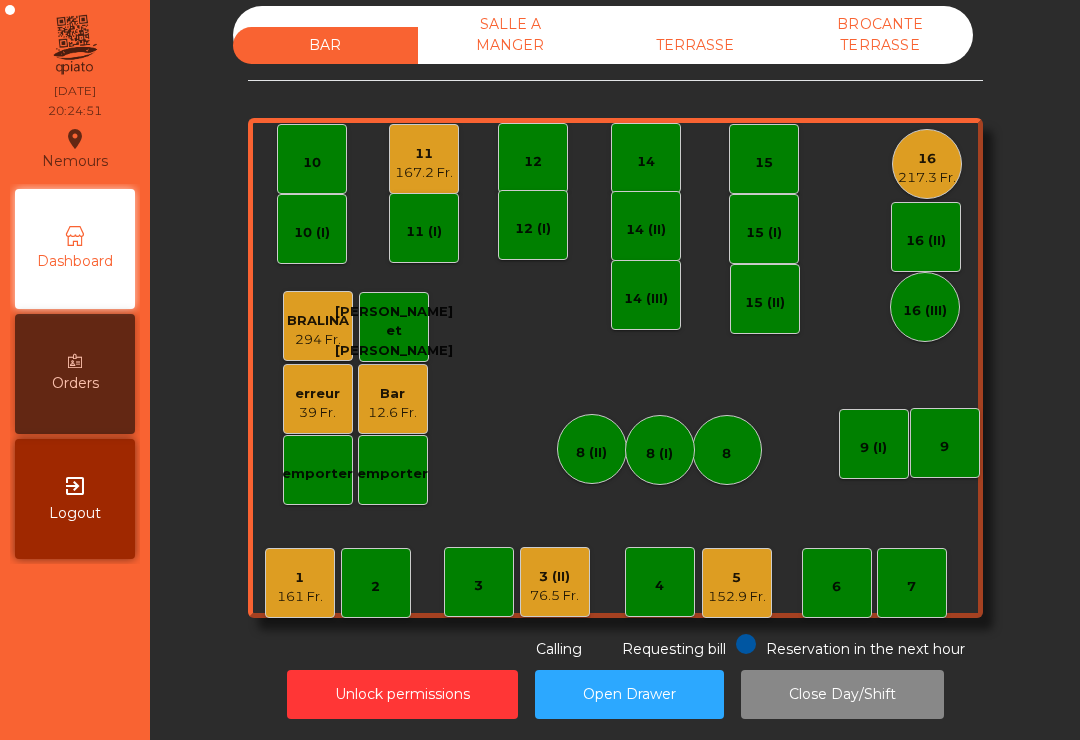 click on "7" 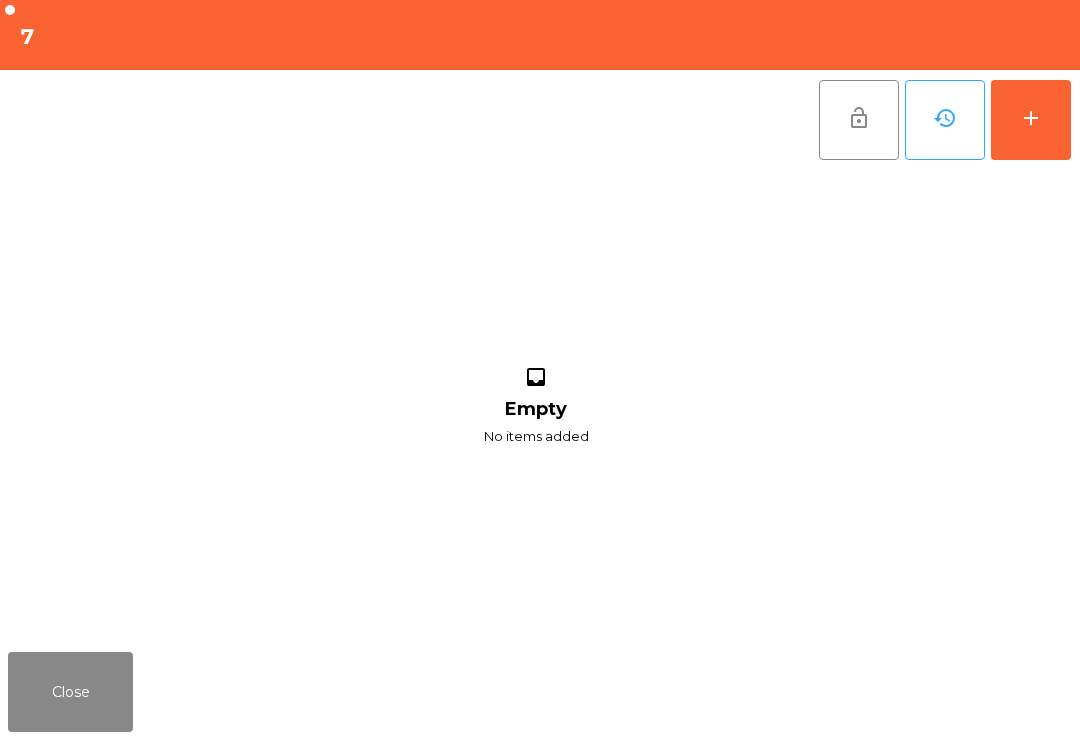 click on "add" 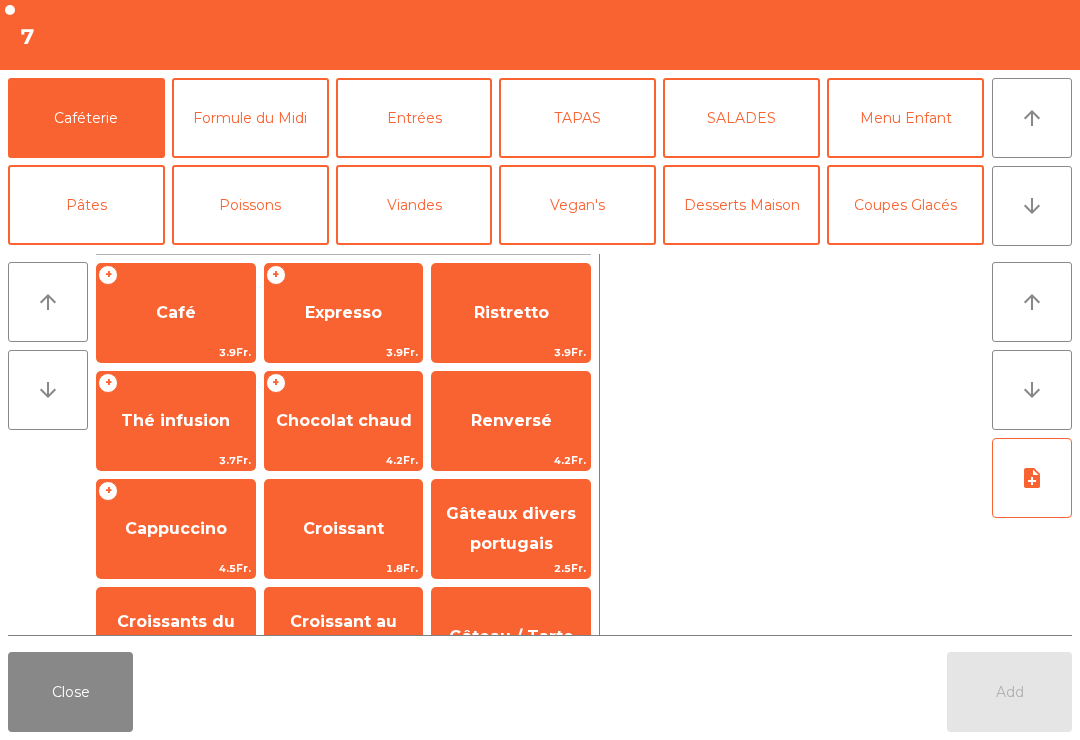 click on "TAPAS" 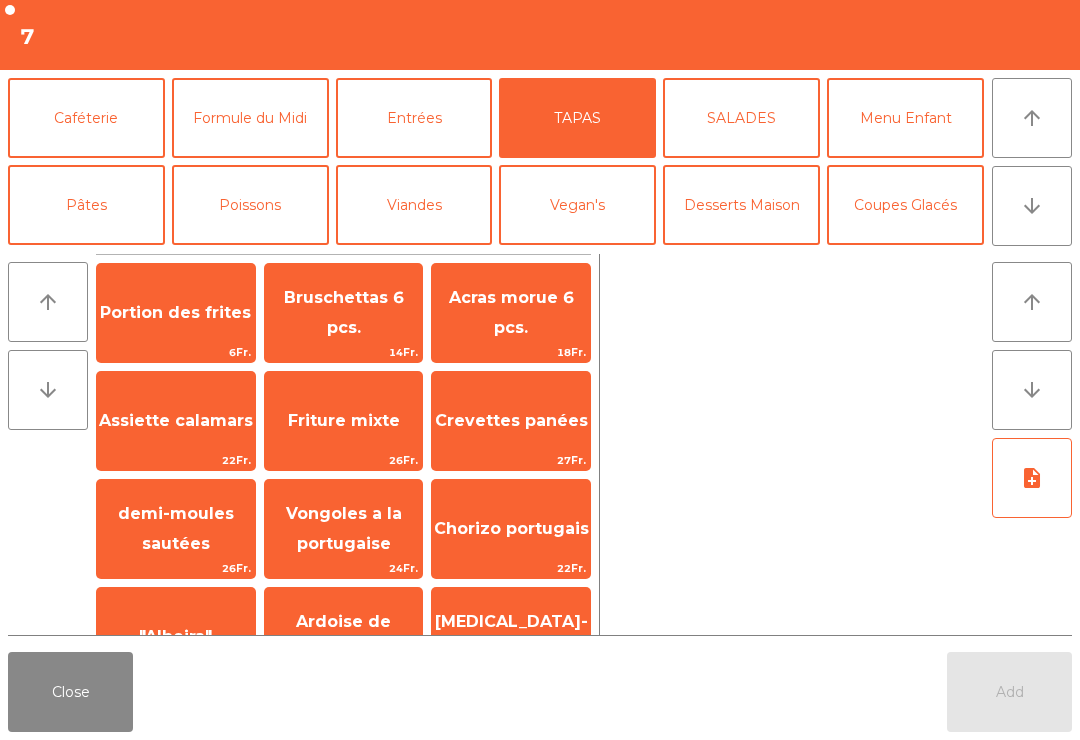 click on "24Fr." 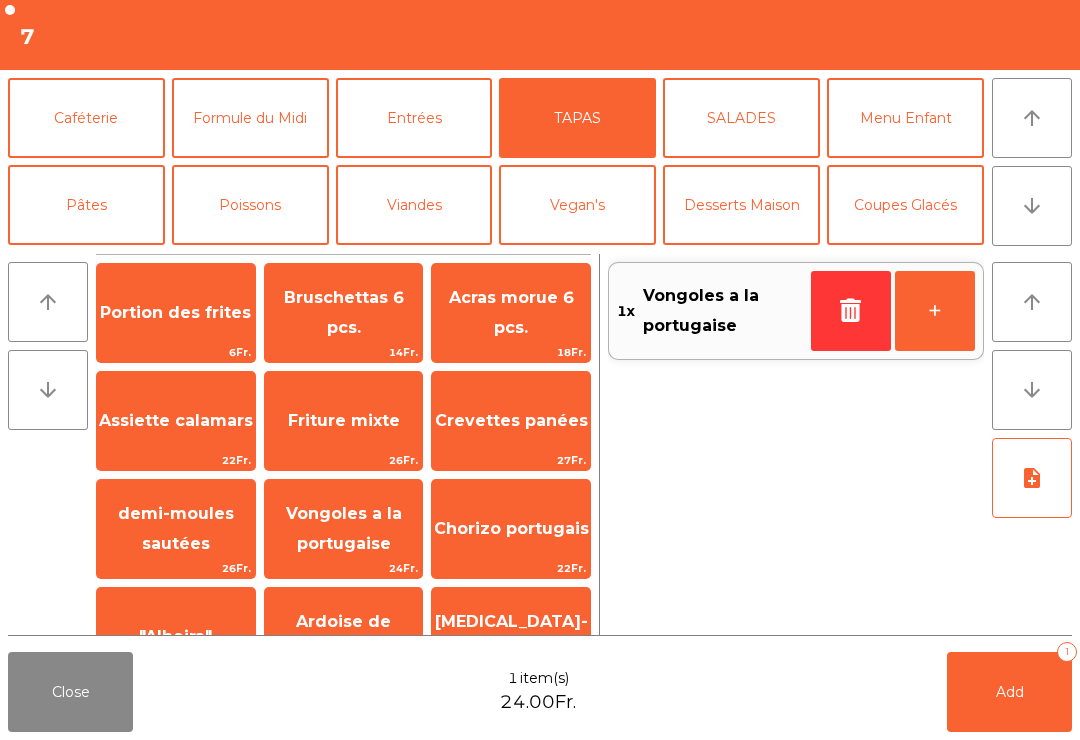 click on "Poissons" 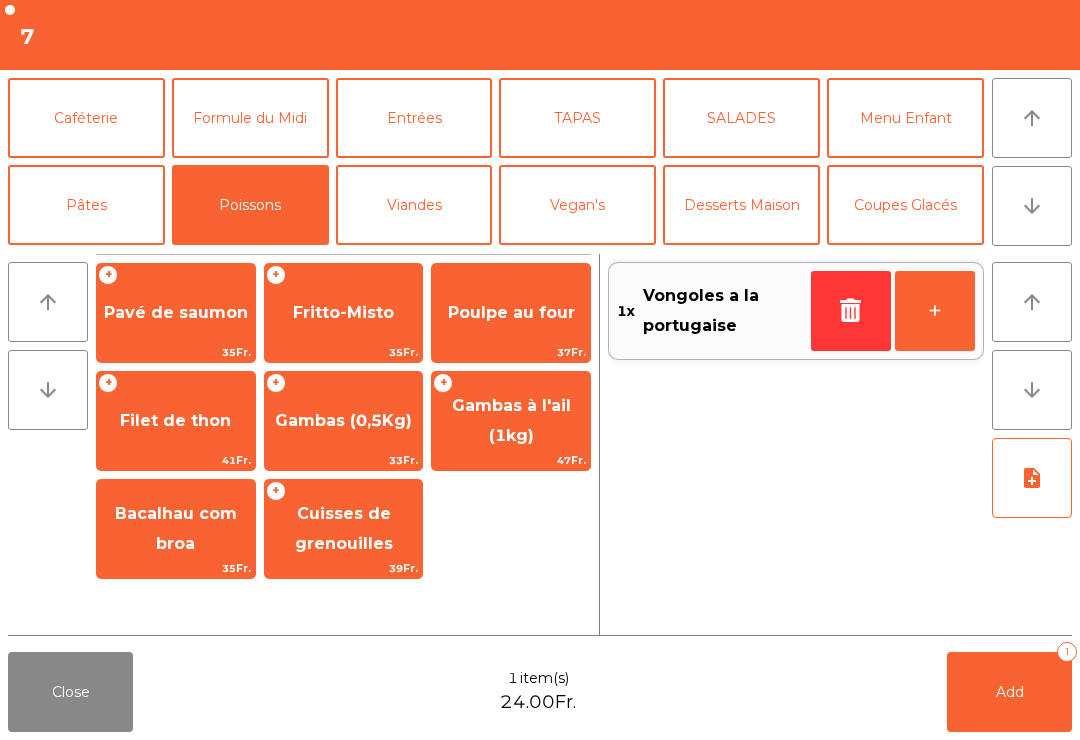 click on "Gambas à l'ail (1kg)" 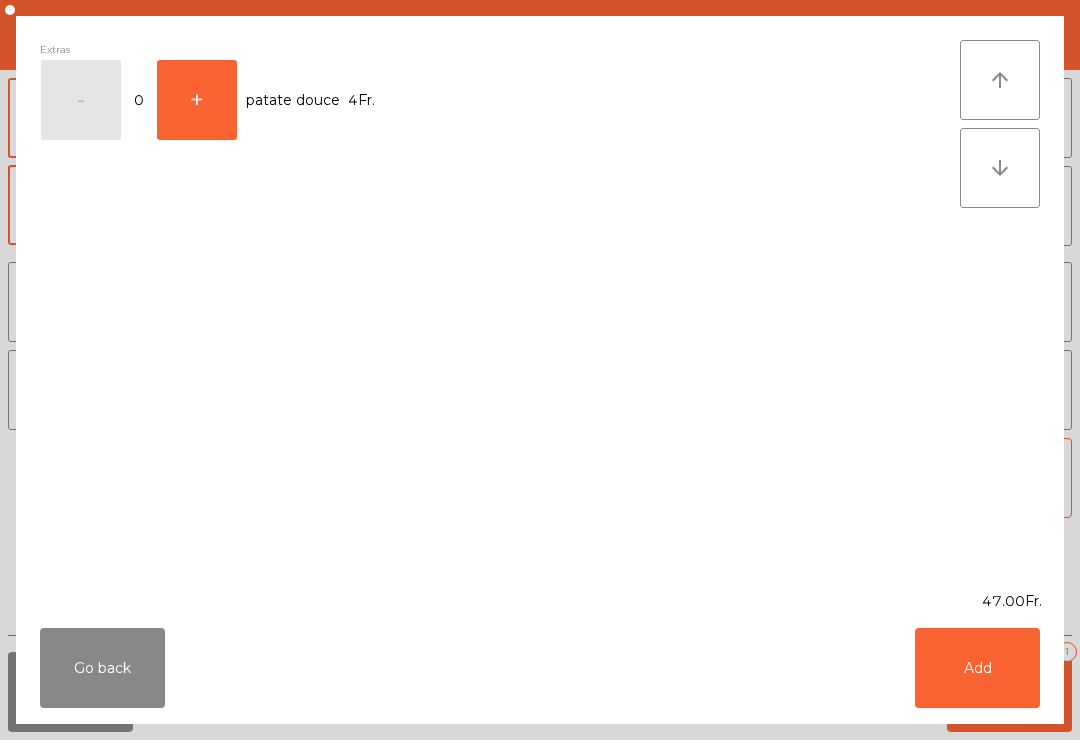 click on "Add" 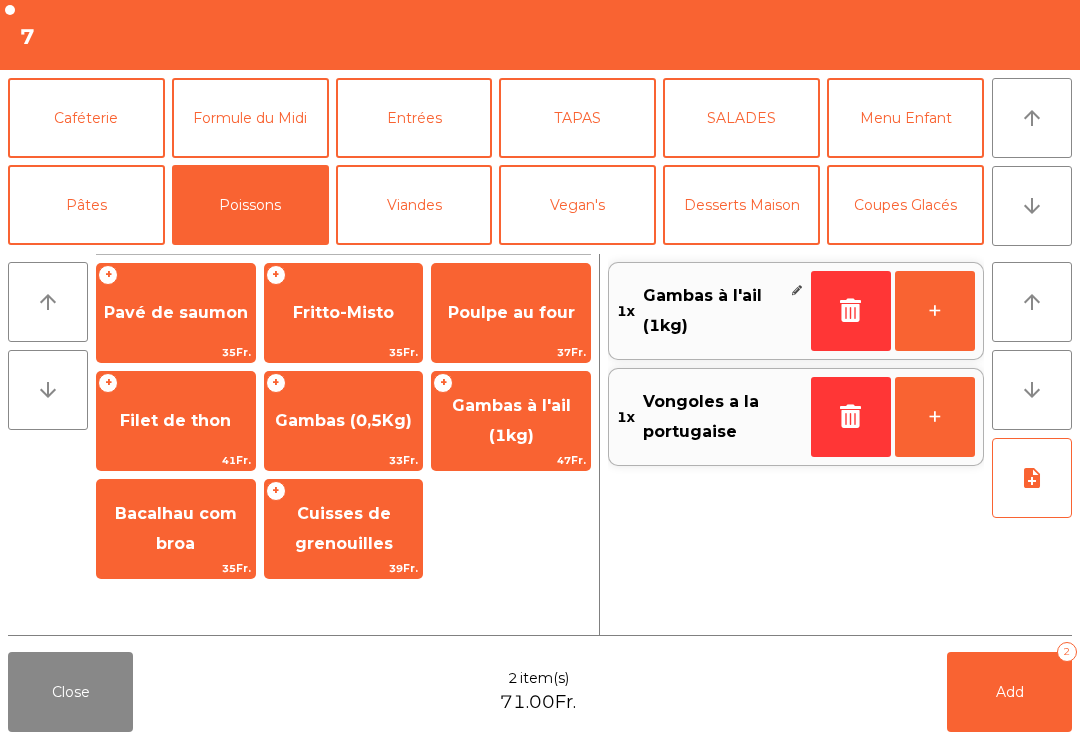click on "note_add" 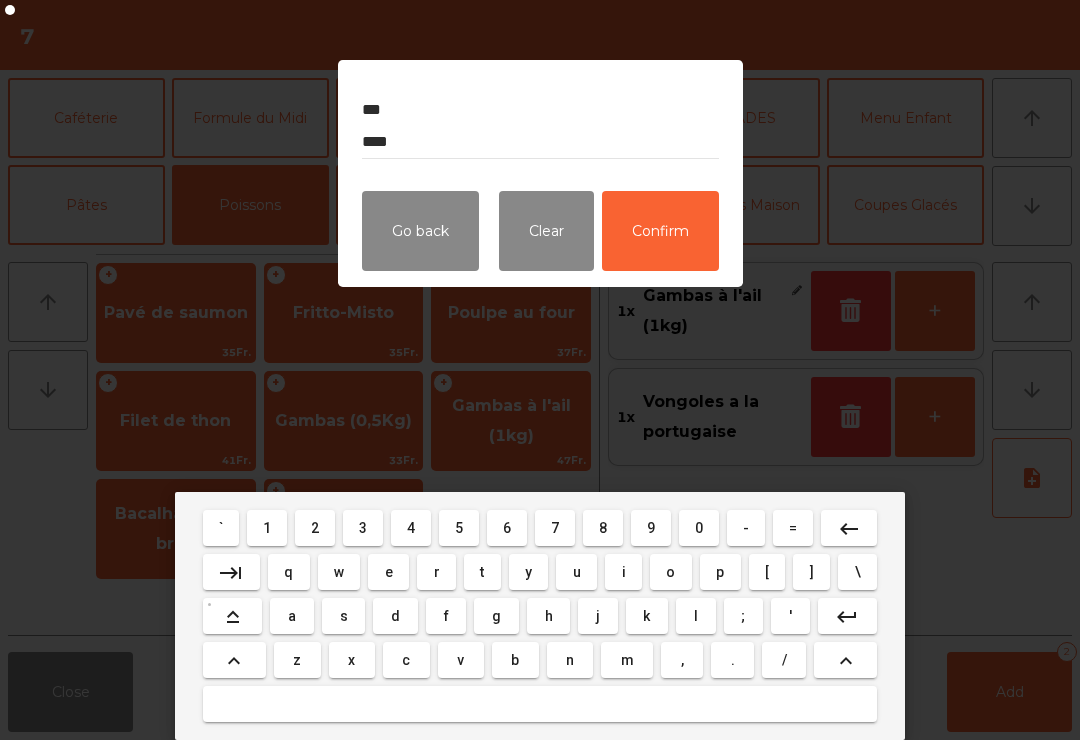 scroll, scrollTop: 26, scrollLeft: 0, axis: vertical 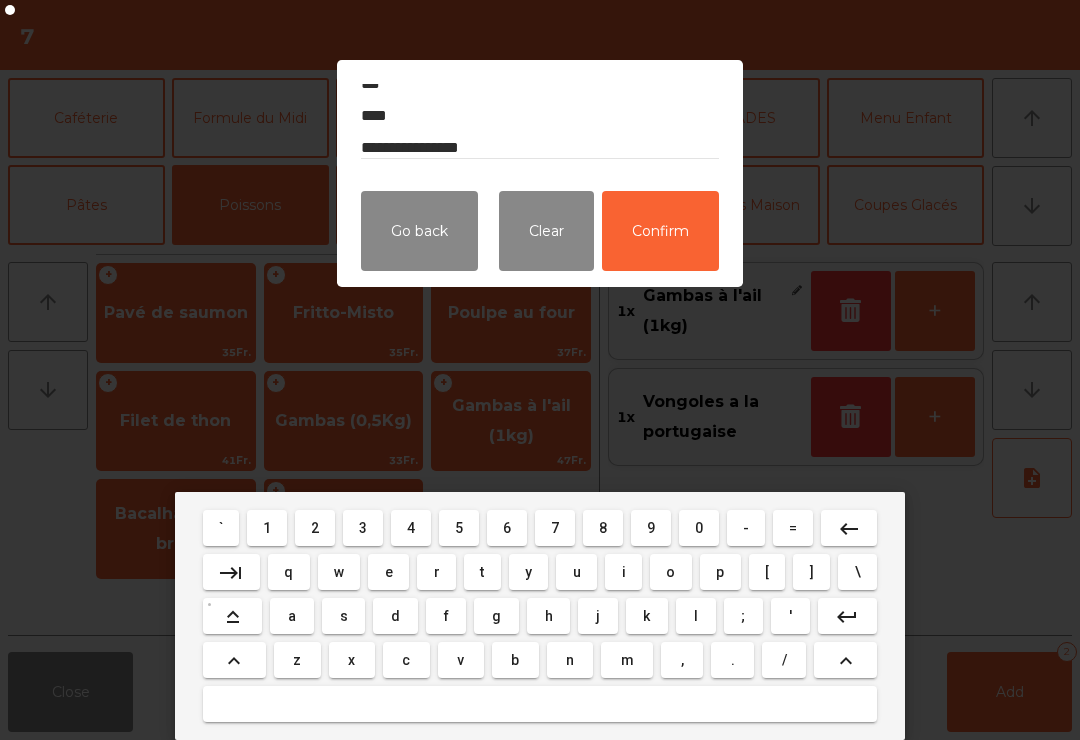 type on "**********" 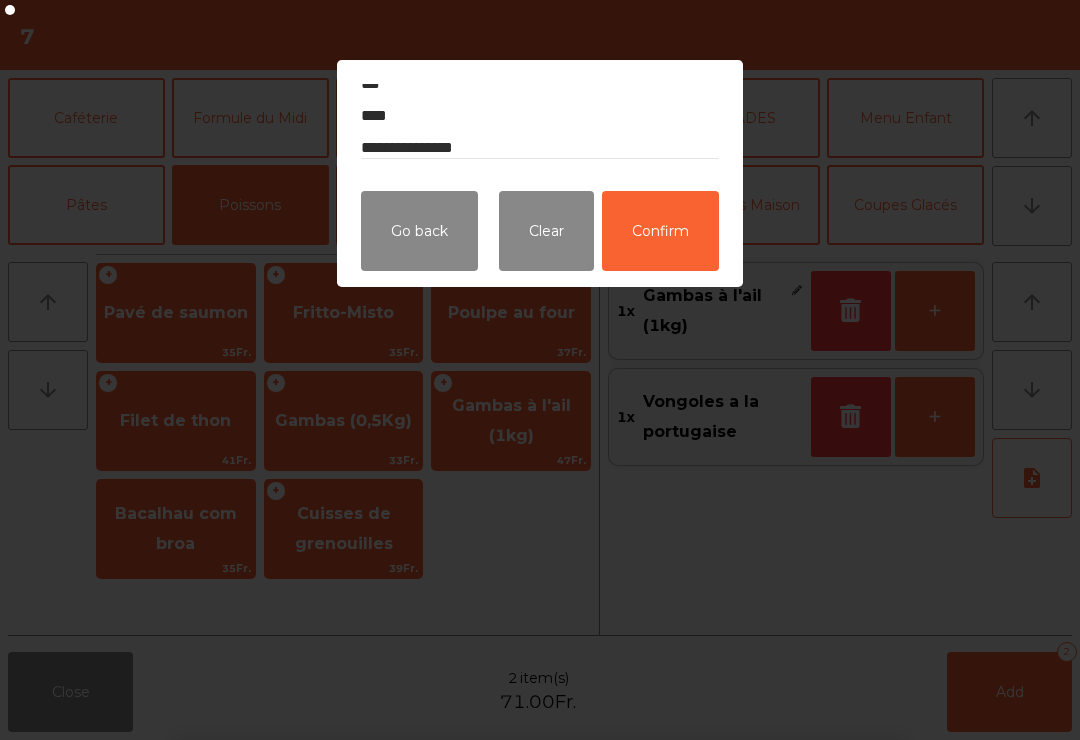 click on "Confirm" 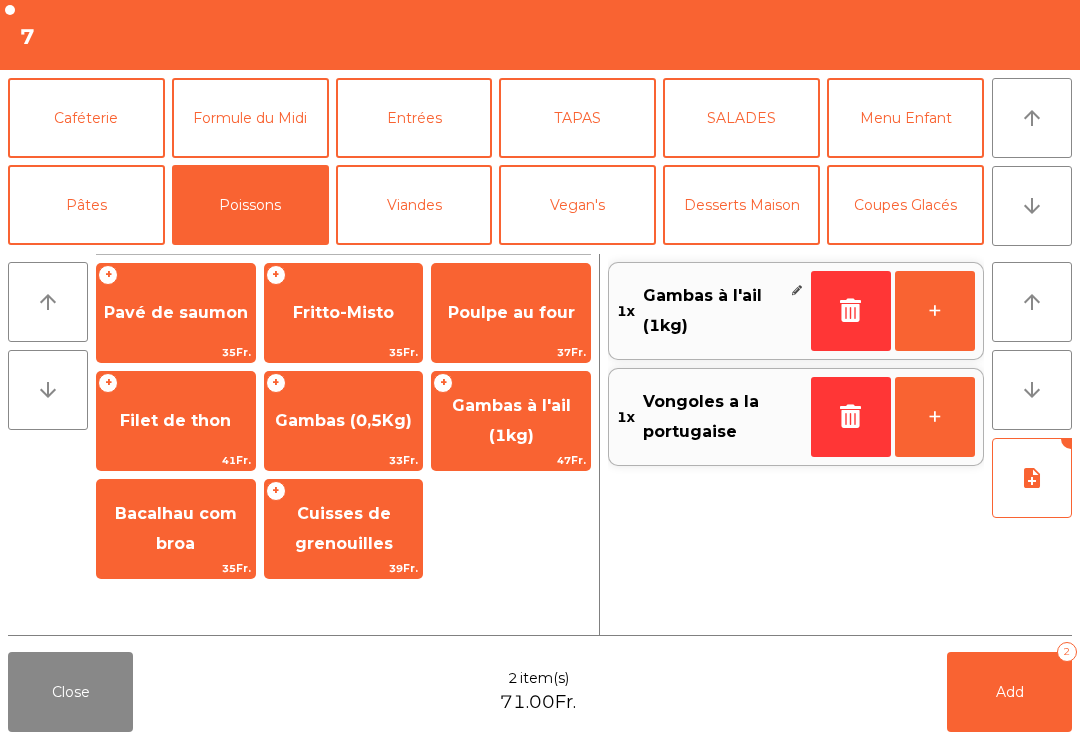 click on "note_add" 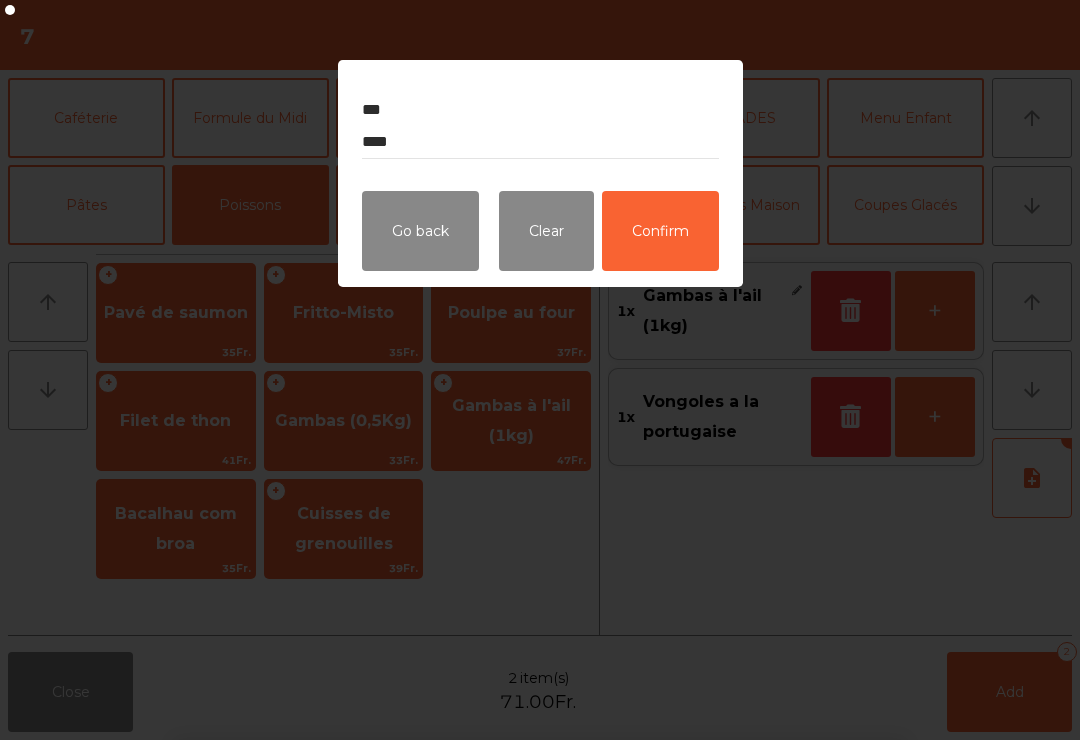 click on "**********" 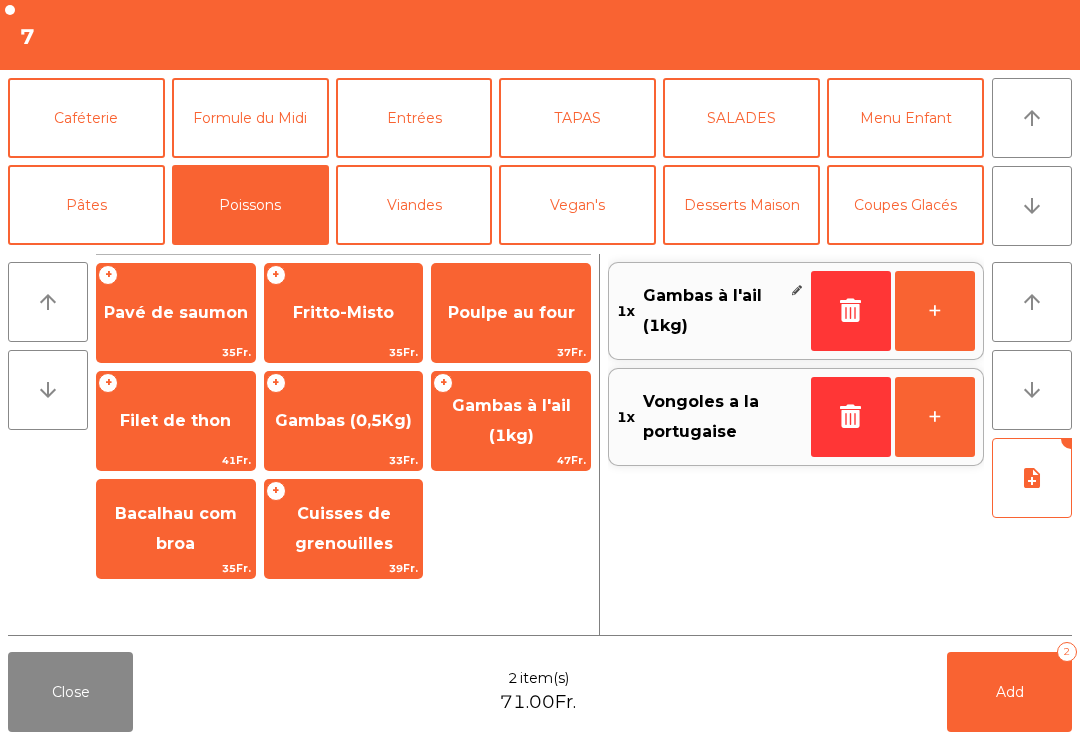 click on "Add   2" 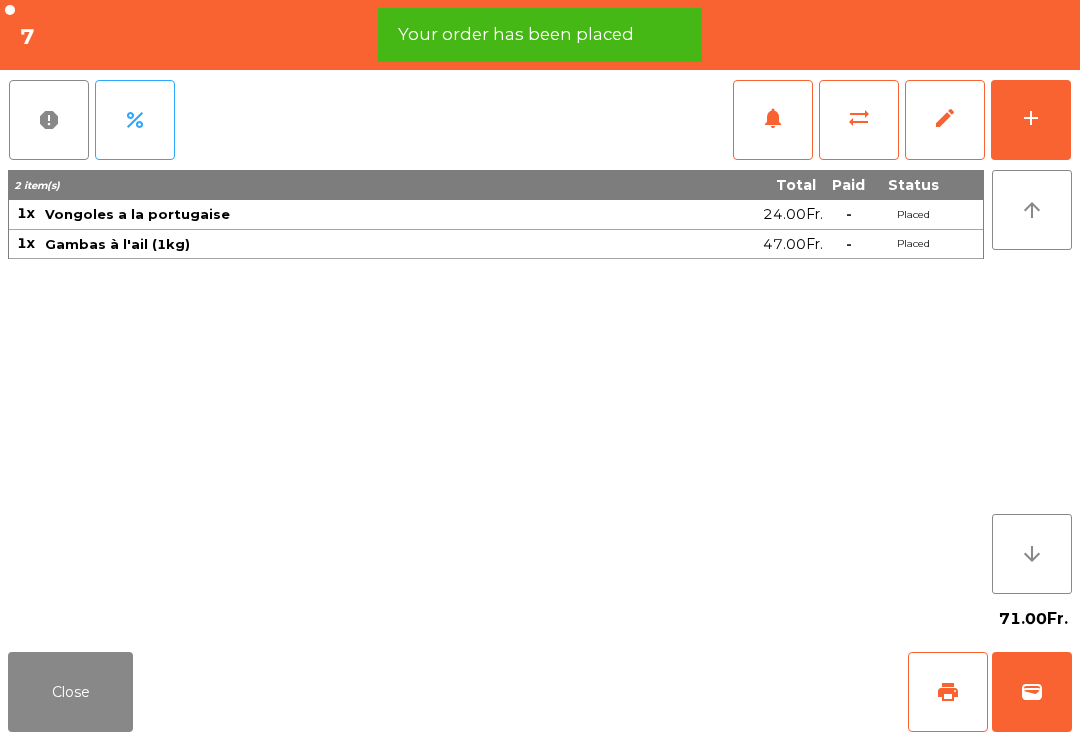 click on "add" 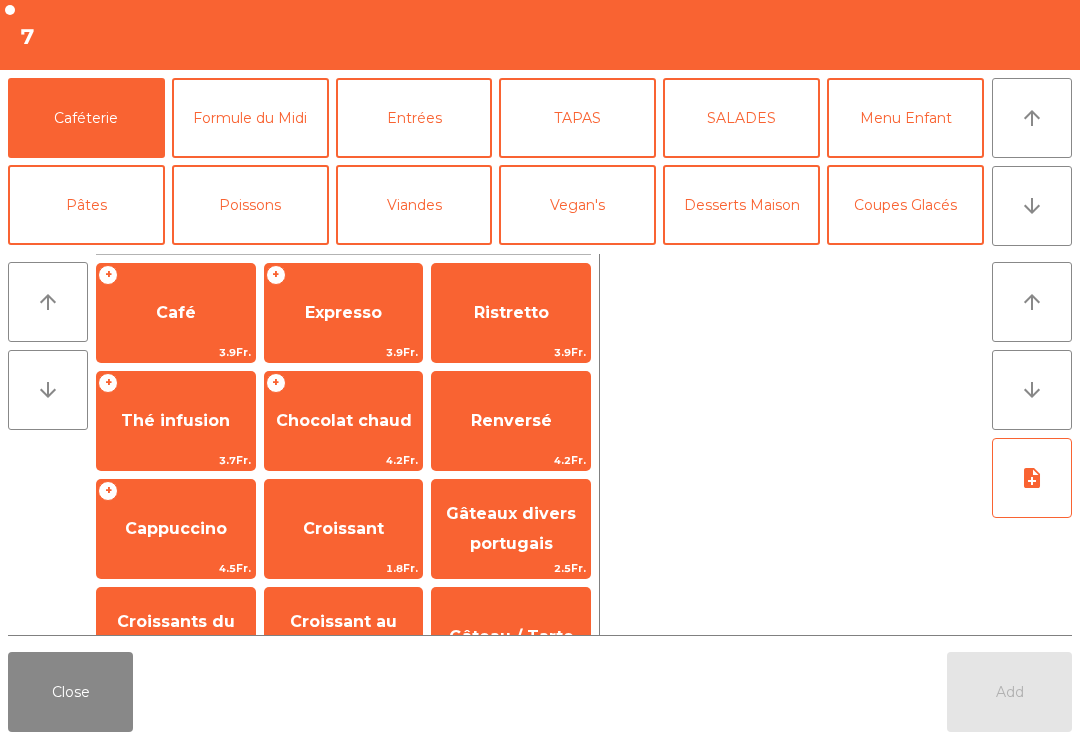 click on "arrow_downward" 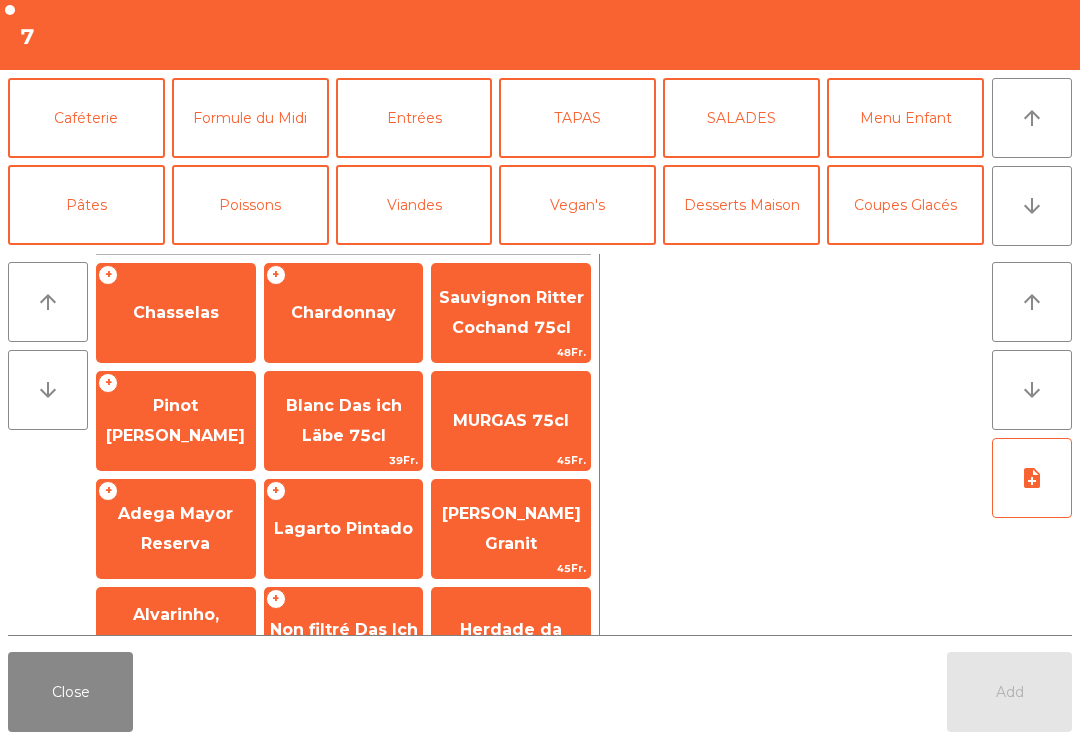 scroll, scrollTop: 174, scrollLeft: 0, axis: vertical 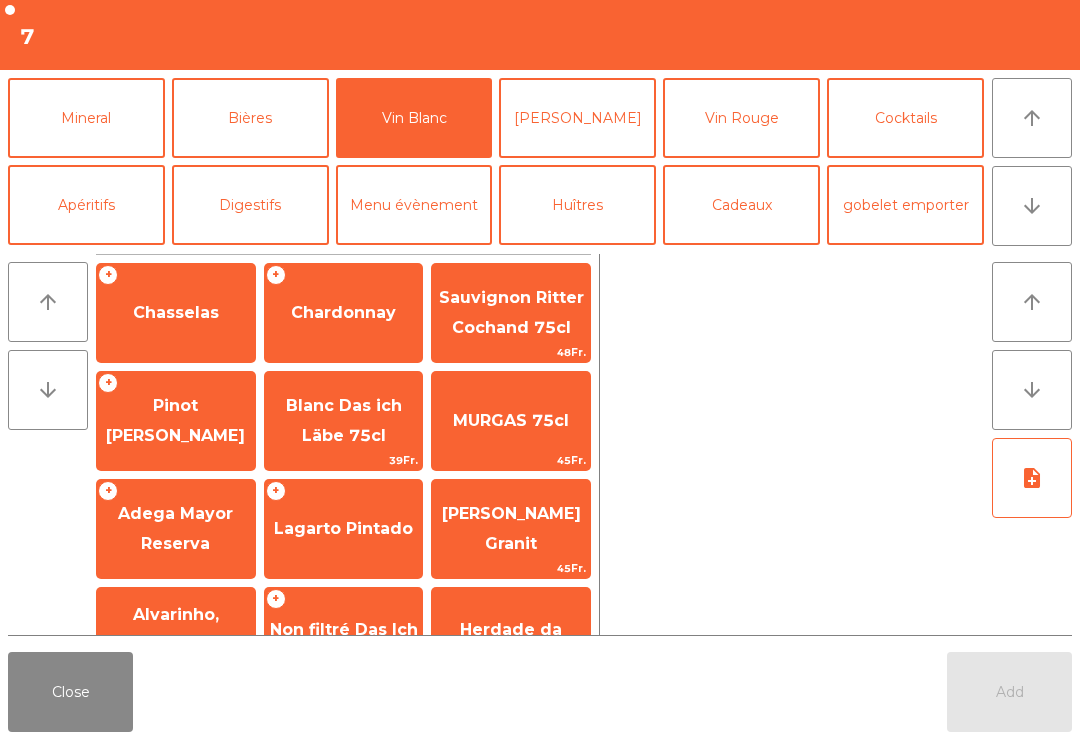 click on "Chasselas" 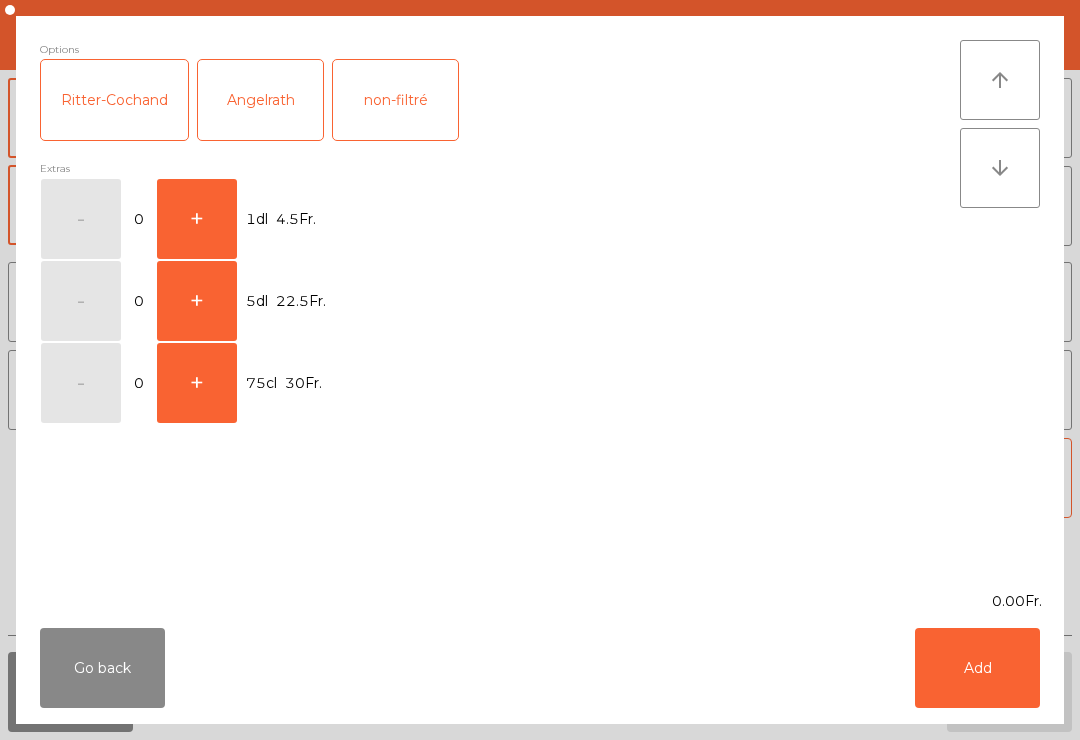 click on "+" 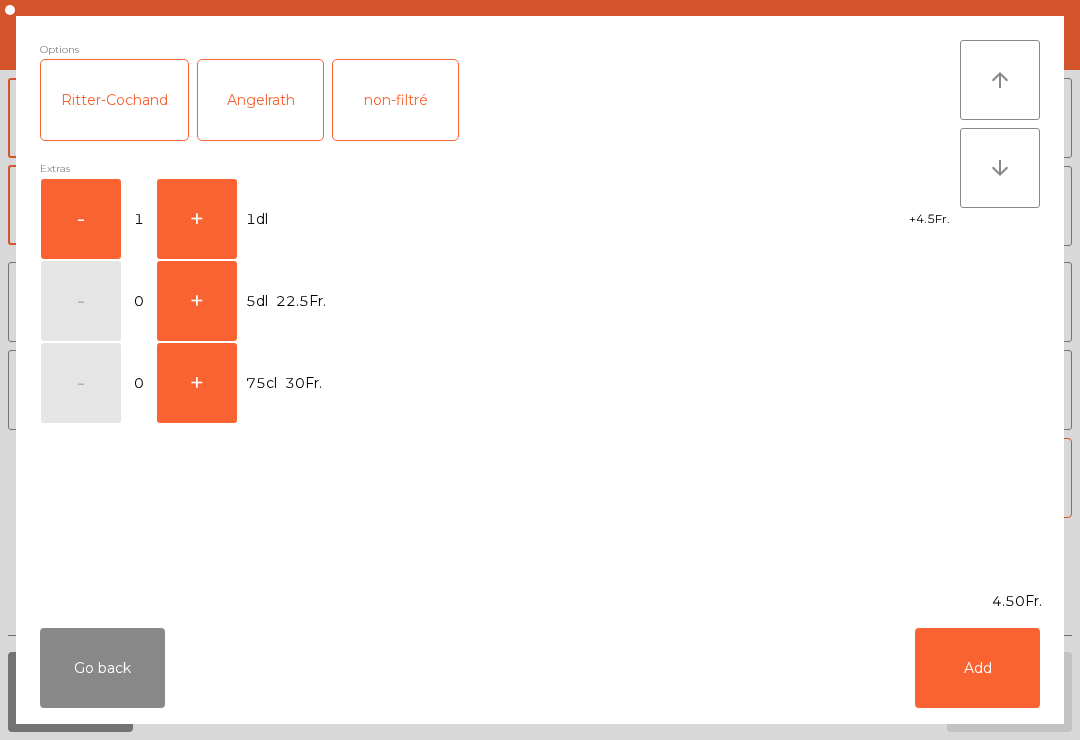 click on "Add" 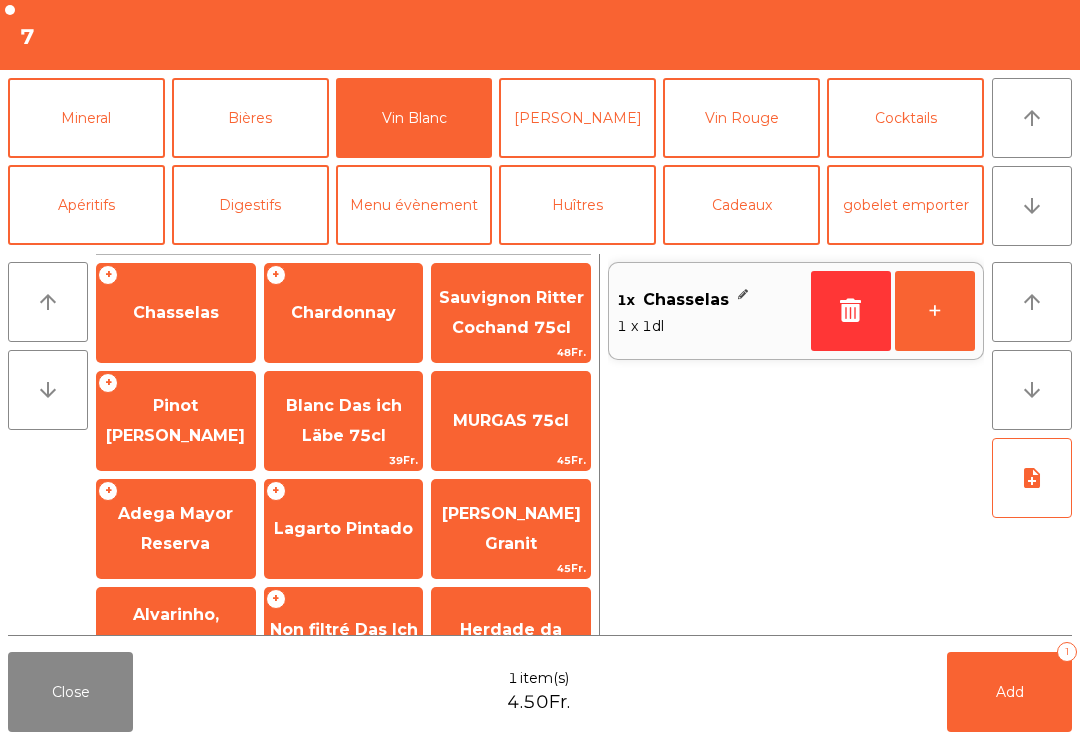 click on "Chardonnay" 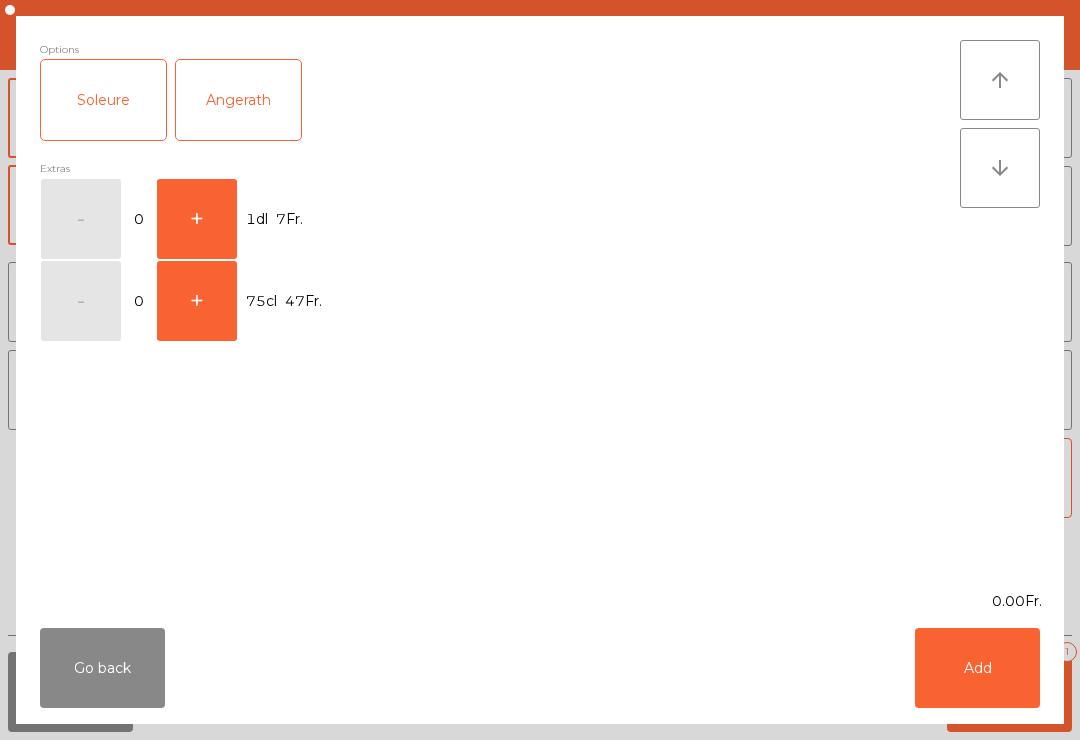 click on "+" 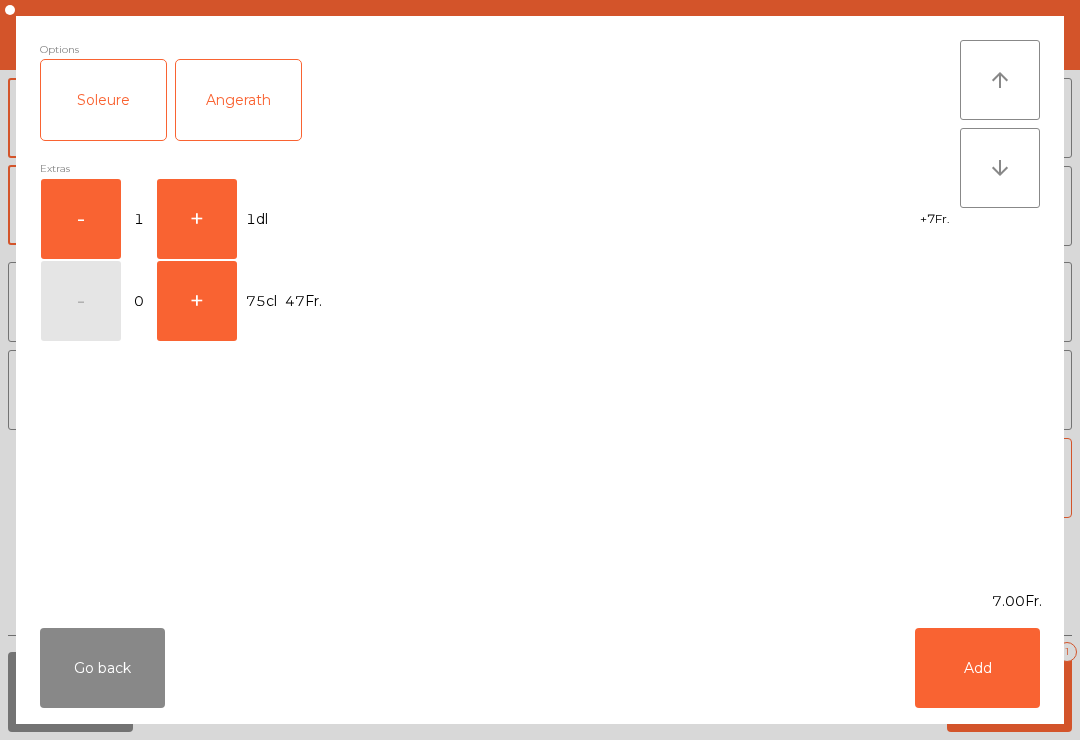 click on "Add" 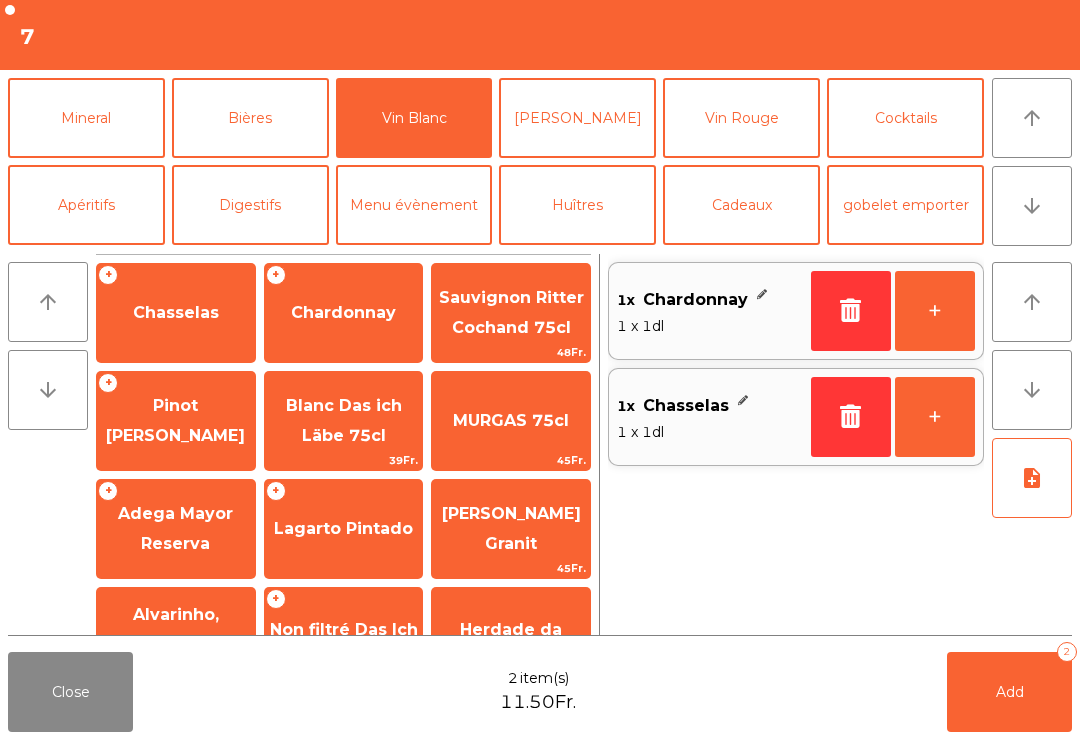 click on "Add" 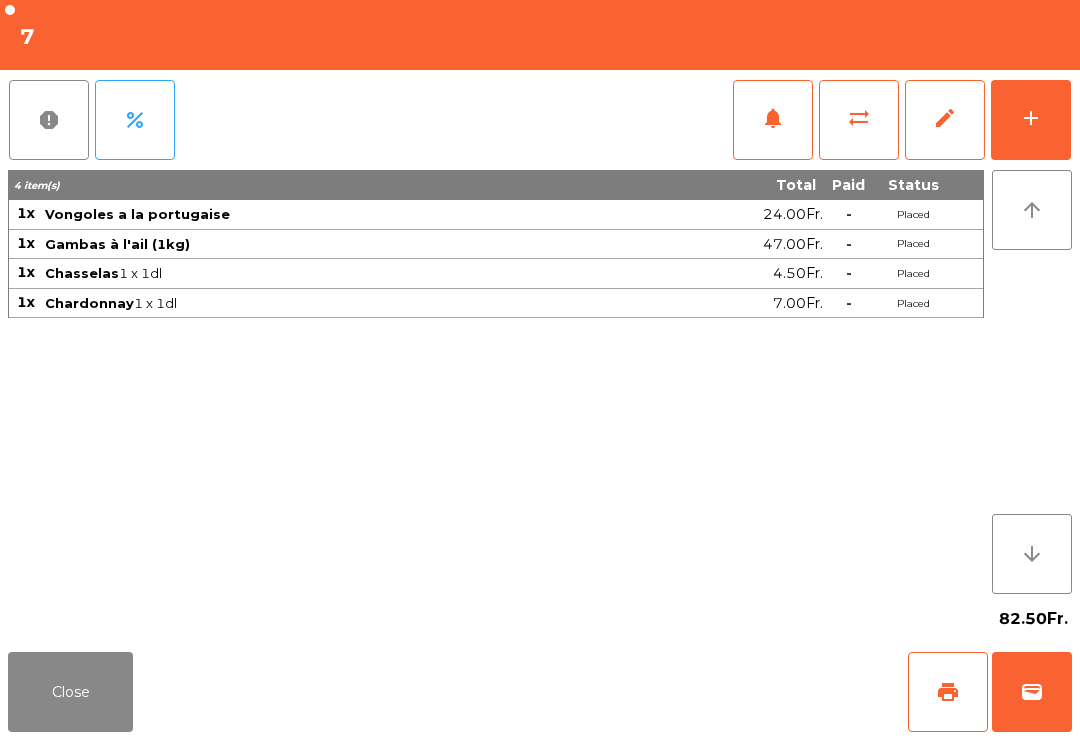click on "Close" 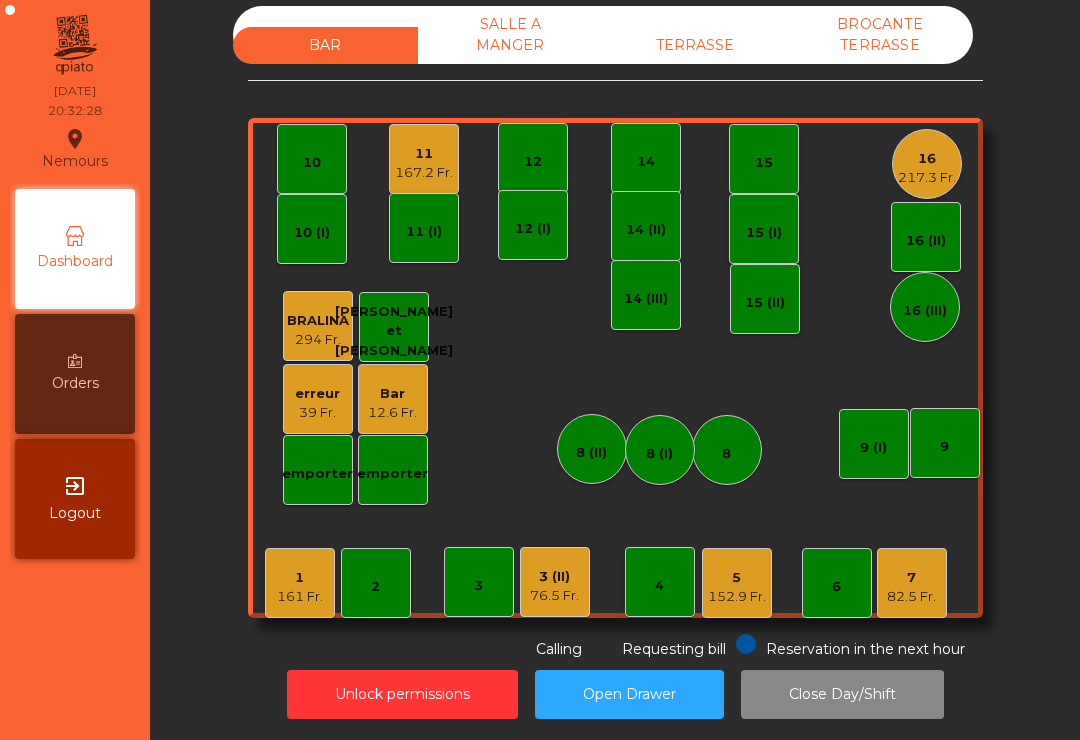 click on "16" 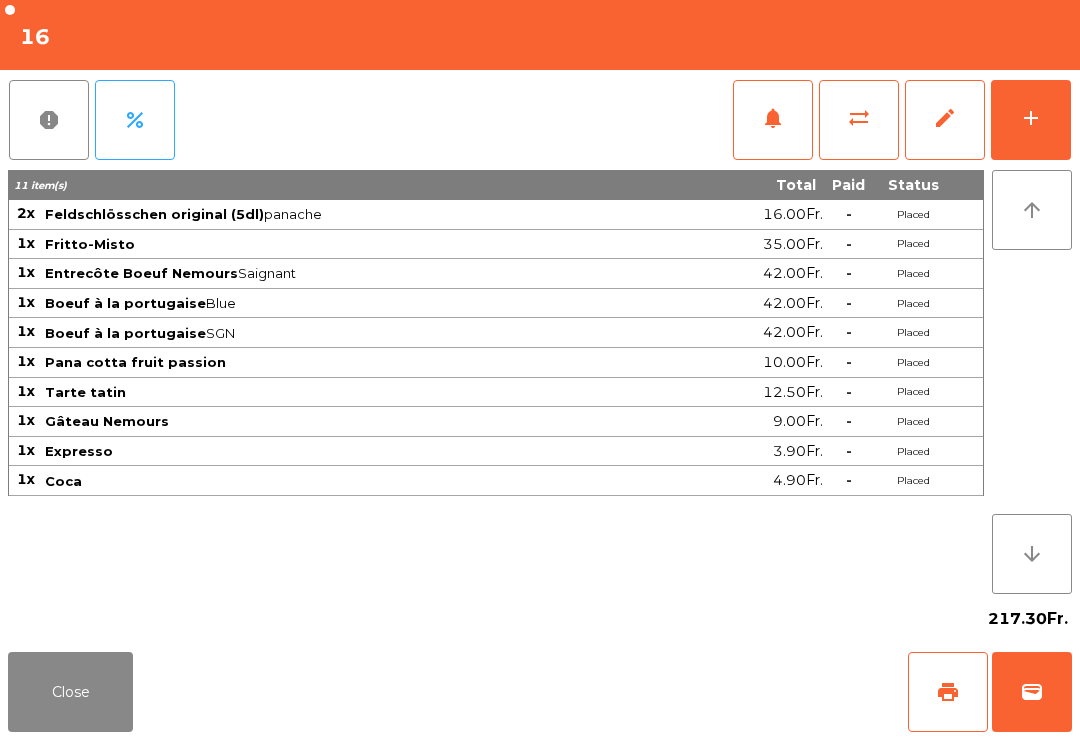 click on "Close" 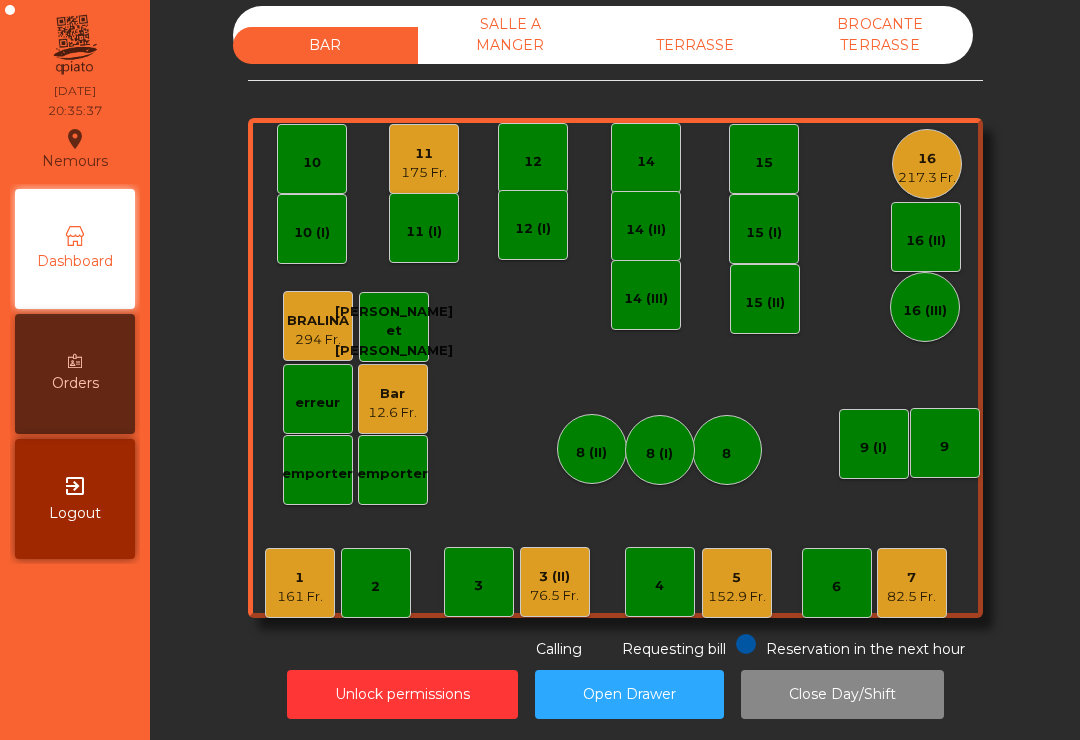 click on "3 (II)   76.5 Fr." 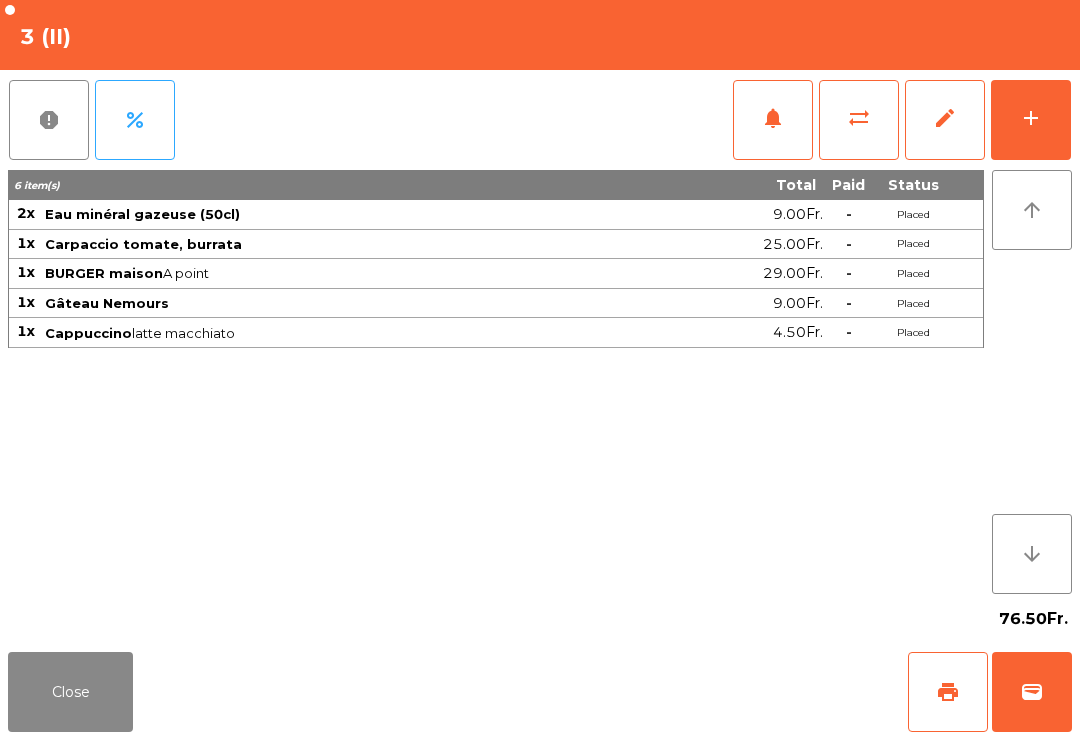 click on "print" 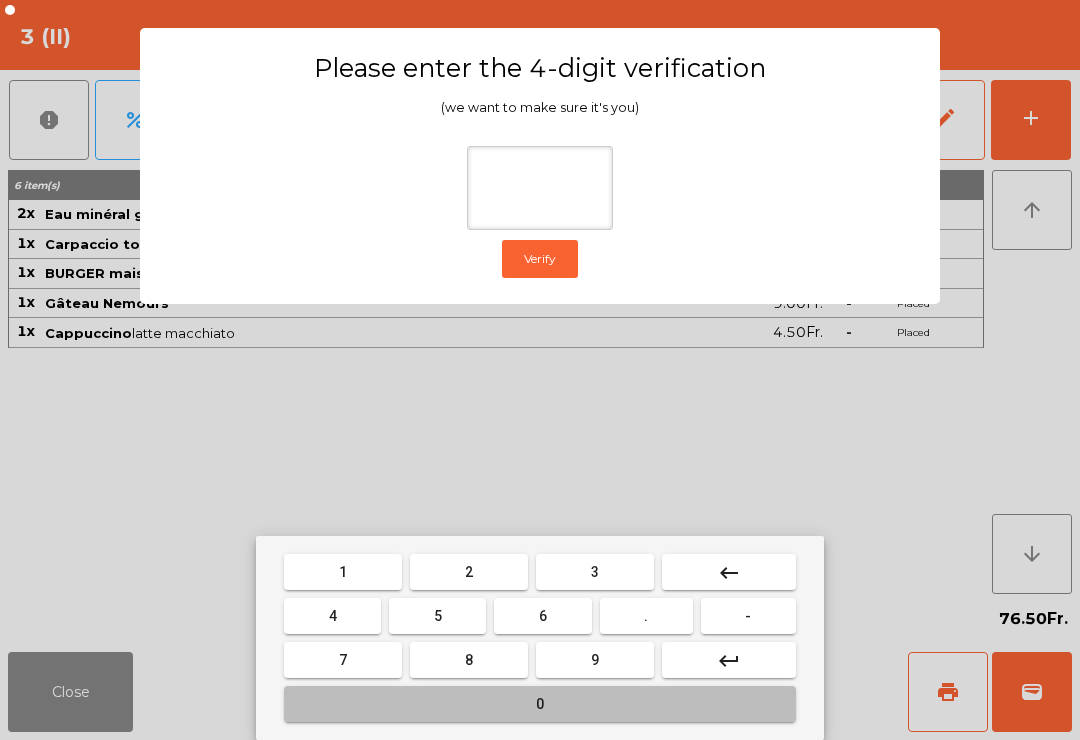 type on "*" 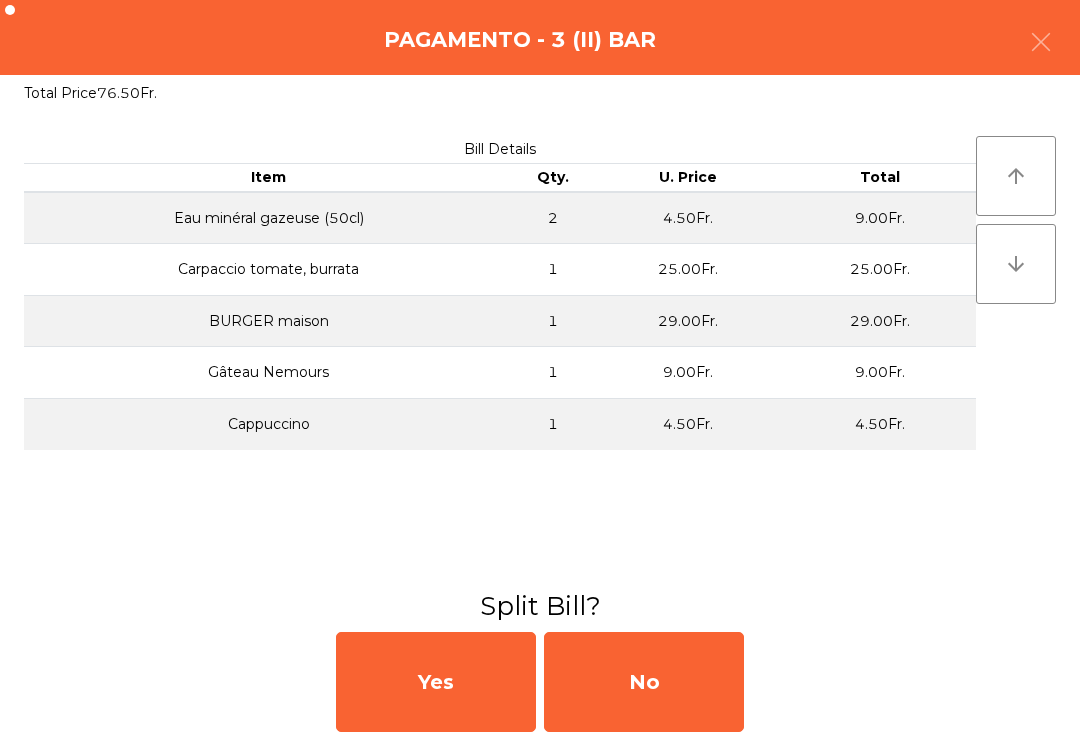 click on "No" 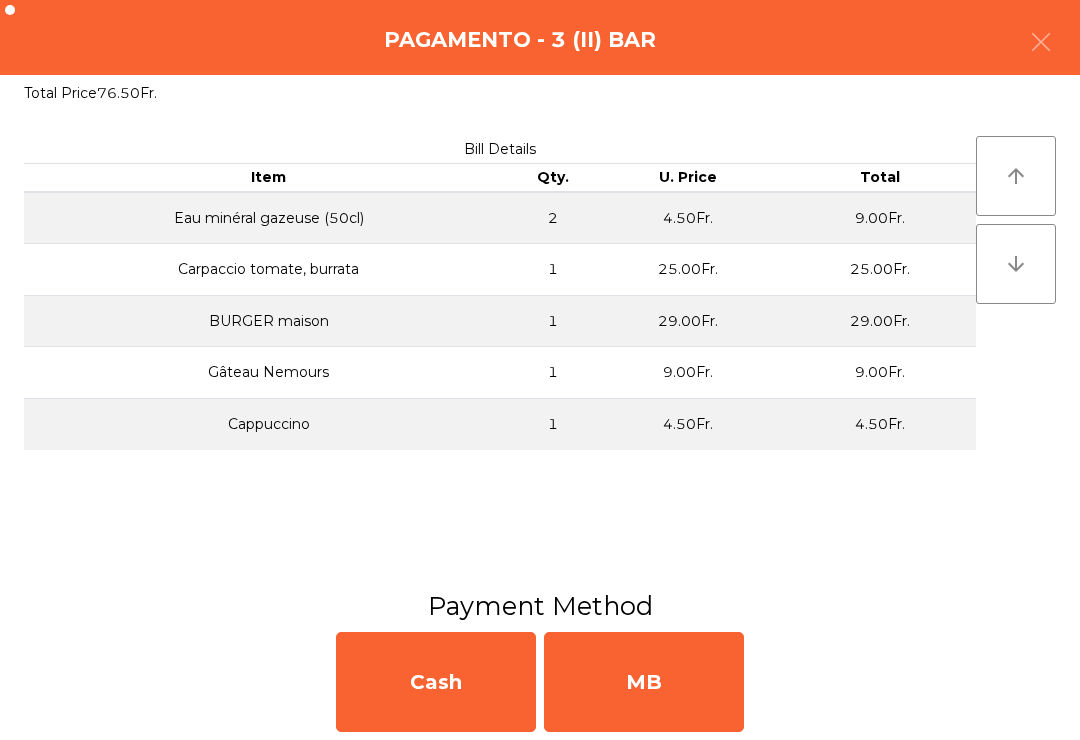 click on "MB" 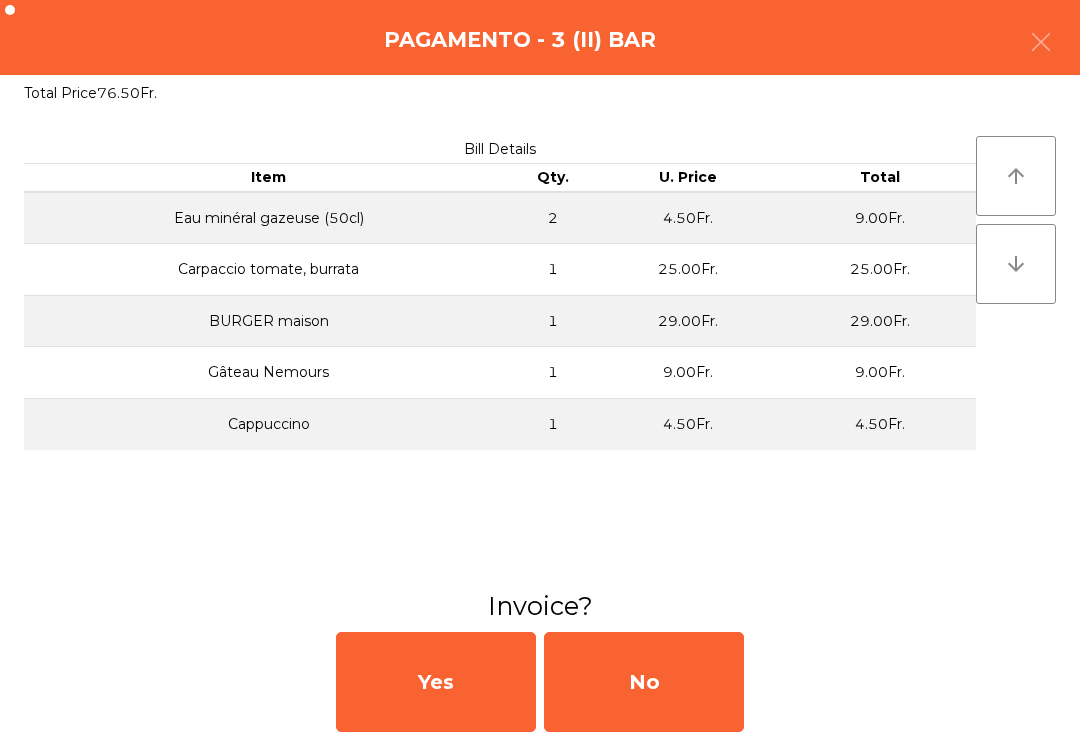 click on "No" 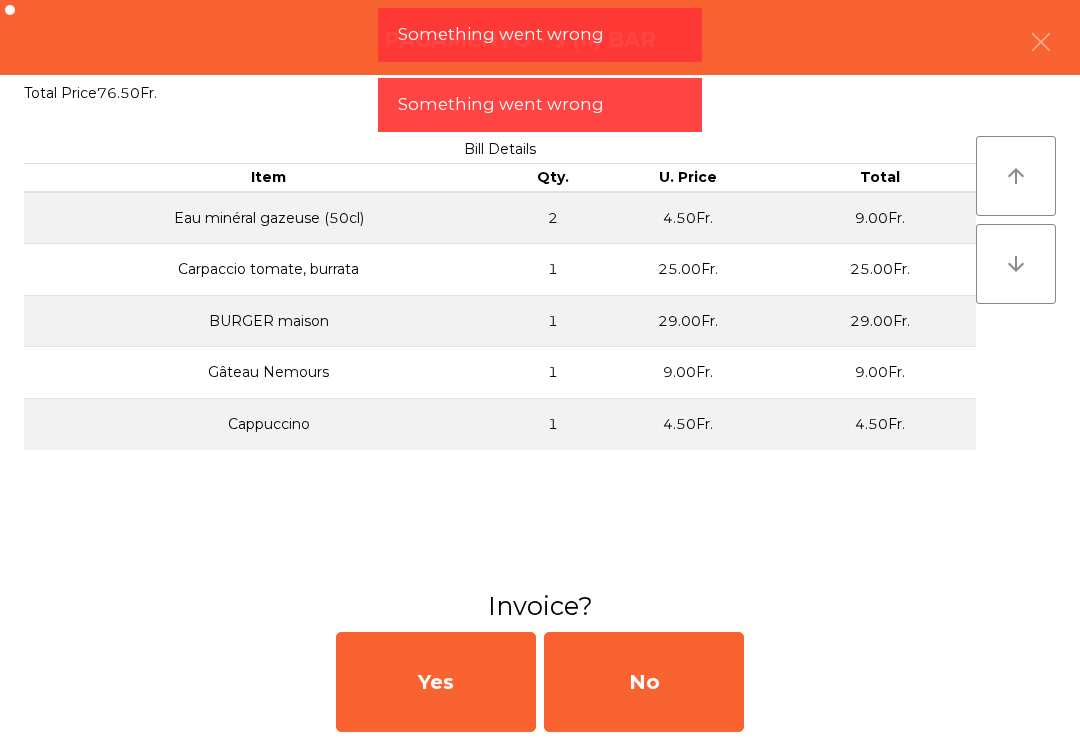 click on "No" 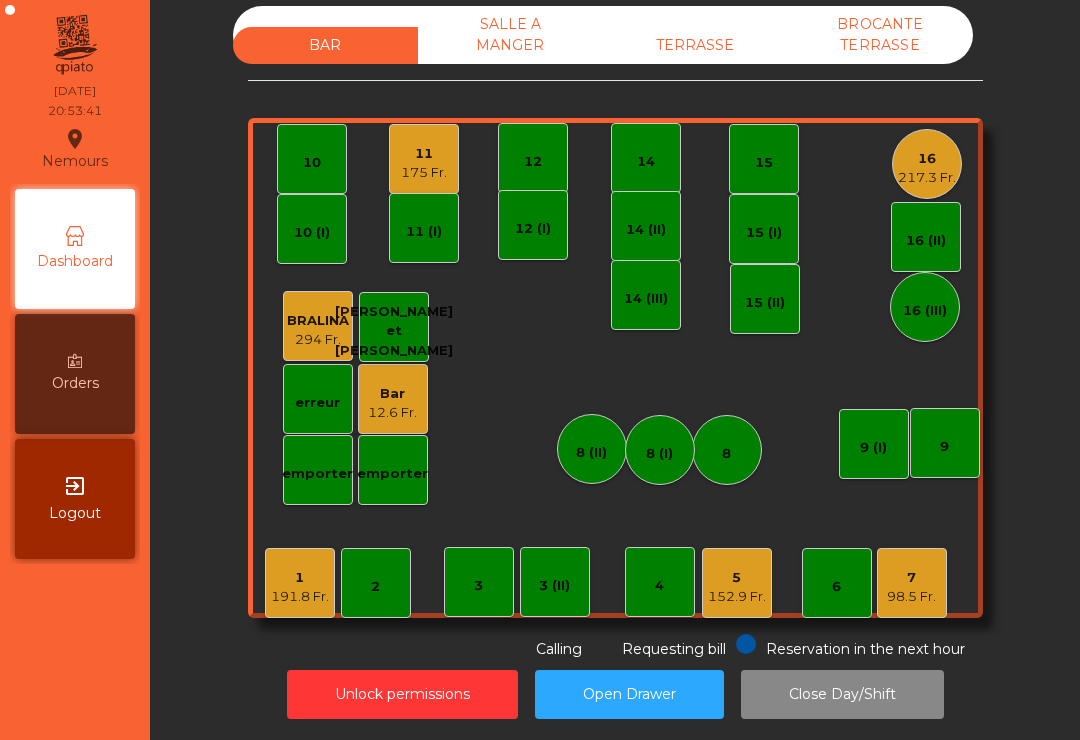 click on "152.9 Fr." 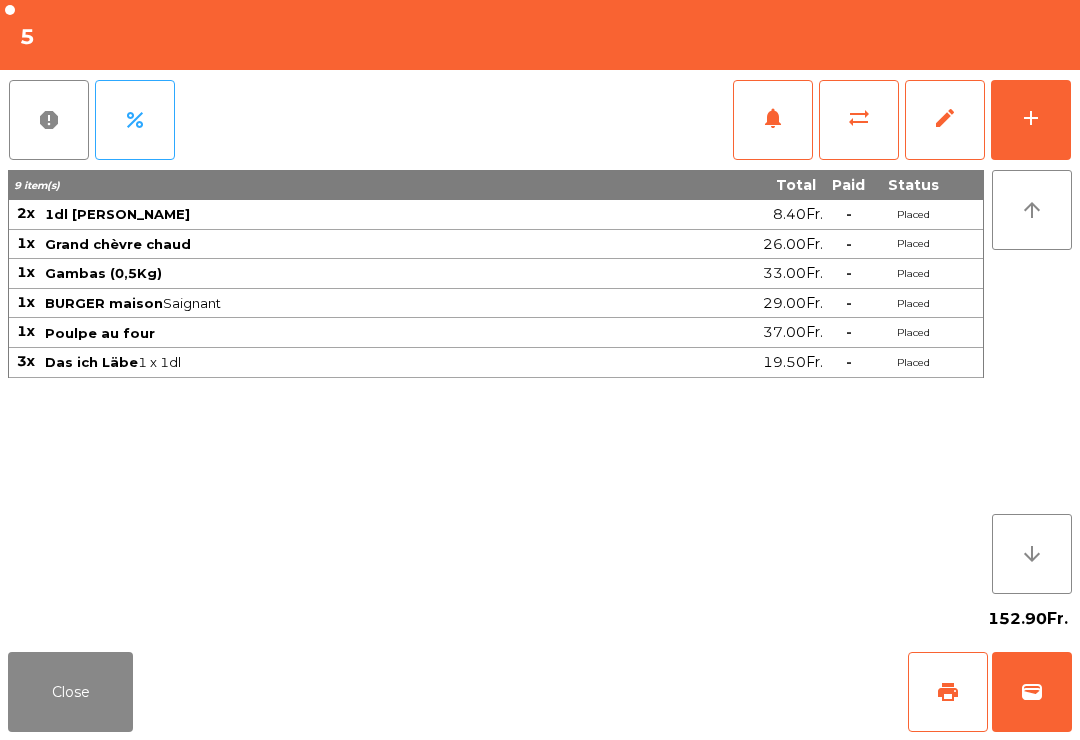 click on "add" 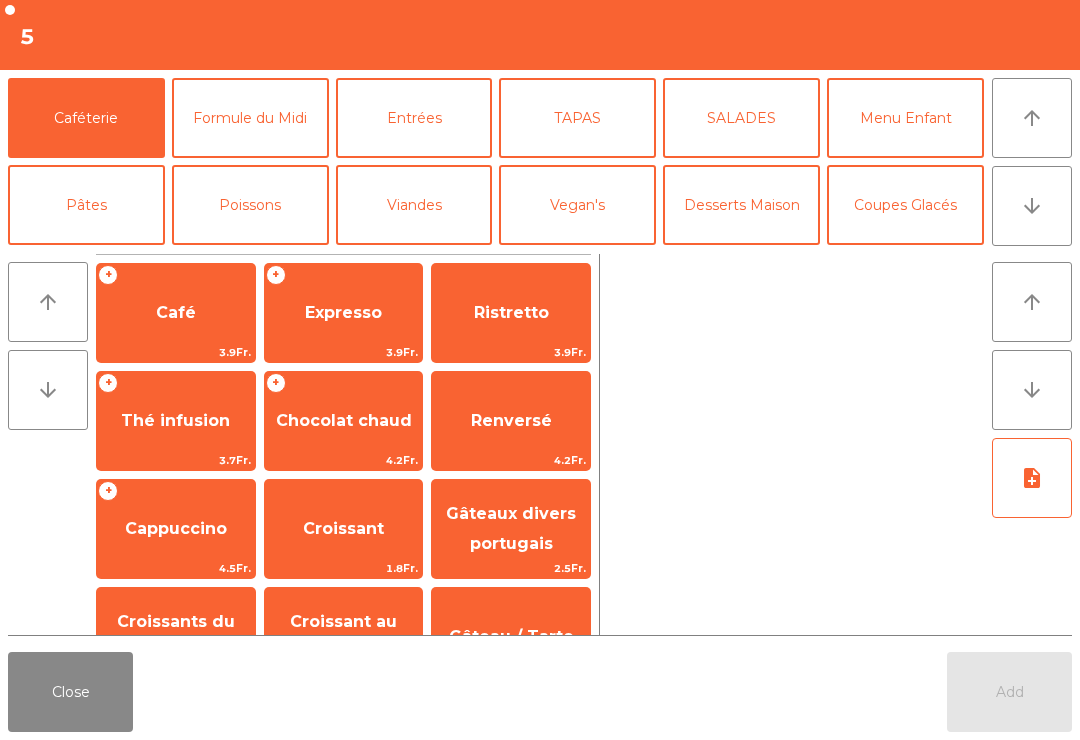 click on "Café" 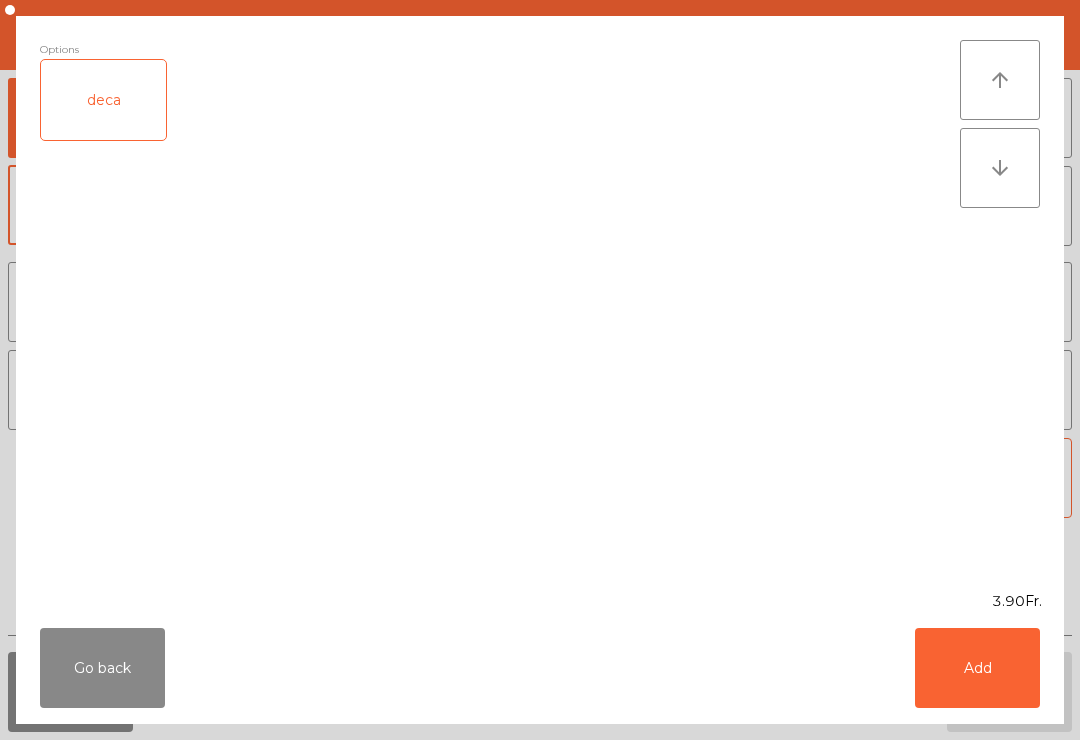 click on "Add" 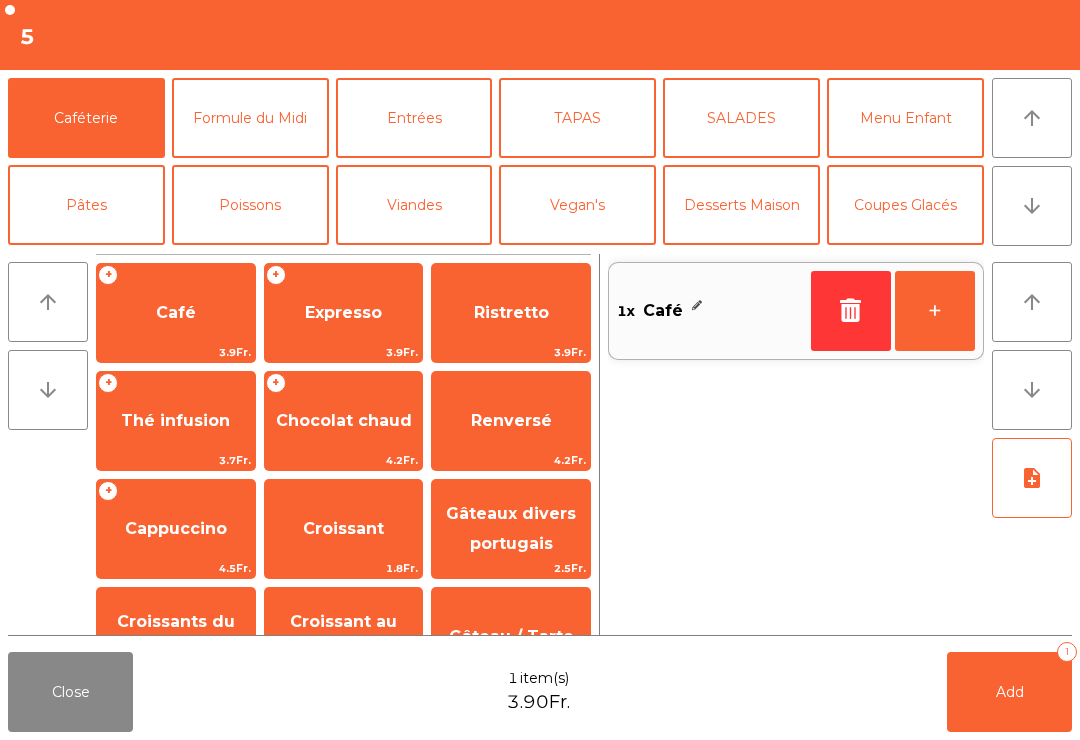 click on "Expresso" 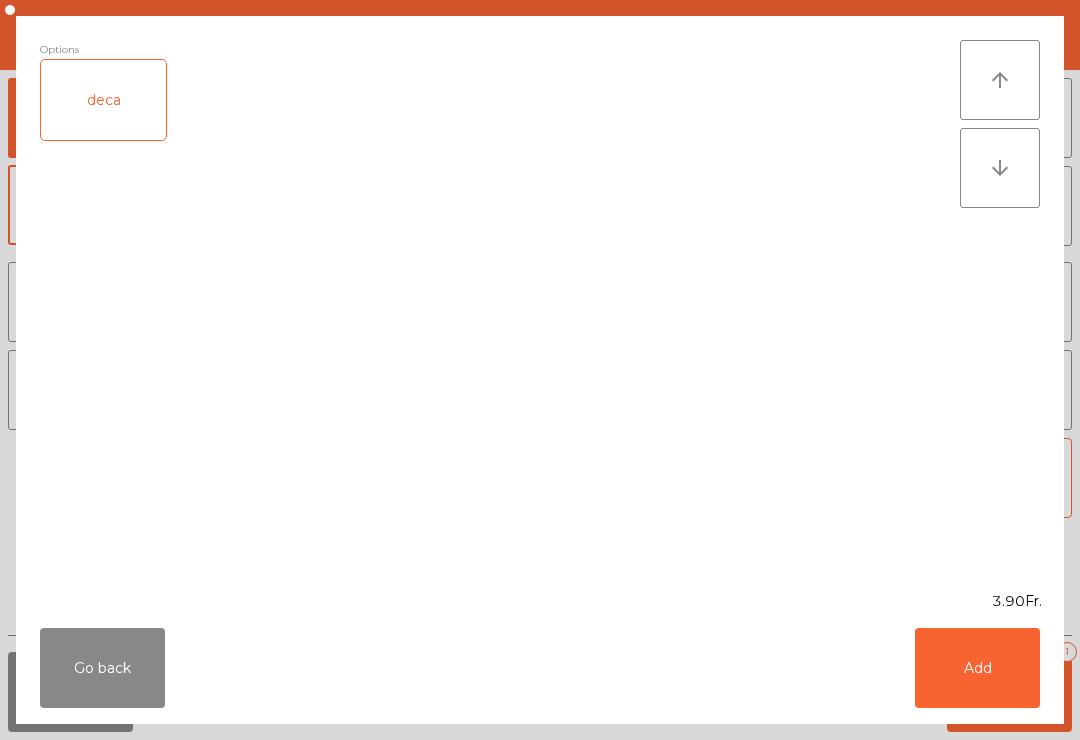 click on "Add" 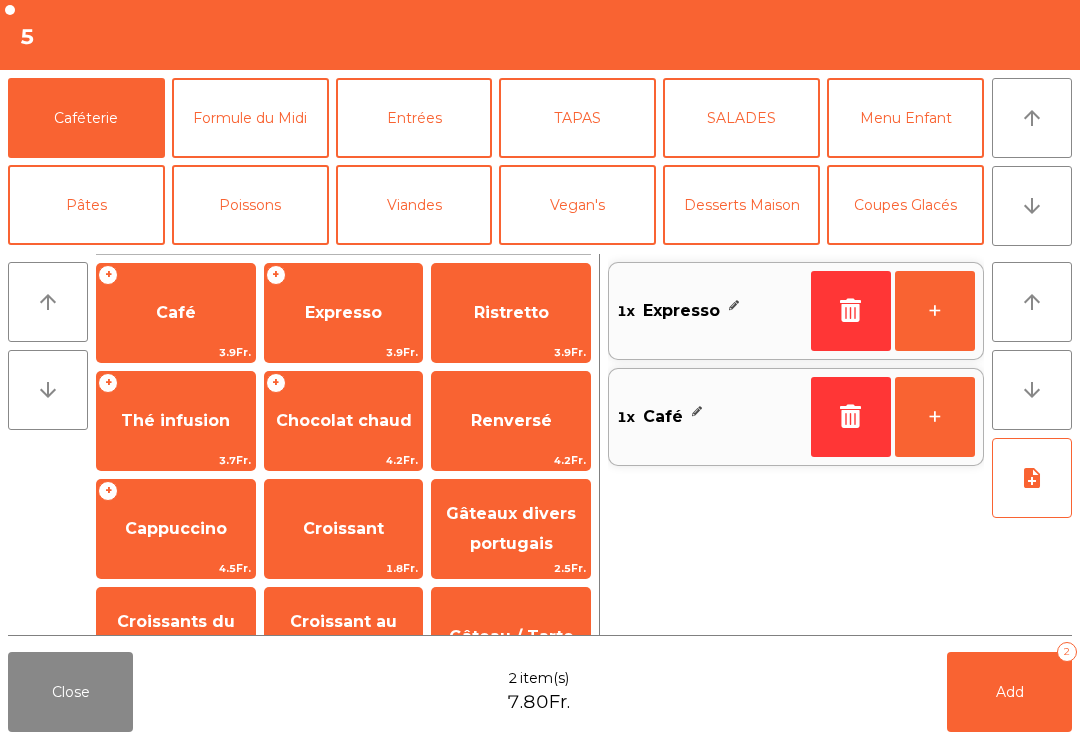 click on "Thé infusion" 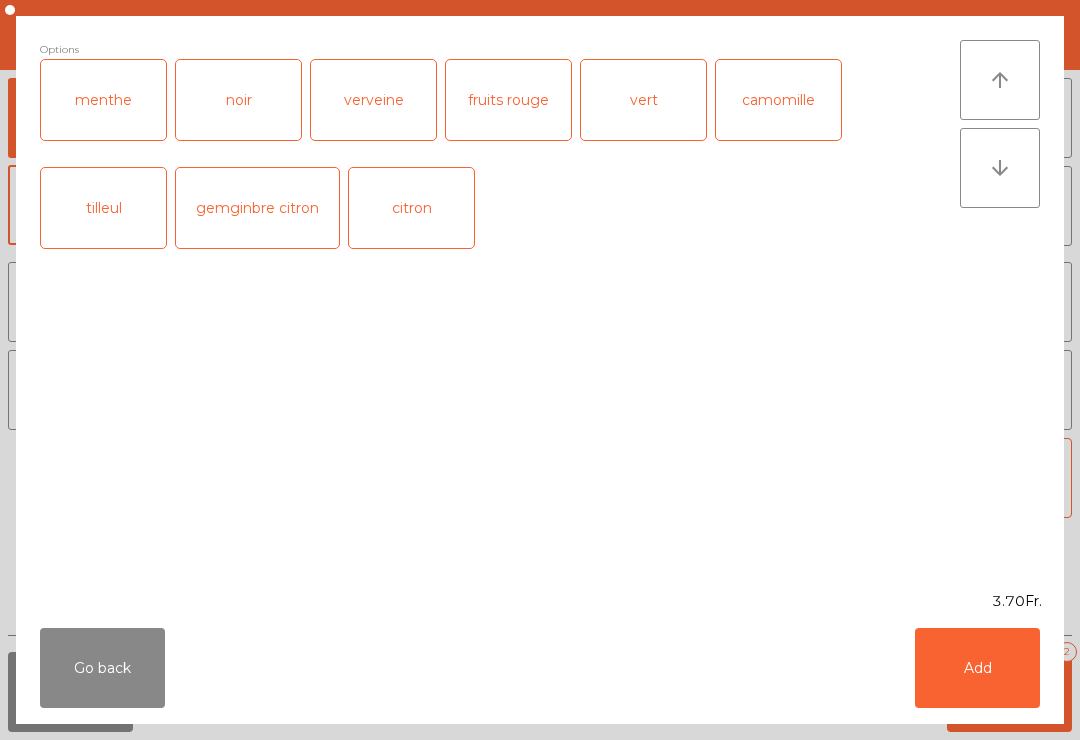 click on "Add" 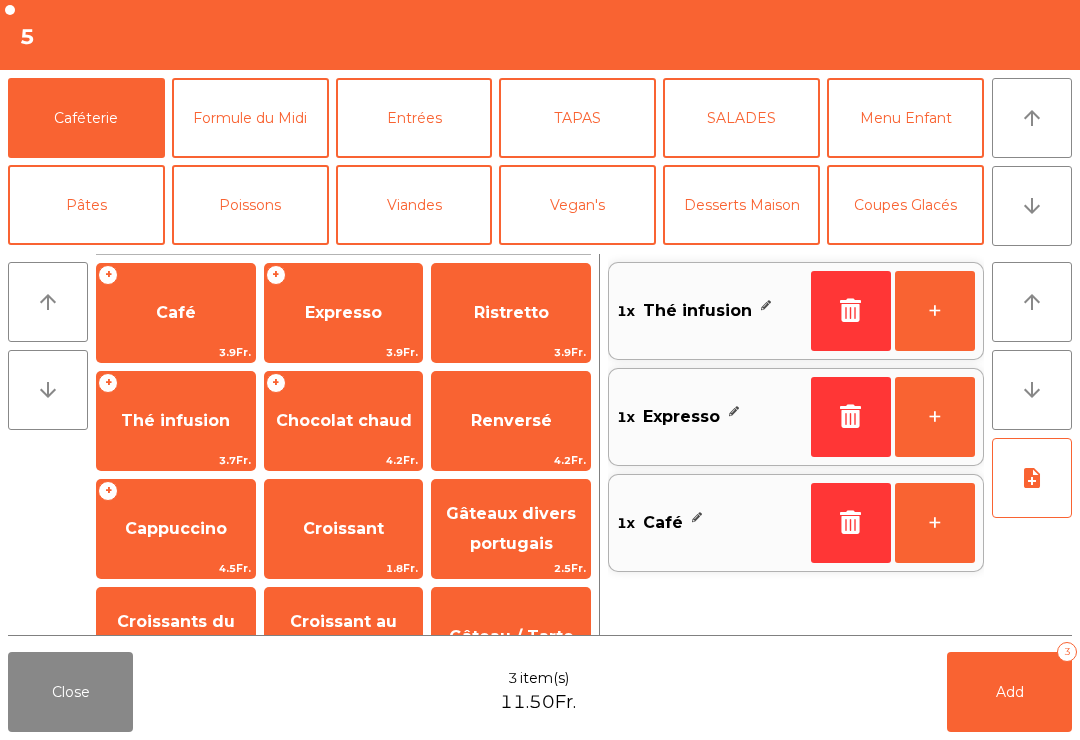 click on "Add   3" 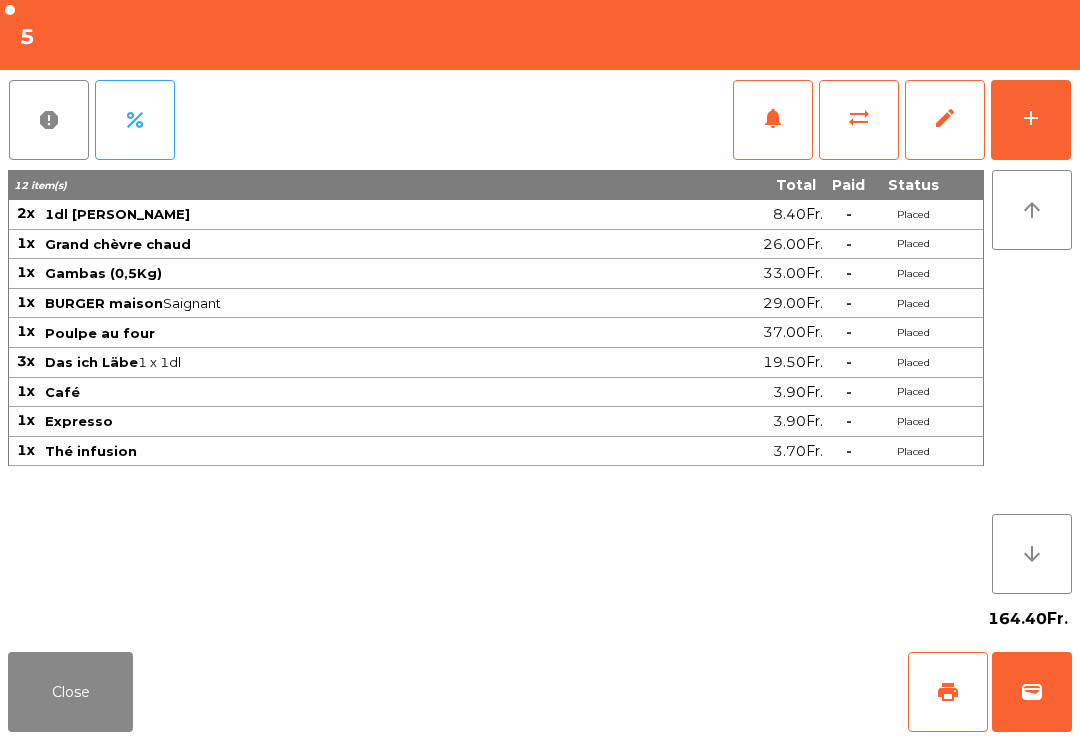 click on "Close" 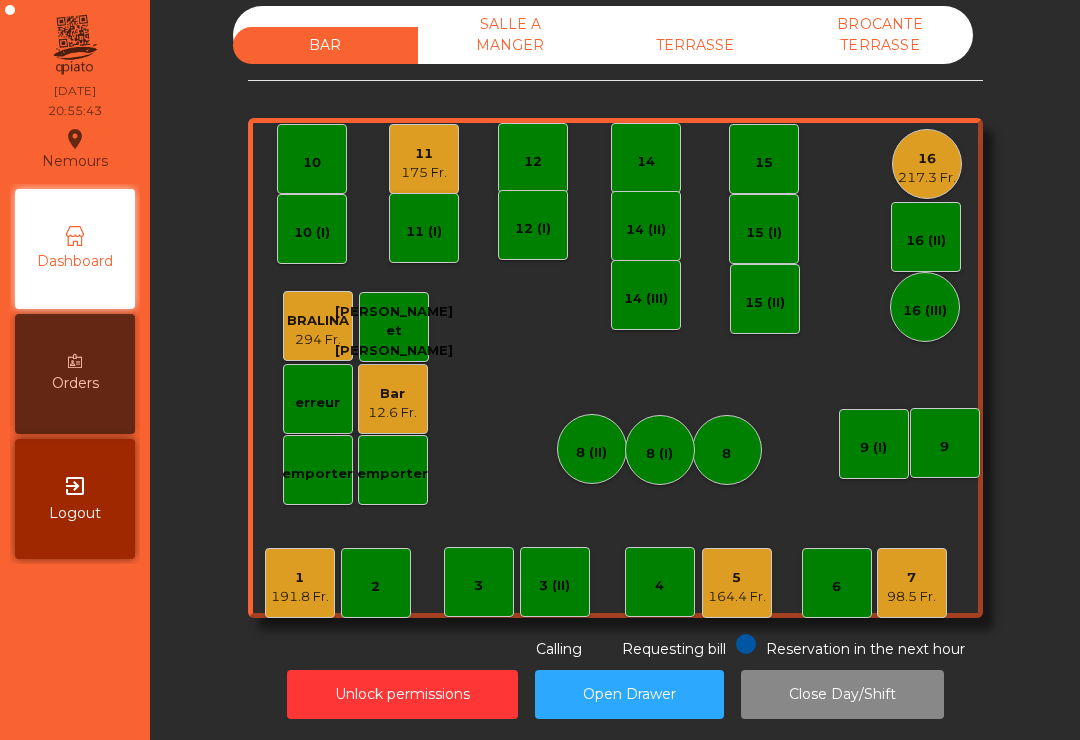 click on "1   191.8 Fr." 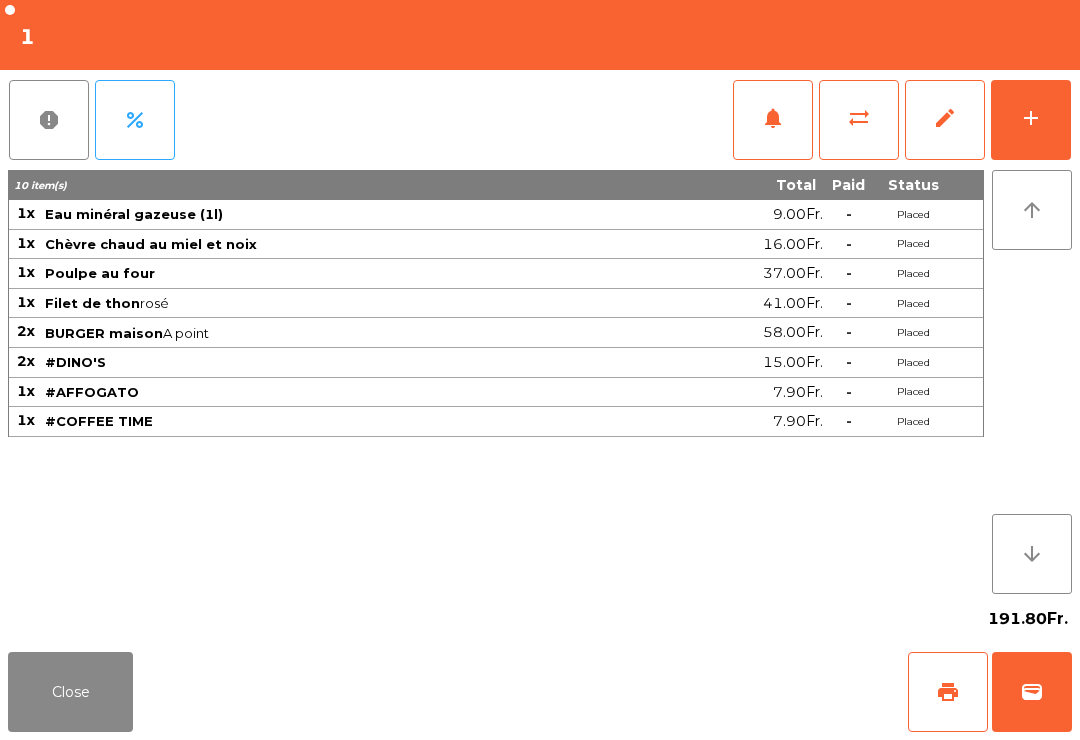 click on "print" 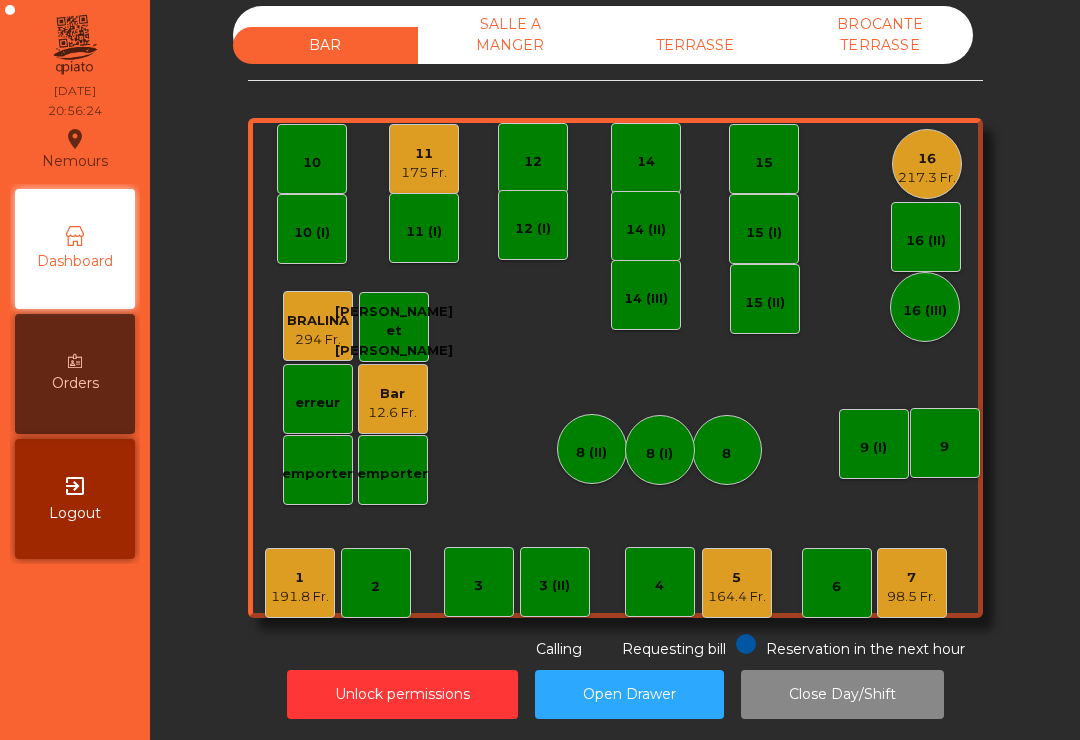 click on "1" 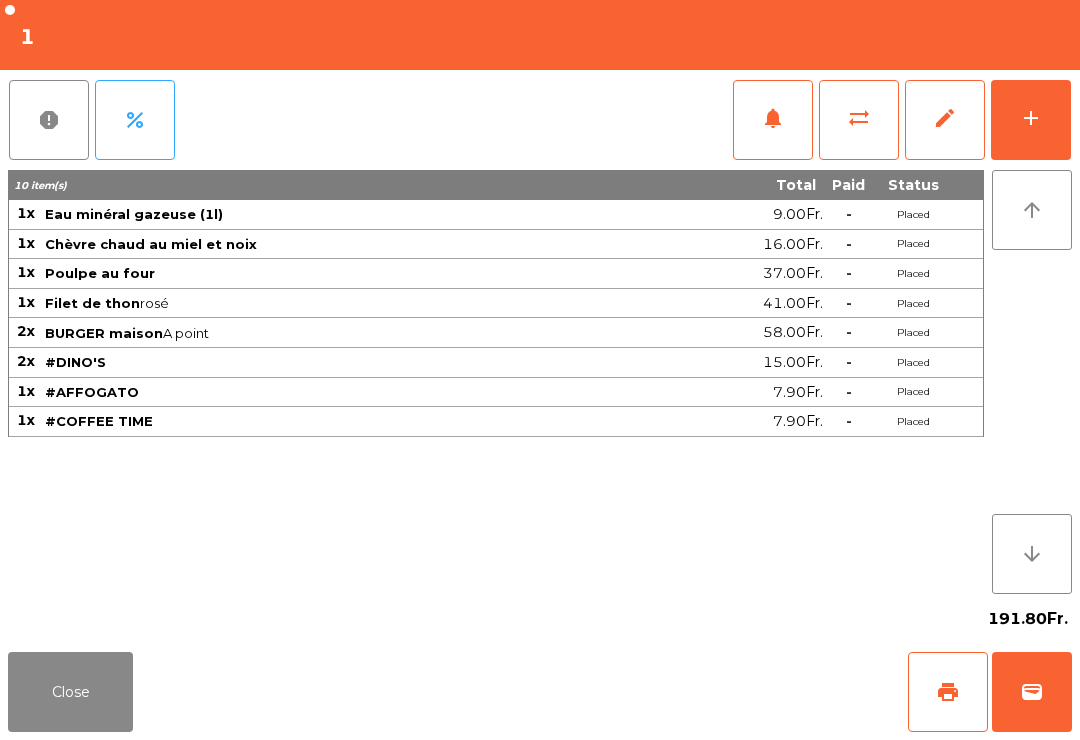 click on "print" 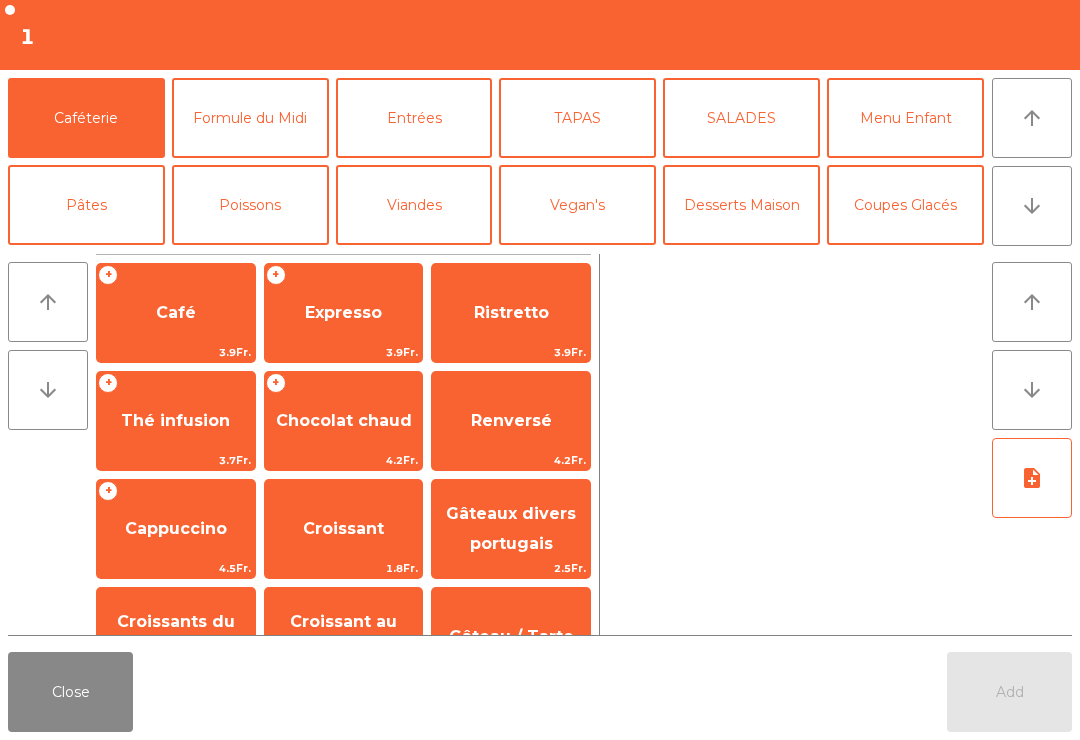 click on "arrow_downward" 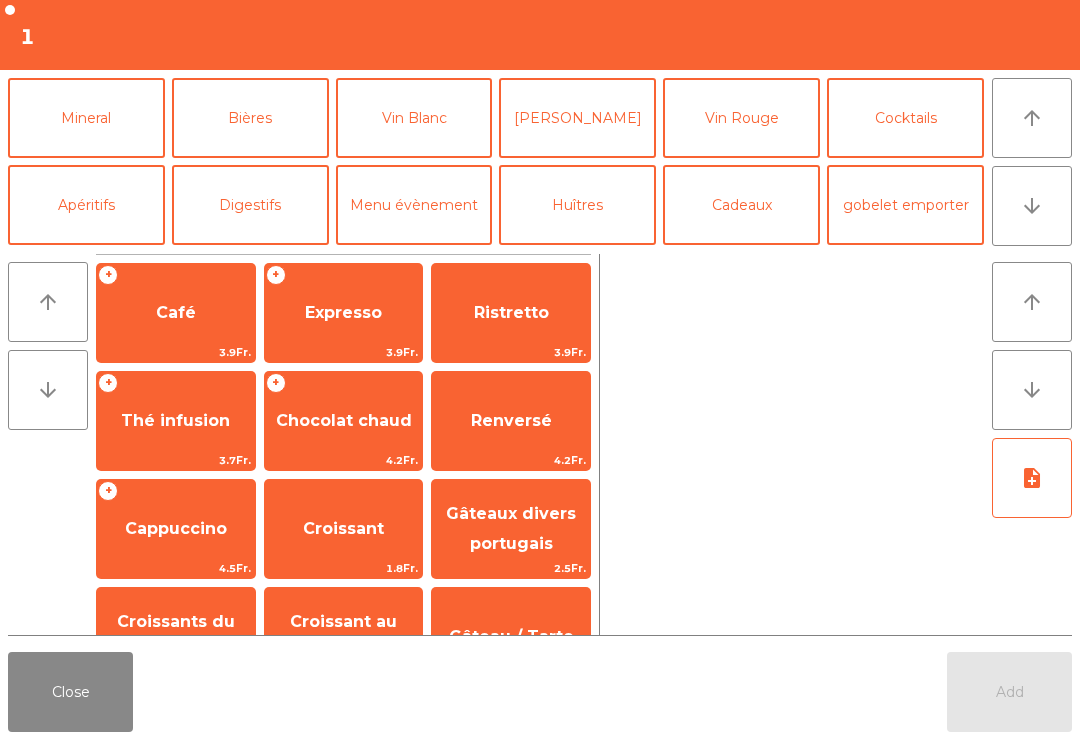 click on "Vin Blanc" 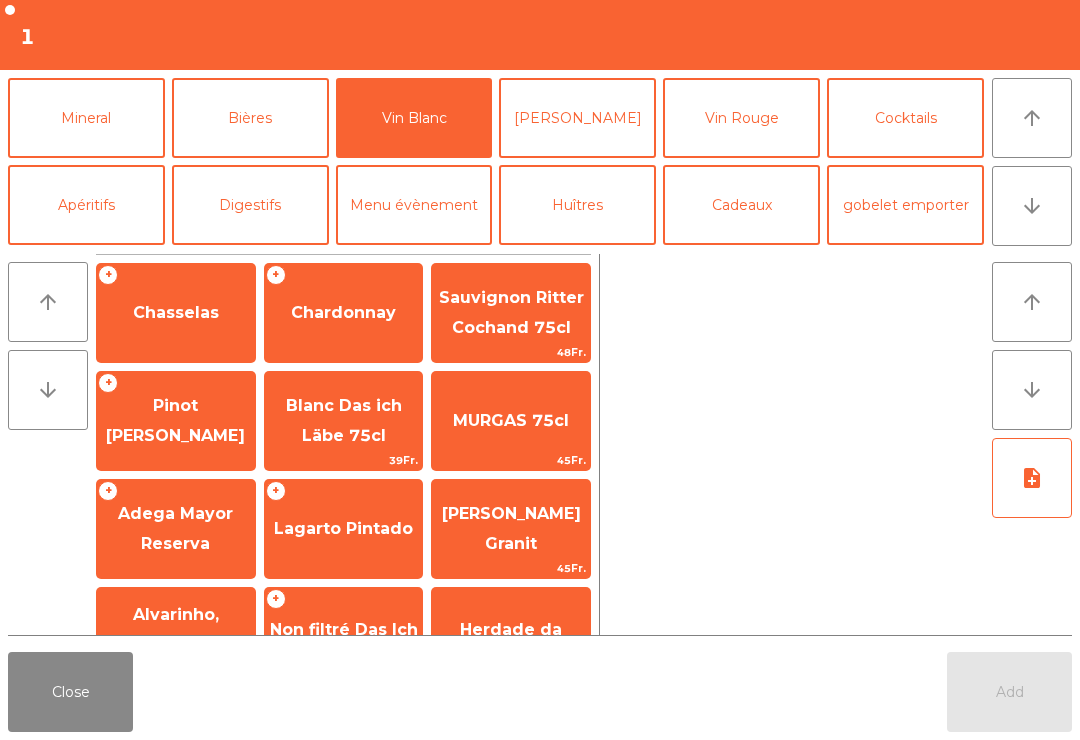 scroll, scrollTop: 168, scrollLeft: 0, axis: vertical 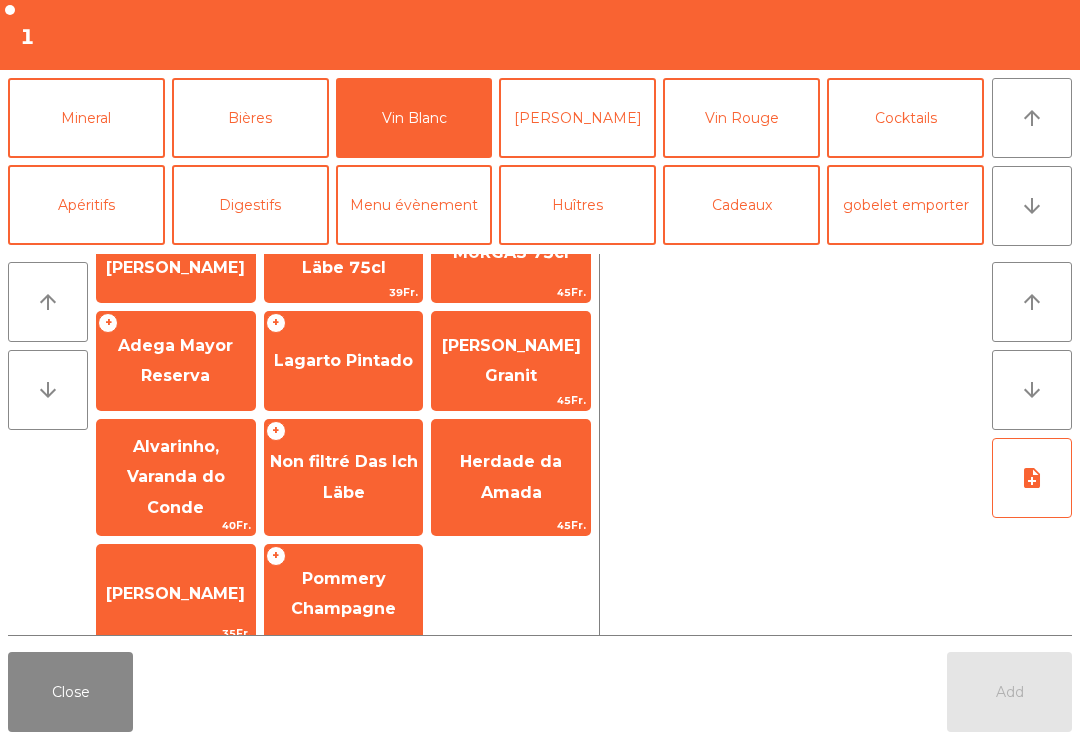 click on "Non filtré Das Ich Läbe" 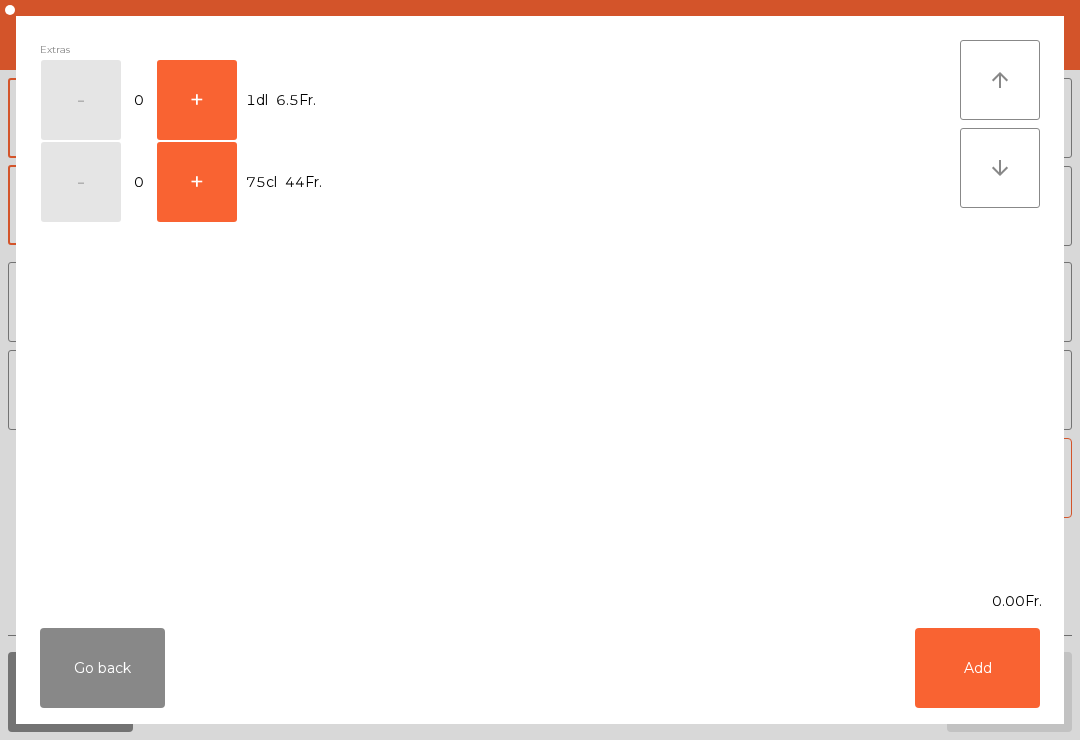 click on "+" 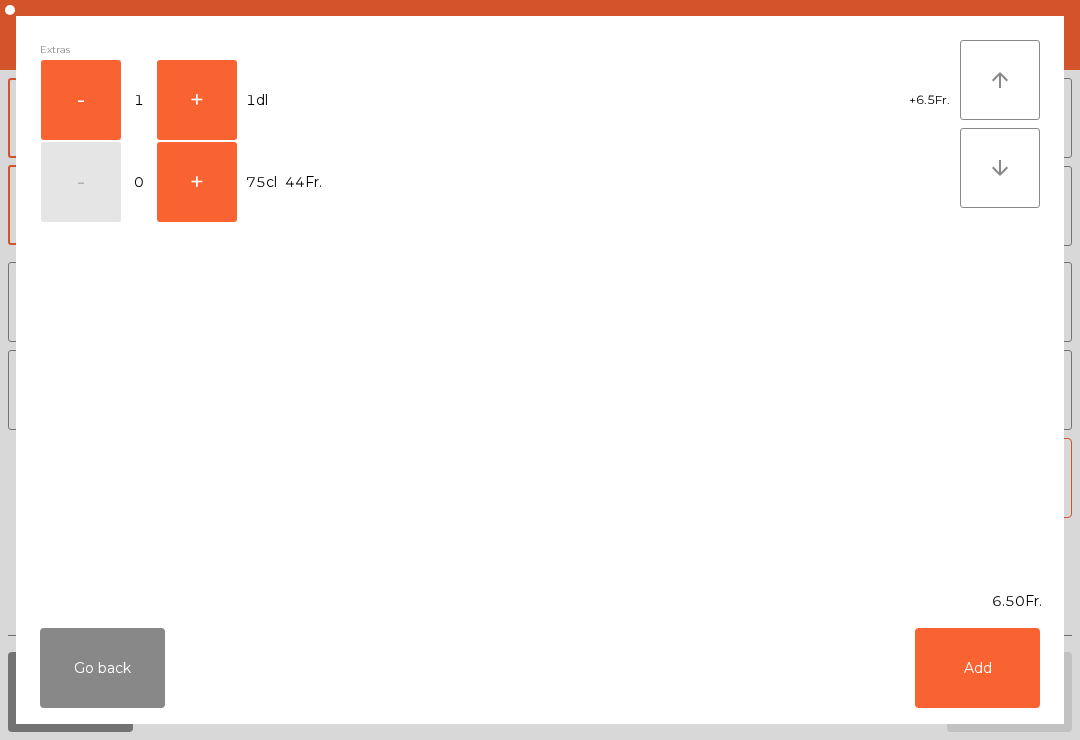 click on "+" 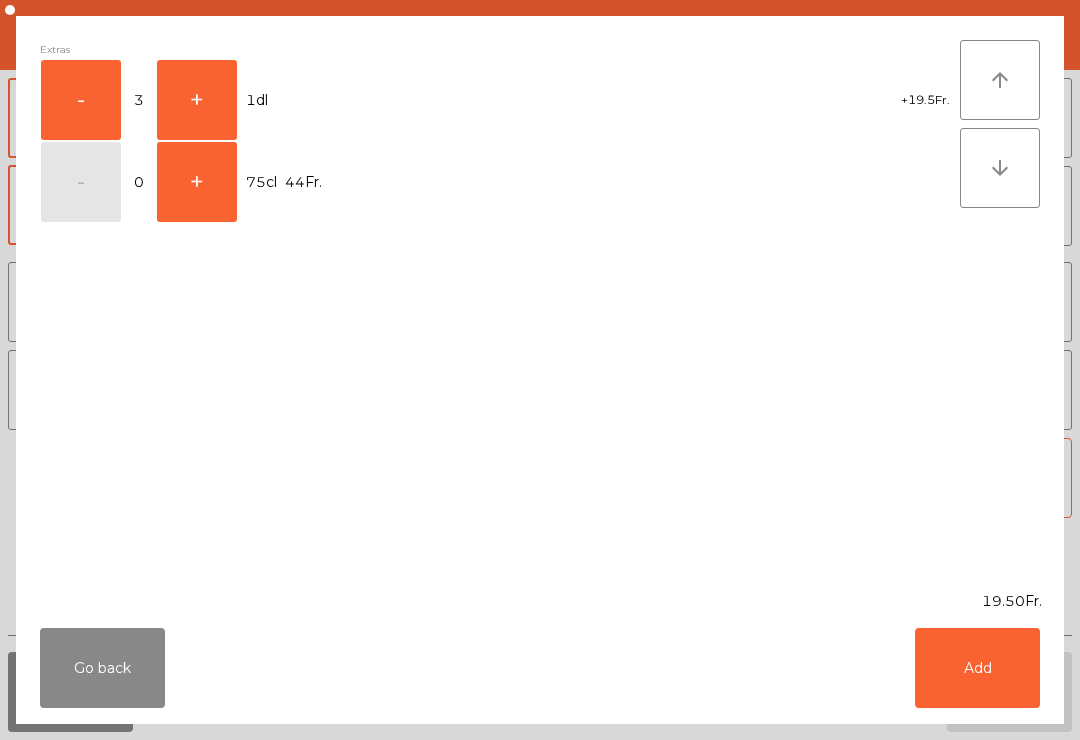 click on "+" 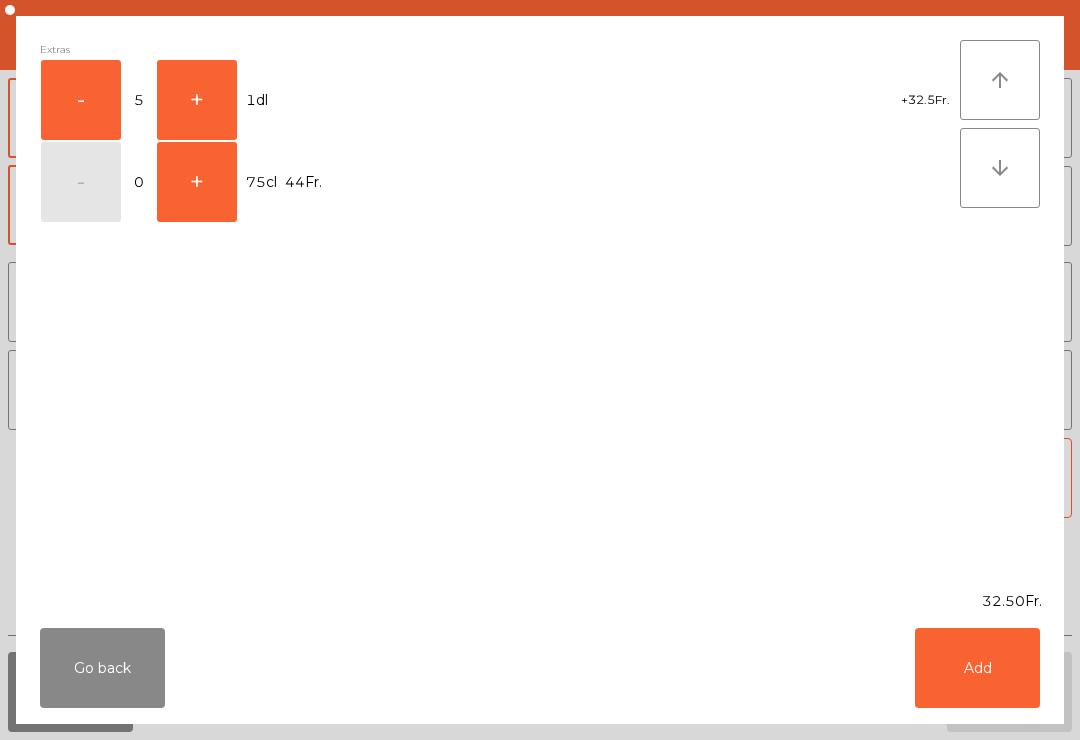 click on "Add" 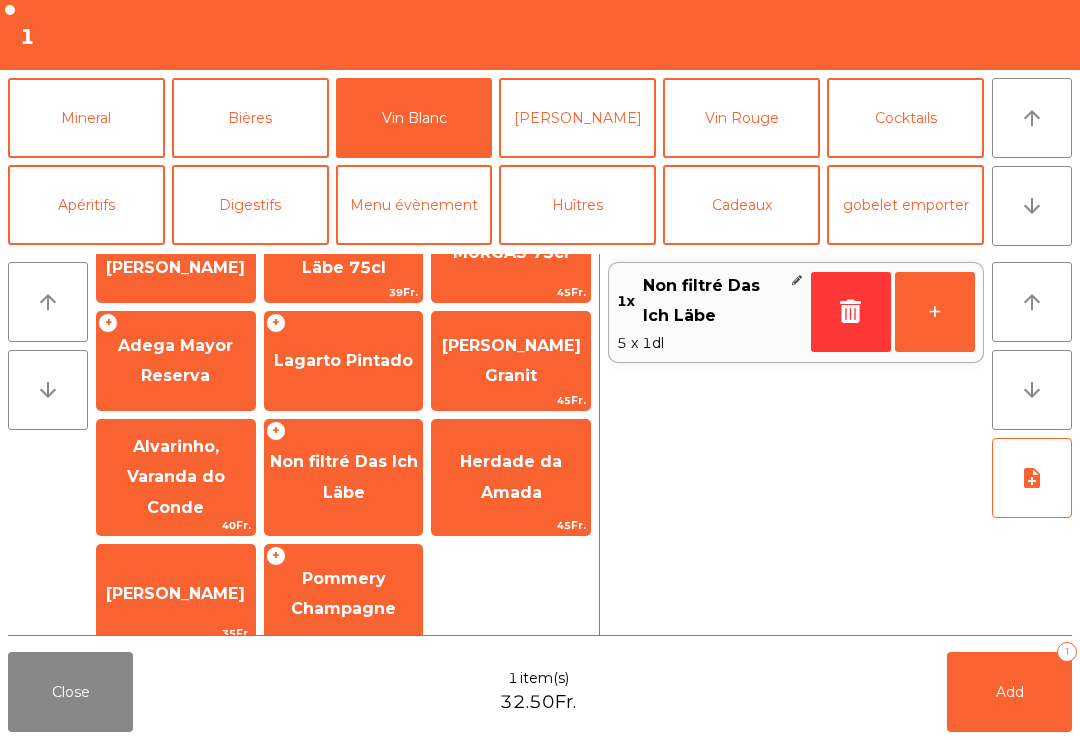 click on "Add   1" 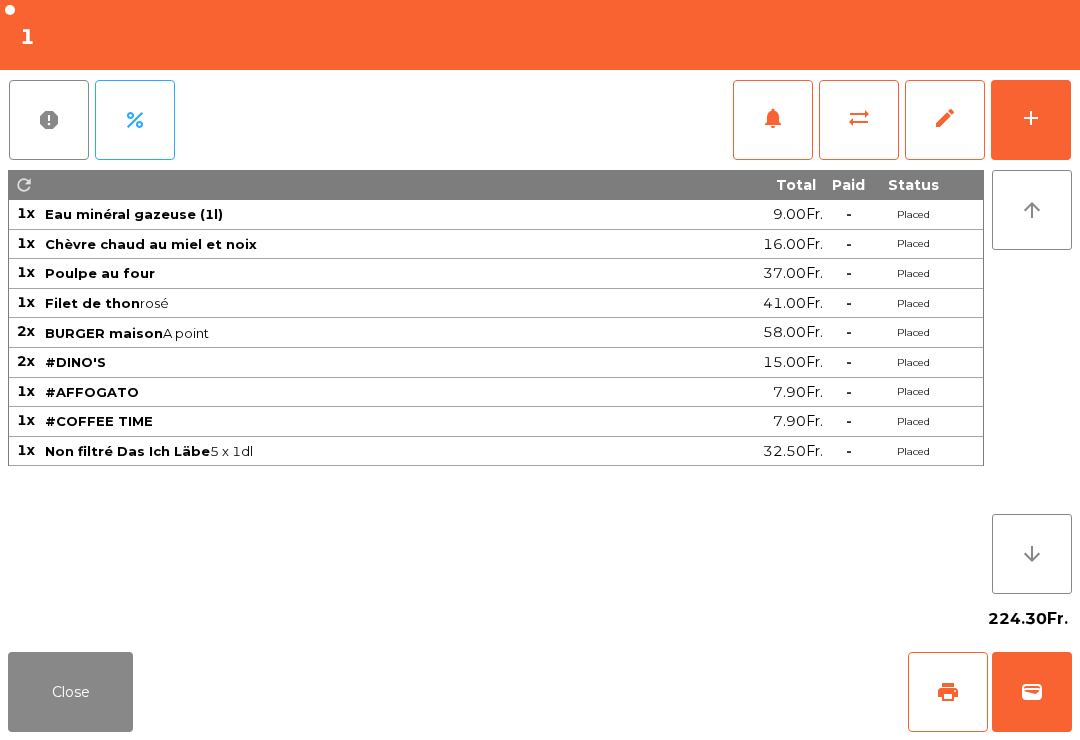 click on "print" 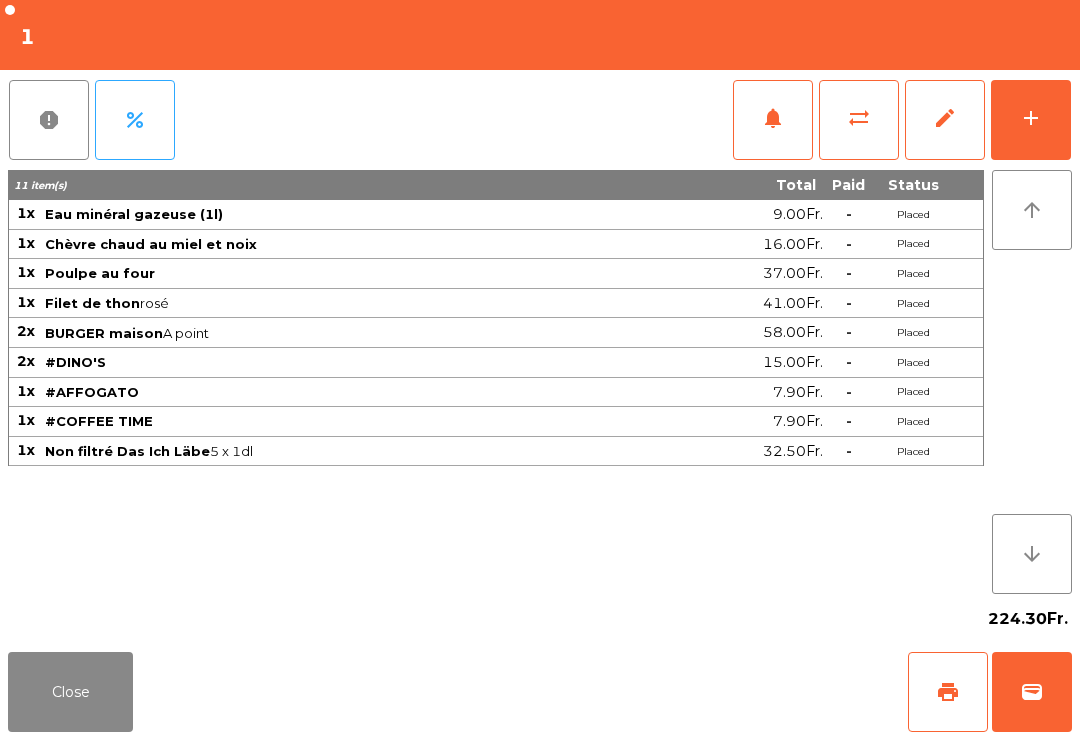 click on "wallet" 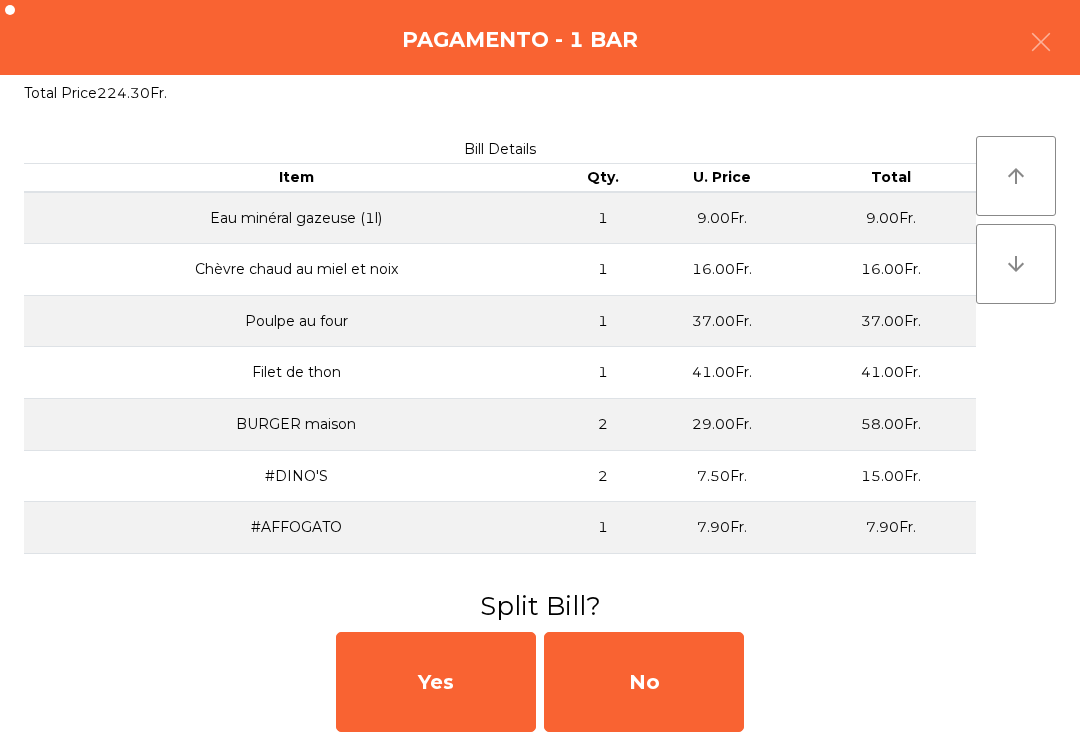 click on "No" 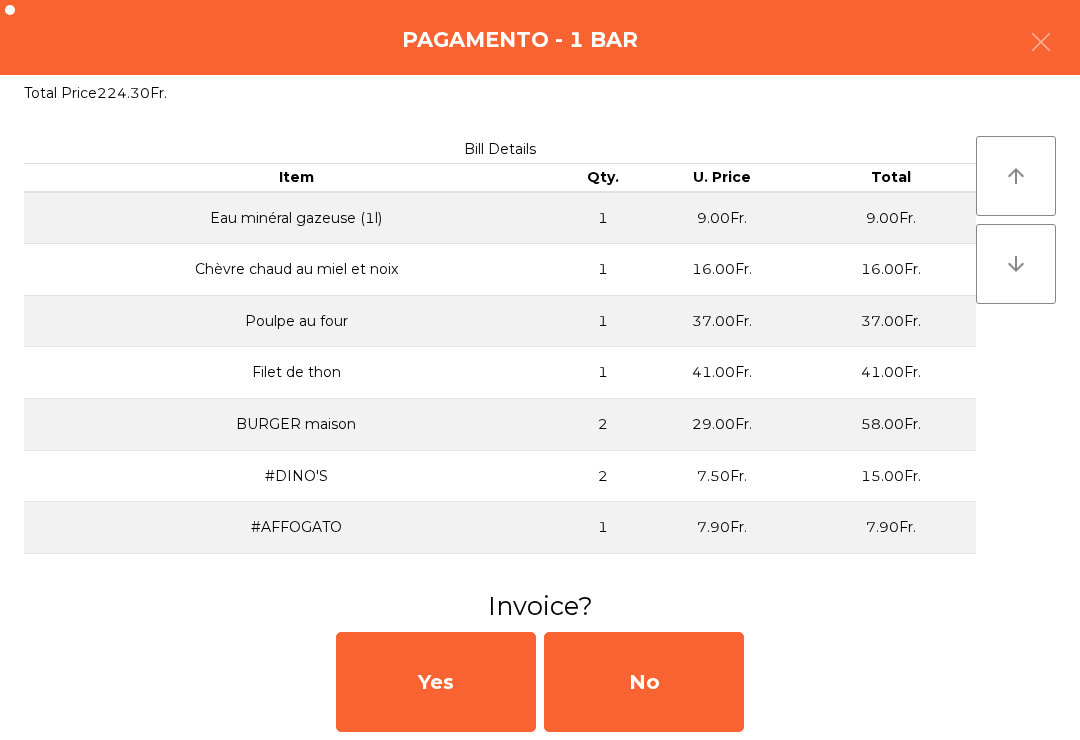 click on "No" 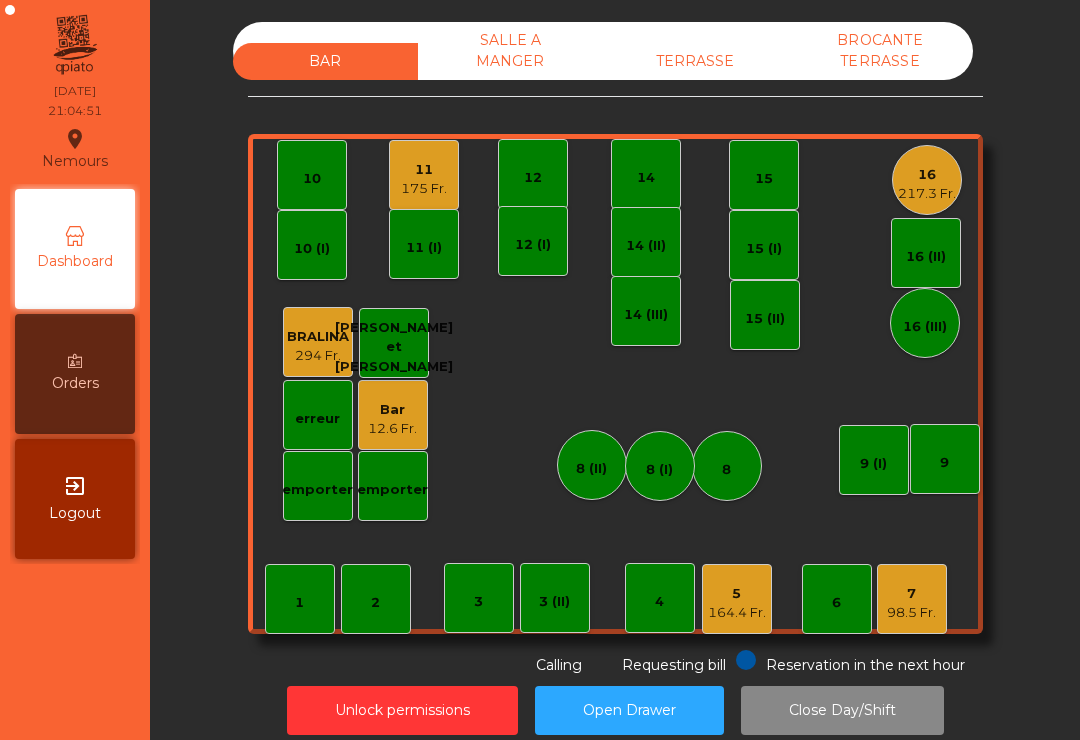 scroll, scrollTop: 0, scrollLeft: 0, axis: both 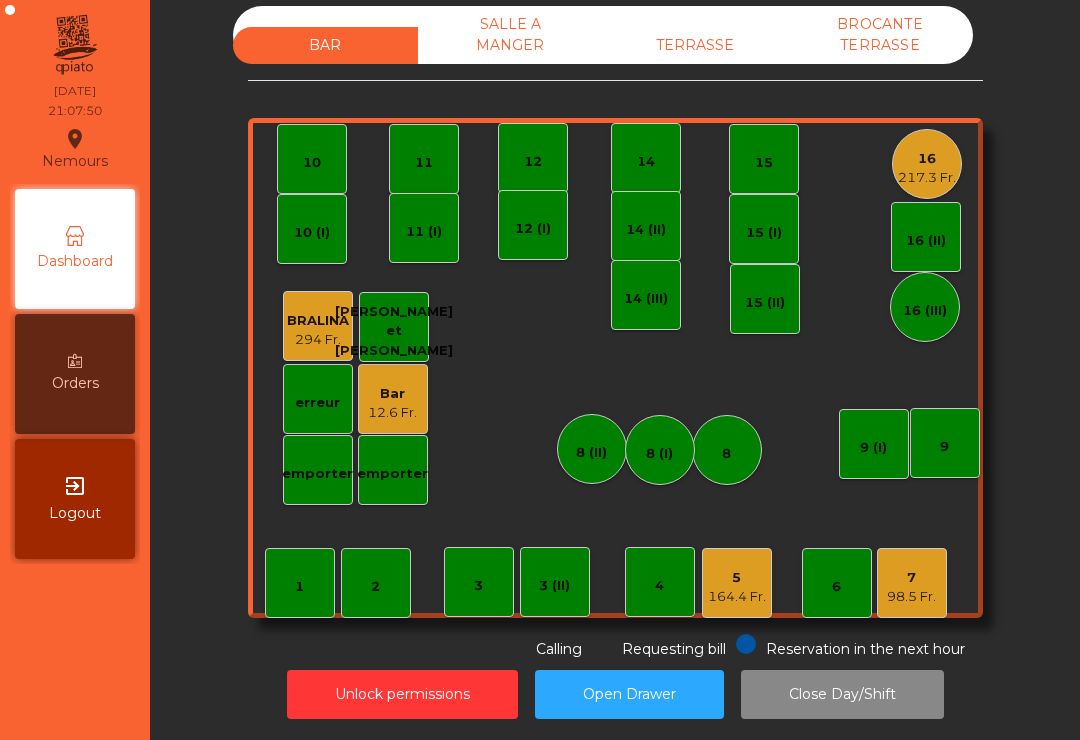 click on "217.3 Fr." 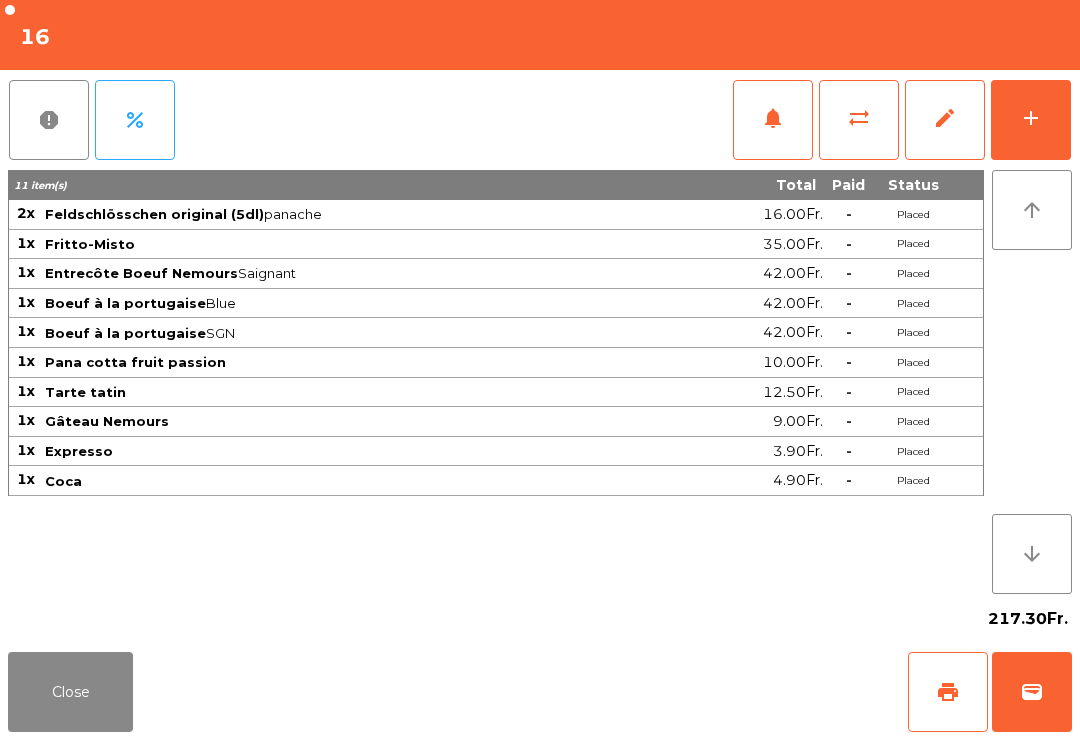 click on "print" 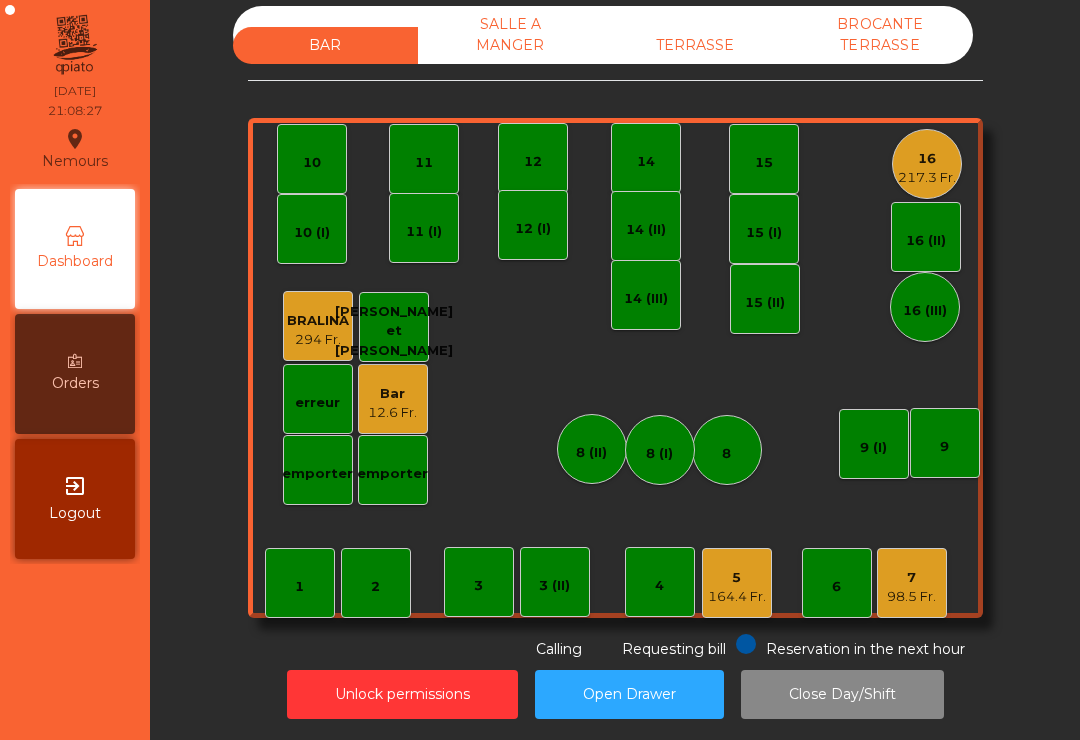 click on "16" 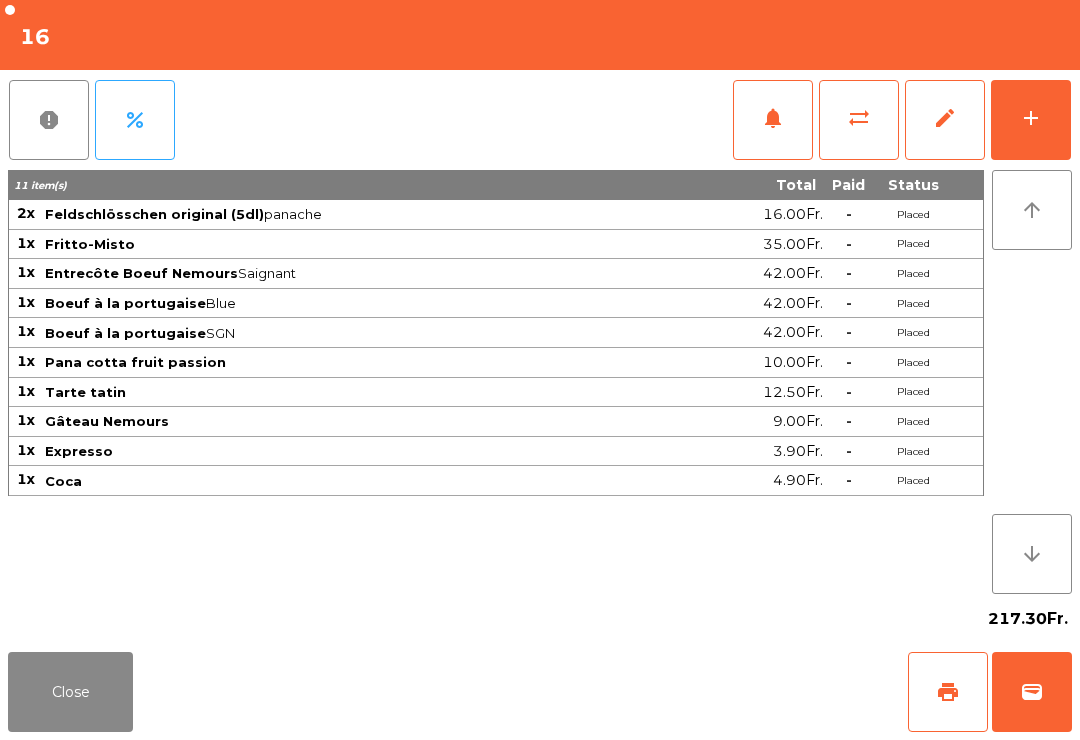 click on "print" 